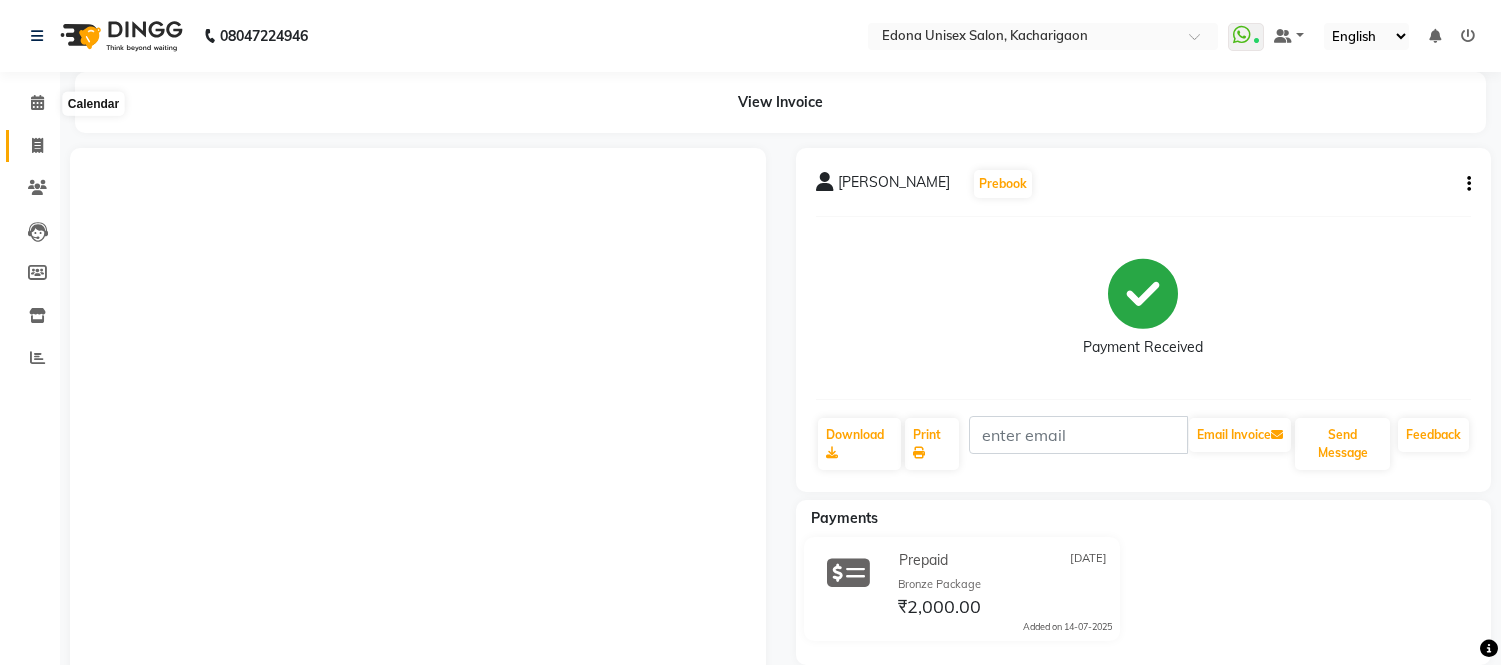 scroll, scrollTop: 0, scrollLeft: 0, axis: both 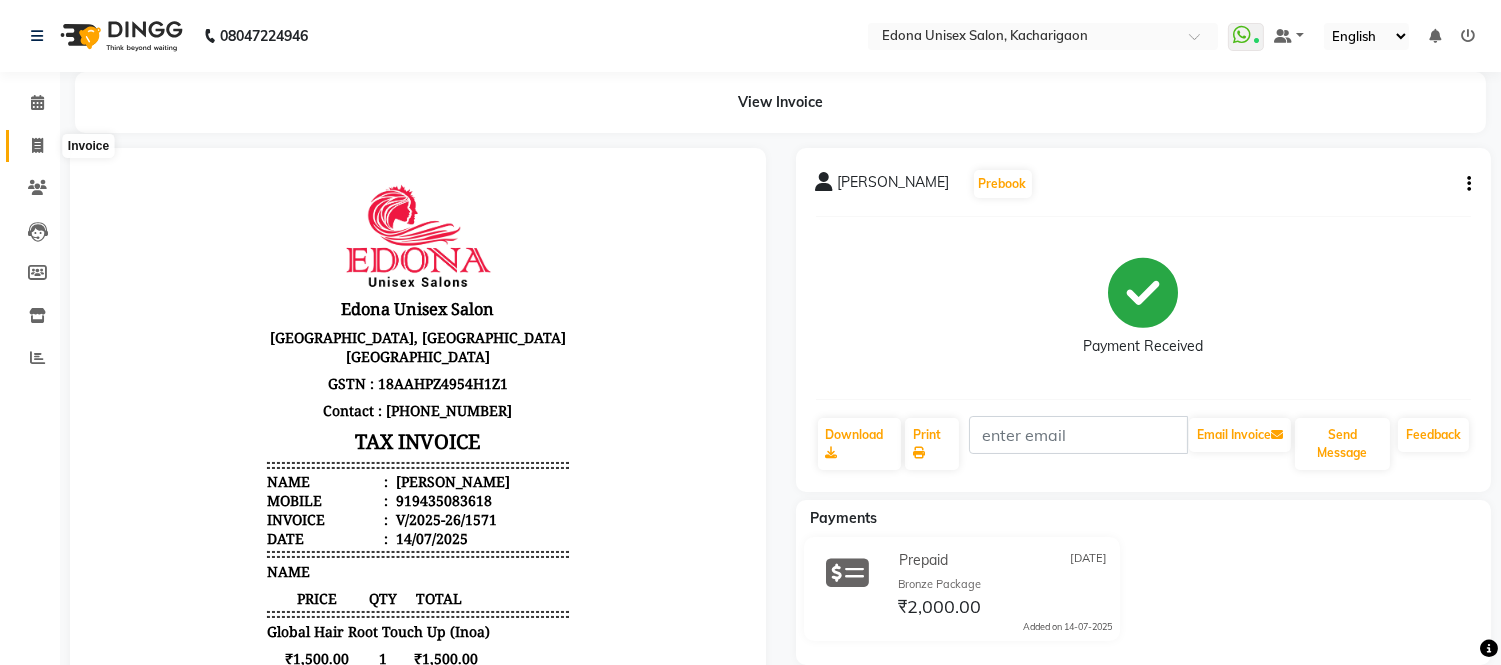 click 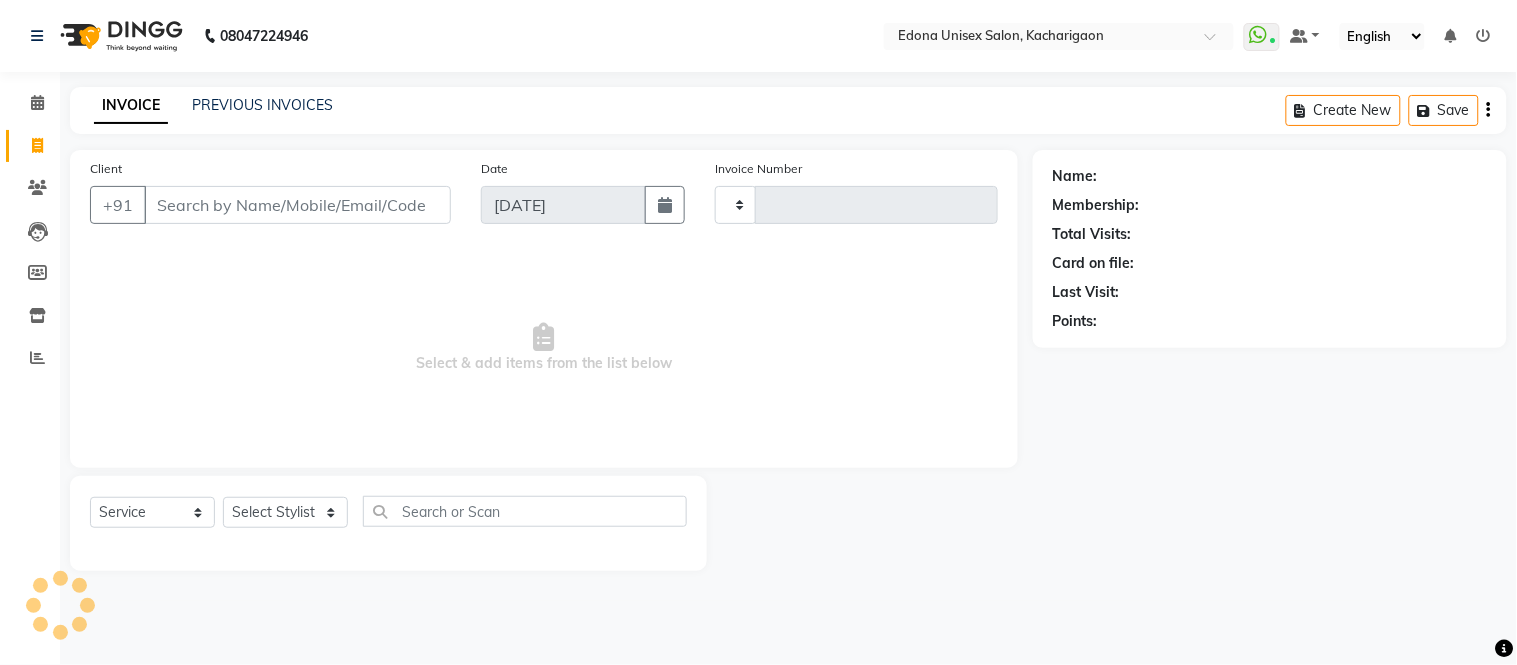 type on "1573" 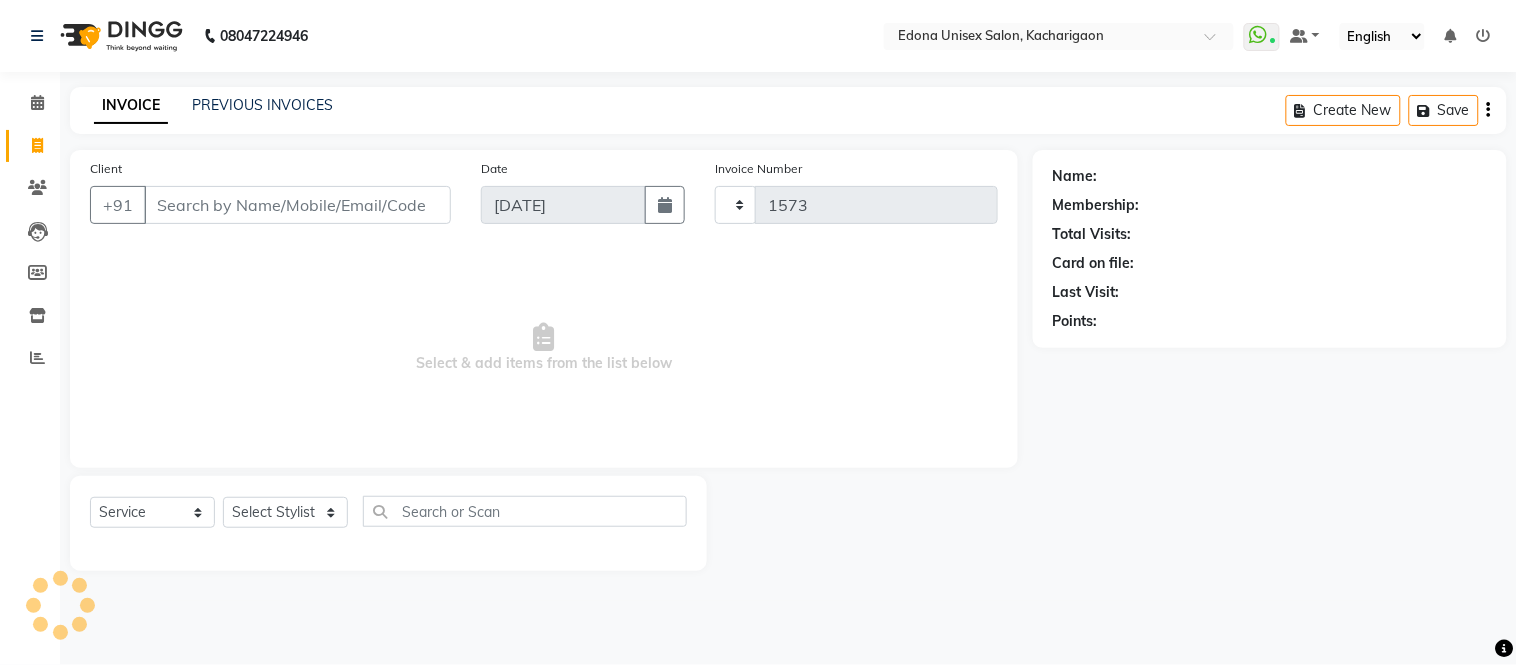 select on "5389" 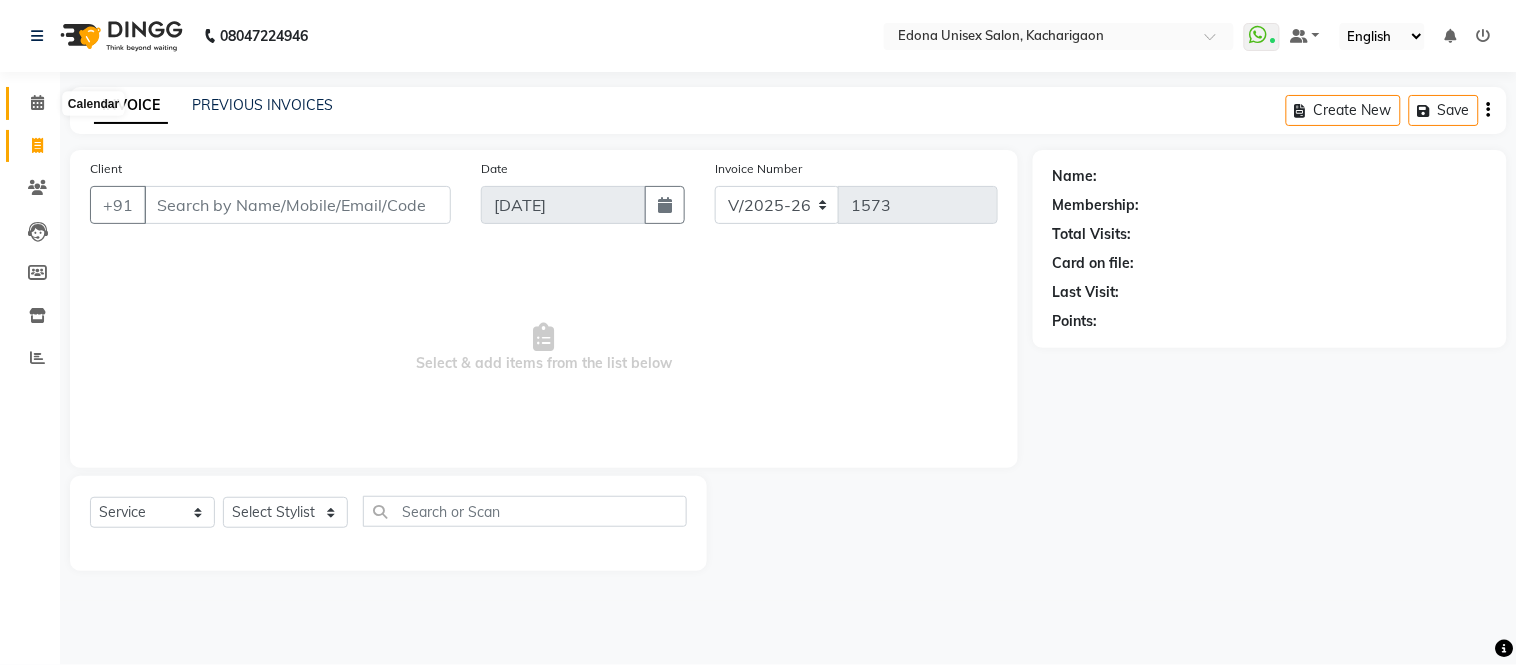 click 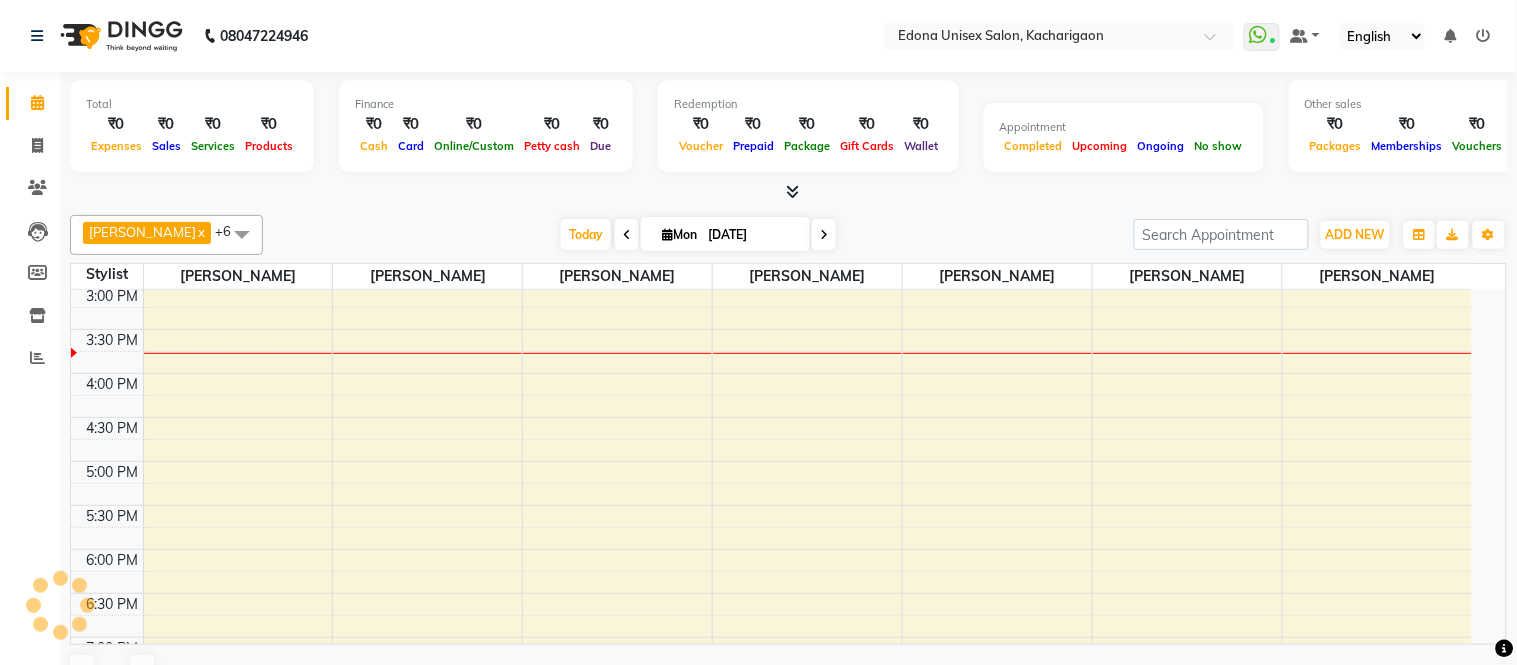 scroll, scrollTop: 0, scrollLeft: 0, axis: both 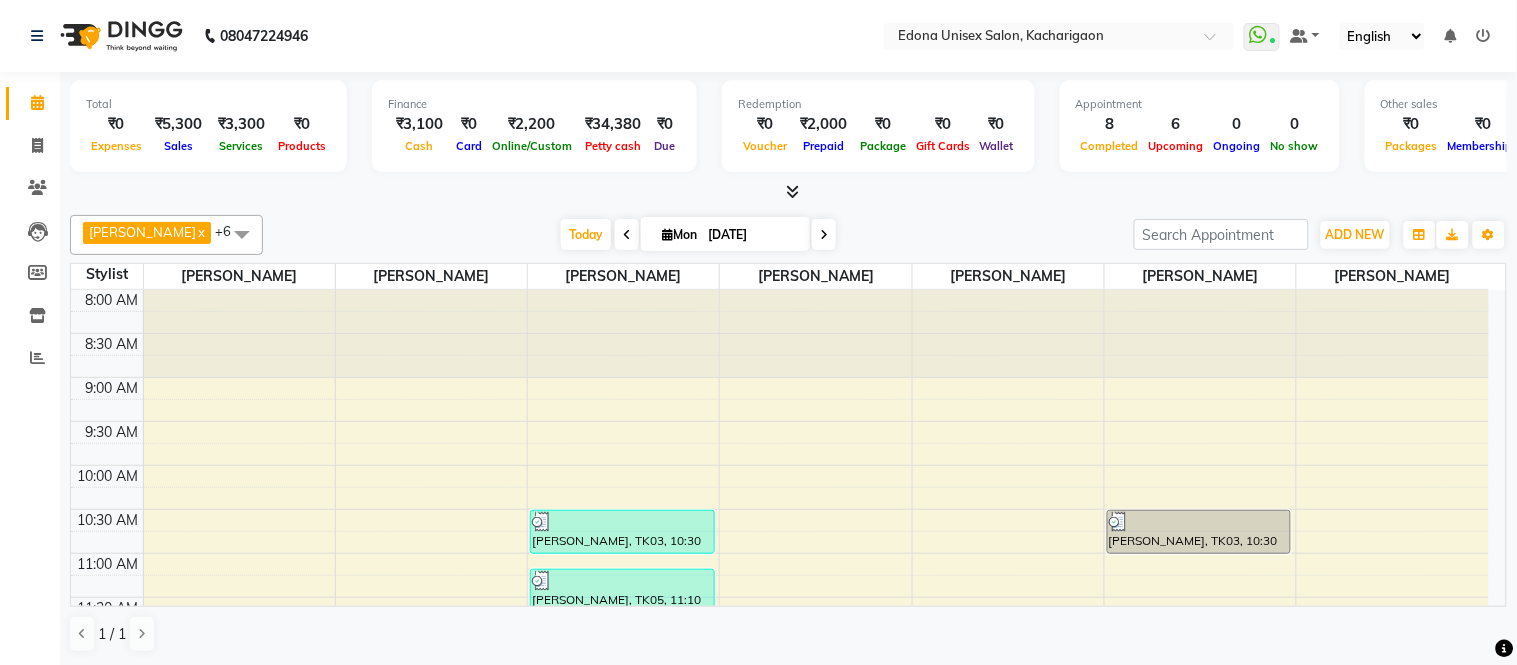click at bounding box center [824, 235] 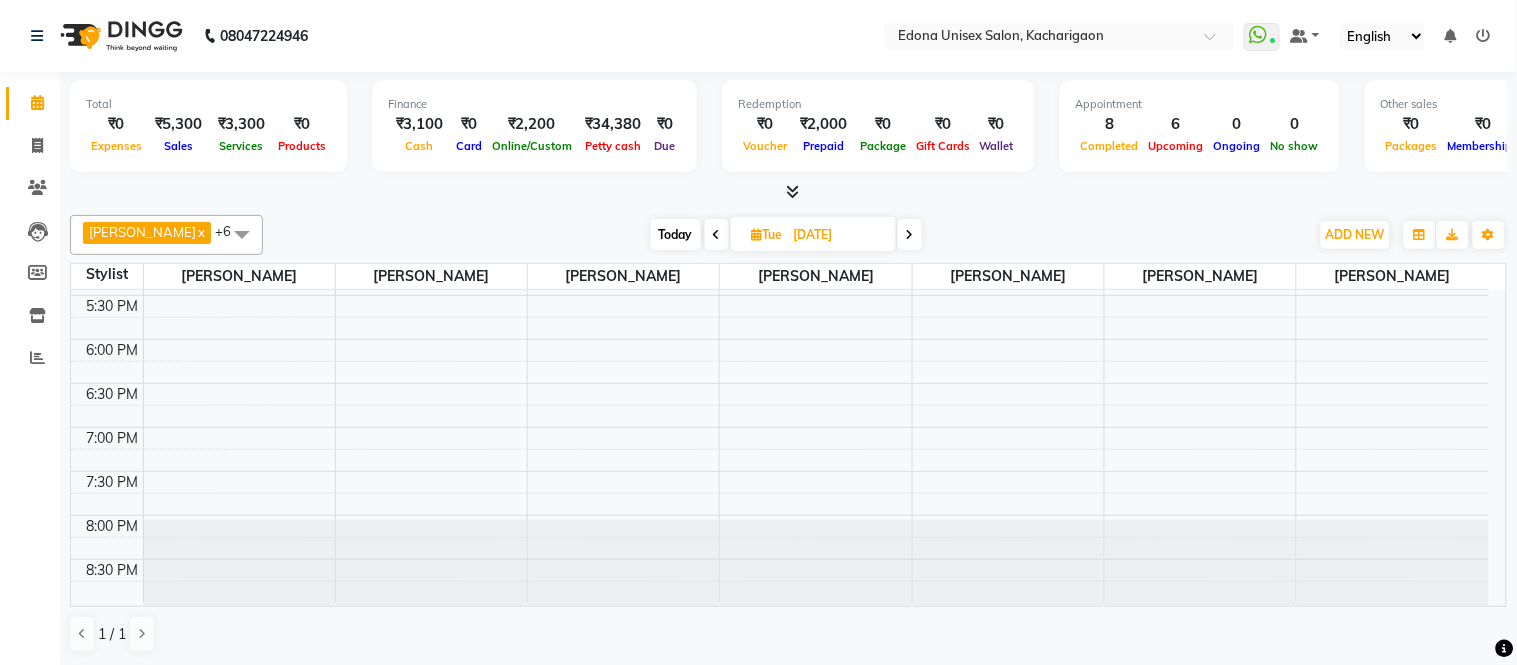 scroll, scrollTop: 832, scrollLeft: 0, axis: vertical 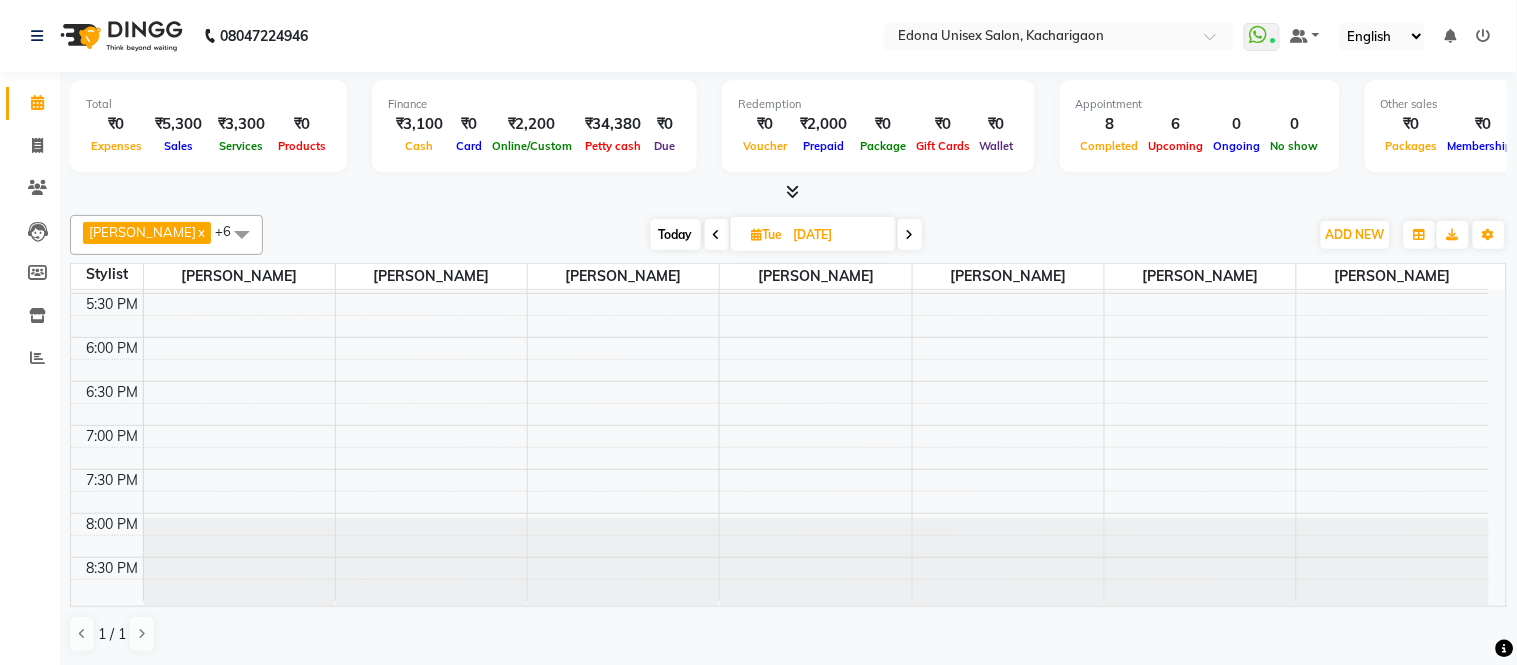 click on "8:00 AM 8:30 AM 9:00 AM 9:30 AM 10:00 AM 10:30 AM 11:00 AM 11:30 AM 12:00 PM 12:30 PM 1:00 PM 1:30 PM 2:00 PM 2:30 PM 3:00 PM 3:30 PM 4:00 PM 4:30 PM 5:00 PM 5:30 PM 6:00 PM 6:30 PM 7:00 PM 7:30 PM 8:00 PM 8:30 PM" at bounding box center [780, 29] 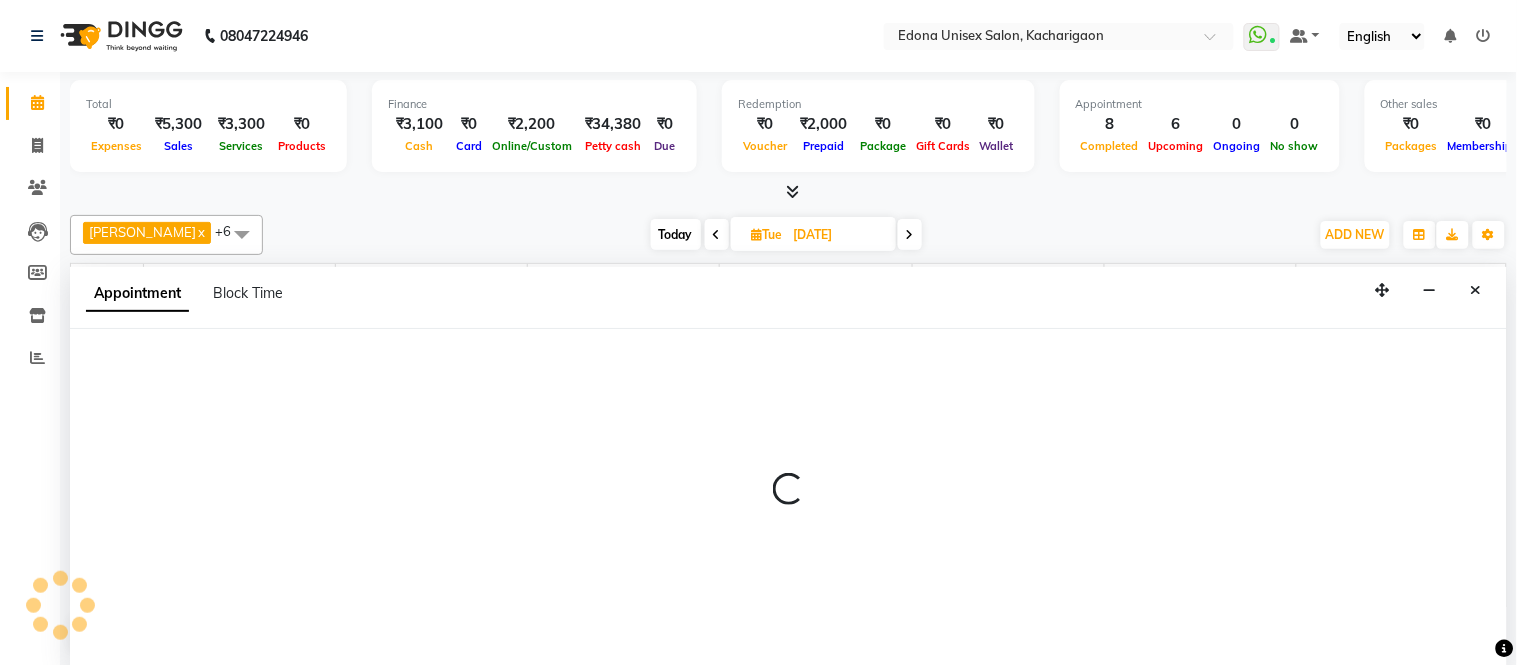 select on "54018" 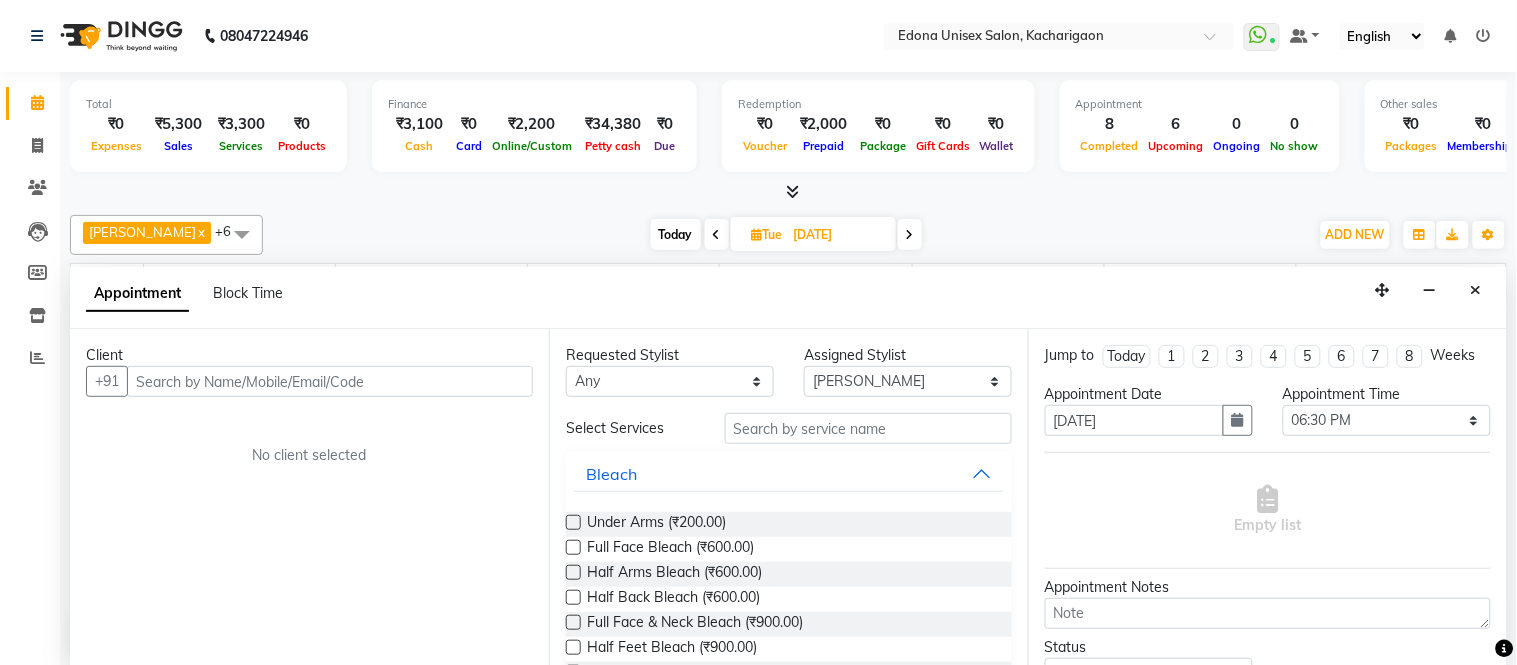 click at bounding box center (330, 381) 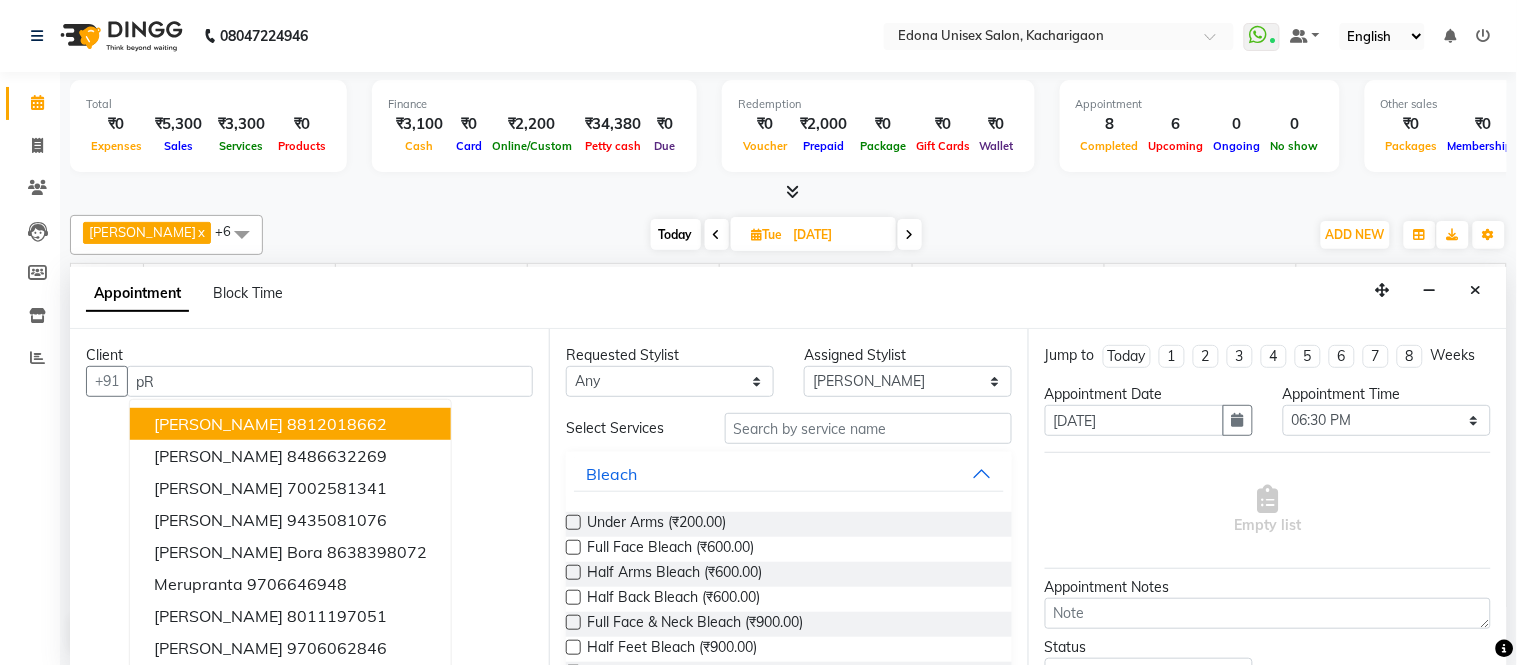 type on "p" 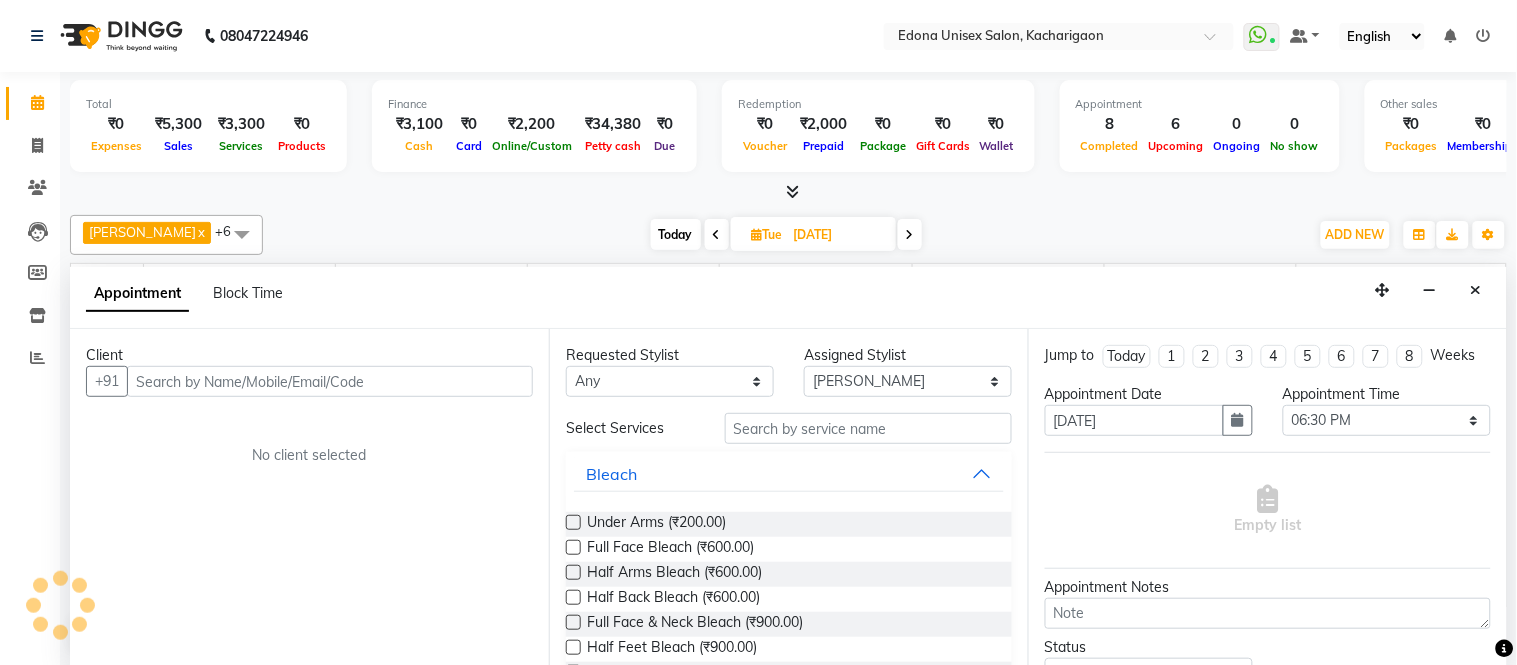 type on "p" 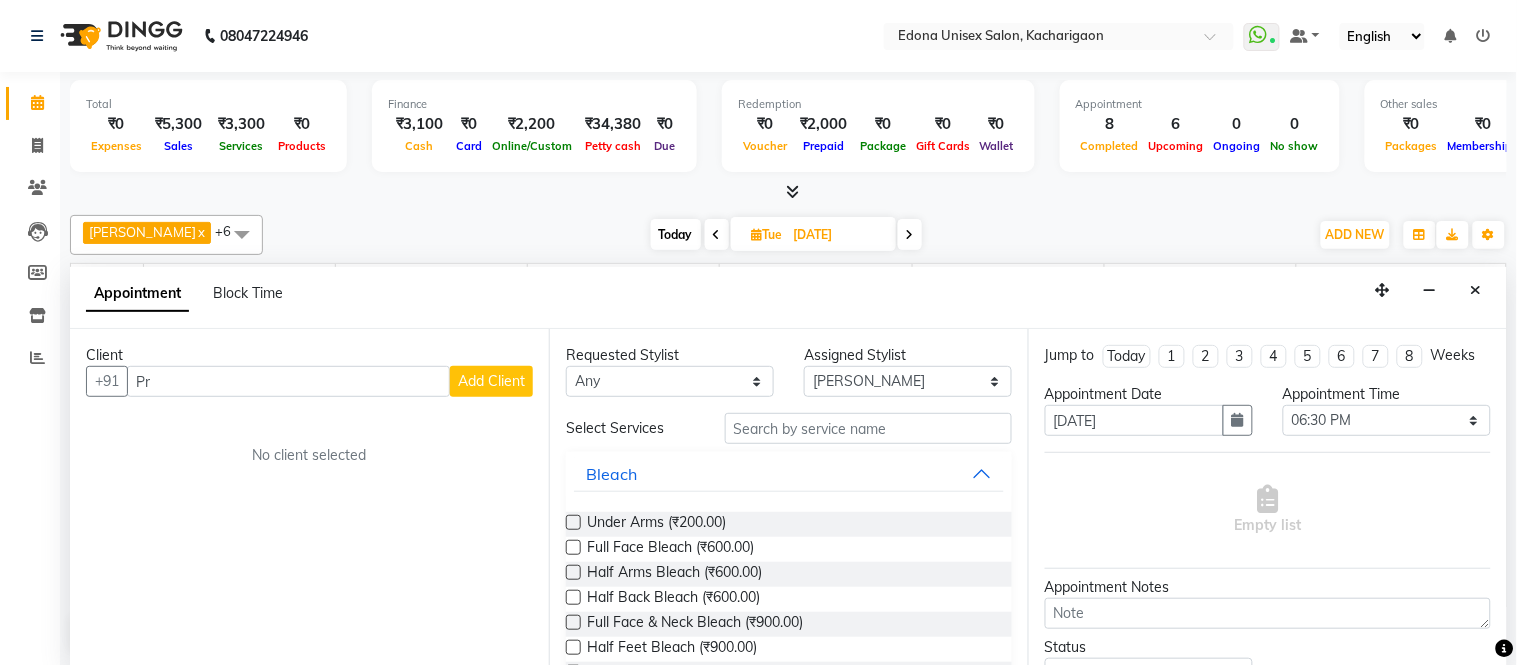 type on "P" 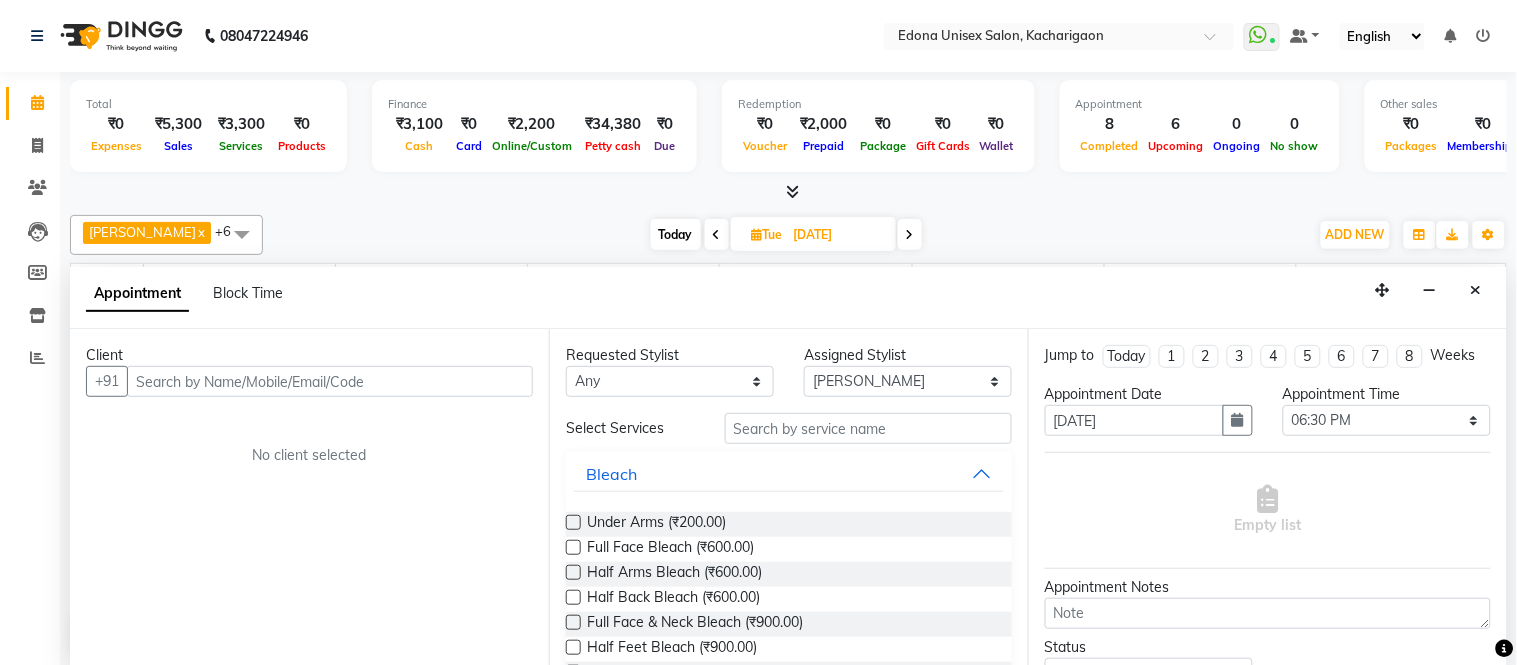 click at bounding box center (330, 381) 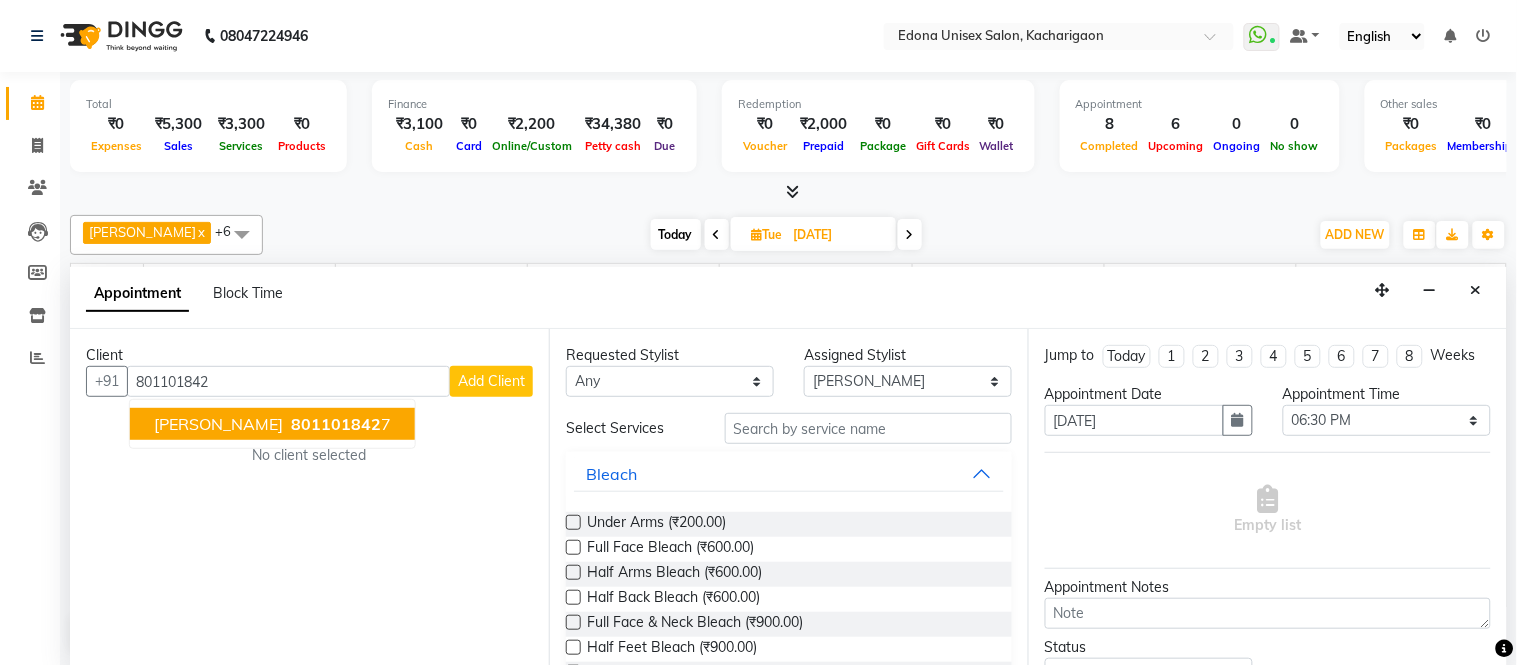 click on "801101842" at bounding box center [336, 424] 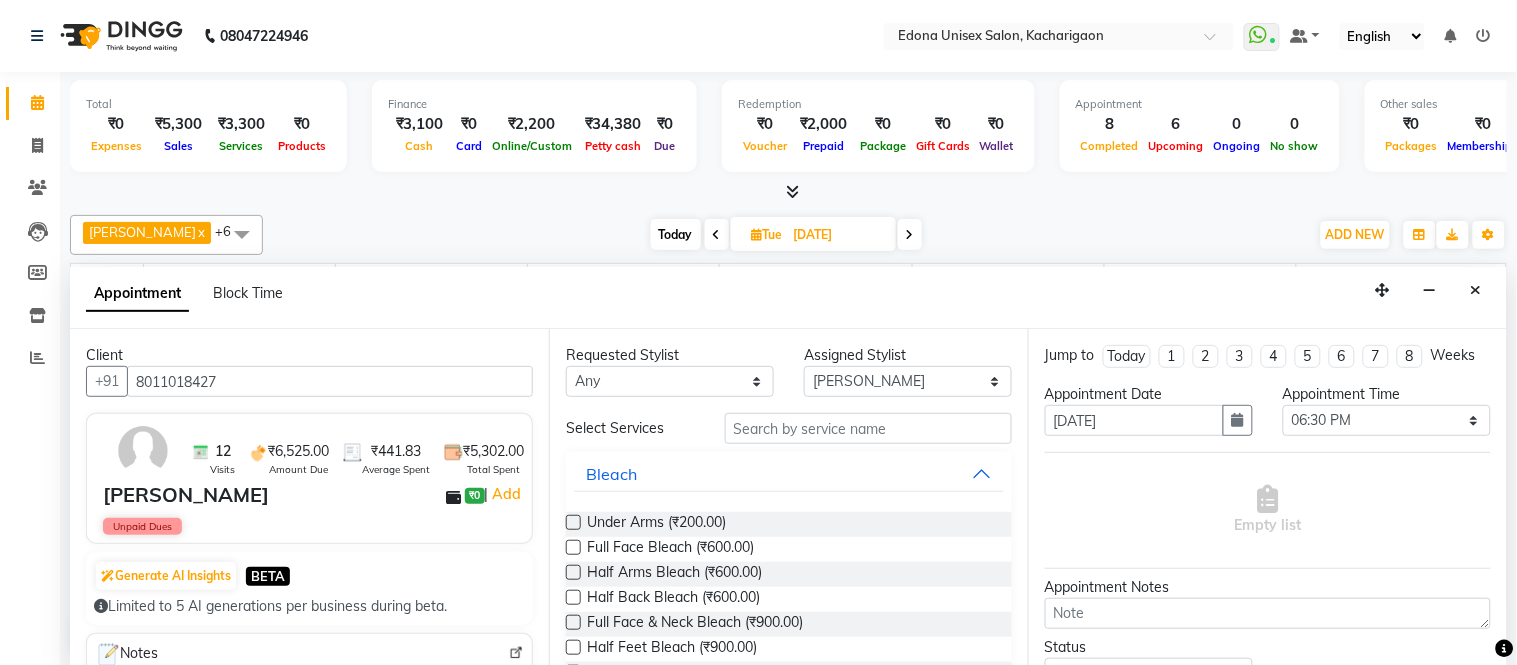 type on "8011018427" 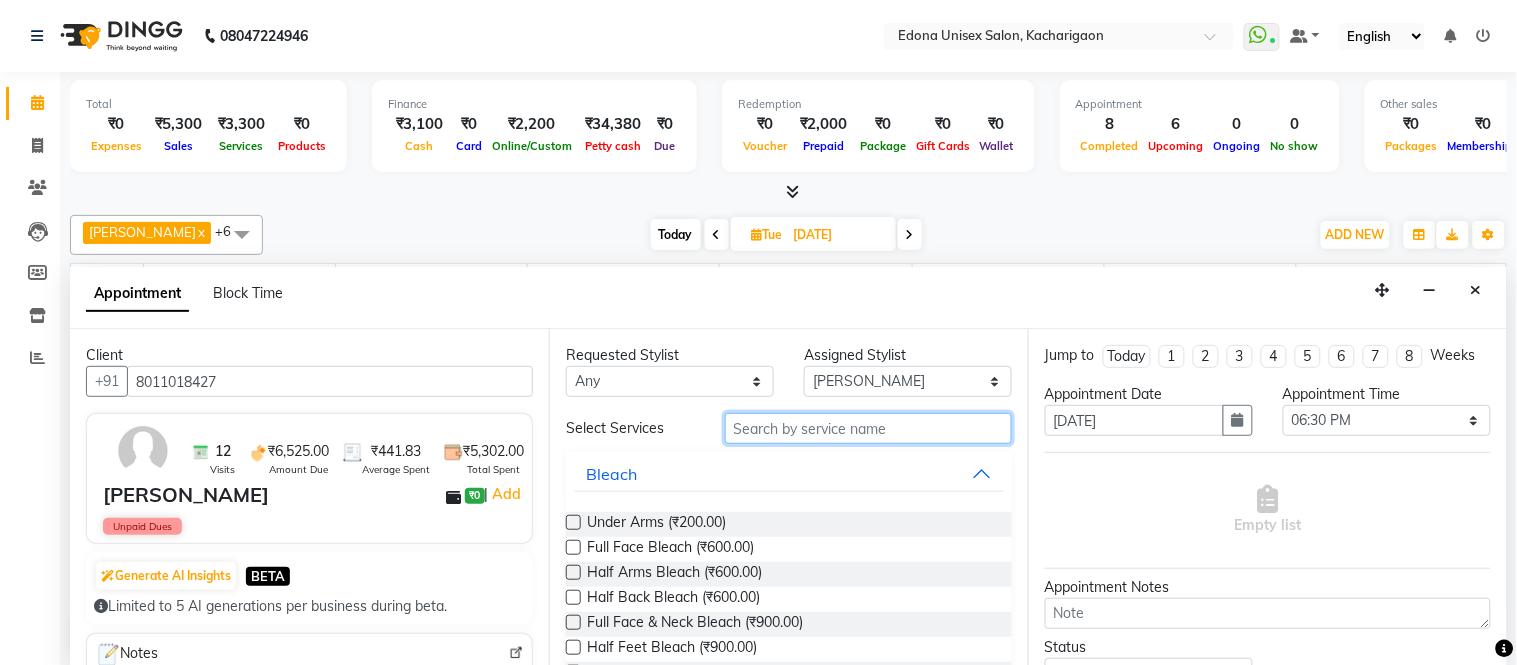 click at bounding box center (868, 428) 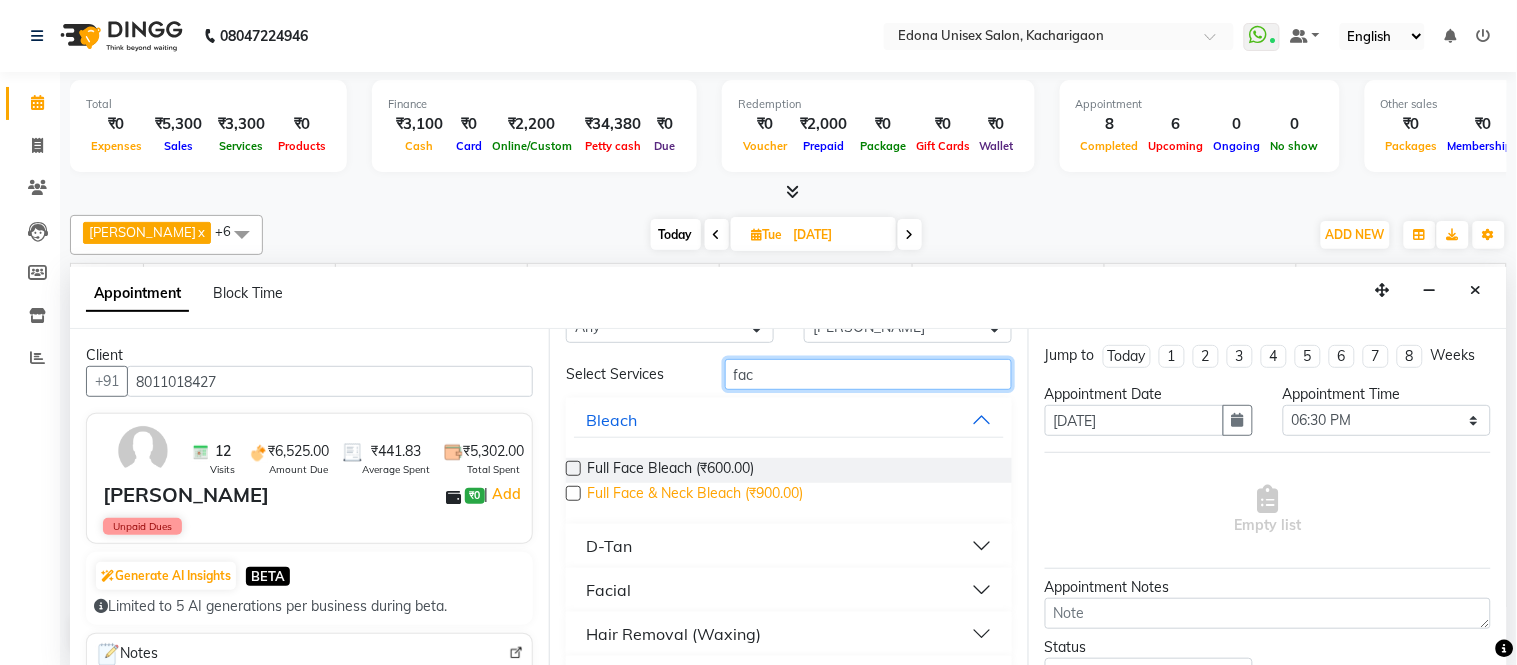 scroll, scrollTop: 103, scrollLeft: 0, axis: vertical 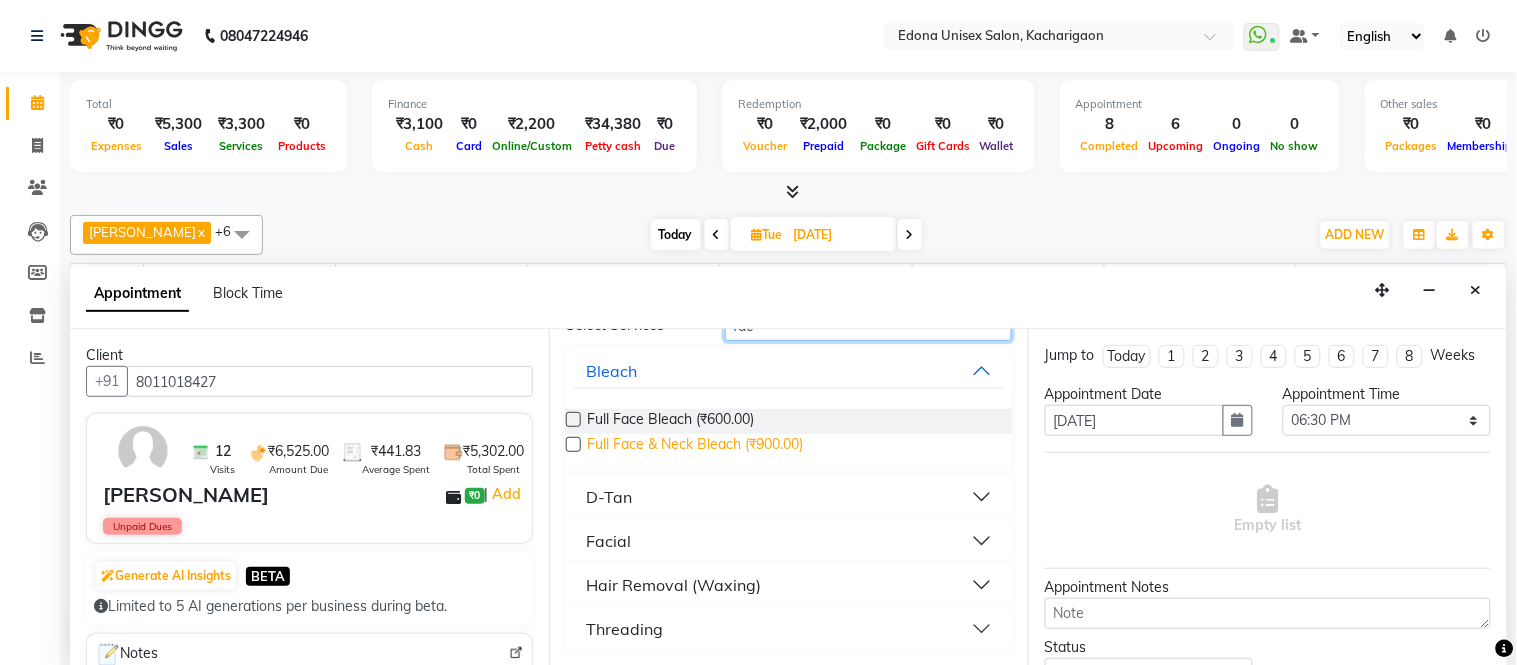 type on "fac" 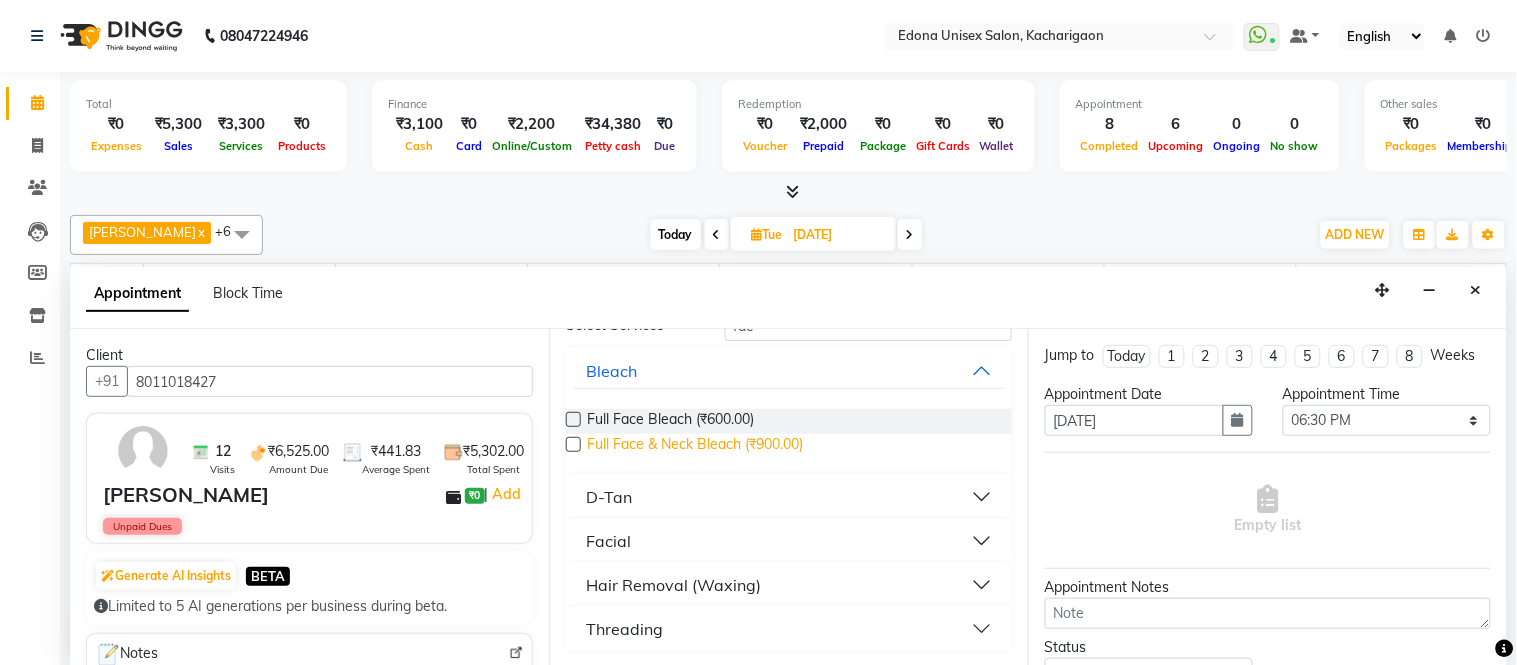 click on "Facial" at bounding box center [608, 541] 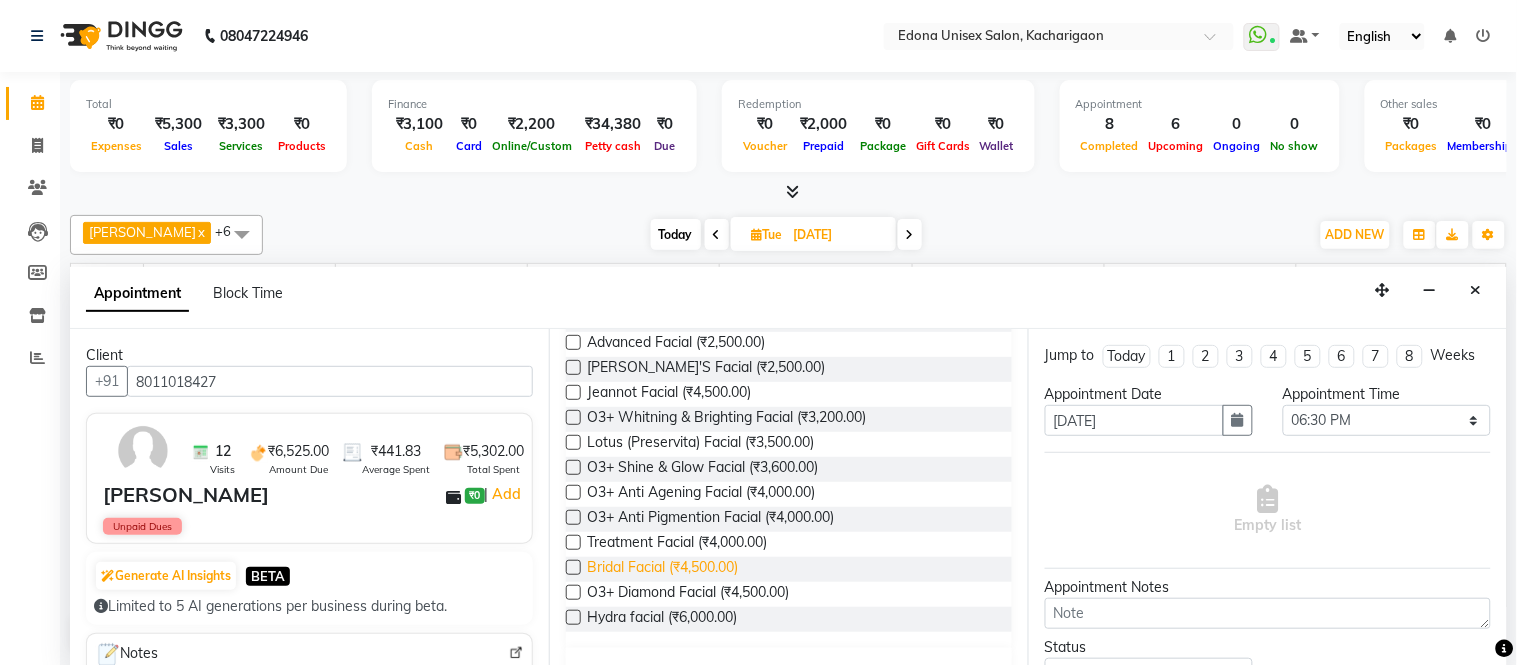 scroll, scrollTop: 325, scrollLeft: 0, axis: vertical 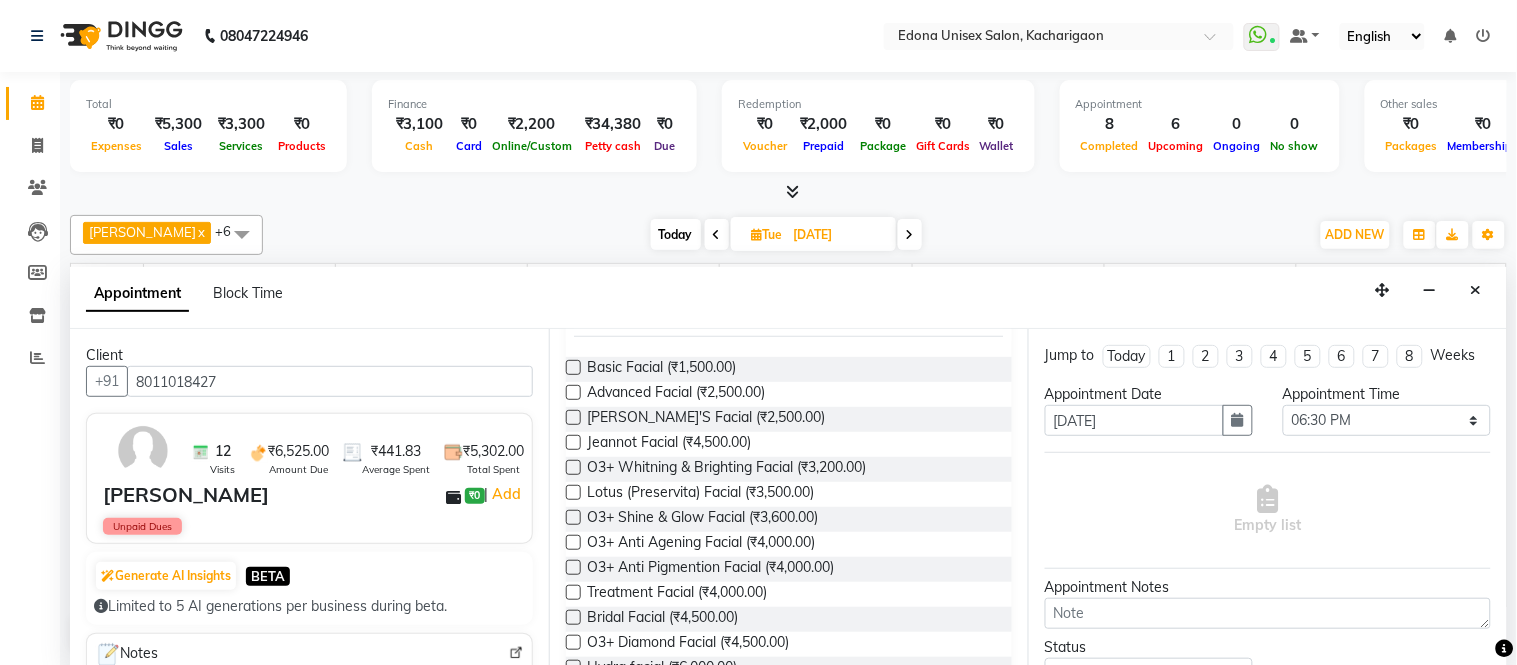 click at bounding box center (573, 392) 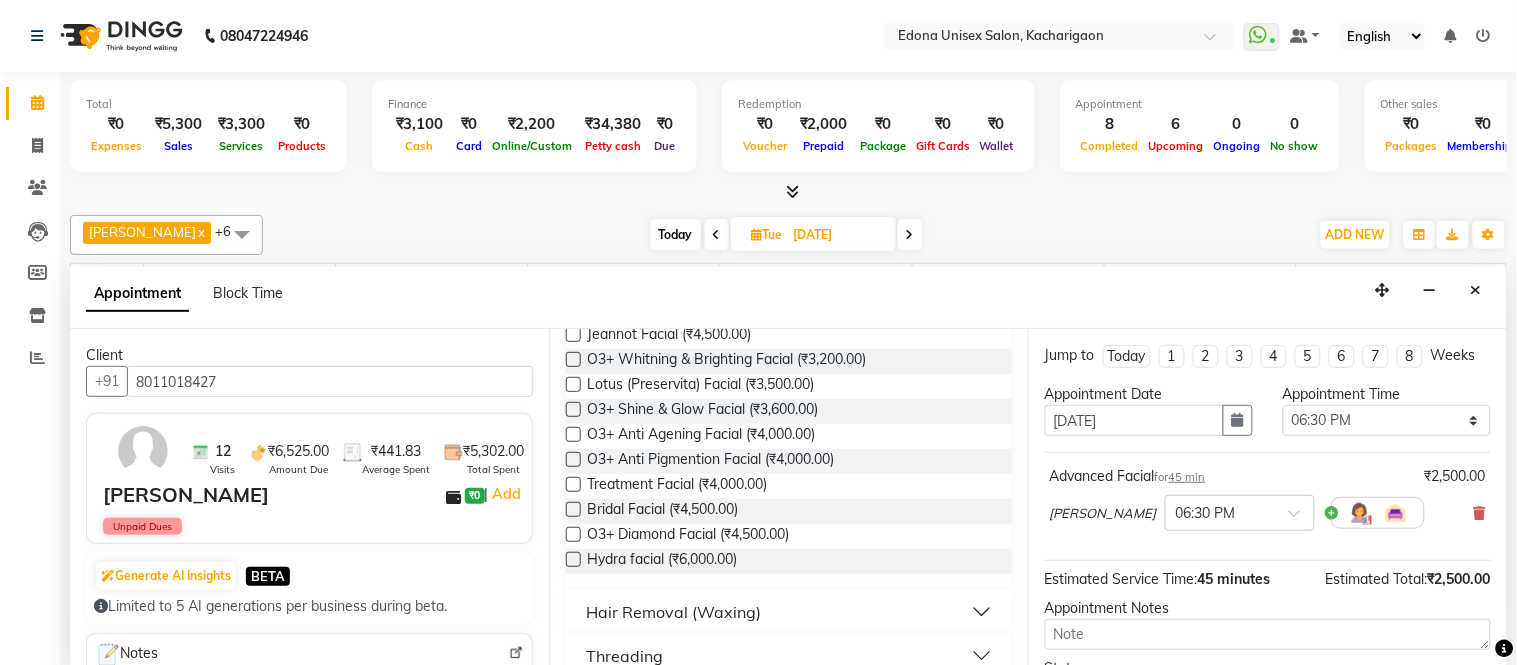 checkbox on "false" 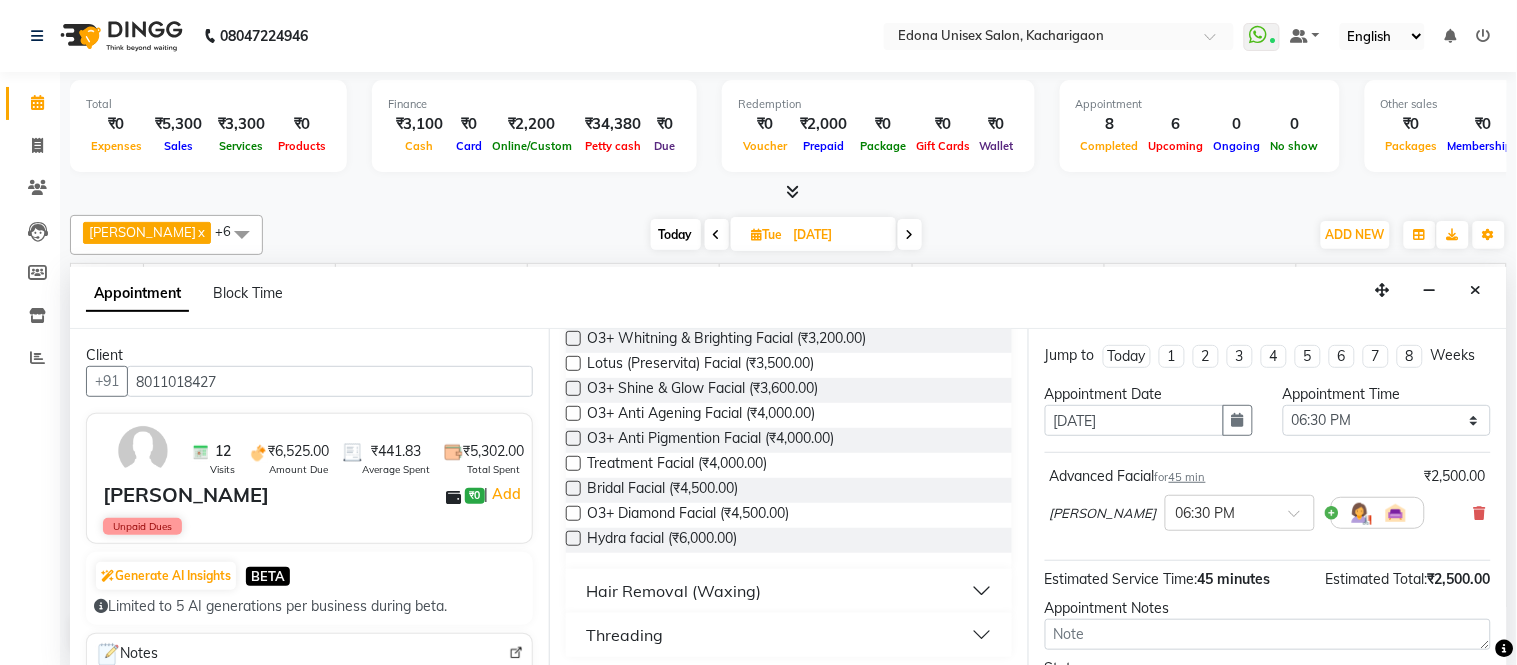 scroll, scrollTop: 460, scrollLeft: 0, axis: vertical 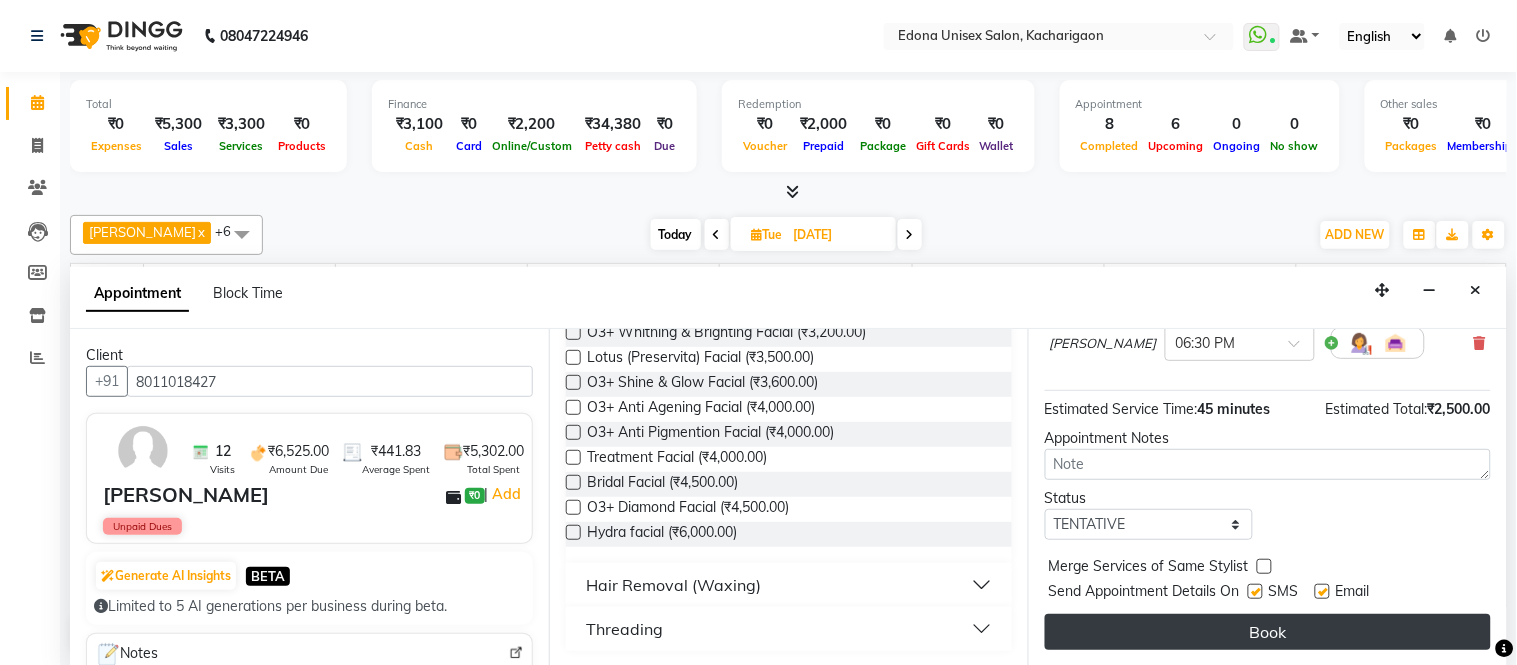 click on "Book" at bounding box center [1268, 632] 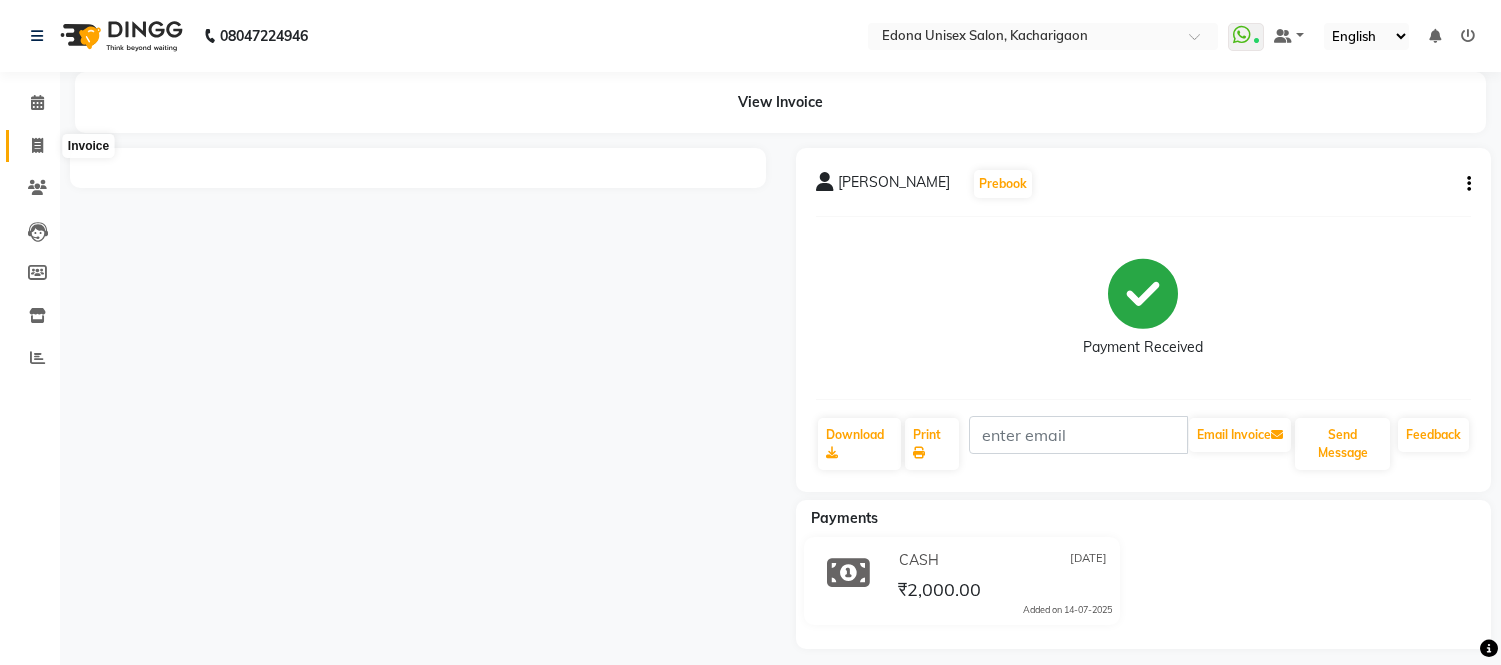 scroll, scrollTop: 0, scrollLeft: 0, axis: both 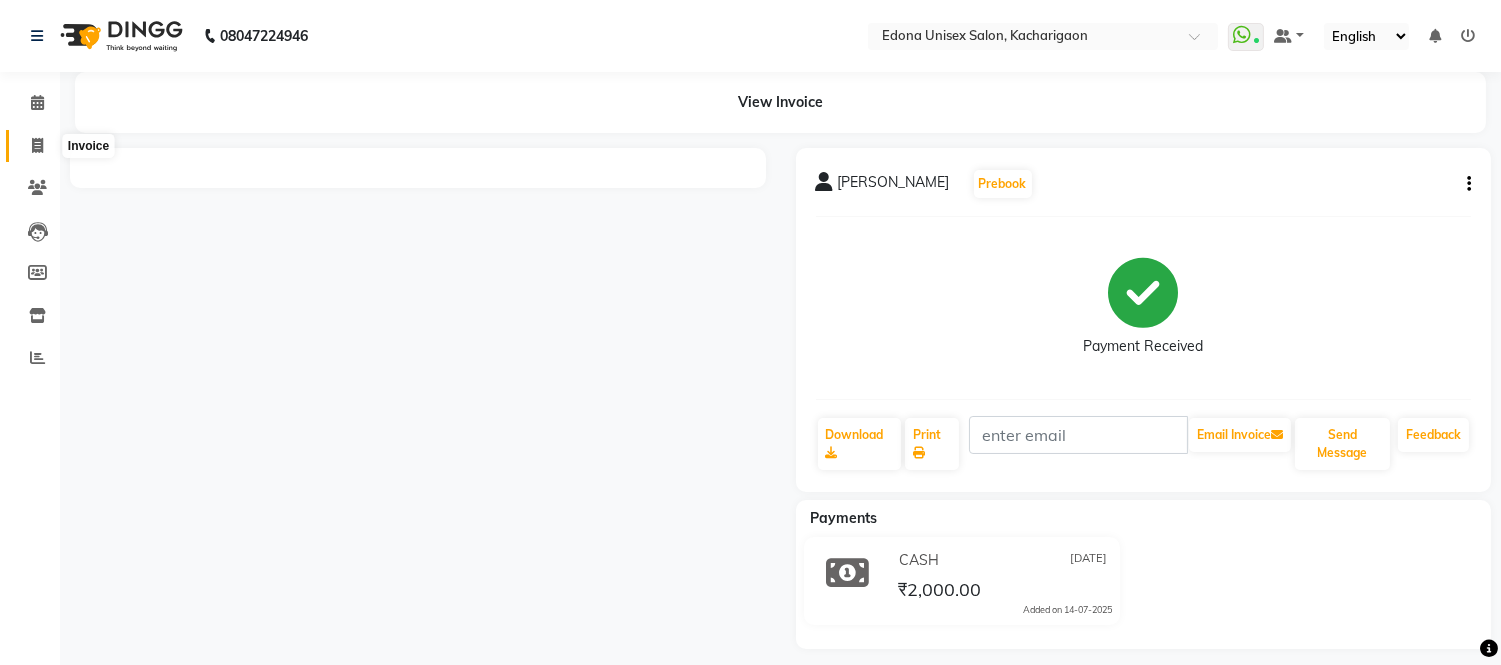 click 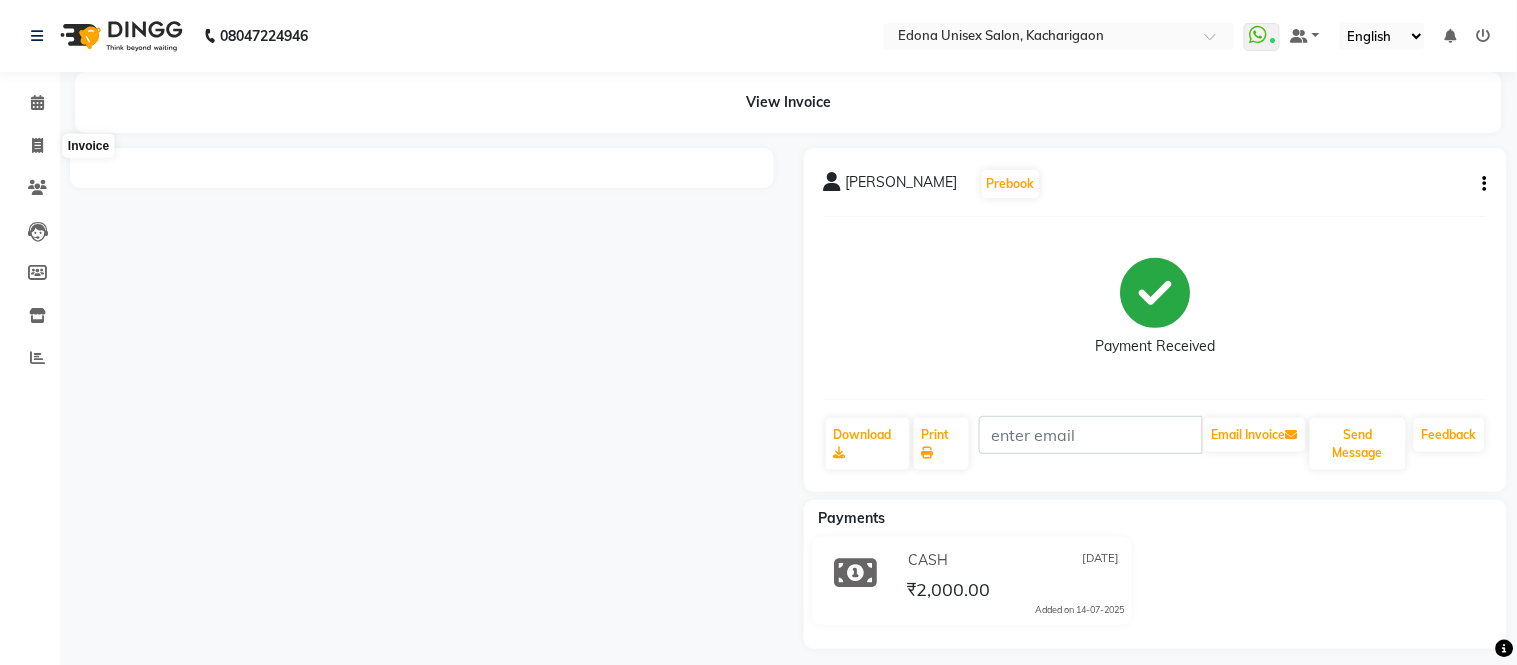select on "5389" 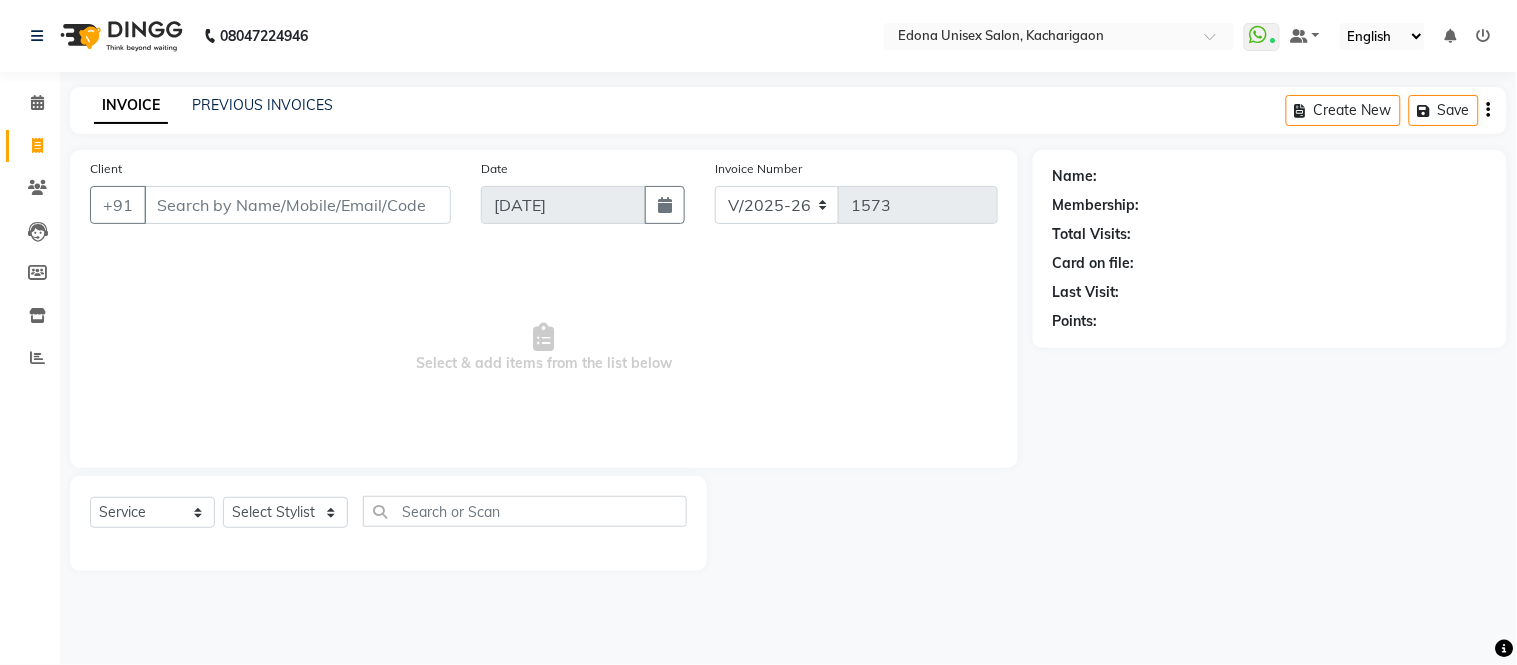 click on "Client" at bounding box center [297, 205] 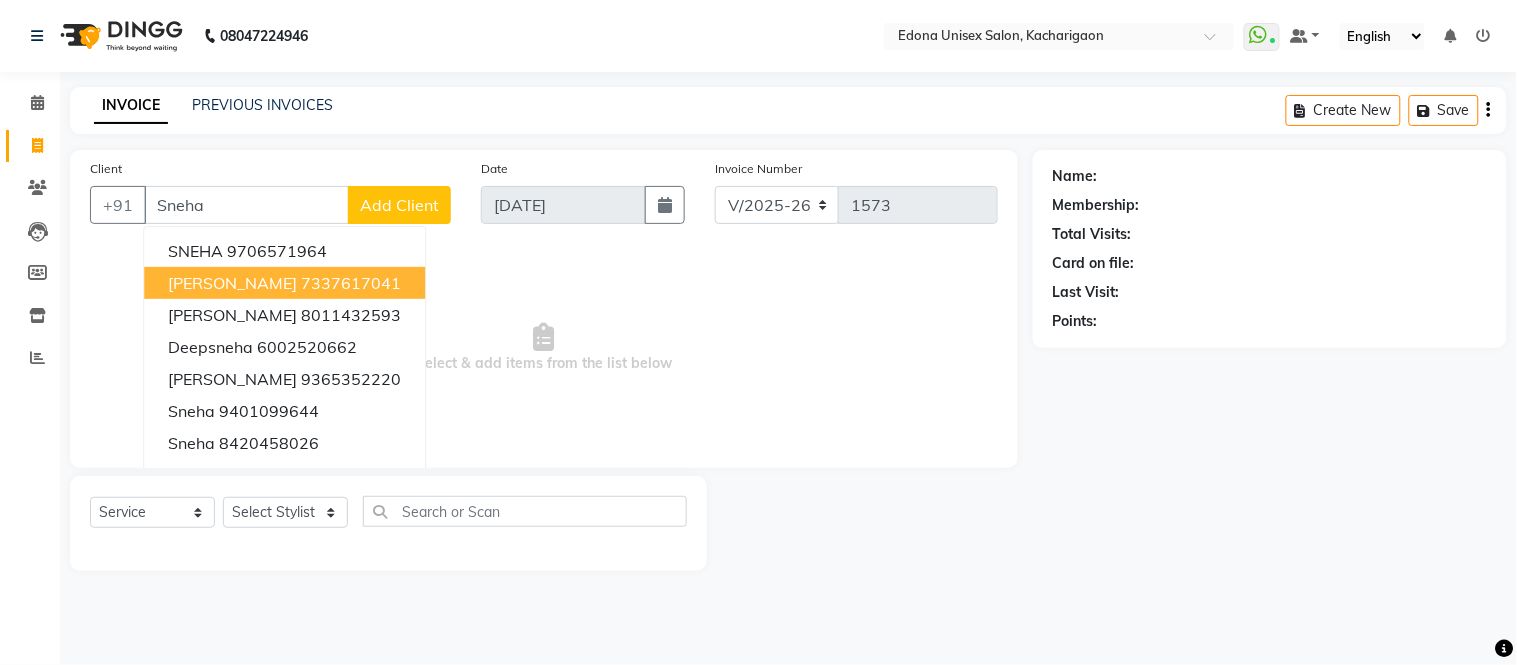 click on "7337617041" at bounding box center [351, 283] 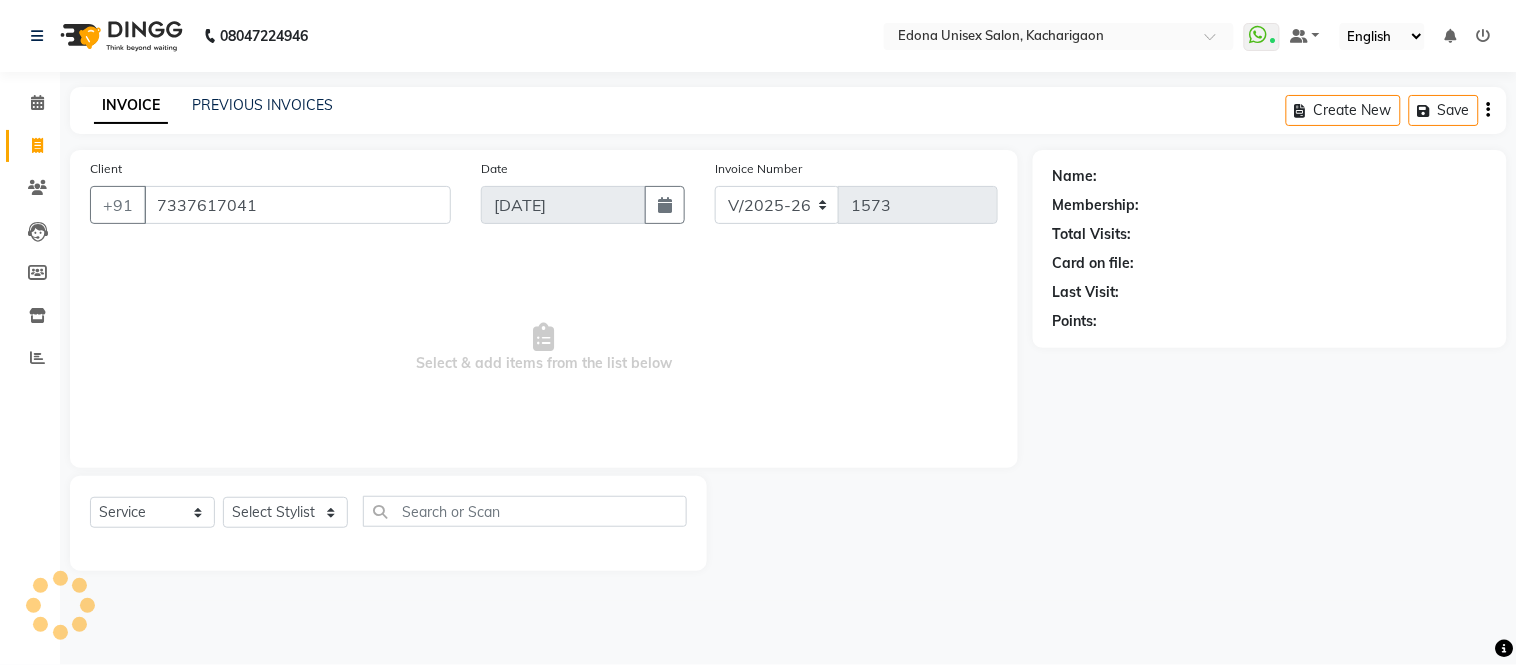 type on "7337617041" 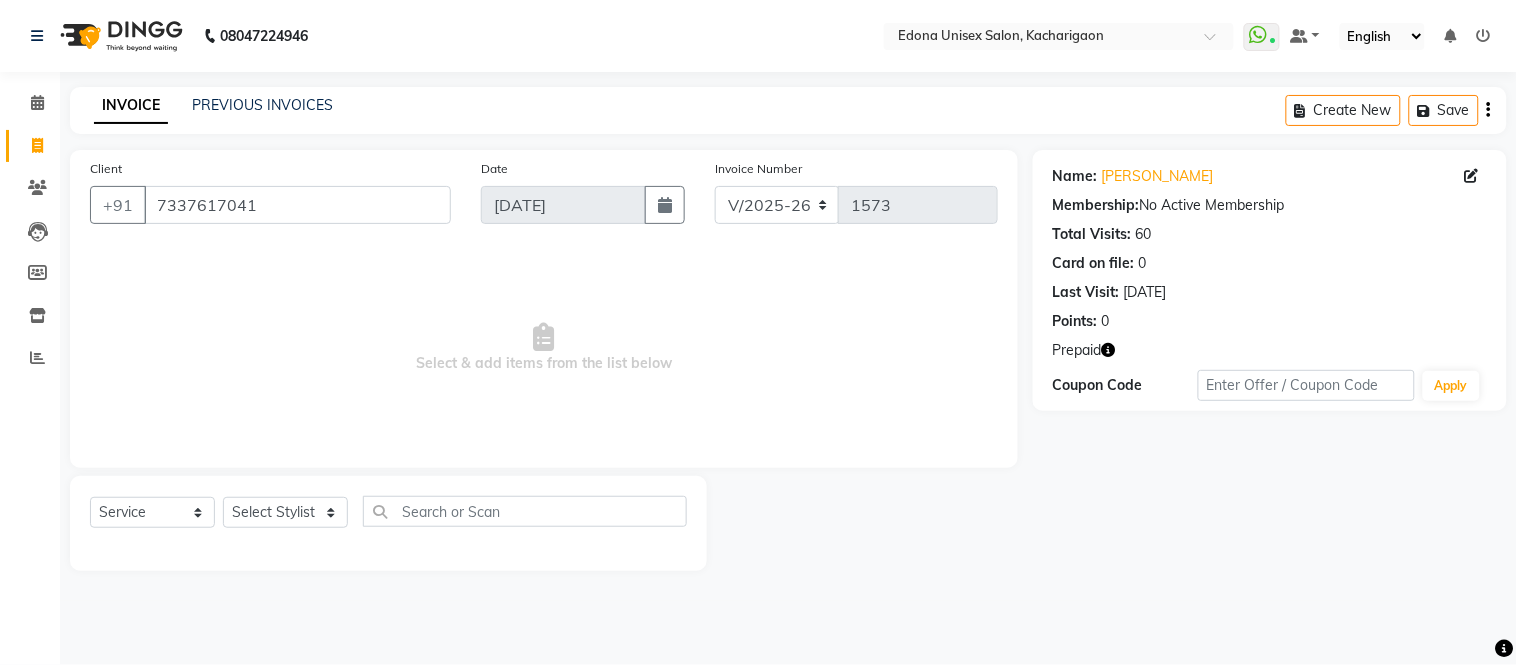 click 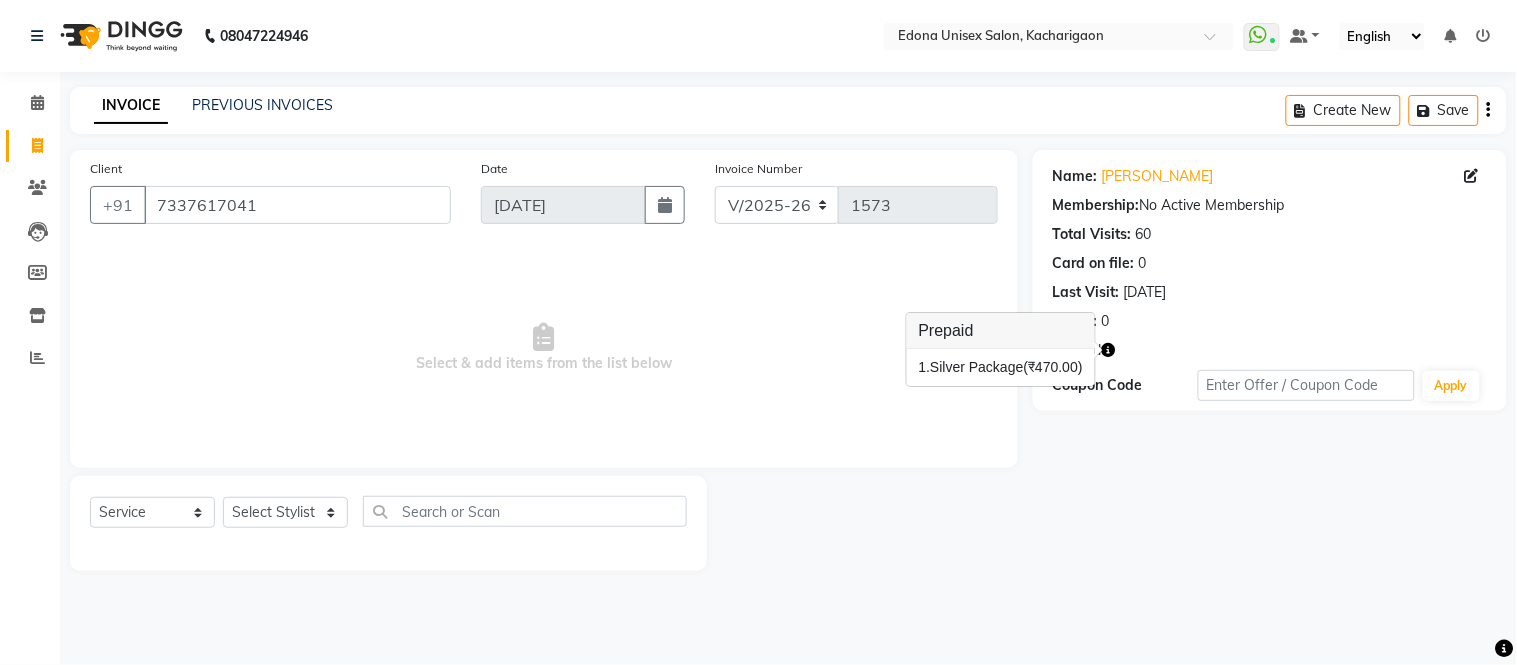 click on "Select & add items from the list below" at bounding box center [544, 348] 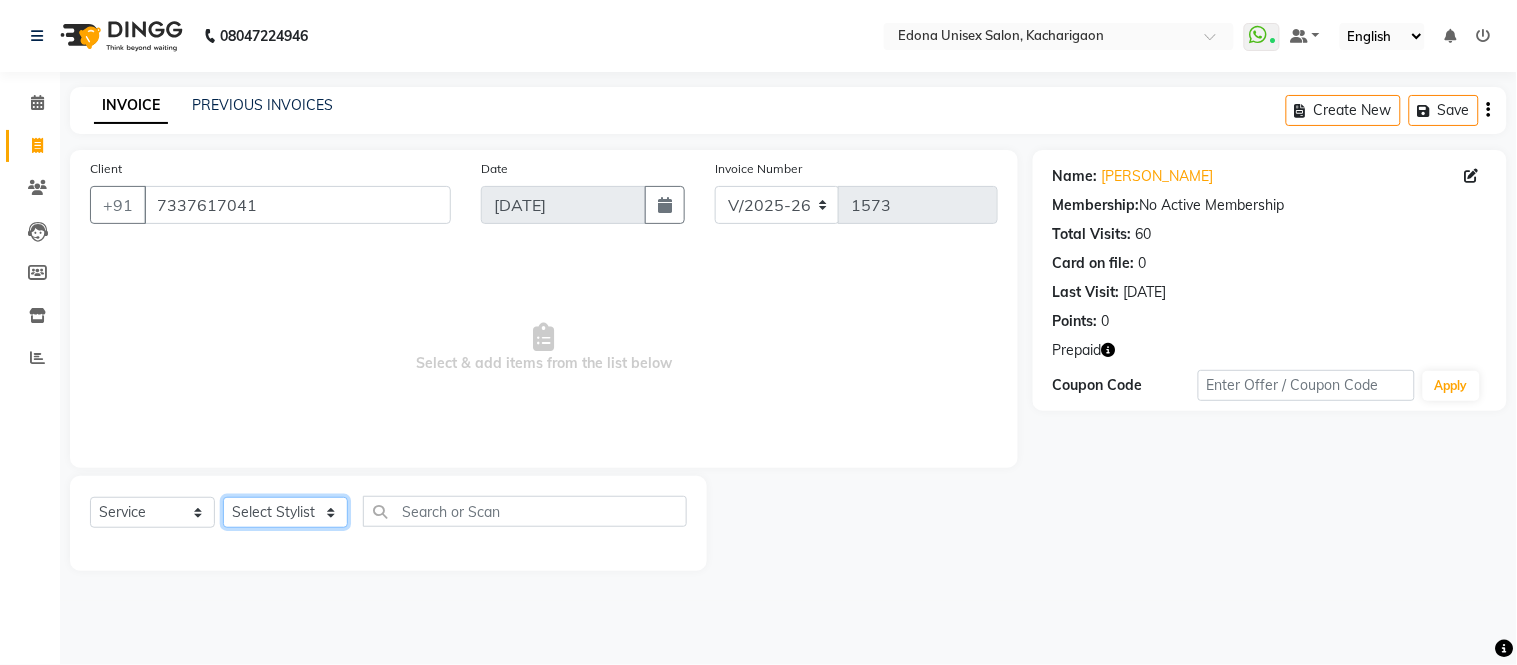 click on "Select Stylist Admin Anju Sonar Bir Basumtary [PERSON_NAME] [PERSON_NAME] Hombr [PERSON_NAME] [PERSON_NAME] [PERSON_NAME] Mithiser Bodo [PERSON_NAME] Neha Sonar Pahi [PERSON_NAME] Rashmi Basumtary Reshma [PERSON_NAME] Basumtary [PERSON_NAME]" 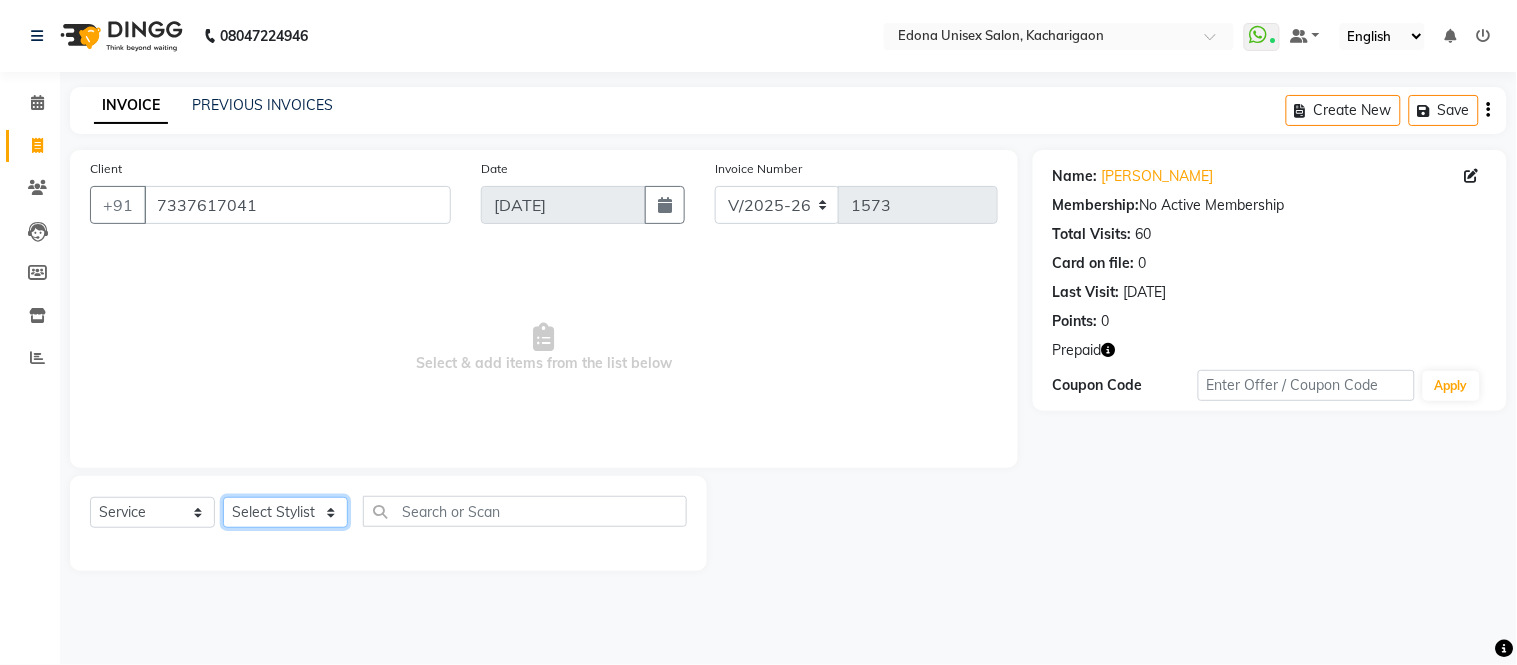 select on "82439" 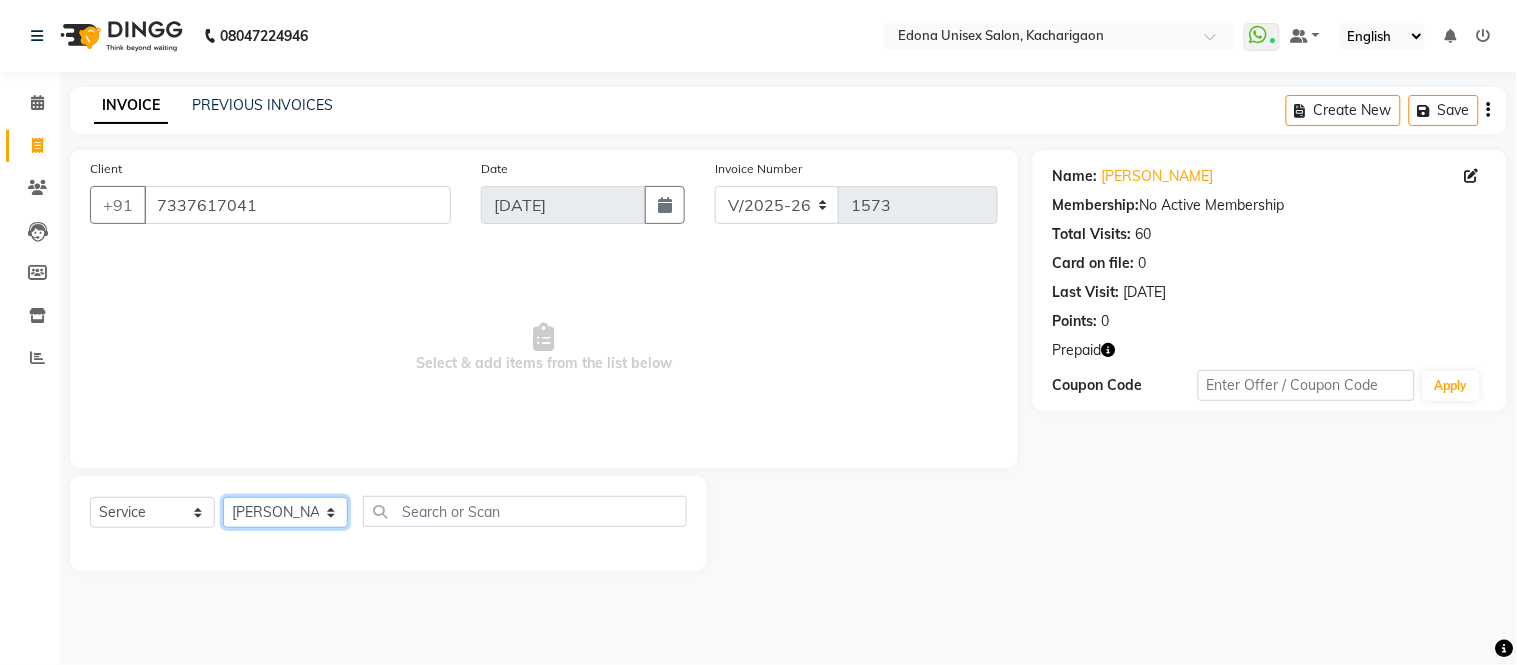 click on "Select Stylist Admin Anju Sonar Bir Basumtary [PERSON_NAME] [PERSON_NAME] Hombr [PERSON_NAME] [PERSON_NAME] [PERSON_NAME] Mithiser Bodo [PERSON_NAME] Neha Sonar Pahi [PERSON_NAME] Rashmi Basumtary Reshma [PERSON_NAME] Basumtary [PERSON_NAME]" 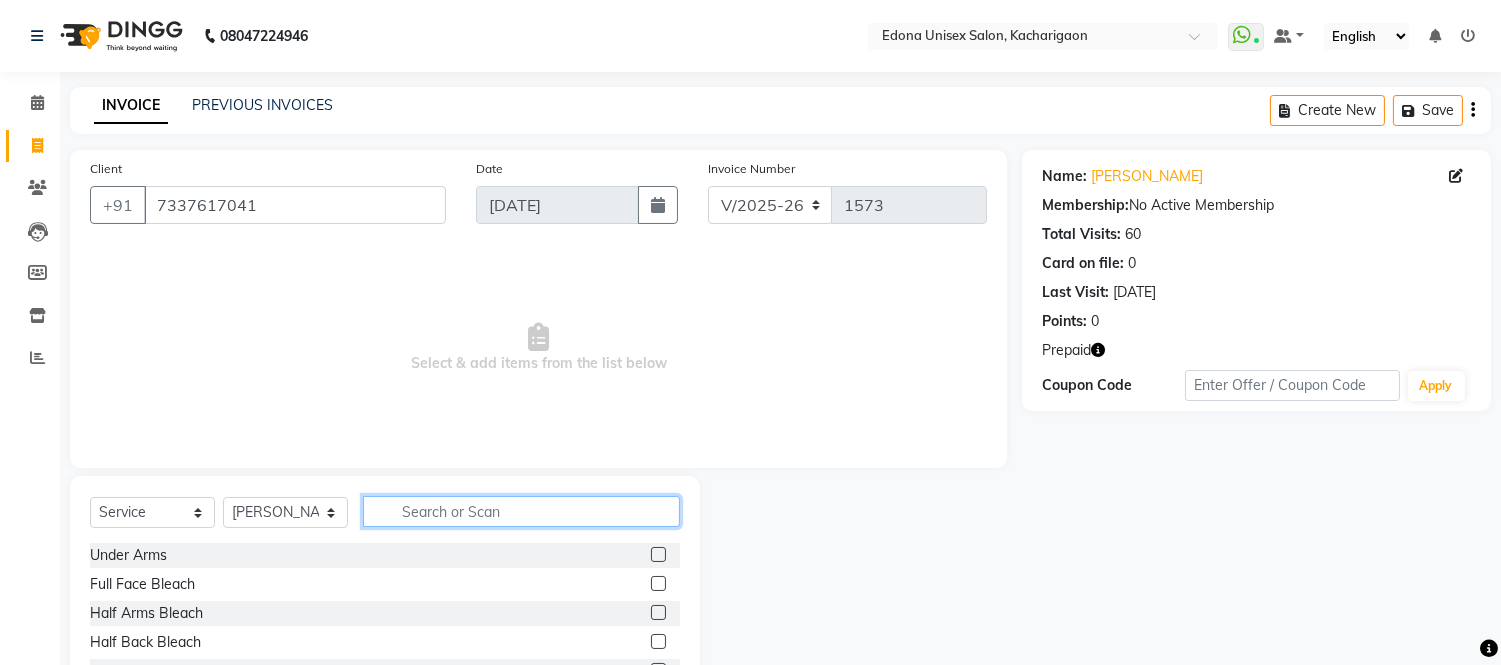 click 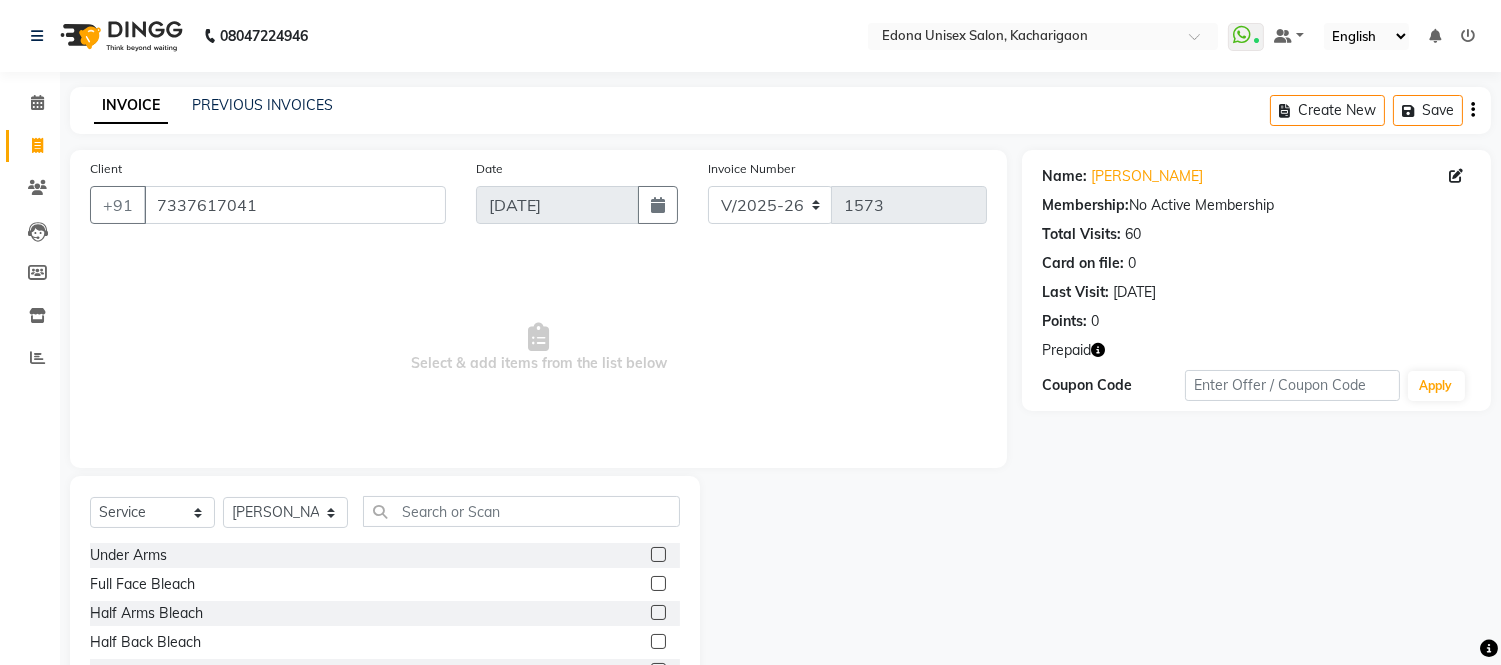 click on "Select  Service  Product  Membership  Package Voucher Prepaid Gift Card  Select Stylist Admin Anju Sonar Bir Basumtary Bishal Bharma Hemen Daimari Hombr Jogi Jenny Kayina Kriti Lokesh Verma Mithiser Bodo Monisha Goyari Neha Sonar Pahi Prabir Das Rashmi Basumtary Reshma Sultana Roselin Basumtary Sumitra Subba" 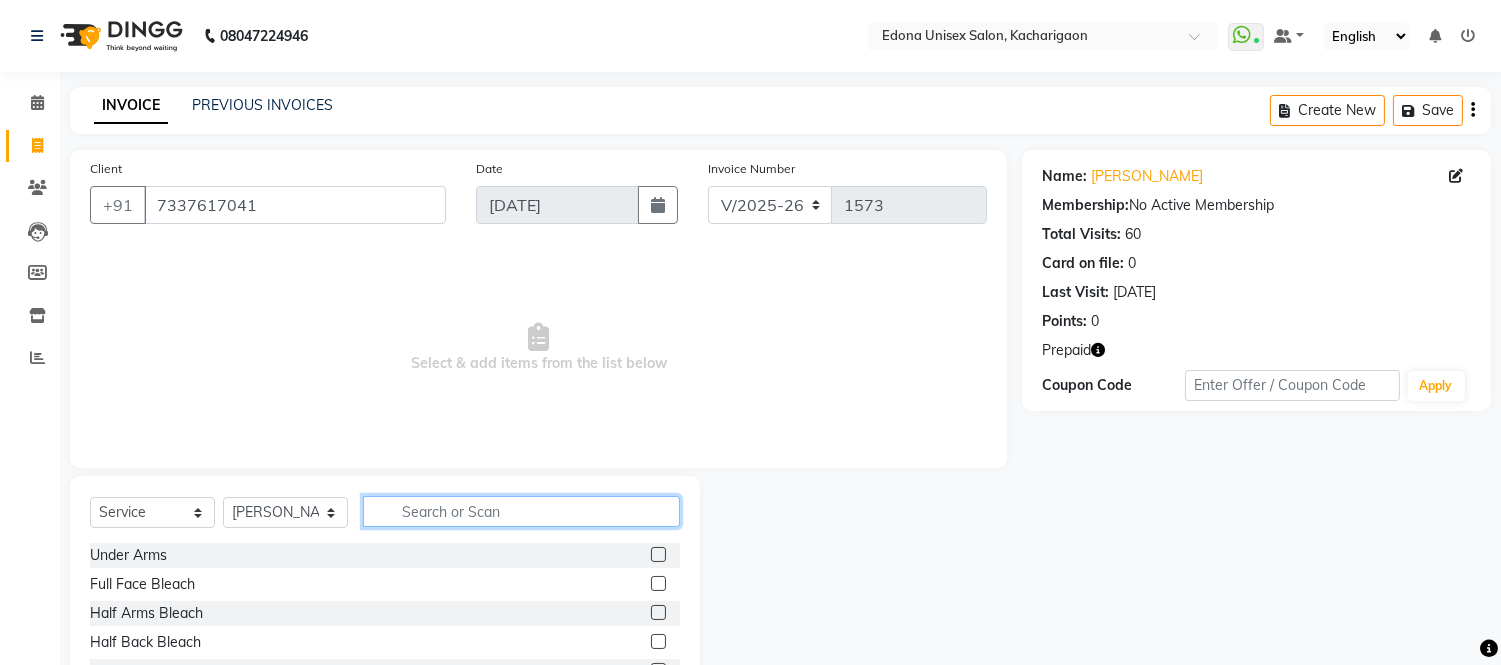 click 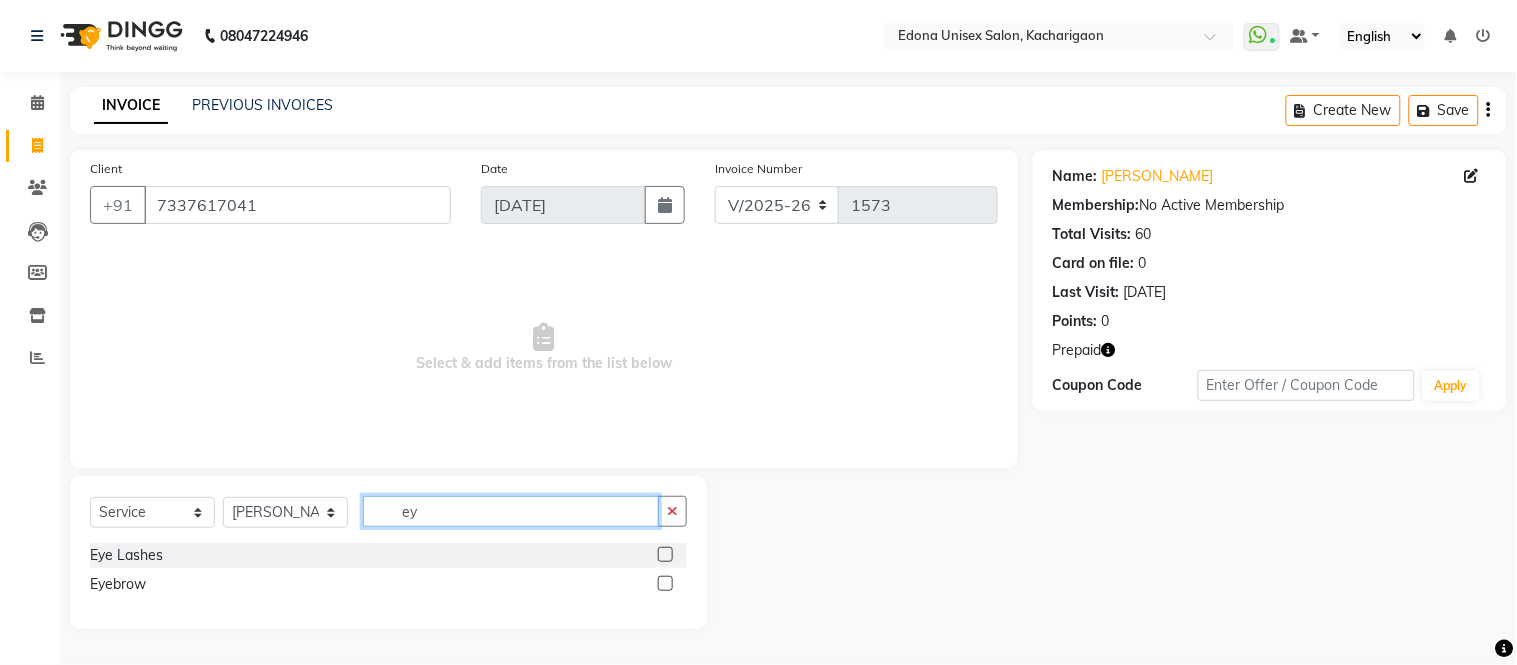 type on "ey" 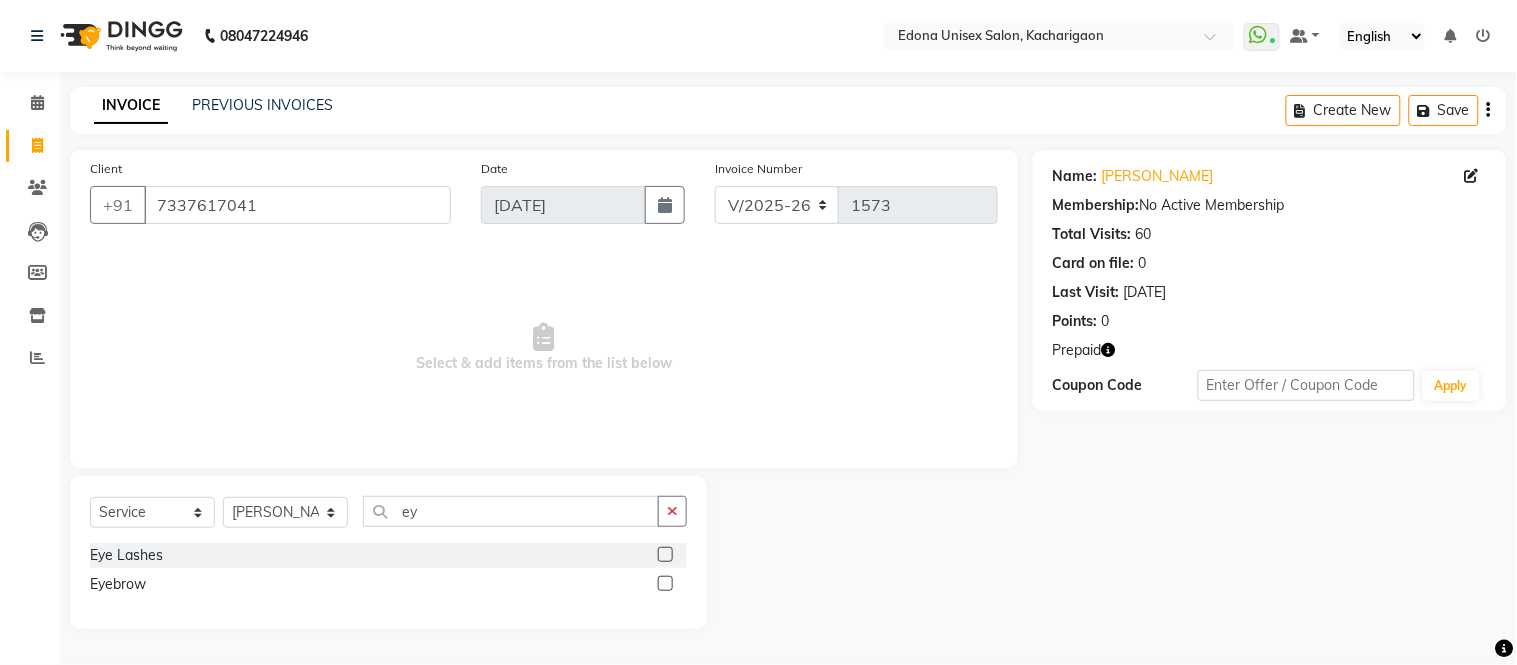 click 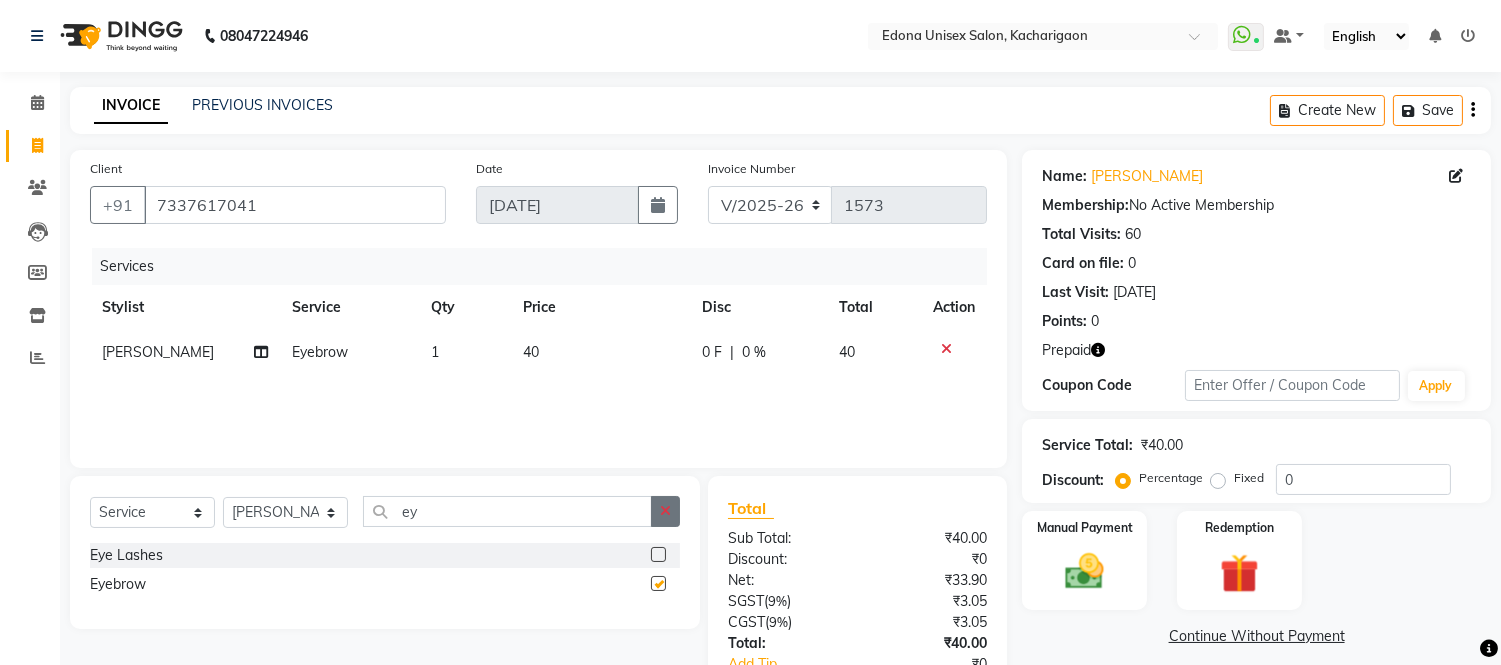 checkbox on "false" 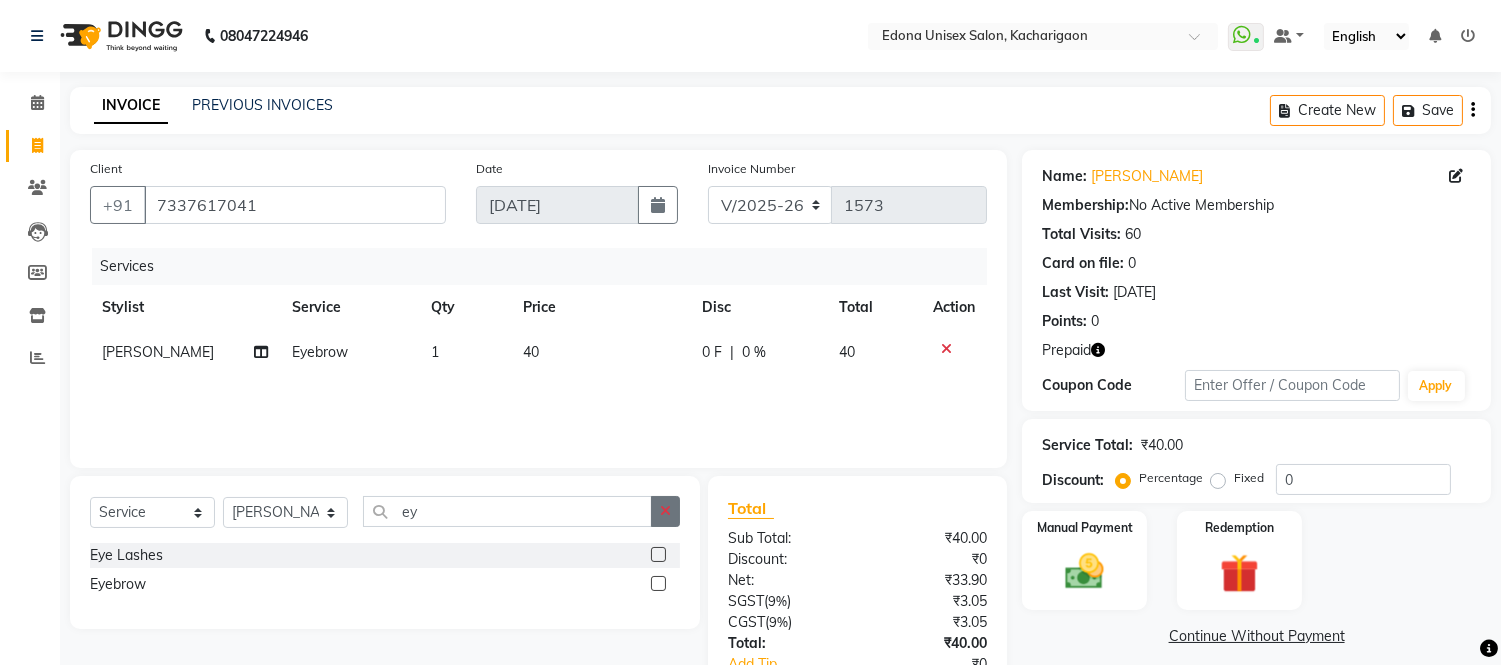 click 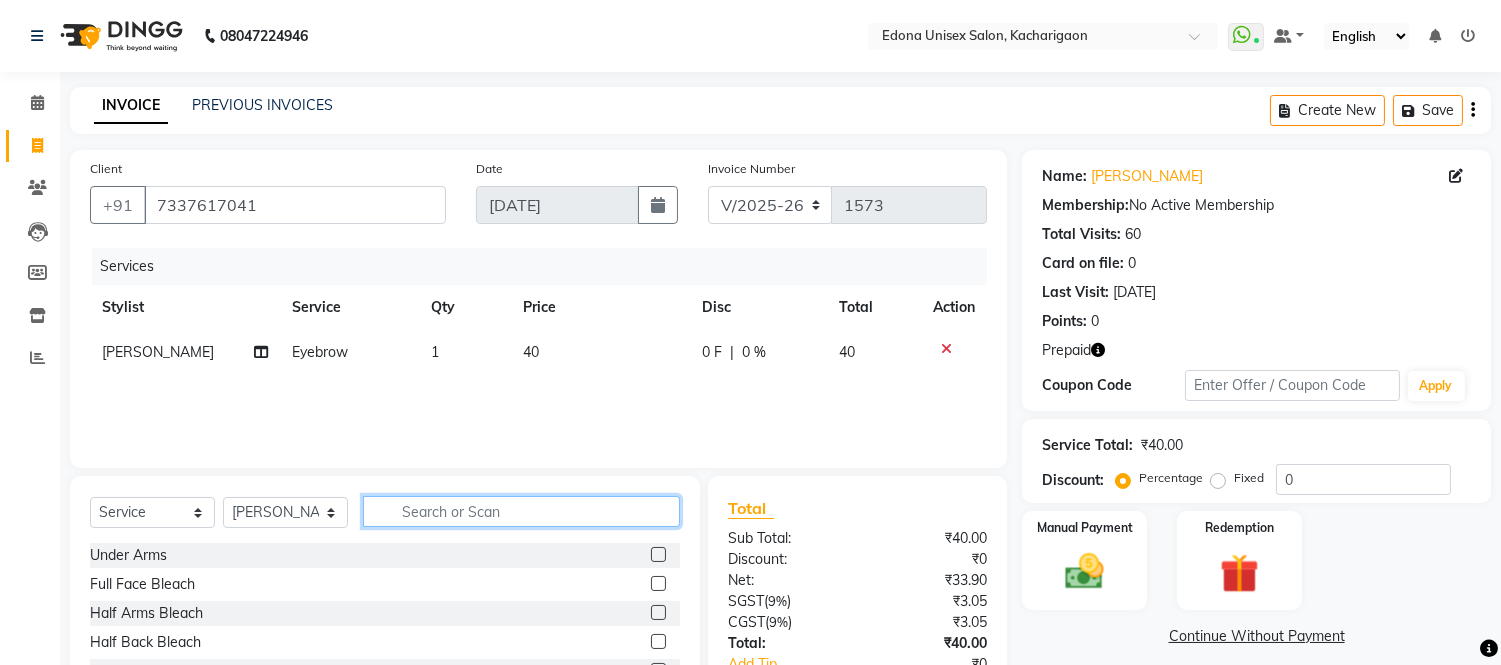 click 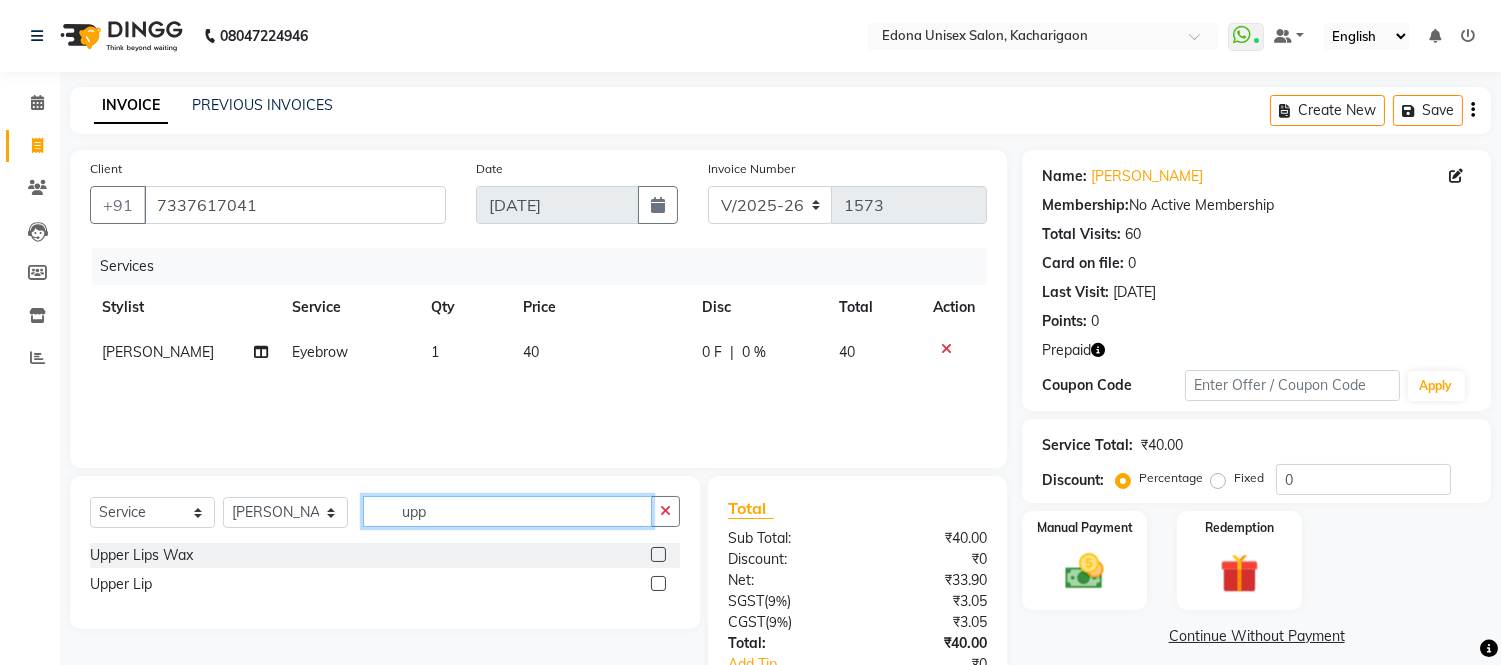 type on "upp" 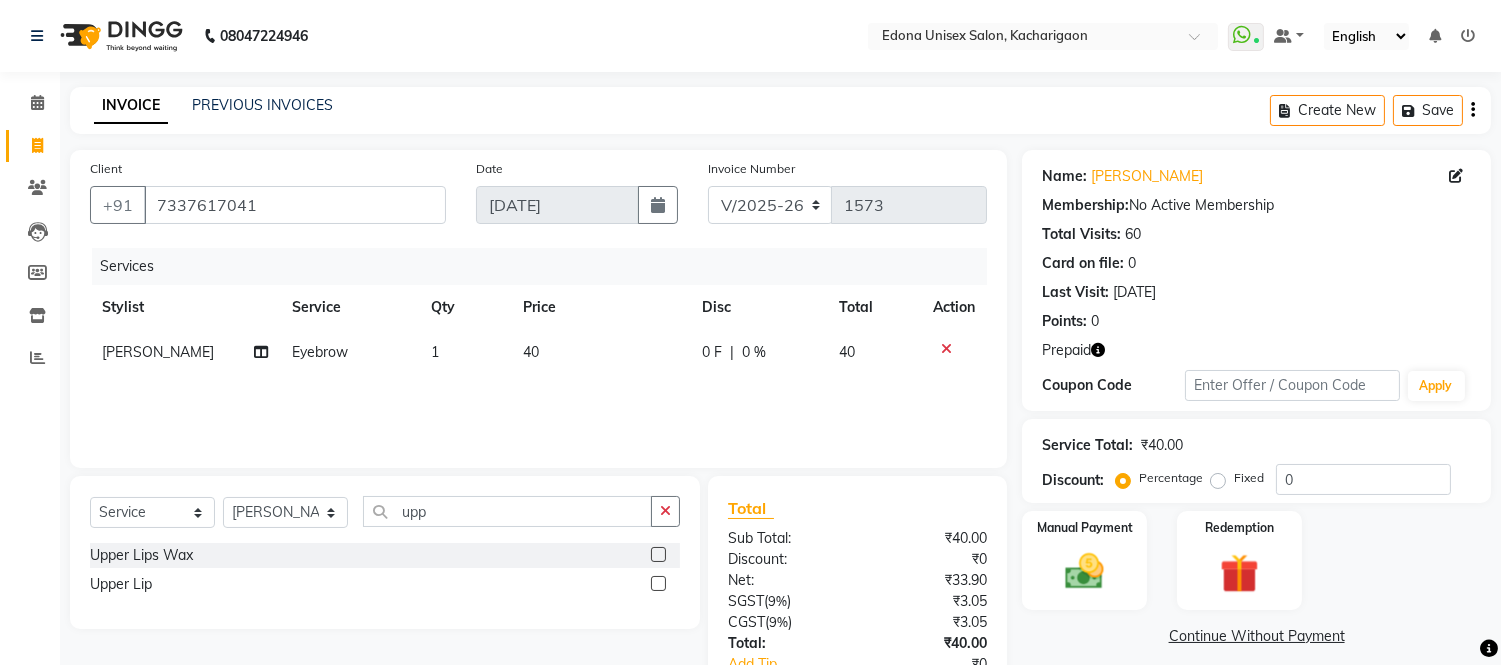 click 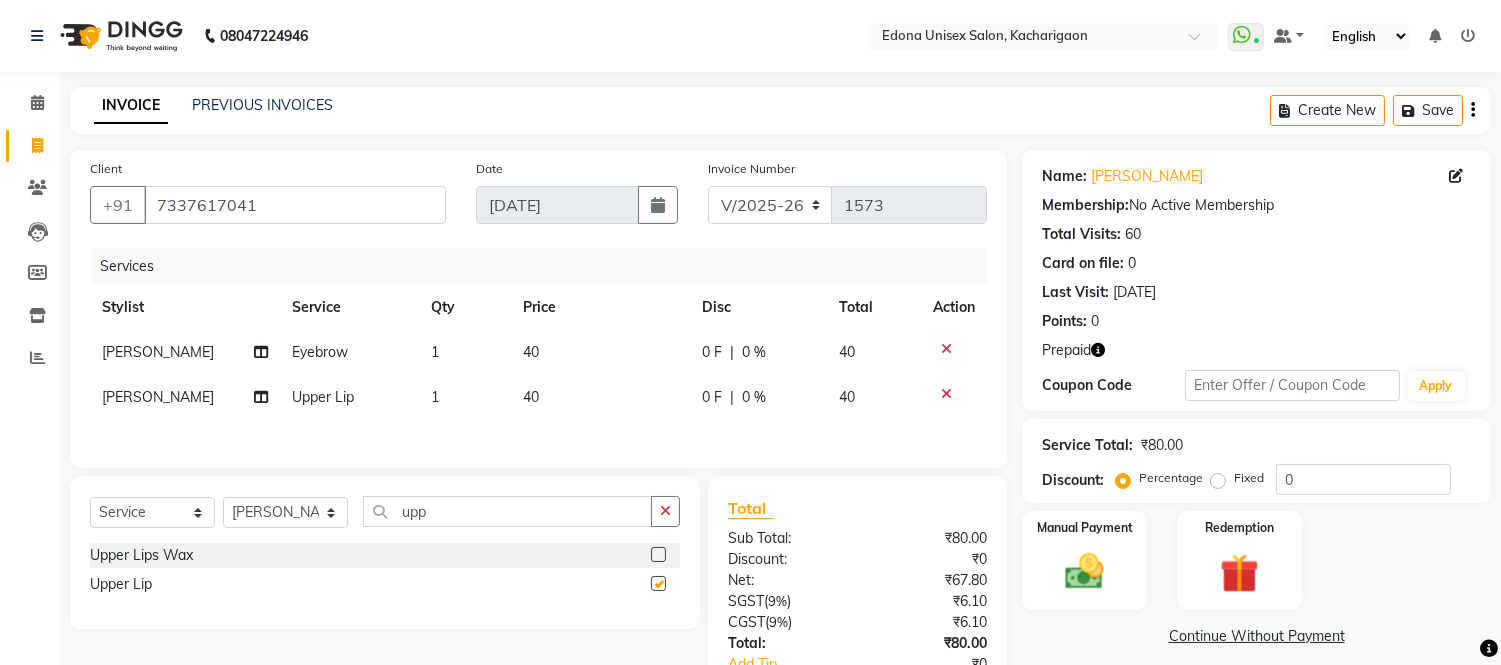 checkbox on "false" 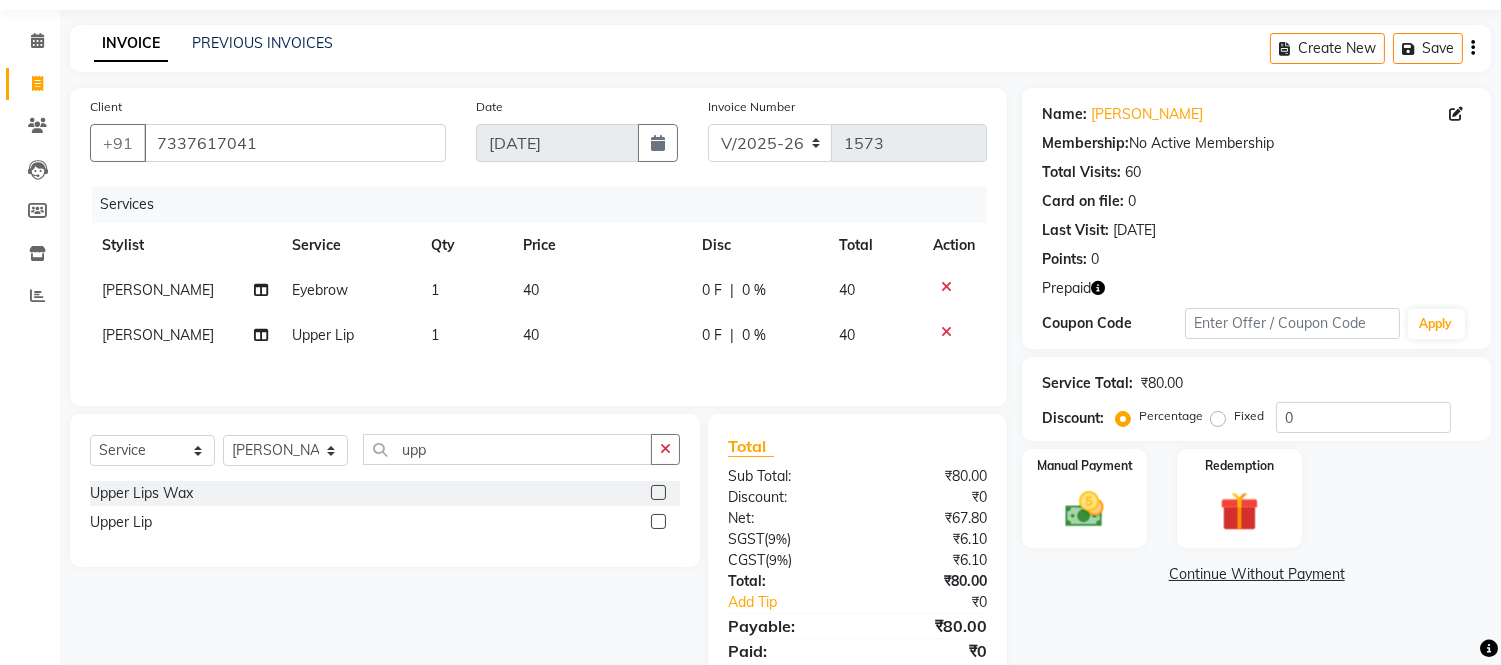 scroll, scrollTop: 111, scrollLeft: 0, axis: vertical 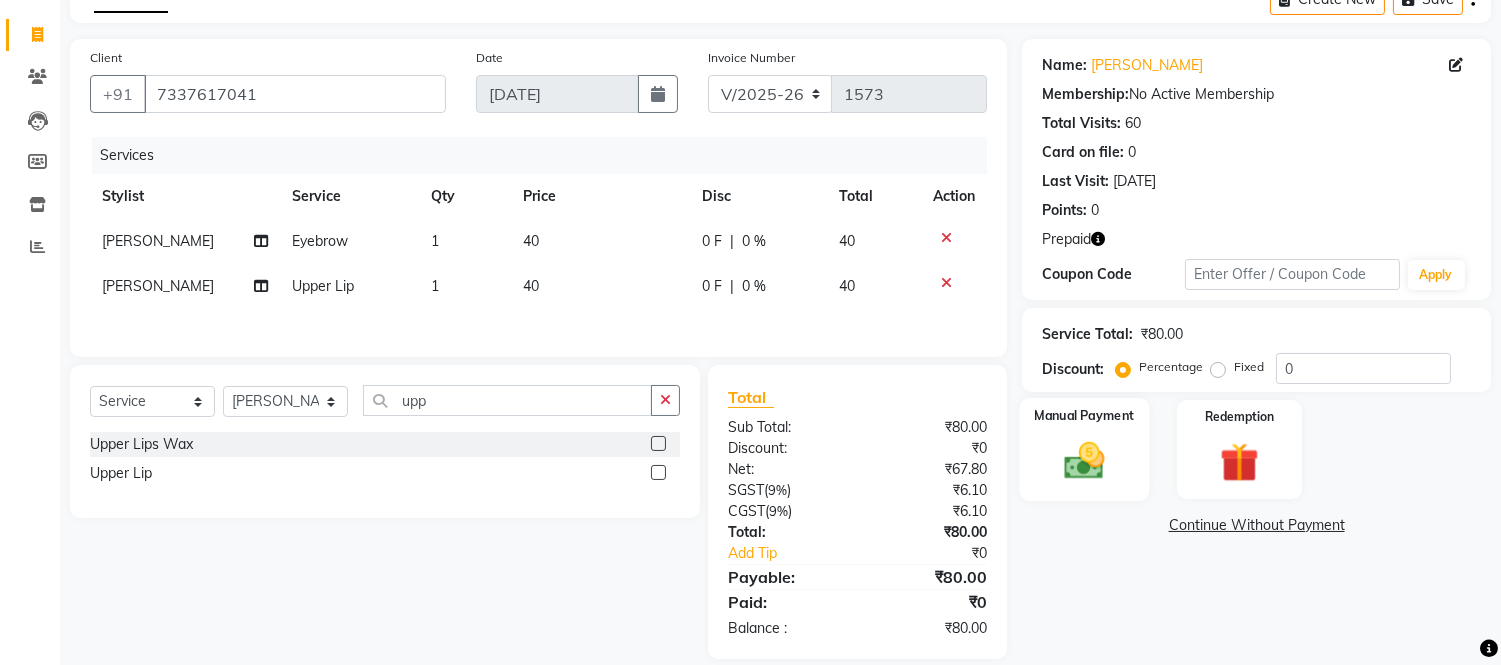click 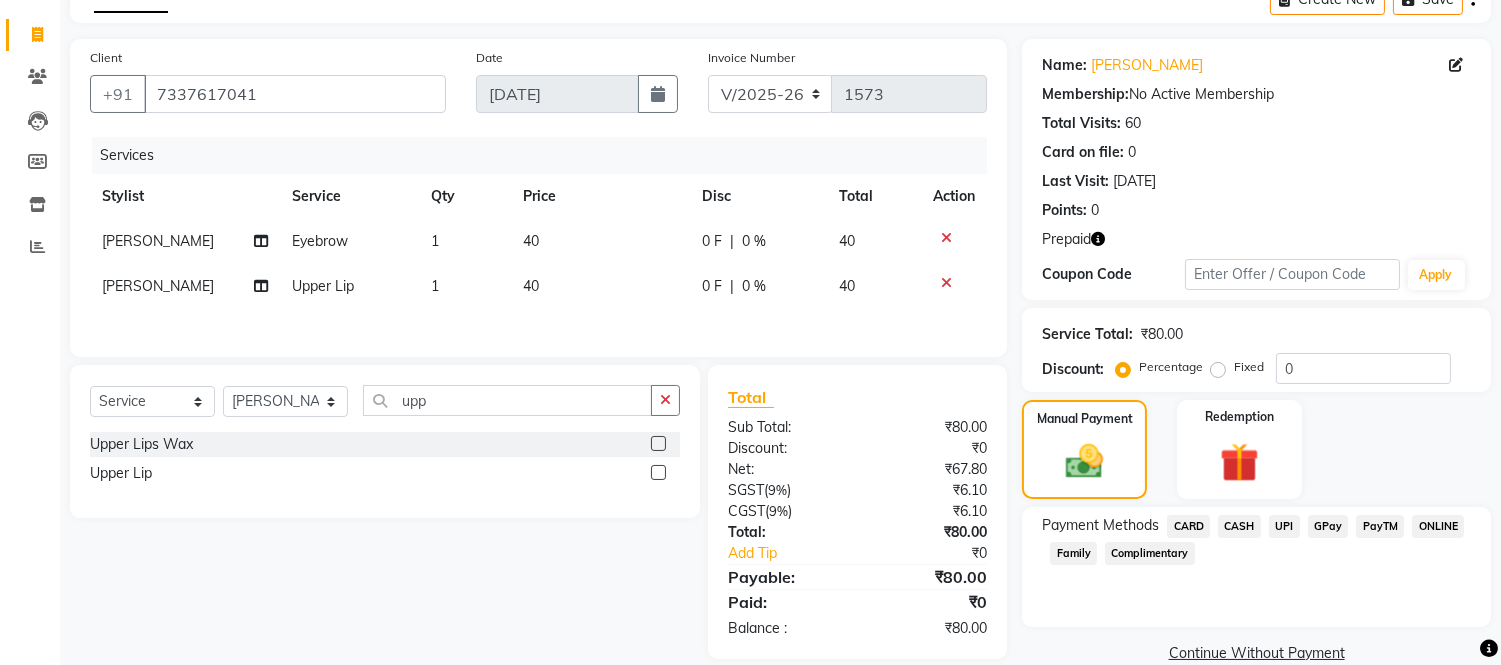 click on "UPI" 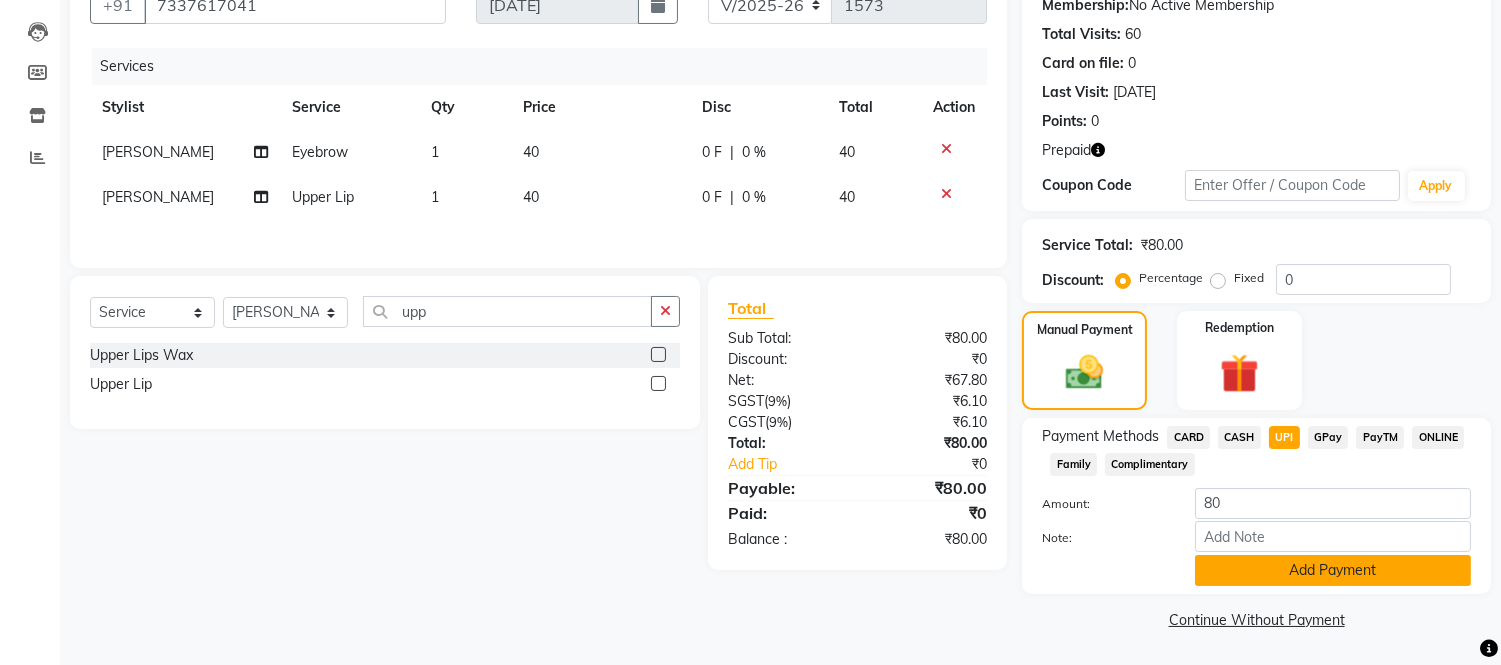click on "Add Payment" 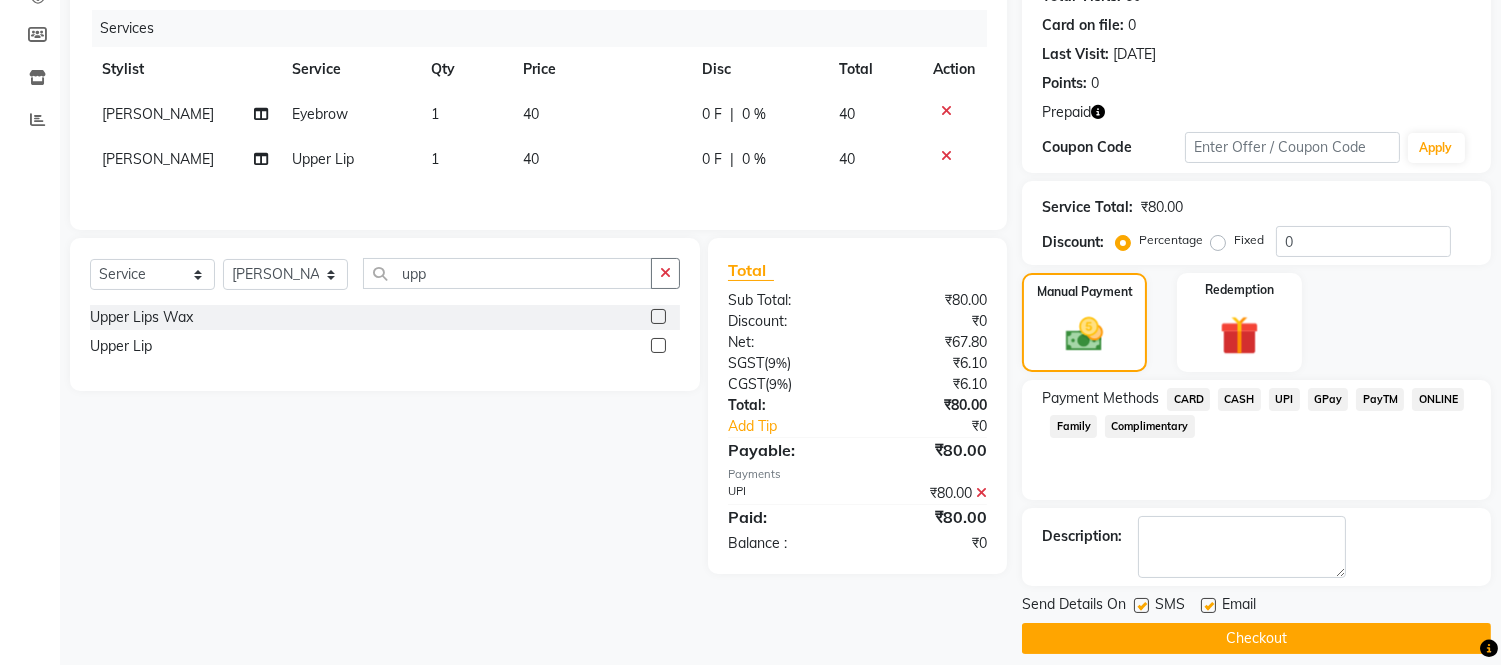 scroll, scrollTop: 255, scrollLeft: 0, axis: vertical 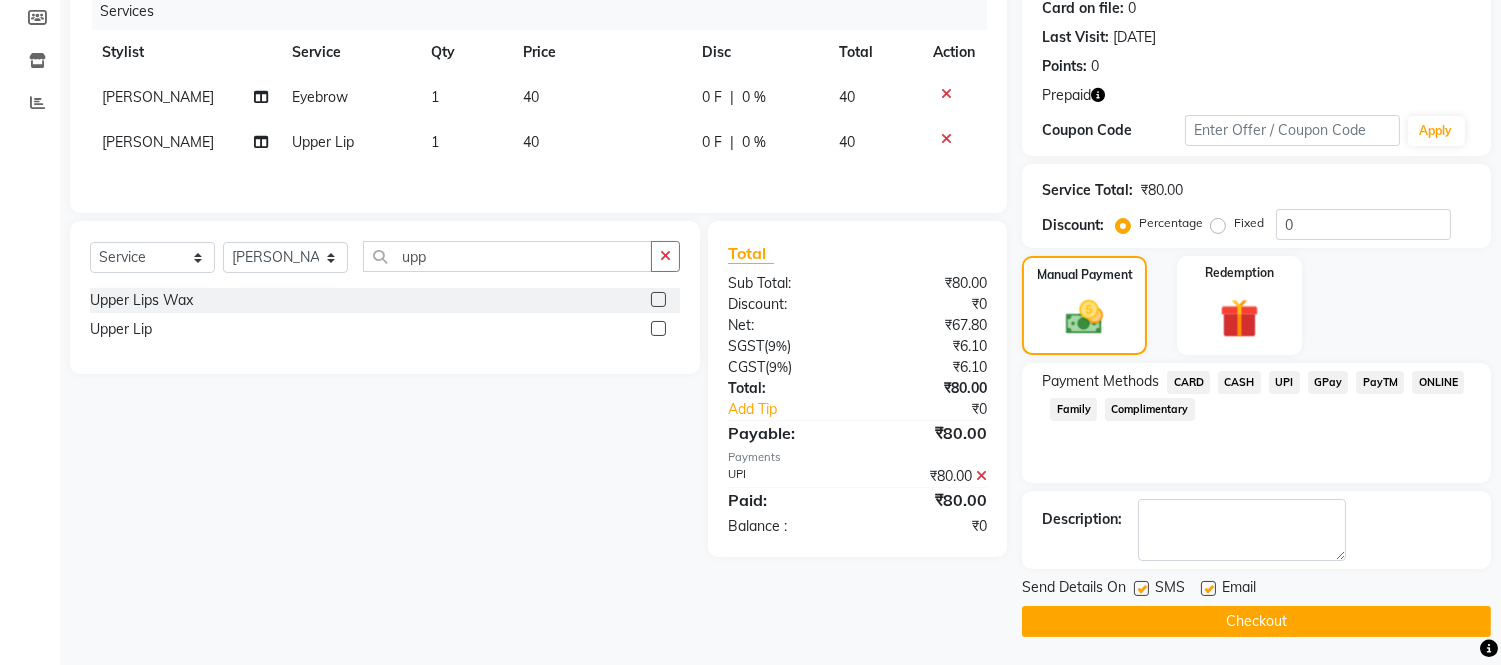 click on "Checkout" 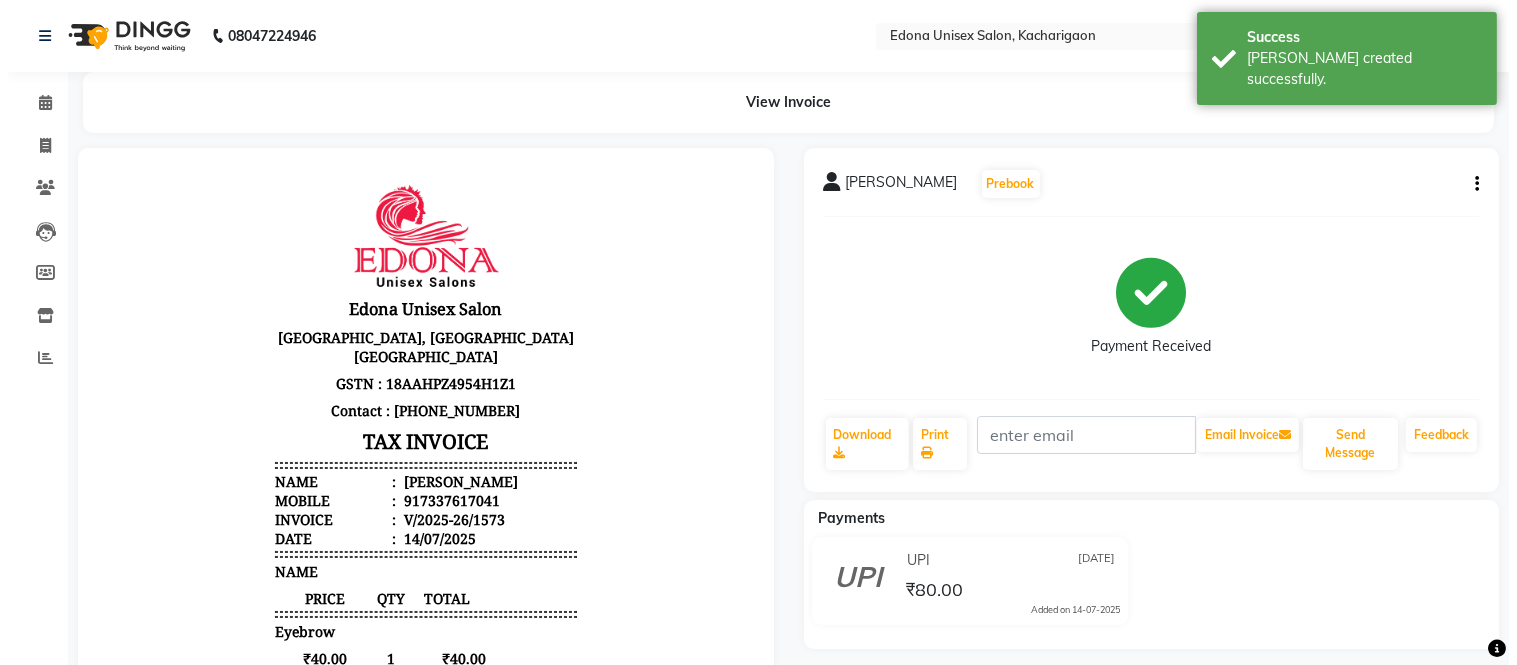 scroll, scrollTop: 0, scrollLeft: 0, axis: both 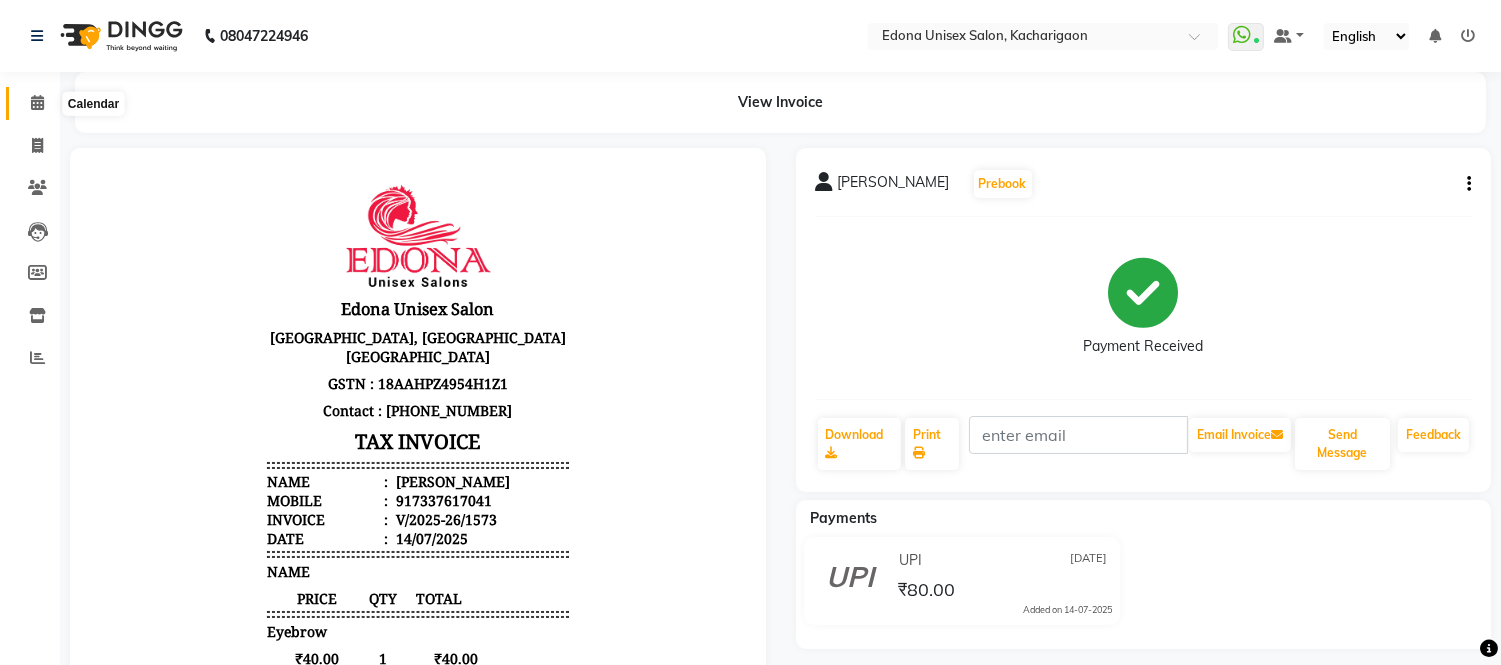 click 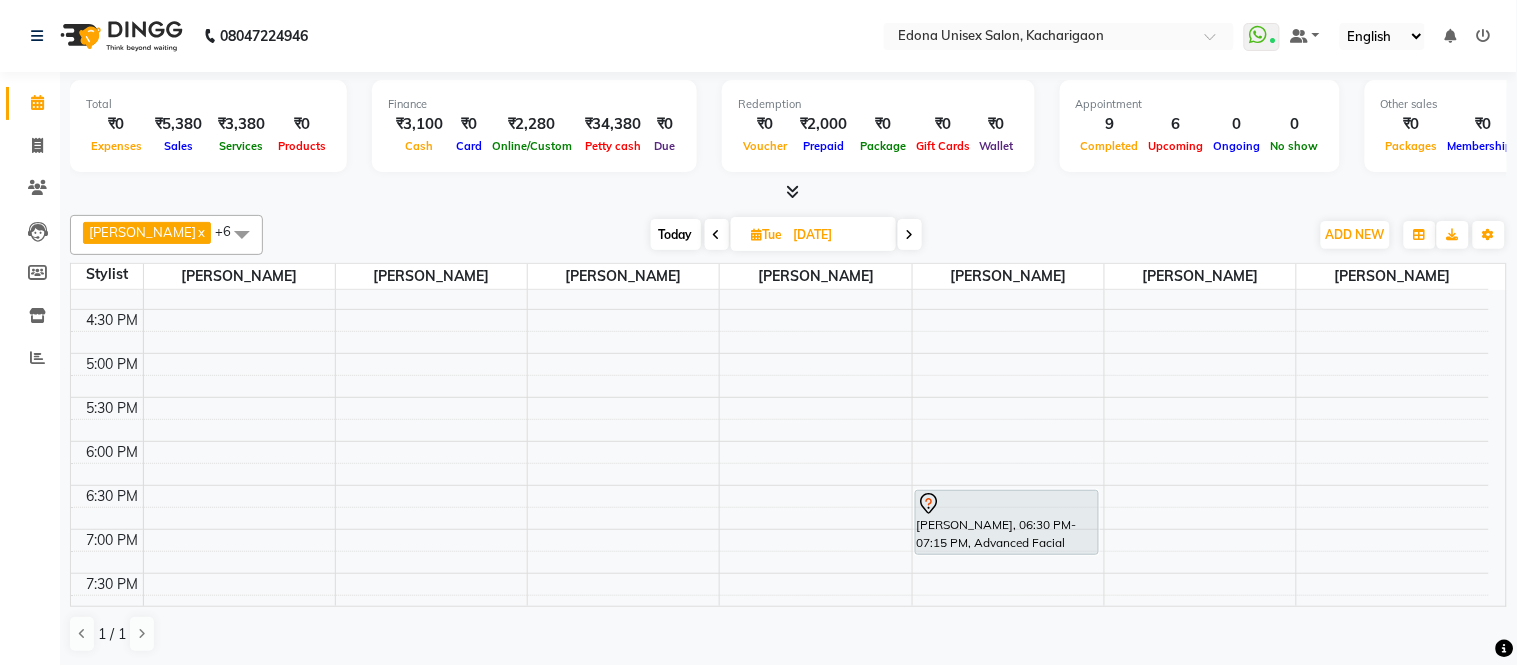 scroll, scrollTop: 777, scrollLeft: 0, axis: vertical 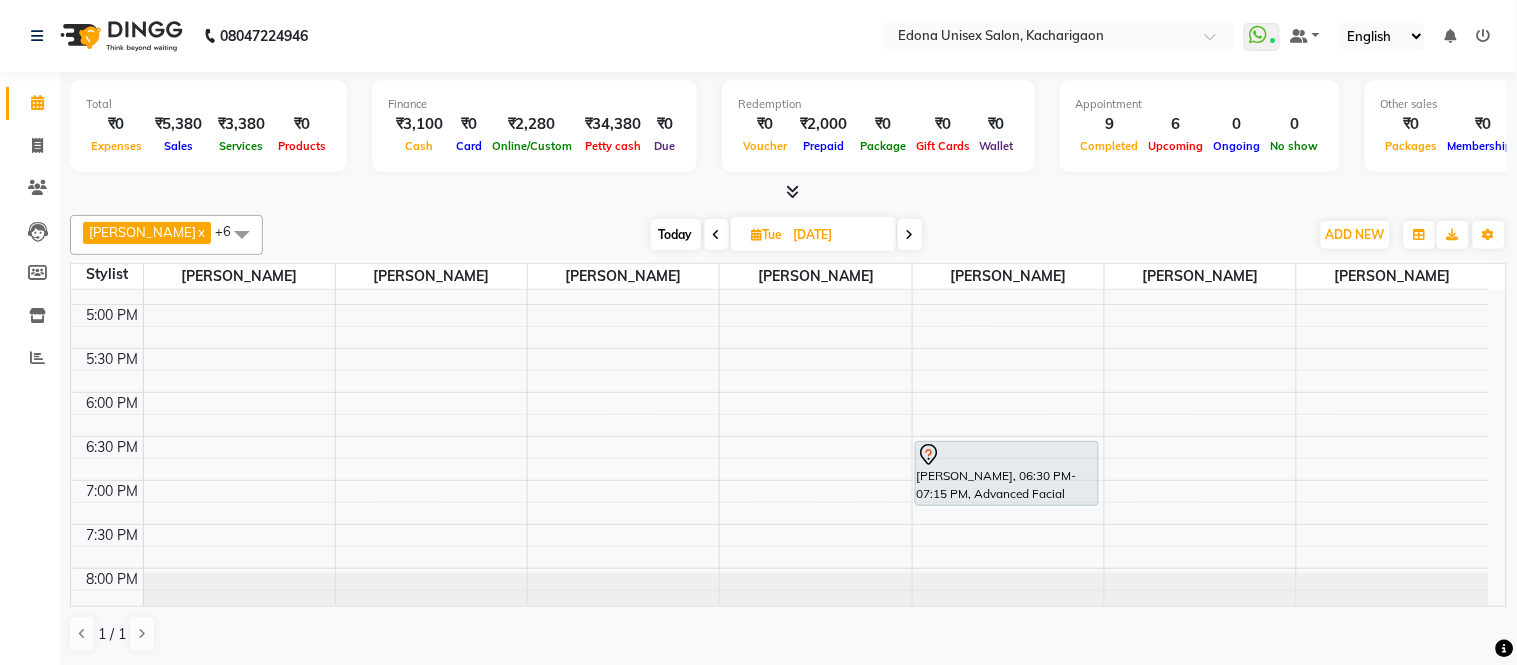 click at bounding box center (717, 234) 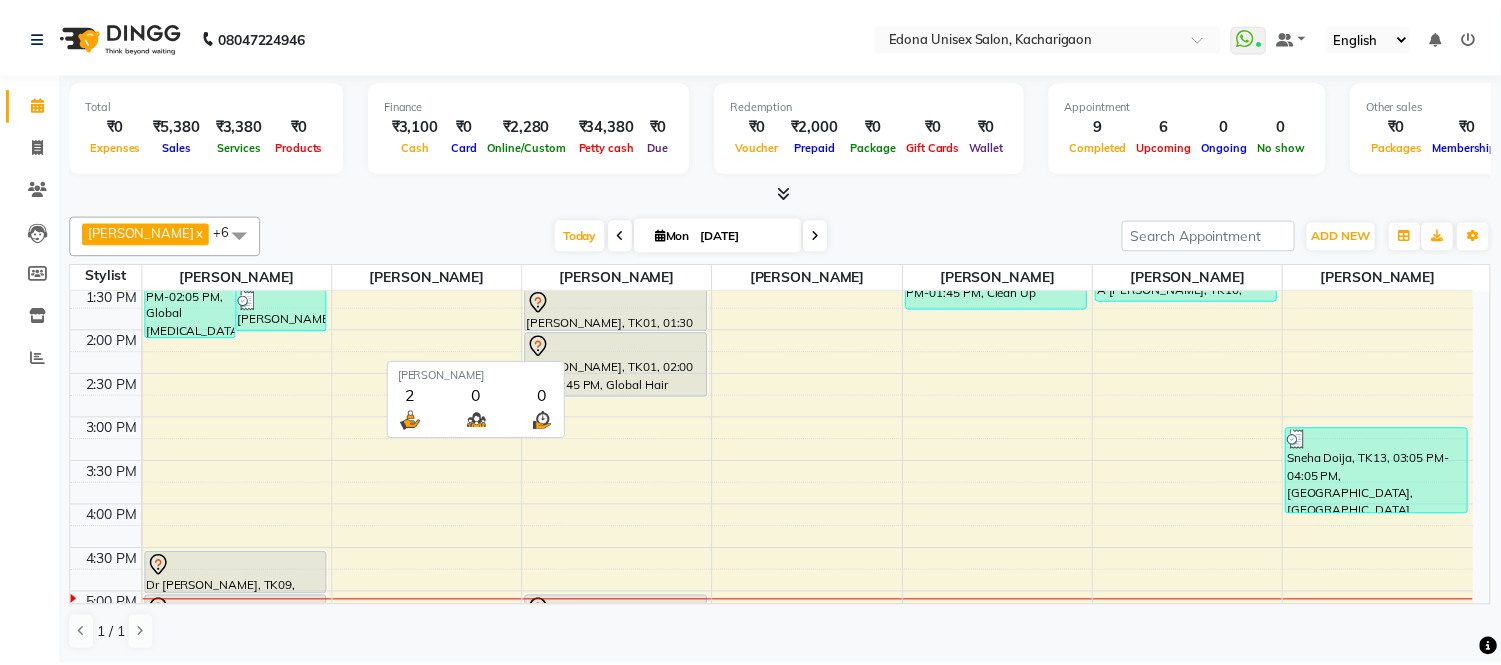 scroll, scrollTop: 485, scrollLeft: 0, axis: vertical 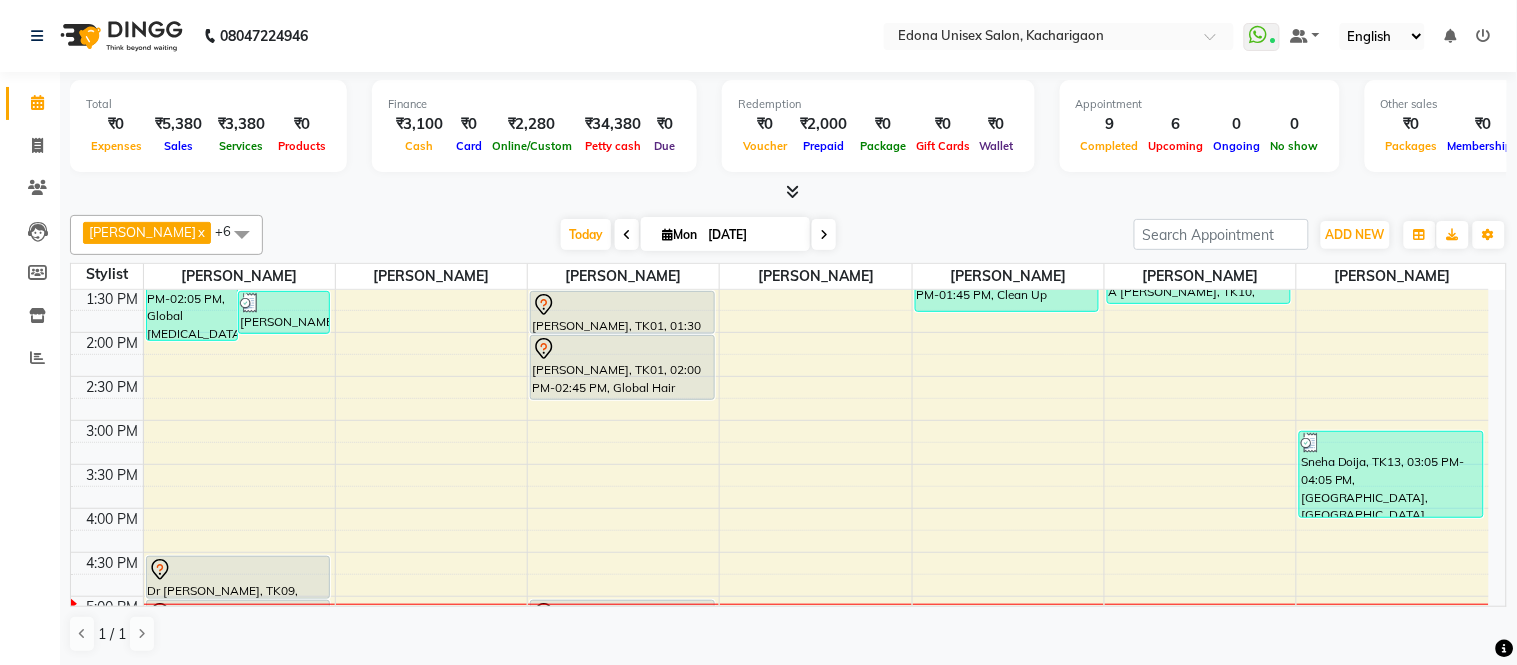 click at bounding box center (792, 191) 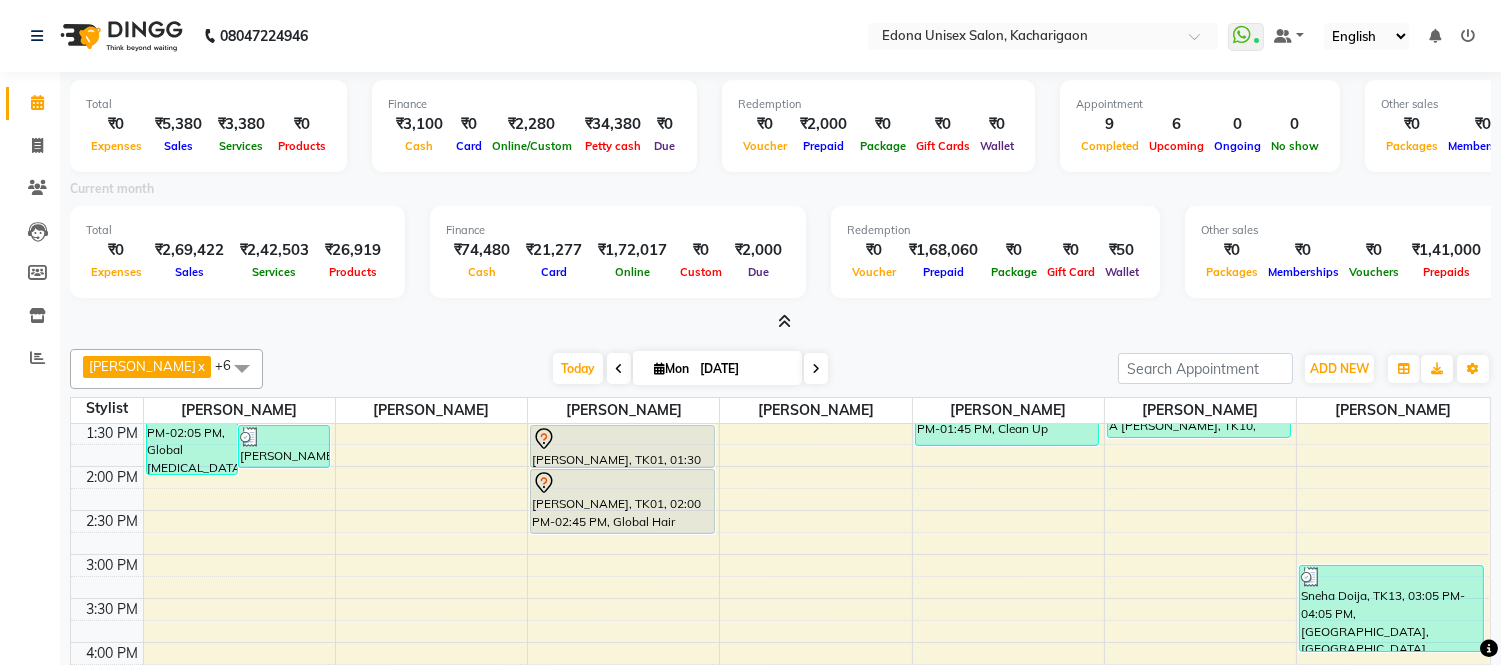 click at bounding box center (780, 322) 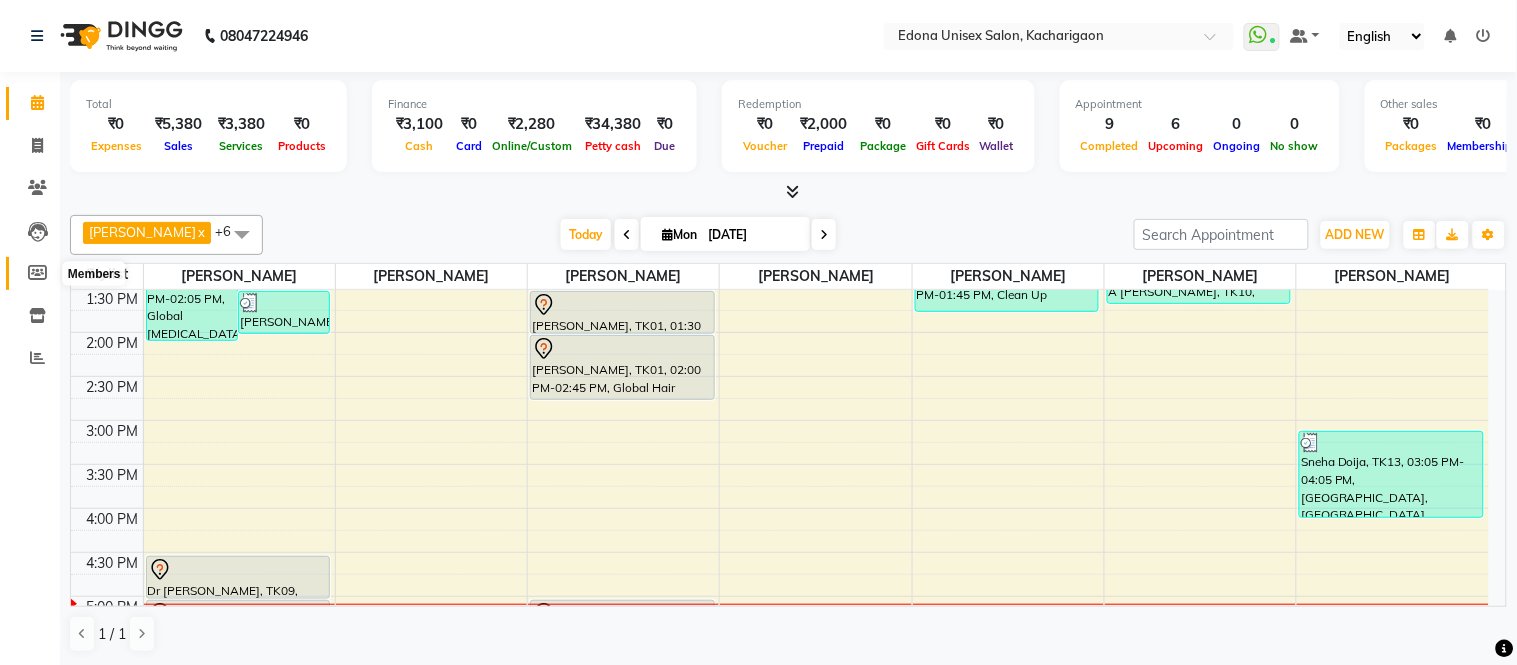 click 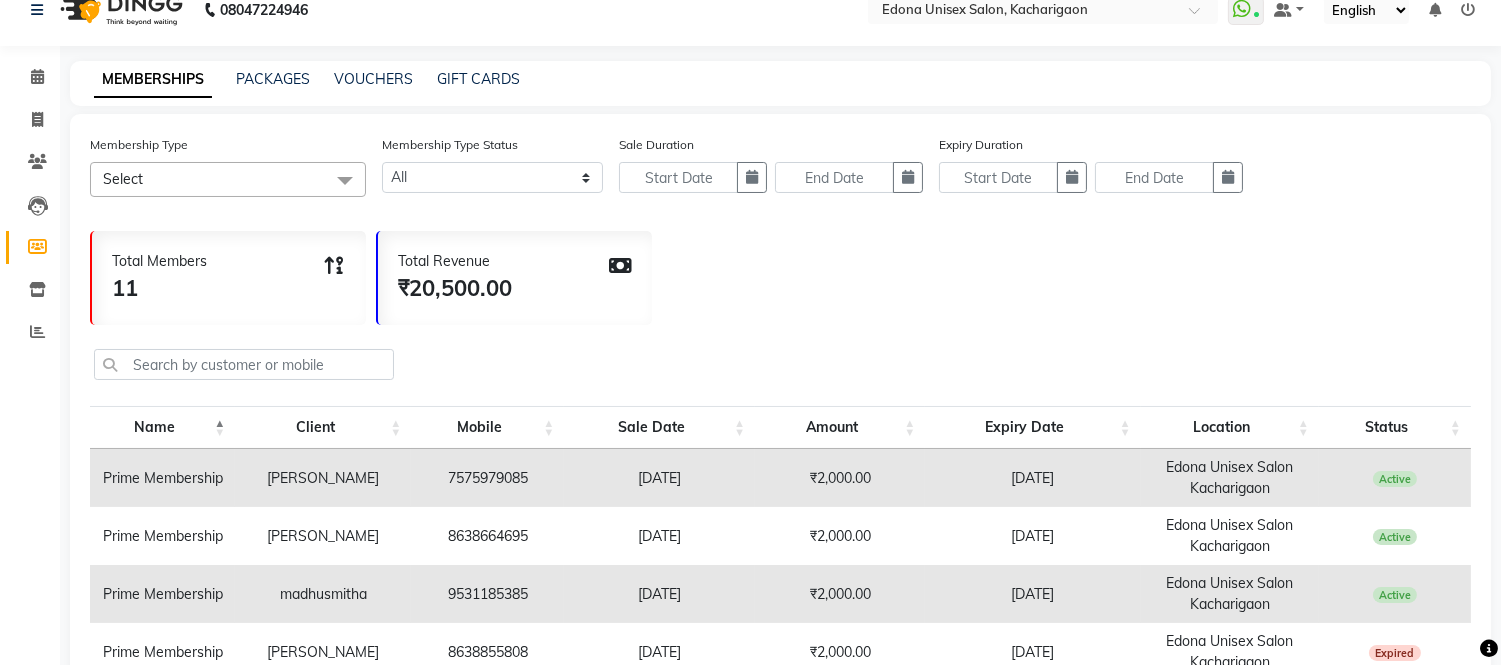 scroll, scrollTop: 0, scrollLeft: 0, axis: both 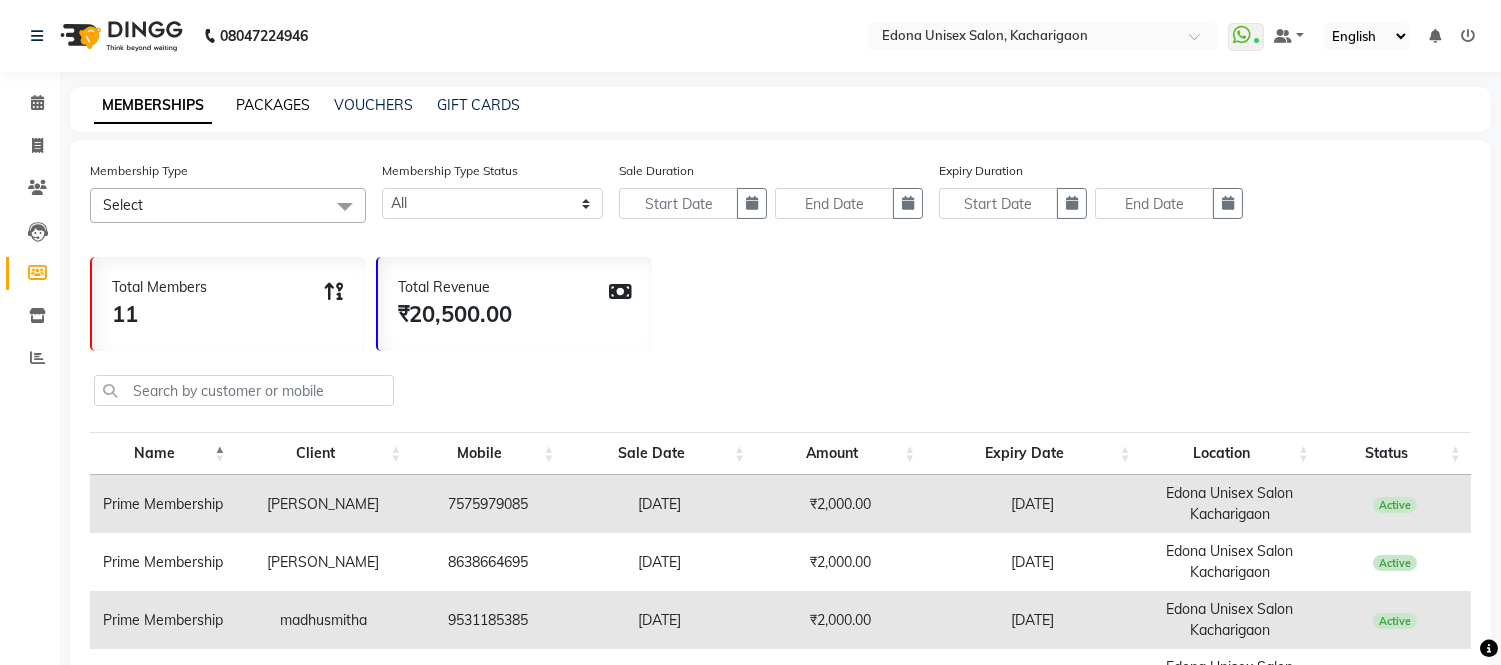 click on "PACKAGES" 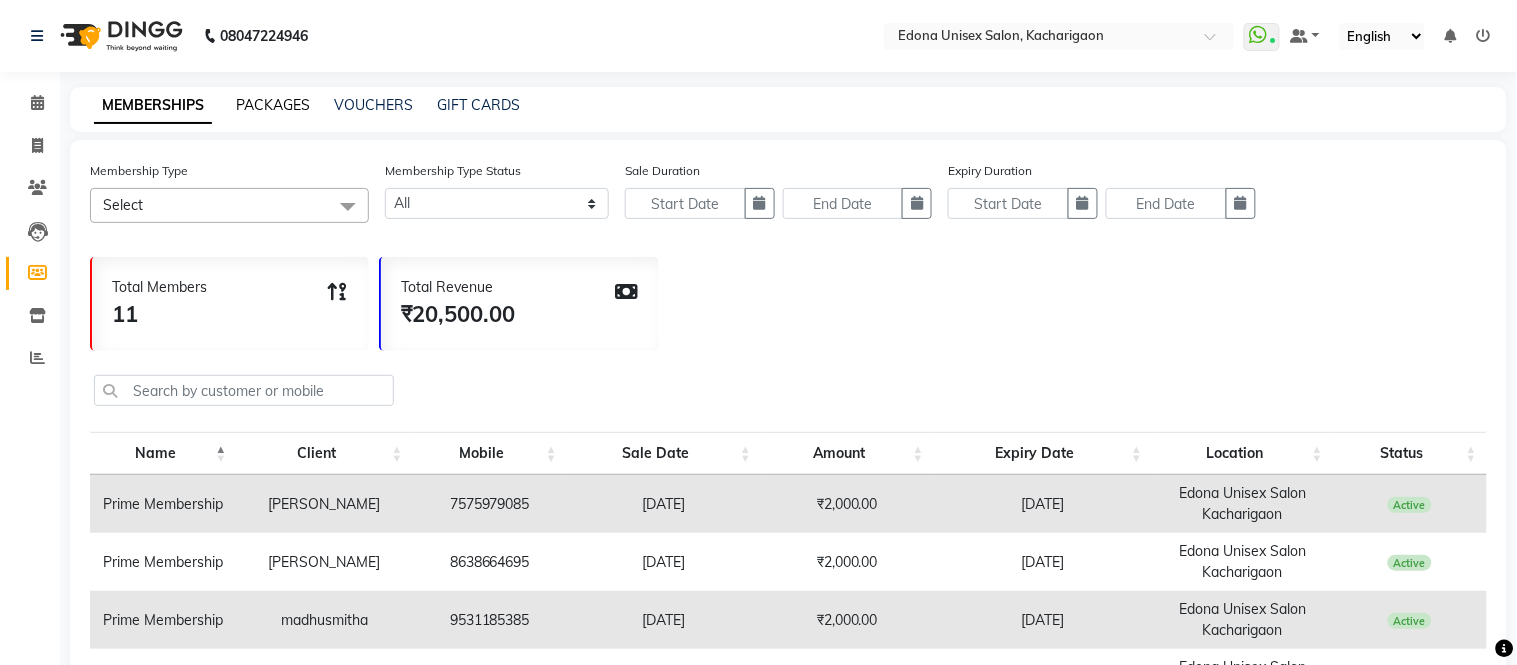 select 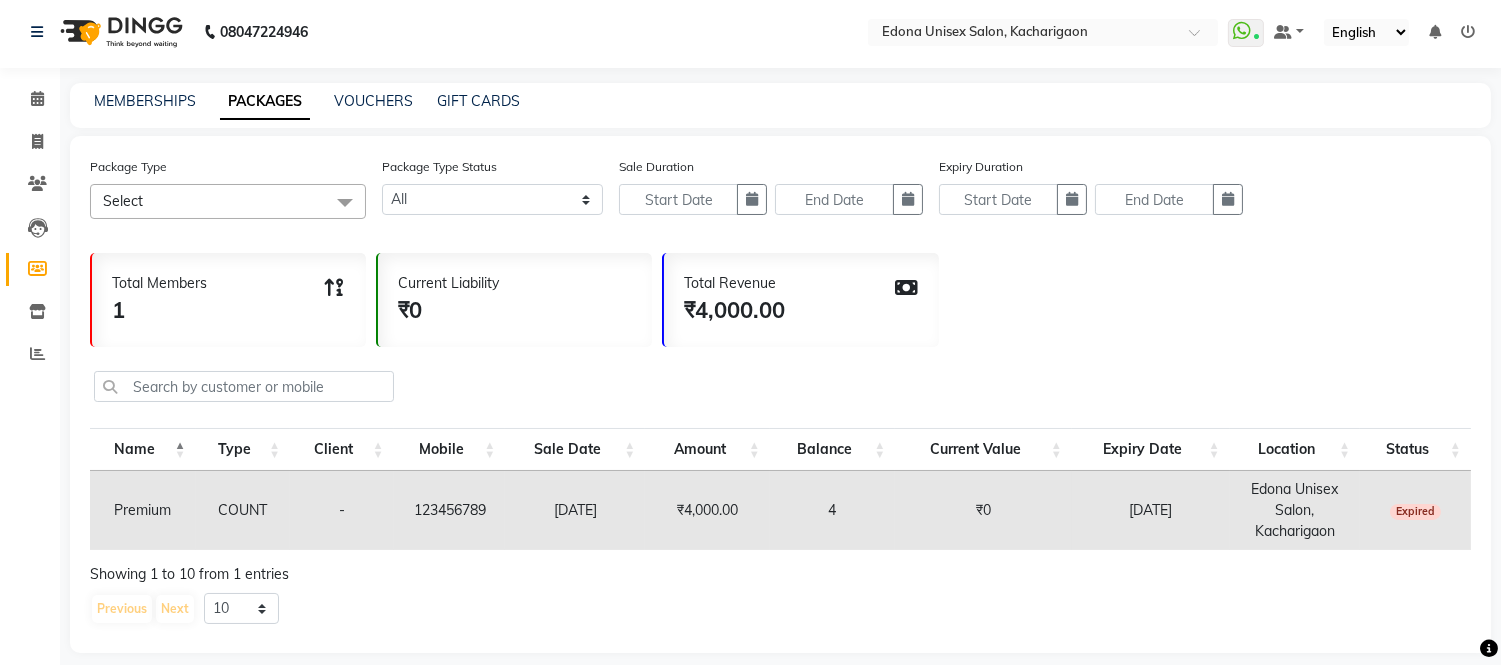 scroll, scrollTop: 0, scrollLeft: 0, axis: both 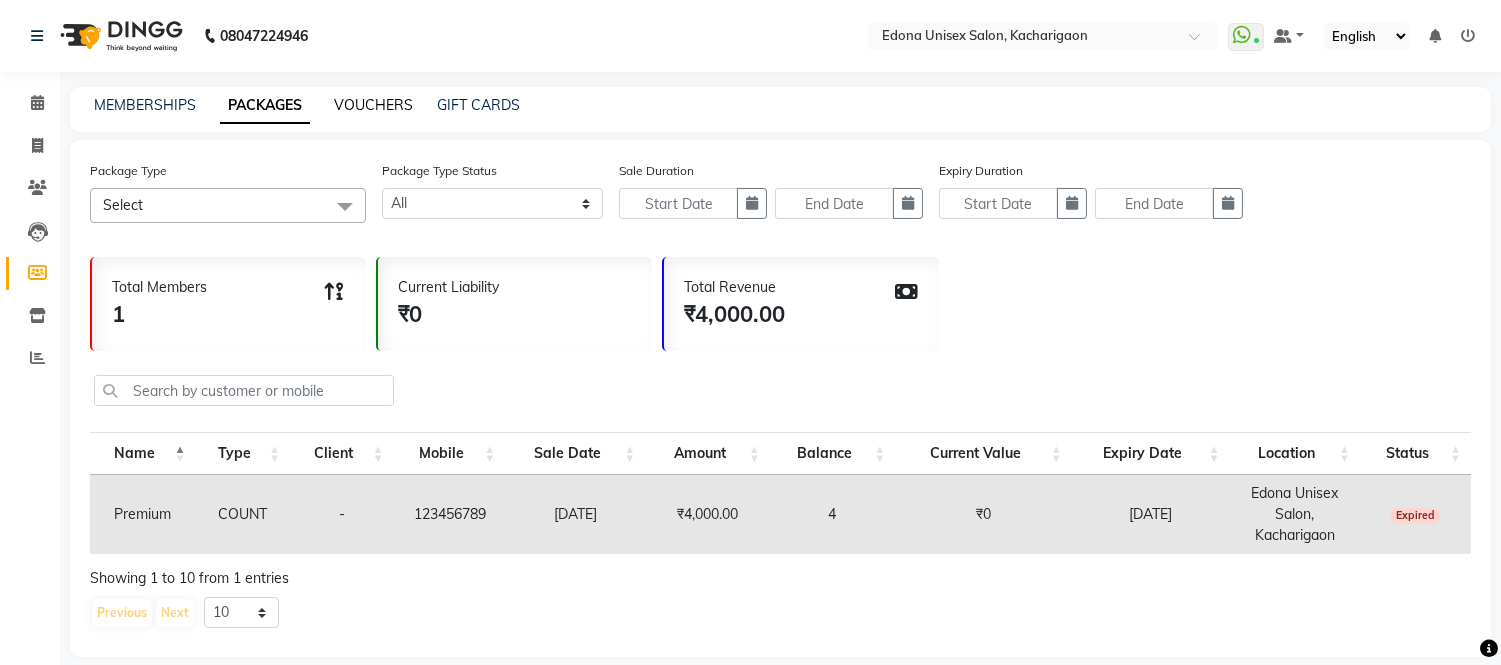 click on "VOUCHERS" 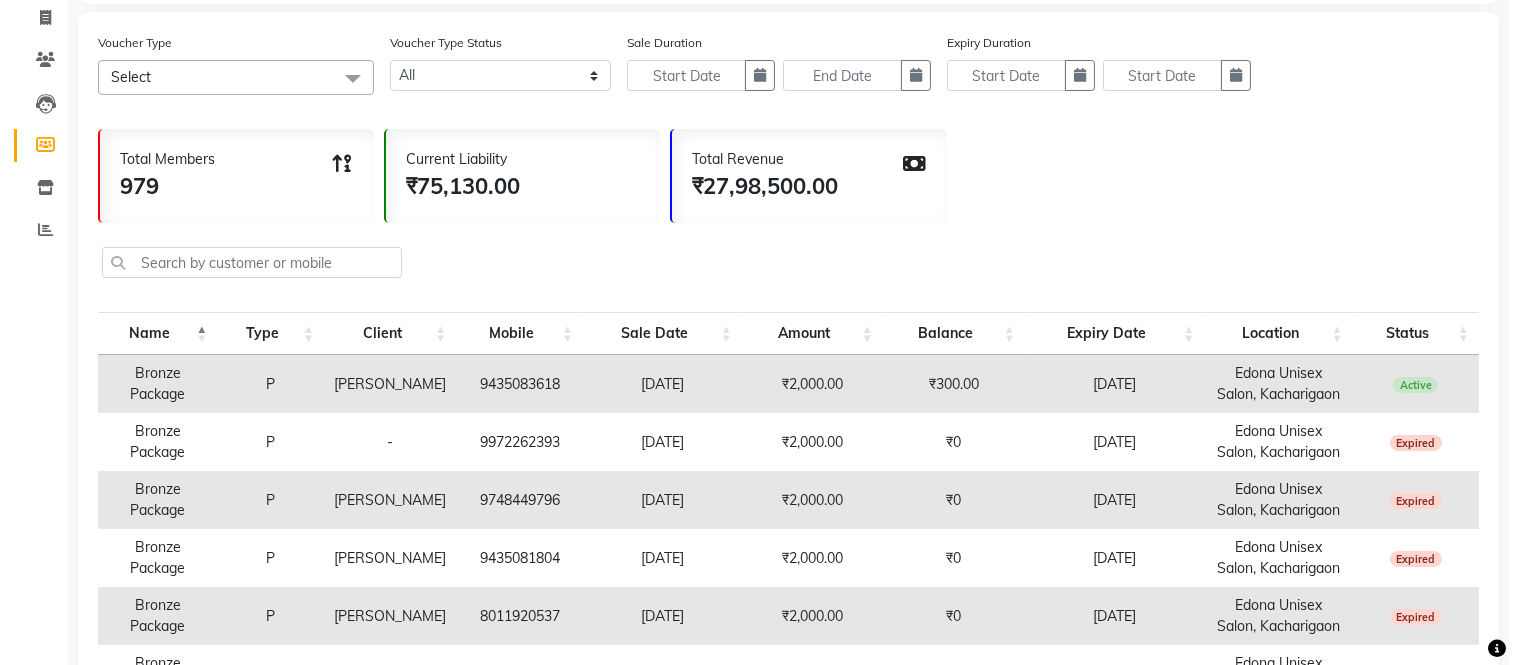 scroll, scrollTop: 0, scrollLeft: 0, axis: both 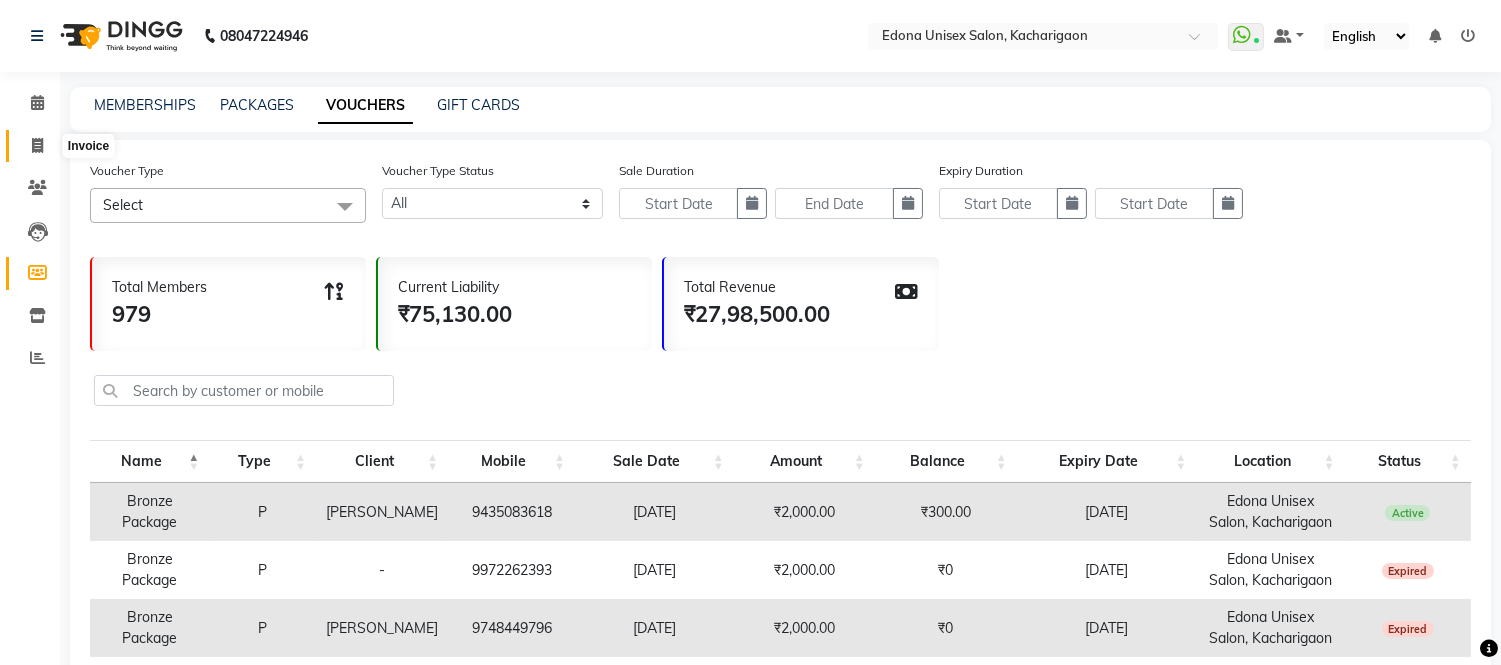 click 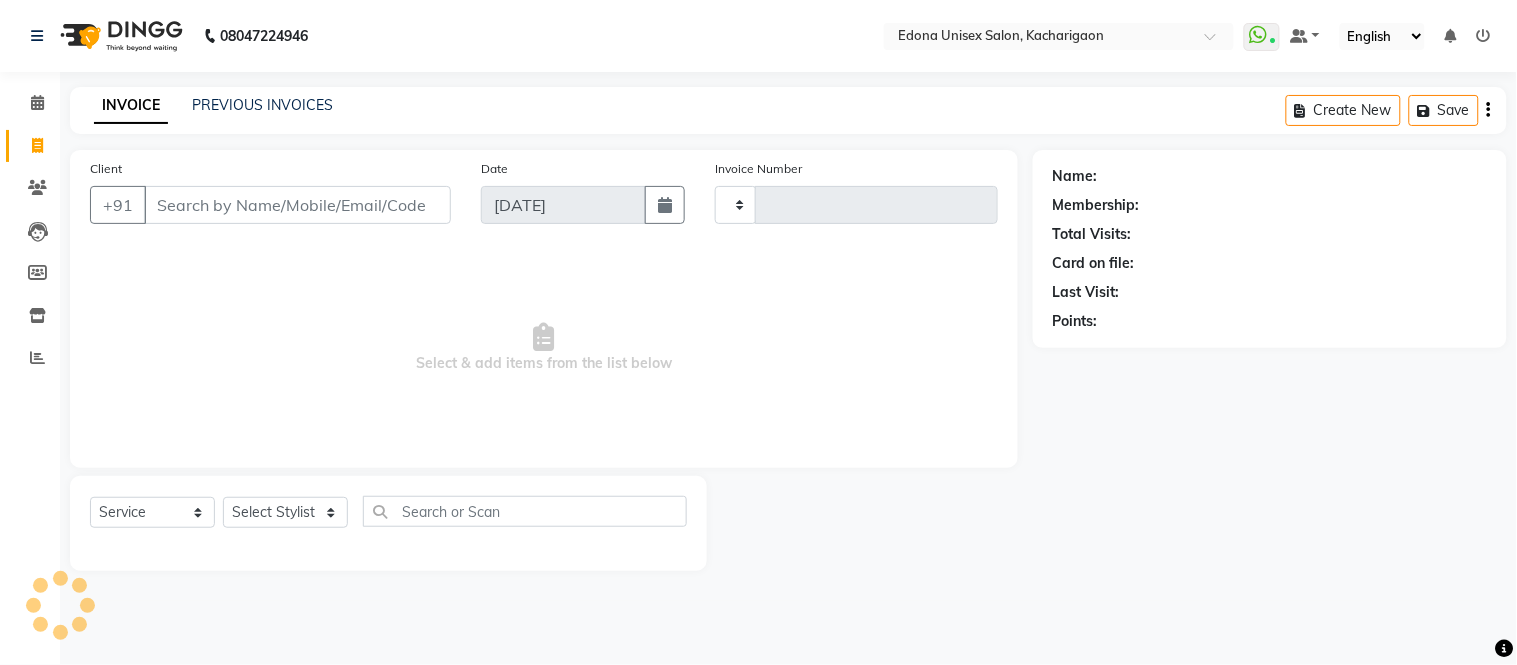 type on "1574" 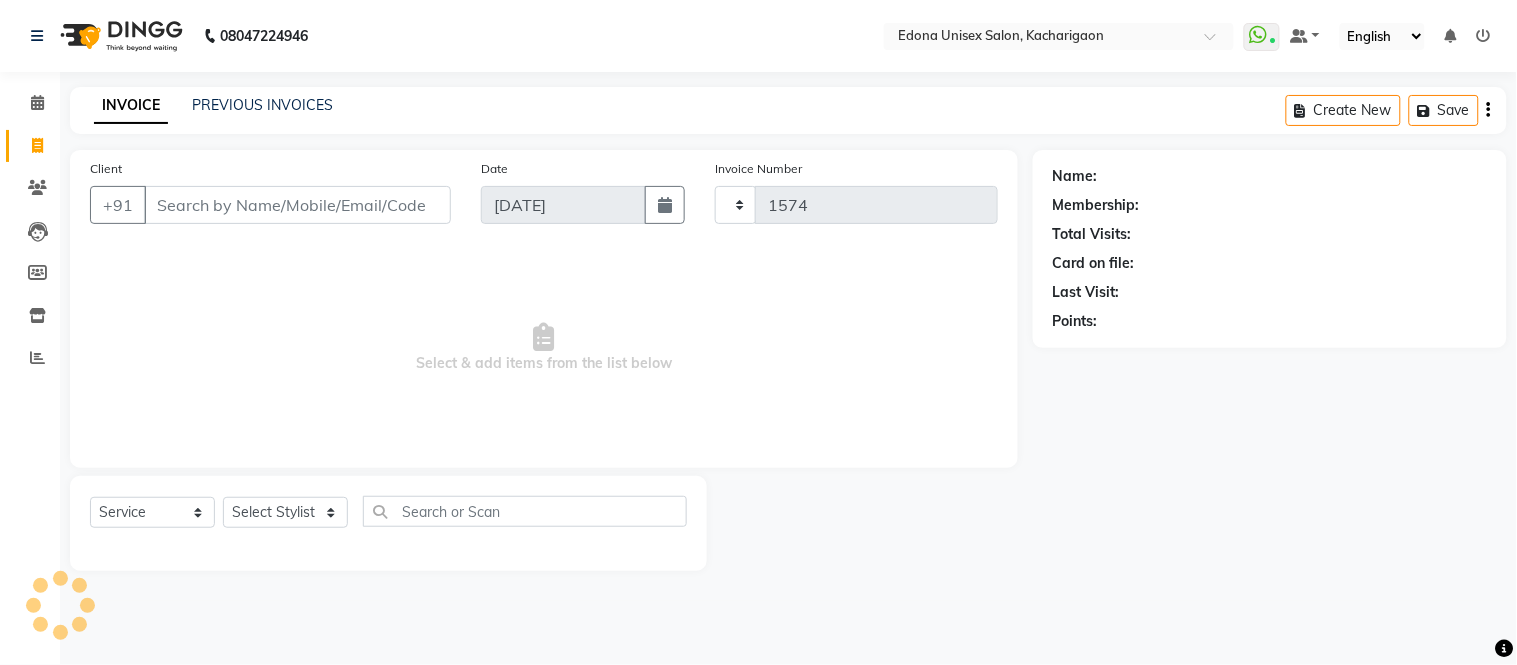 select on "5389" 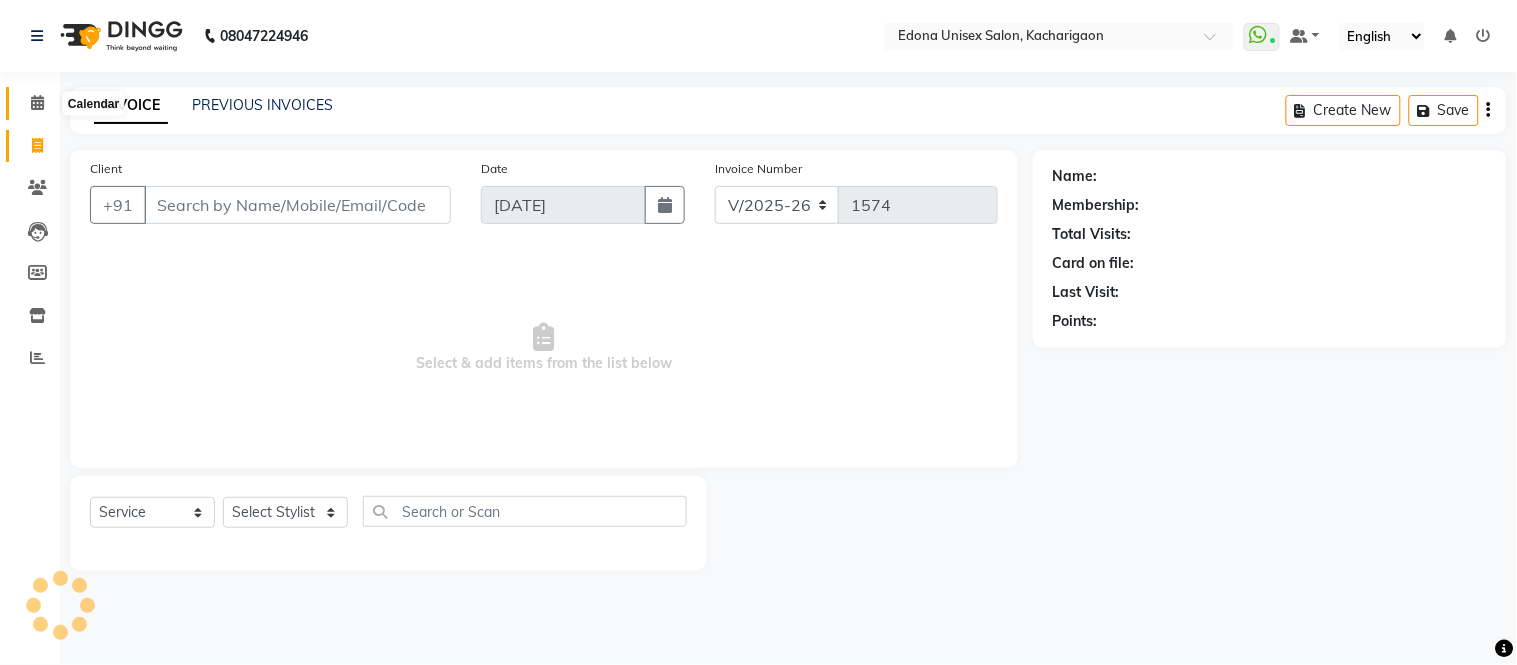 click 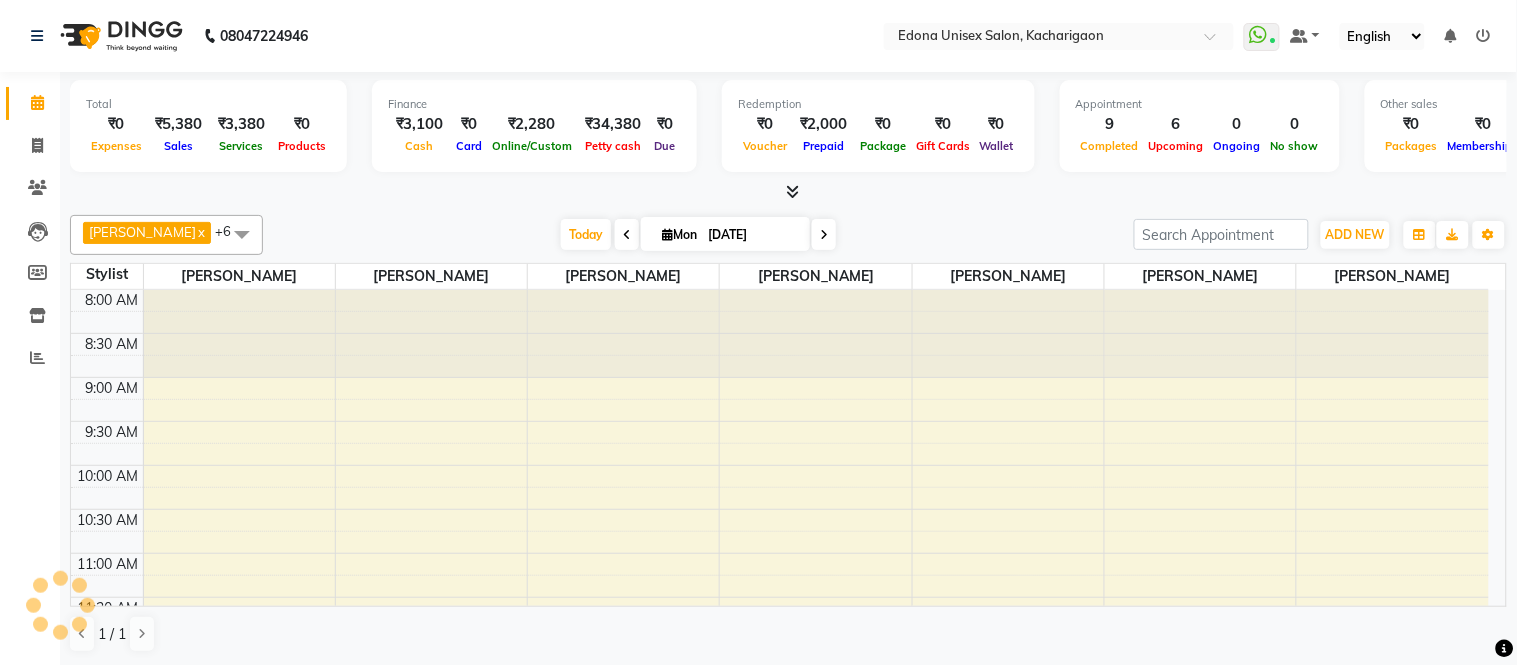 scroll, scrollTop: 0, scrollLeft: 0, axis: both 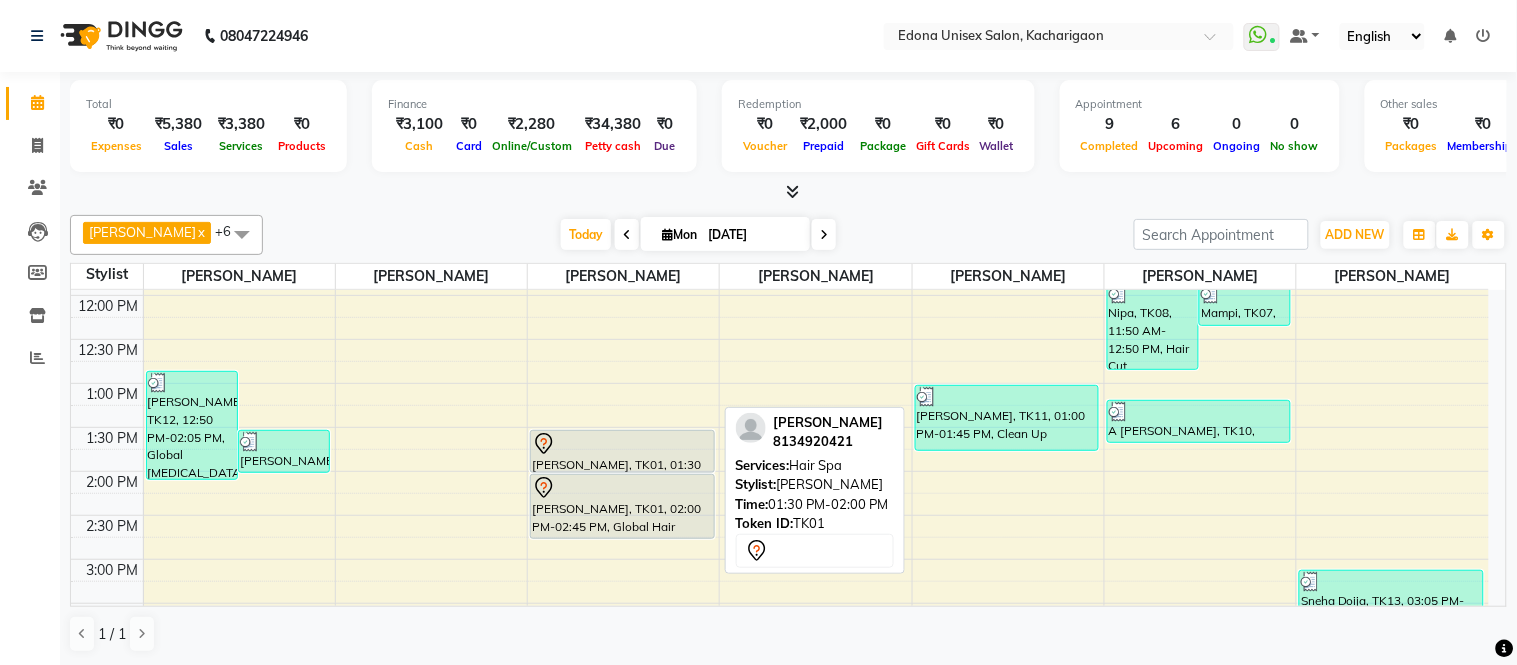 click on "Priti Borah, TK01, 01:30 PM-02:00 PM, Hair Spa" at bounding box center (622, 451) 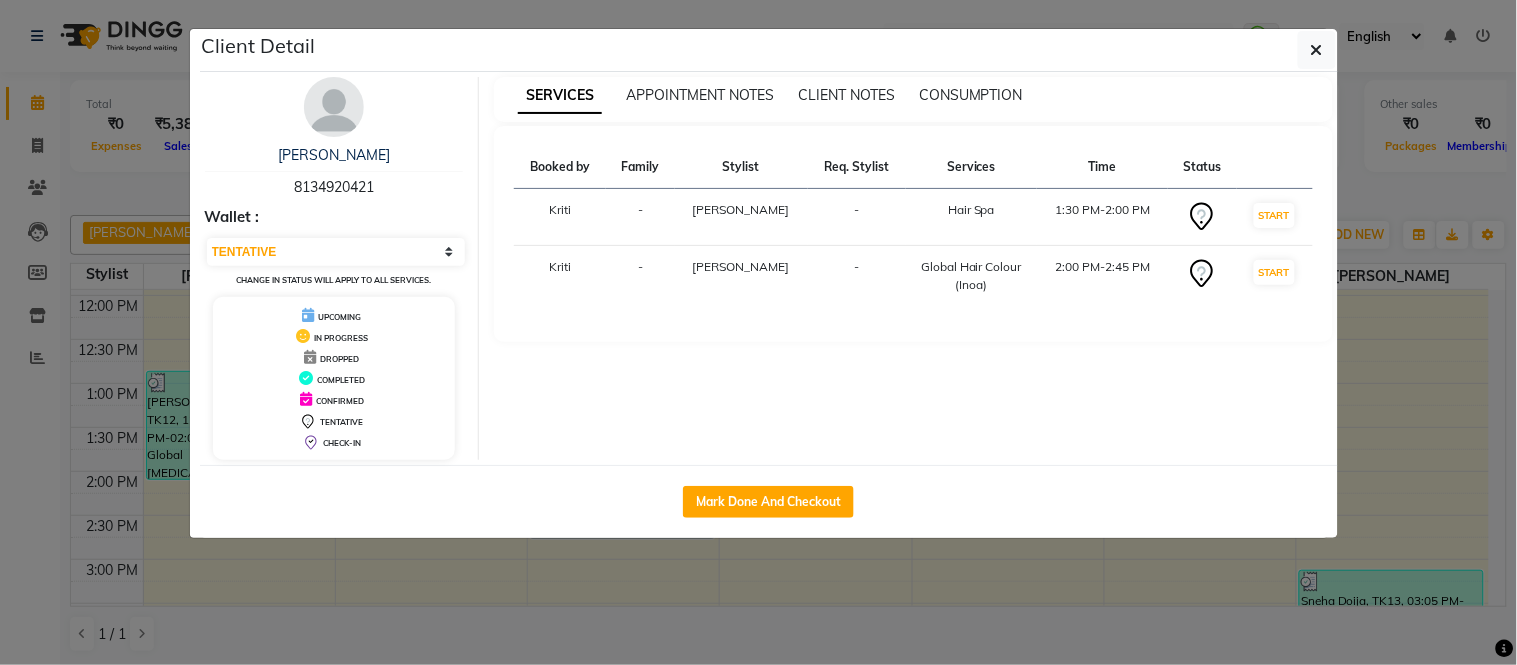 drag, startPoint x: 292, startPoint y: 184, endPoint x: 374, endPoint y: 187, distance: 82.05486 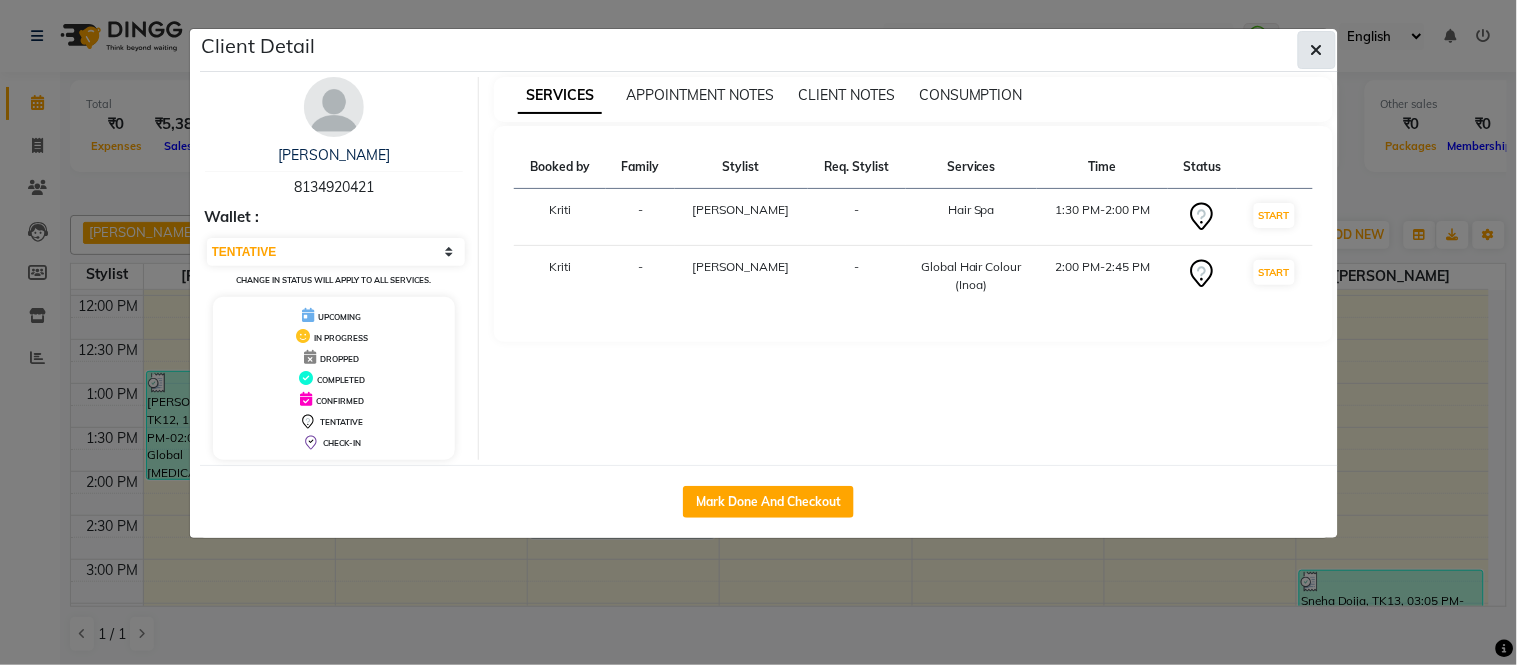 click 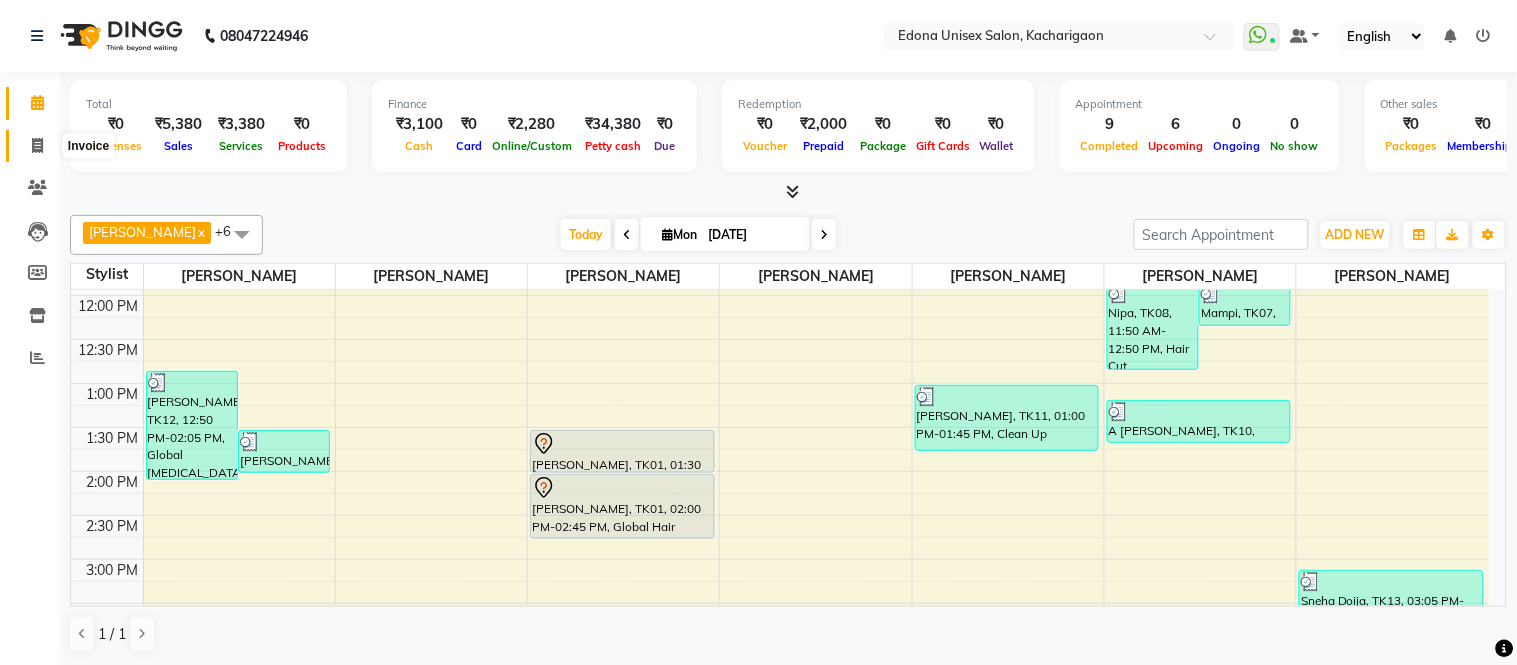 click 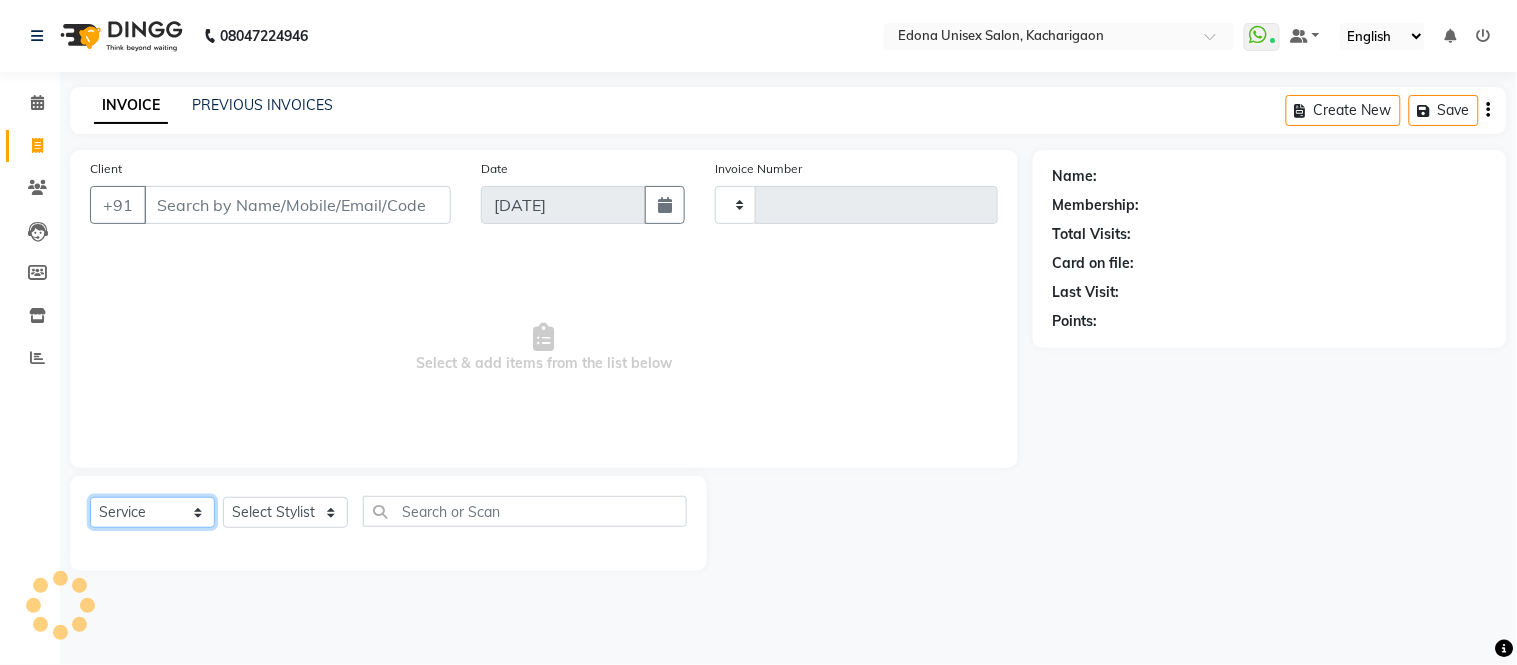 click on "Select  Service  Product  Membership  Package Voucher Prepaid Gift Card" 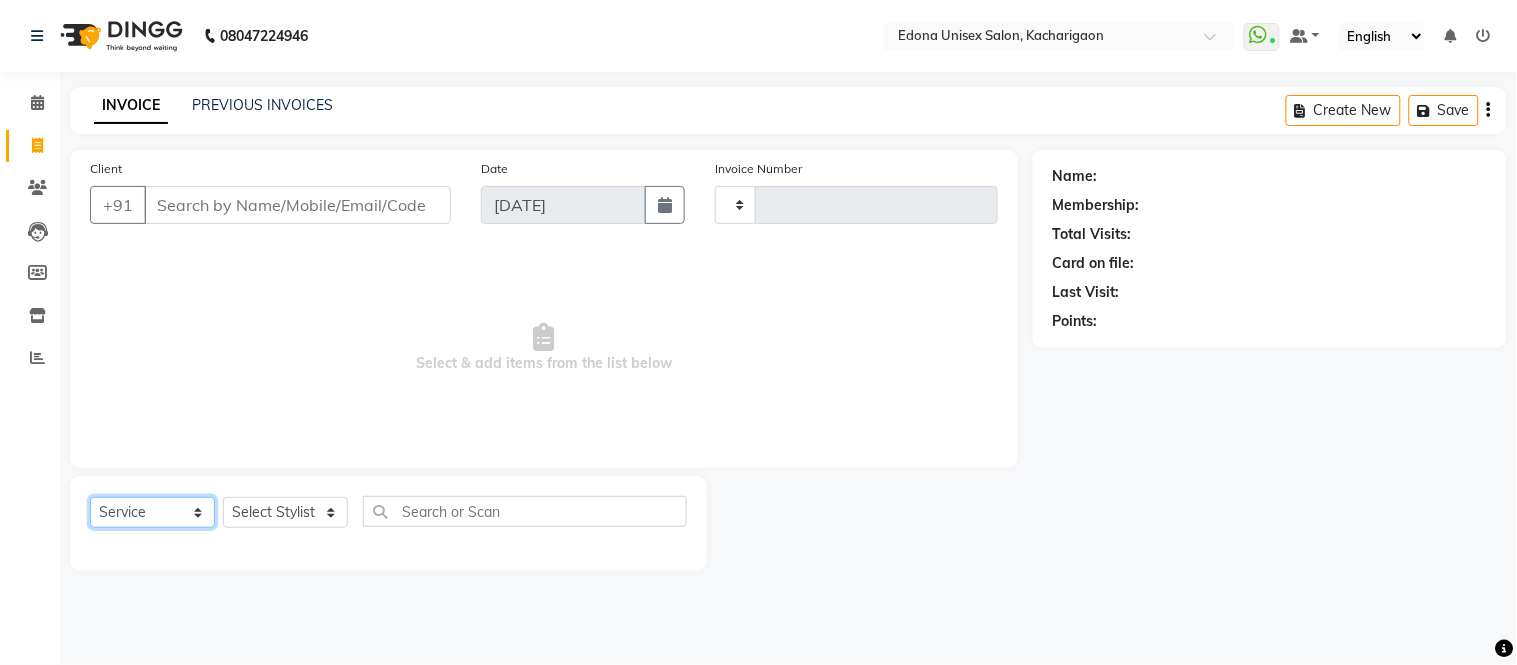 select on "P" 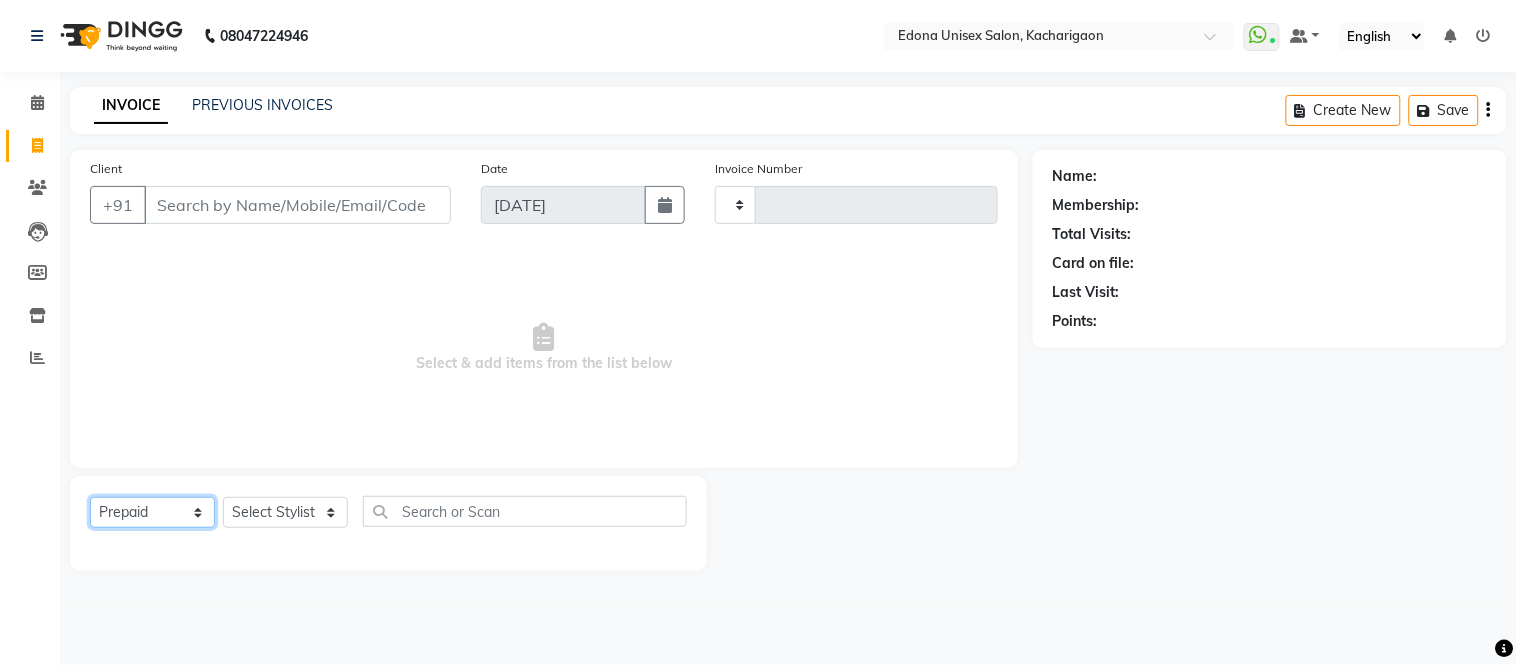 click on "Select  Service  Product  Membership  Package Voucher Prepaid Gift Card" 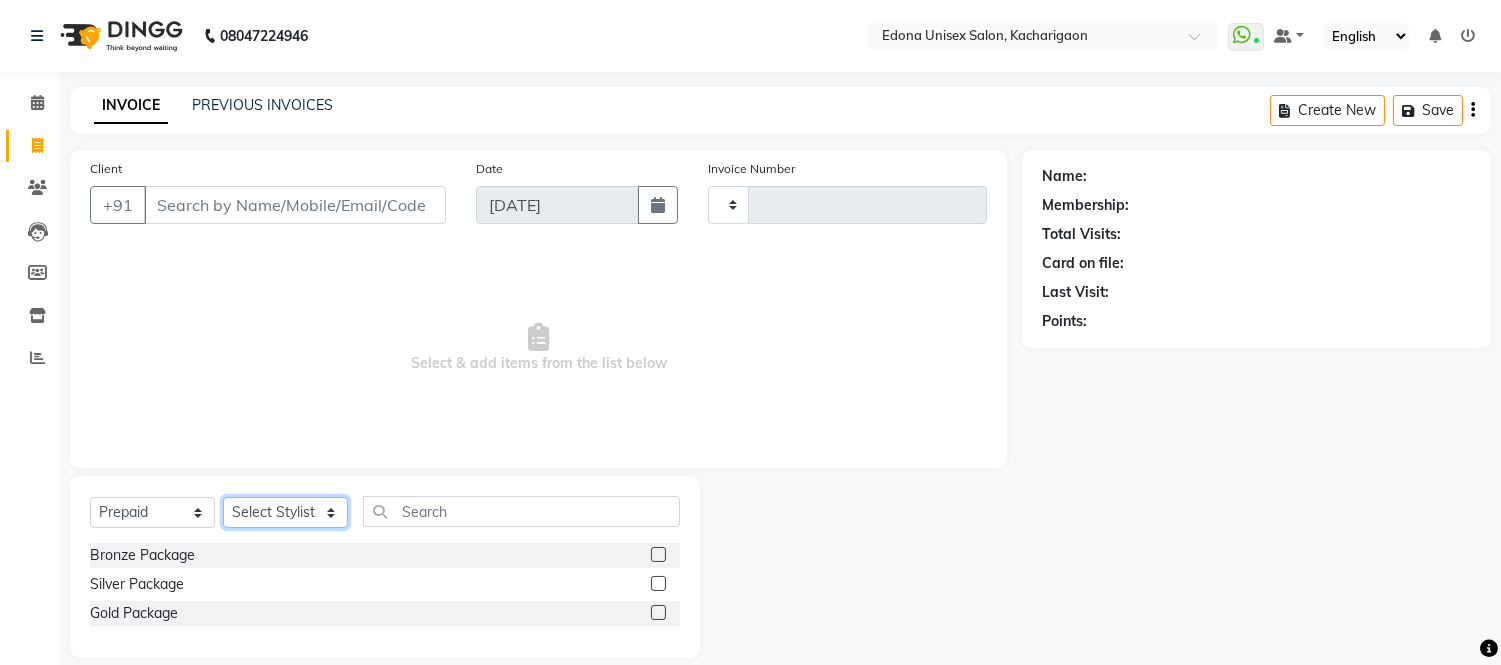 click on "Select Stylist Admin Anju Sonar Bir Basumtary [PERSON_NAME] [PERSON_NAME] Hombr [PERSON_NAME] [PERSON_NAME] [PERSON_NAME] Mithiser Bodo [PERSON_NAME] Neha Sonar Pahi [PERSON_NAME] Rashmi Basumtary Reshma [PERSON_NAME] Basumtary [PERSON_NAME]" 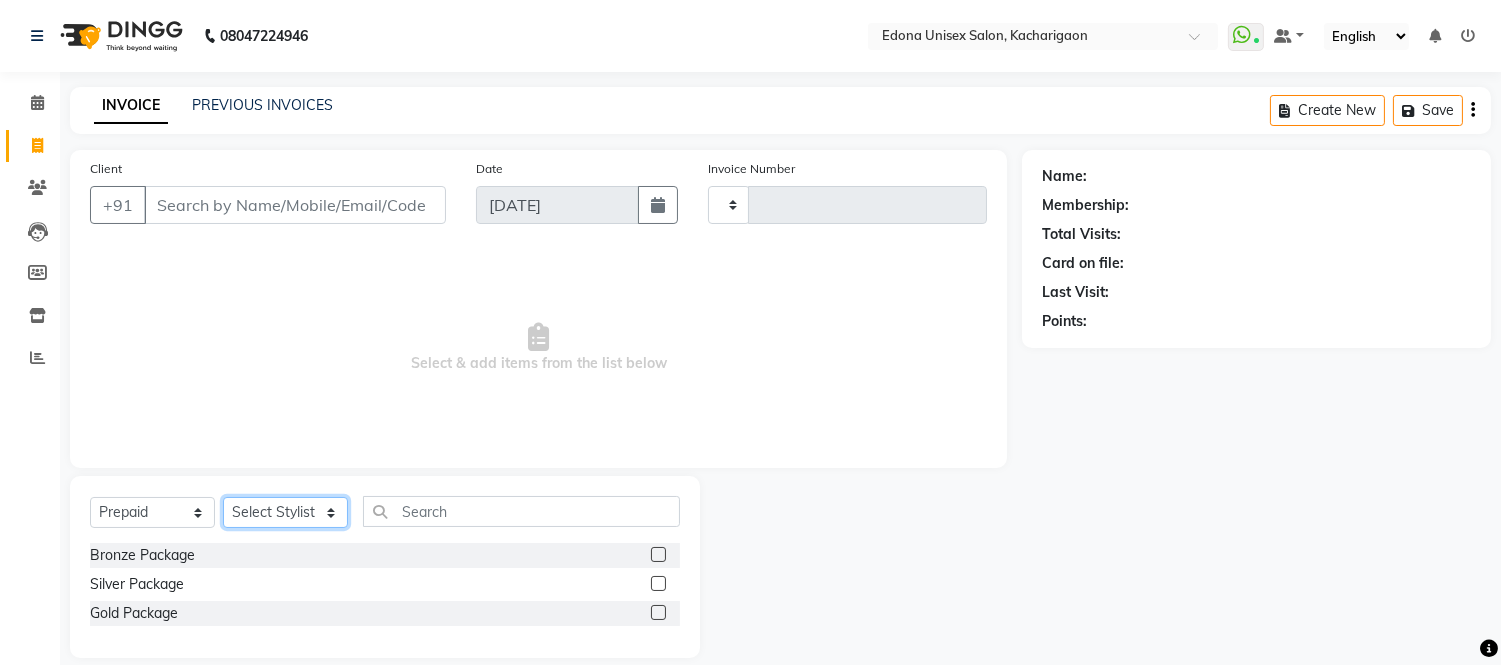 select on "35945" 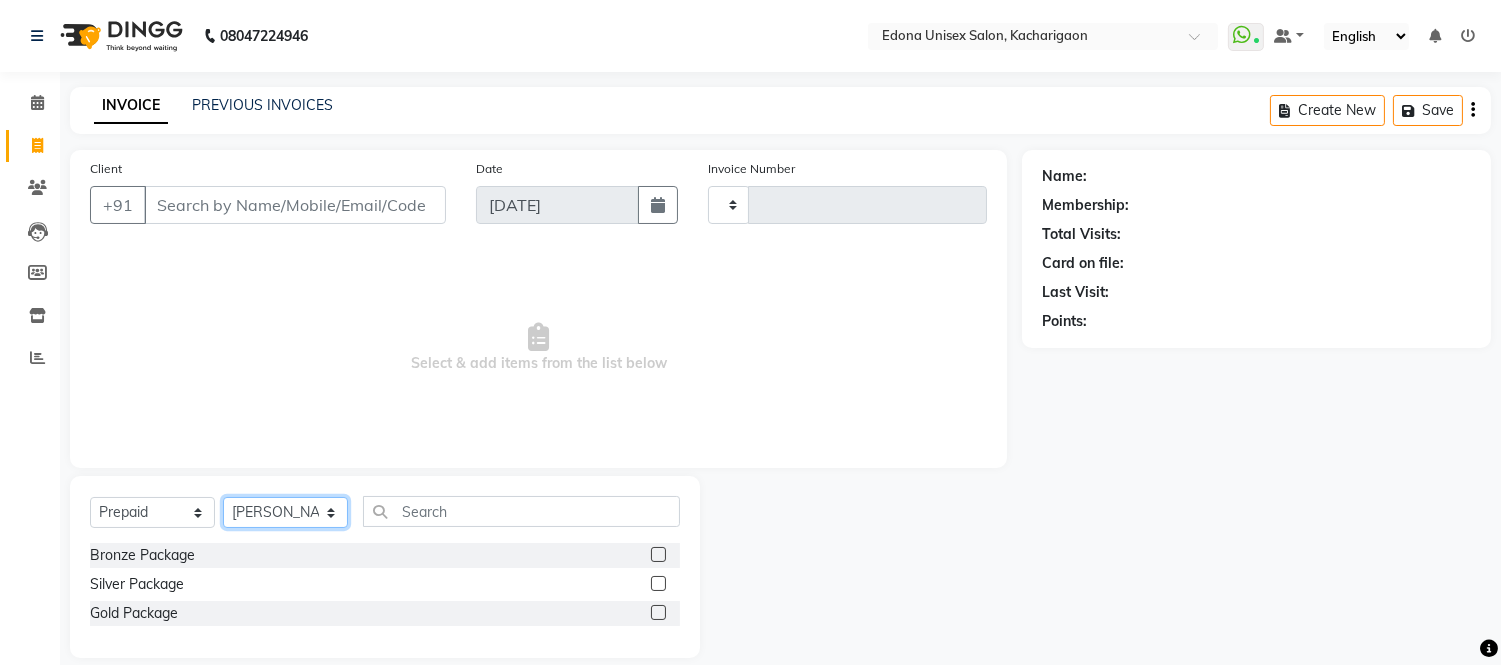 click on "Select Stylist Admin Anju Sonar Bir Basumtary [PERSON_NAME] [PERSON_NAME] Hombr [PERSON_NAME] [PERSON_NAME] [PERSON_NAME] Mithiser Bodo [PERSON_NAME] Neha Sonar Pahi [PERSON_NAME] Rashmi Basumtary Reshma [PERSON_NAME] Basumtary [PERSON_NAME]" 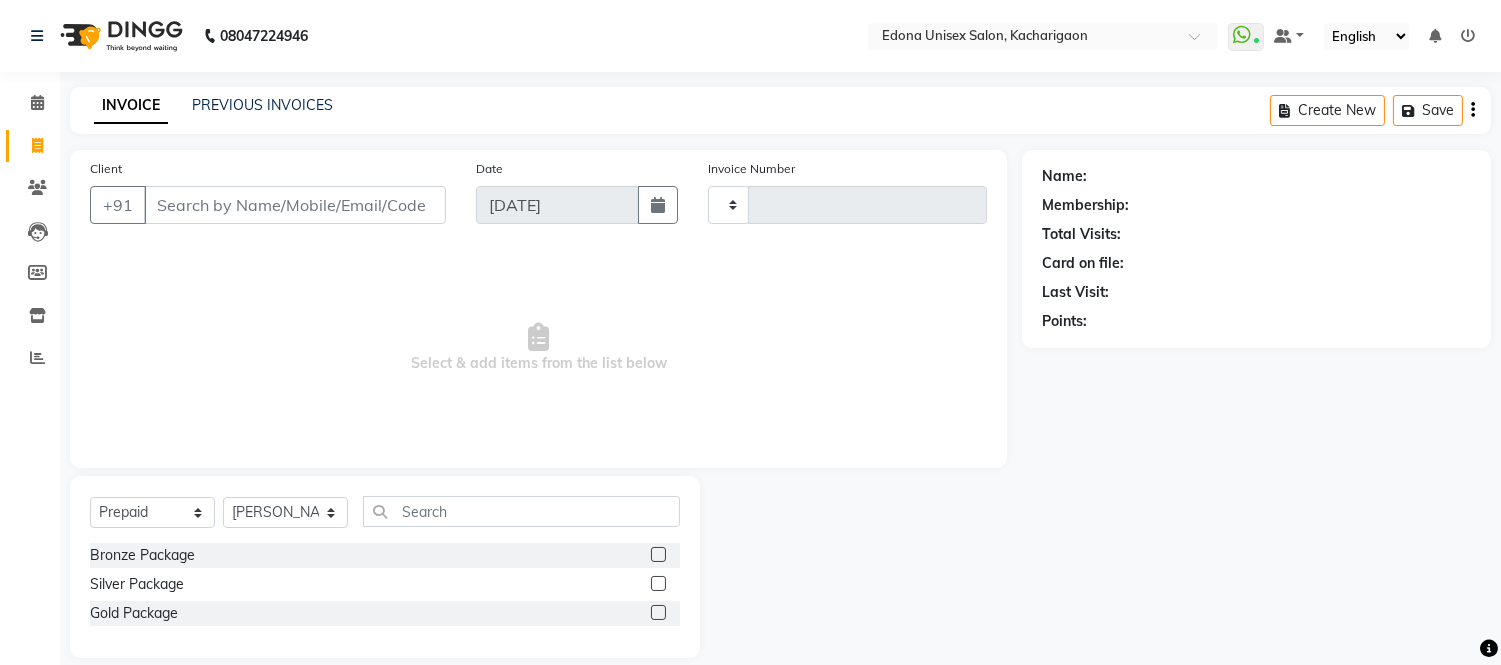 click 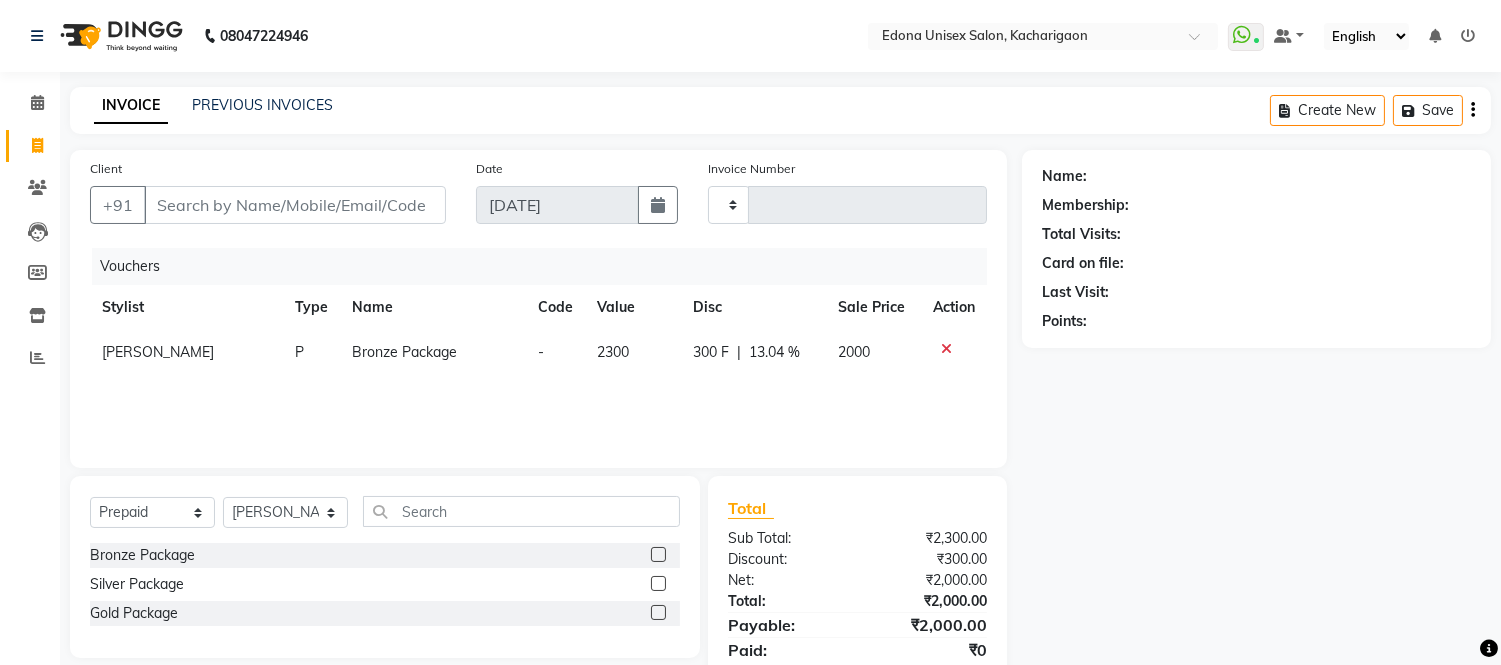 click 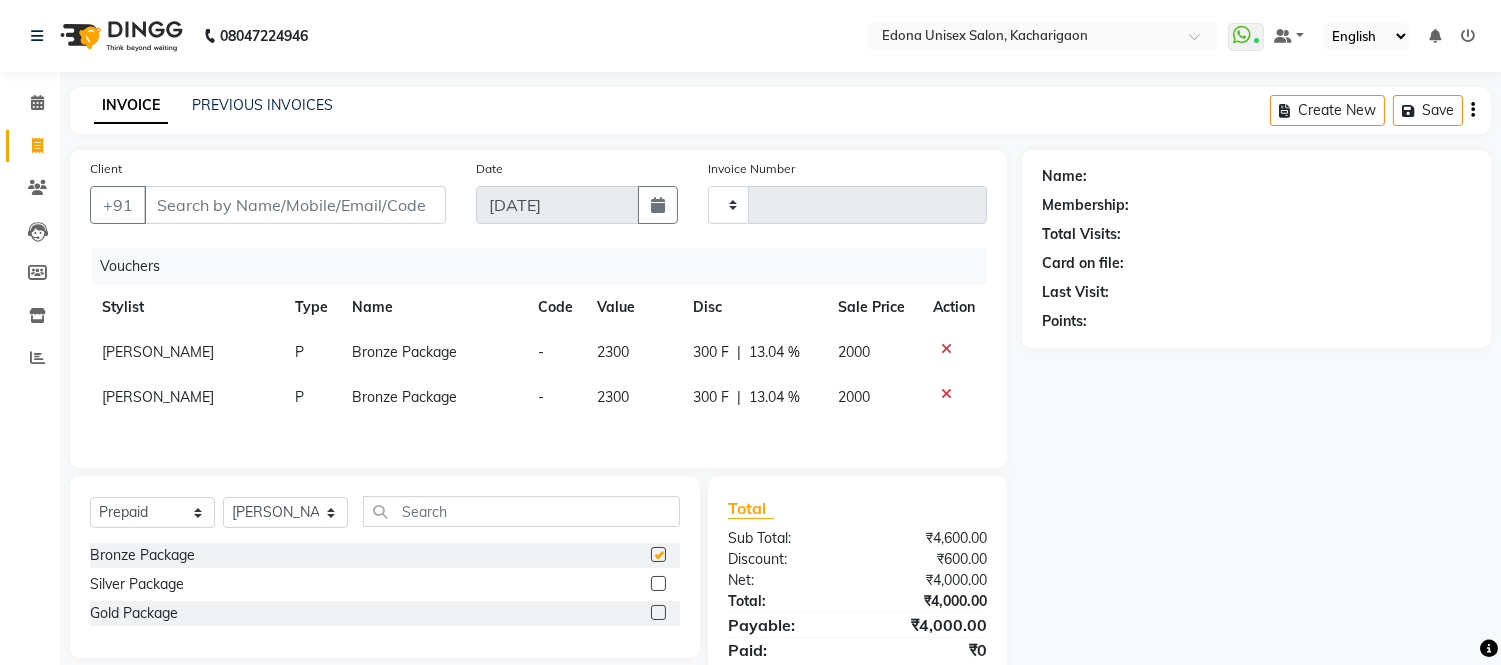 checkbox on "false" 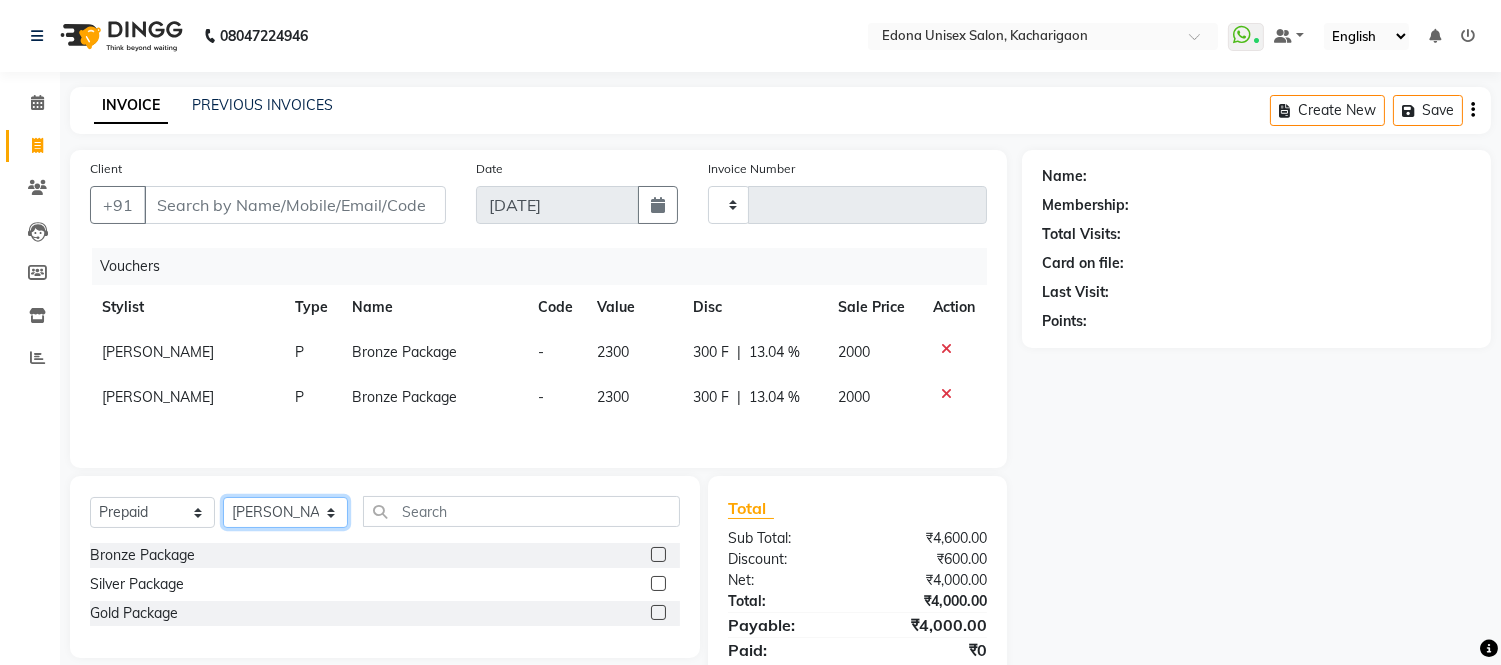 click on "Select Stylist Admin Anju Sonar Bir Basumtary [PERSON_NAME] [PERSON_NAME] Hombr [PERSON_NAME] [PERSON_NAME] [PERSON_NAME] Mithiser Bodo [PERSON_NAME] Neha Sonar Pahi [PERSON_NAME] Rashmi Basumtary Reshma [PERSON_NAME] Basumtary [PERSON_NAME]" 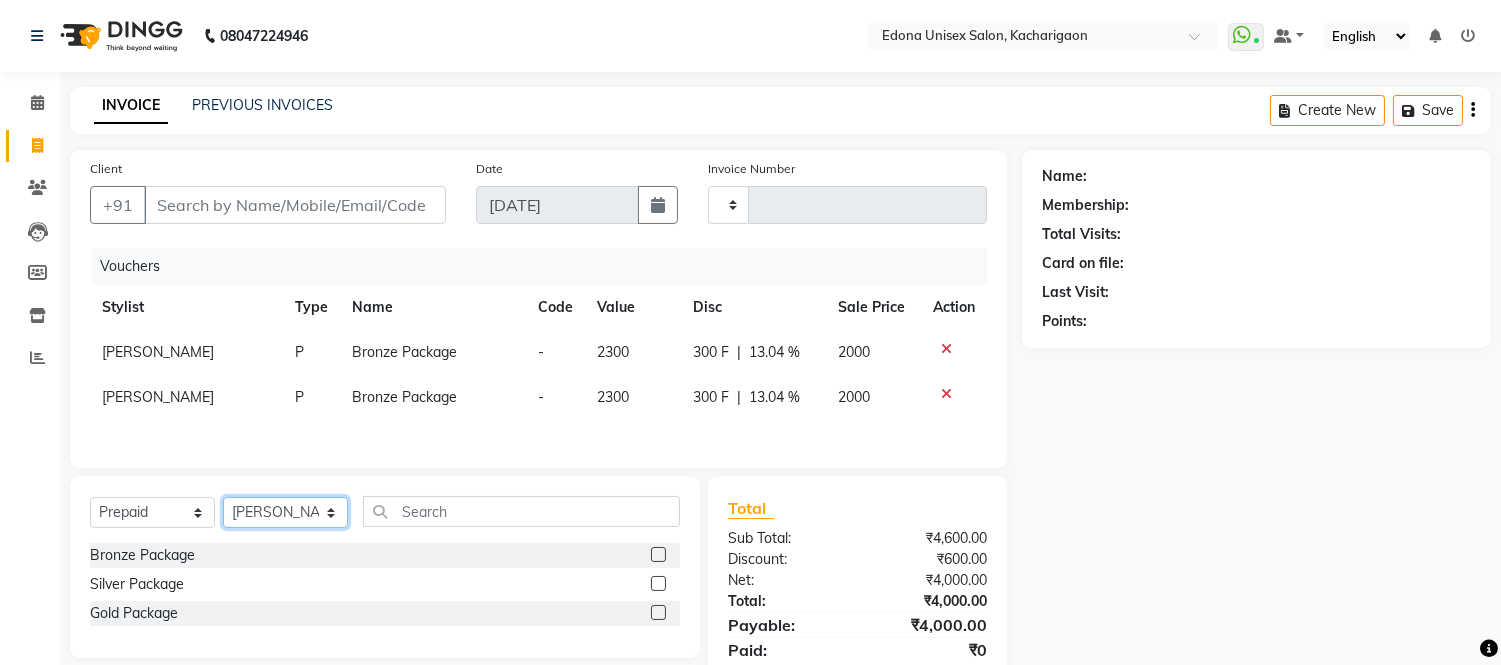 select on "82439" 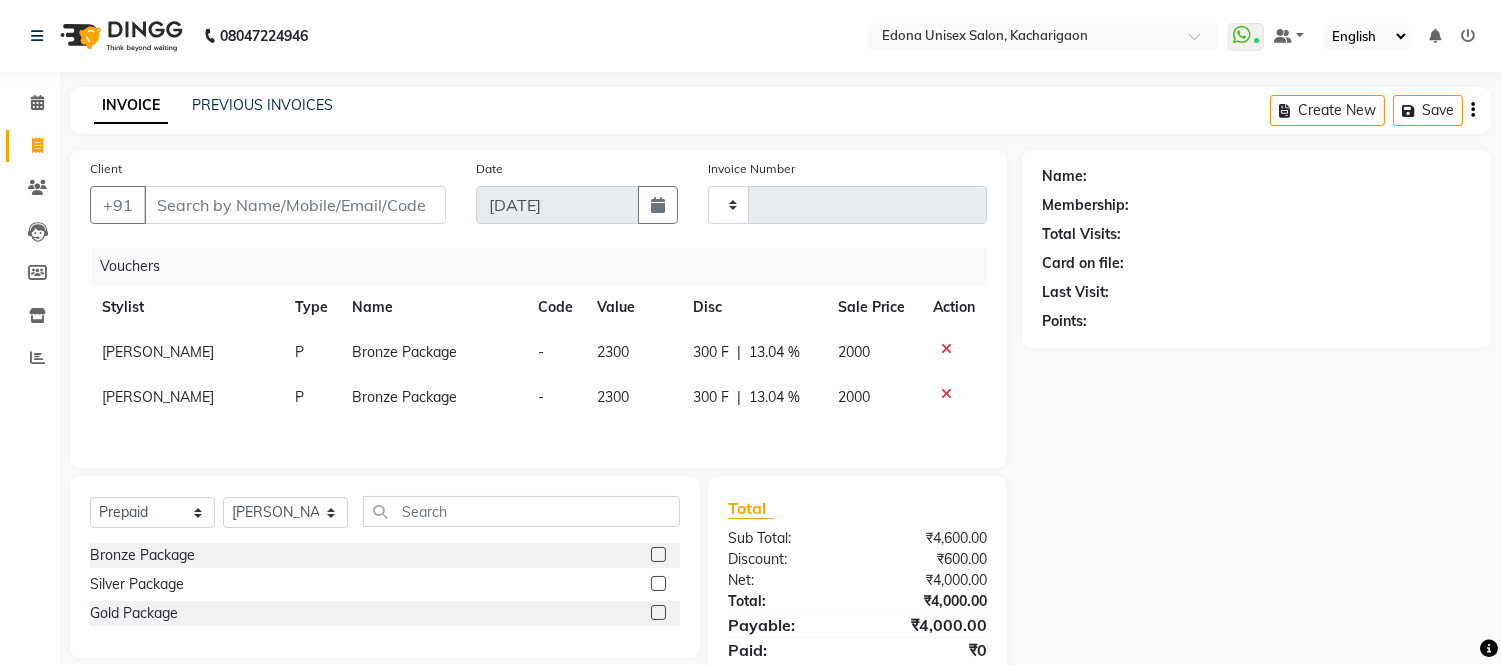 click 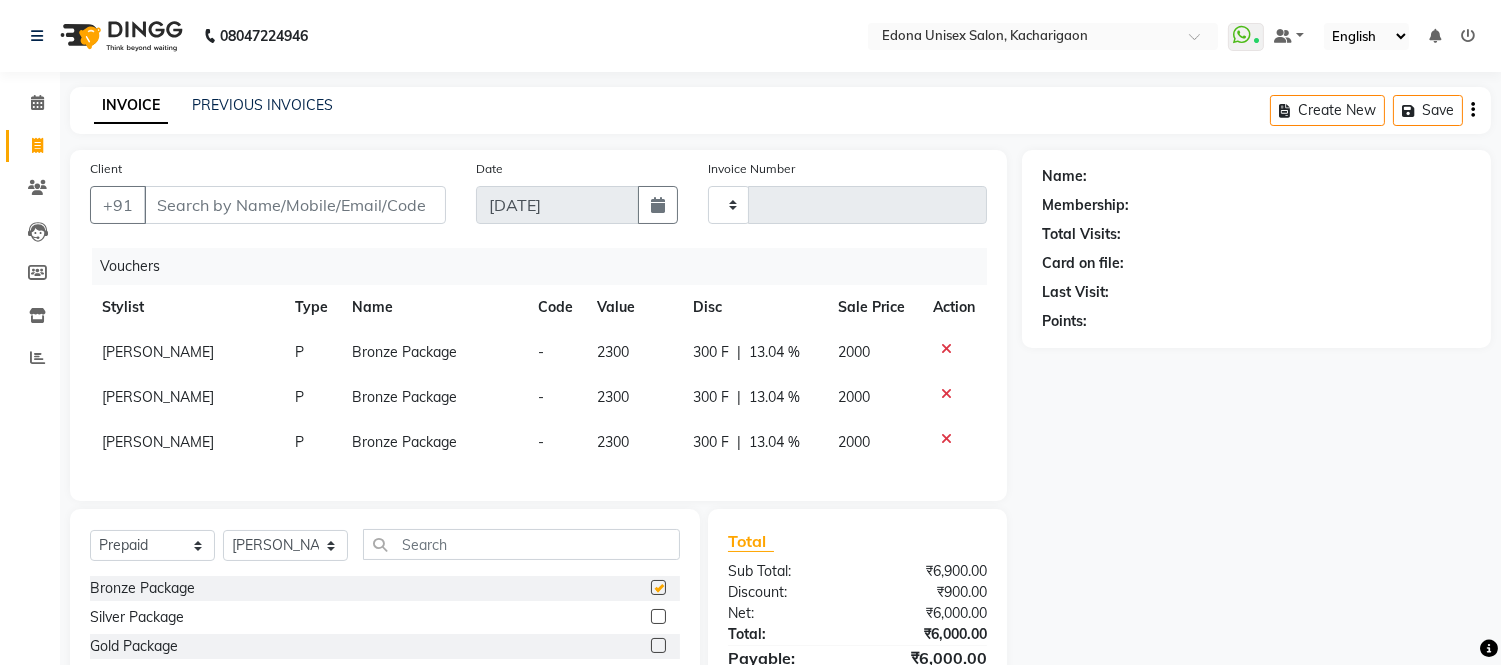 checkbox on "false" 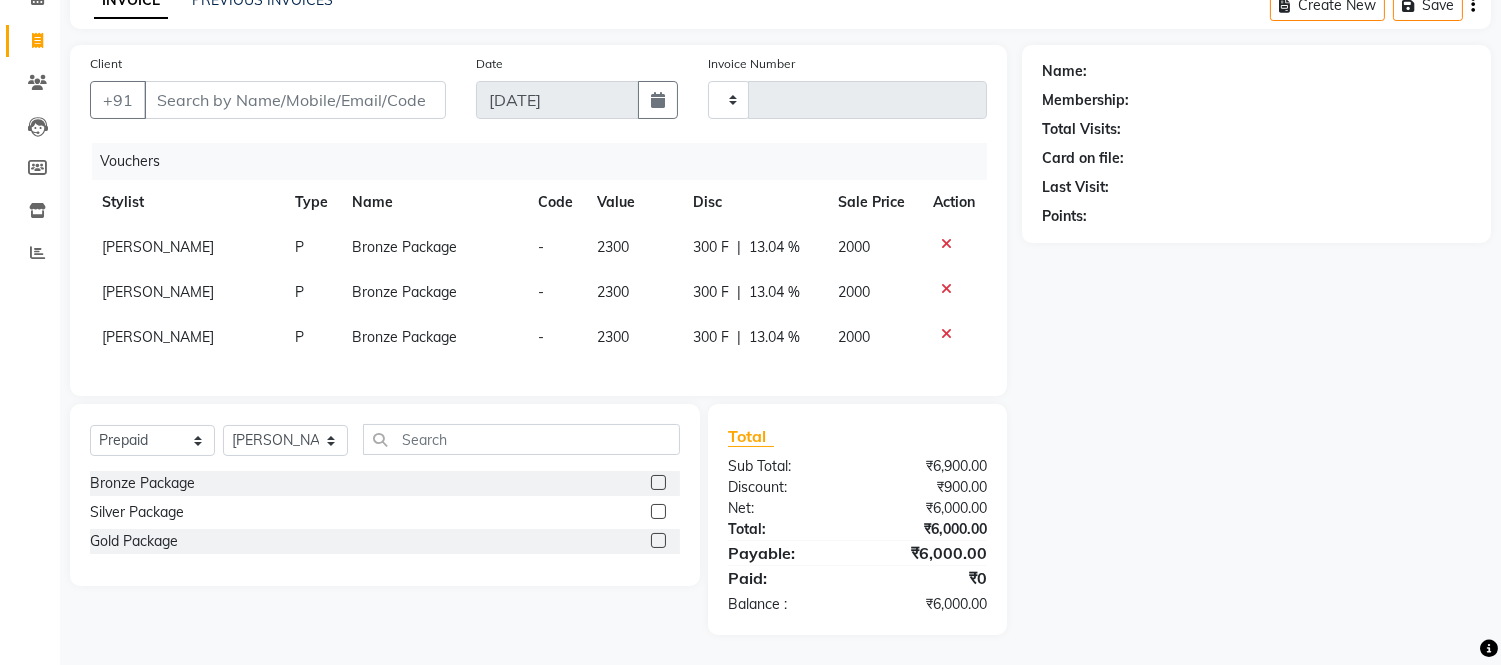 scroll, scrollTop: 121, scrollLeft: 0, axis: vertical 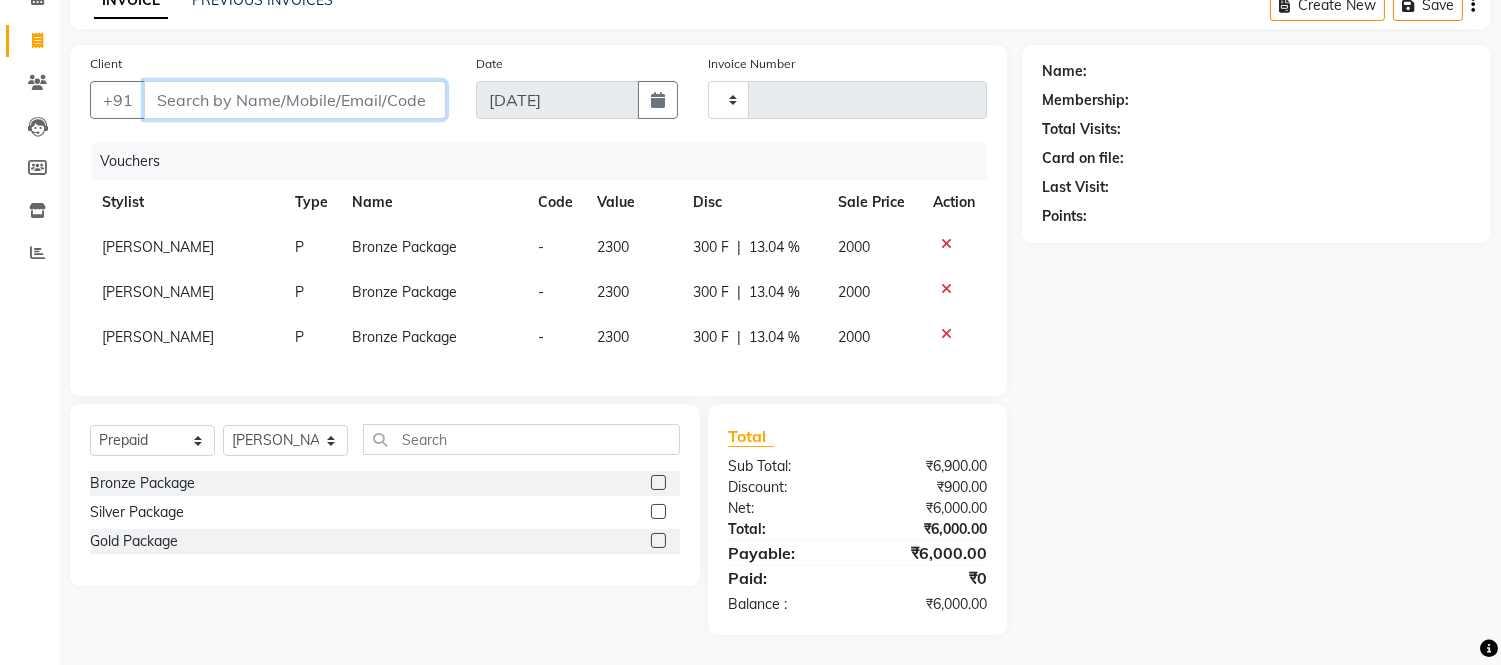 paste on "8134920421" 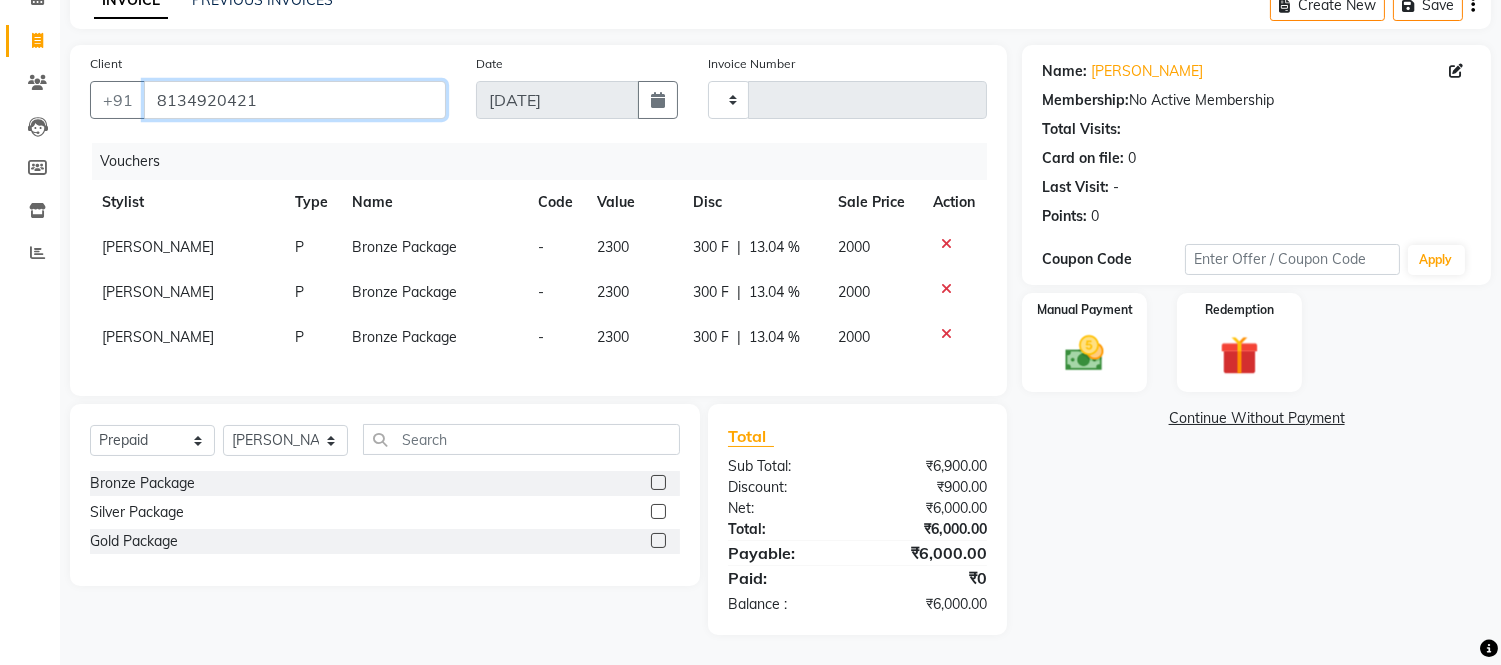 click on "8134920421" at bounding box center (295, 100) 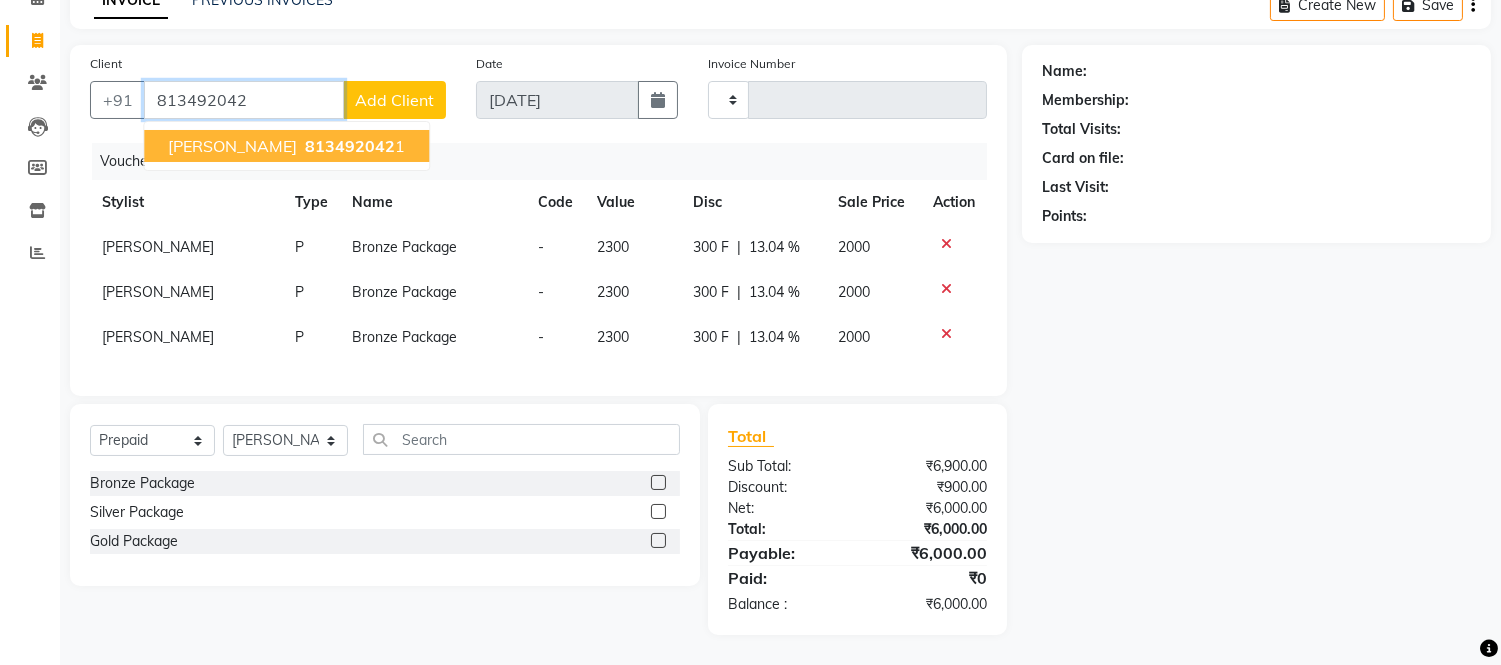 click on "813492042" at bounding box center [350, 146] 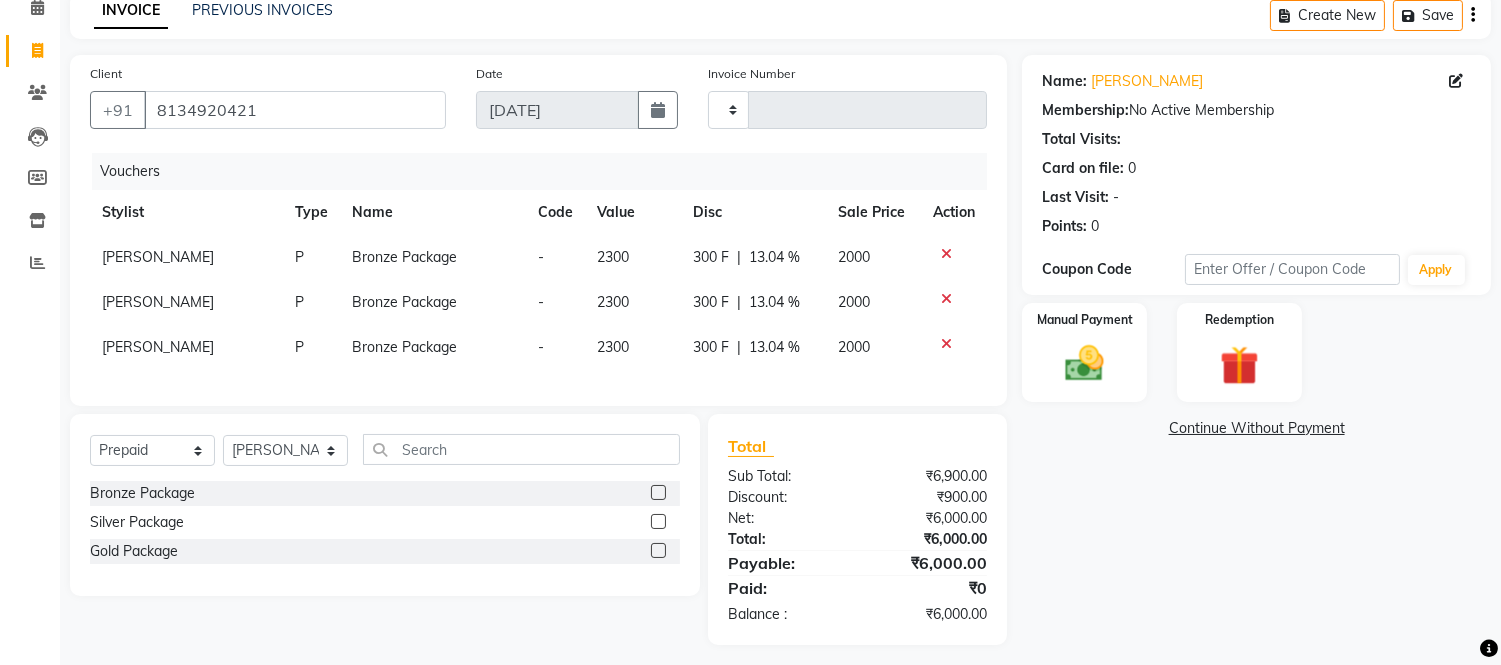 scroll, scrollTop: 121, scrollLeft: 0, axis: vertical 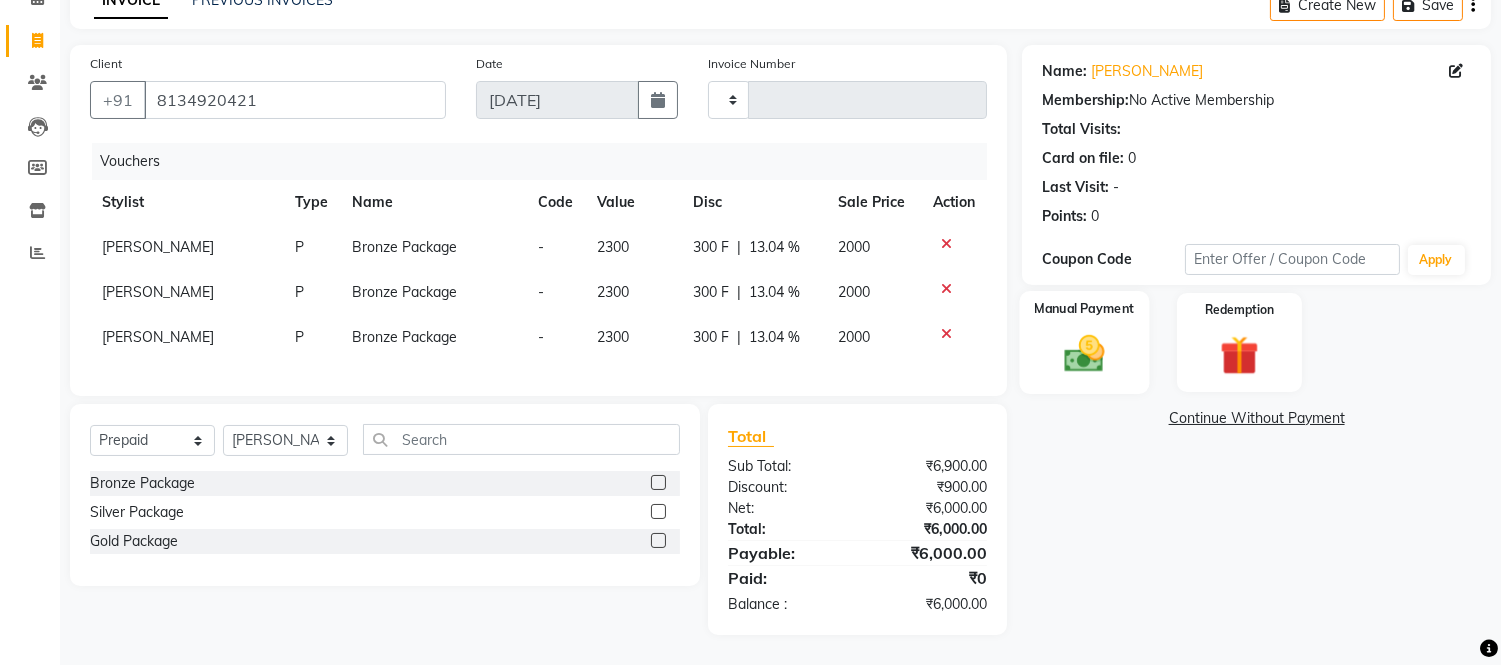 click on "Manual Payment" 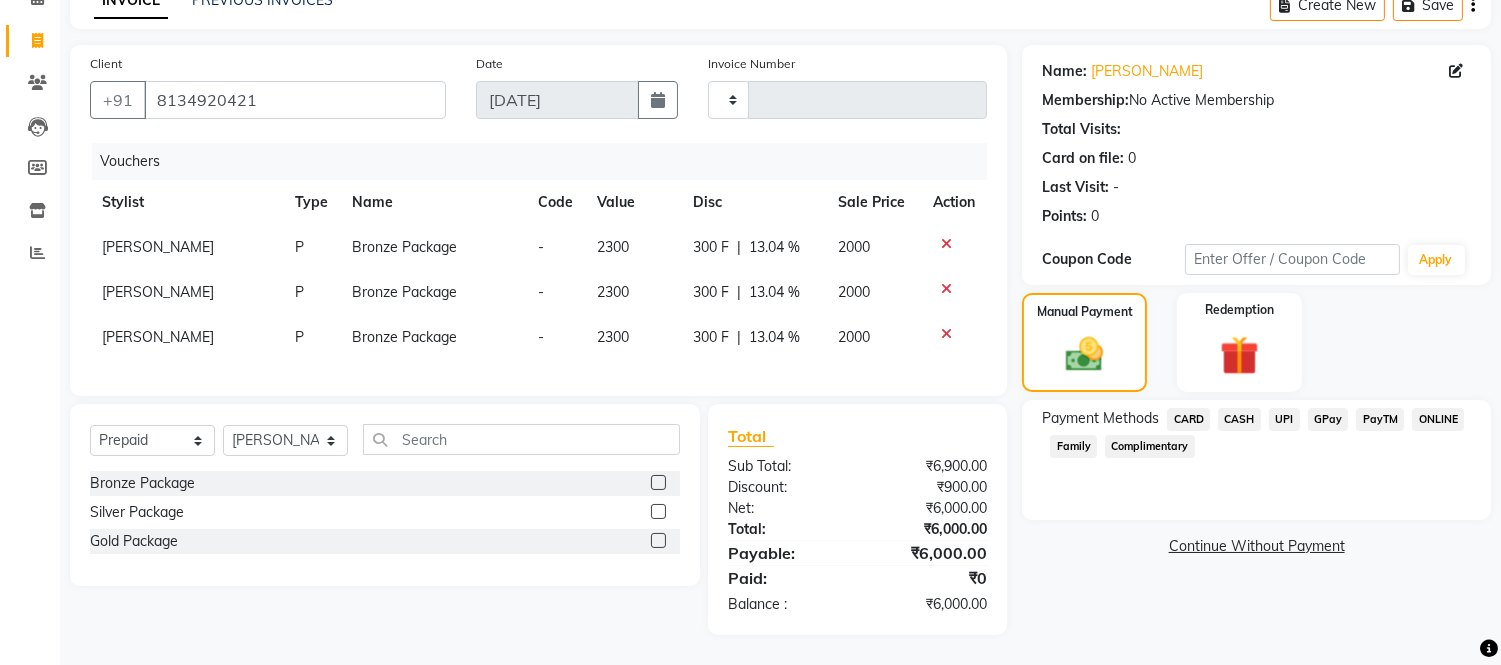 click on "UPI" 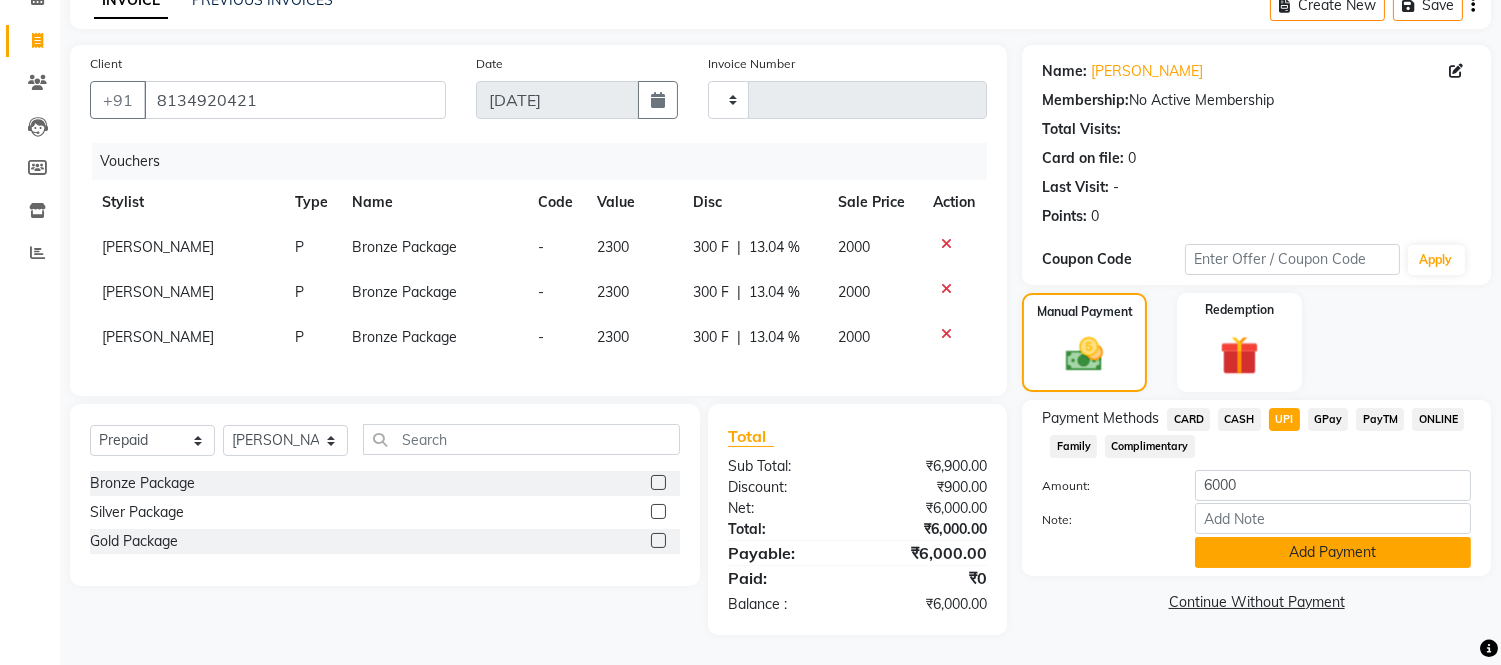 click on "Add Payment" 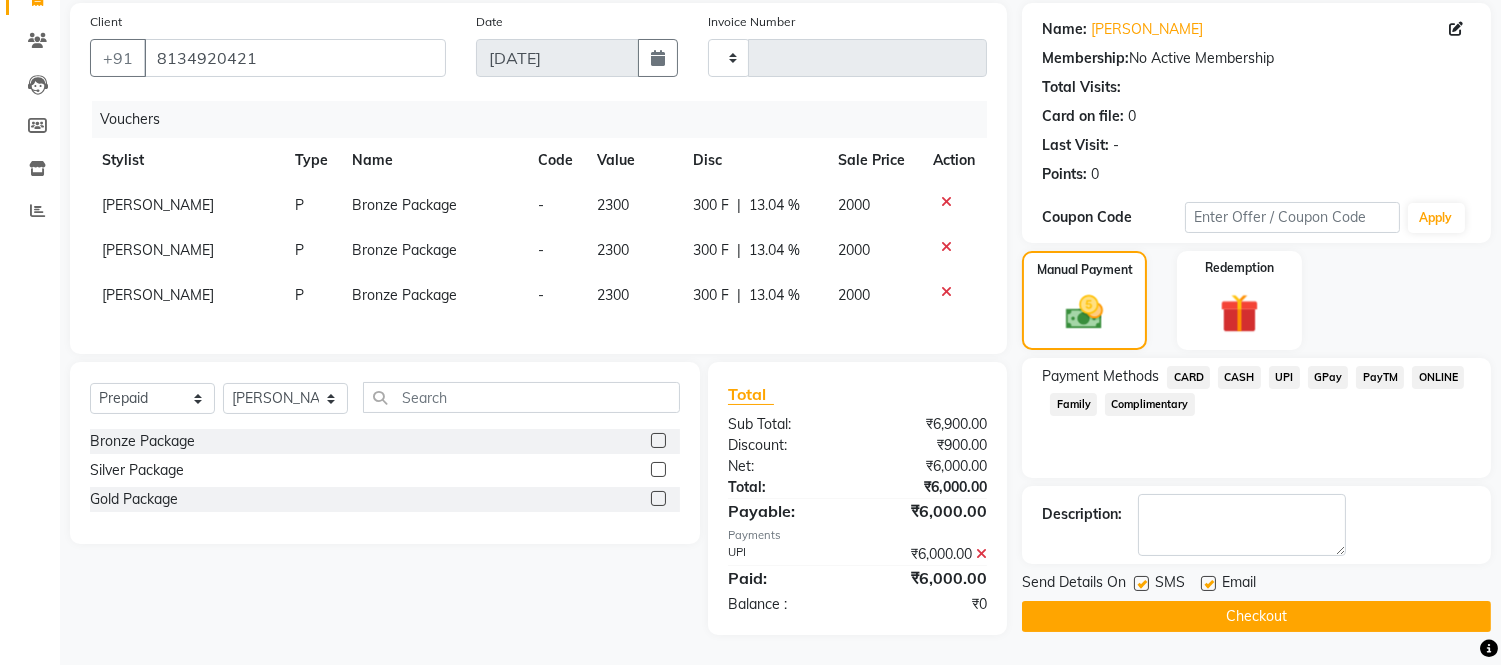 scroll, scrollTop: 163, scrollLeft: 0, axis: vertical 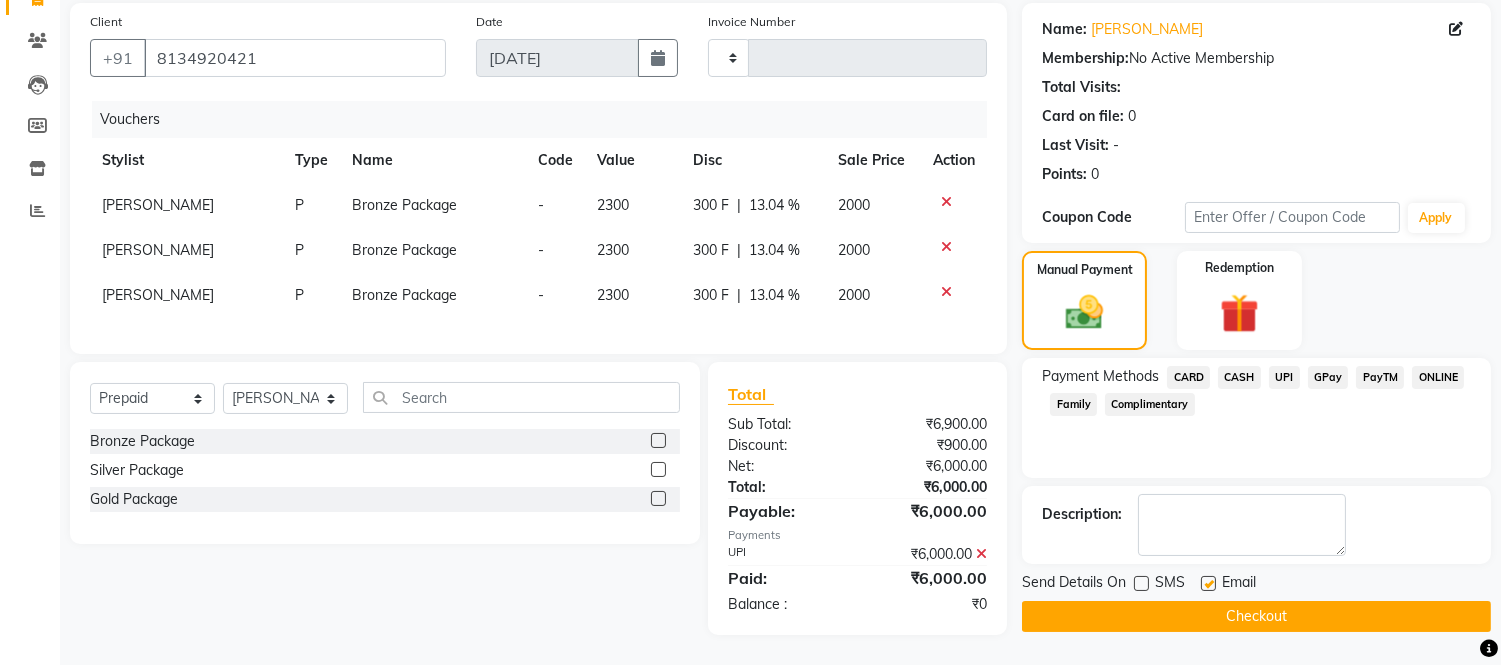 click 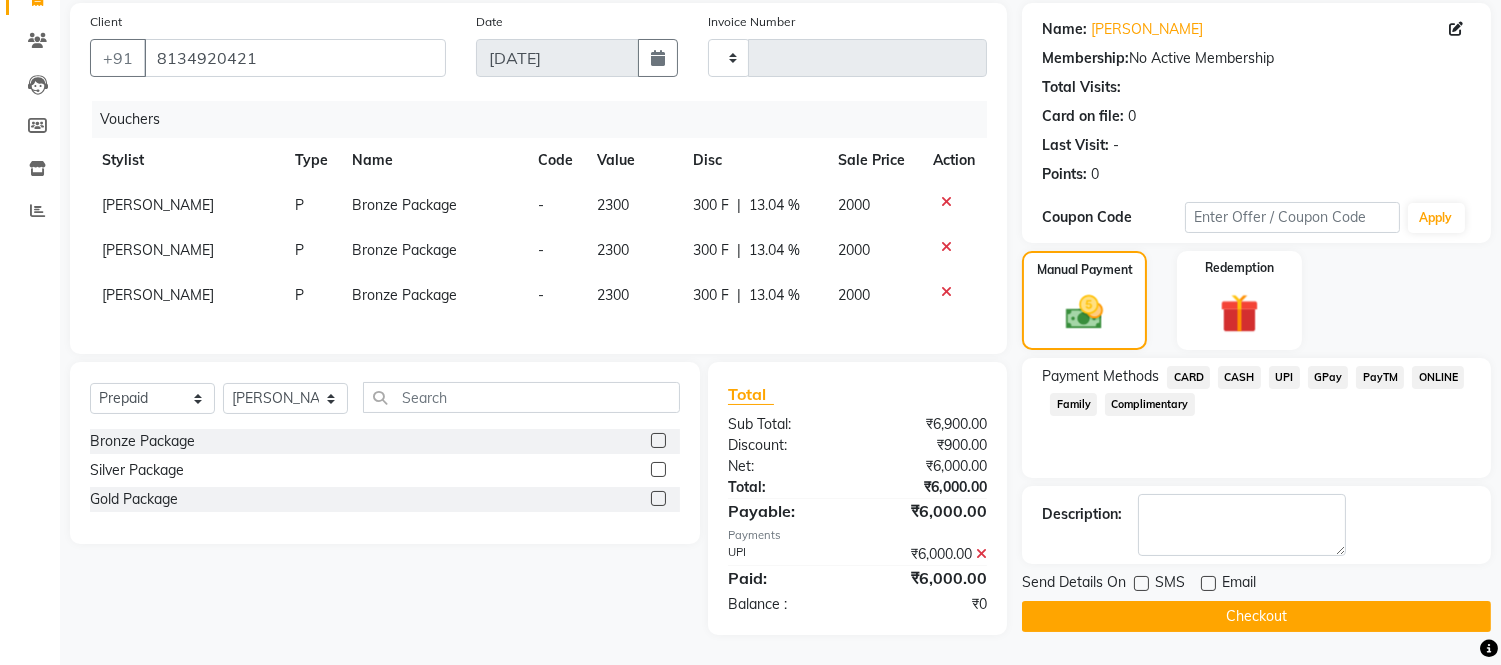 click on "Checkout" 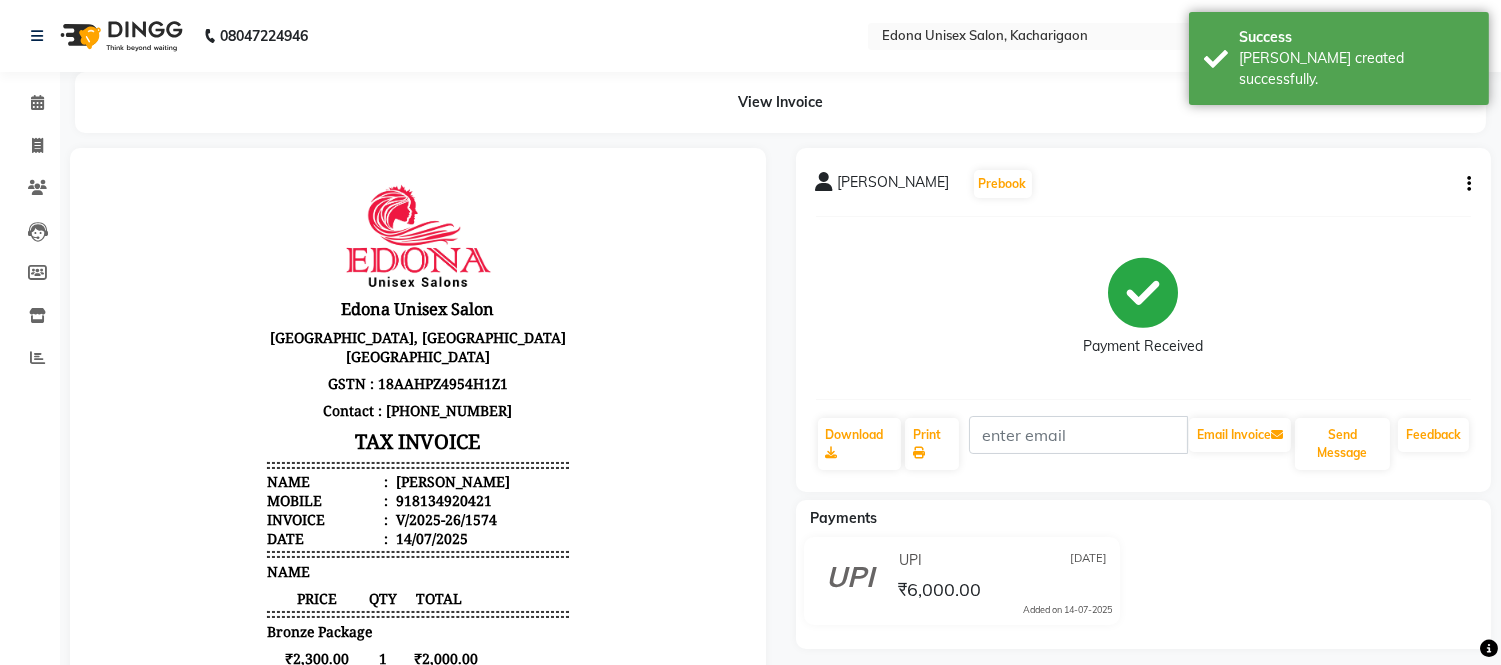 scroll, scrollTop: 0, scrollLeft: 0, axis: both 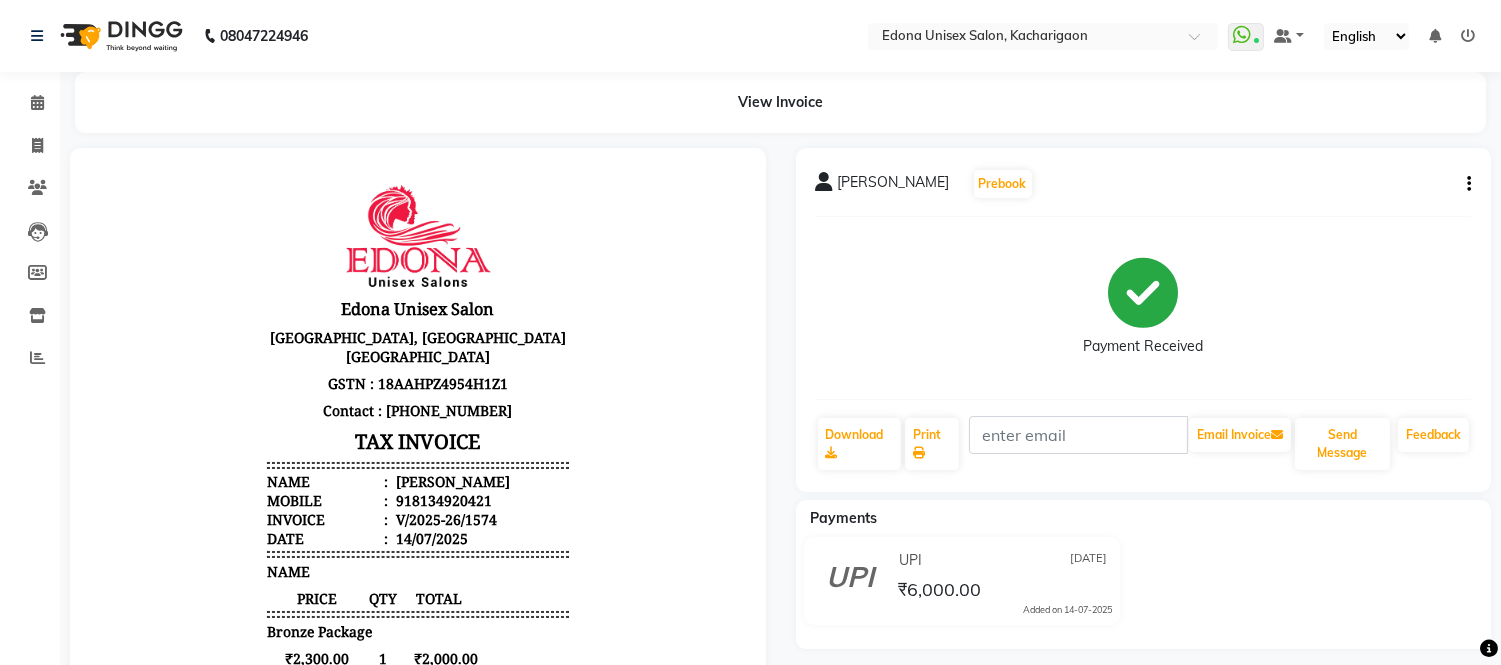 click at bounding box center (418, 236) 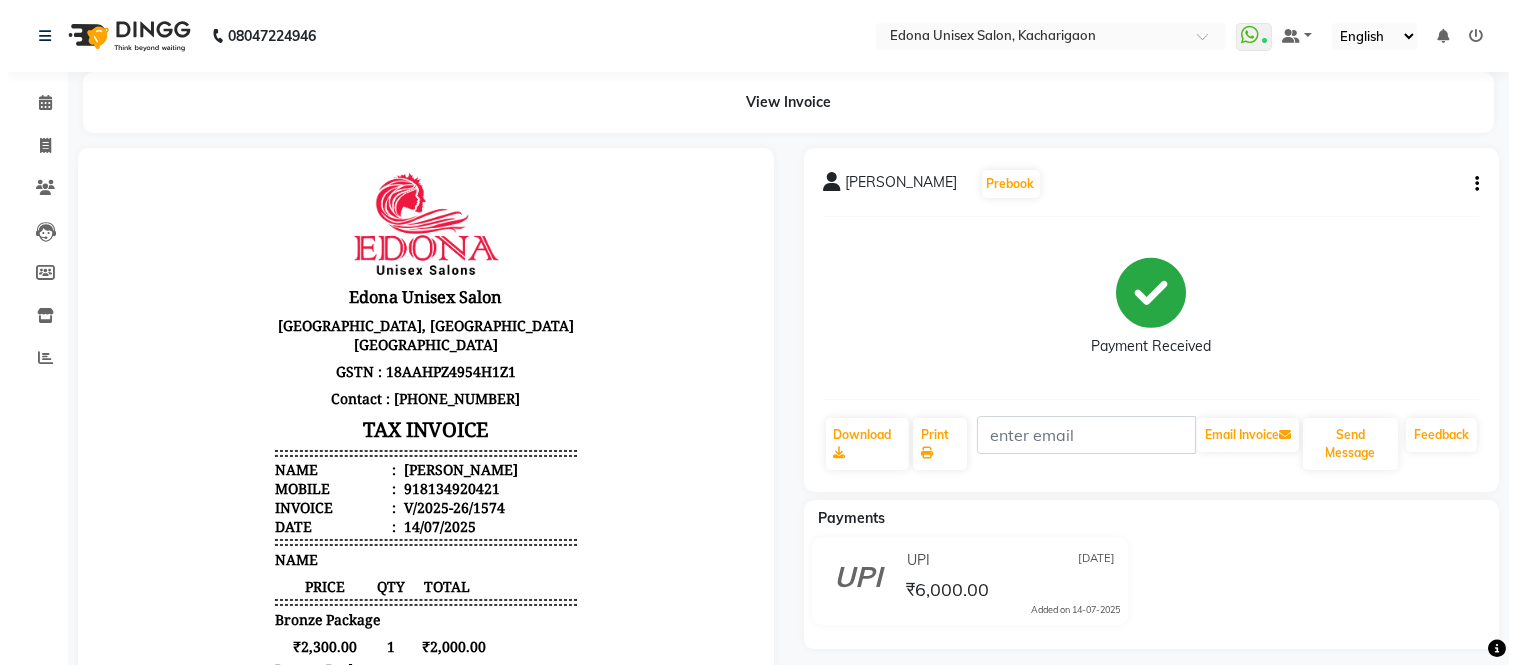 scroll, scrollTop: 15, scrollLeft: 0, axis: vertical 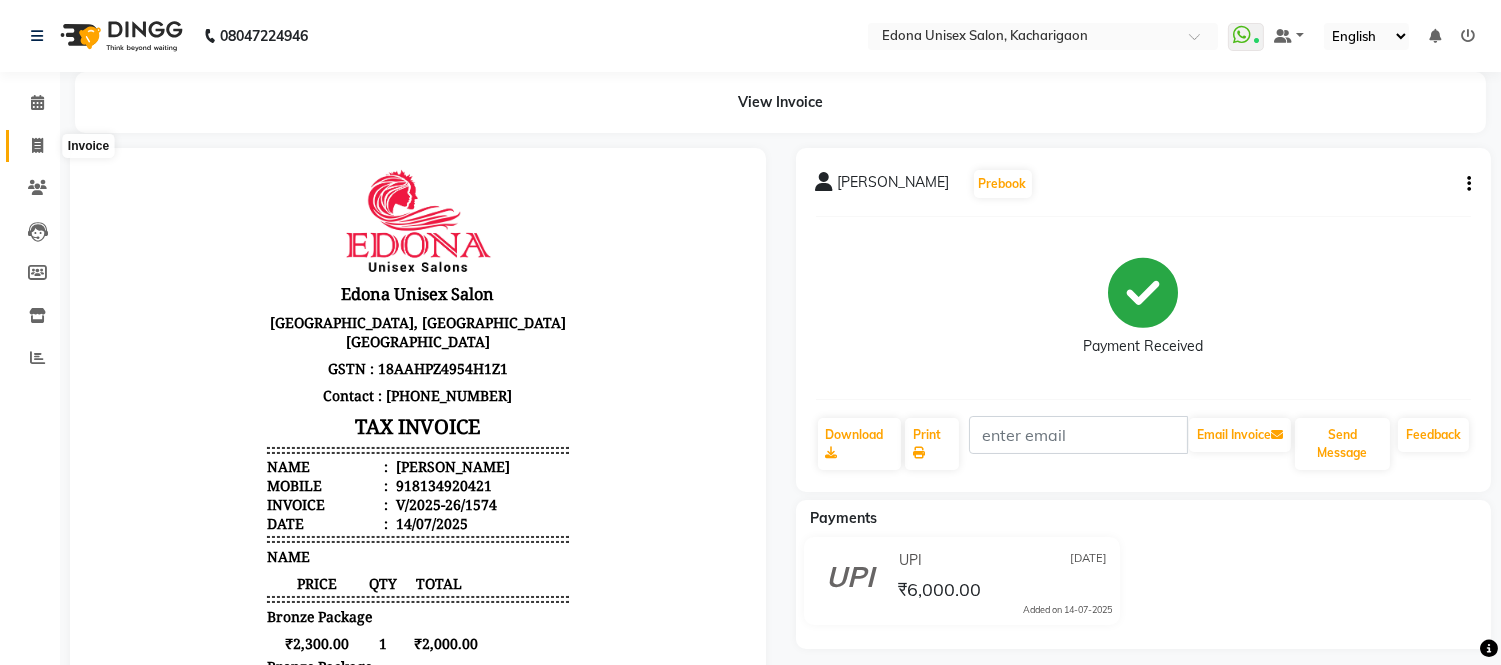 click 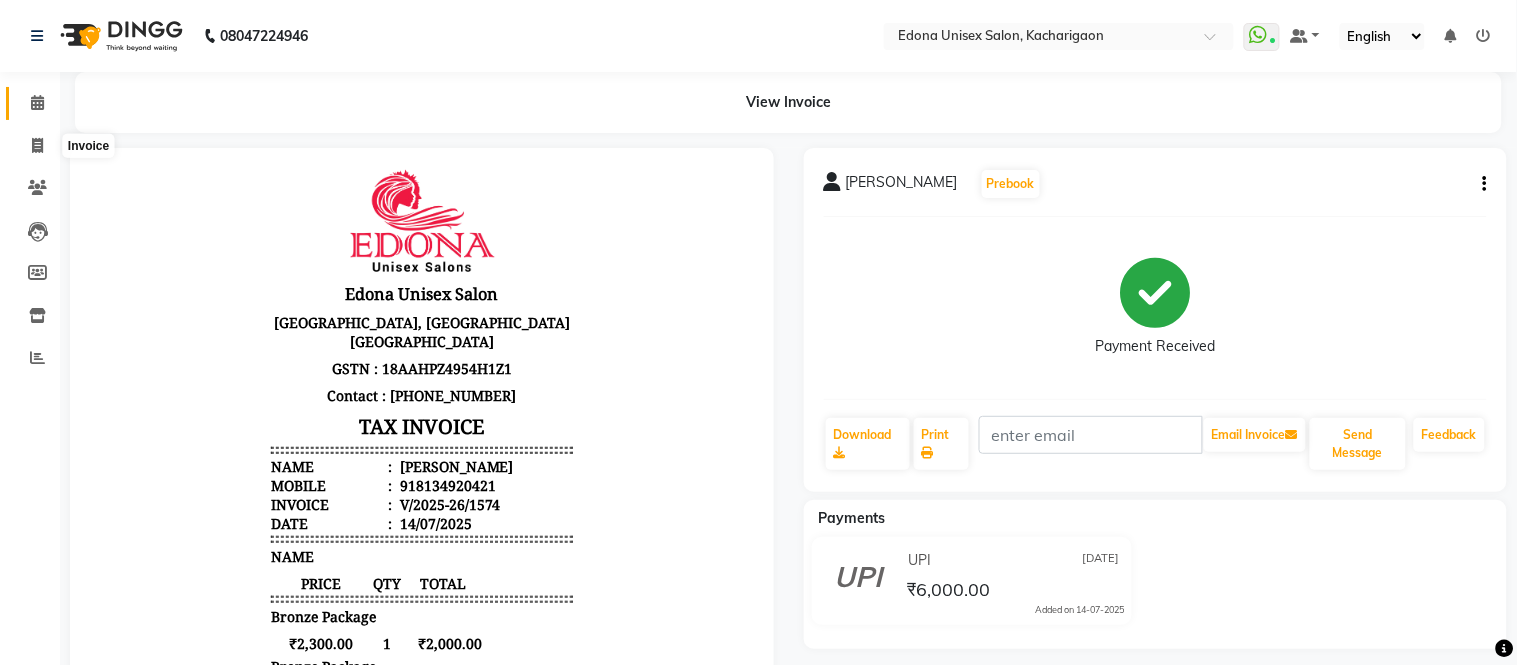 select on "service" 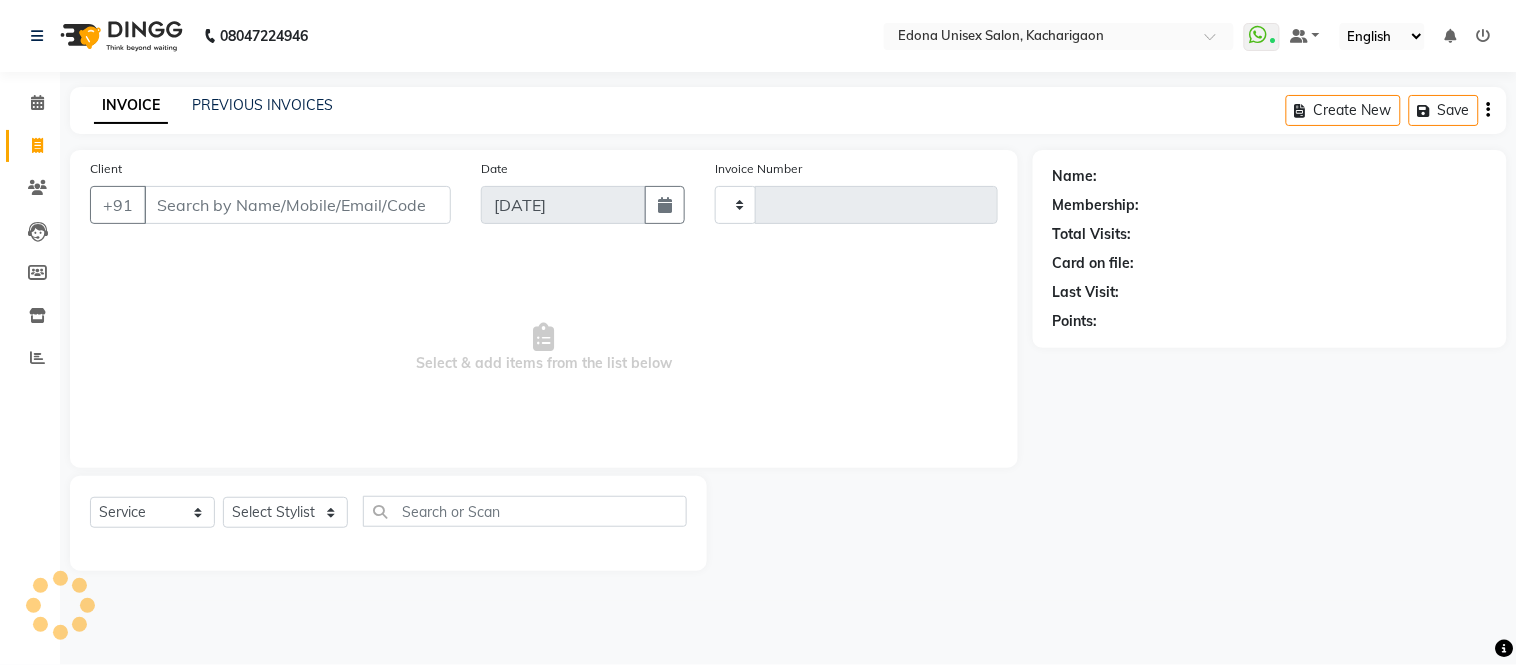 type on "1576" 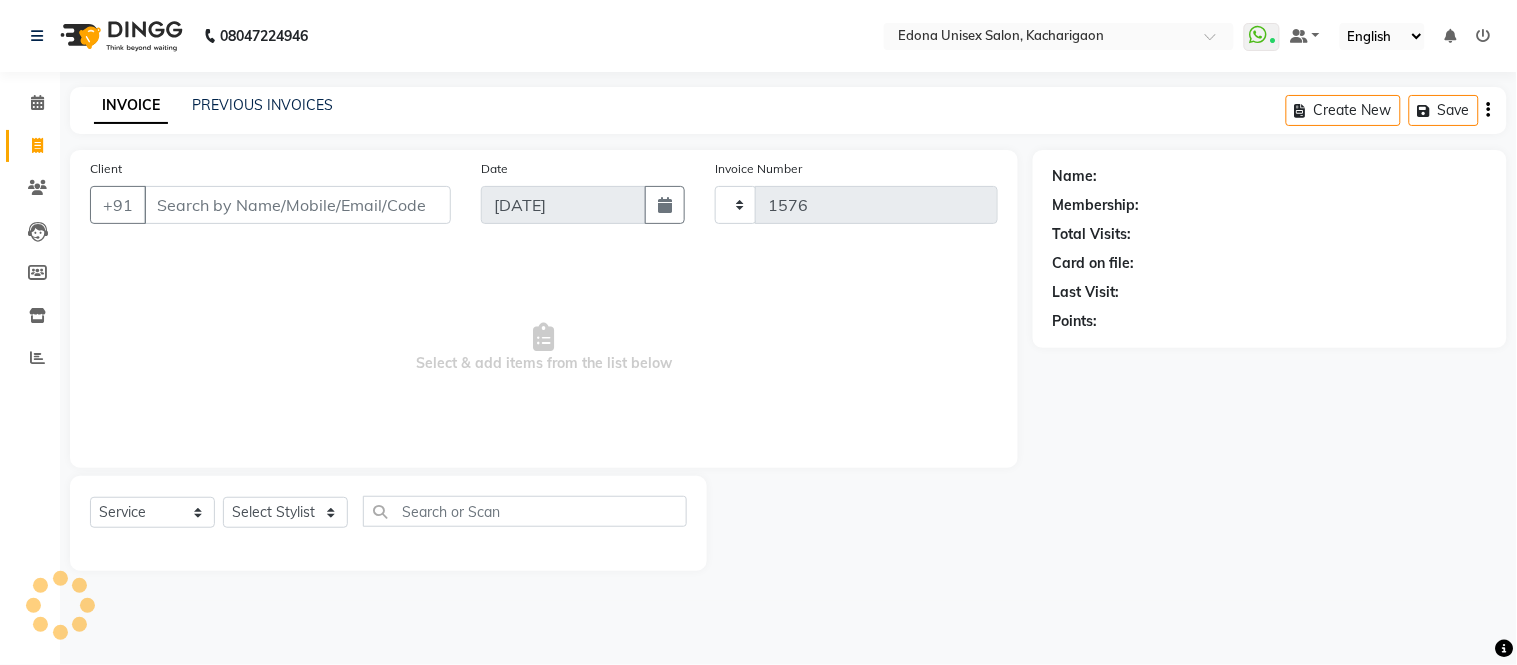 select on "5389" 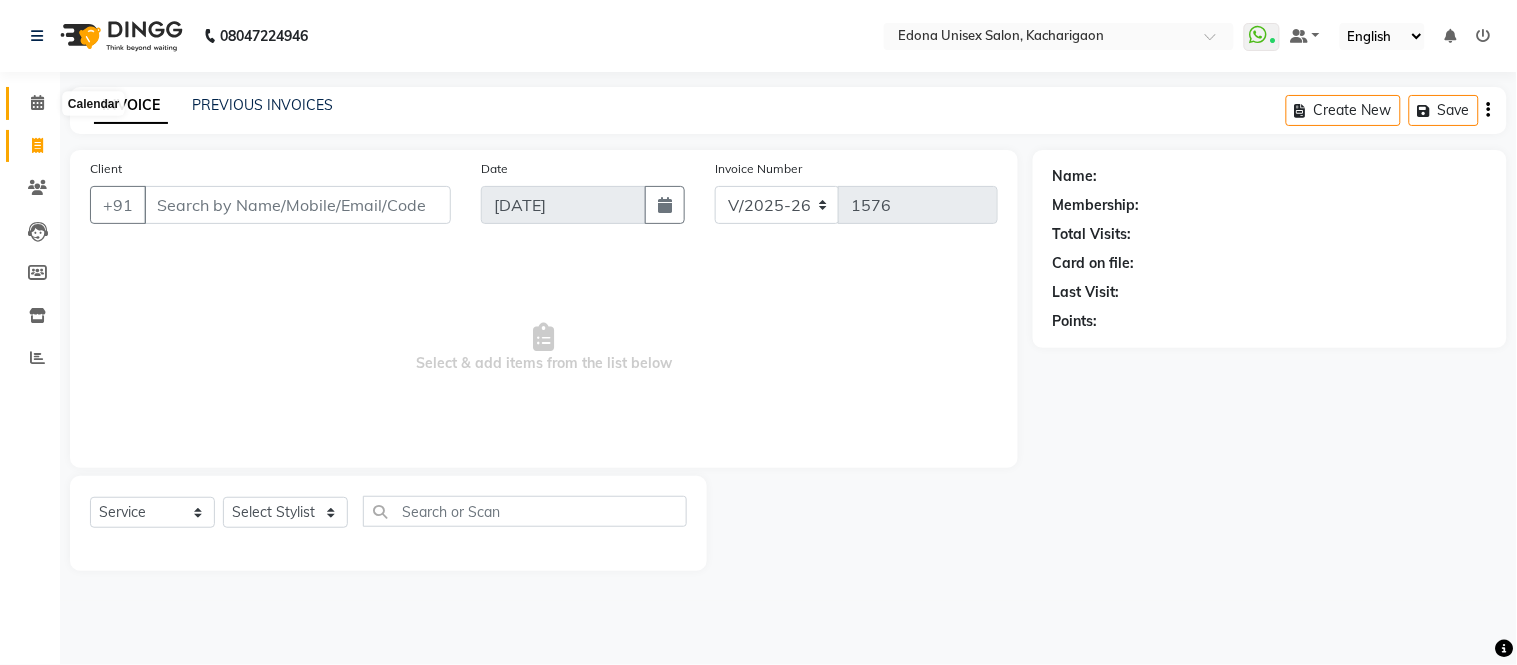 click 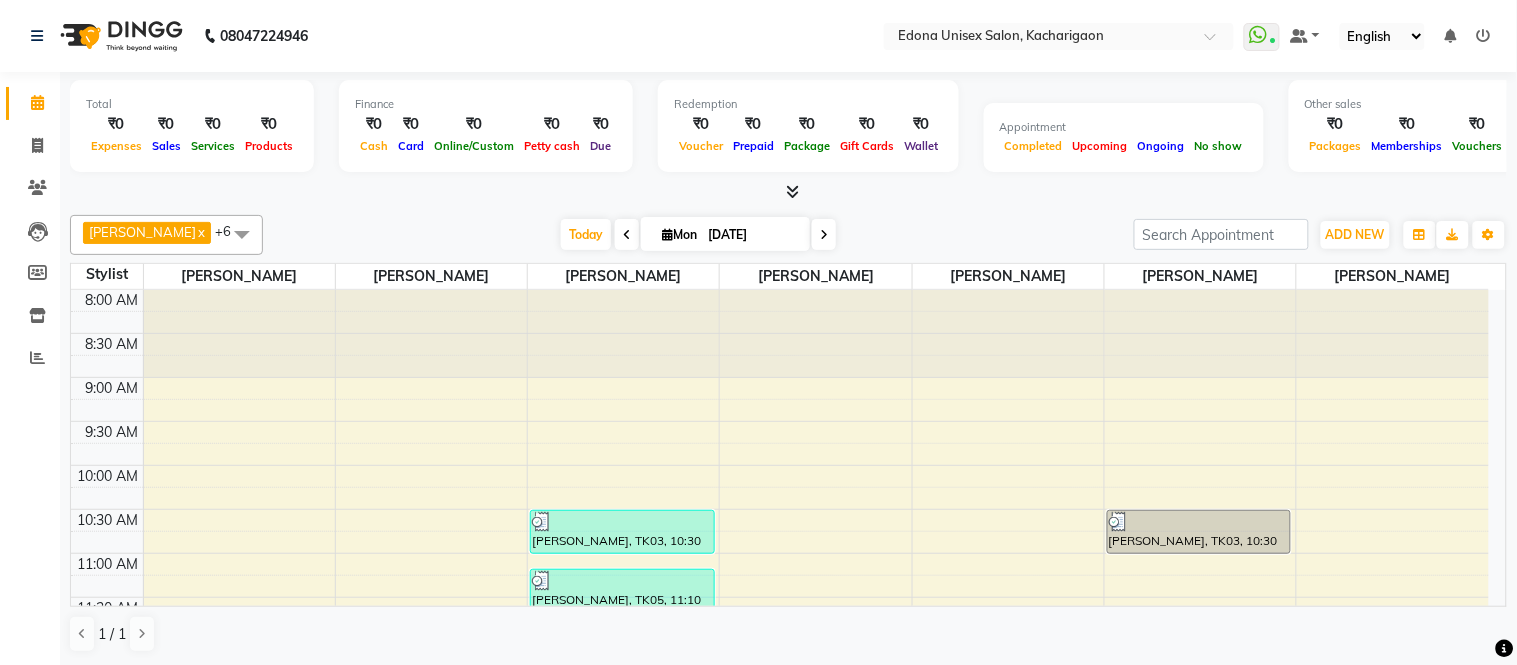 scroll, scrollTop: 0, scrollLeft: 0, axis: both 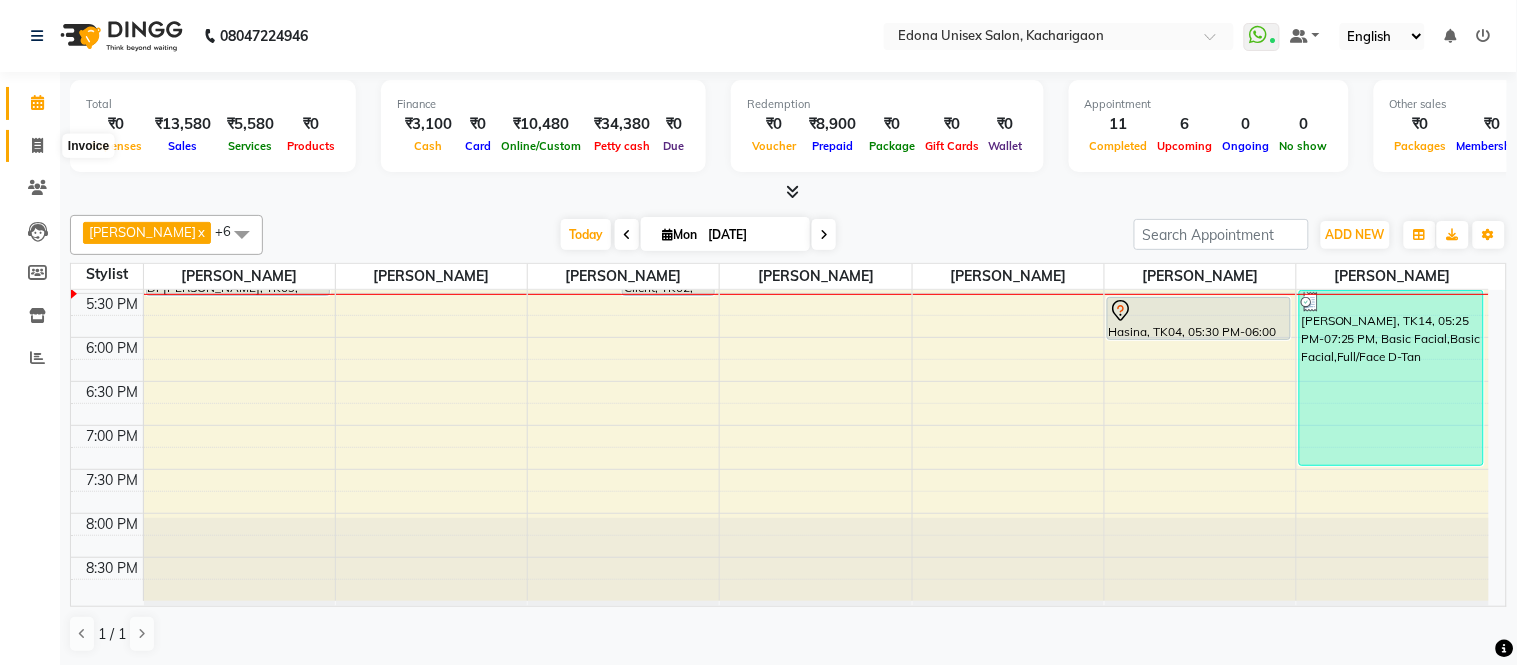 drag, startPoint x: 34, startPoint y: 146, endPoint x: 93, endPoint y: 131, distance: 60.876926 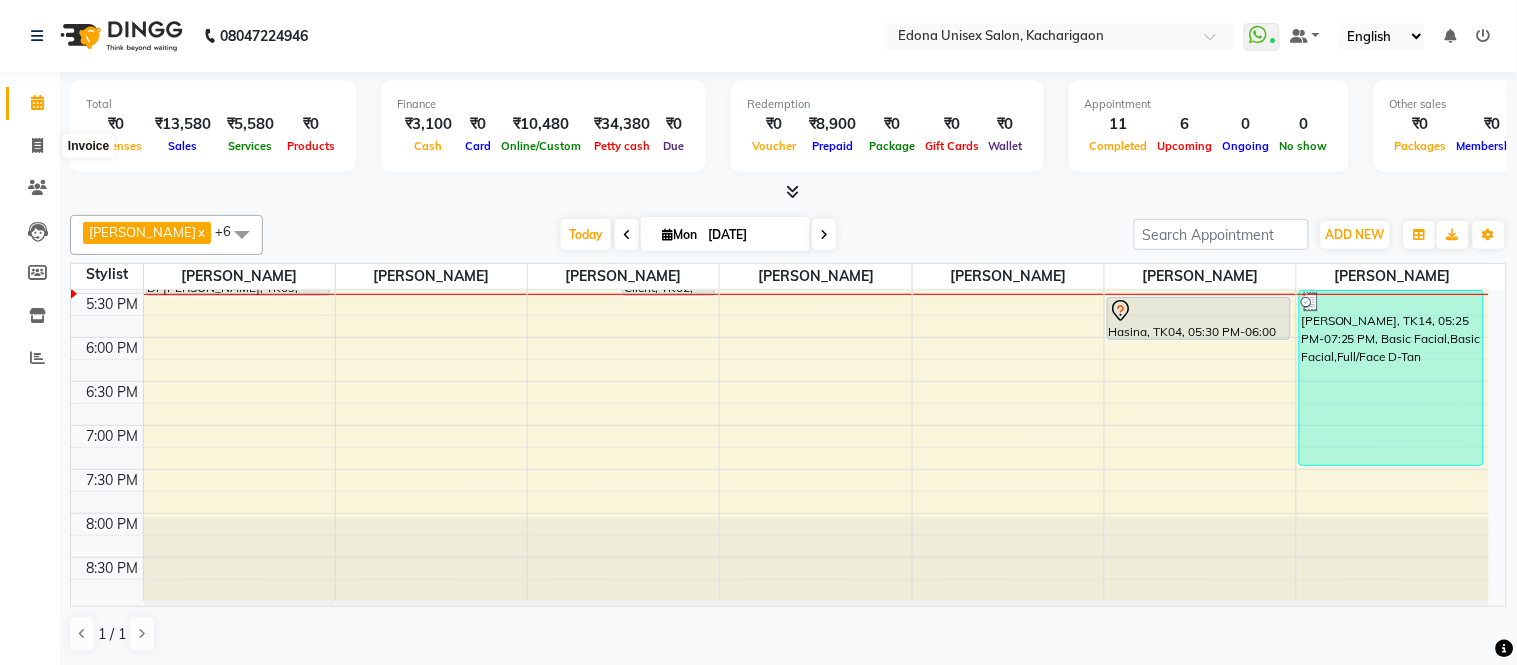 select on "5389" 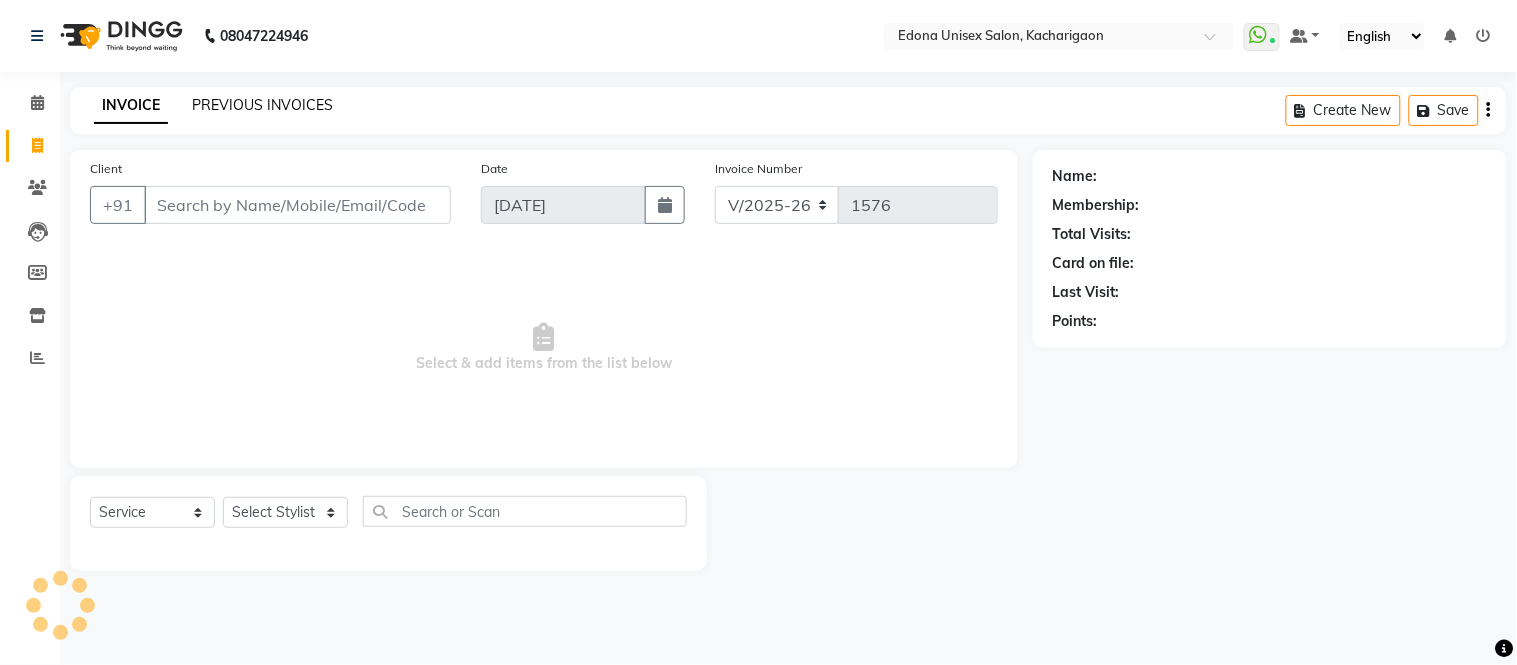 click on "PREVIOUS INVOICES" 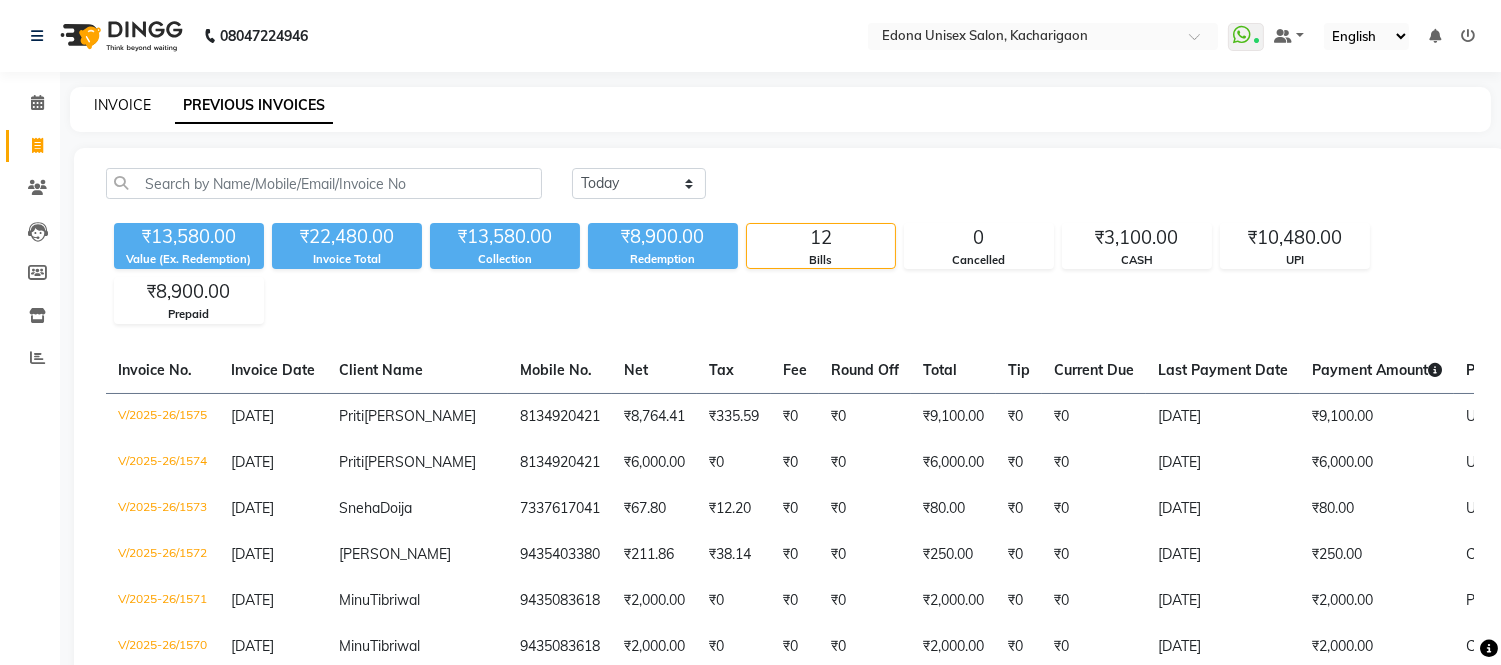 click on "INVOICE" 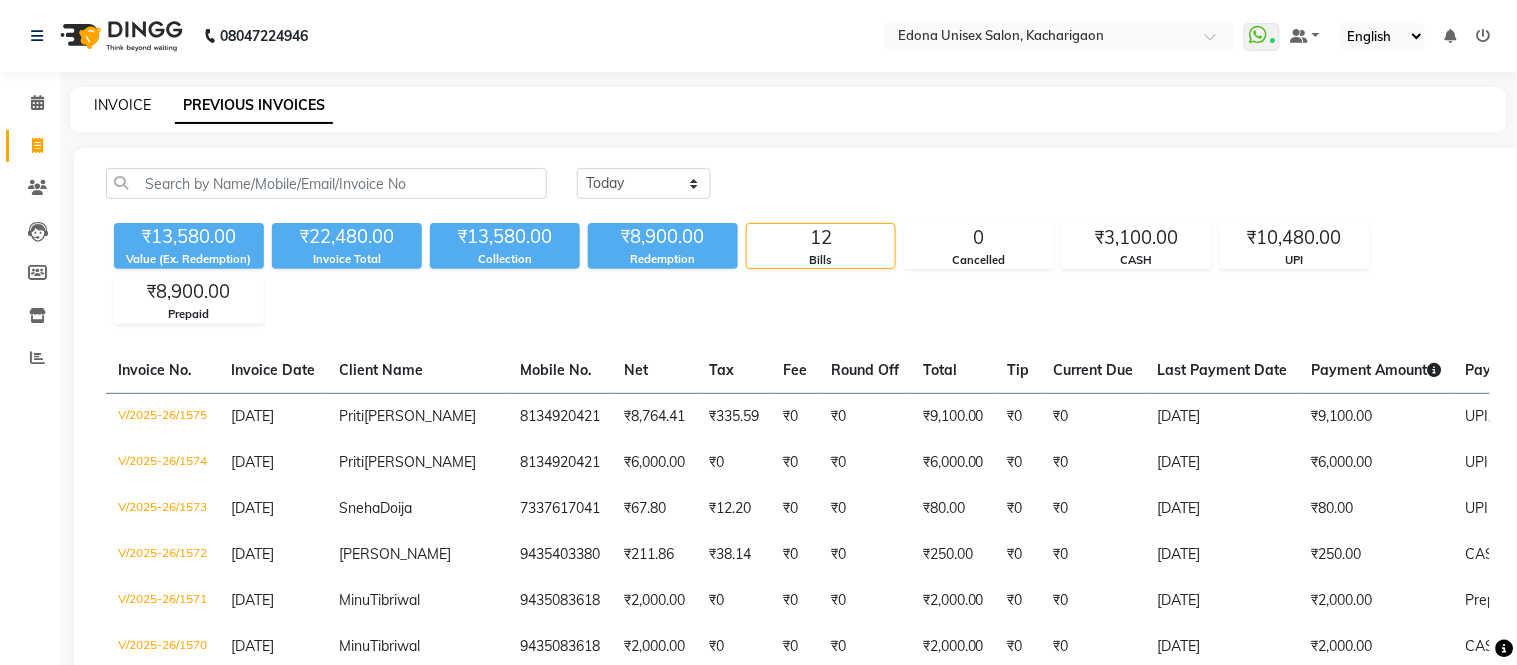 select on "5389" 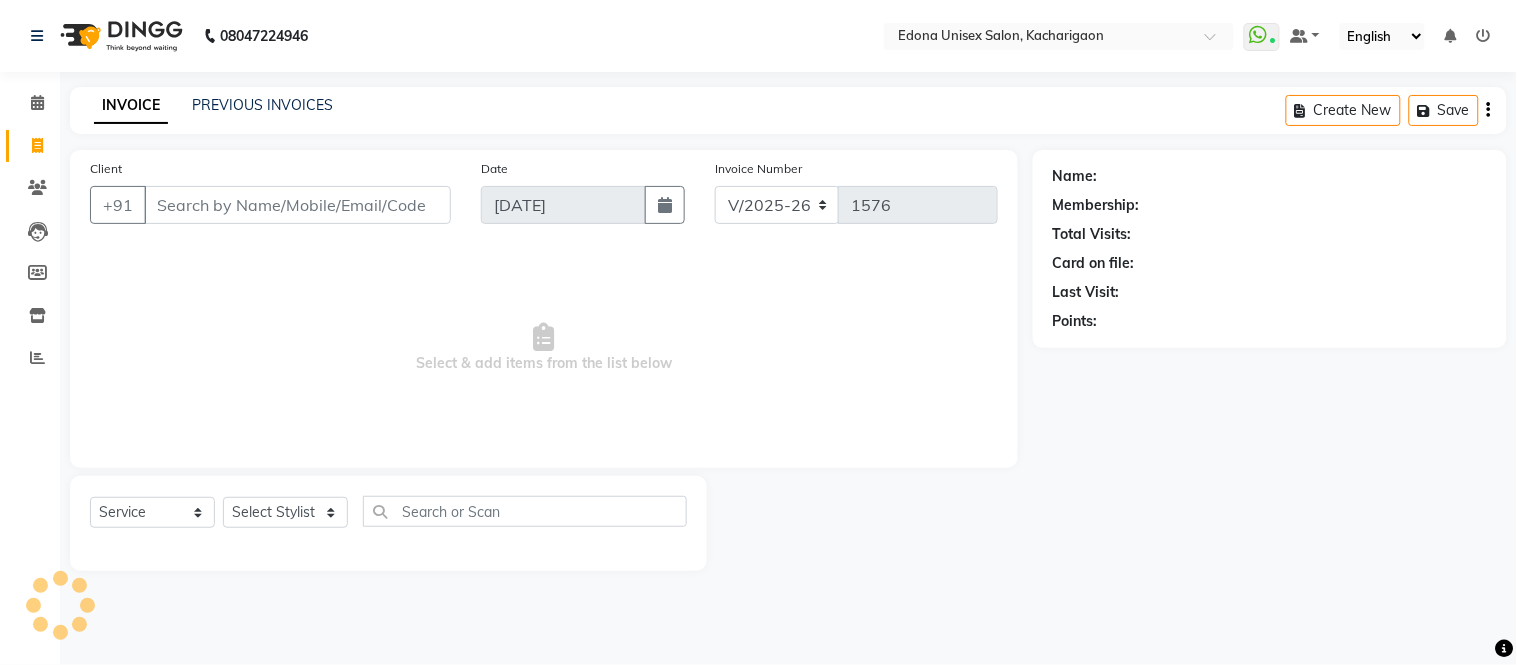 click on "INVOICE PREVIOUS INVOICES" 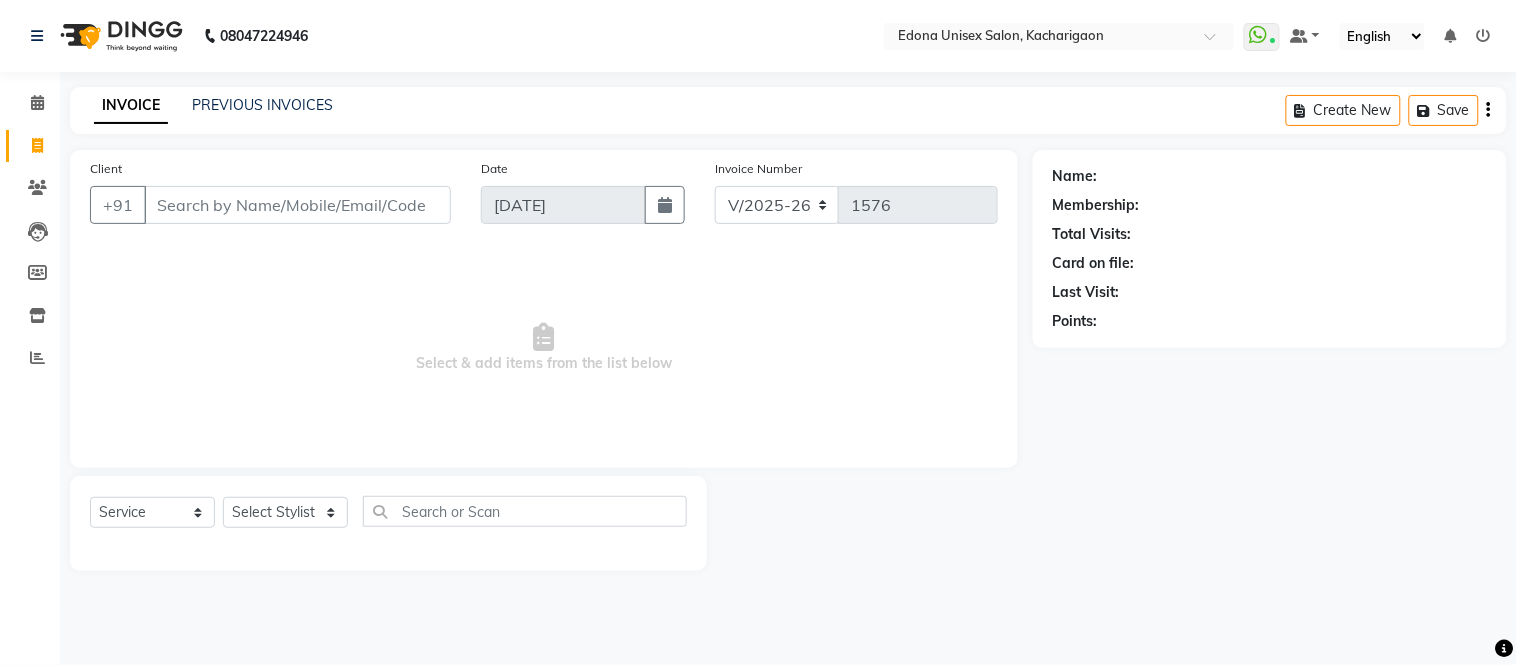 click on "INVOICE PREVIOUS INVOICES" 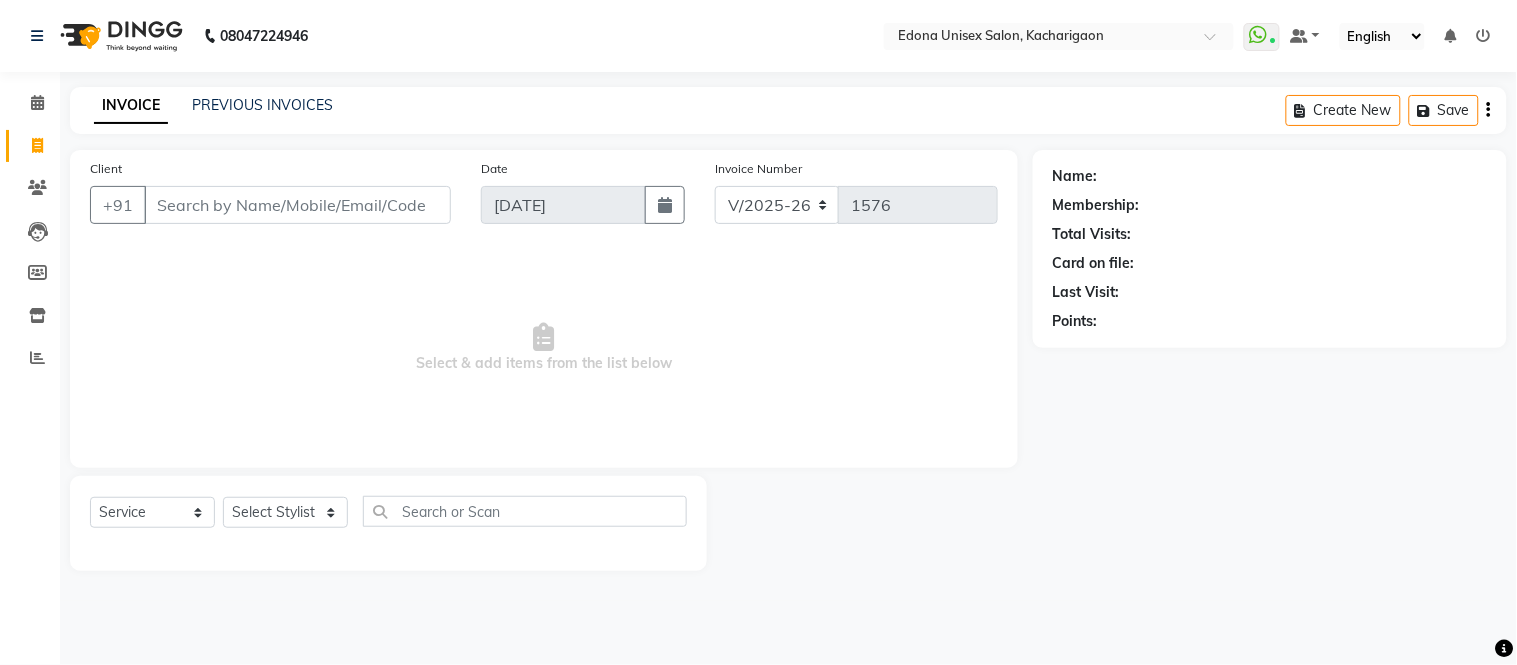 click on "INVOICE PREVIOUS INVOICES Create New   Save" 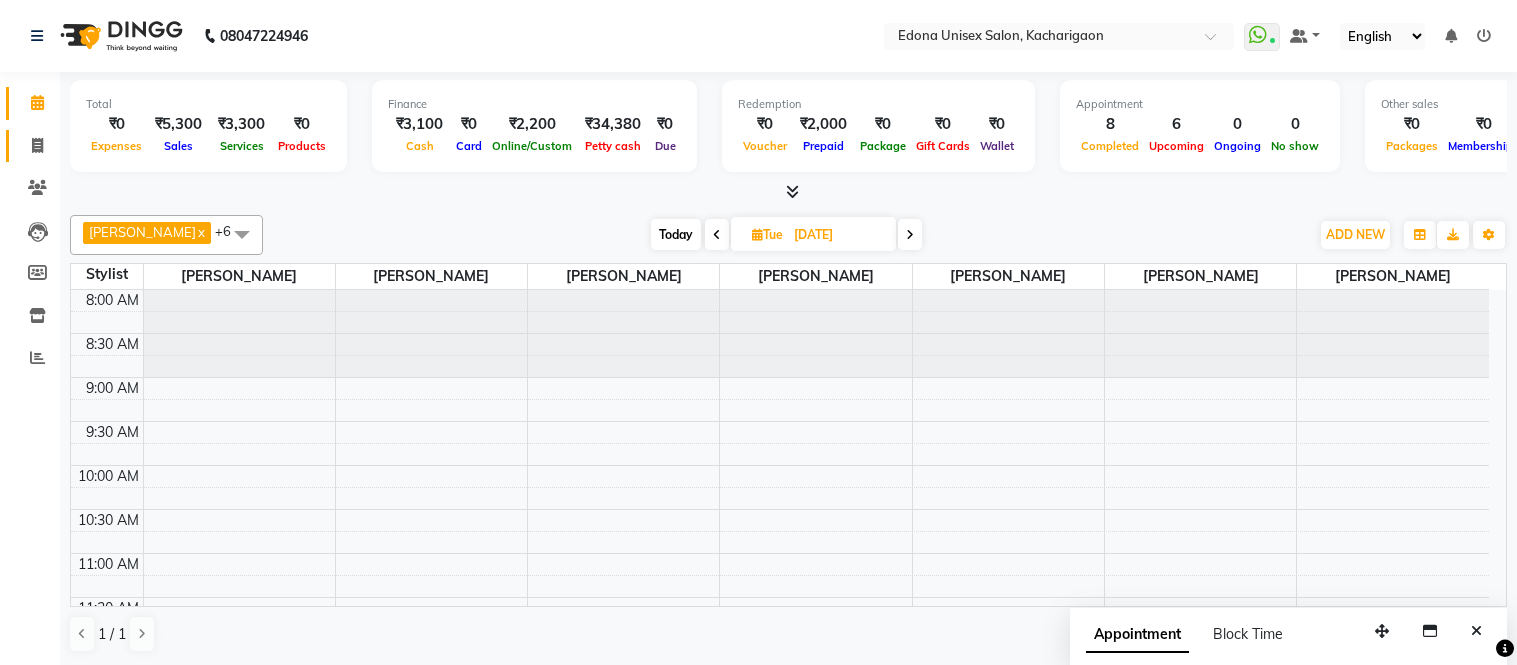 scroll, scrollTop: 0, scrollLeft: 0, axis: both 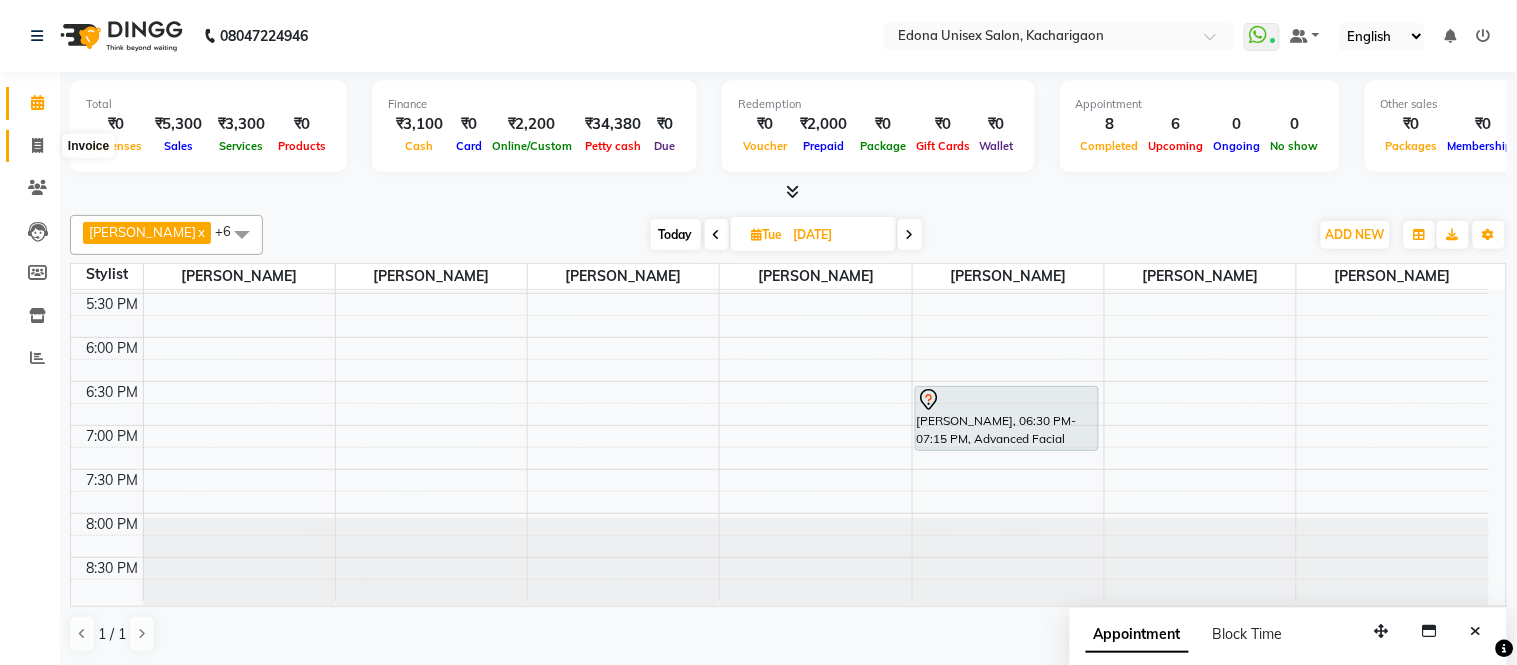 click 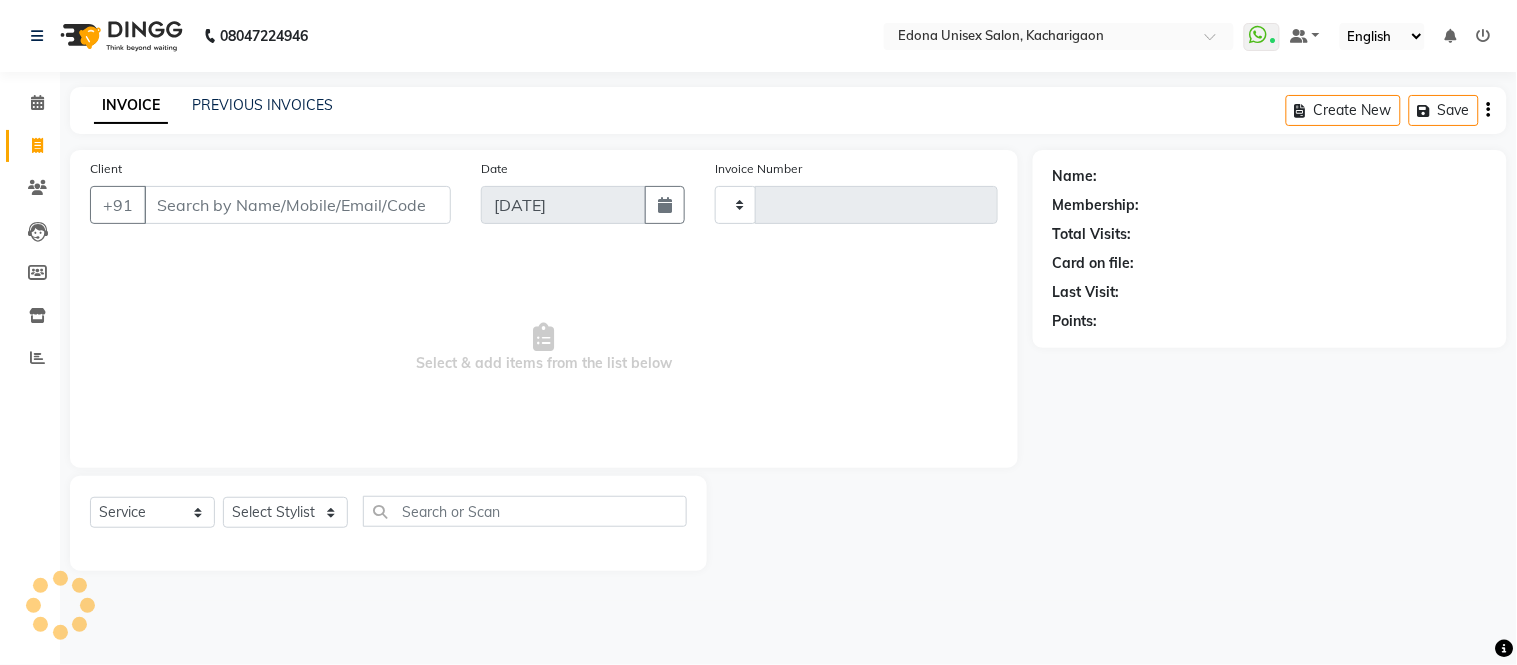 type on "1574" 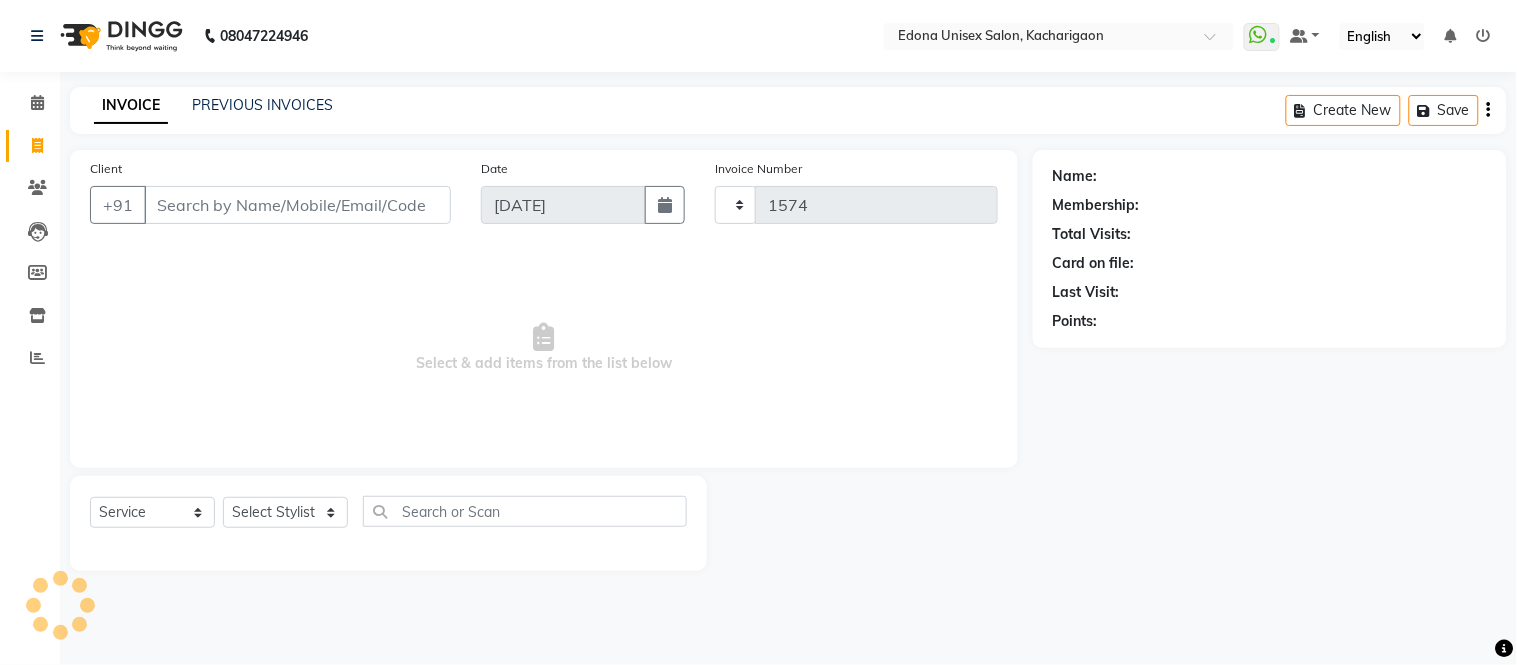 select on "5389" 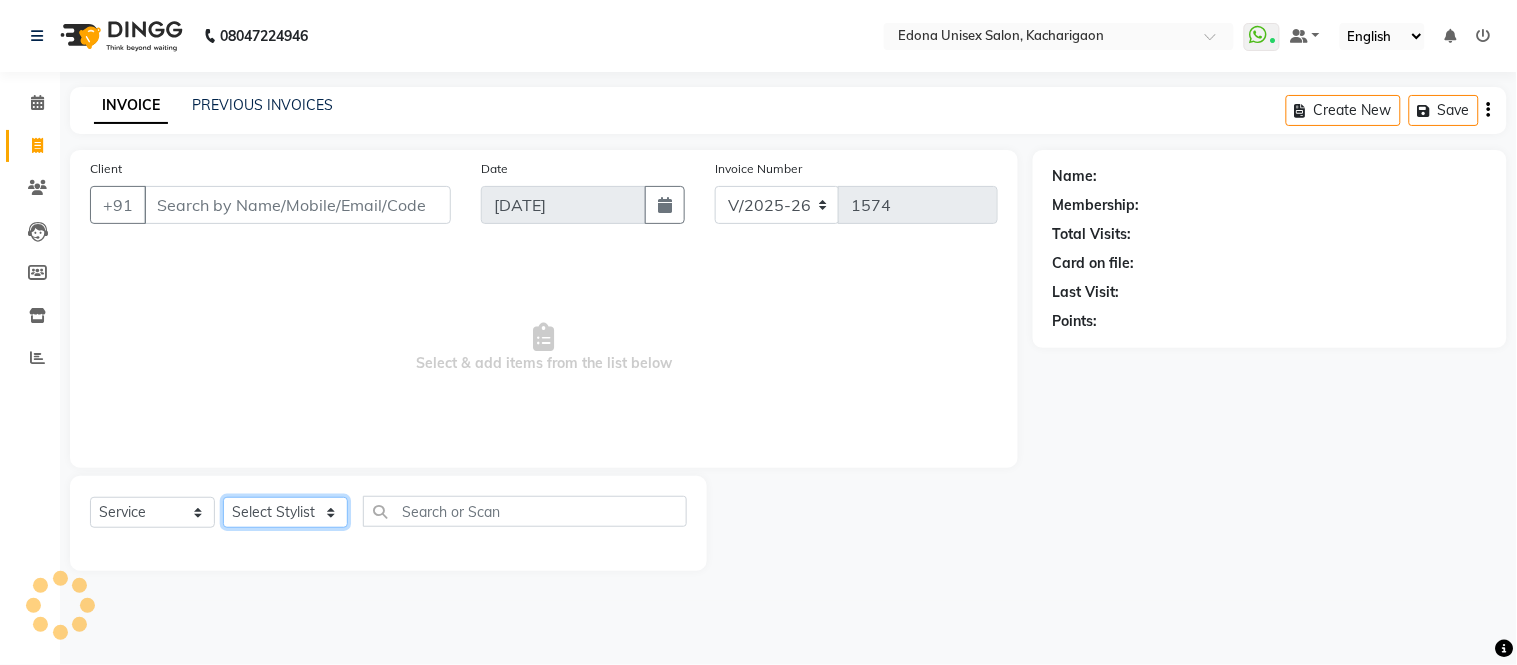 click on "Select Stylist" 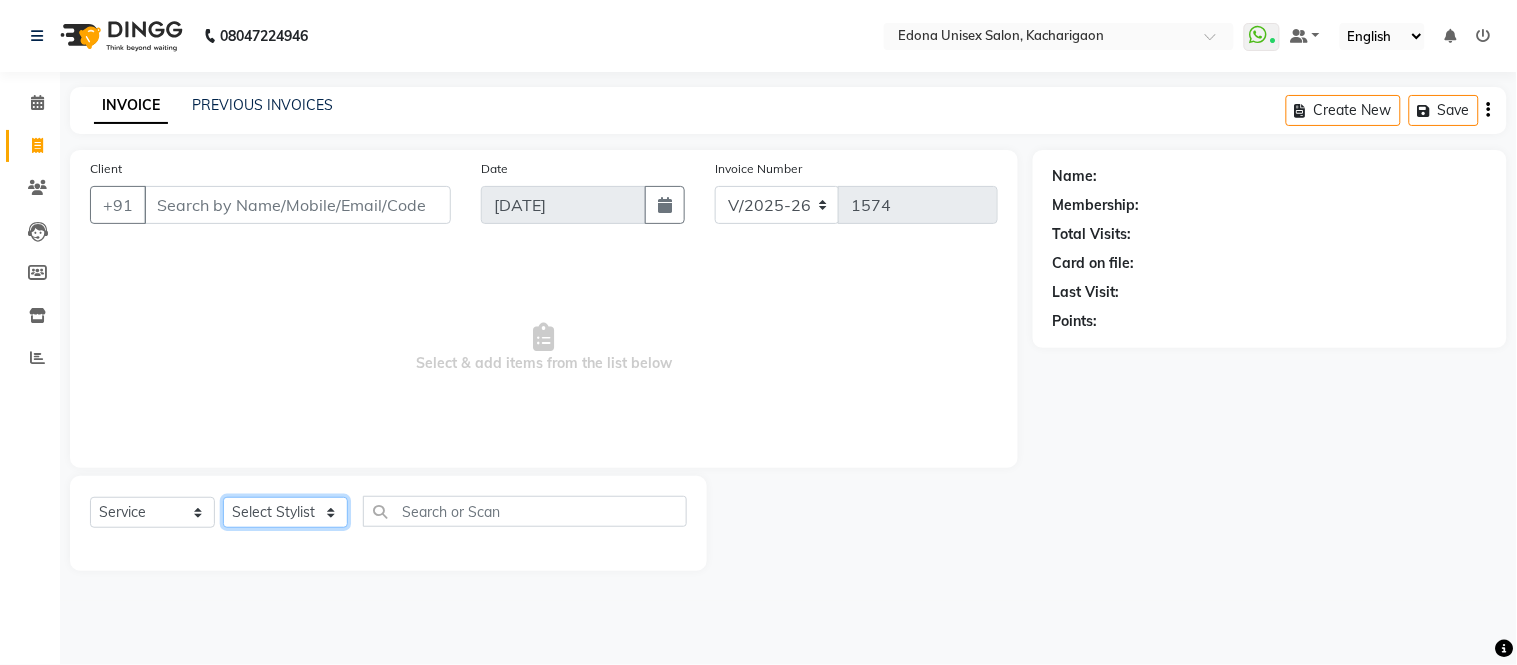 click on "Select Stylist Admin Anju Sonar Bir Basumtary [PERSON_NAME] [PERSON_NAME] Hombr [PERSON_NAME] [PERSON_NAME] [PERSON_NAME] Mithiser Bodo [PERSON_NAME] Neha Sonar Pahi [PERSON_NAME] Rashmi Basumtary Reshma [PERSON_NAME] Basumtary [PERSON_NAME]" 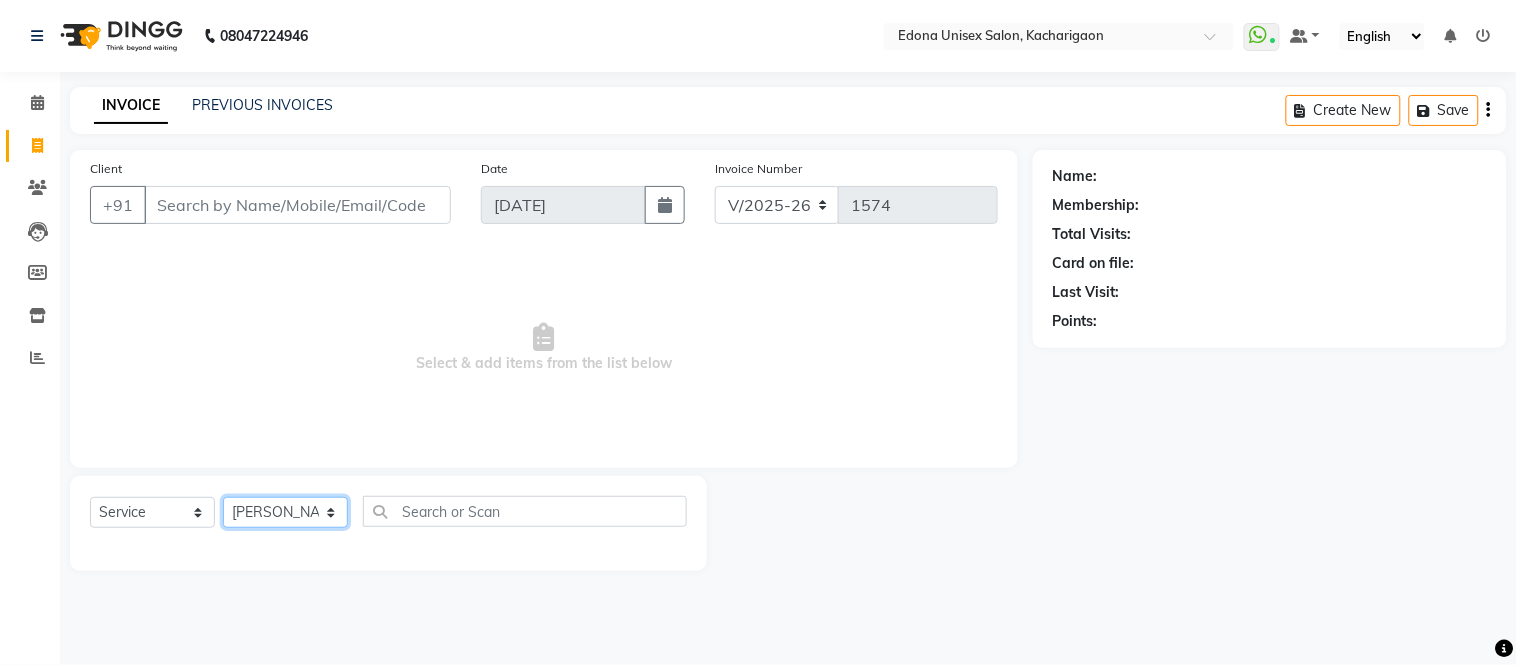 click on "Select Stylist Admin Anju Sonar Bir Basumtary [PERSON_NAME] [PERSON_NAME] Hombr [PERSON_NAME] [PERSON_NAME] [PERSON_NAME] Mithiser Bodo [PERSON_NAME] Neha Sonar Pahi [PERSON_NAME] Rashmi Basumtary Reshma [PERSON_NAME] Basumtary [PERSON_NAME]" 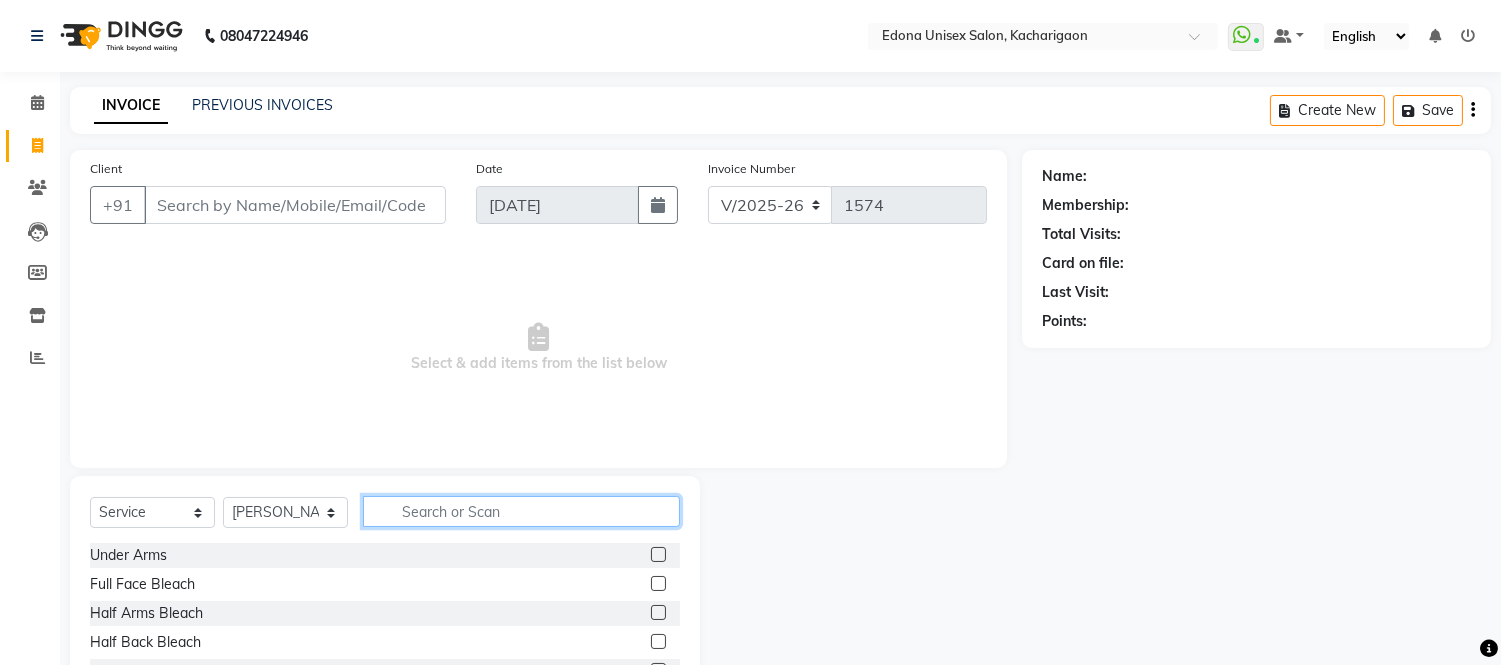 click 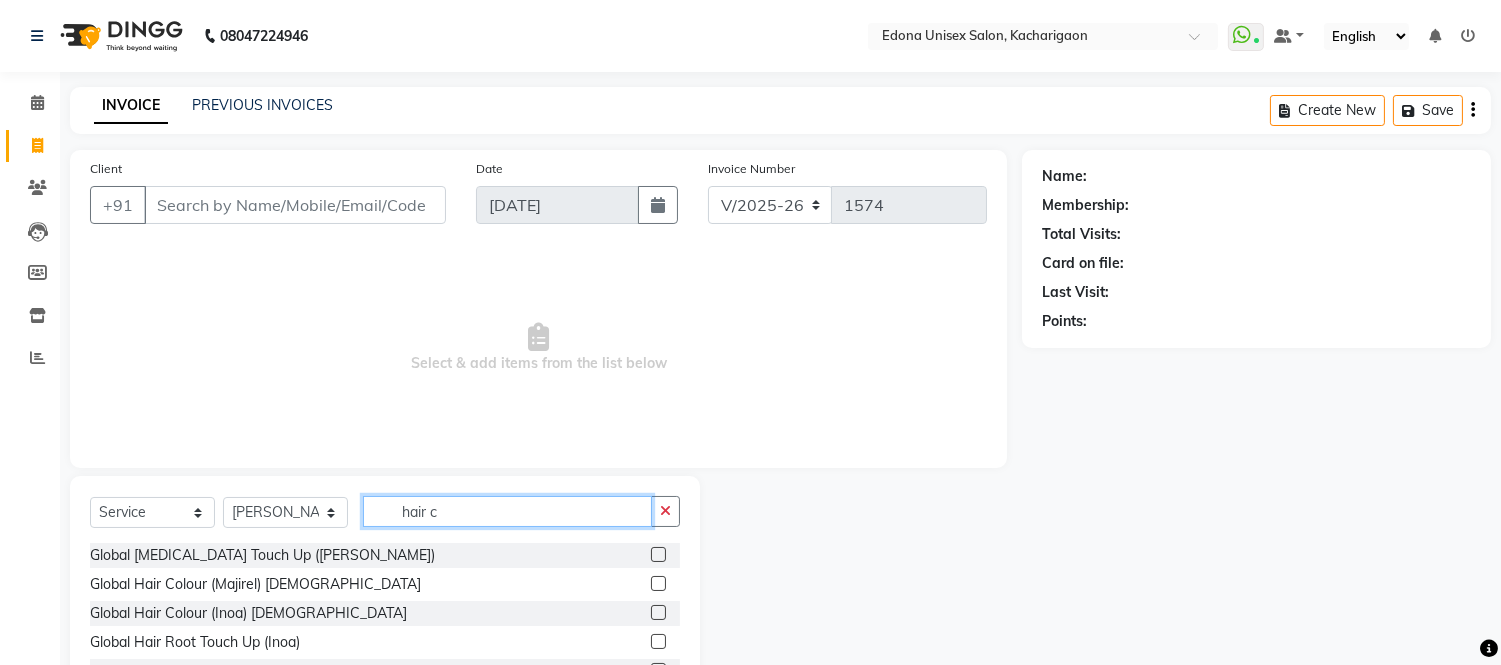 type on "hair c" 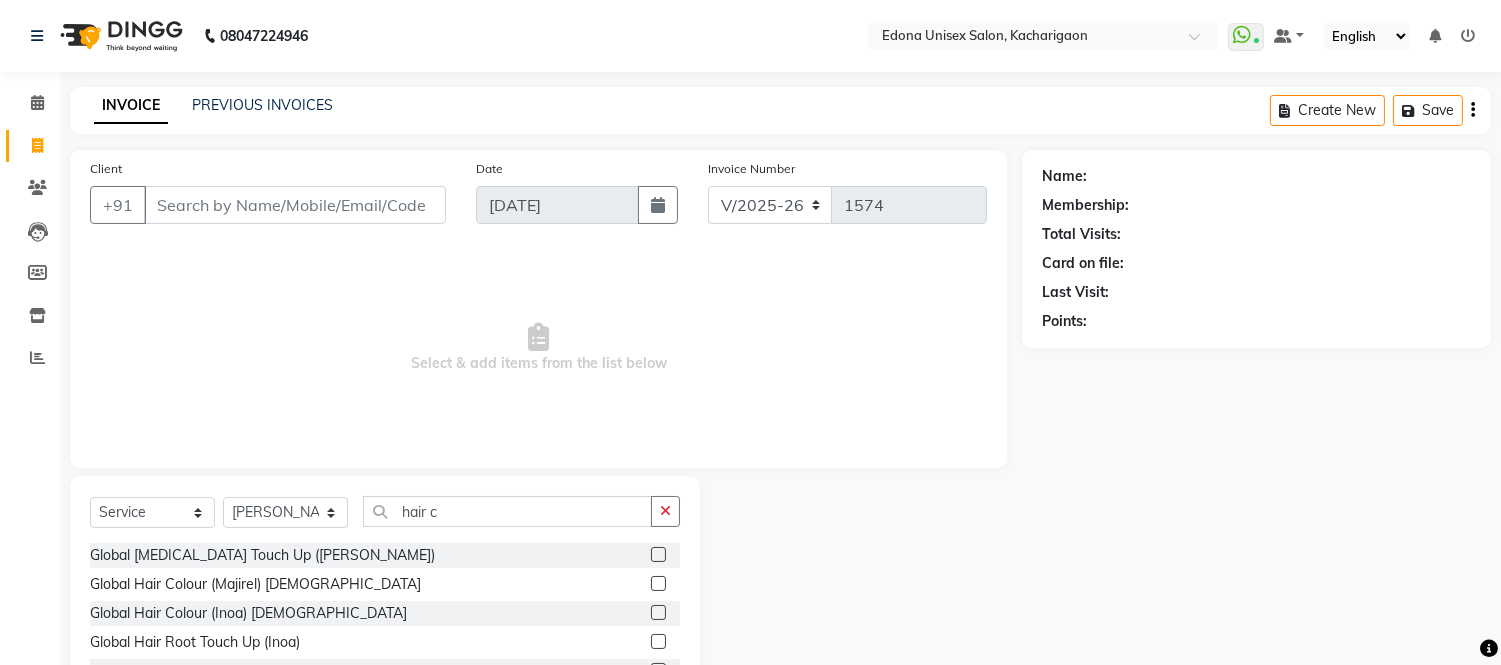 click 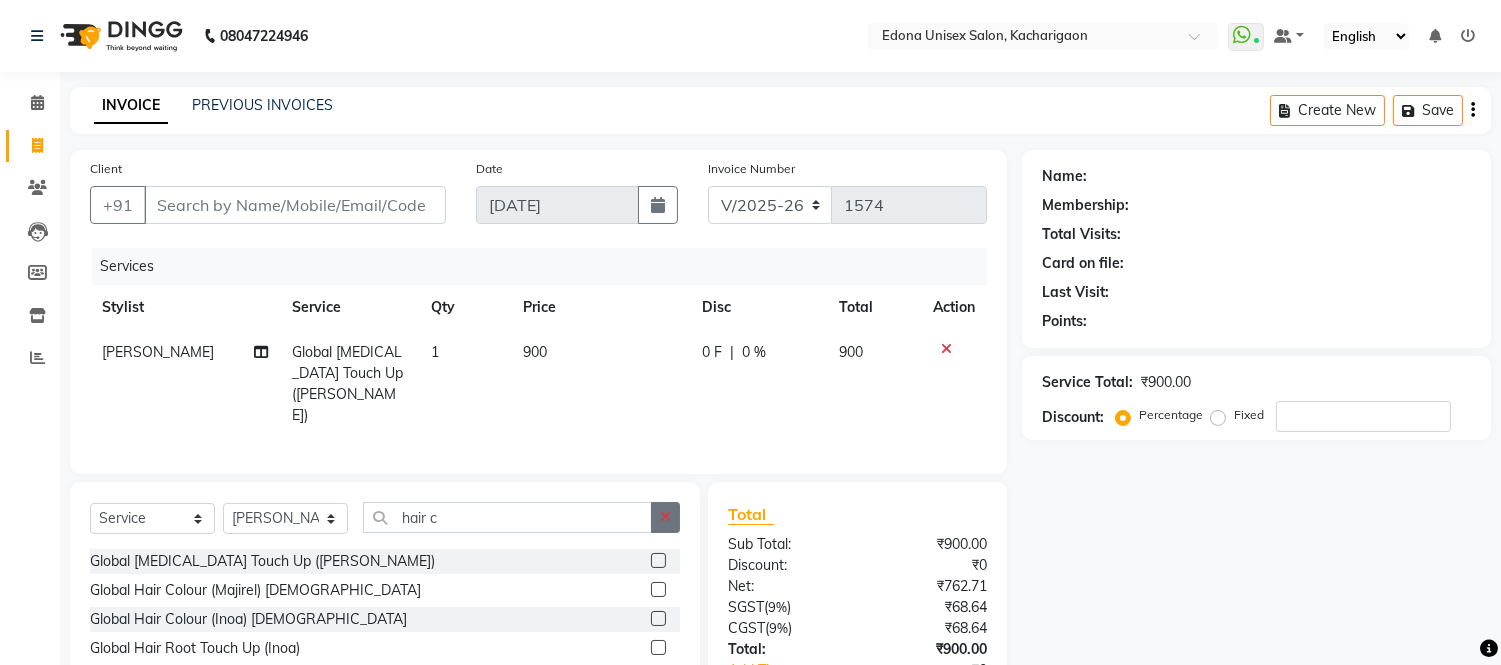 checkbox on "false" 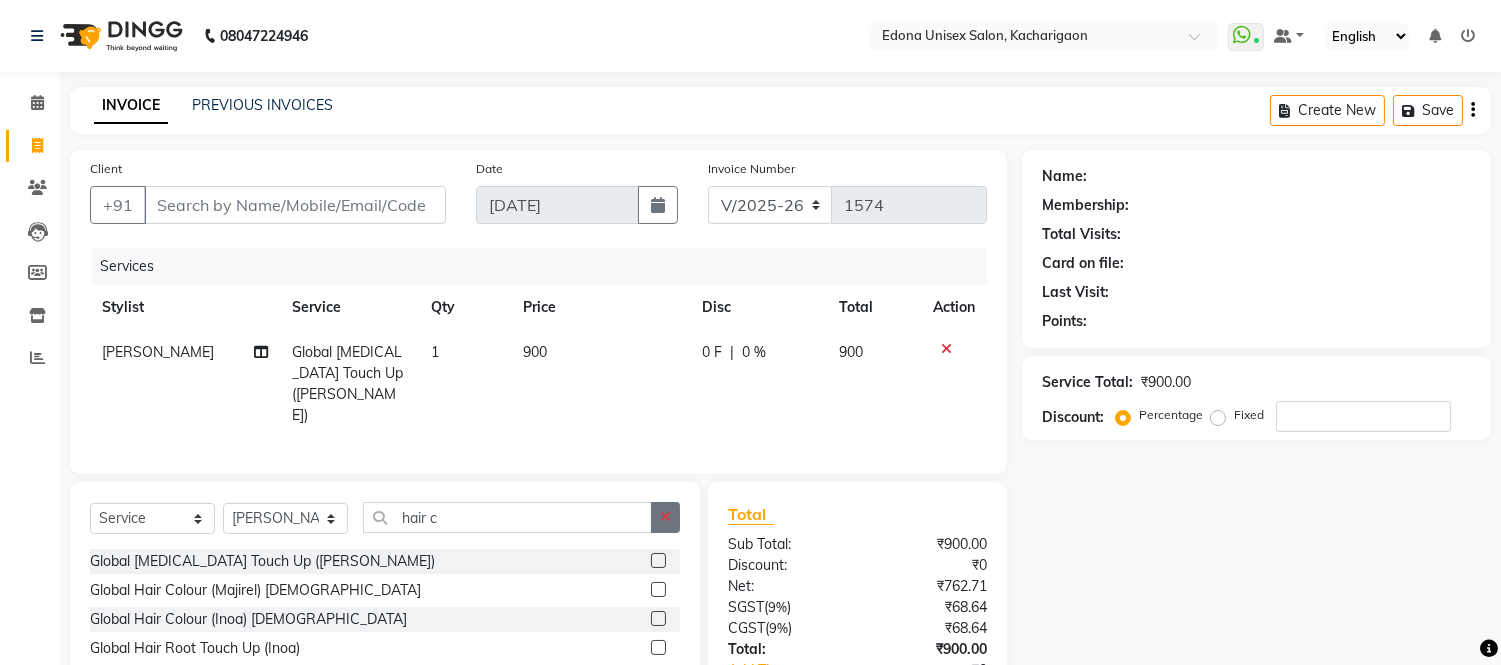 click 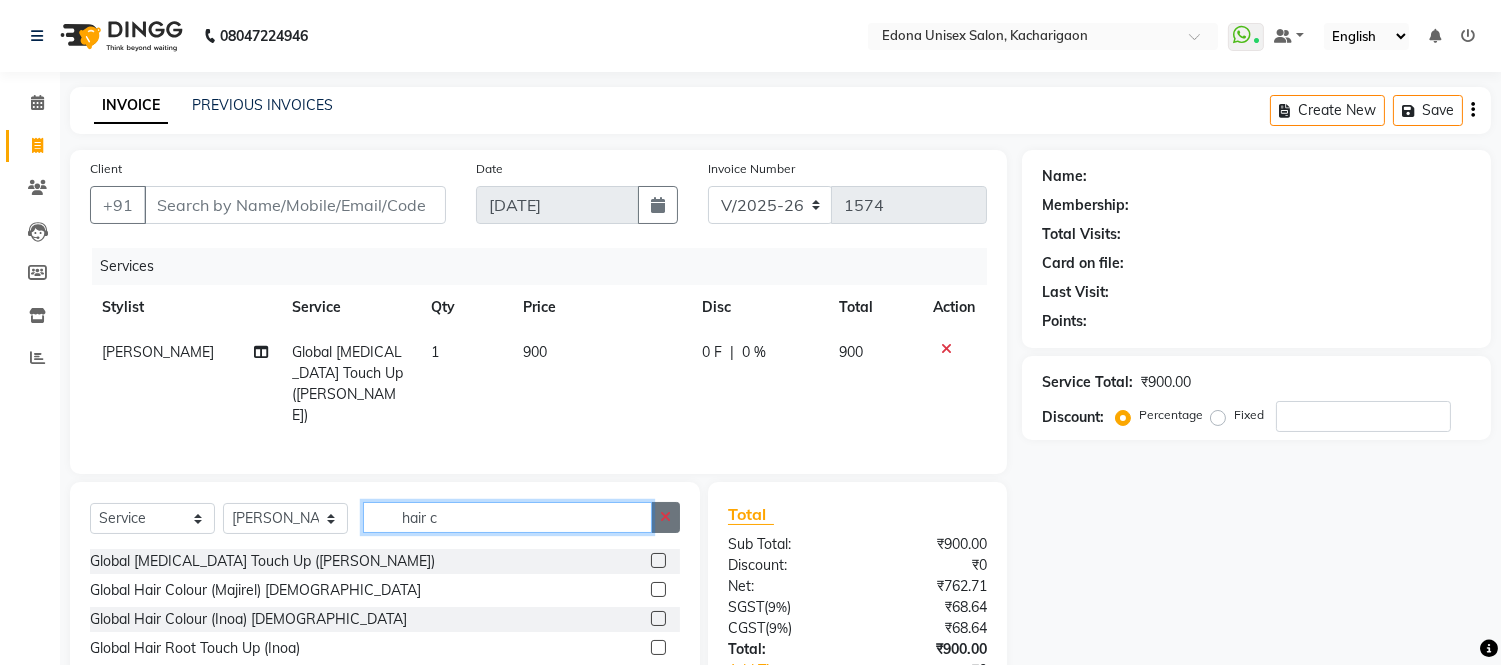type 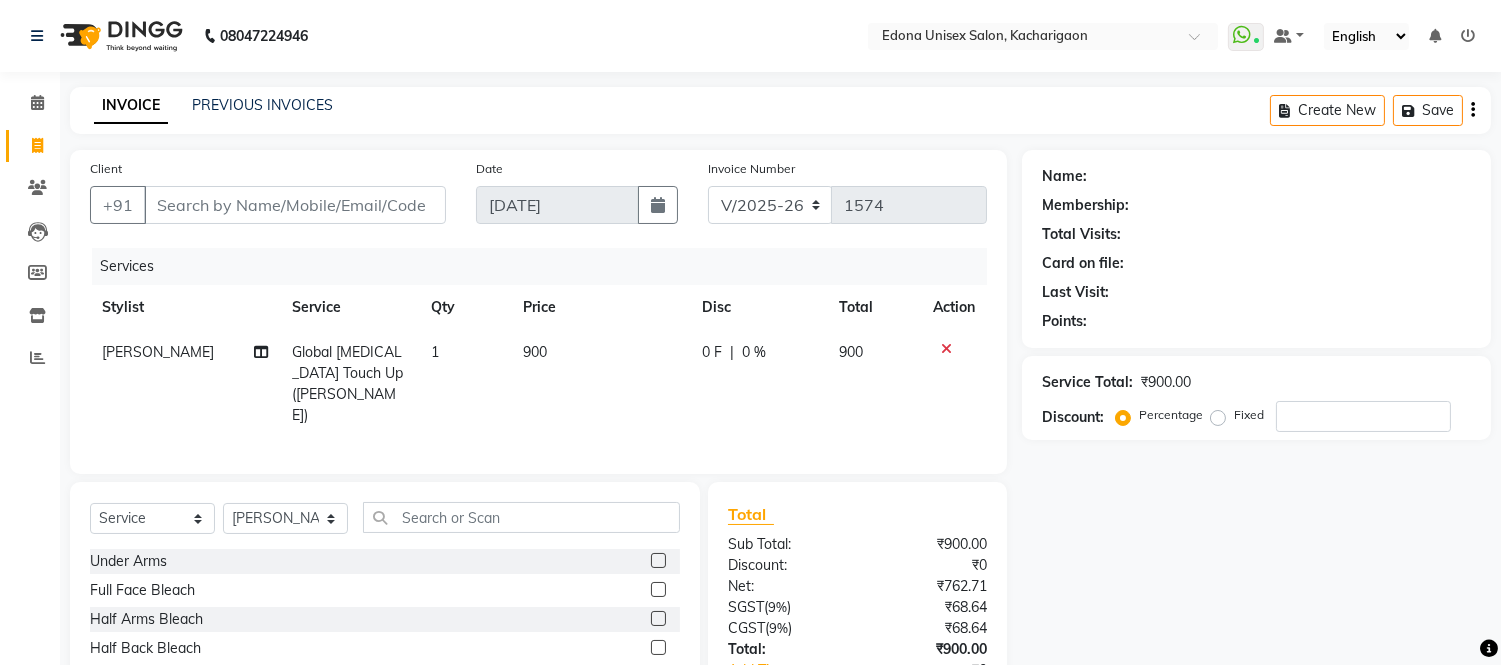 click on "900" 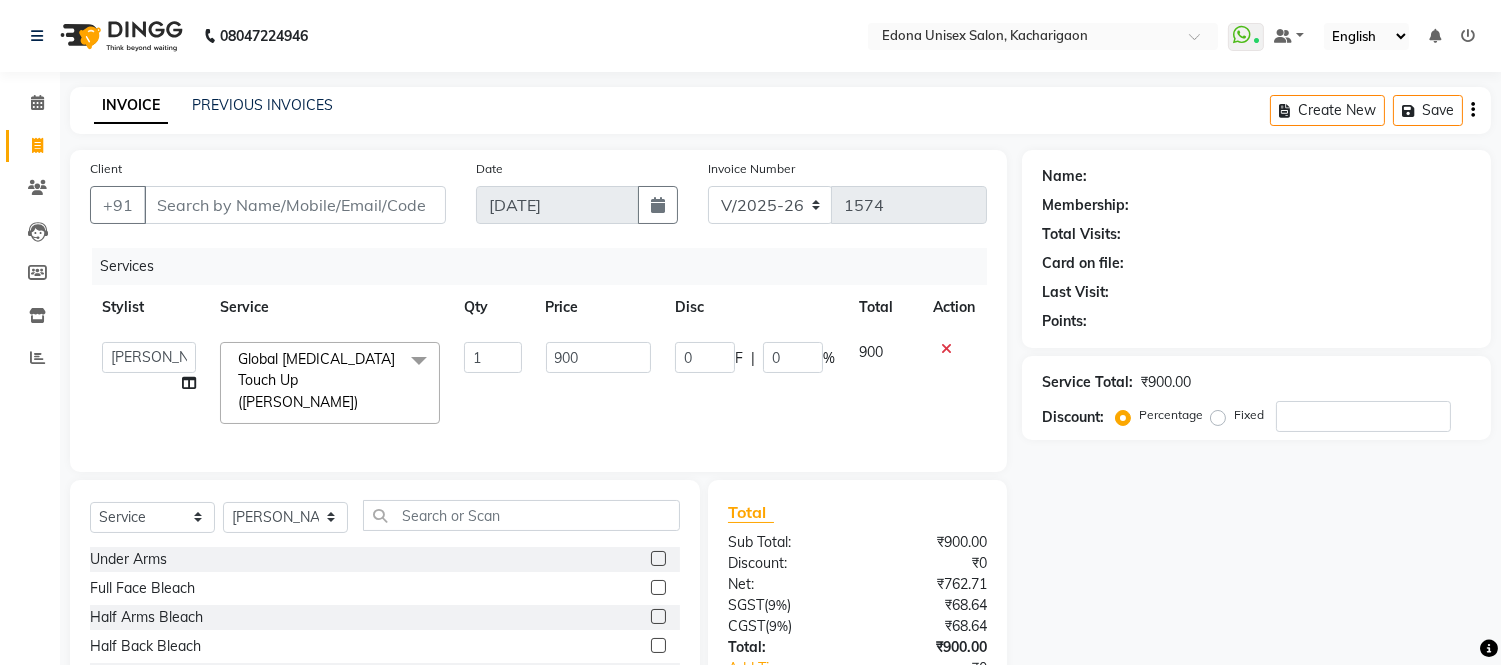 click 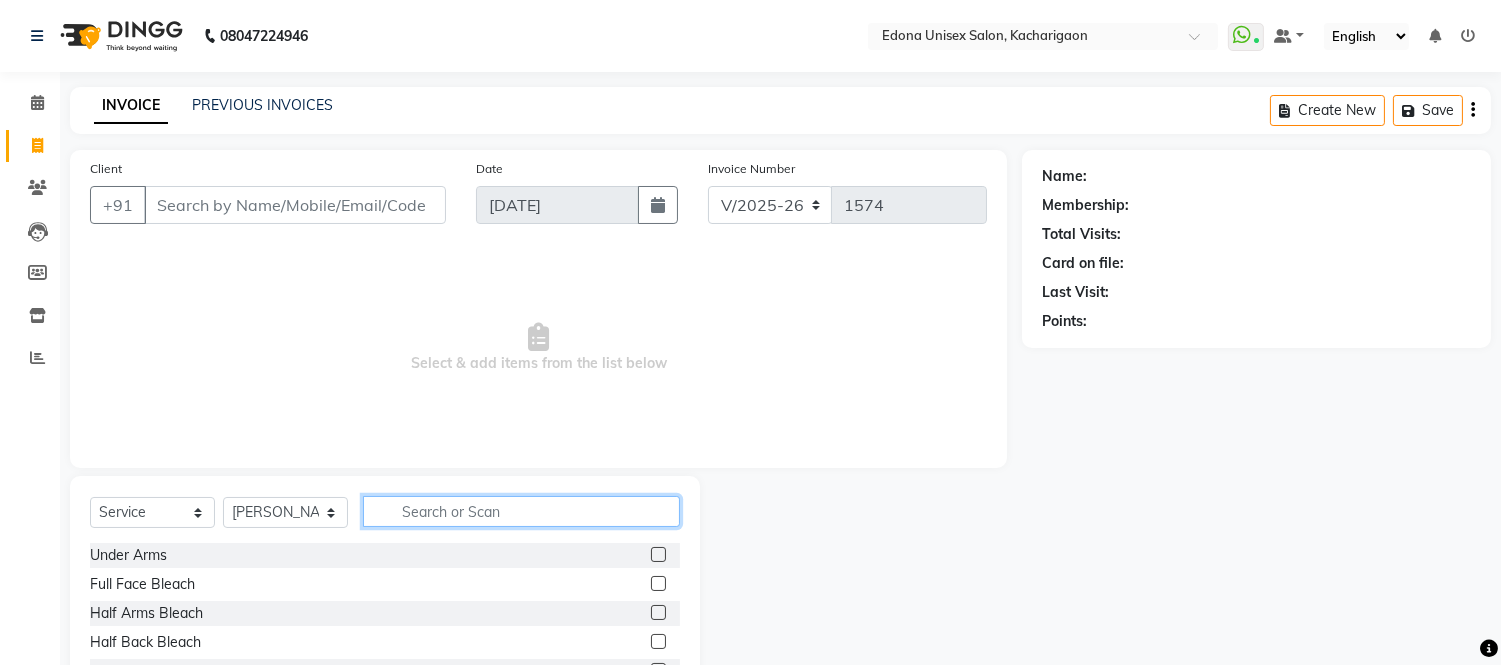 click 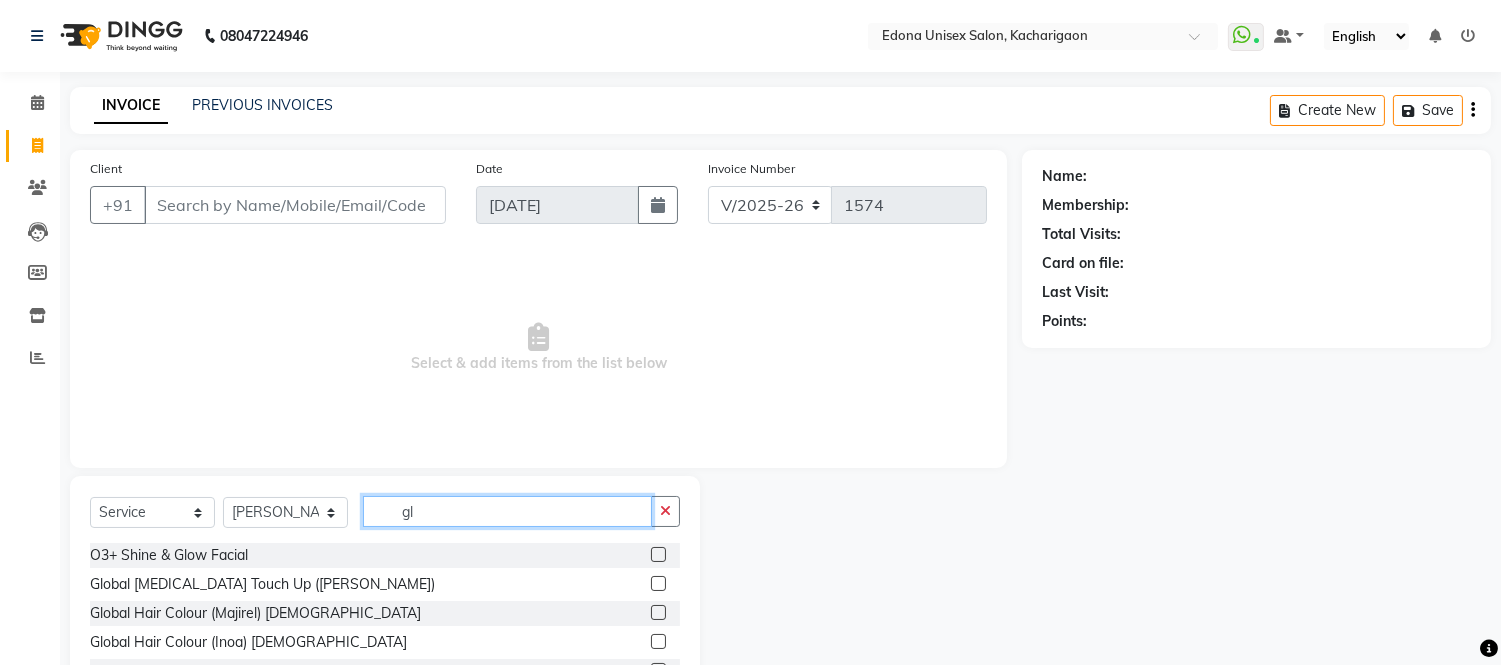 type on "g" 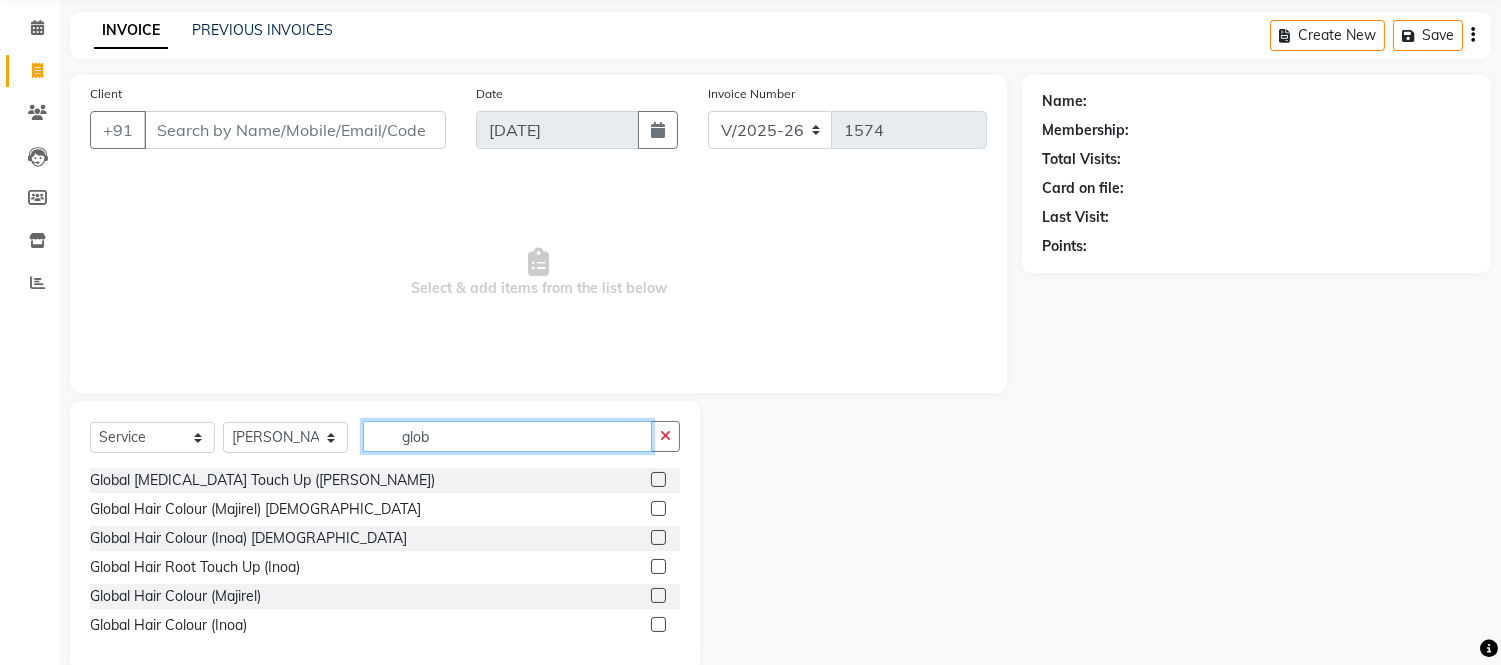 scroll, scrollTop: 110, scrollLeft: 0, axis: vertical 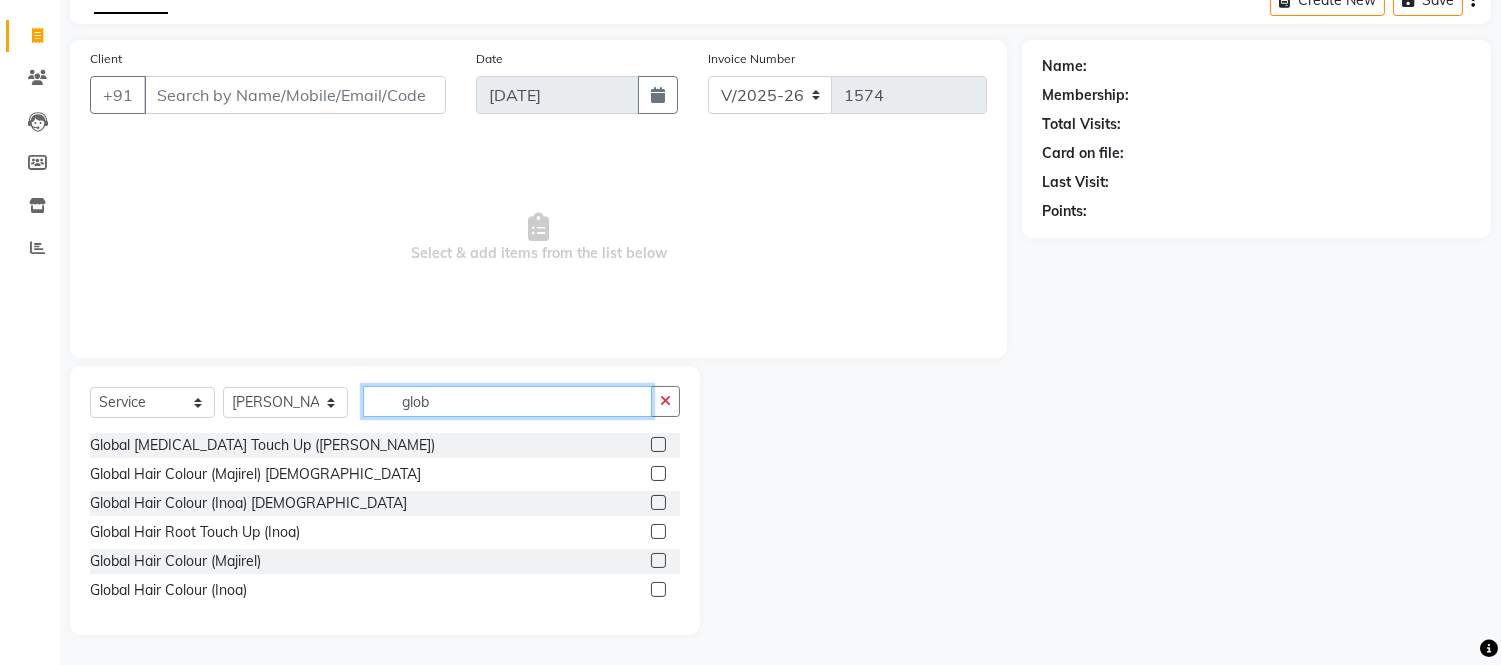 type on "glob" 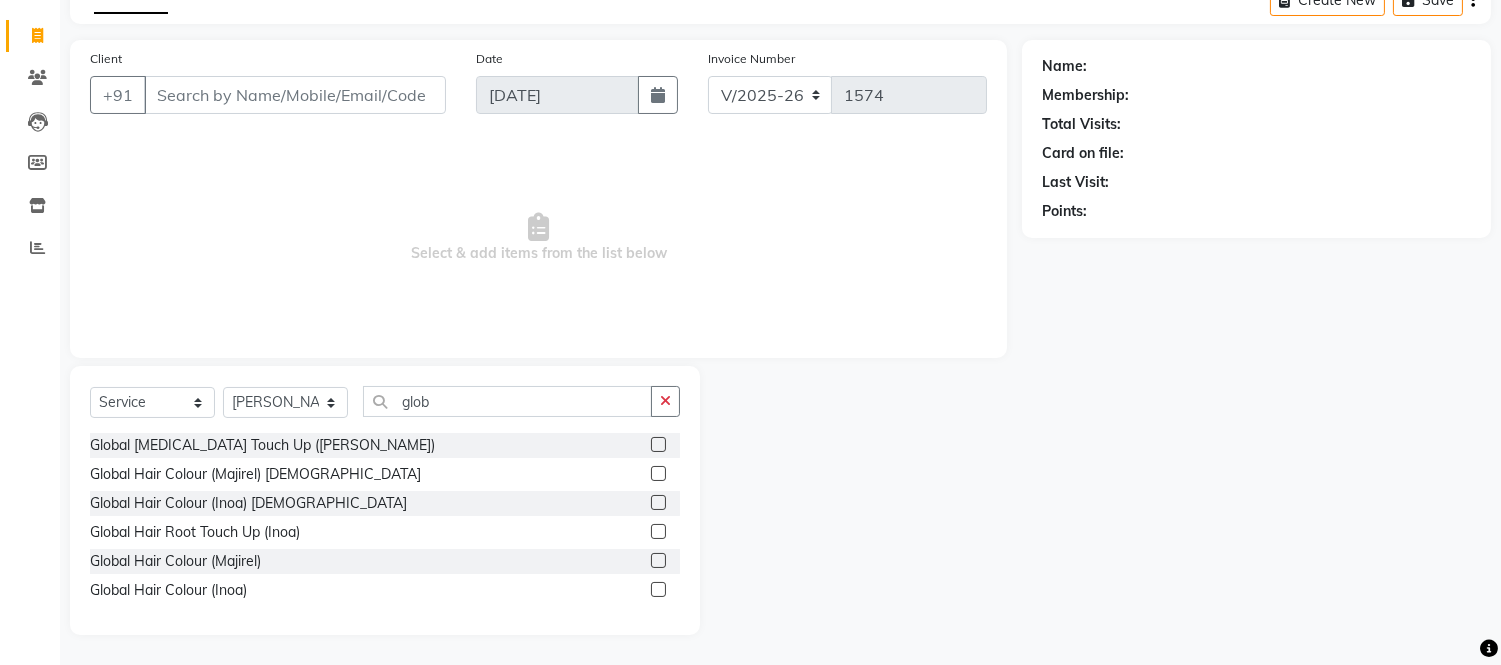 click 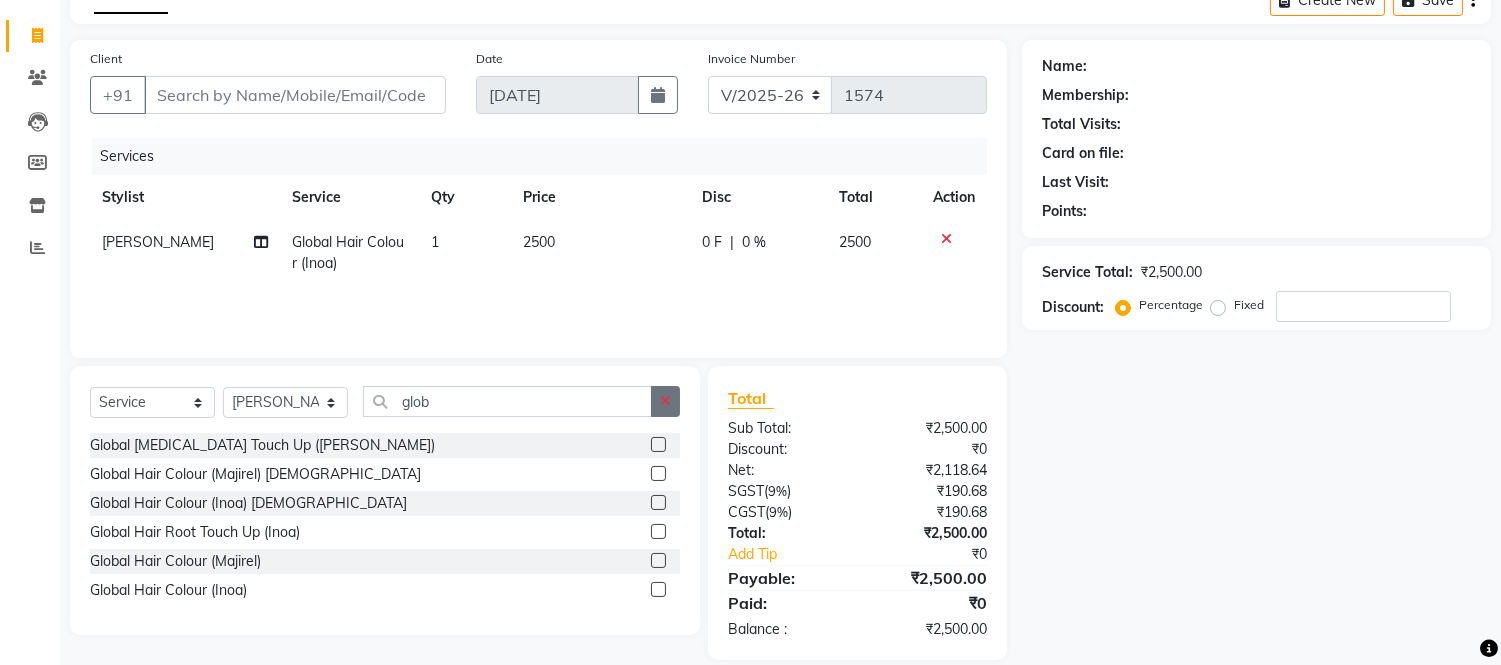 checkbox on "false" 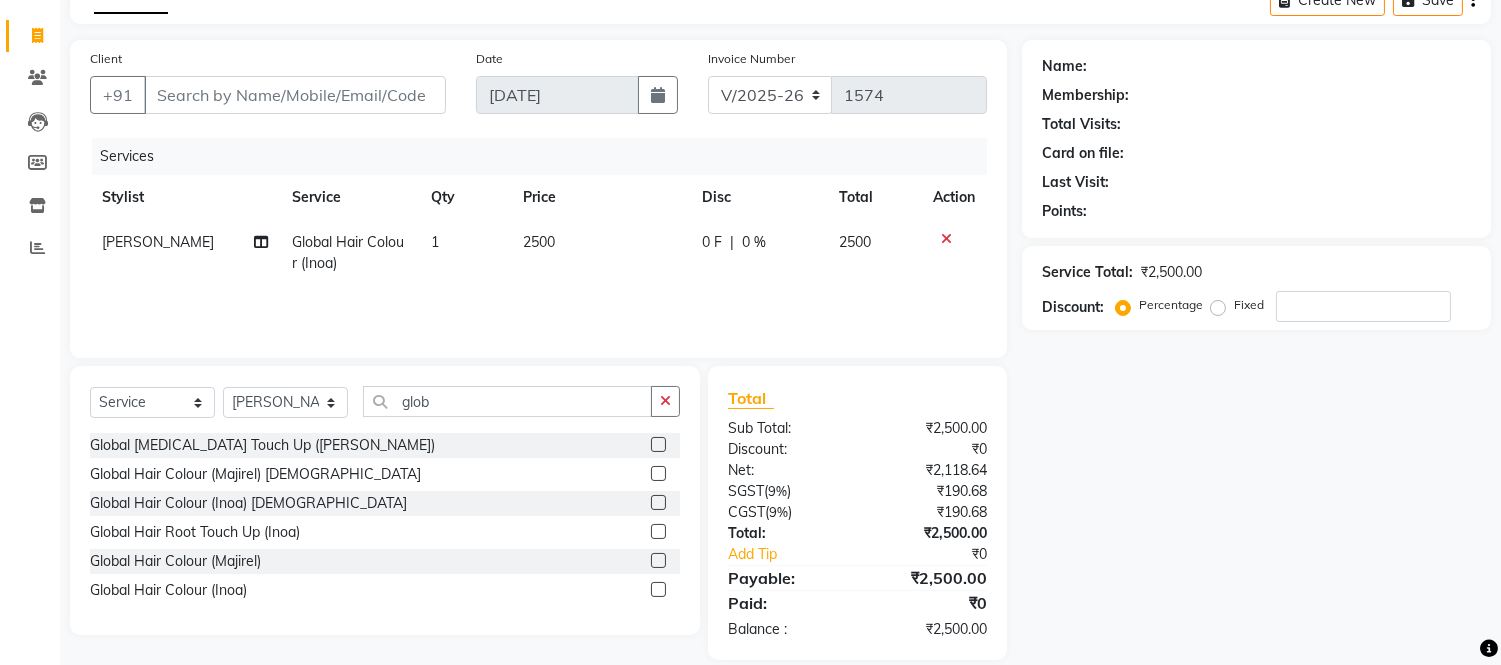 click 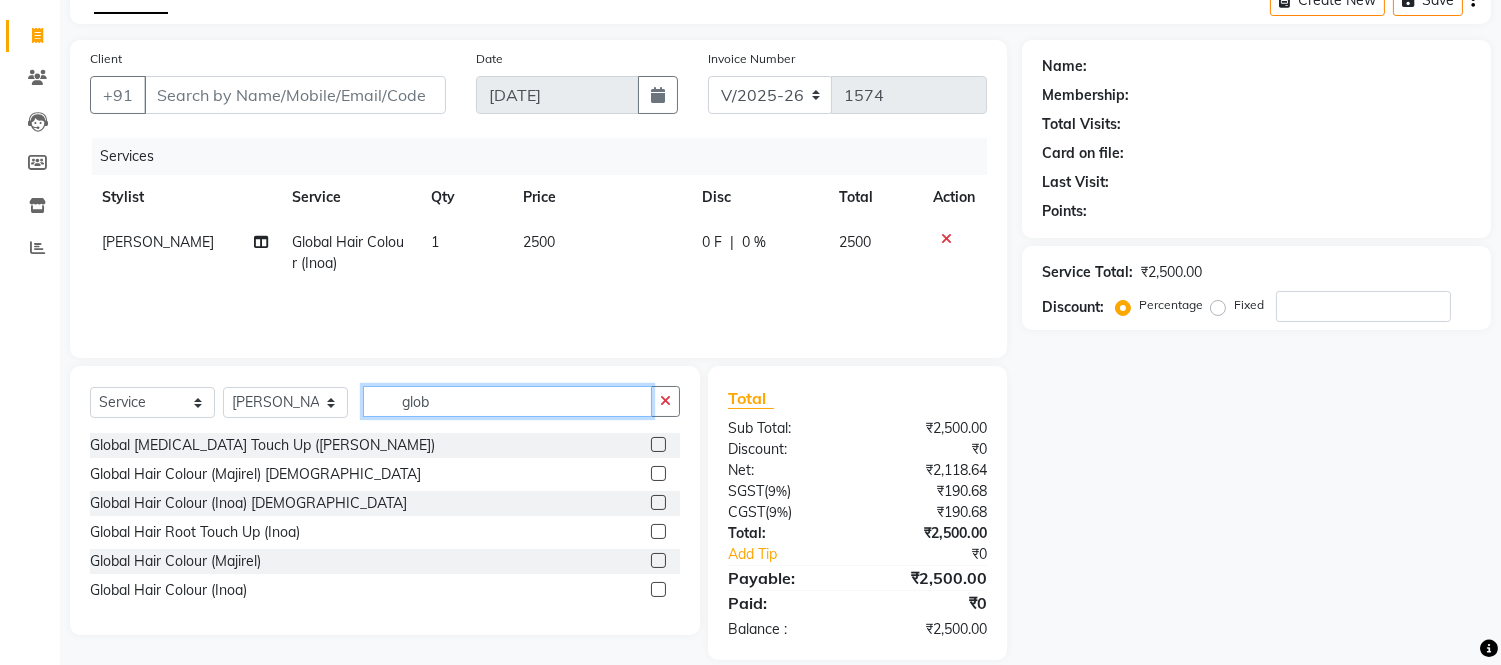 type 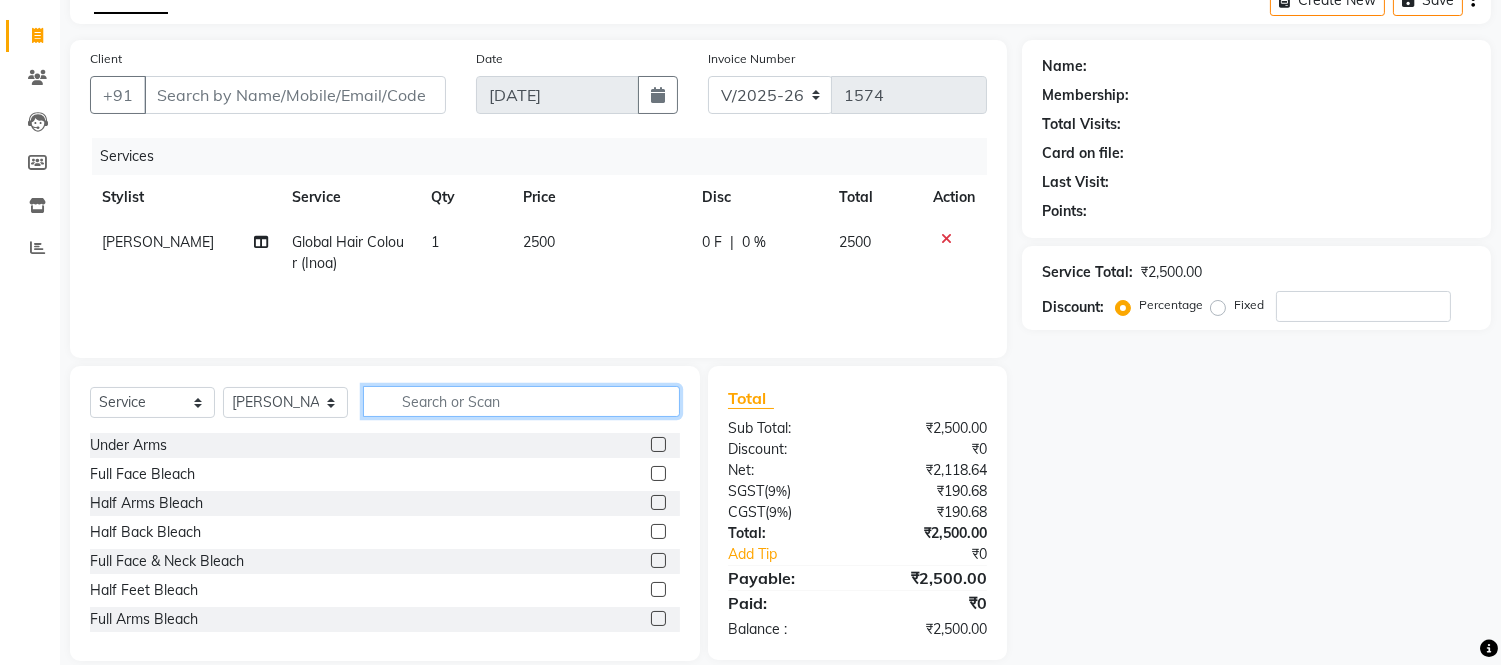 click 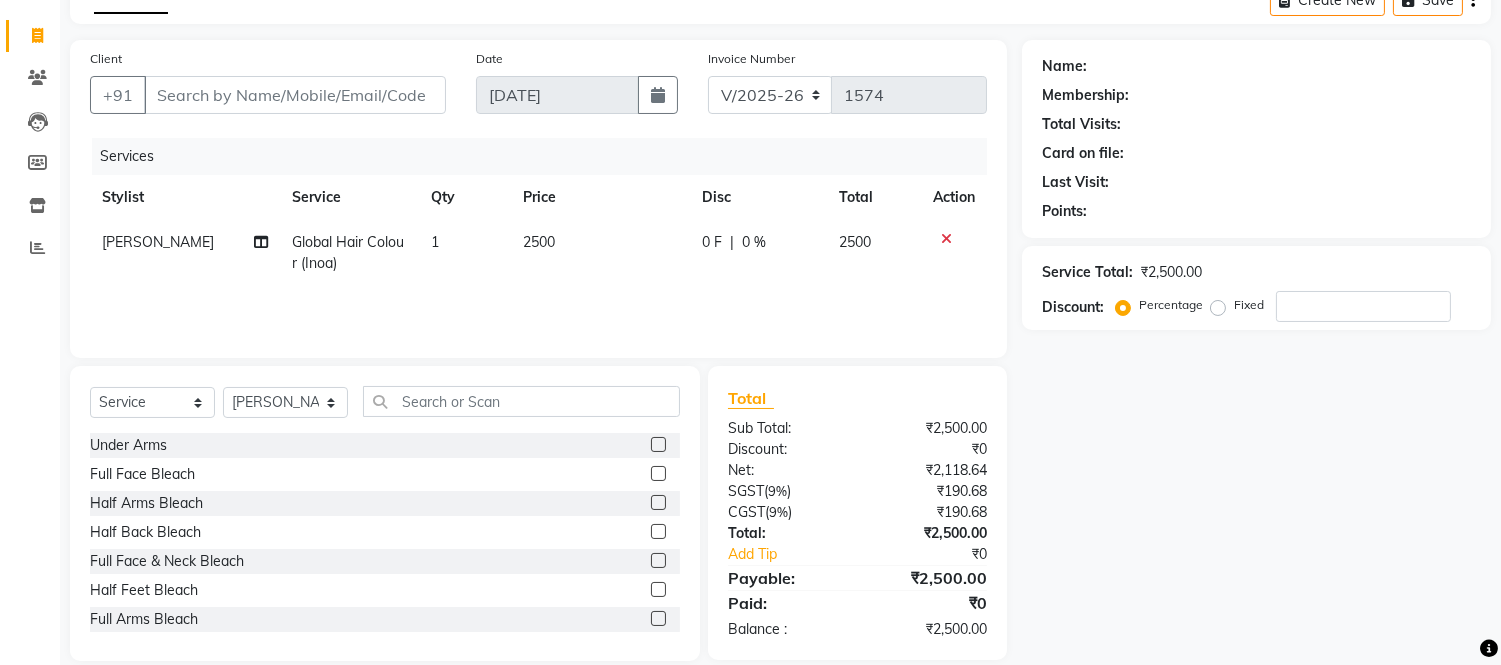 click on "2500" 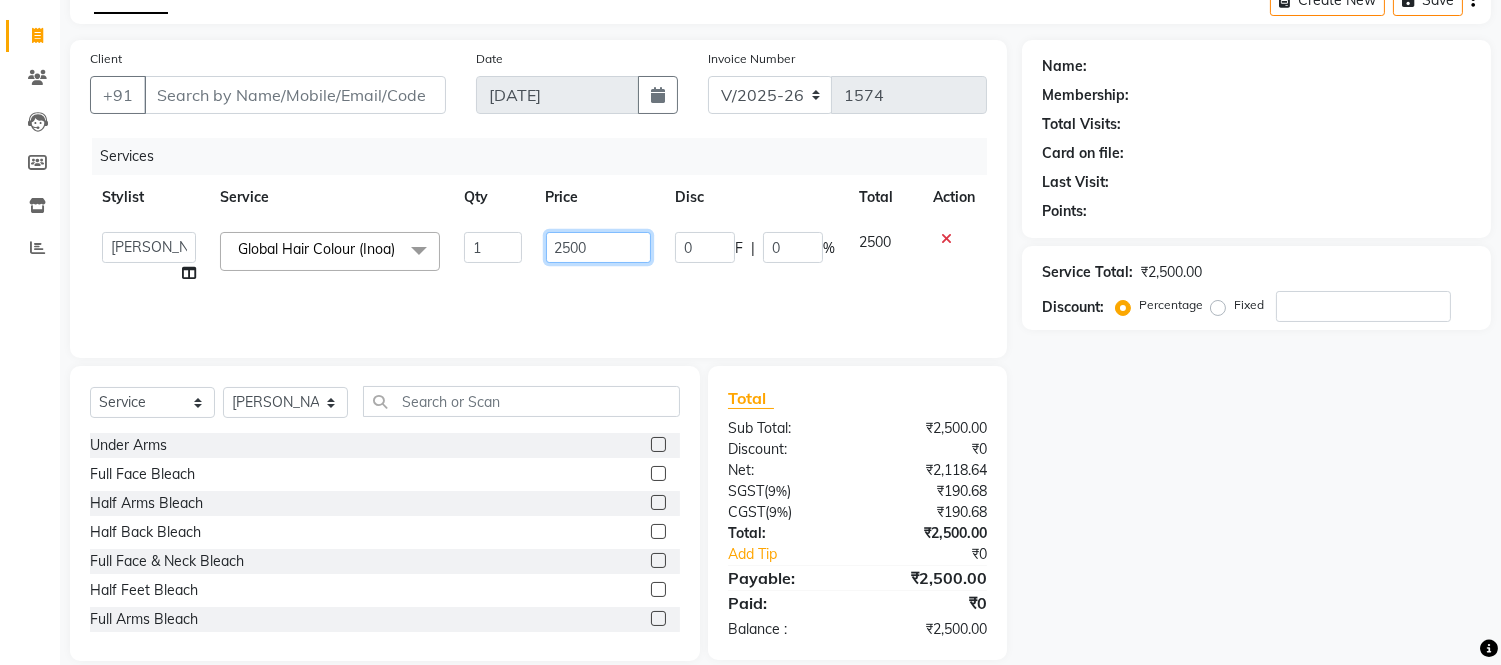 click on "2500" 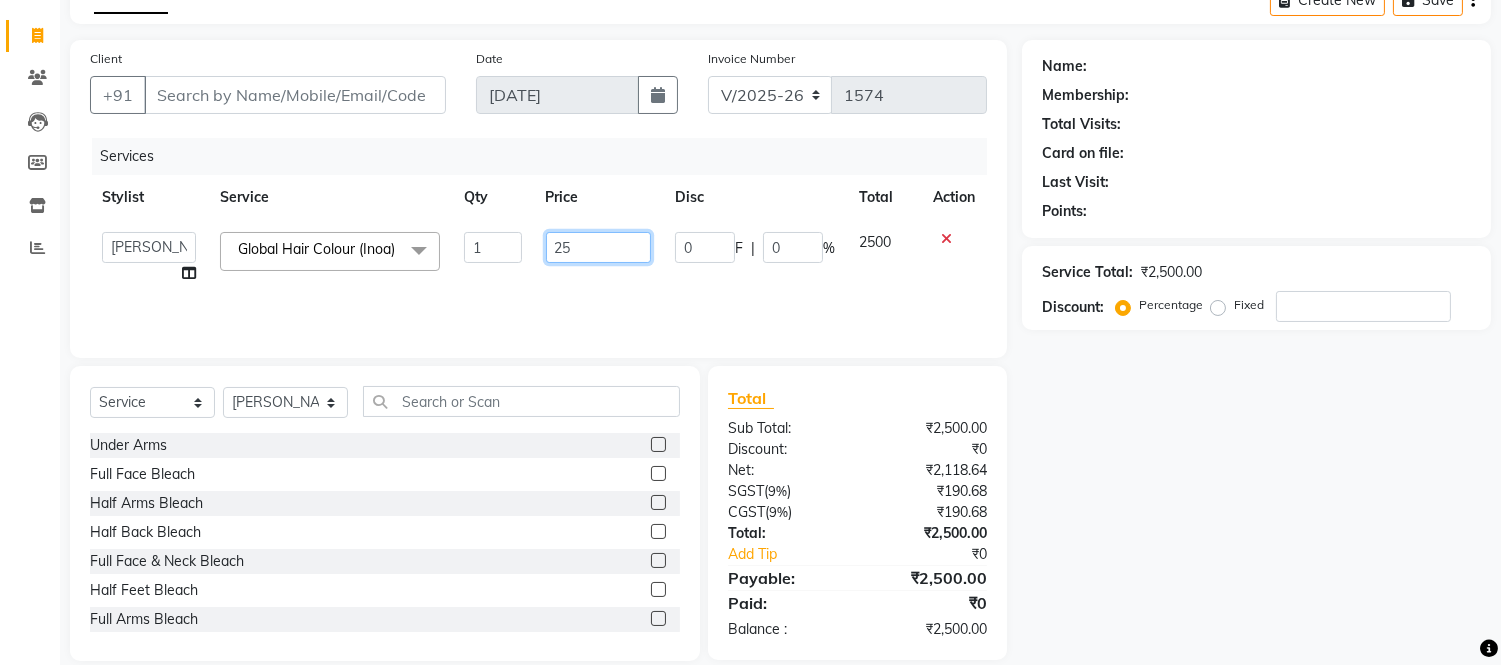 type on "2" 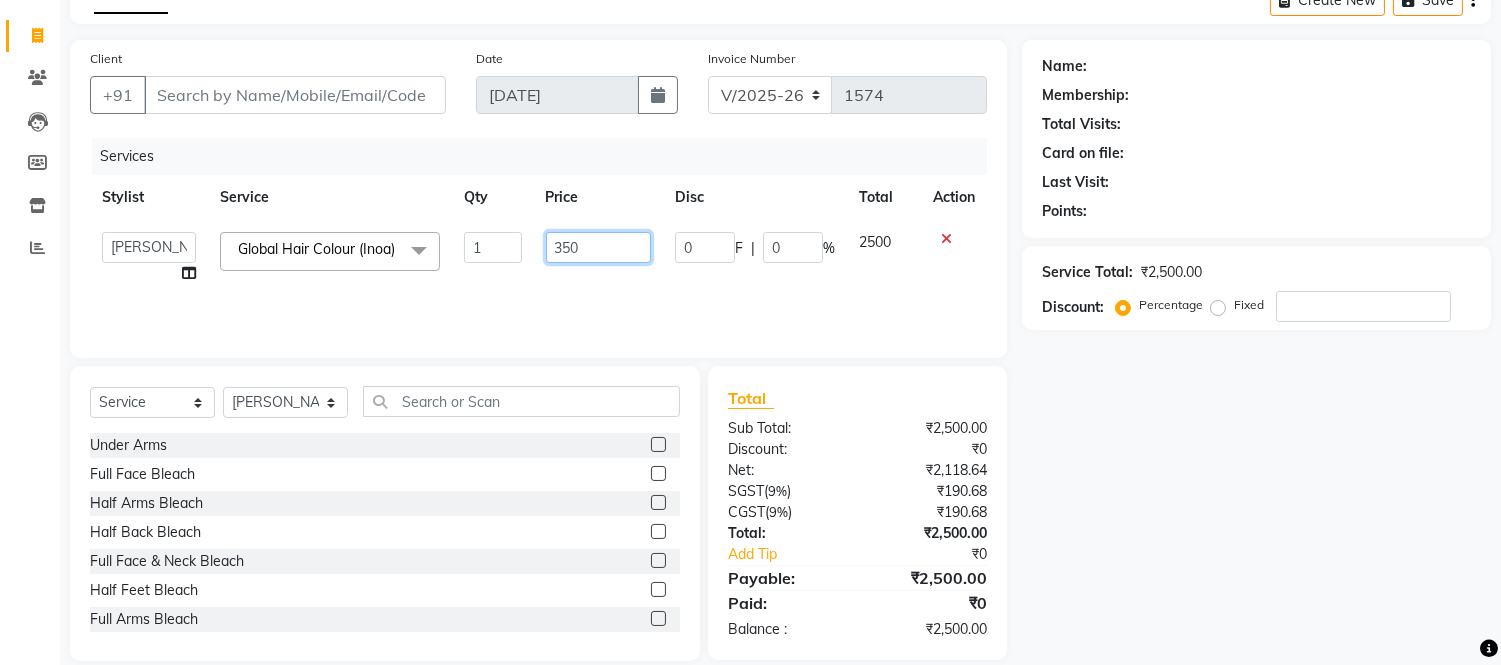 type on "3500" 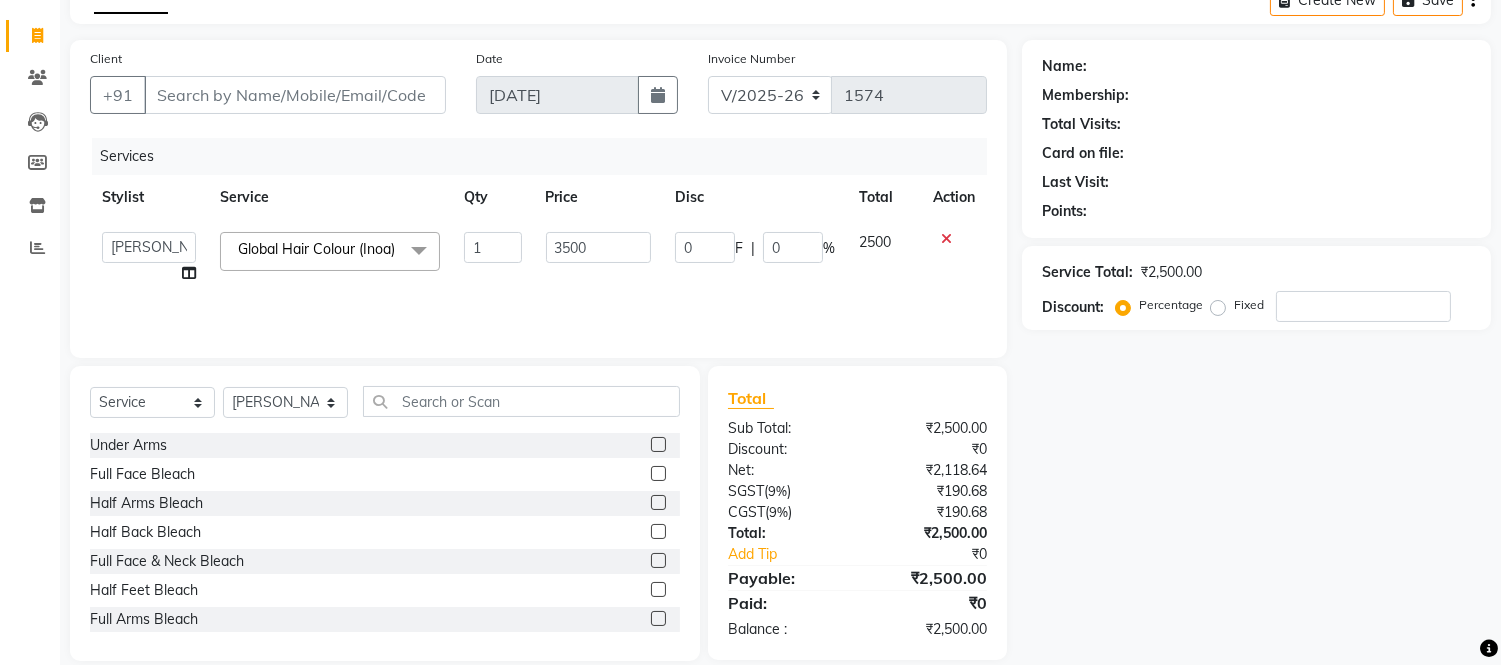 click on "Admin   Anju Sonar   Bir Basumtary   [PERSON_NAME]   [PERSON_NAME]   Hombr Jogi   [PERSON_NAME]   [PERSON_NAME]   Mithiser Bodo   [PERSON_NAME]   Neha Sonar   Pahi   [PERSON_NAME]   Rashmi Basumtary   Reshma [PERSON_NAME] Basumtary   [PERSON_NAME]  Global Hair Colour (Inoa)  x Under Arms Full Face Bleach Half Arms Bleach Half Back Bleach Full Face & Neck Bleach Half Feet Bleach Full Arms Bleach Full Back Bleach Full Feet Bleach Full Body Bleach Nano Plastia Neck D-Tan Full/Face D-Tan Half Arms D-Tan Half Feet D-Tan Back D-Tan Full Arms D-Tan Full Feet D-Tan Other Pack Clean Up Lotus Clean Up Jeannot Clean Up [PERSON_NAME]'S Clean Up O3 Clean Up Basic Facial O3 D-Tan Clean Up Advanced Facial [PERSON_NAME]'S Facial Jeannot Facial O3+ Whitning & Brighting Facial Lotus (Preservita) Facial O3+ Shine & Glow Facial O3+ Anti Agening Facial O3+ Anti Pigmention Facial Treatment Facial Bridal Facial O3+ Diamond Facial Hydra facial [PERSON_NAME] Color Global [MEDICAL_DATA] Touch Up (Majirel) Global Hair Colour (Majirel) [DEMOGRAPHIC_DATA] Shaving 1 0" 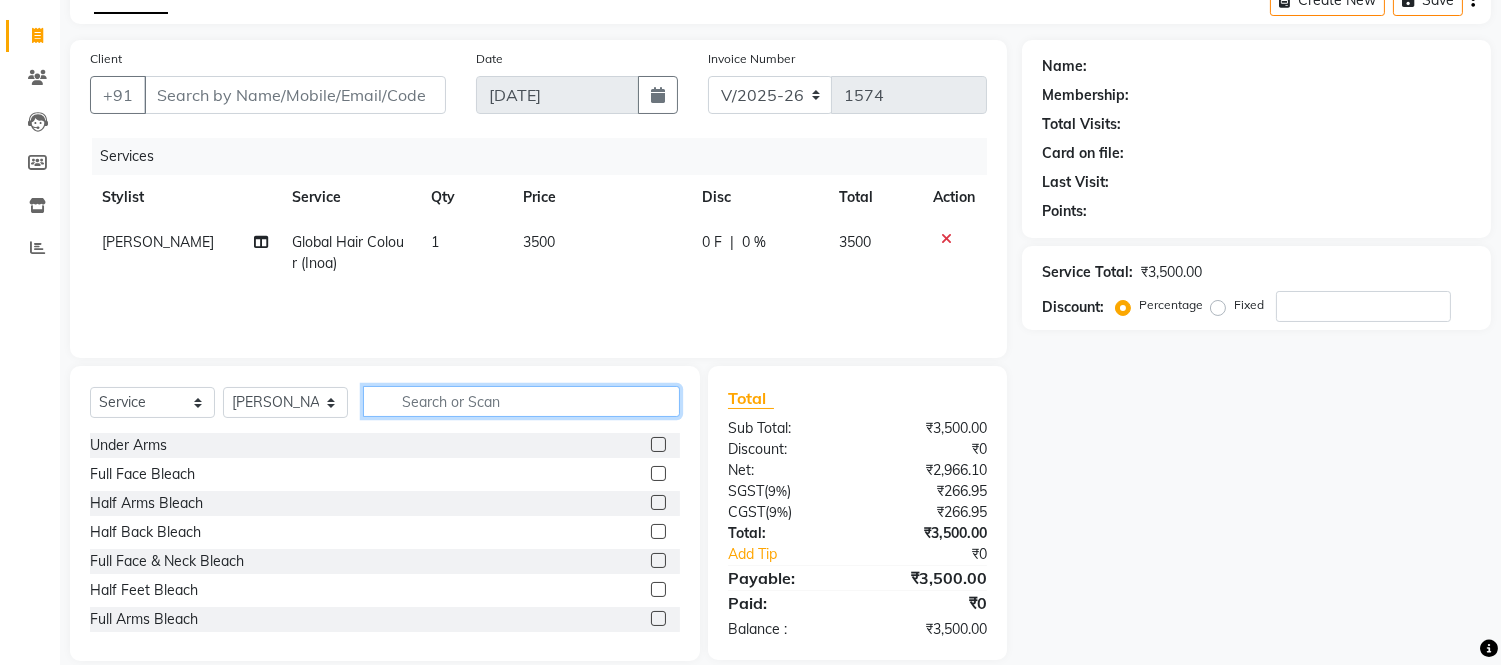 click 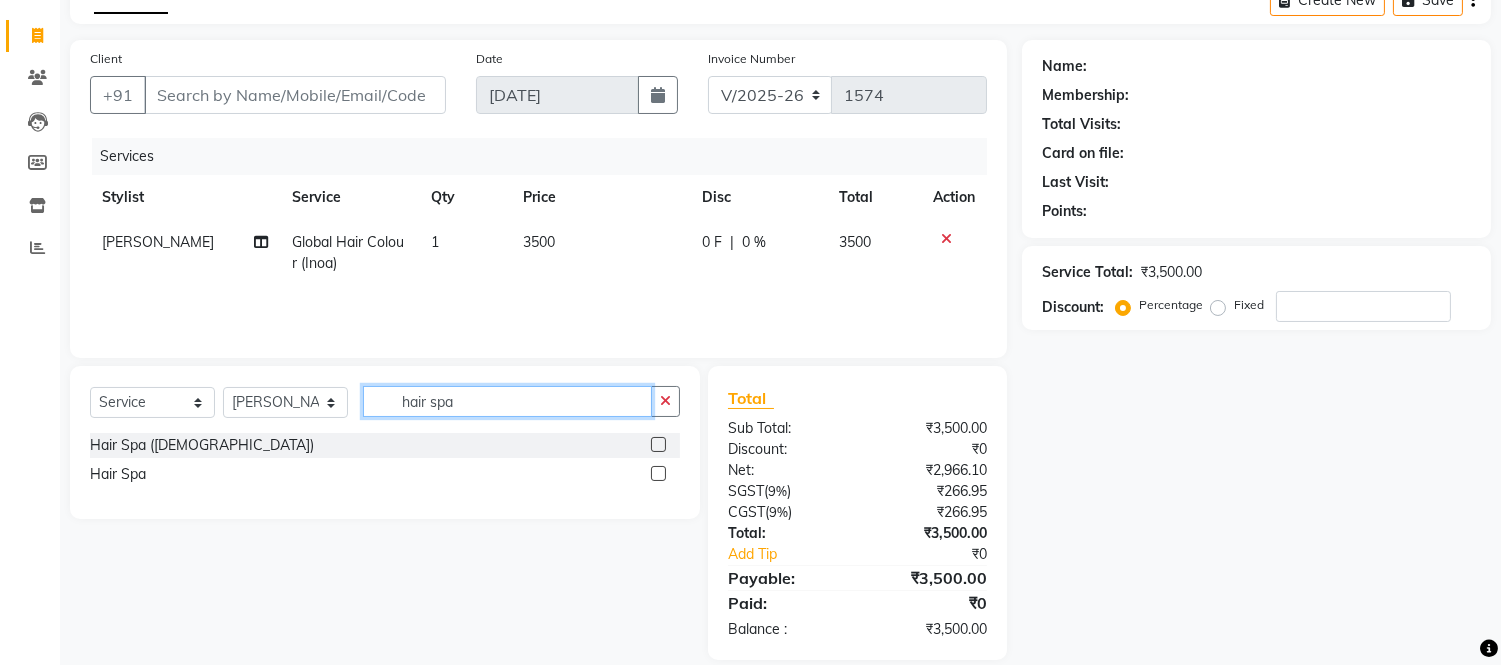 type on "hair spa" 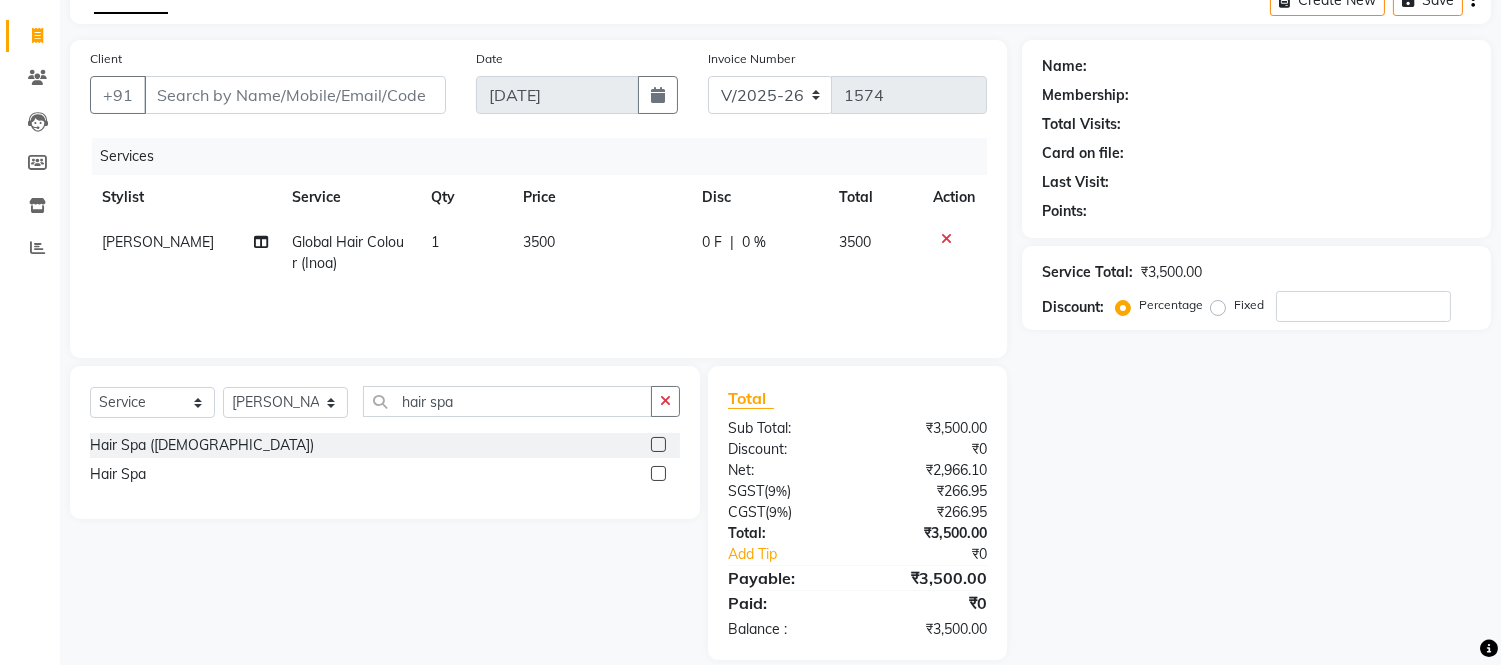 click 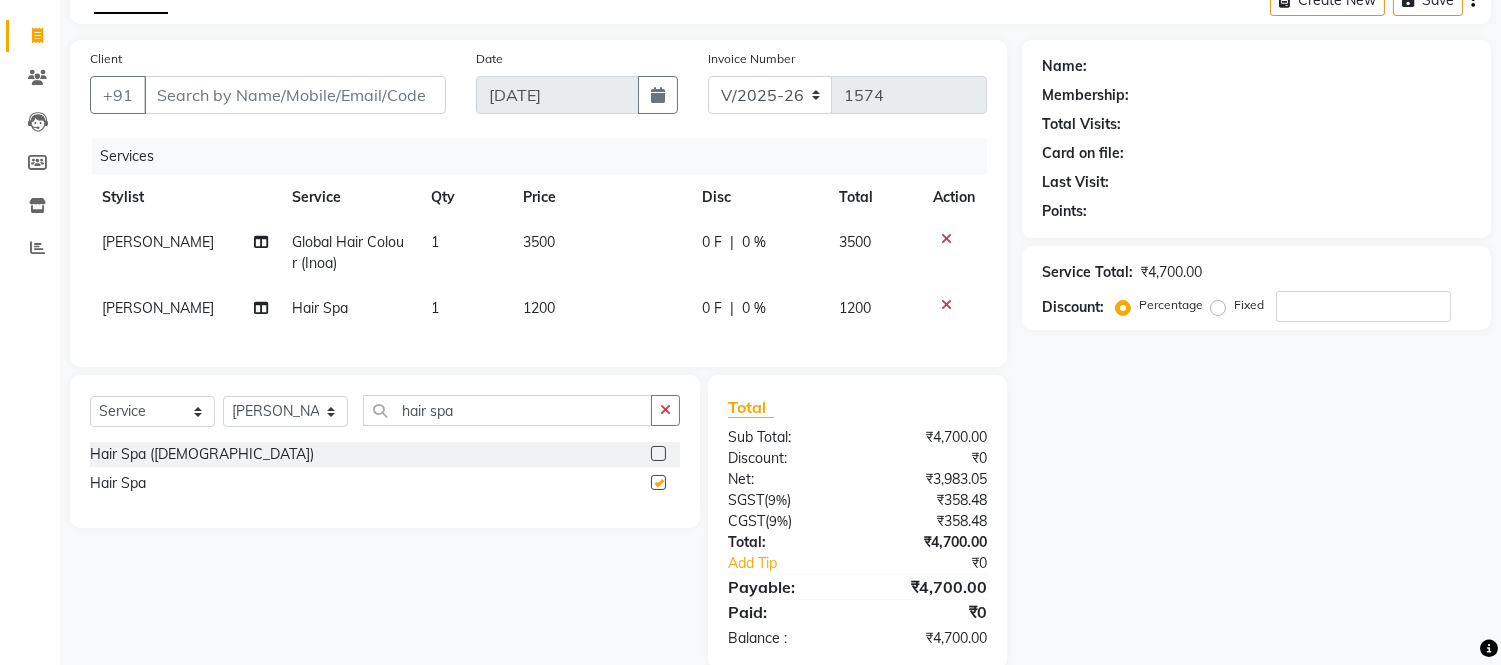checkbox on "false" 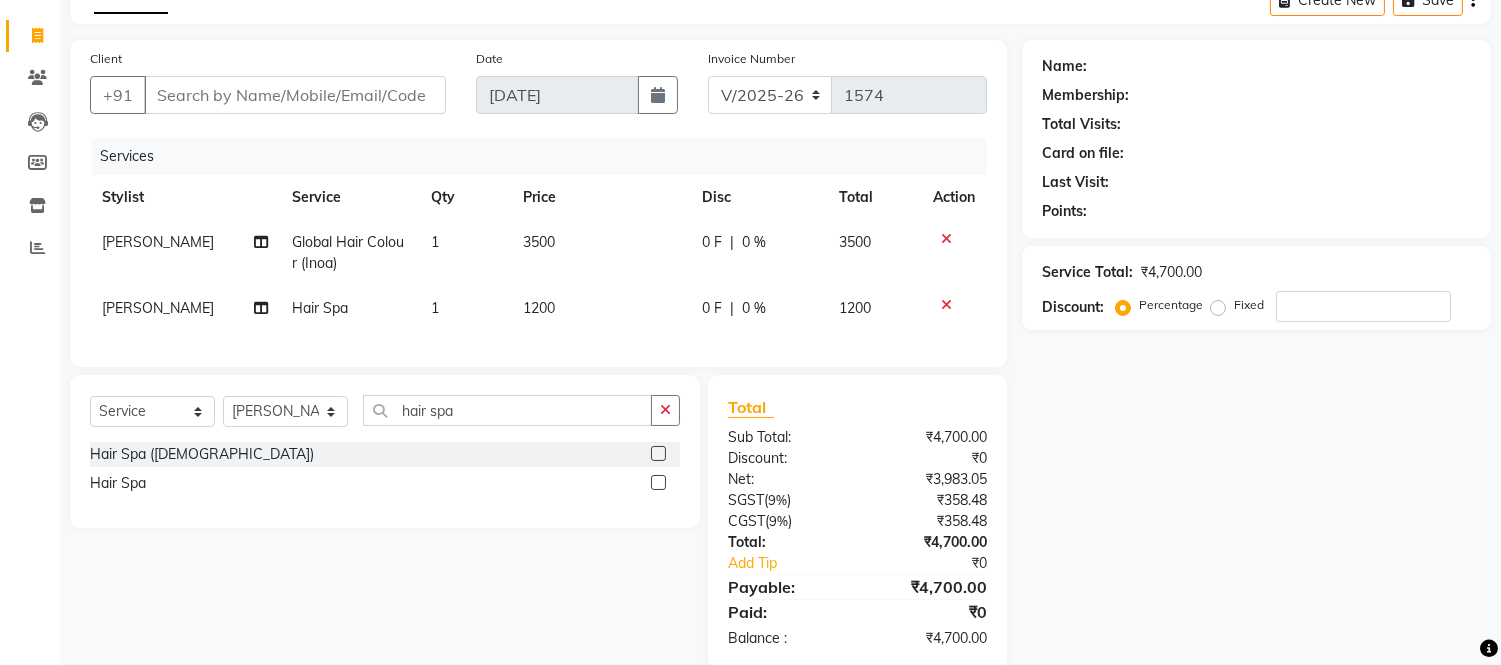 click on "1200" 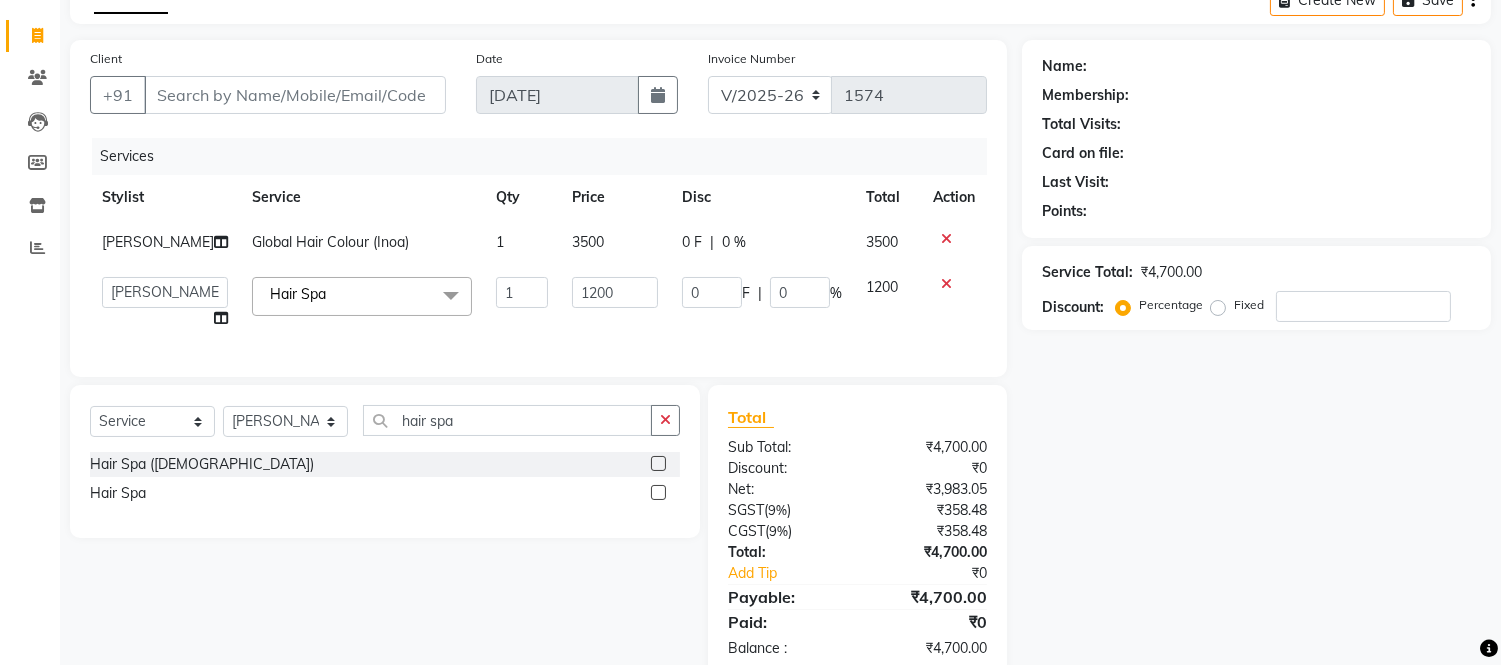 scroll, scrollTop: 191, scrollLeft: 0, axis: vertical 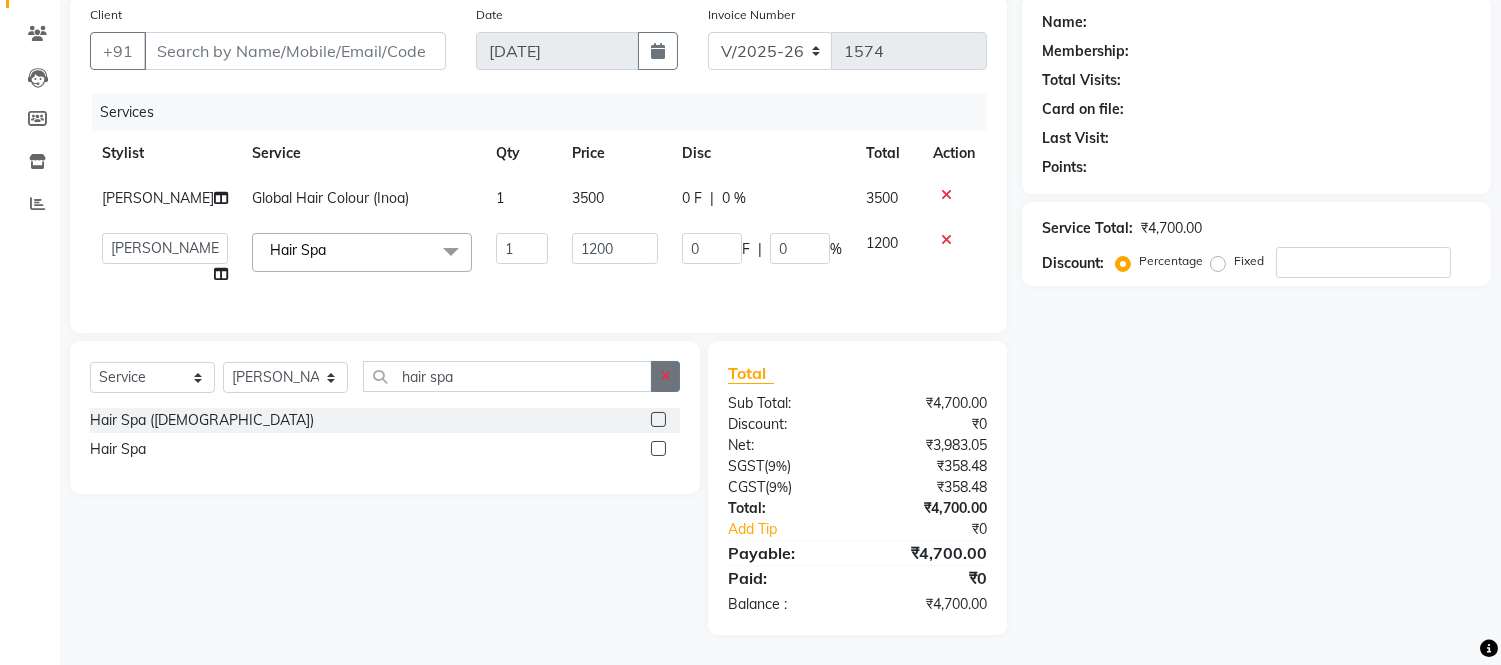 click 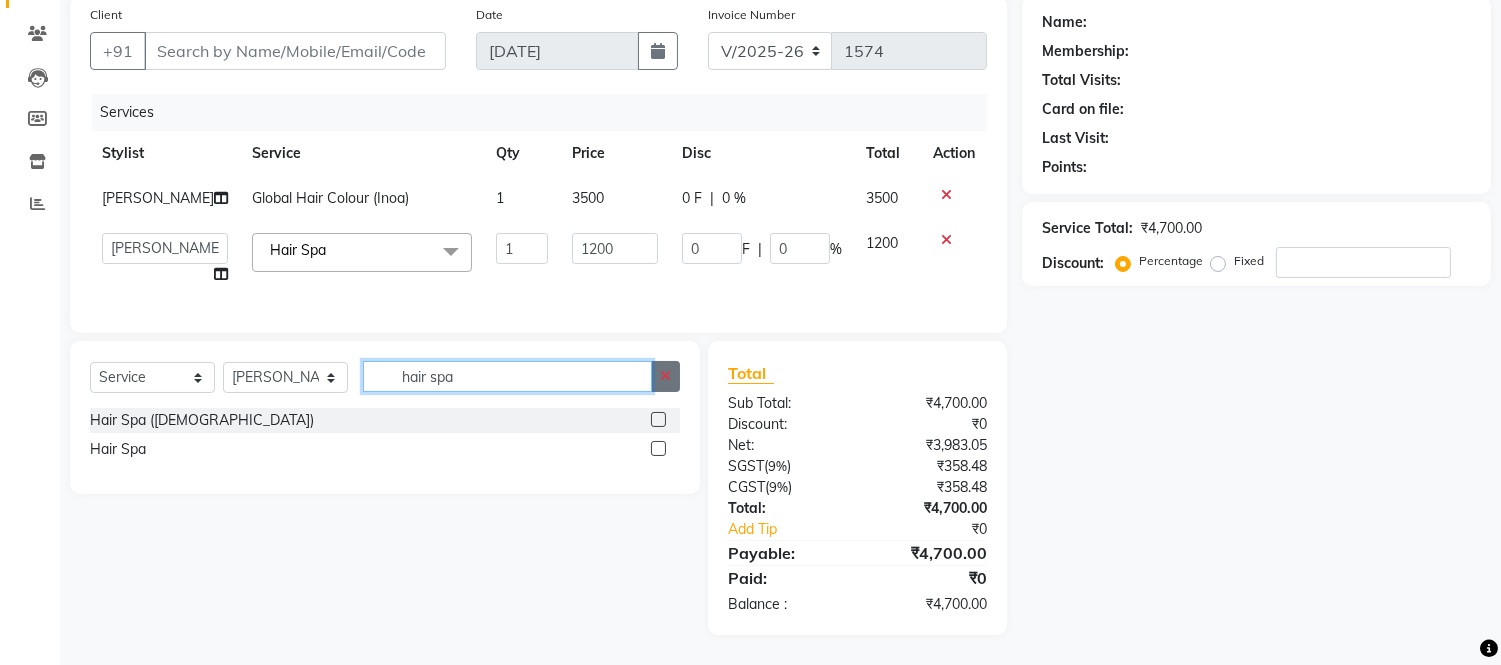 type 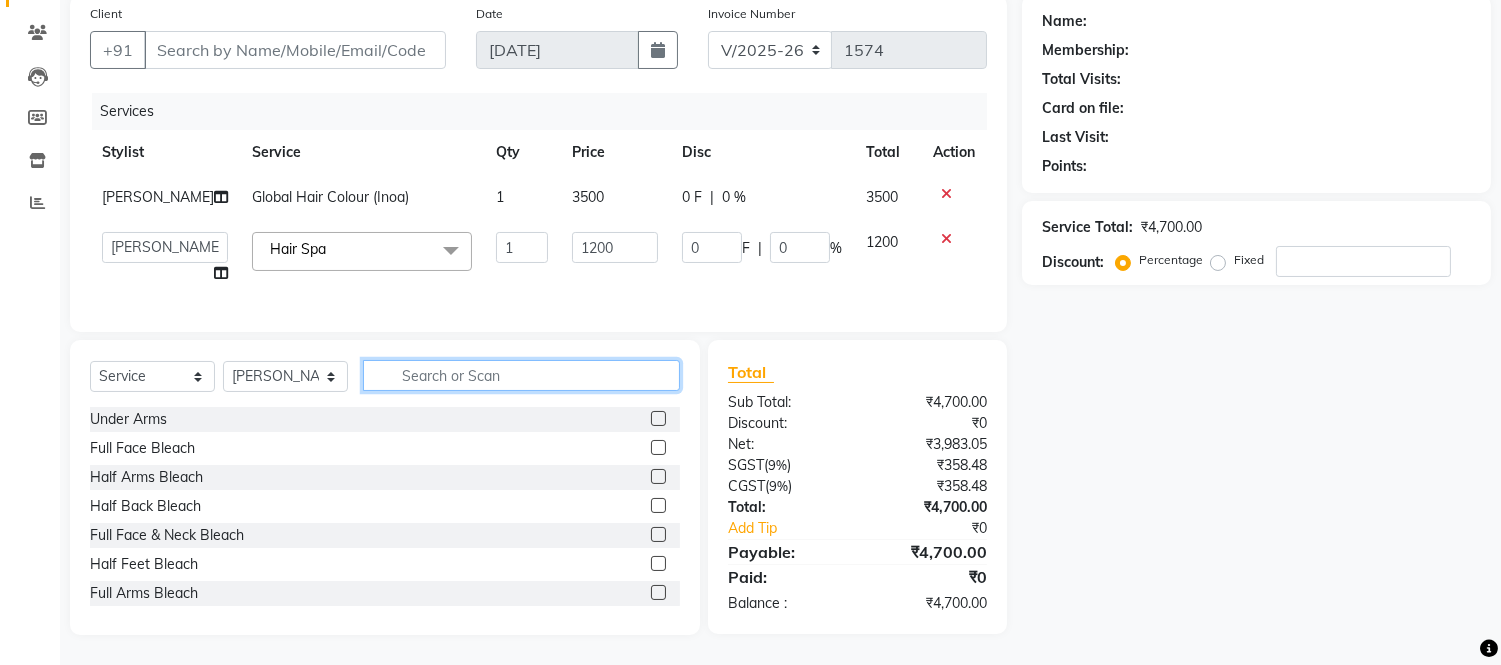 scroll, scrollTop: 192, scrollLeft: 0, axis: vertical 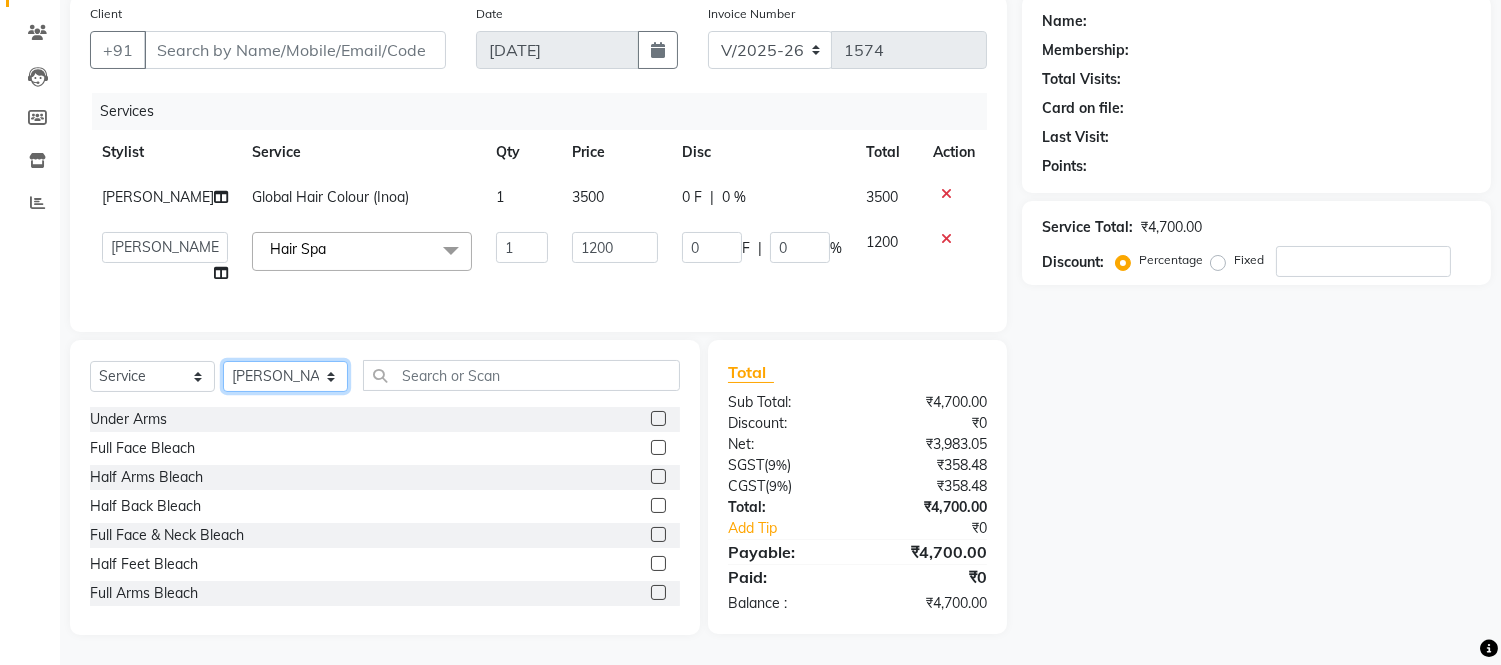click on "Select Stylist Admin Anju Sonar Bir Basumtary [PERSON_NAME] [PERSON_NAME] Hombr [PERSON_NAME] [PERSON_NAME] [PERSON_NAME] Mithiser Bodo [PERSON_NAME] Neha Sonar Pahi [PERSON_NAME] Rashmi Basumtary Reshma [PERSON_NAME] Basumtary [PERSON_NAME]" 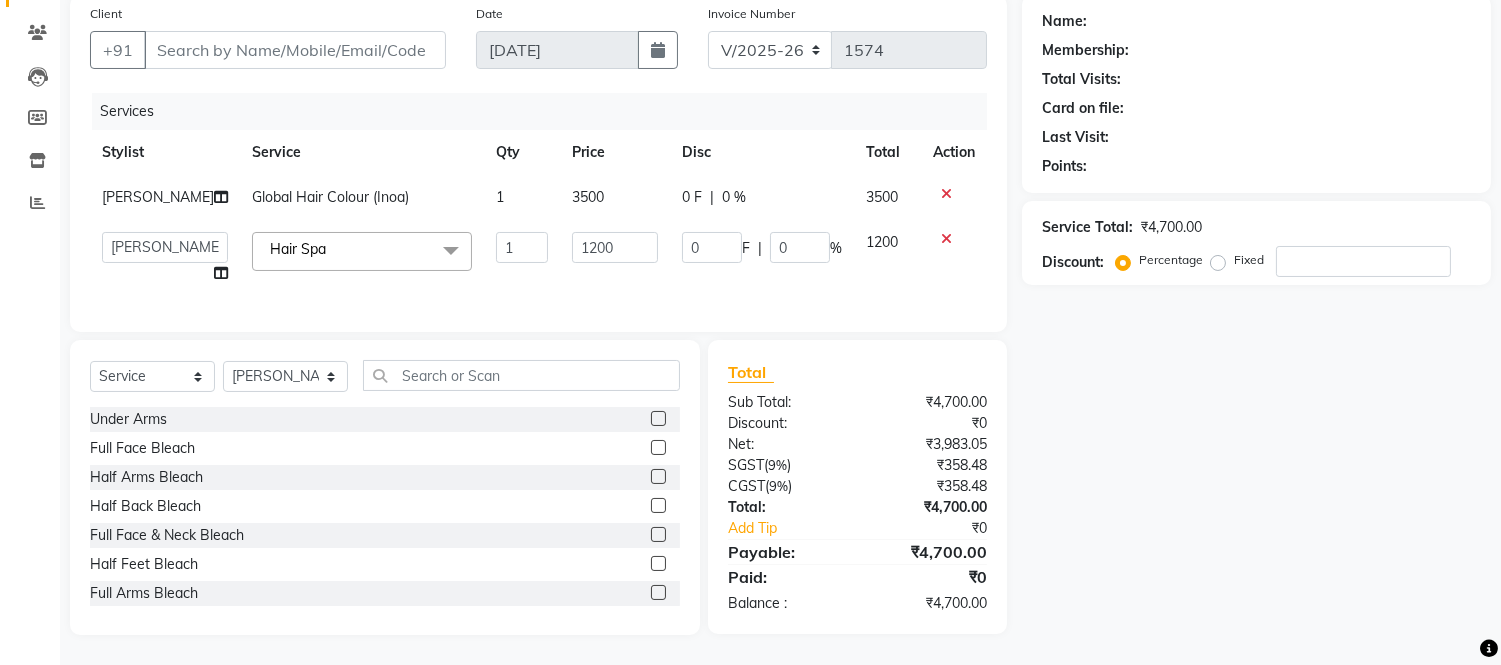 click on "Services Stylist Service Qty Price Disc Total Action Bishal Bharma Global Hair Colour (Inoa) 1 3500 0 F | 0 % 3500  Admin   Anju Sonar   Bir Basumtary   Bishal Bharma   Hemen Daimari   Hombr Jogi   Jenny Kayina   Kriti   Lokesh Verma   Mithiser Bodo   Monisha Goyari   Neha Sonar   Pahi   Prabir Das   Rashmi Basumtary   Reshma Sultana   Roselin Basumtary   Sumitra Subba  Hair Spa  x Under Arms Full Face Bleach Half Arms Bleach Half Back Bleach Full Face & Neck Bleach Half Feet Bleach Full Arms Bleach Full Back Bleach Full Feet Bleach Full Body Bleach Nano Plastia Neck D-Tan Full/Face D-Tan Half Arms D-Tan Half Feet D-Tan Back D-Tan Full Arms D-Tan Full Feet D-Tan Other Pack Clean Up Lotus Clean Up Jeannot Clean Up Cheryl'S Clean Up O3 Clean Up Basic Facial O3 D-Tan Clean Up Advanced Facial Cheryl'S Facial Jeannot Facial O3+ Whitning & Brighting Facial Lotus (Preservita) Facial O3+ Shine & Glow Facial O3+ Anti Agening Facial O3+ Anti Pigmention Facial Treatment Facial Bridal Facial O3+ Diamond Facial Shaving 1" 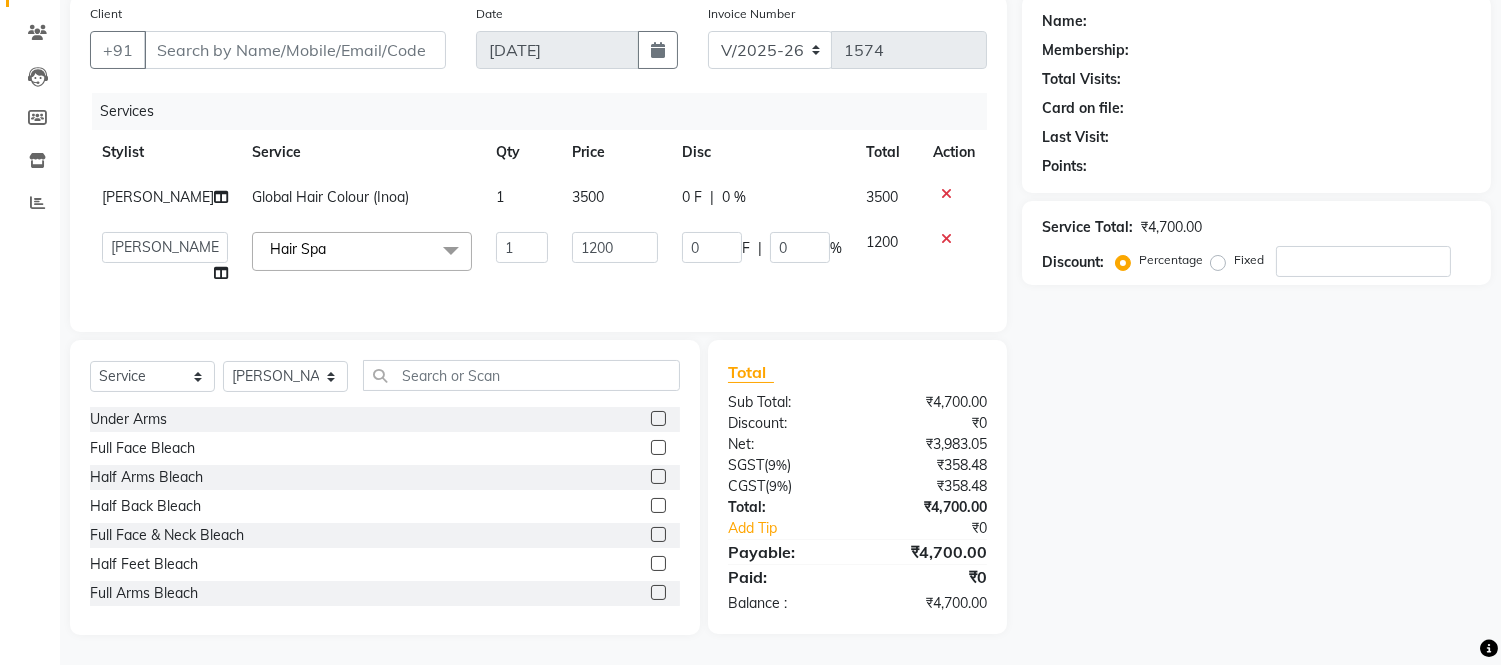 click on "1200" 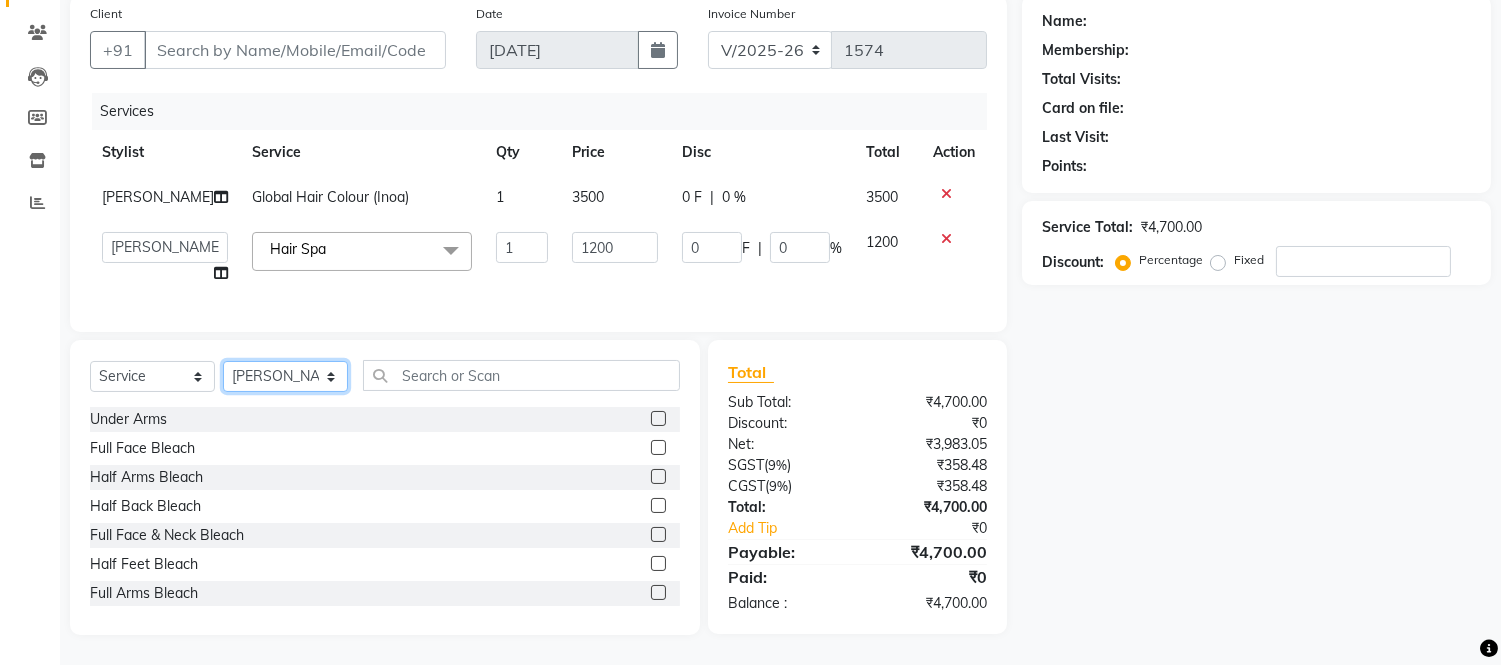 click on "Select Stylist Admin Anju Sonar Bir Basumtary [PERSON_NAME] [PERSON_NAME] Hombr [PERSON_NAME] [PERSON_NAME] [PERSON_NAME] Mithiser Bodo [PERSON_NAME] Neha Sonar Pahi [PERSON_NAME] Rashmi Basumtary Reshma [PERSON_NAME] Basumtary [PERSON_NAME]" 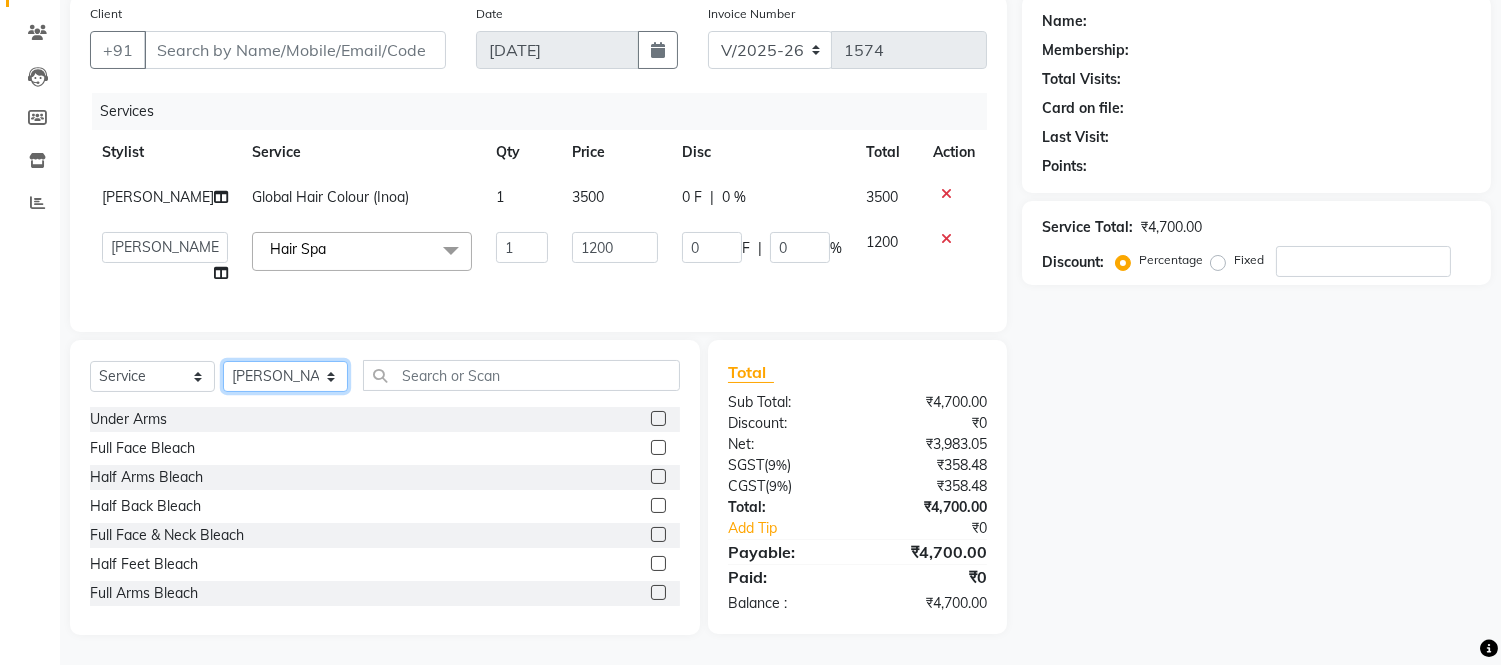 select on "82439" 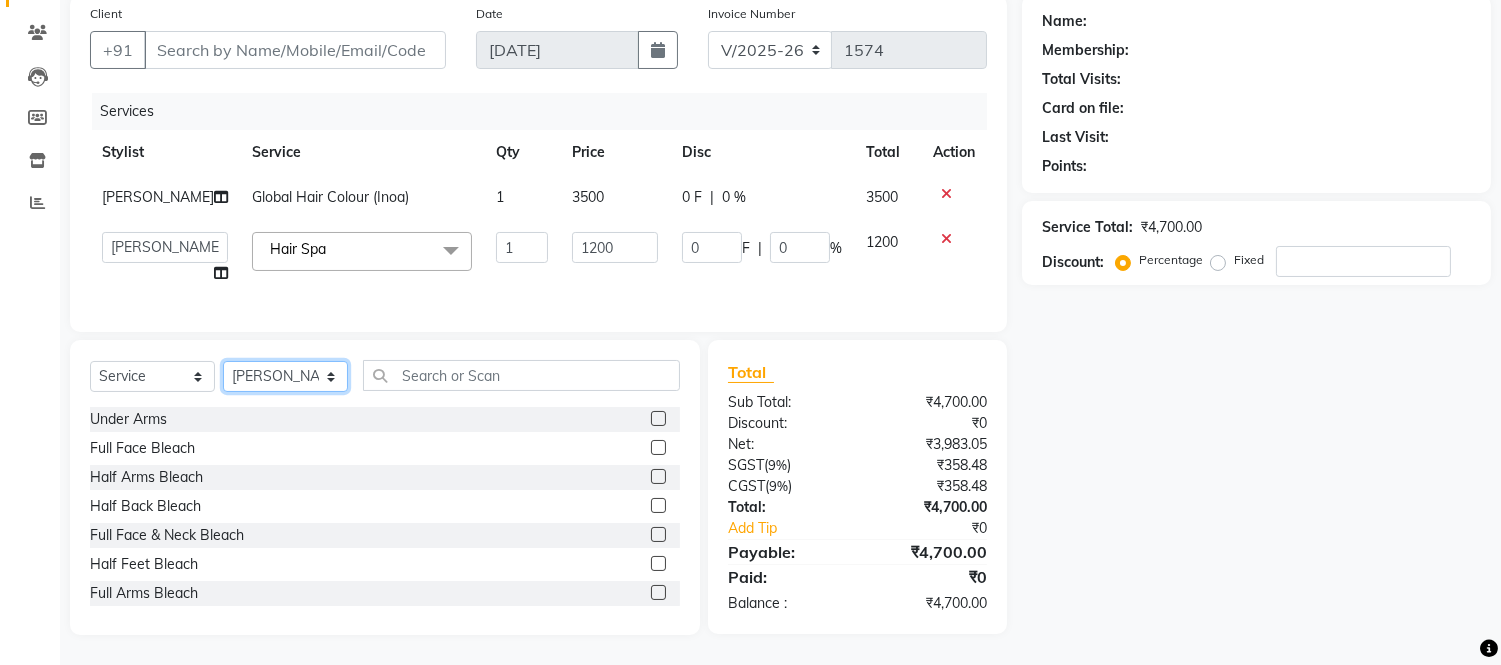 click on "Select Stylist Admin Anju Sonar Bir Basumtary [PERSON_NAME] [PERSON_NAME] Hombr [PERSON_NAME] [PERSON_NAME] [PERSON_NAME] Mithiser Bodo [PERSON_NAME] Neha Sonar Pahi [PERSON_NAME] Rashmi Basumtary Reshma [PERSON_NAME] Basumtary [PERSON_NAME]" 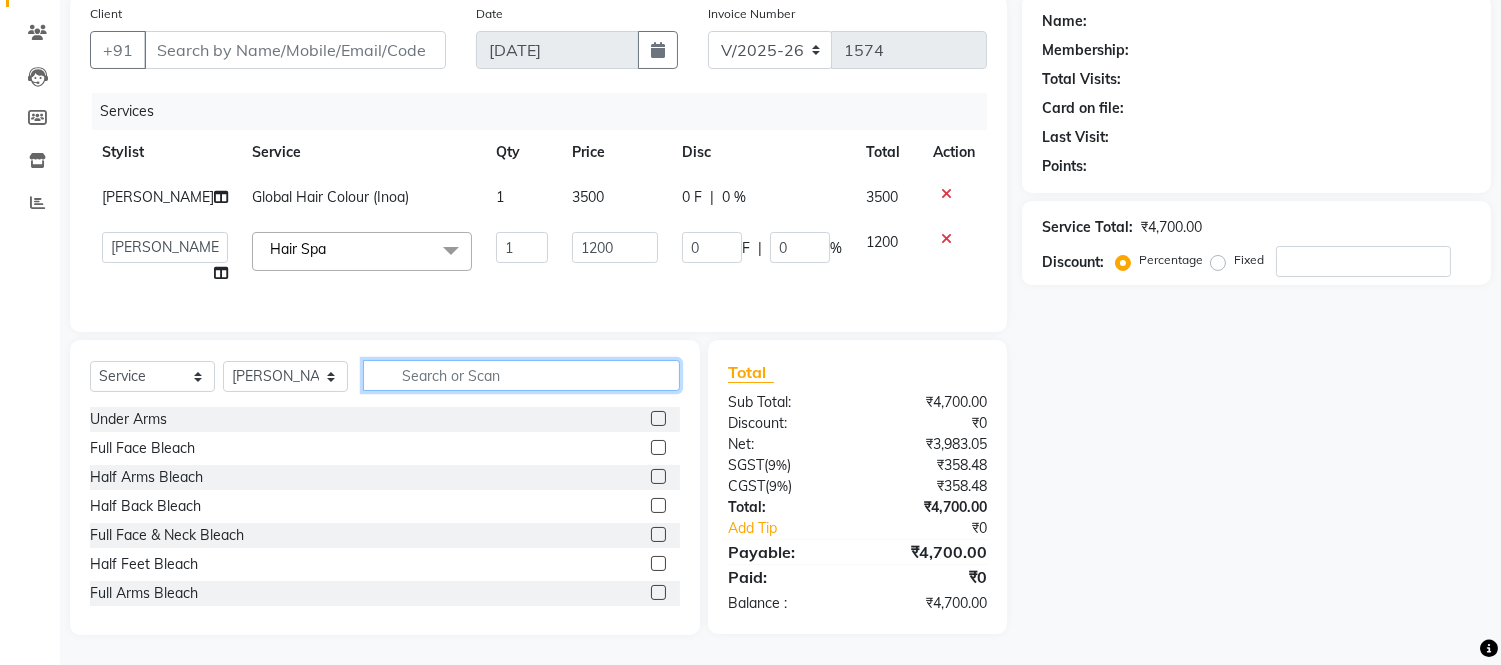 click 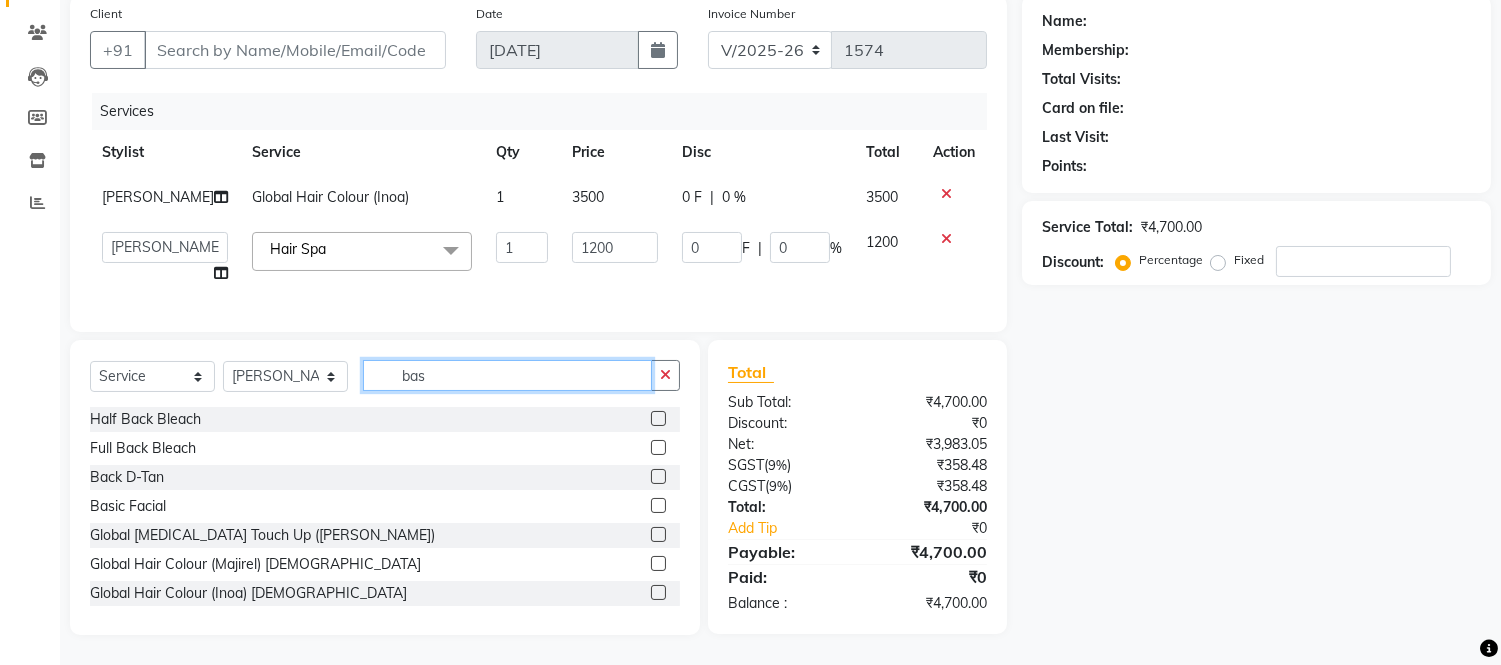 scroll, scrollTop: 191, scrollLeft: 0, axis: vertical 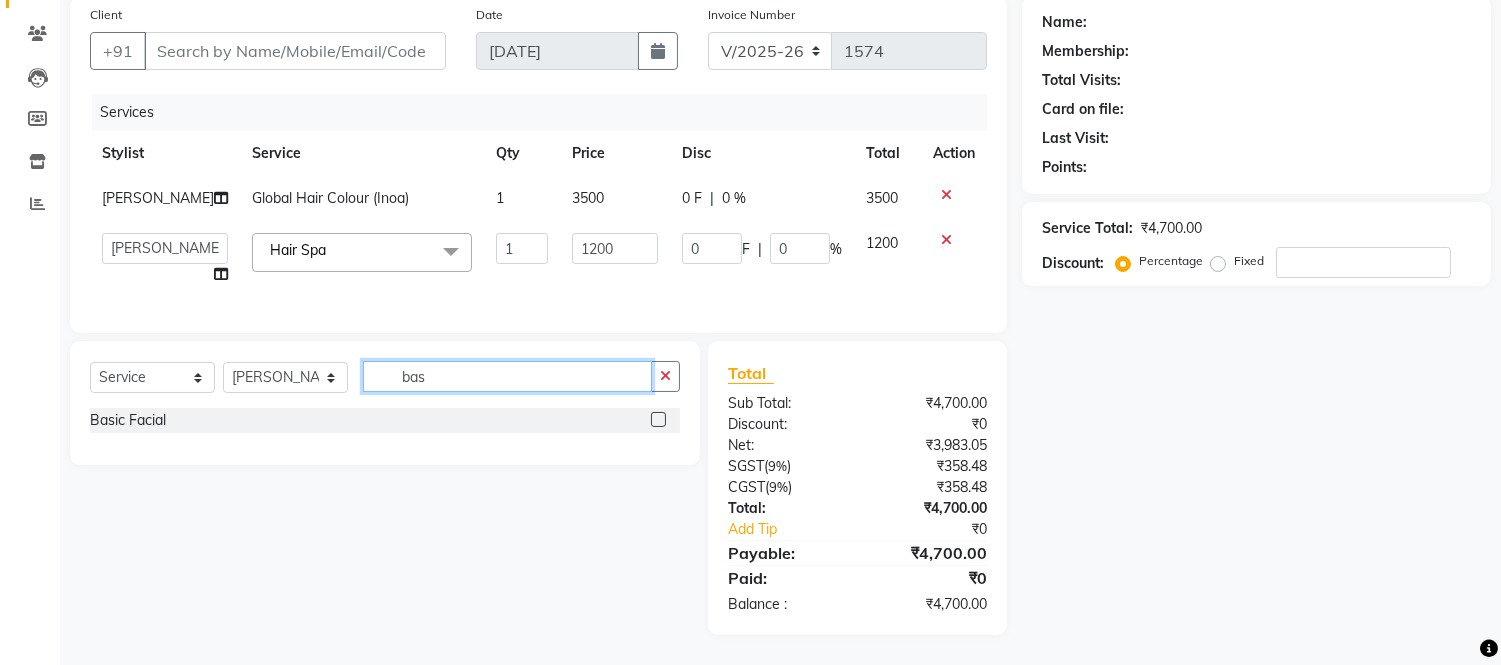 type on "bas" 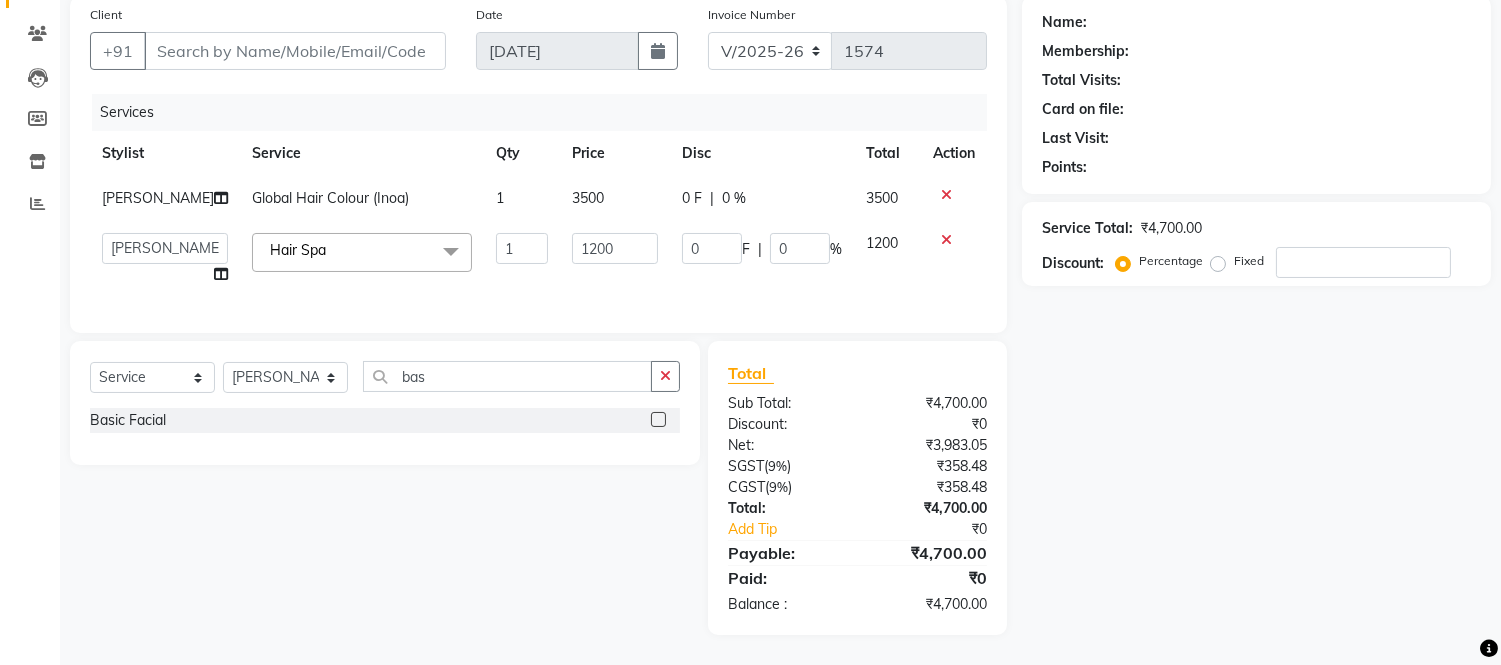 click 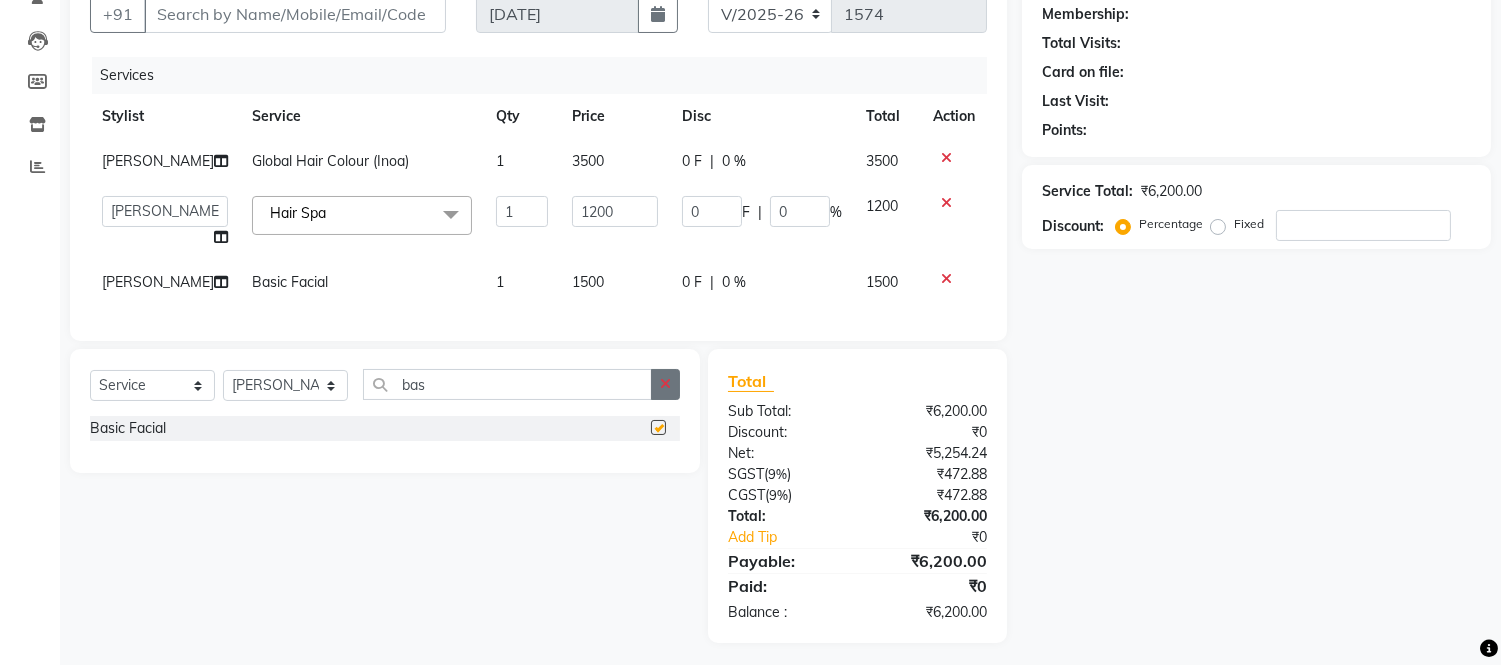 checkbox on "false" 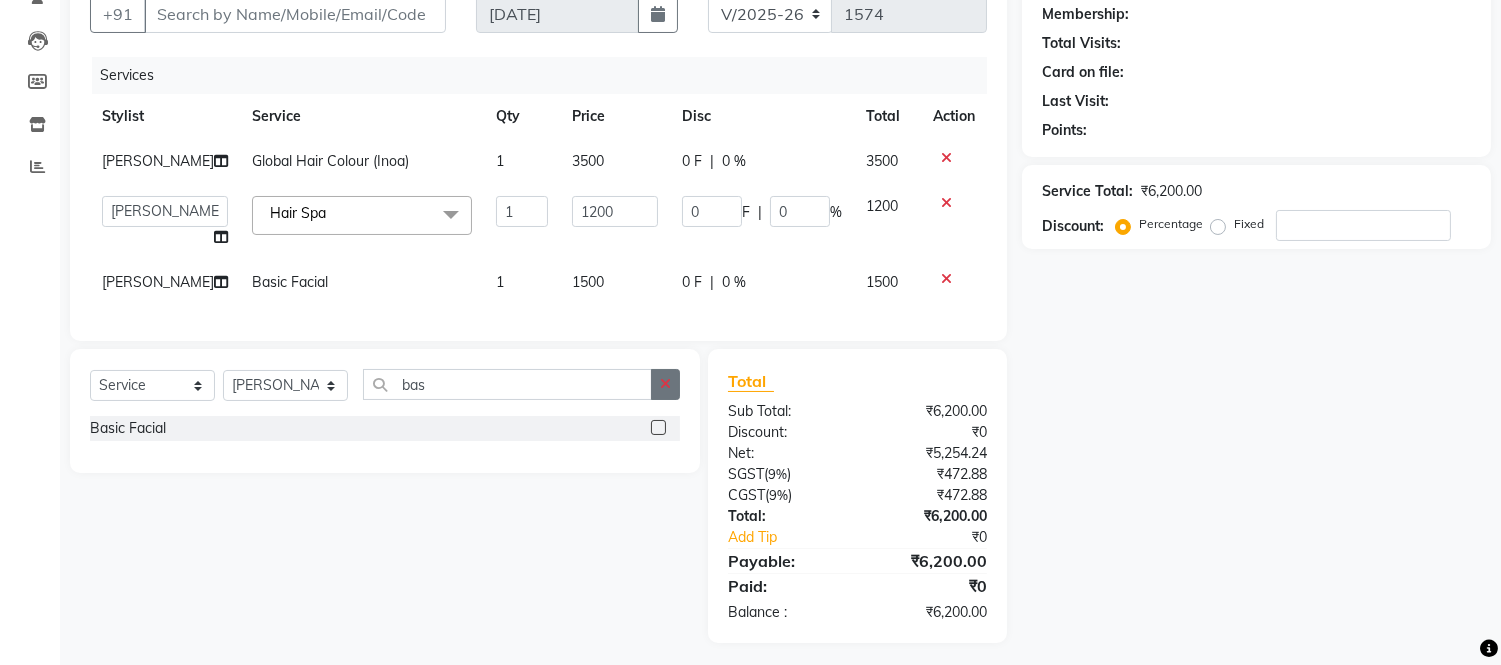 click 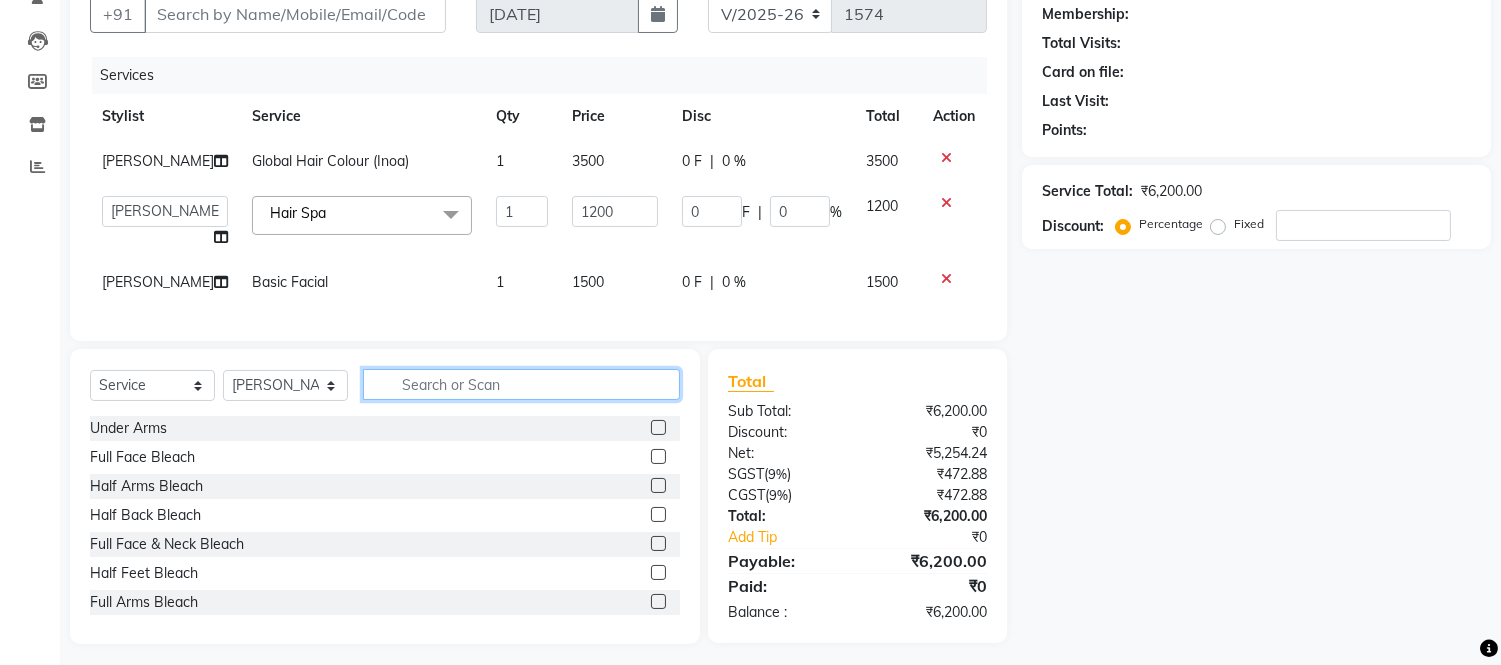 scroll, scrollTop: 257, scrollLeft: 0, axis: vertical 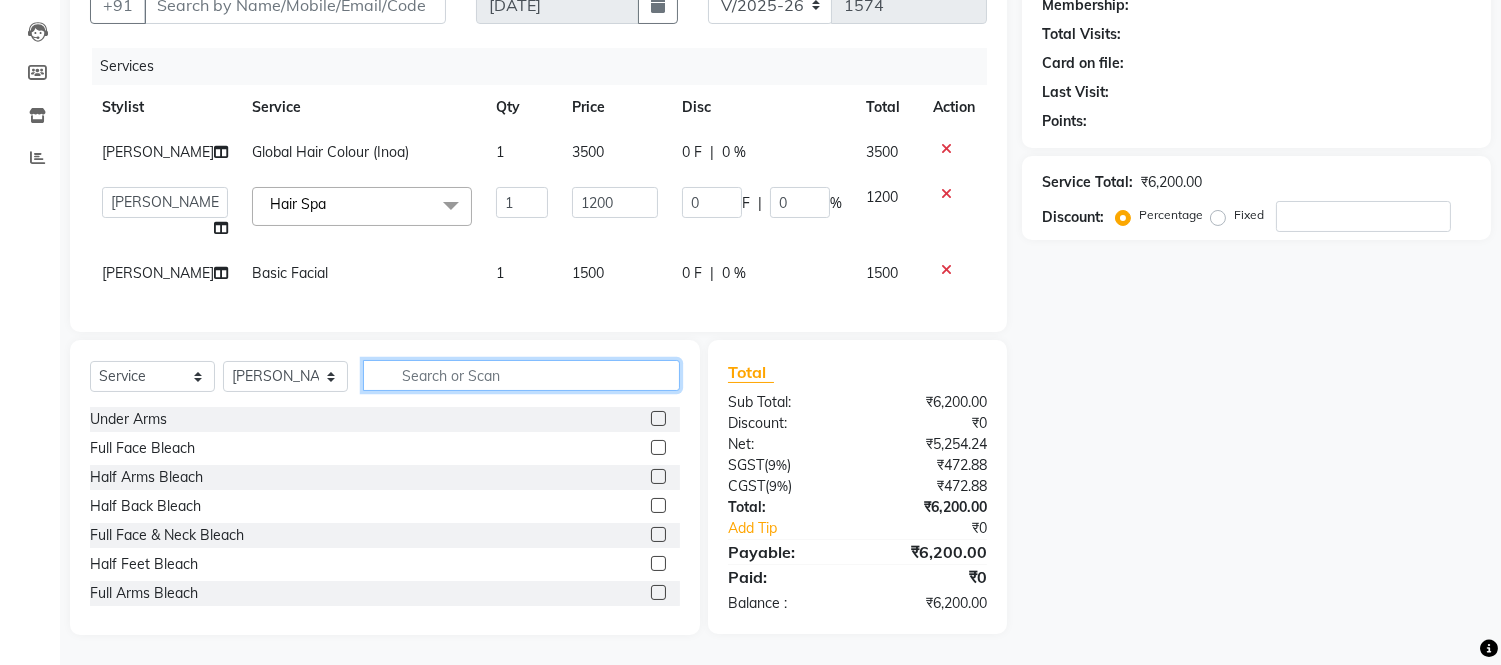click 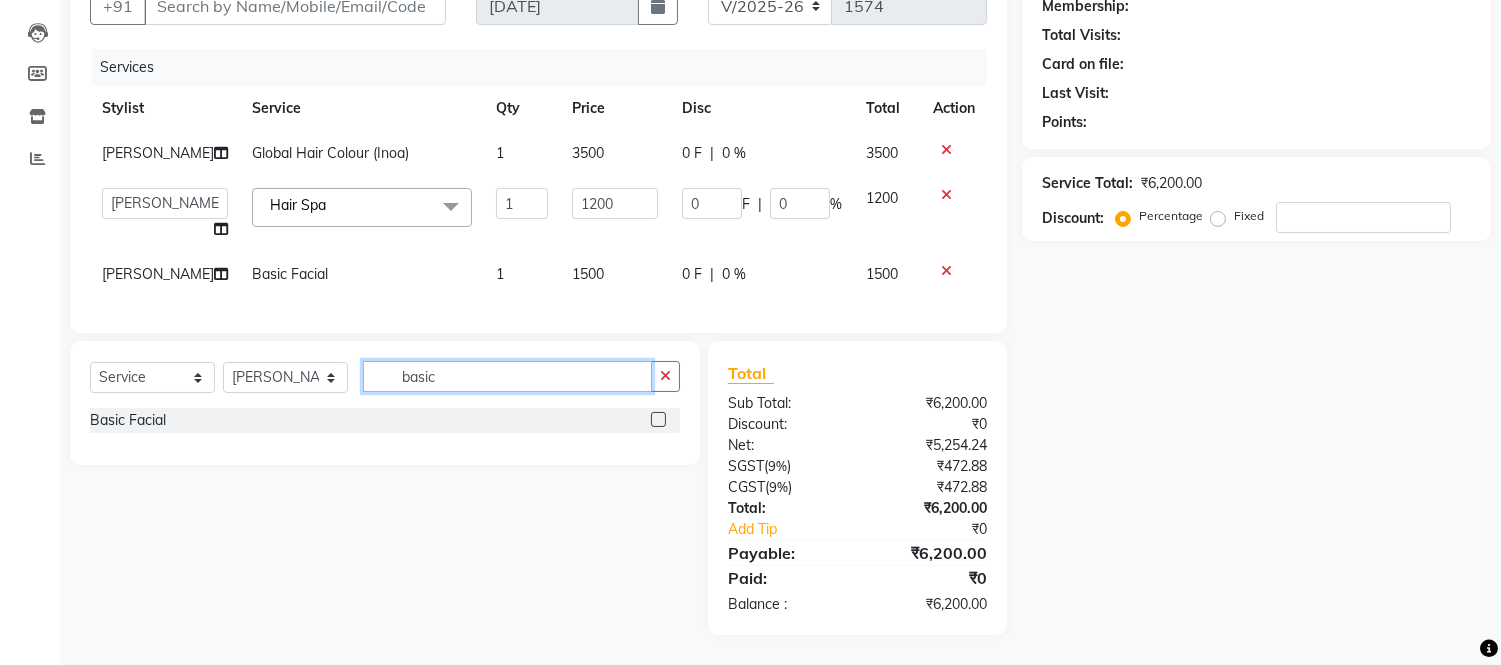 type on "basic" 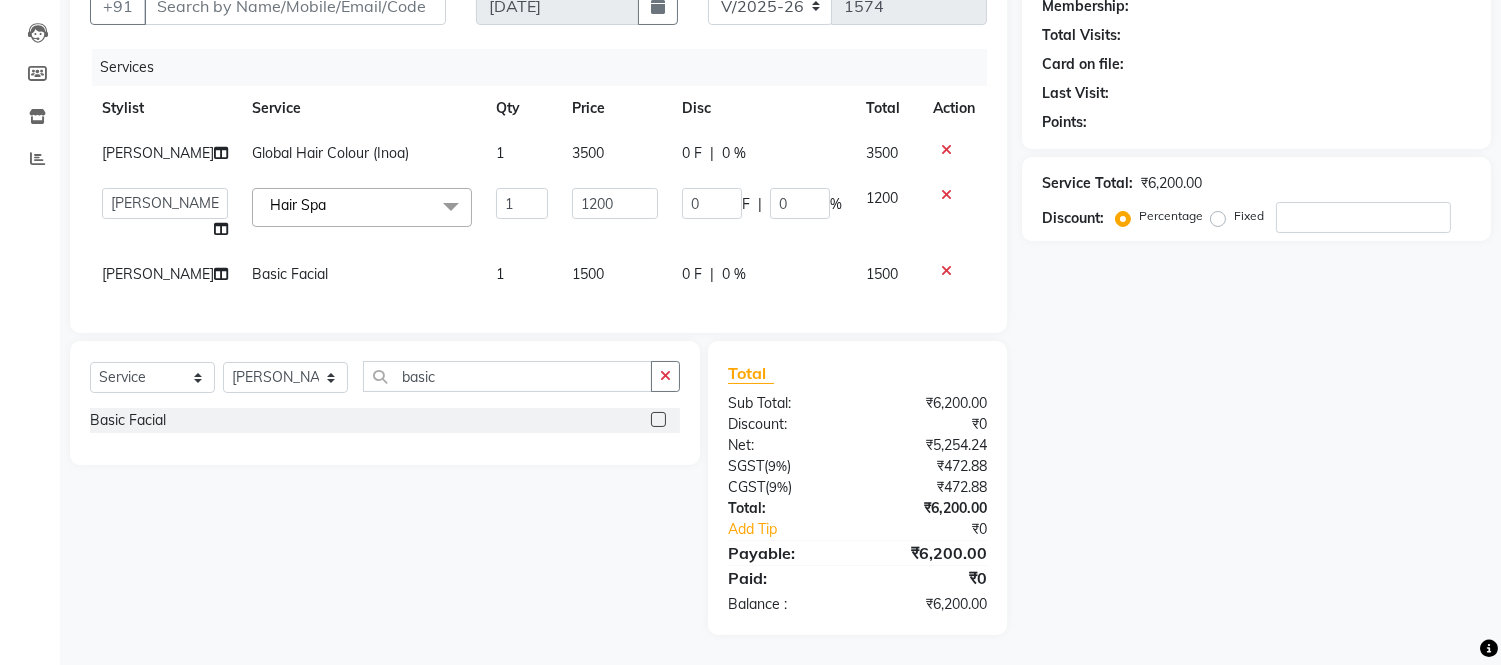 click 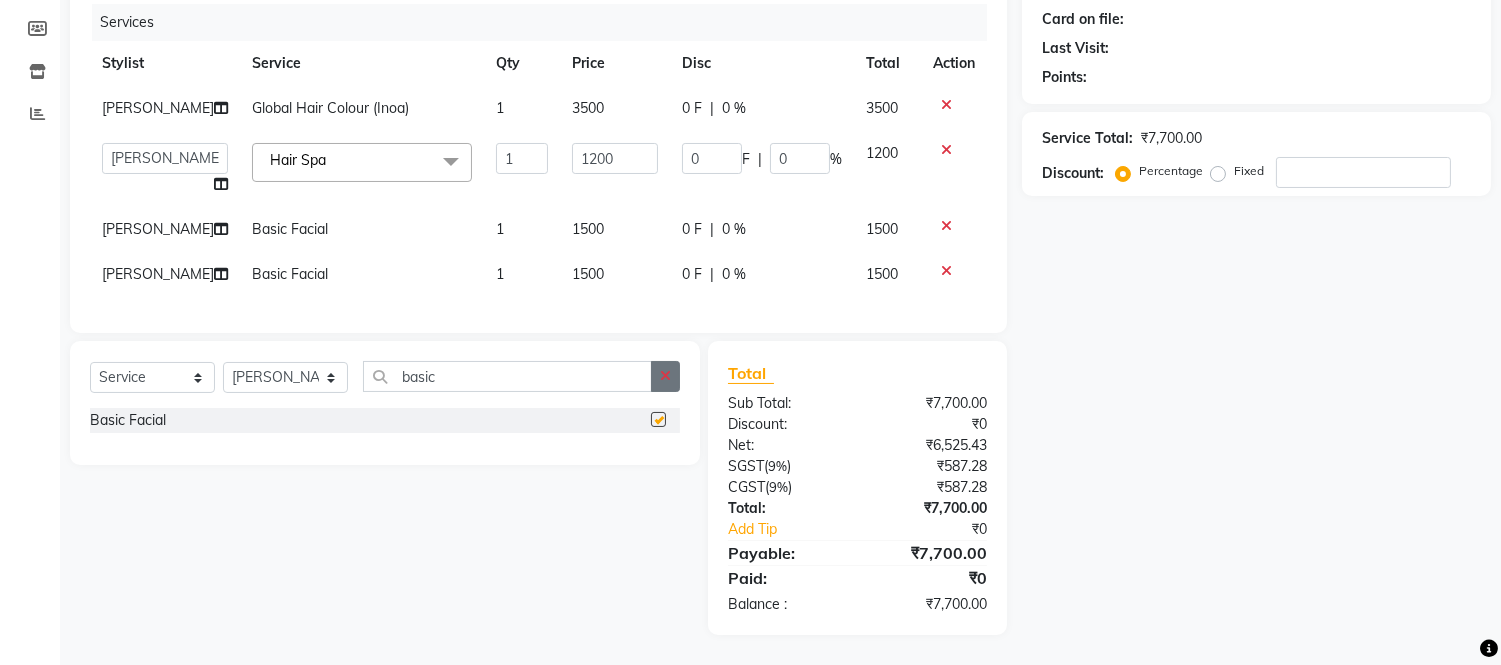 checkbox on "false" 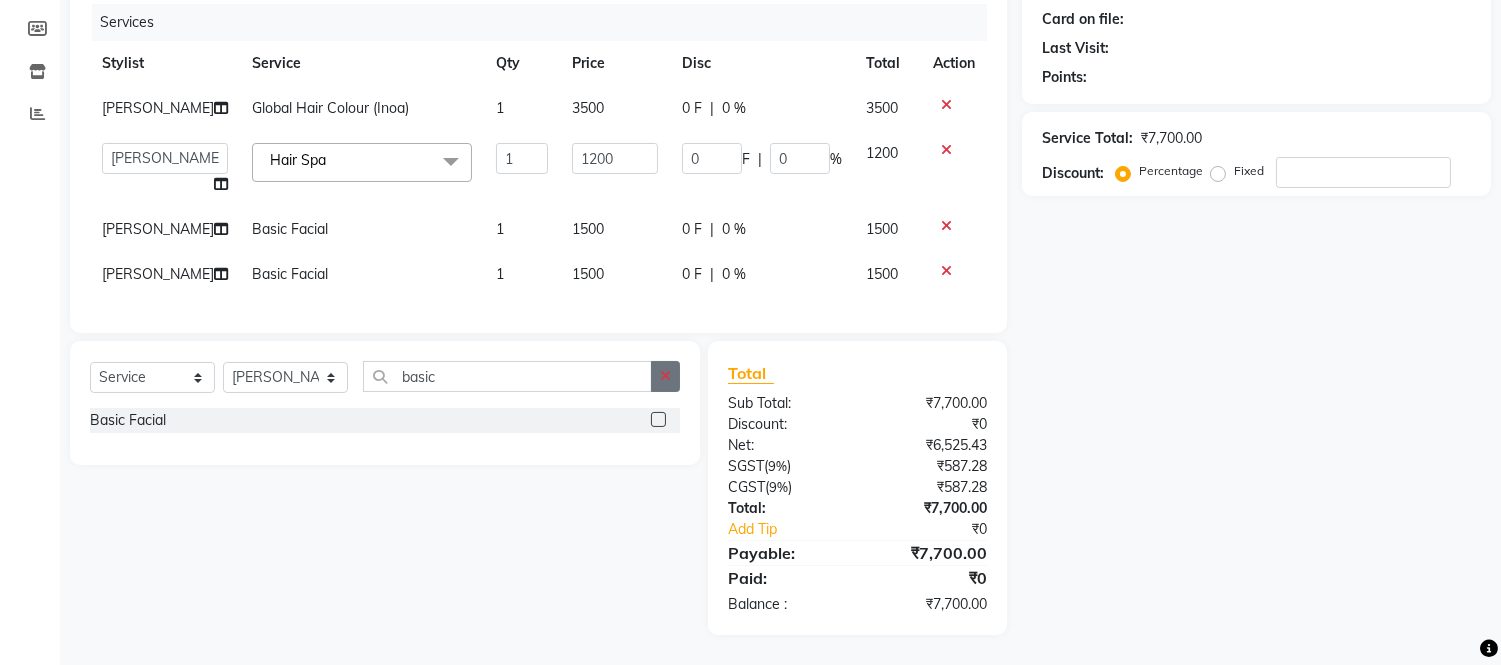 click 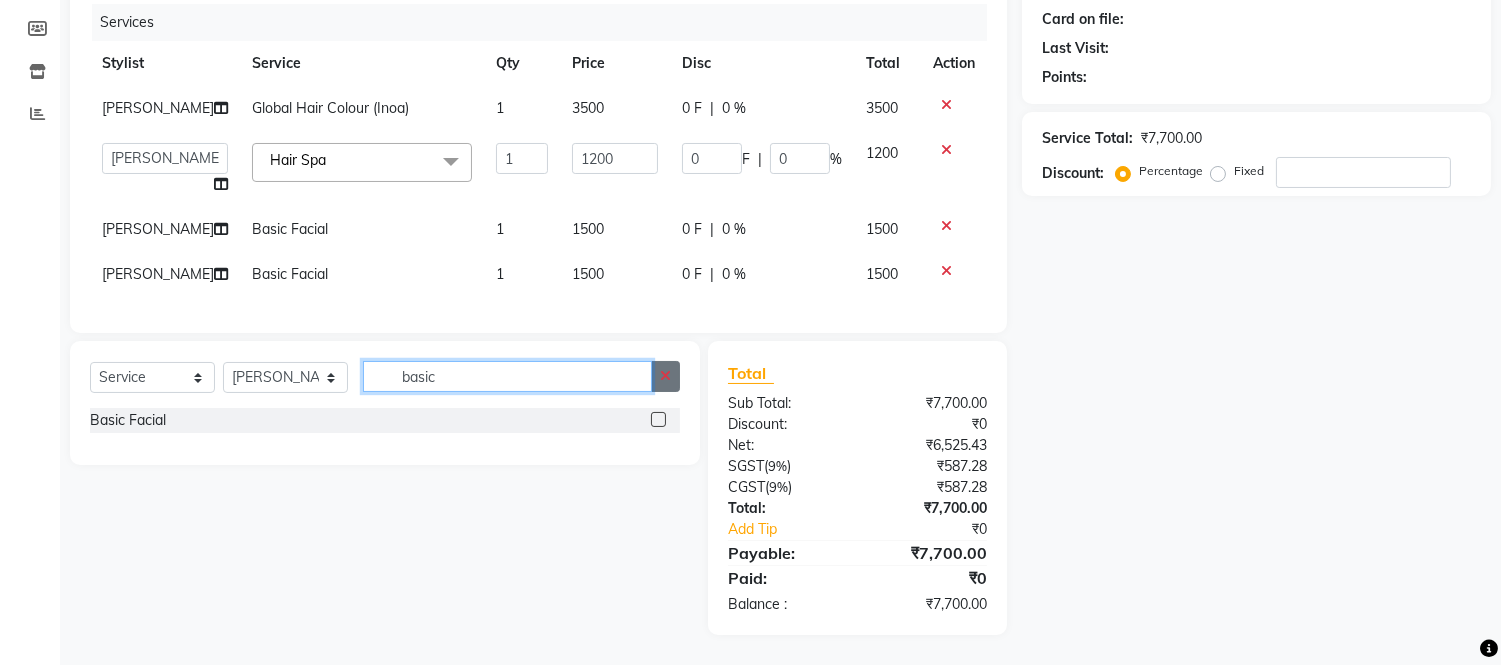 type 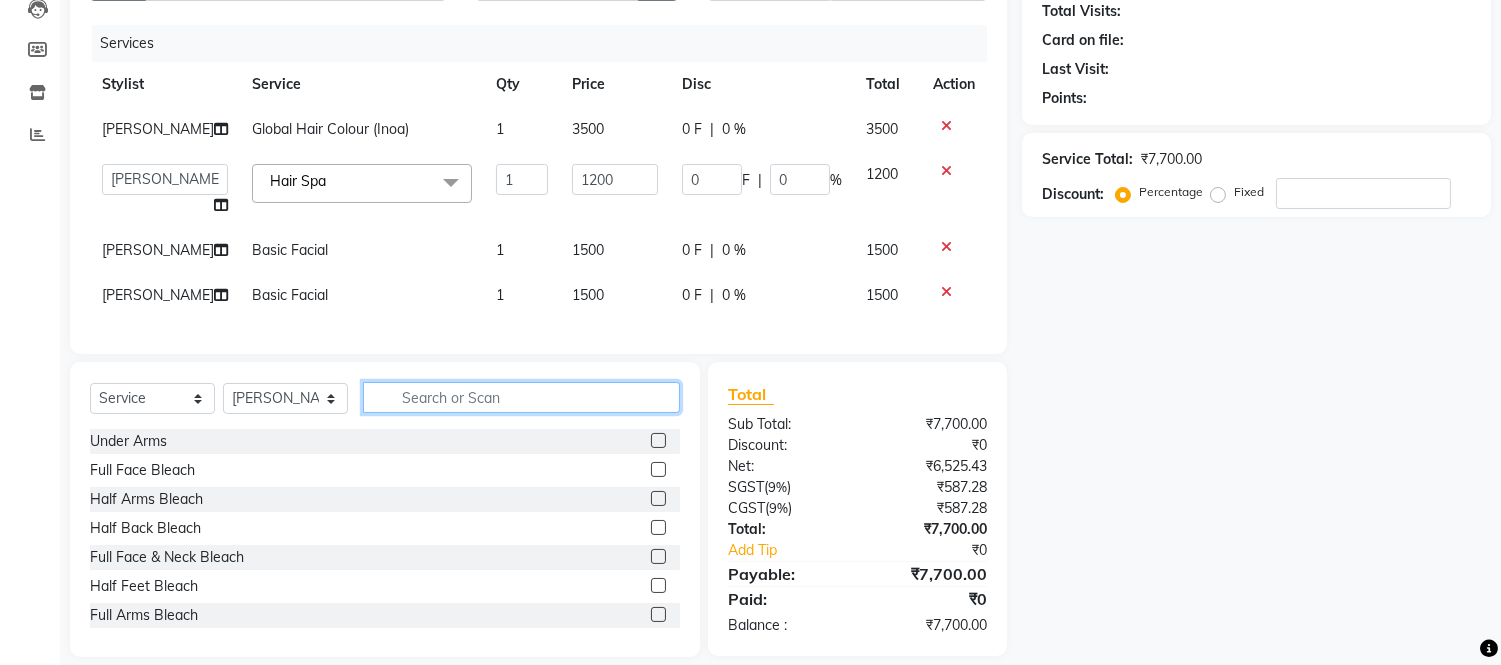 scroll, scrollTop: 213, scrollLeft: 0, axis: vertical 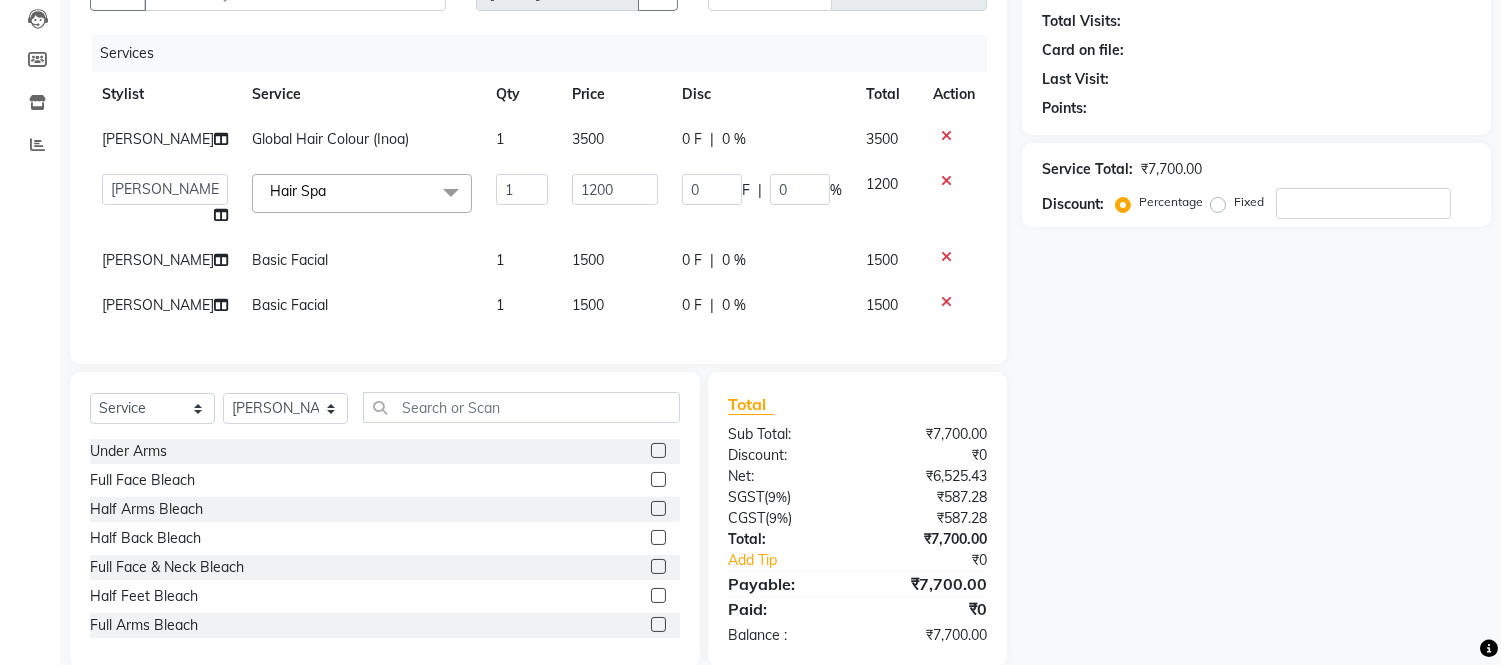 click on "1500" 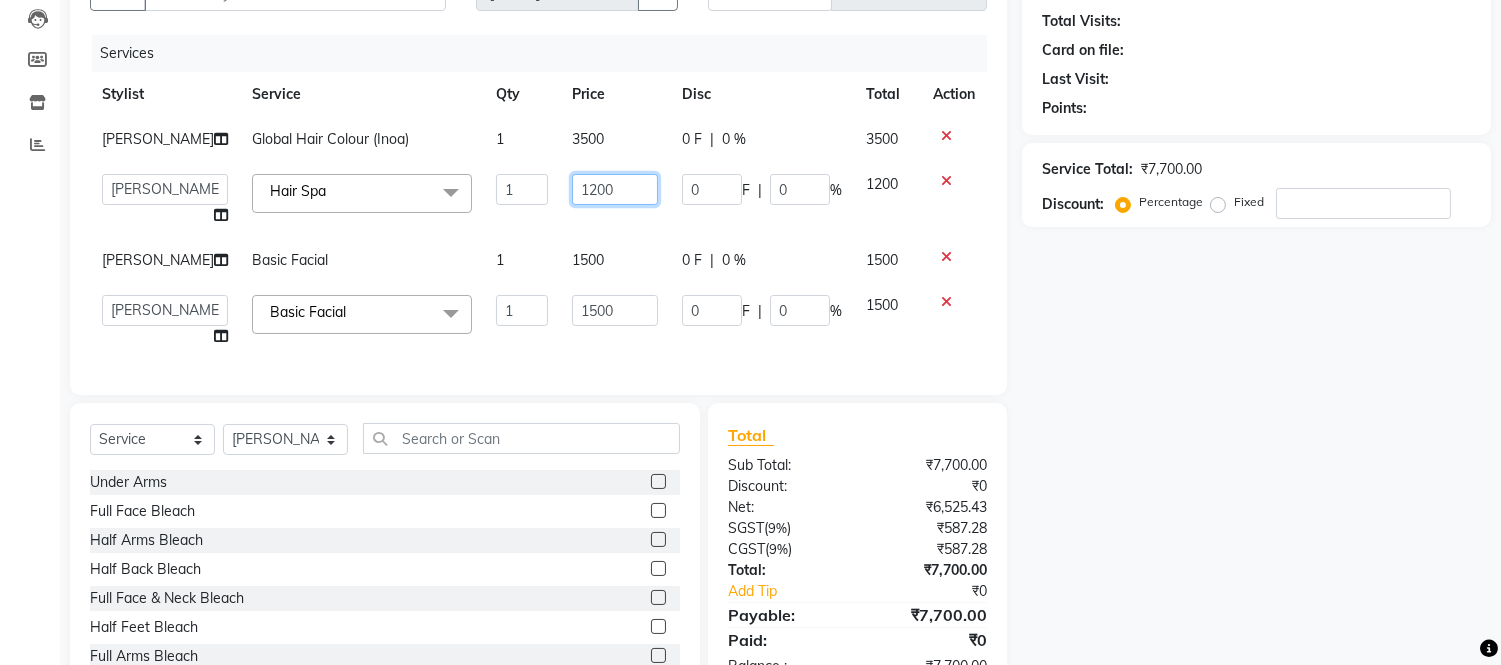 click on "1200" 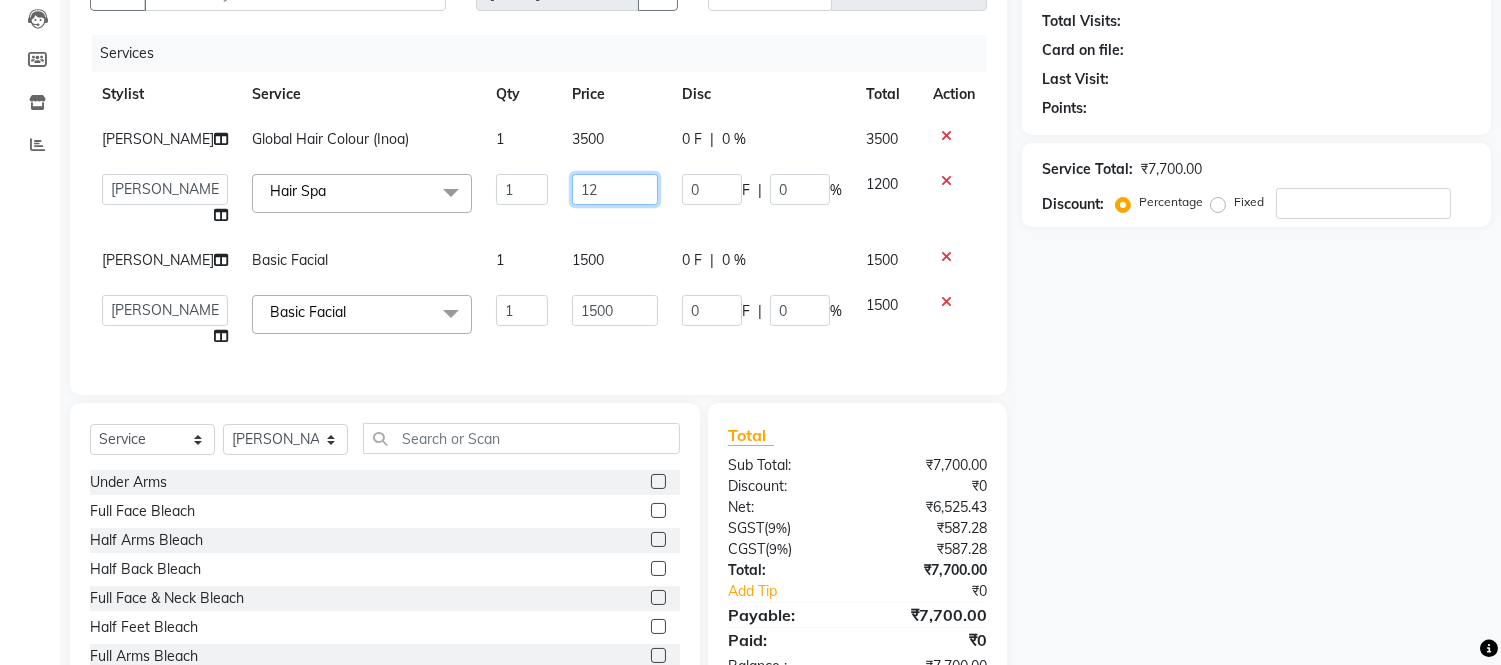 type on "1" 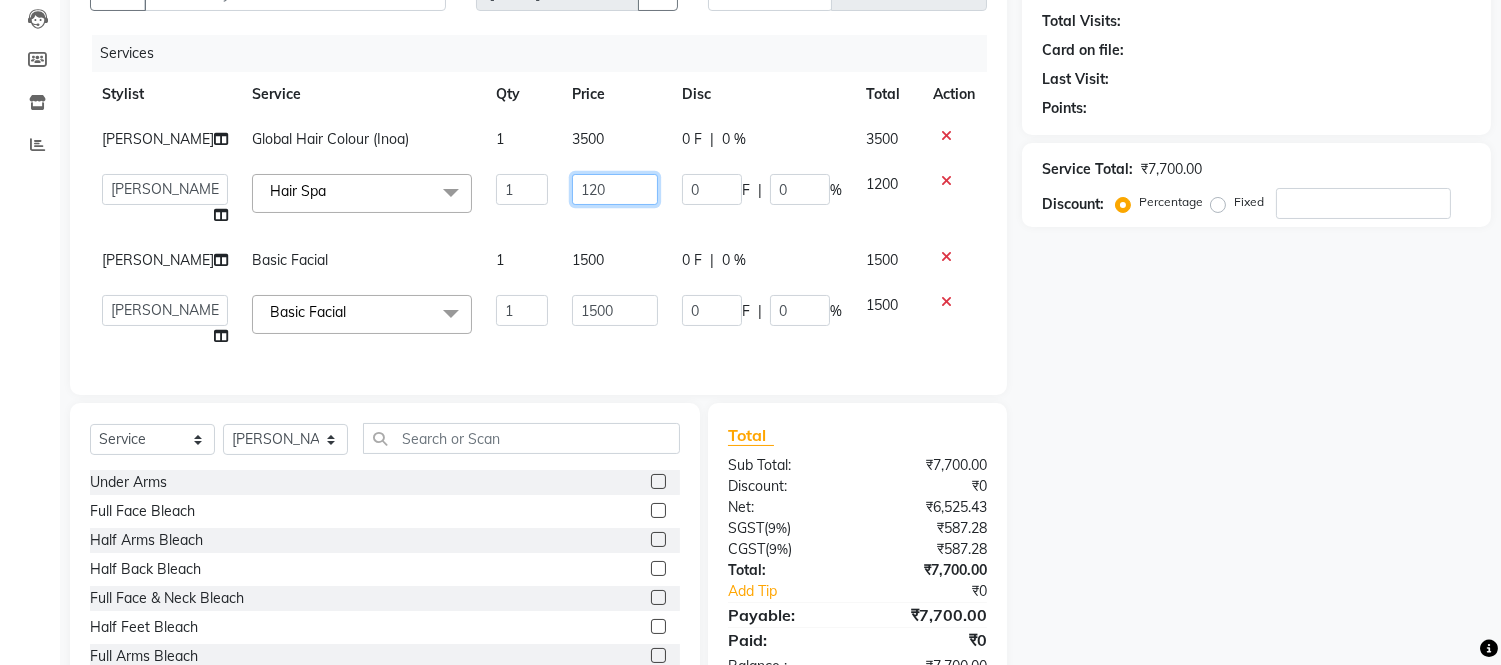 type on "1200" 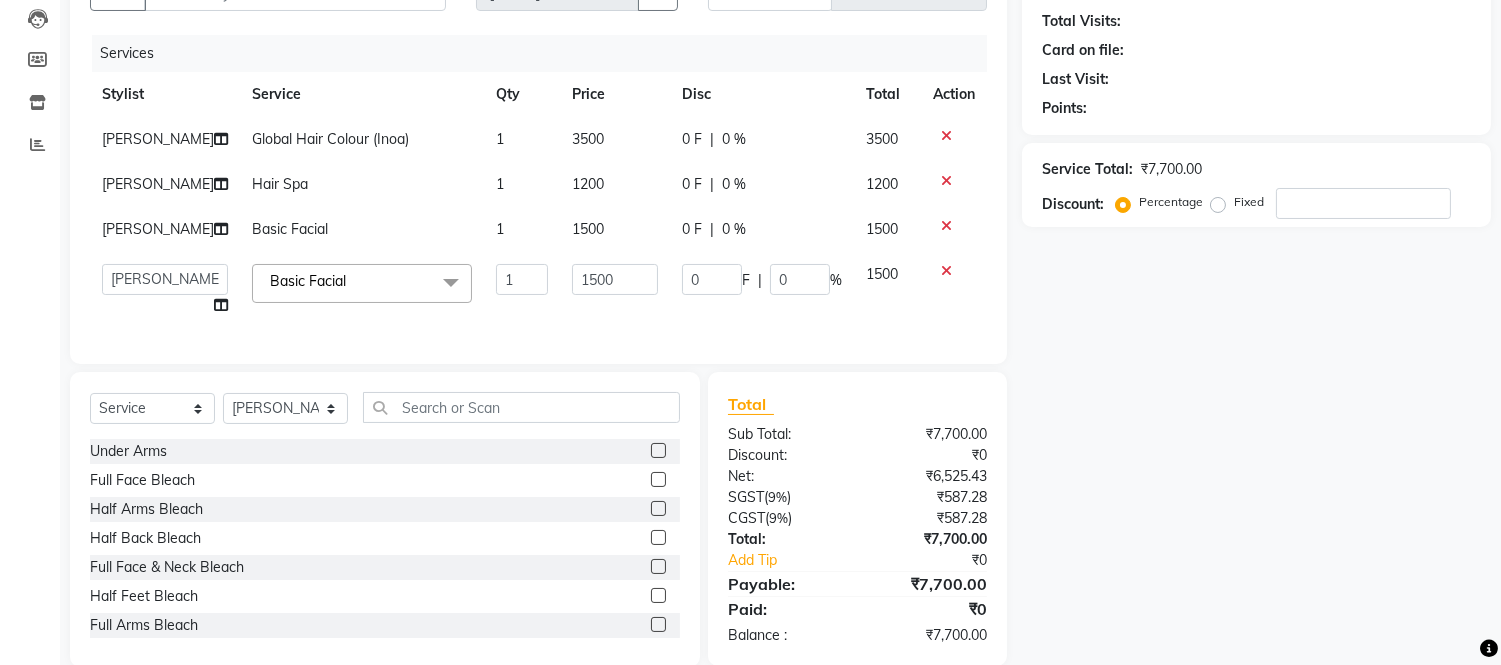 click on "1500" 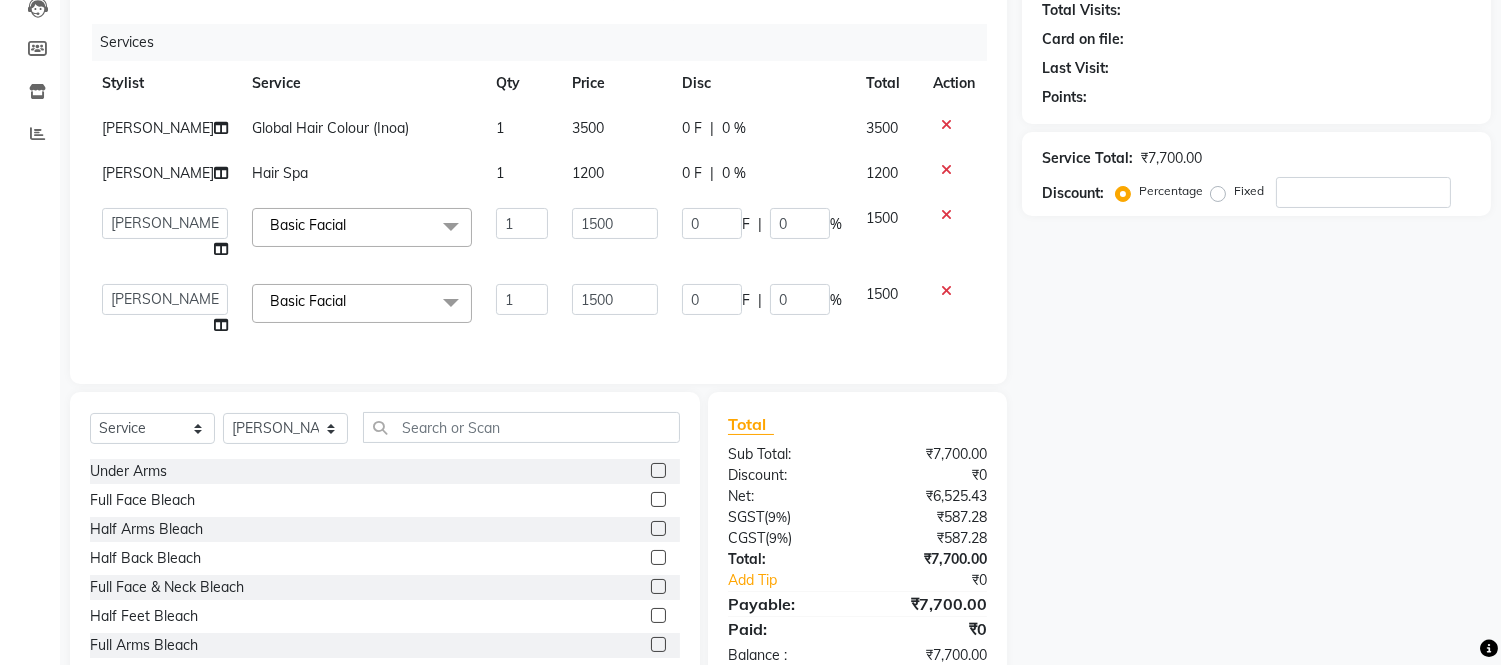 scroll, scrollTop: 223, scrollLeft: 0, axis: vertical 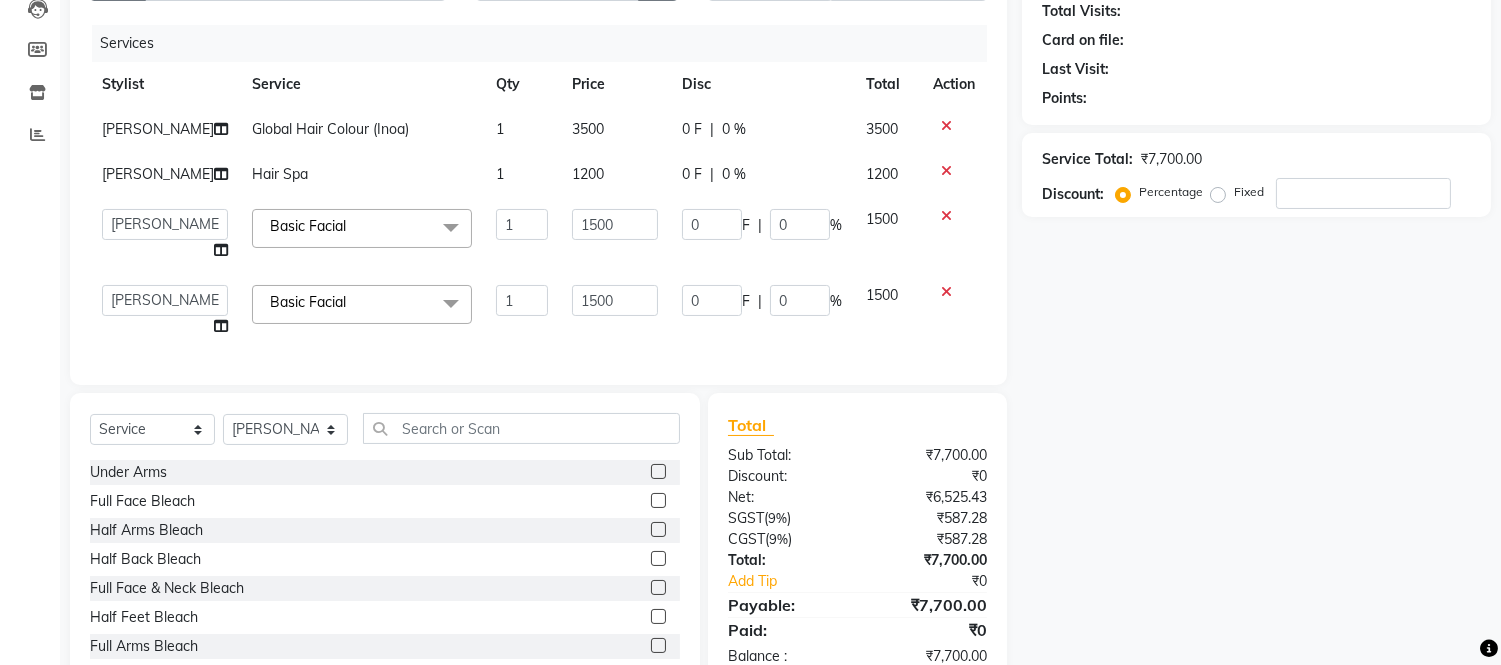 click on "1200" 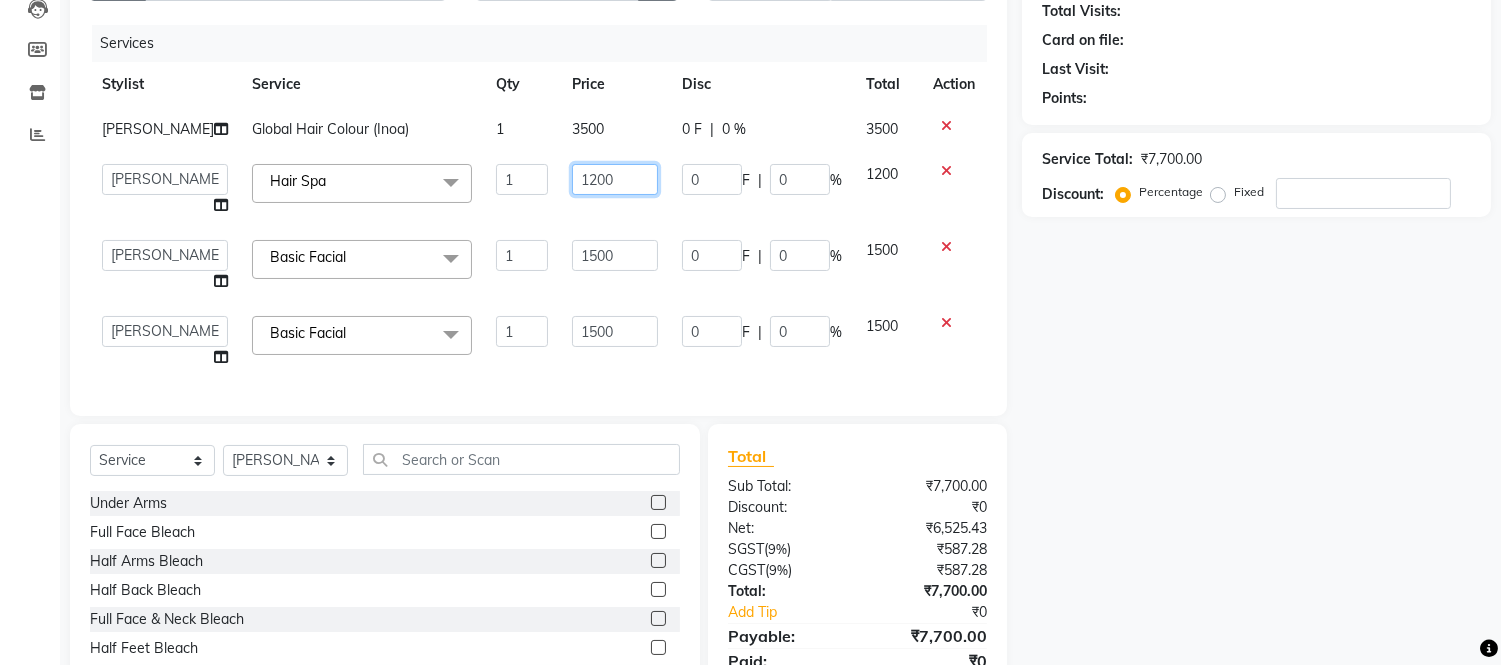 click on "1200" 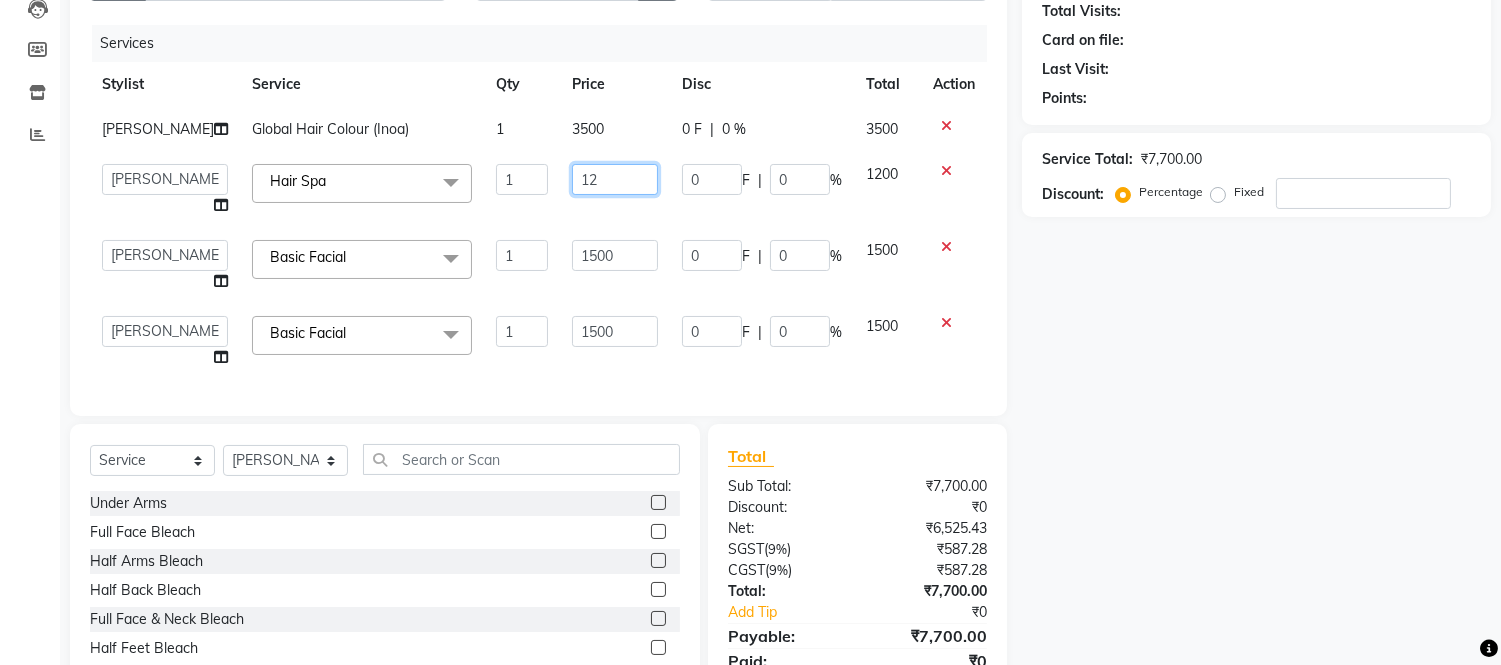 type on "1" 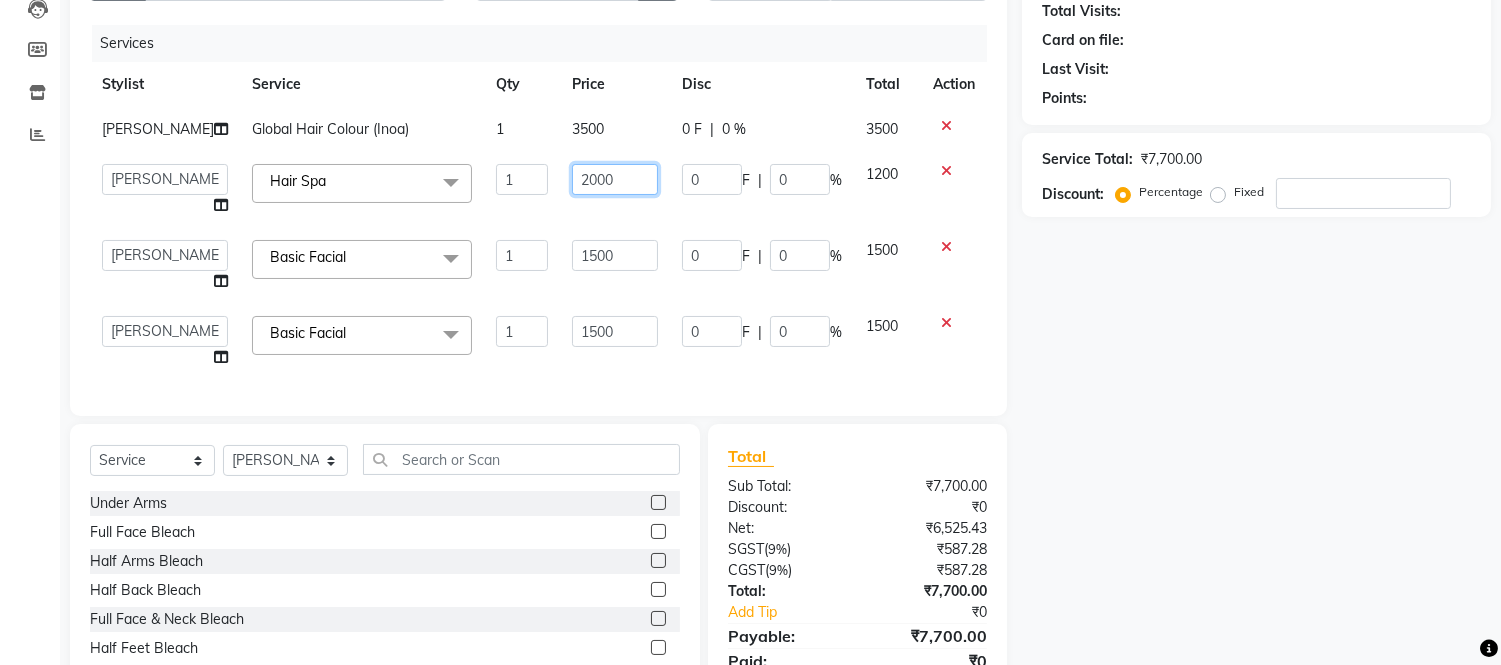 click on "2000" 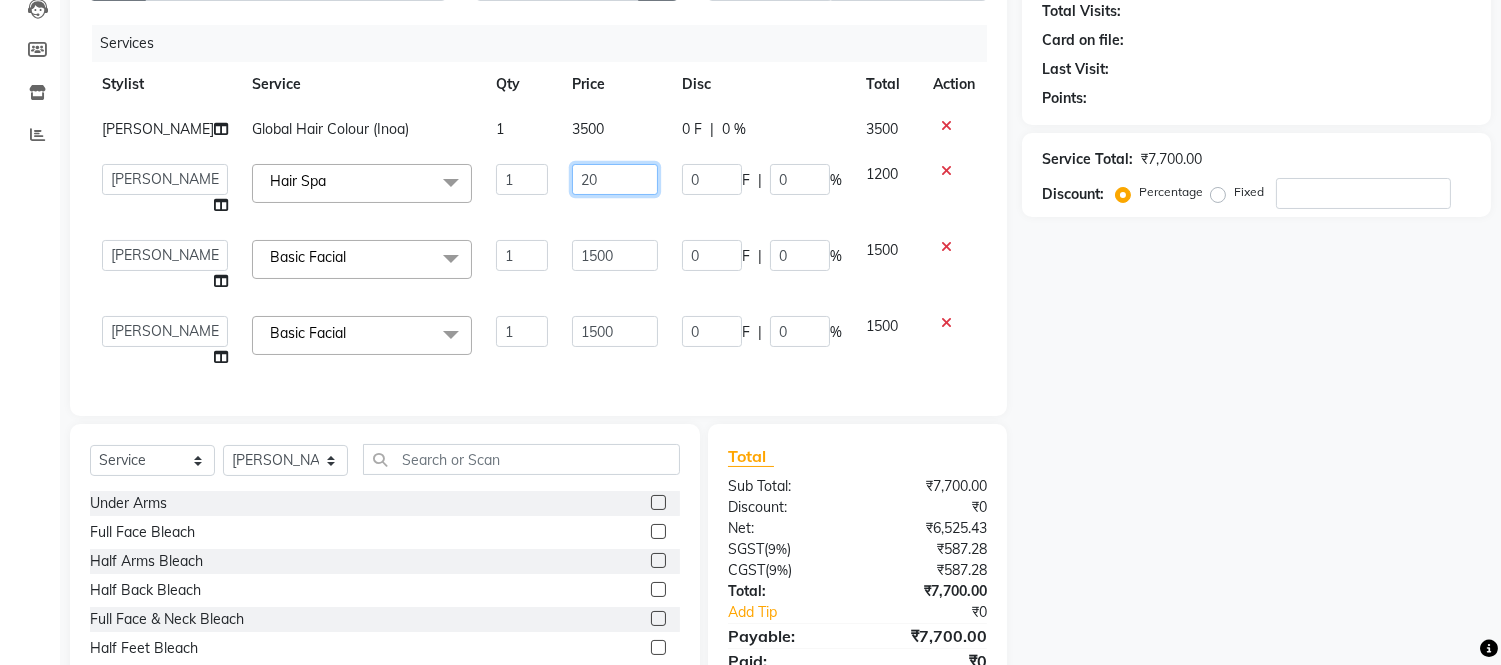 type on "2" 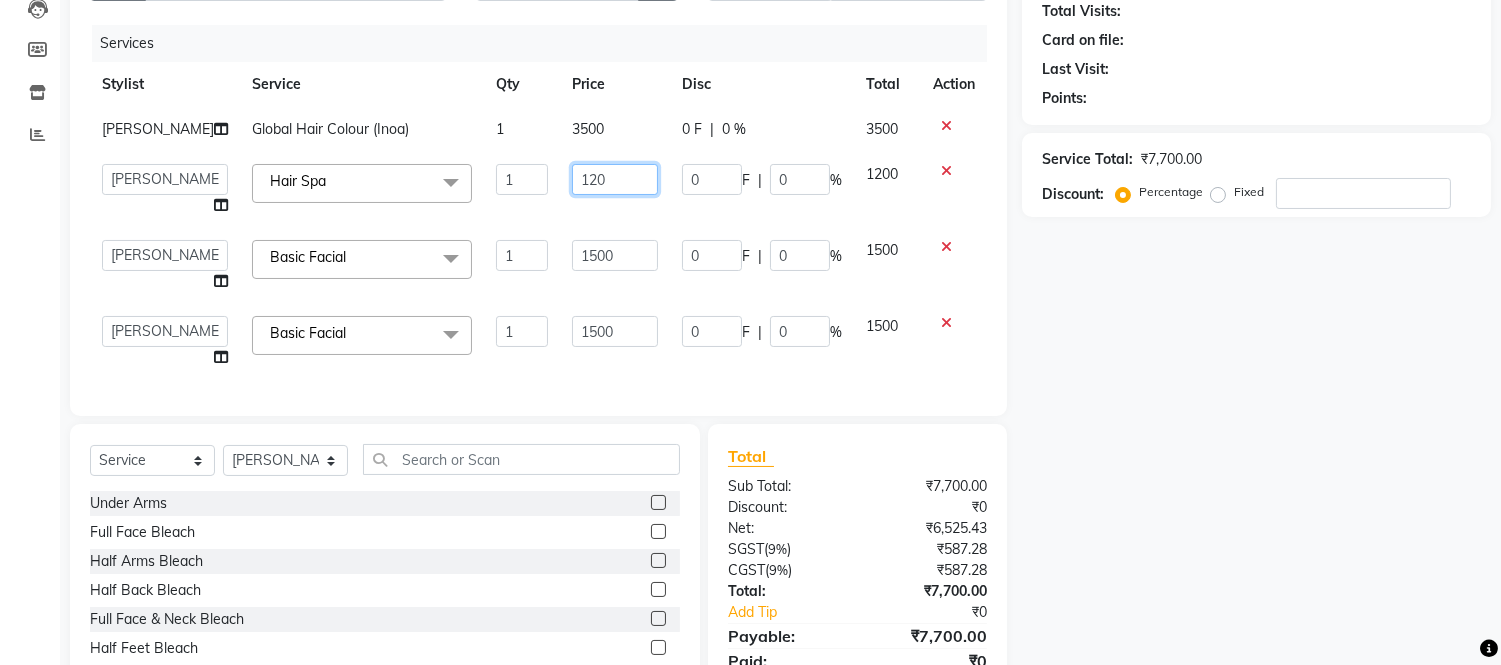 type on "1200" 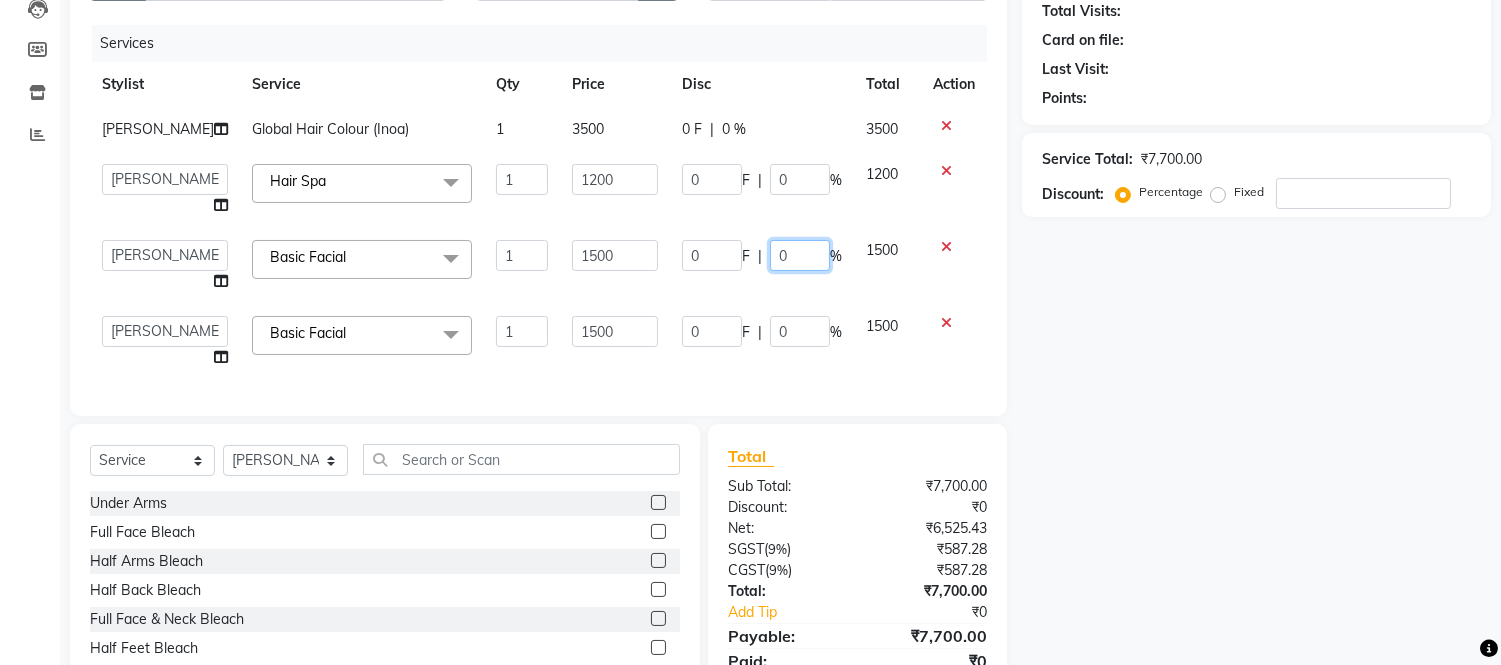 click on "0" 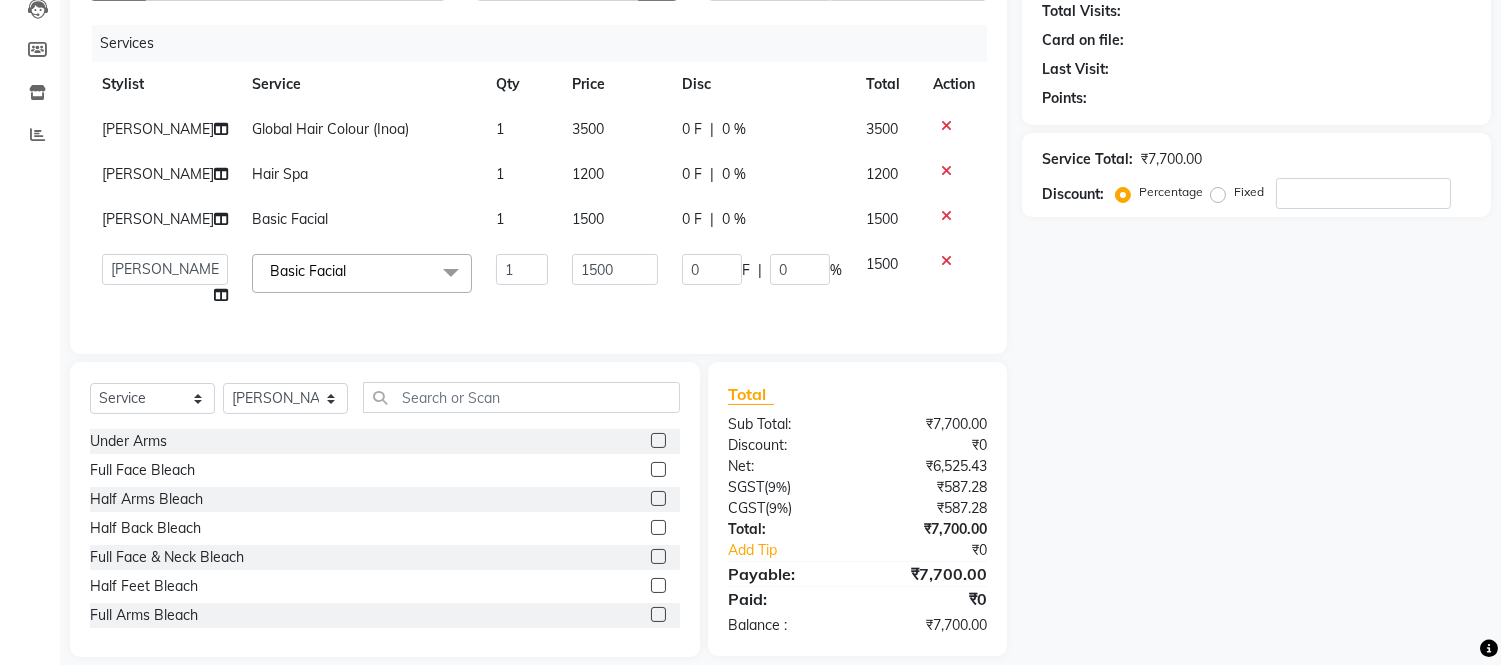 click on "1200" 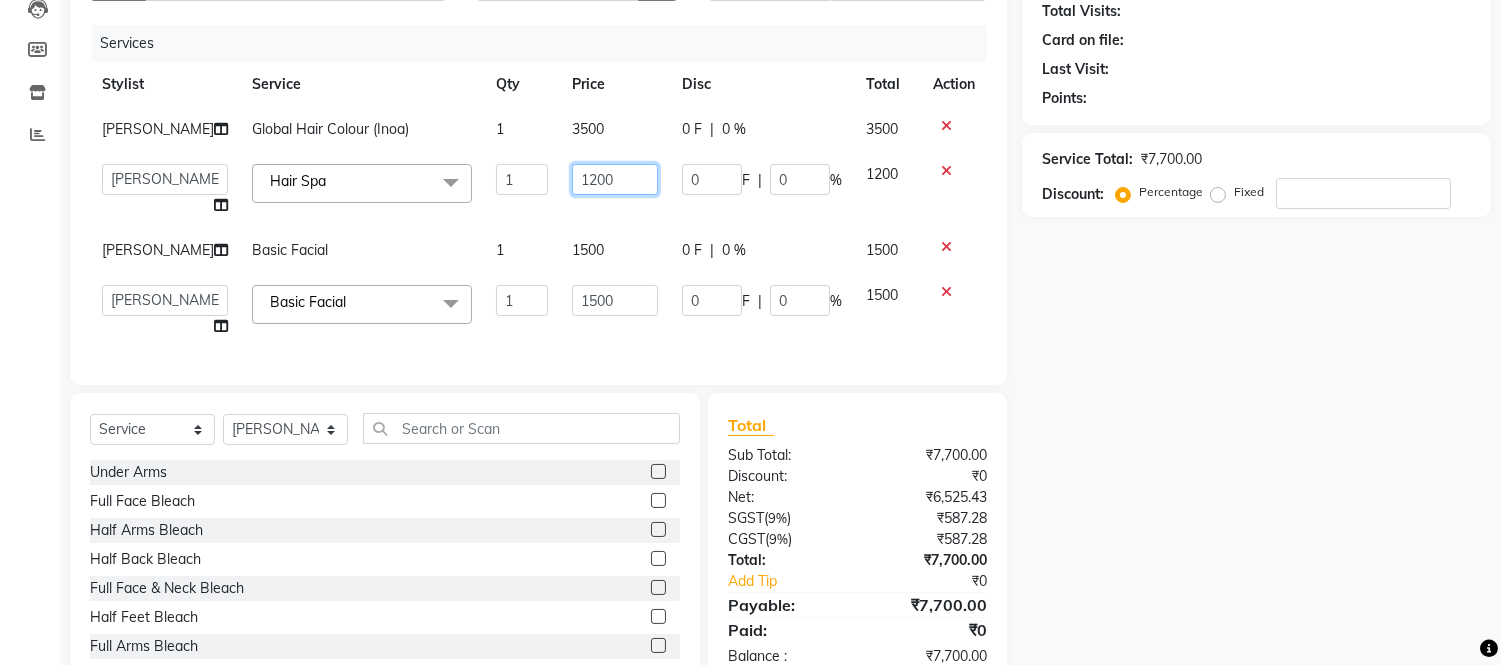 click on "1200" 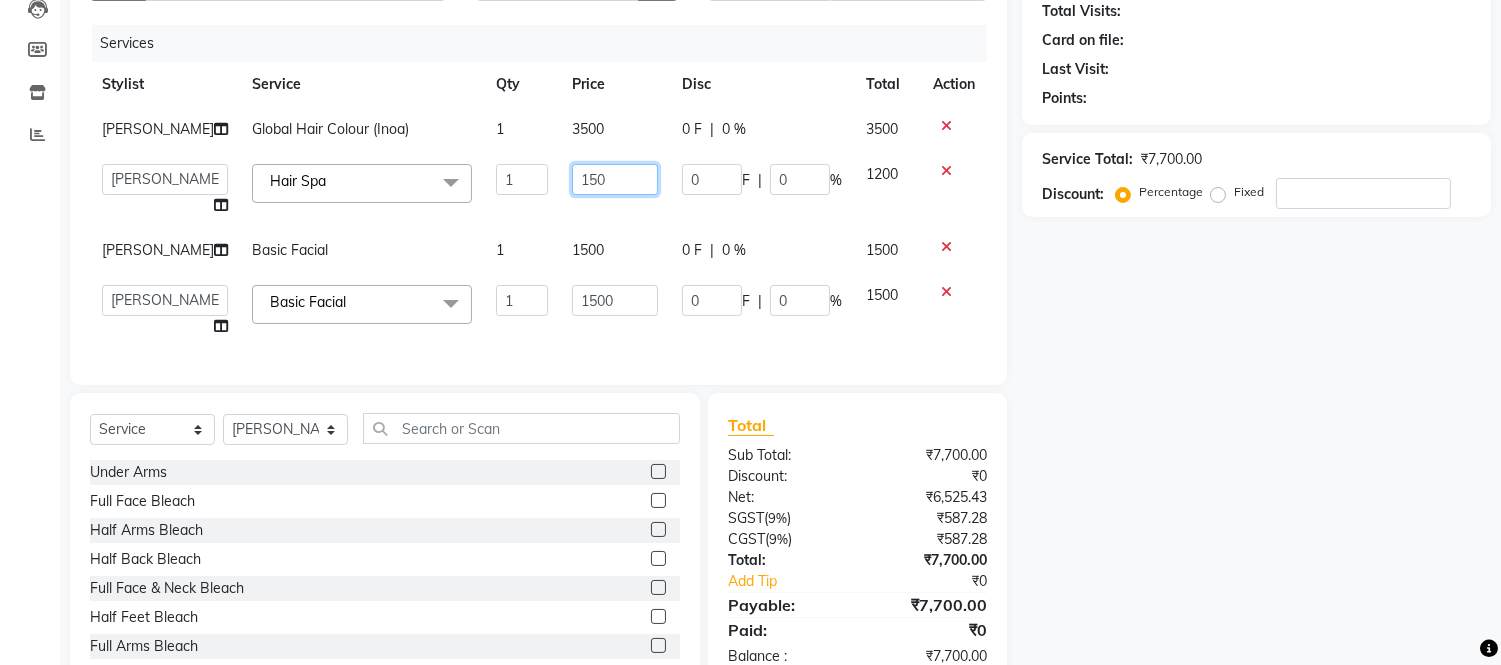 type on "1500" 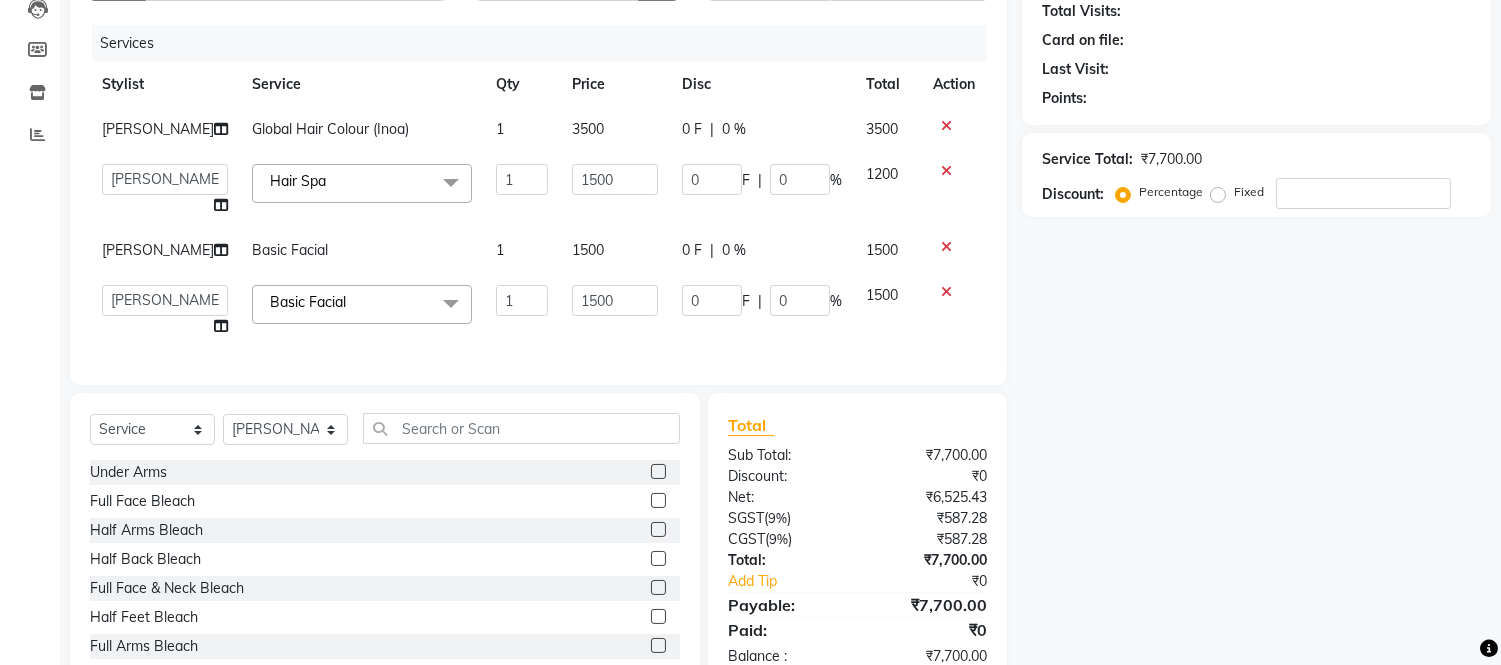 click on "1500" 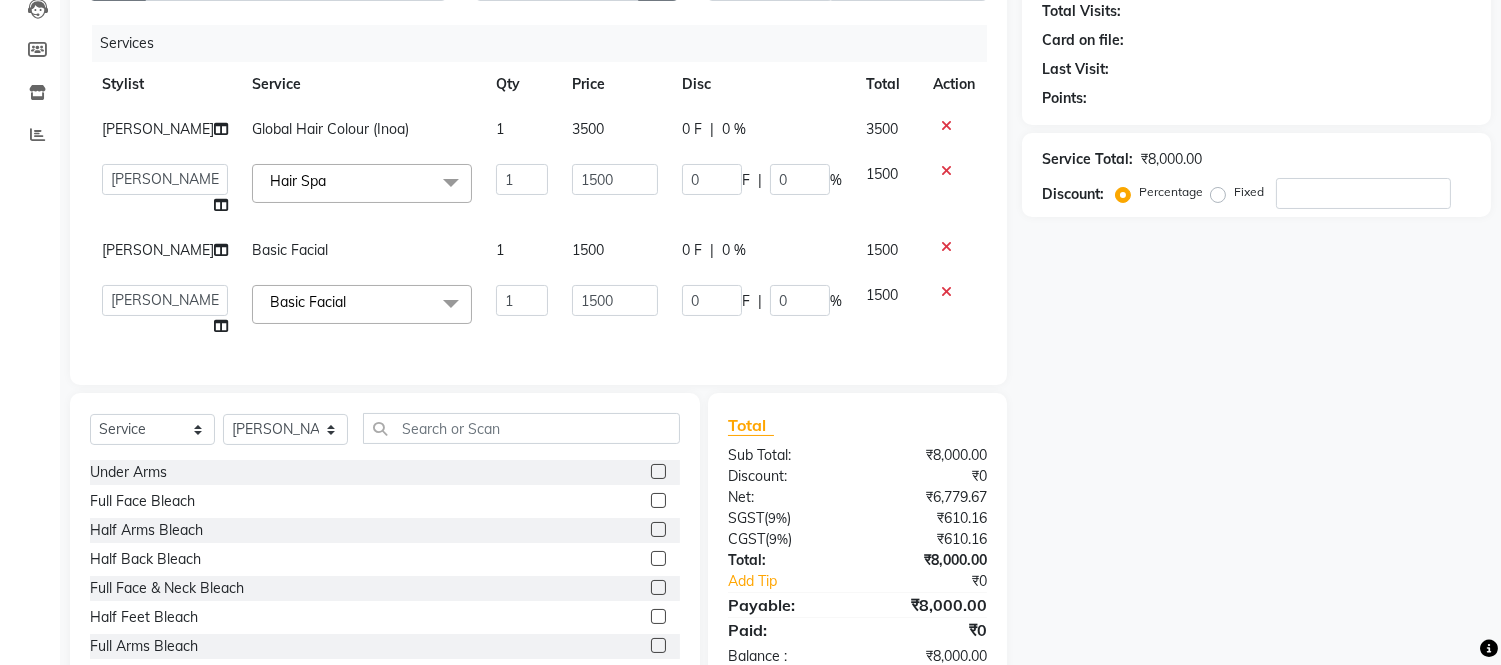 click on "1500" 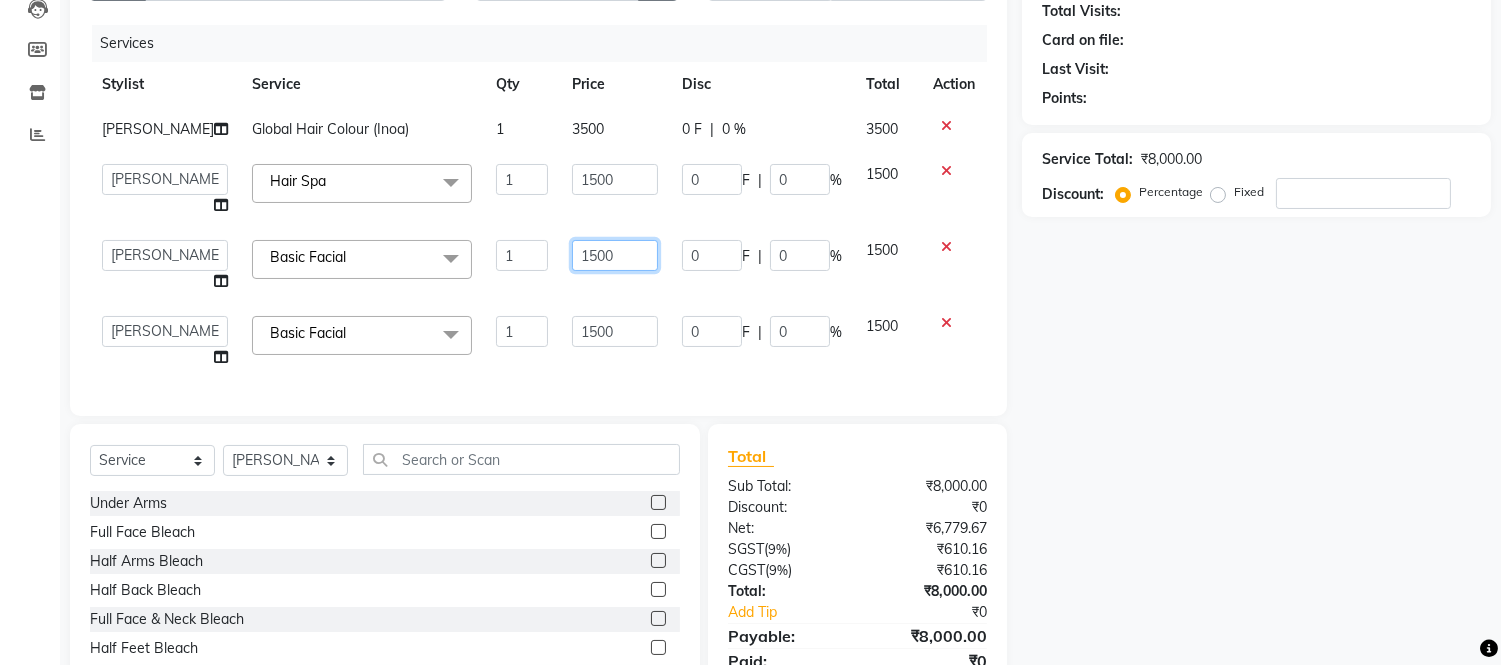 click on "1500" 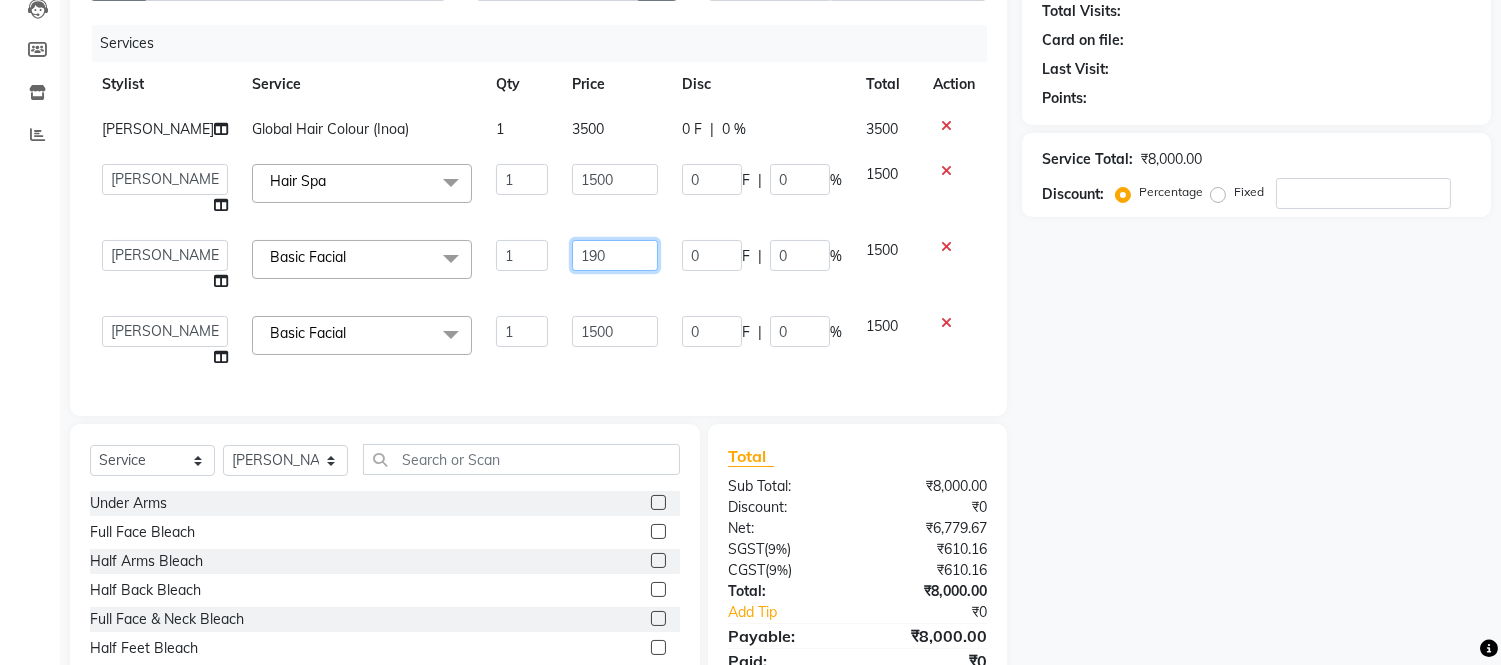 type on "1900" 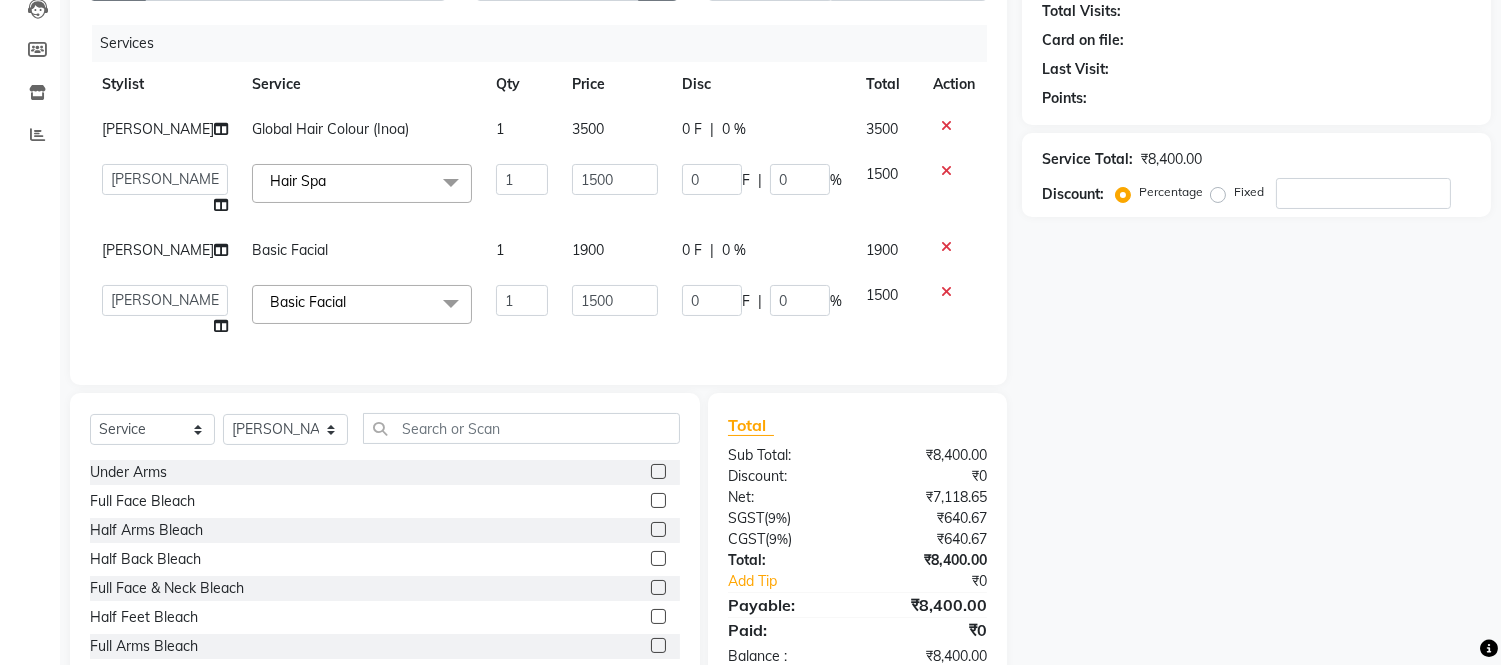 click on "1500" 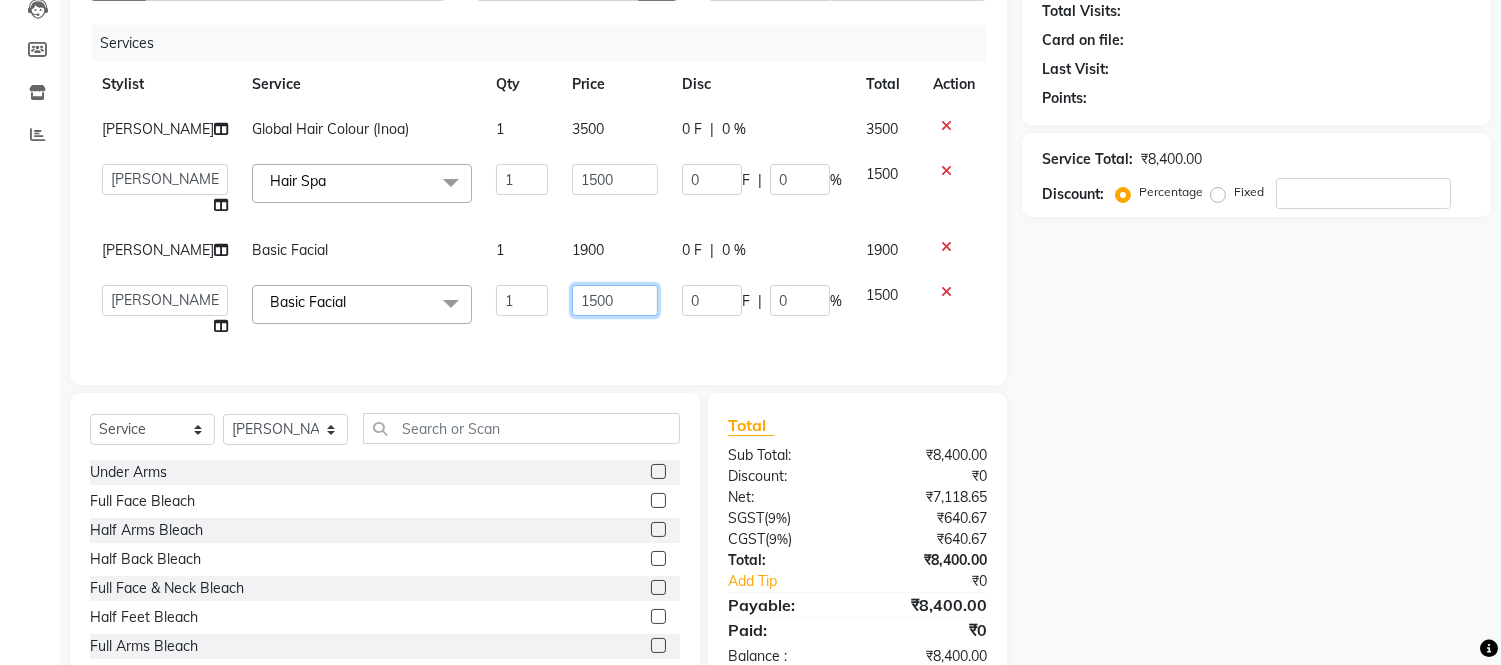 click on "1500" 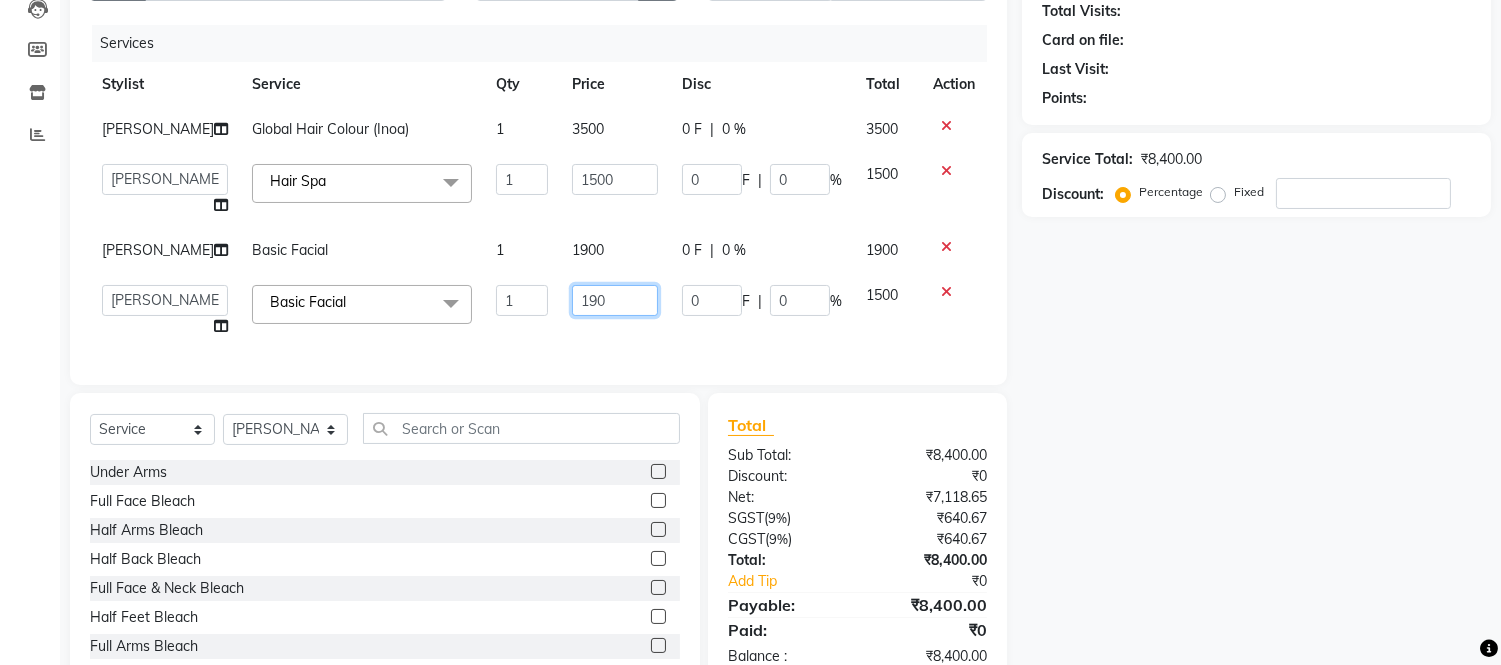 type on "1900" 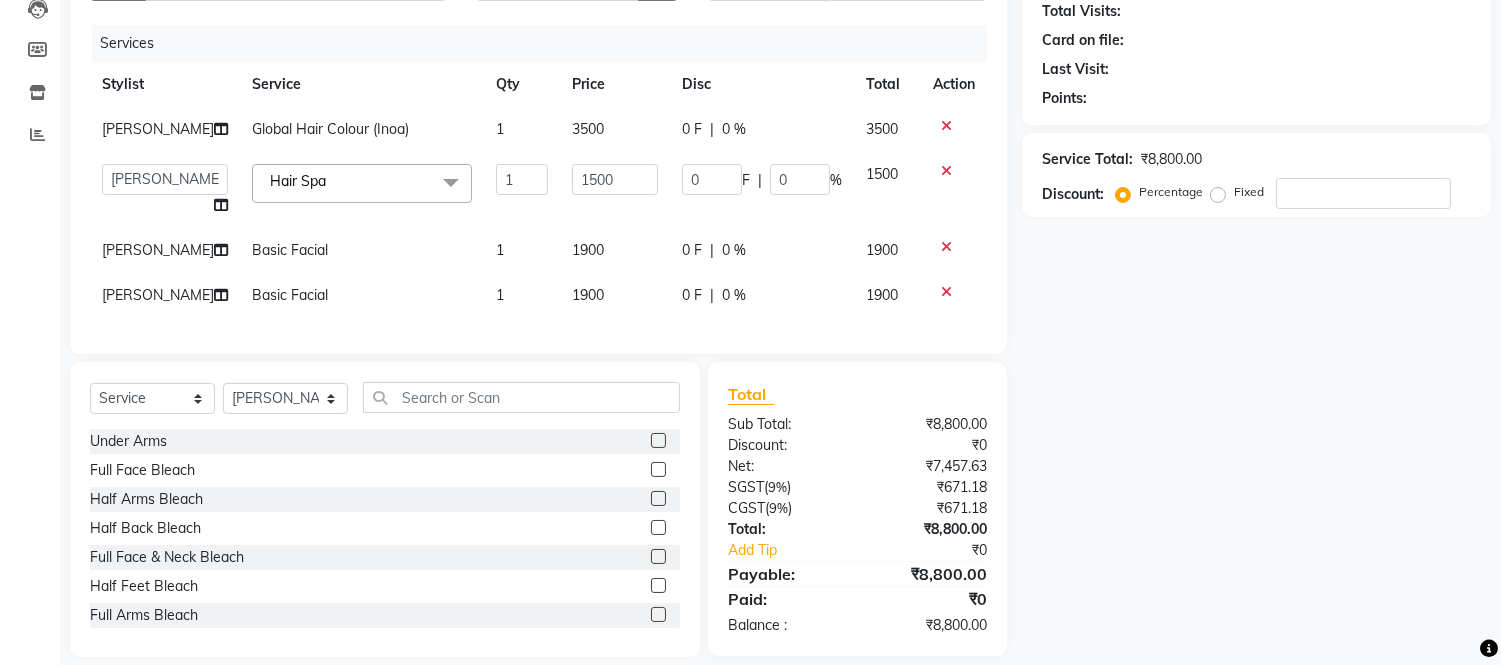 click on "0 F | 0 %" 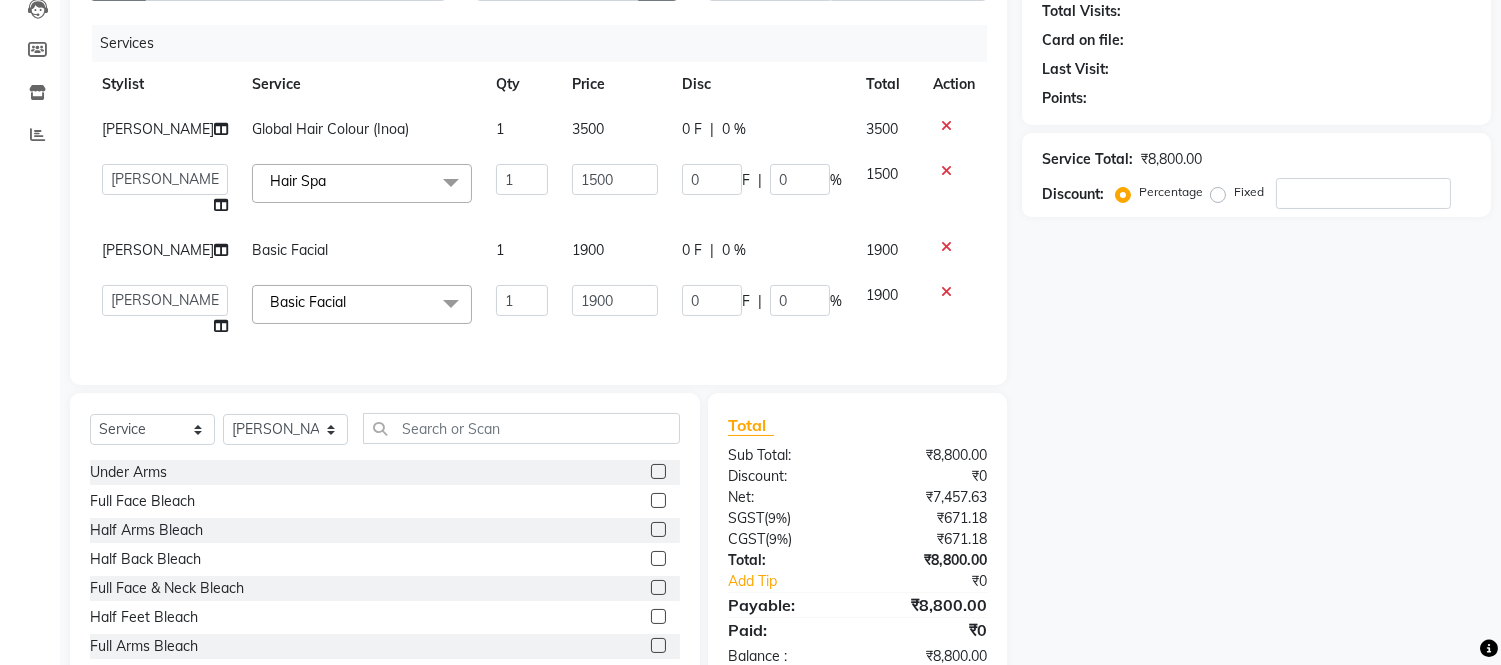 scroll, scrollTop: 334, scrollLeft: 0, axis: vertical 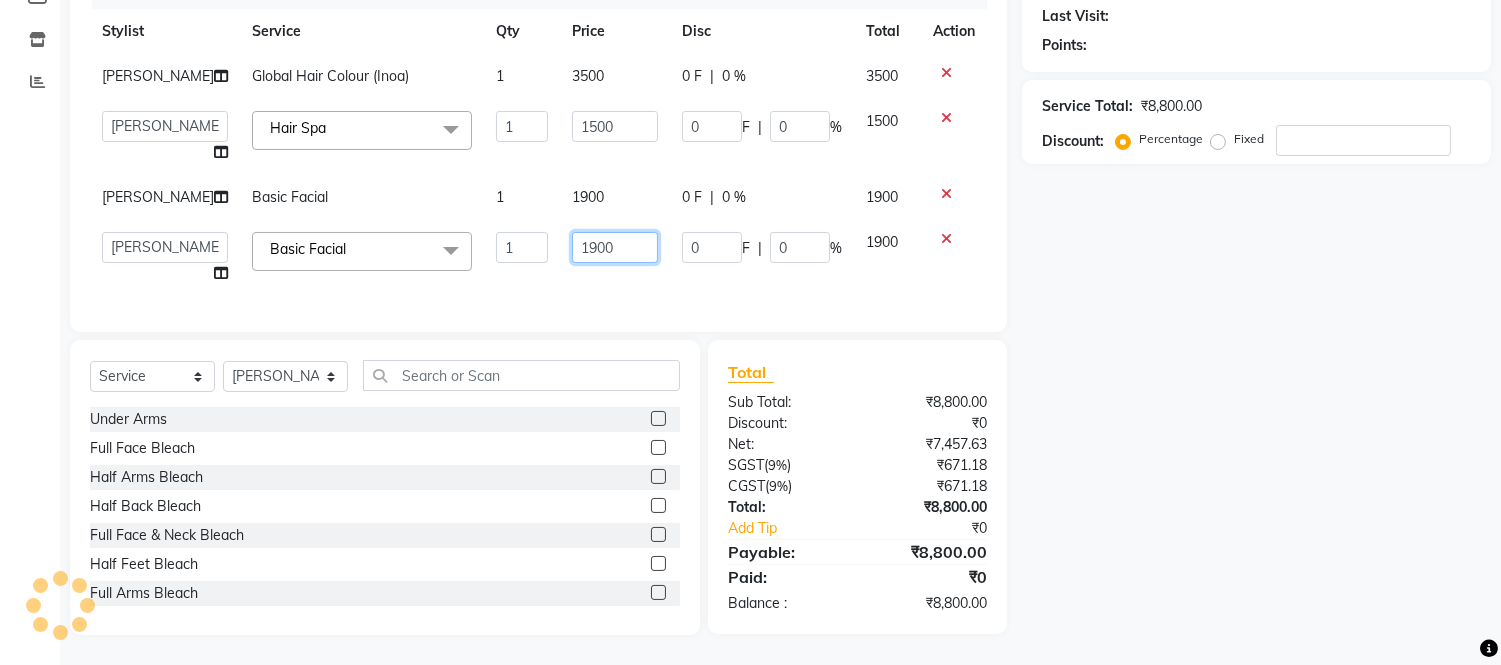 drag, startPoint x: 592, startPoint y: 215, endPoint x: 596, endPoint y: 225, distance: 10.770329 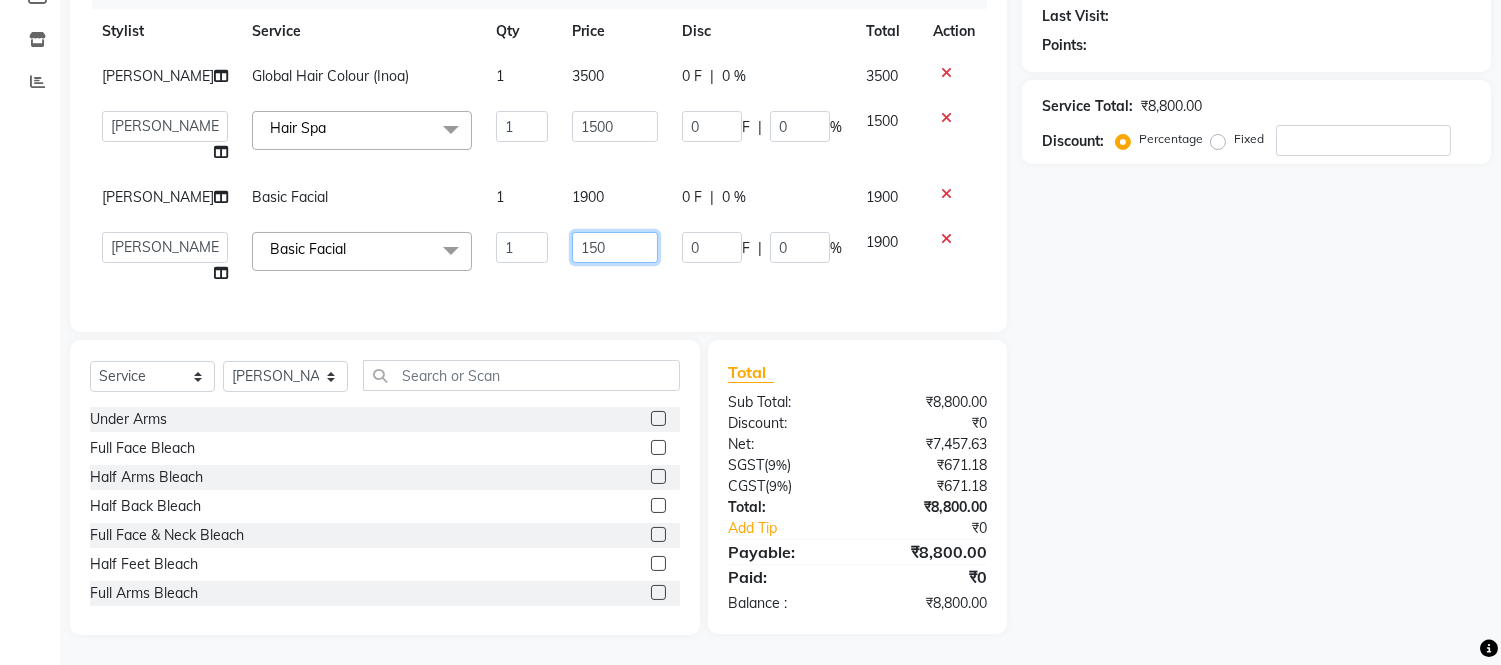 type on "1500" 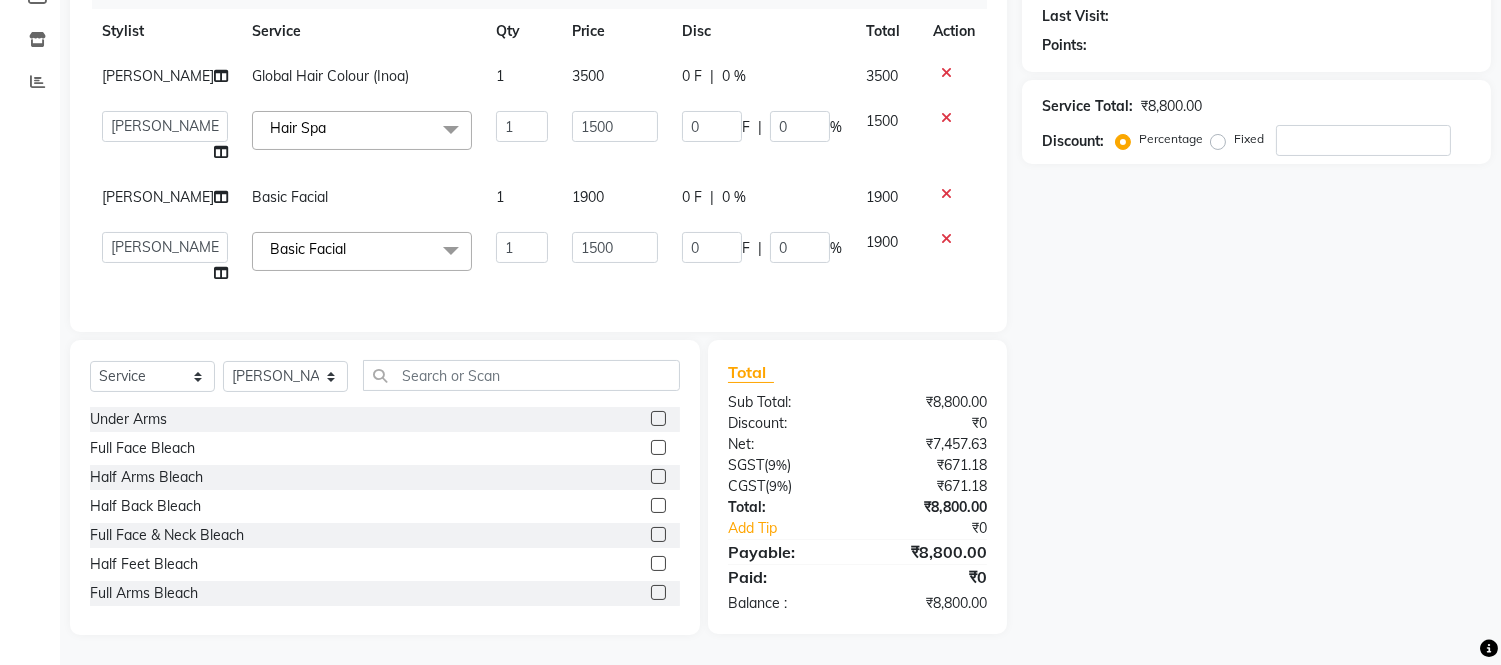 click on "1900" 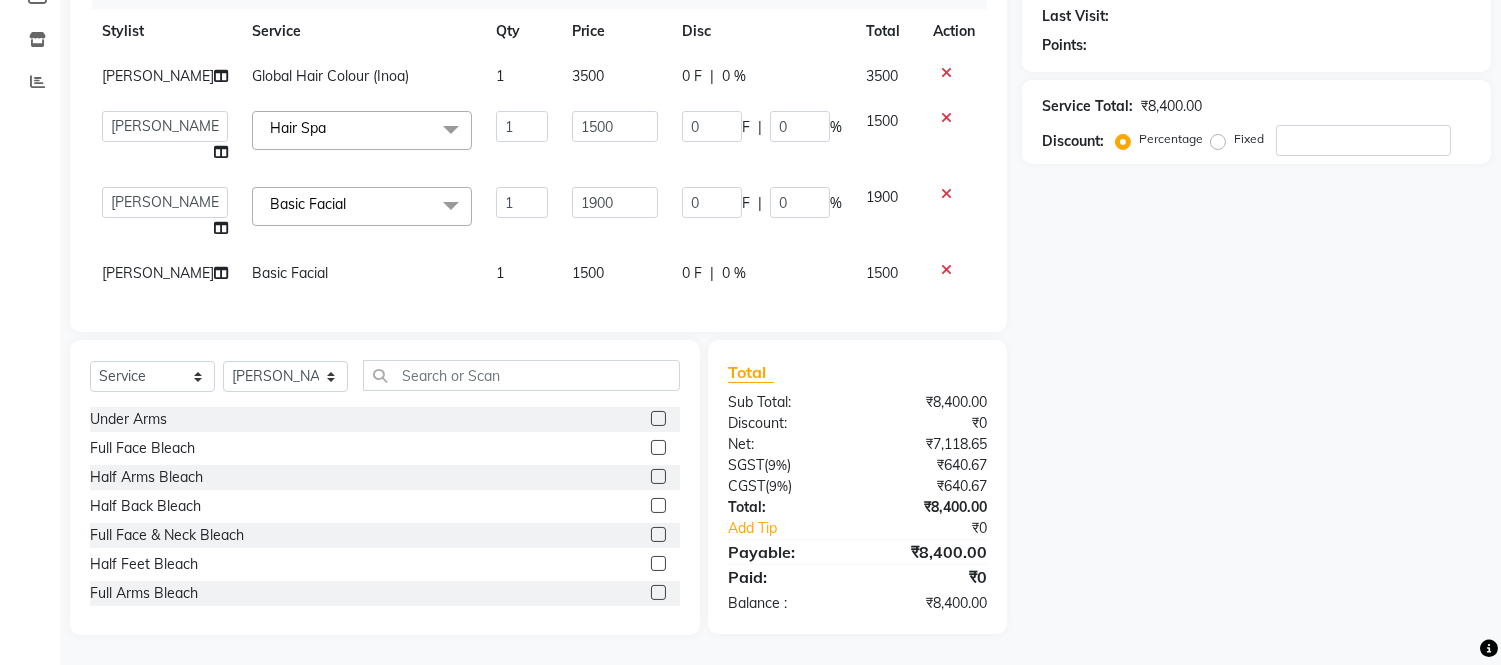 scroll, scrollTop: 334, scrollLeft: 0, axis: vertical 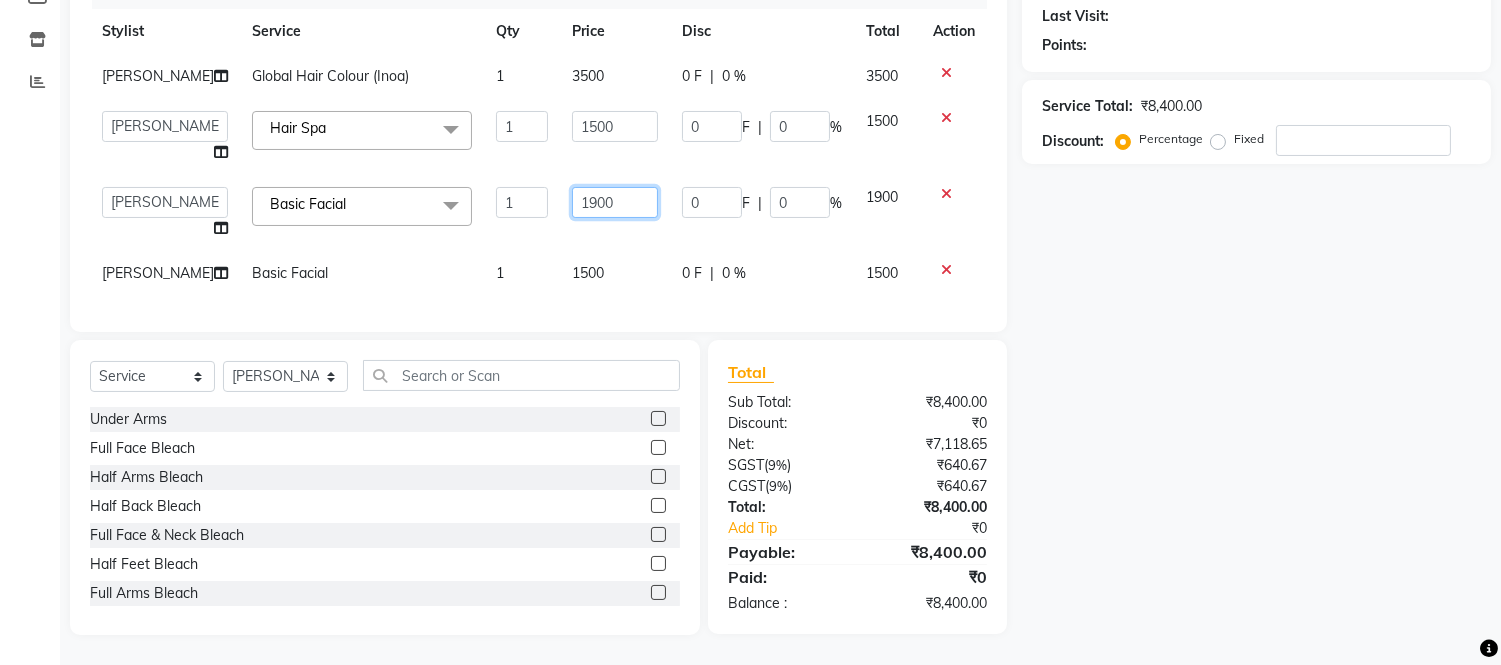 click on "1900" 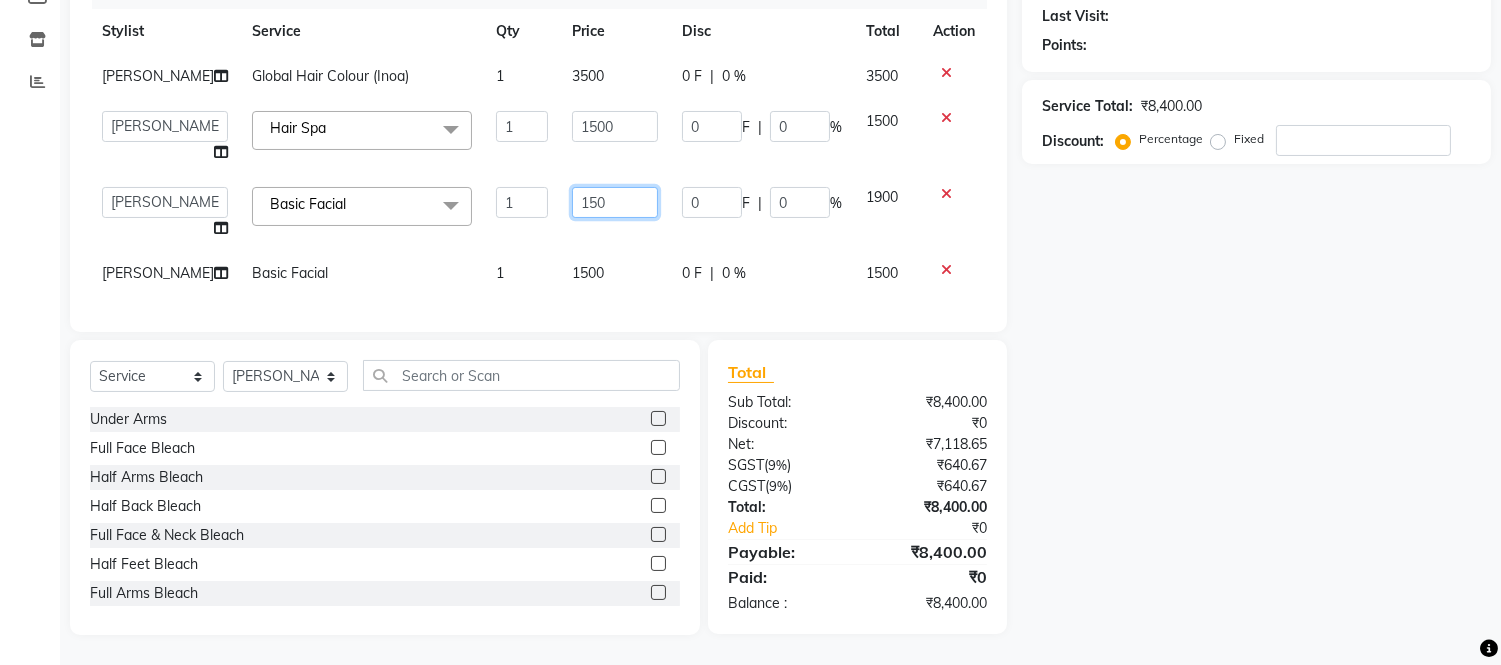 type on "1500" 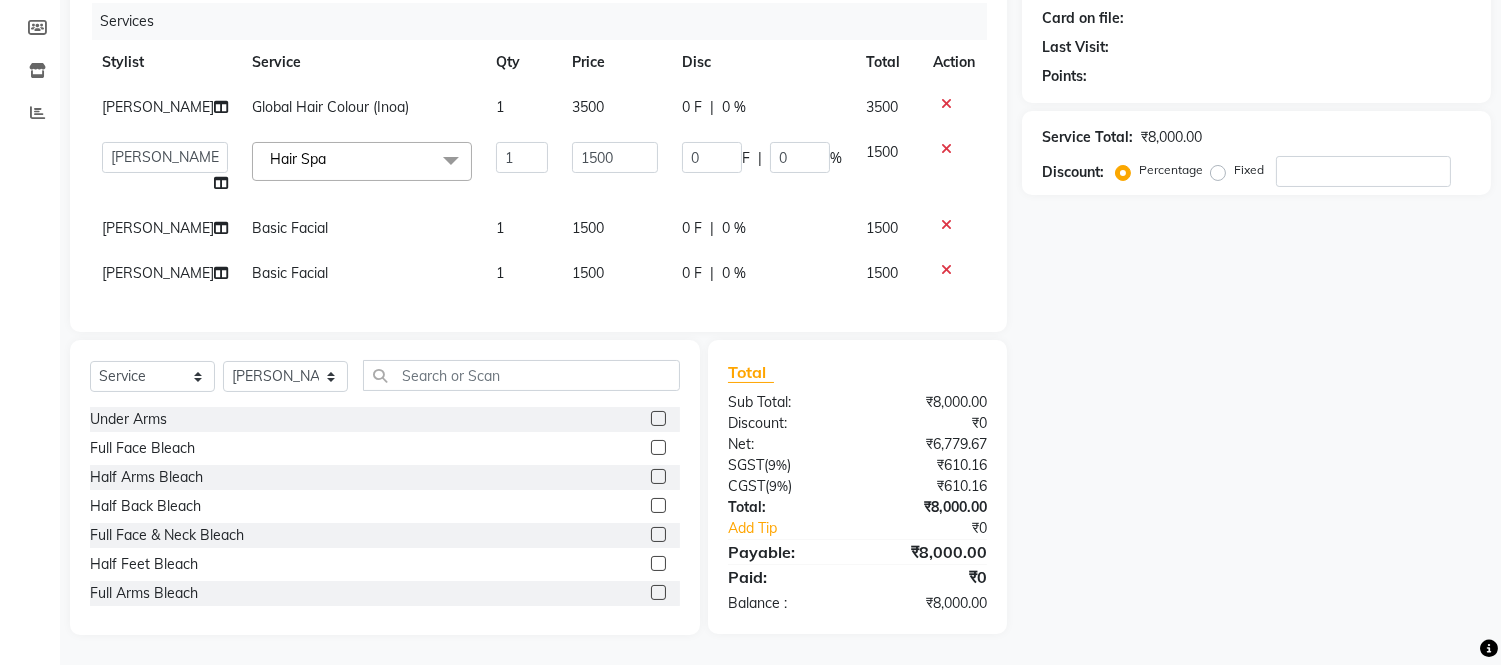scroll, scrollTop: 334, scrollLeft: 0, axis: vertical 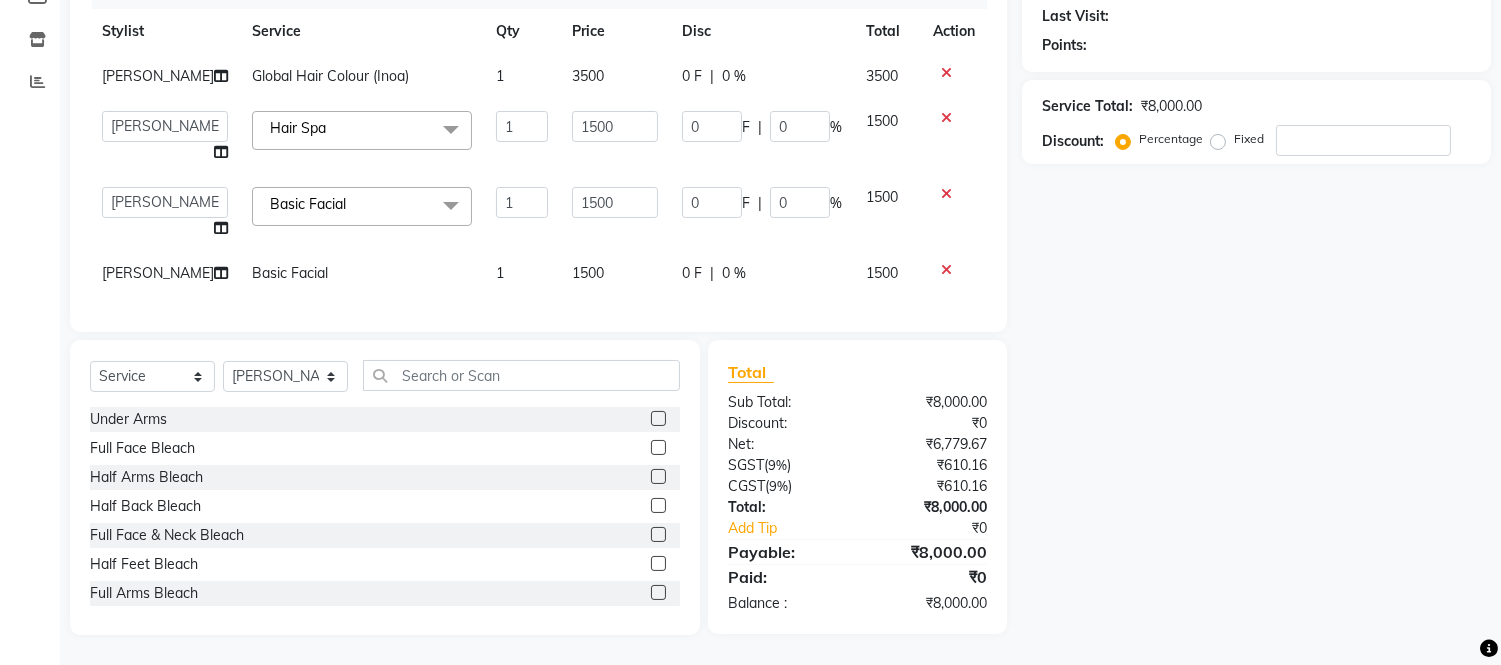 click on "1500" 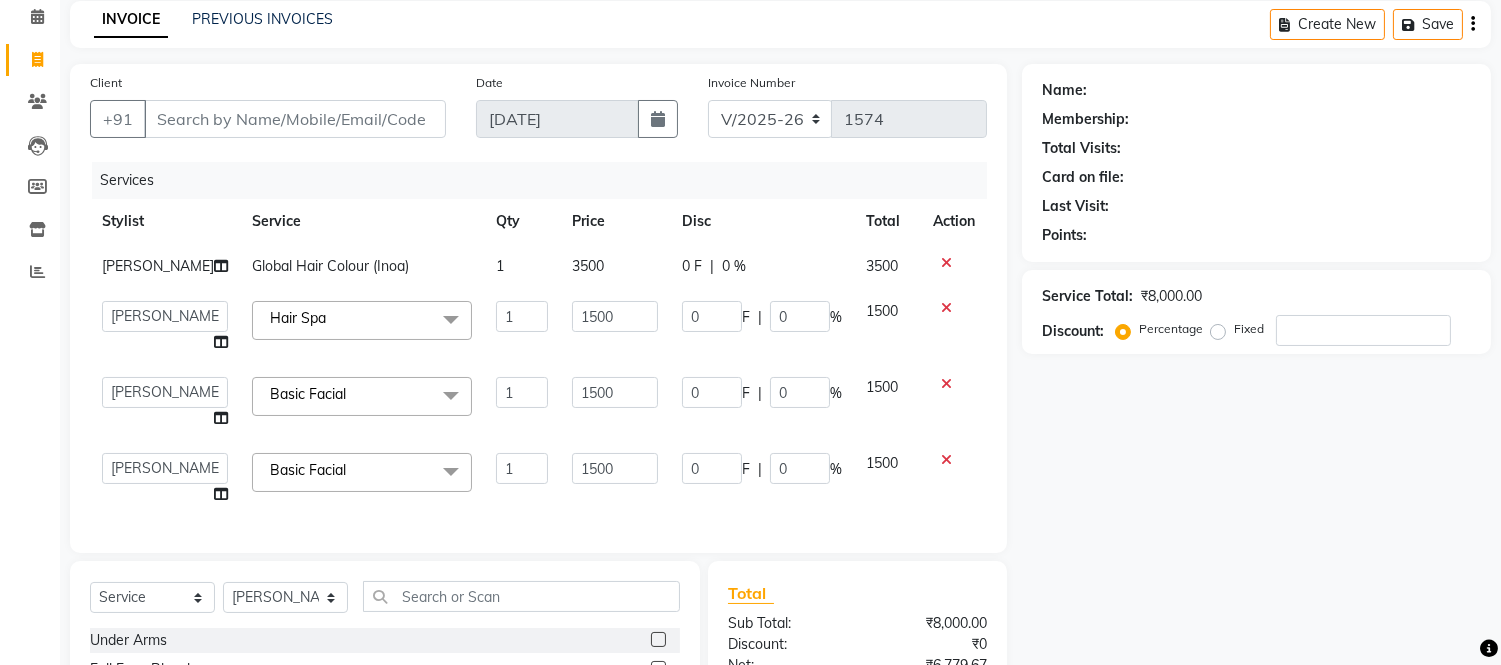 scroll, scrollTop: 233, scrollLeft: 0, axis: vertical 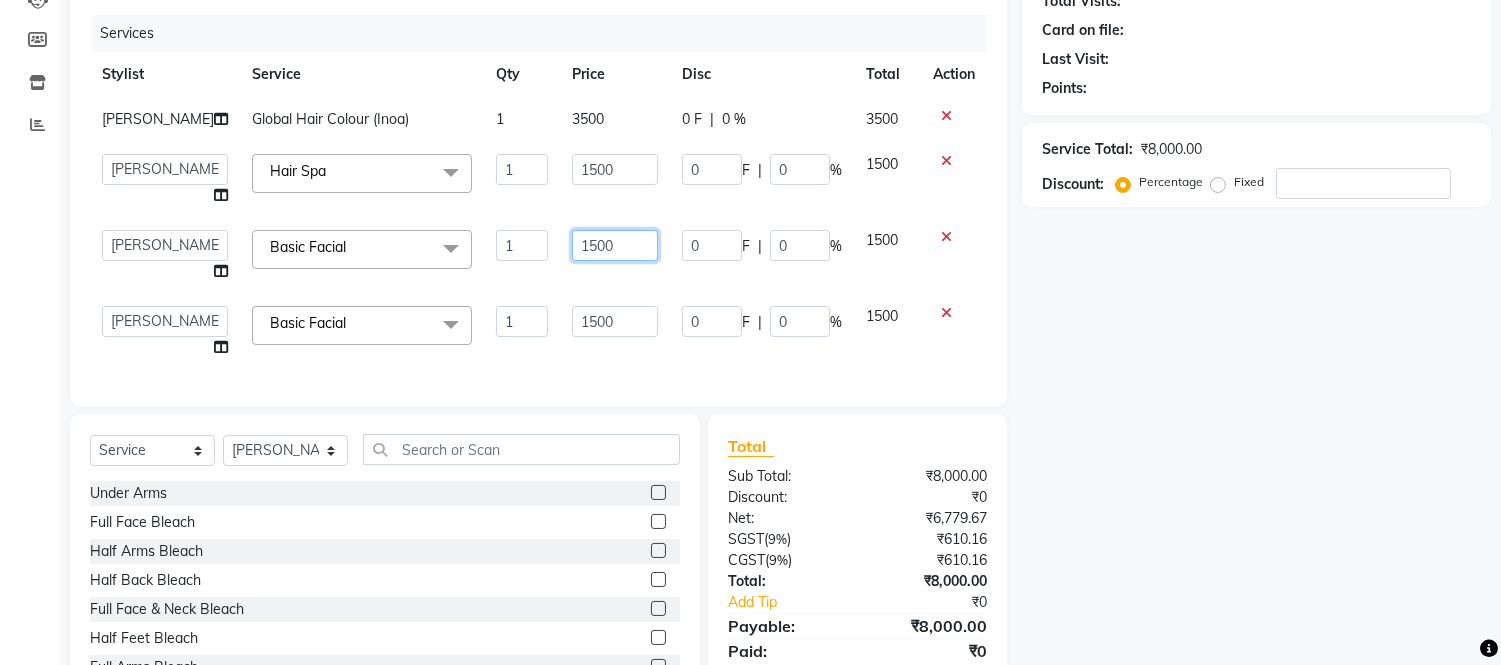 click on "1500" 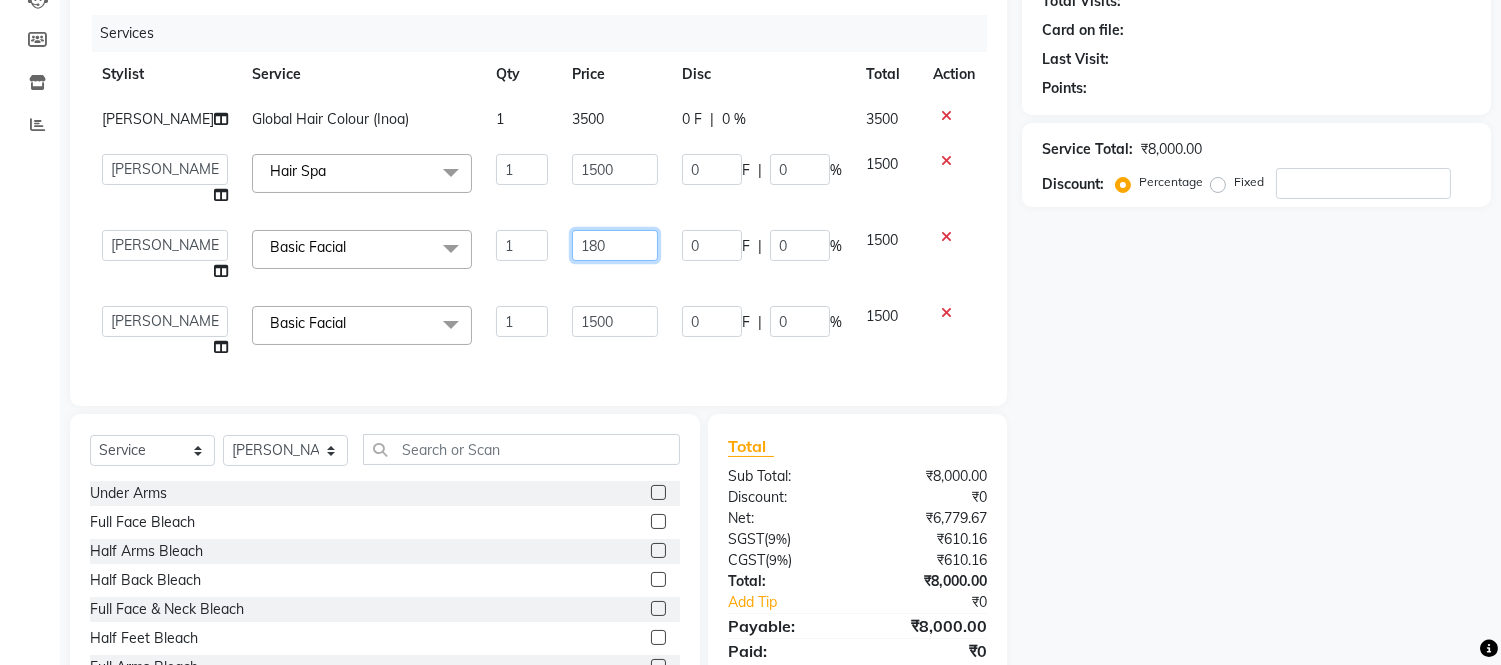 type on "1800" 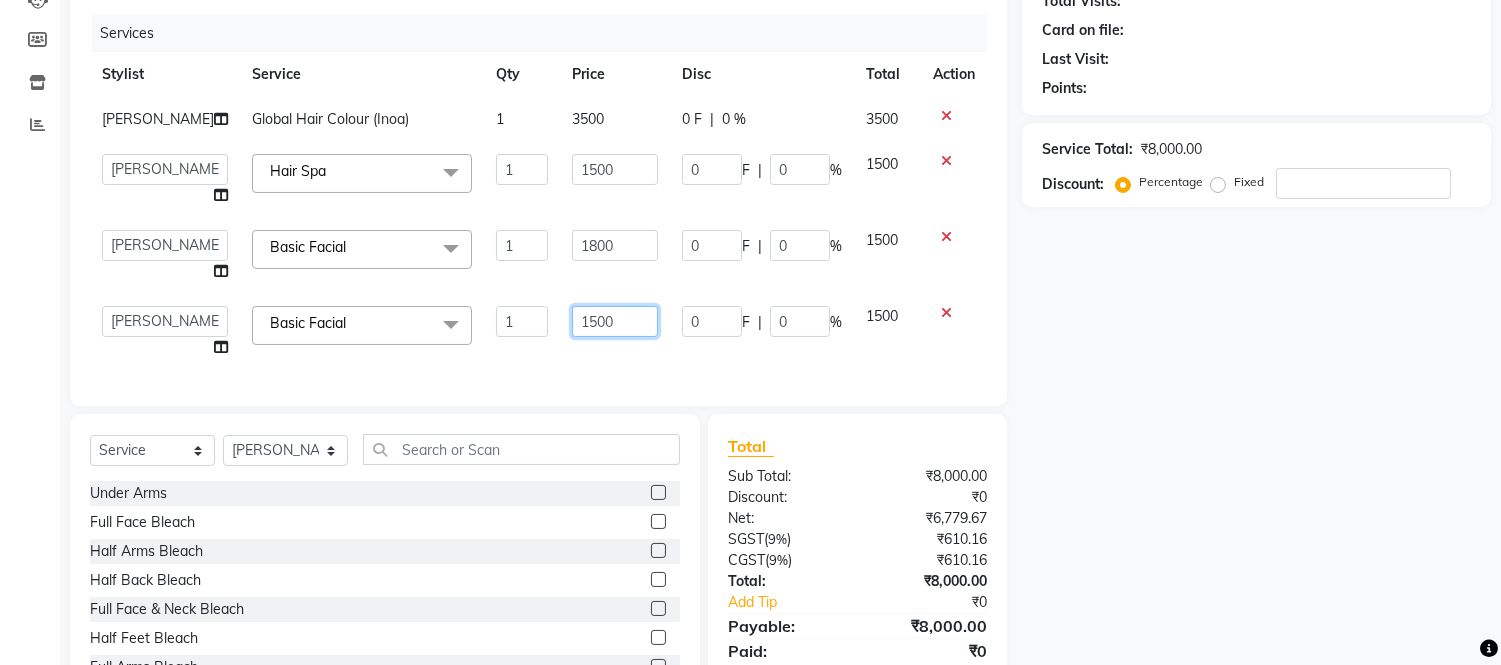 click on "1500" 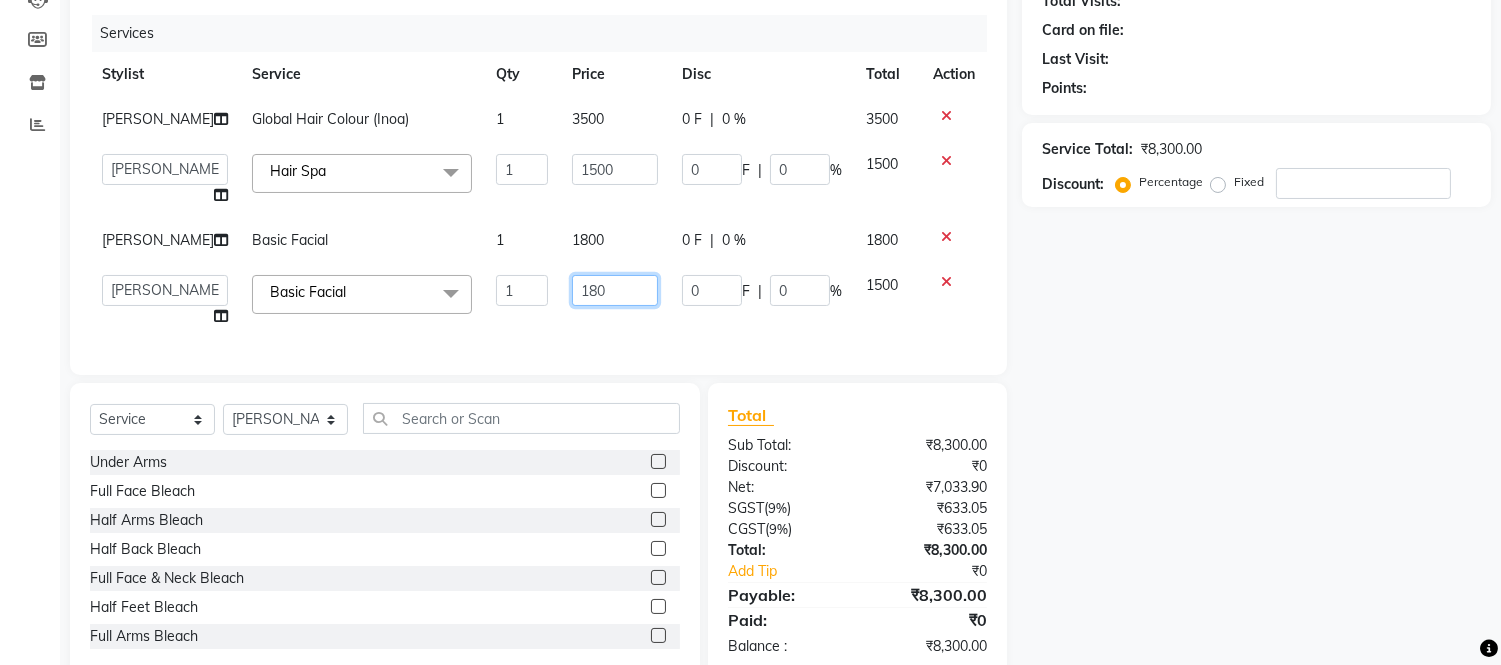 type on "1800" 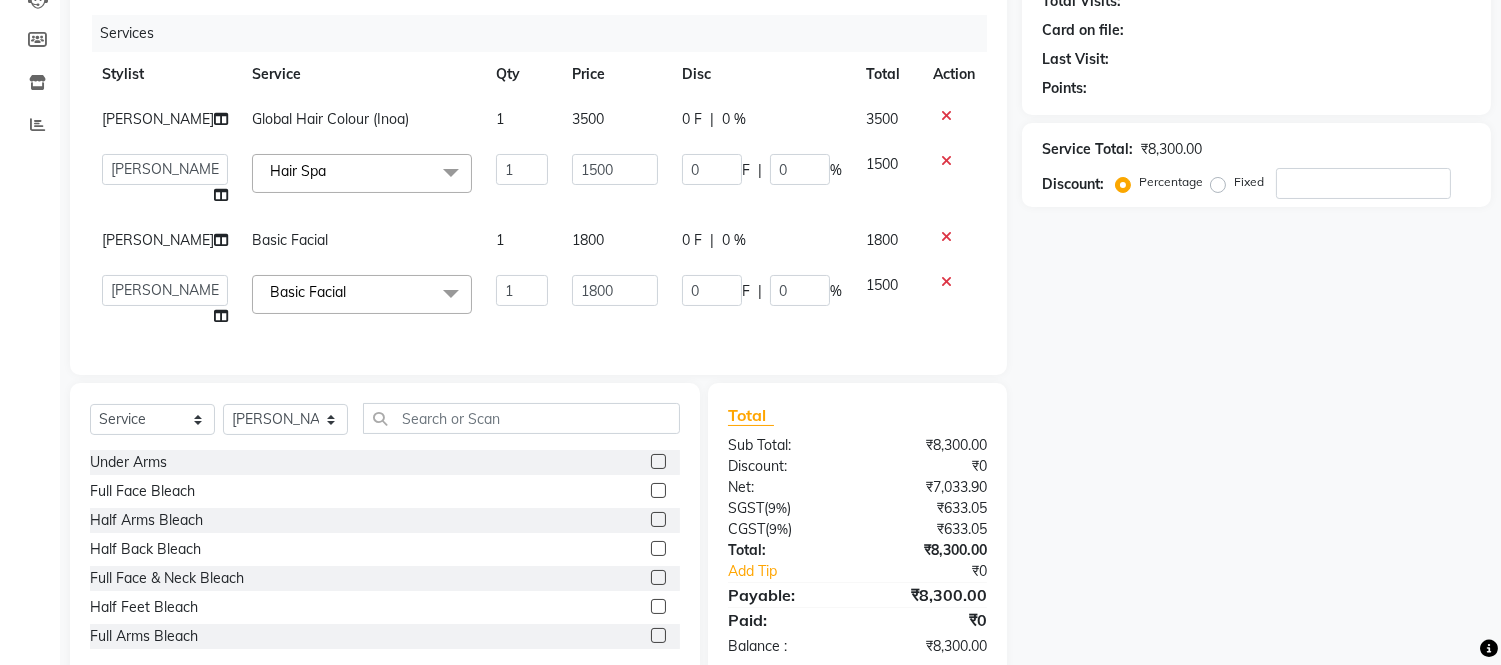 click on "Services Stylist Service Qty Price Disc Total Action Bishal Bharma Global Hair Colour (Inoa) 1 3500 0 F | 0 % 3500  Admin   Anju Sonar   Bir Basumtary   Bishal Bharma   Hemen Daimari   Hombr Jogi   Jenny Kayina   Kriti   Lokesh Verma   Mithiser Bodo   Monisha Goyari   Neha Sonar   Pahi   Prabir Das   Rashmi Basumtary   Reshma Sultana   Roselin Basumtary   Sumitra Subba  Hair Spa  x Under Arms Full Face Bleach Half Arms Bleach Half Back Bleach Full Face & Neck Bleach Half Feet Bleach Full Arms Bleach Full Back Bleach Full Feet Bleach Full Body Bleach Nano Plastia Neck D-Tan Full/Face D-Tan Half Arms D-Tan Half Feet D-Tan Back D-Tan Full Arms D-Tan Full Feet D-Tan Other Pack Clean Up Lotus Clean Up Jeannot Clean Up Cheryl'S Clean Up O3 Clean Up Basic Facial O3 D-Tan Clean Up Advanced Facial Cheryl'S Facial Jeannot Facial O3+ Whitning & Brighting Facial Lotus (Preservita) Facial O3+ Shine & Glow Facial O3+ Anti Agening Facial O3+ Anti Pigmention Facial Treatment Facial Bridal Facial O3+ Diamond Facial Shaving 1" 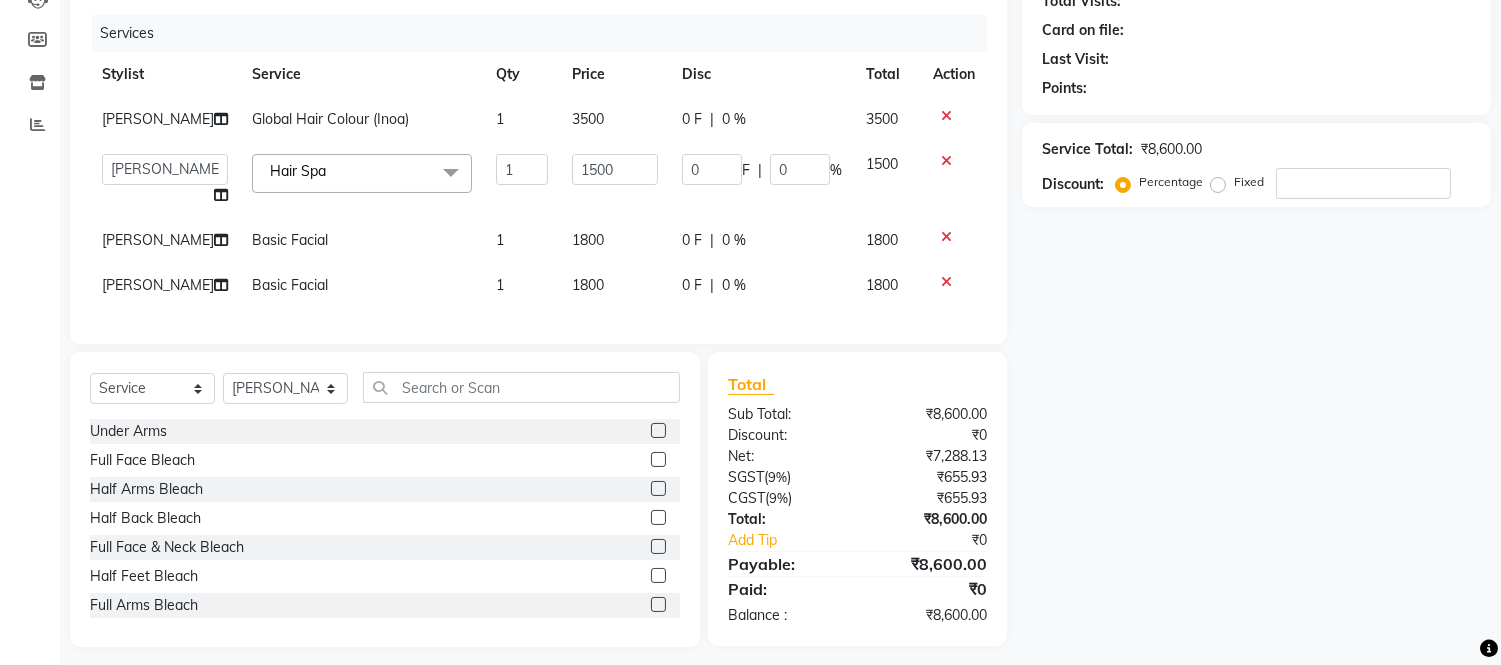 click on "Services Stylist Service Qty Price Disc Total Action Bishal Bharma Global Hair Colour (Inoa) 1 3500 0 F | 0 % 3500  Admin   Anju Sonar   Bir Basumtary   Bishal Bharma   Hemen Daimari   Hombr Jogi   Jenny Kayina   Kriti   Lokesh Verma   Mithiser Bodo   Monisha Goyari   Neha Sonar   Pahi   Prabir Das   Rashmi Basumtary   Reshma Sultana   Roselin Basumtary   Sumitra Subba  Hair Spa  x Under Arms Full Face Bleach Half Arms Bleach Half Back Bleach Full Face & Neck Bleach Half Feet Bleach Full Arms Bleach Full Back Bleach Full Feet Bleach Full Body Bleach Nano Plastia Neck D-Tan Full/Face D-Tan Half Arms D-Tan Half Feet D-Tan Back D-Tan Full Arms D-Tan Full Feet D-Tan Other Pack Clean Up Lotus Clean Up Jeannot Clean Up Cheryl'S Clean Up O3 Clean Up Basic Facial O3 D-Tan Clean Up Advanced Facial Cheryl'S Facial Jeannot Facial O3+ Whitning & Brighting Facial Lotus (Preservita) Facial O3+ Shine & Glow Facial O3+ Anti Agening Facial O3+ Anti Pigmention Facial Treatment Facial Bridal Facial O3+ Diamond Facial Shaving 1" 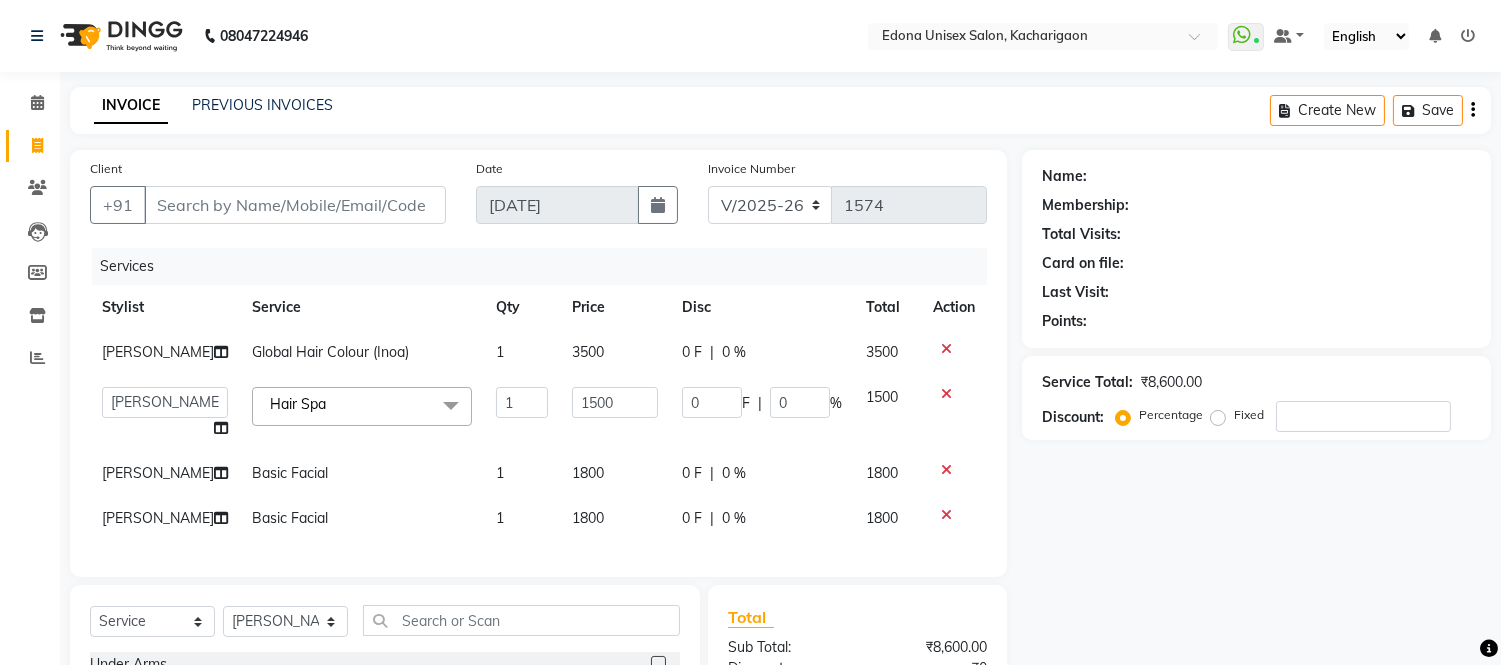 scroll, scrollTop: 111, scrollLeft: 0, axis: vertical 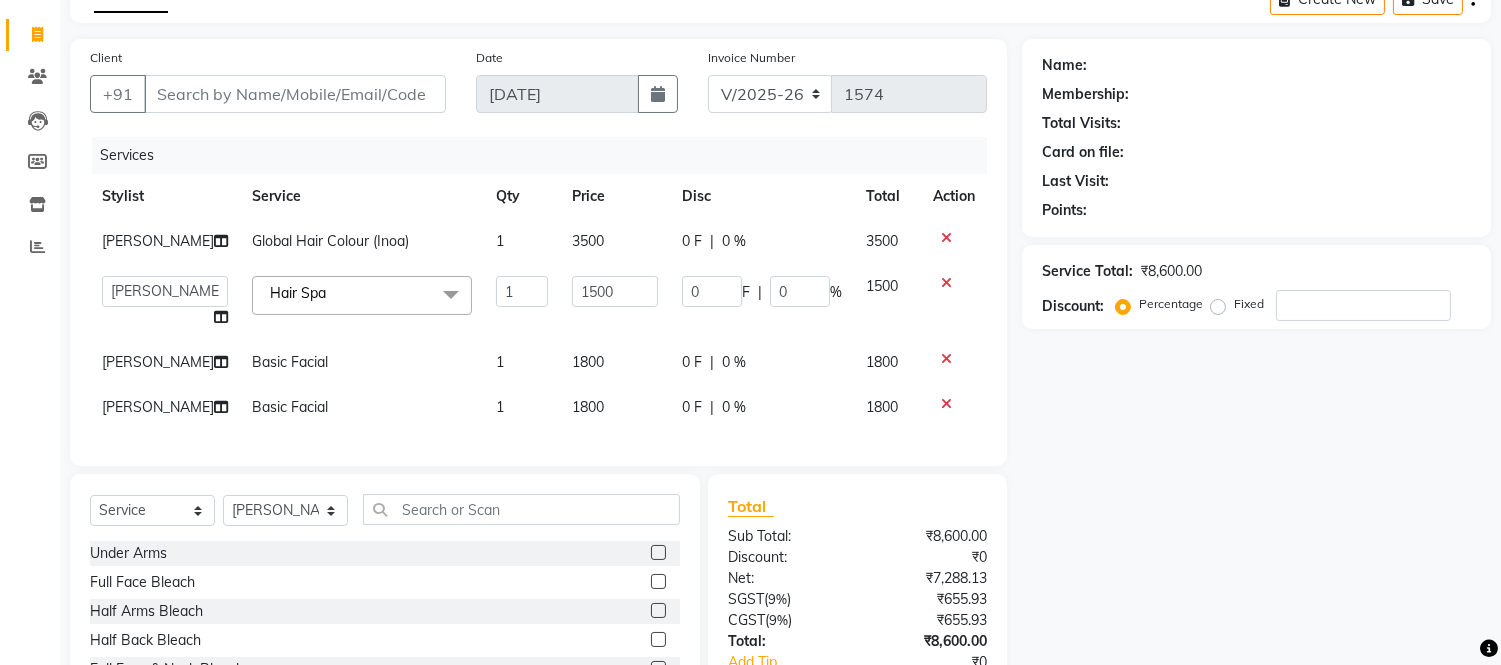 click on "1800" 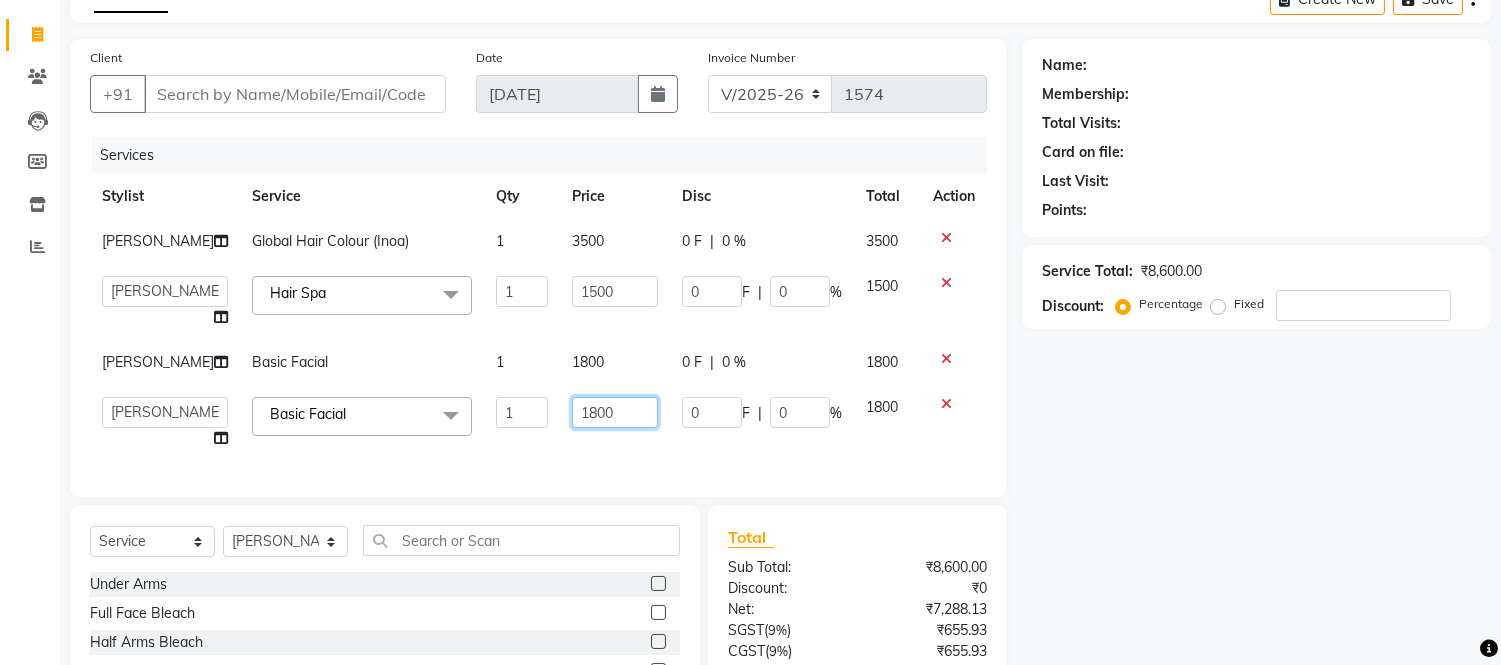 click on "1800" 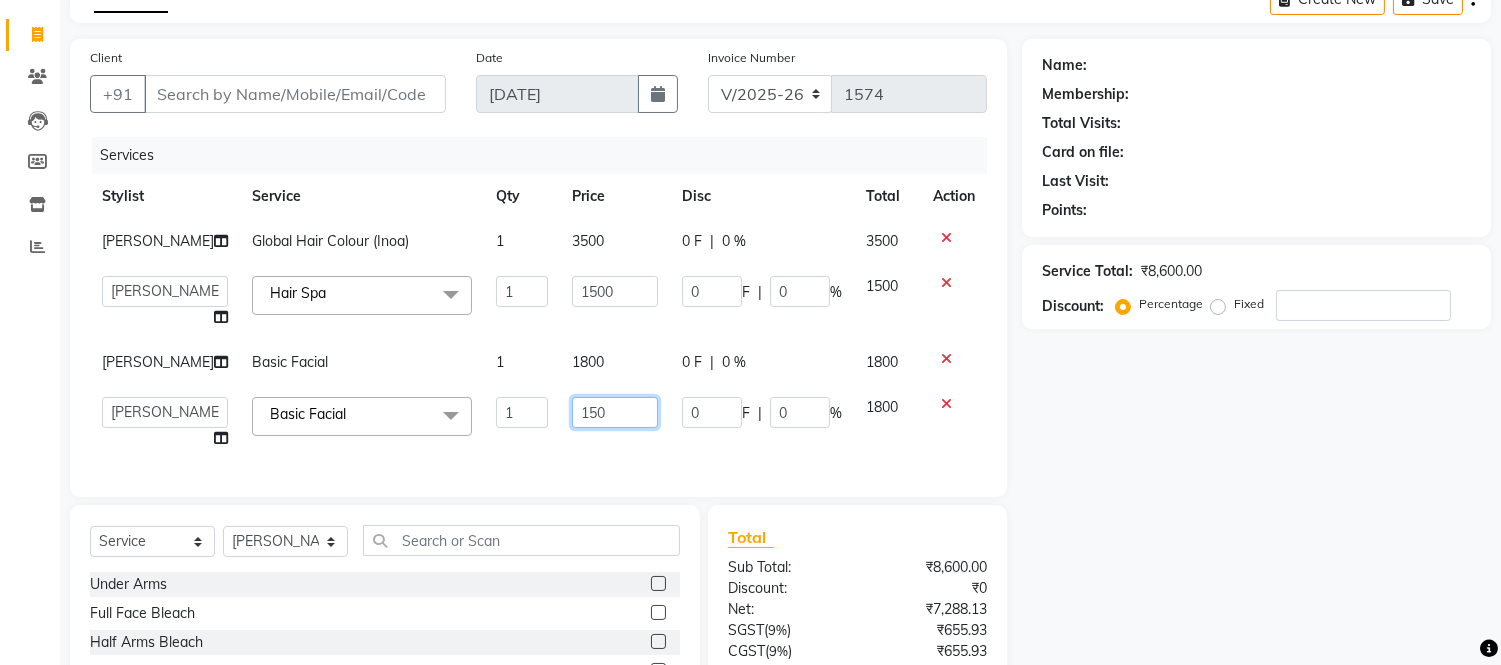 type on "1500" 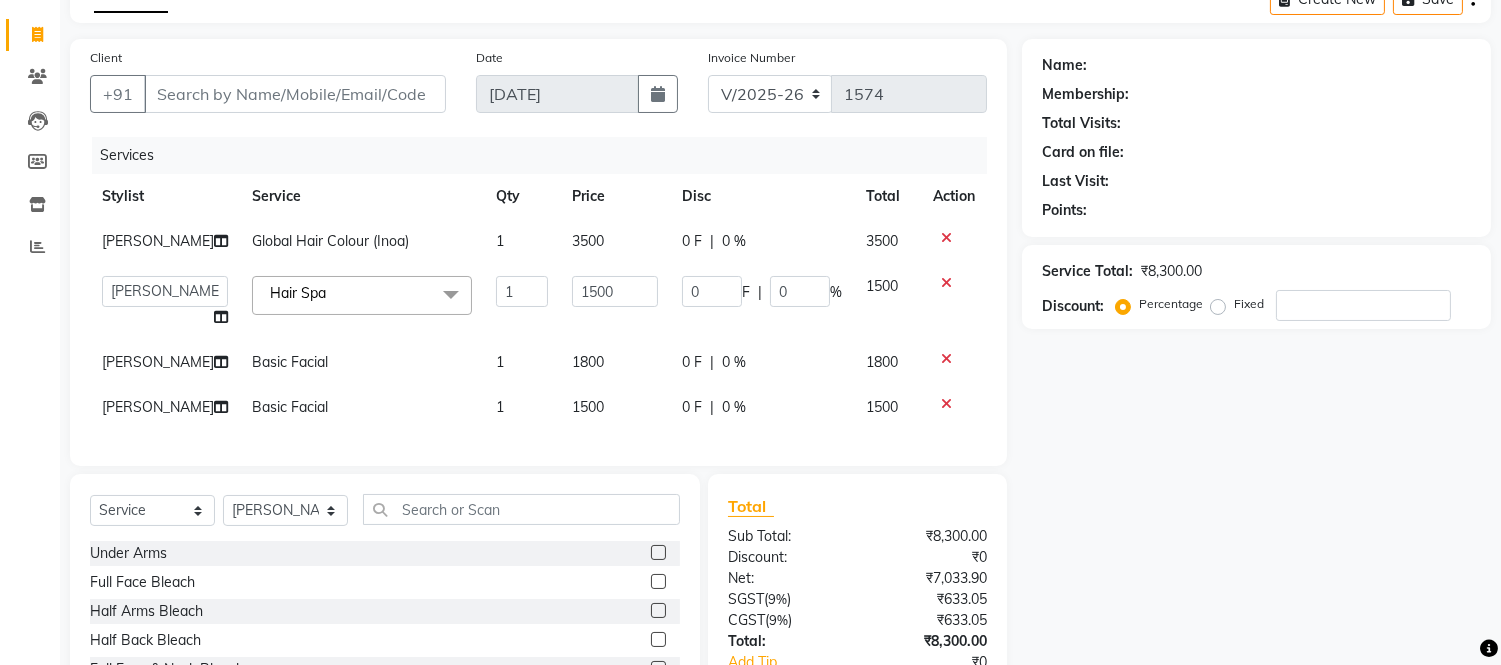 click on "1800" 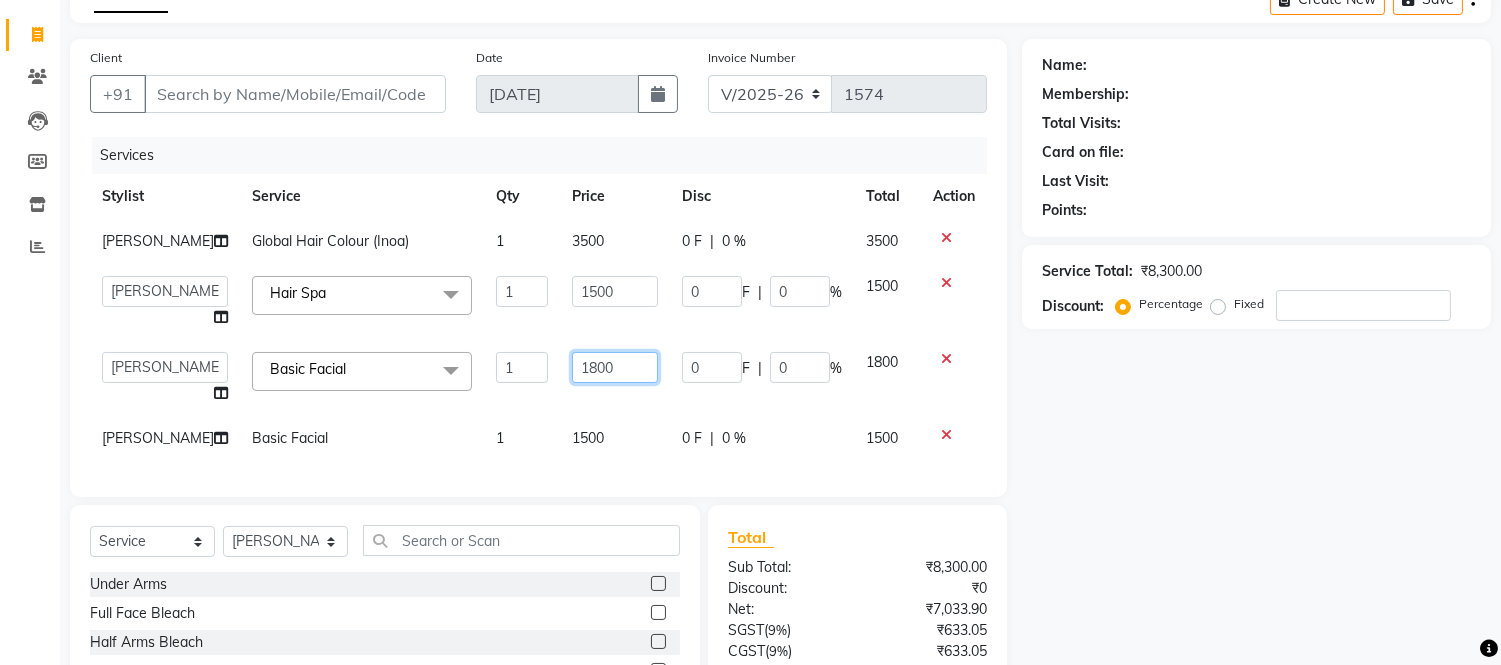 click on "1800" 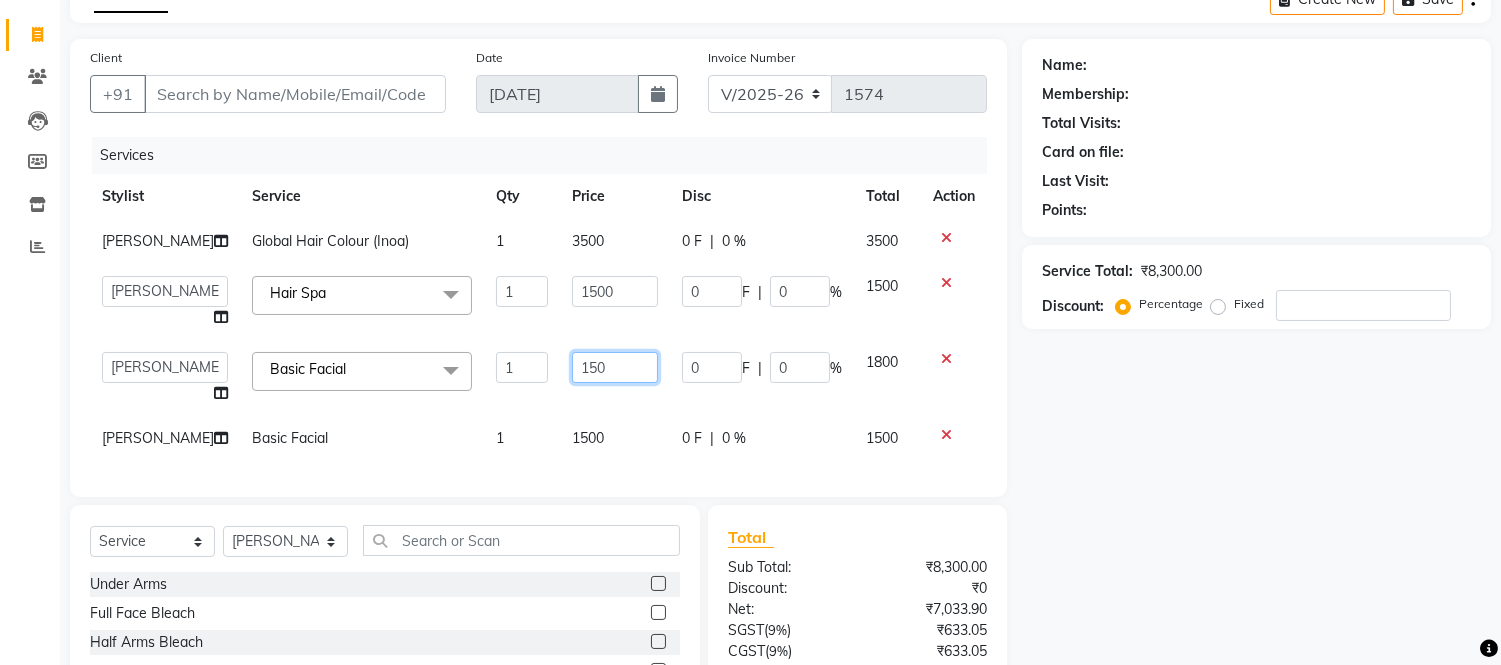 type on "1500" 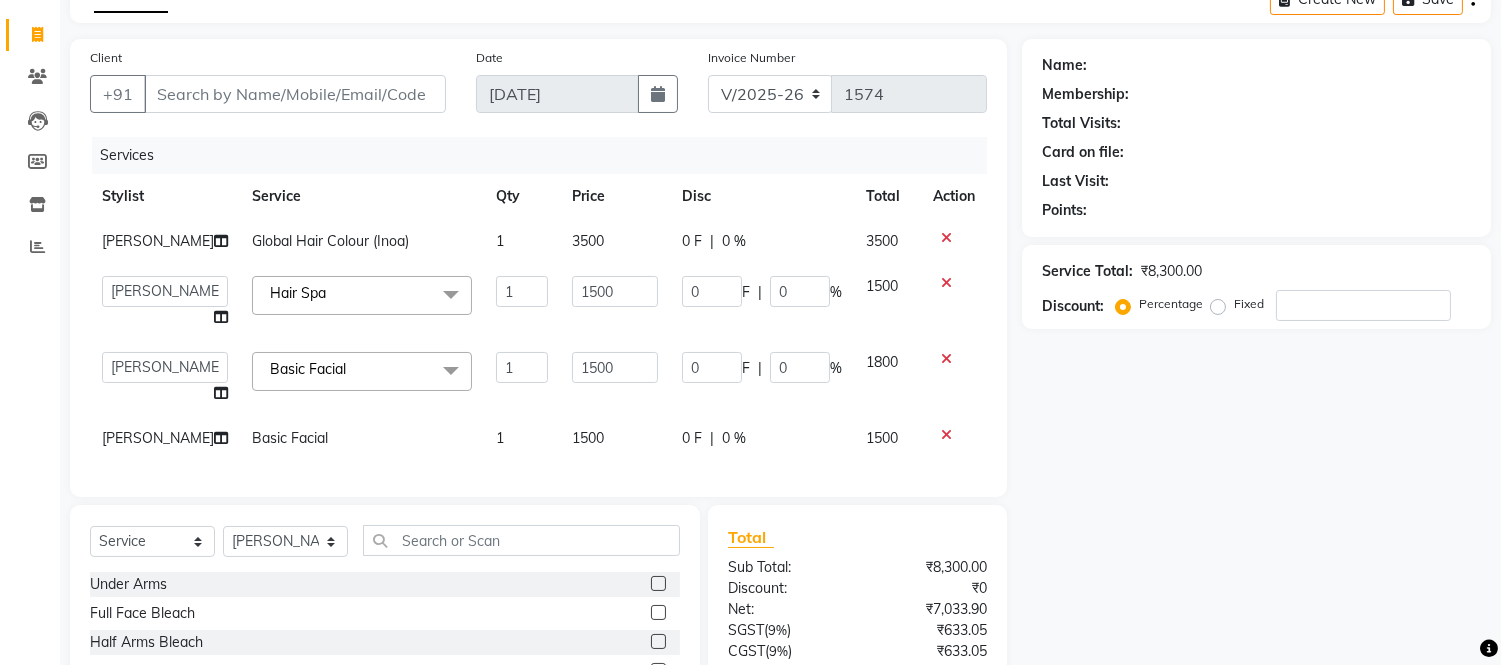 click on "1500" 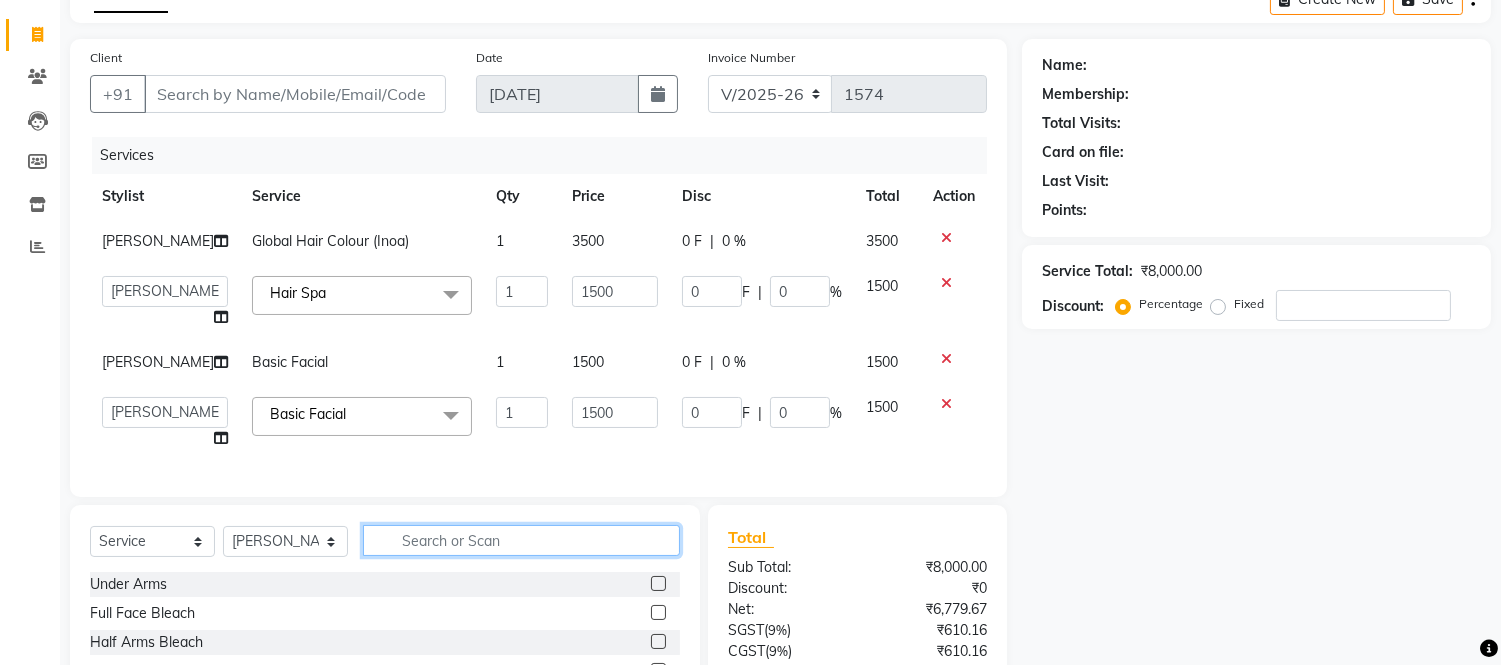 click 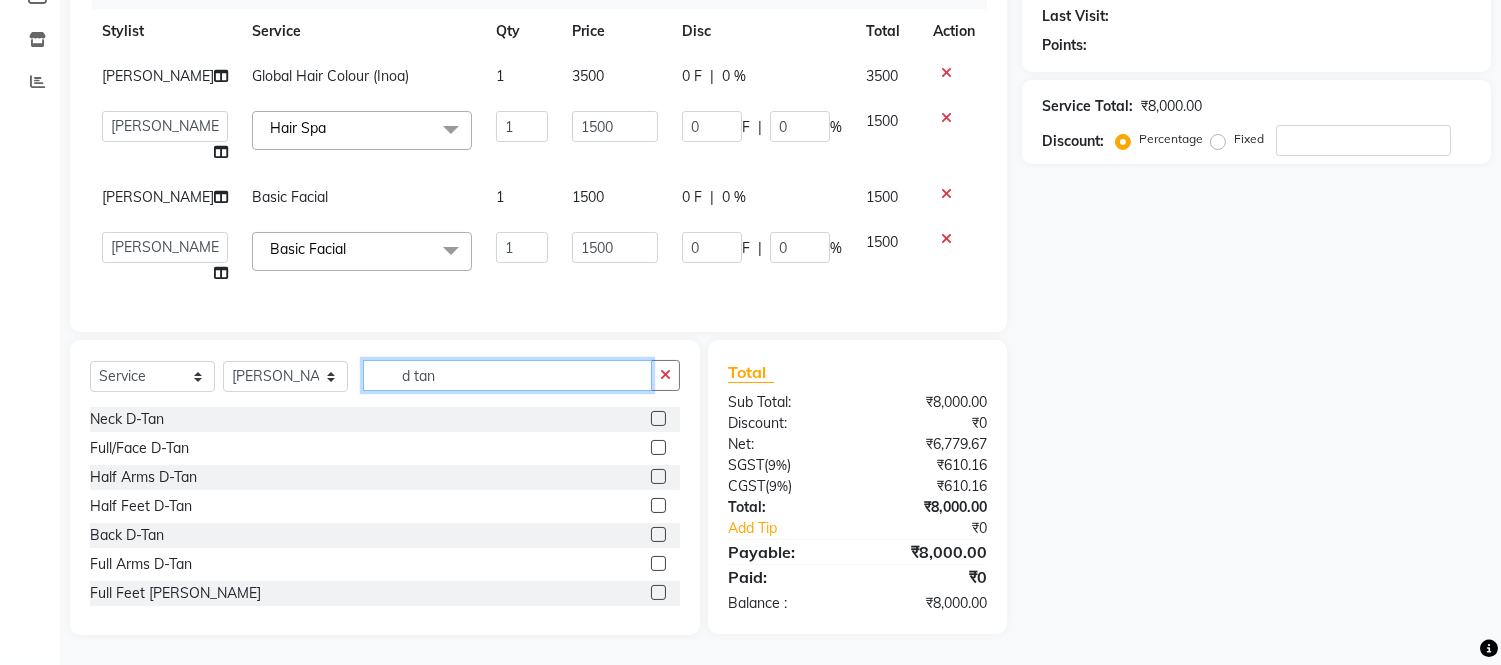 scroll, scrollTop: 333, scrollLeft: 0, axis: vertical 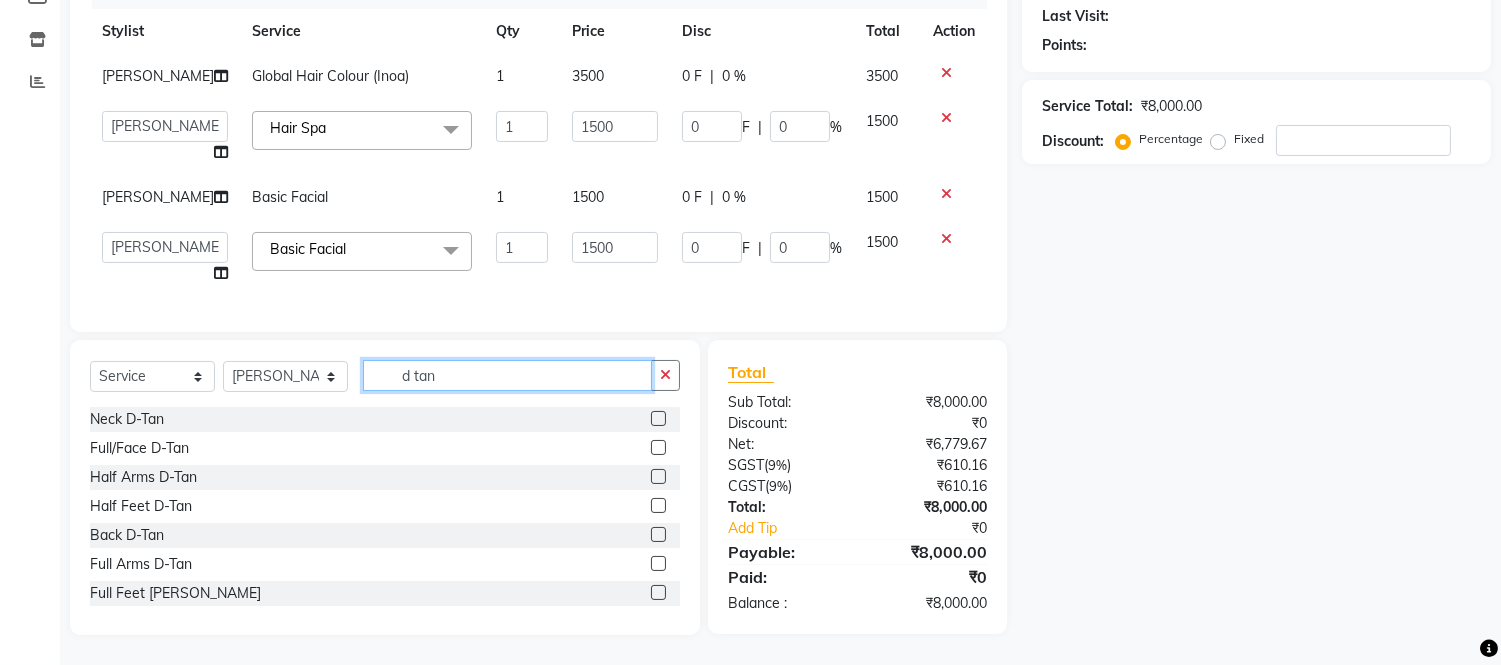 type on "d tan" 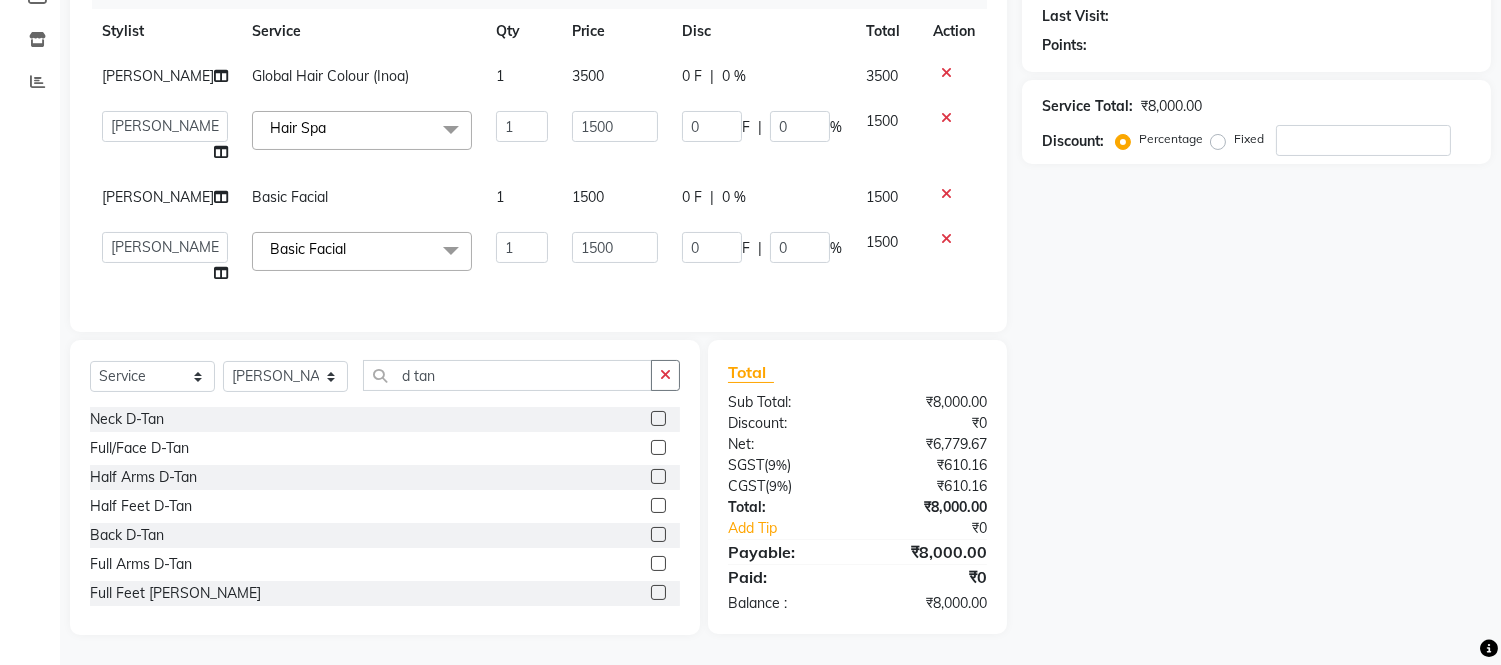 click 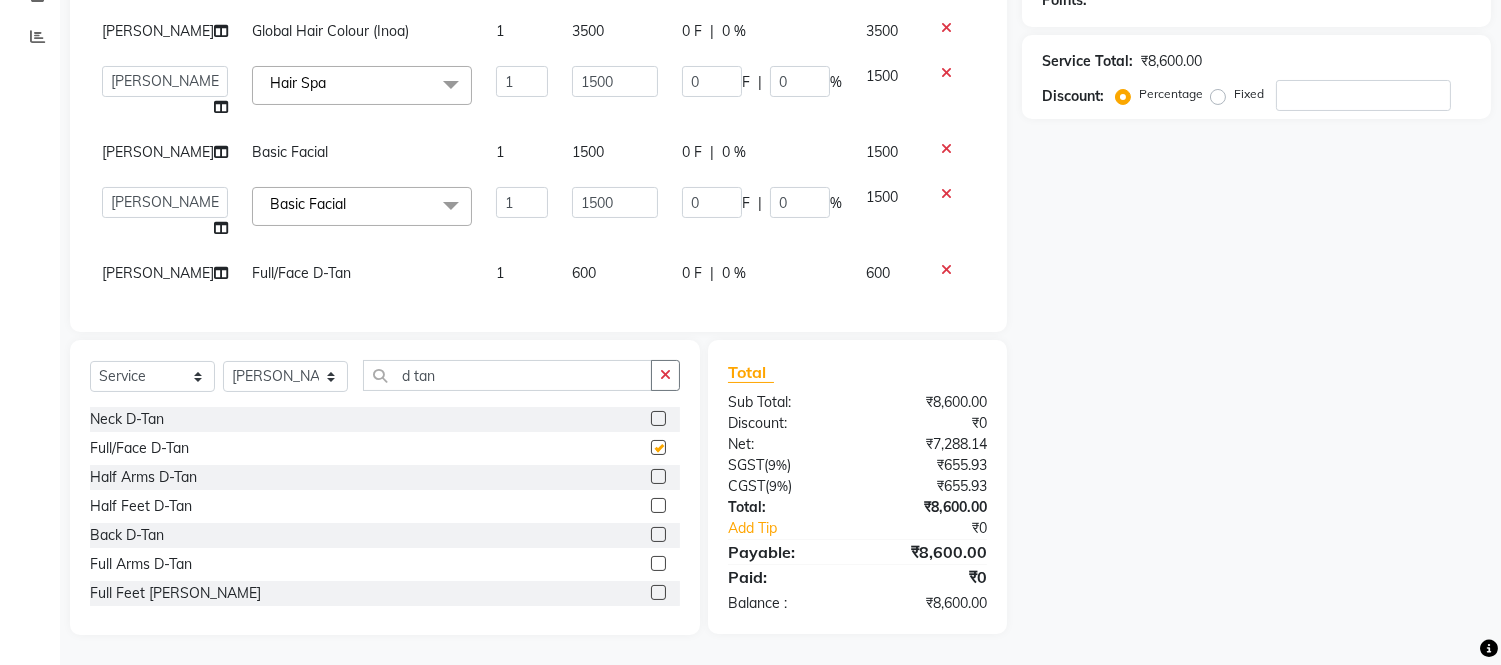 checkbox on "false" 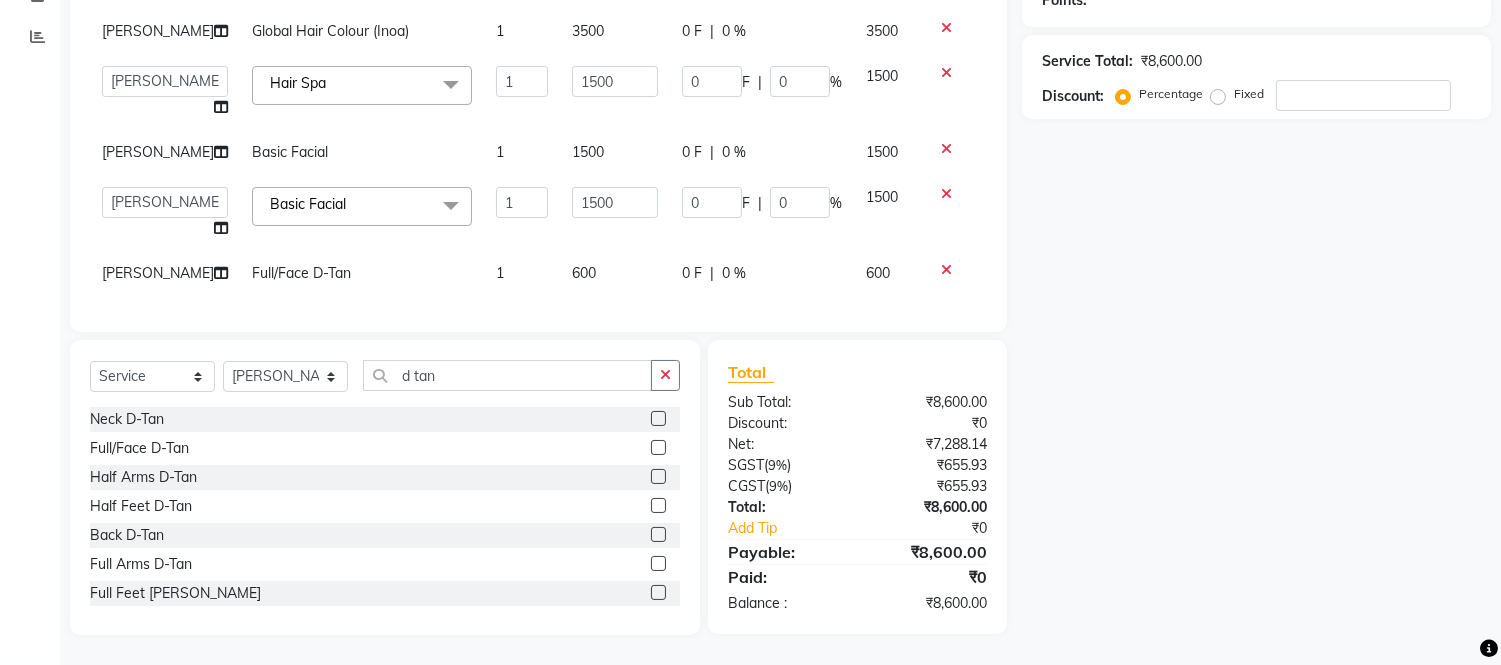 scroll, scrollTop: 400, scrollLeft: 0, axis: vertical 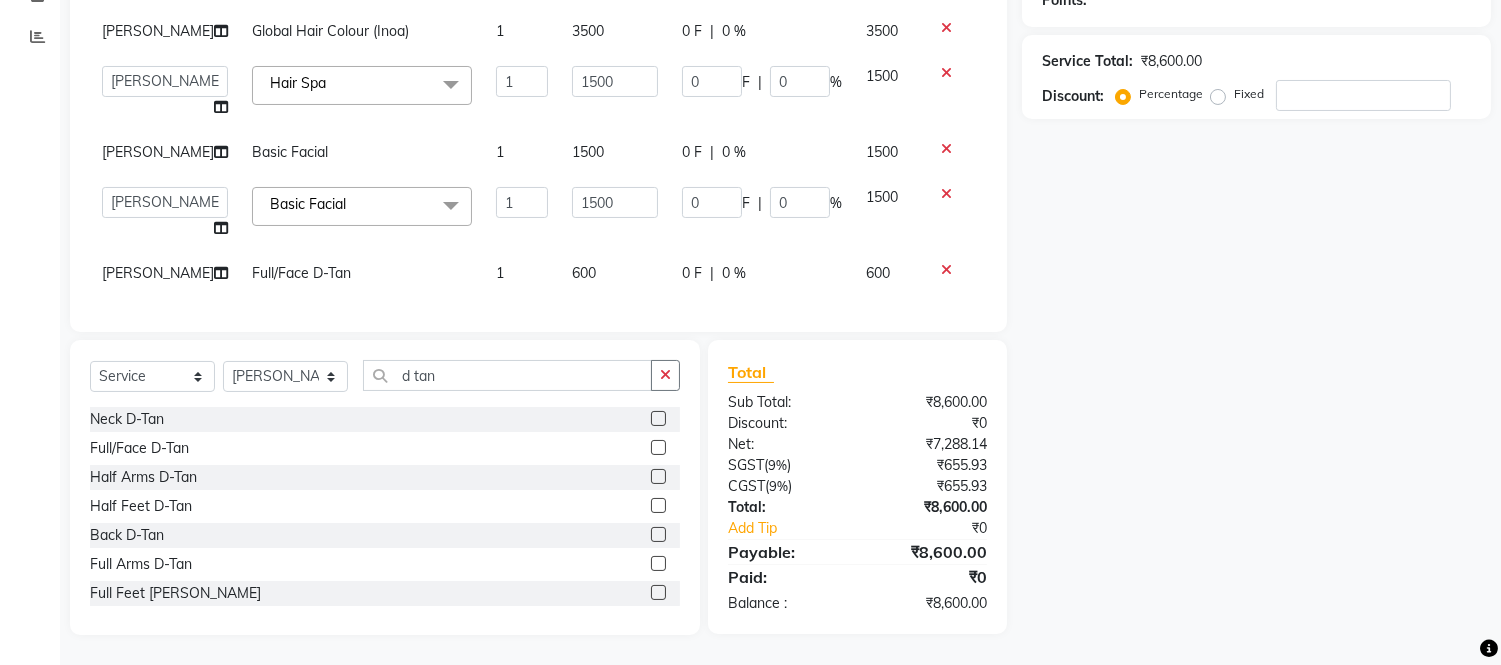 click 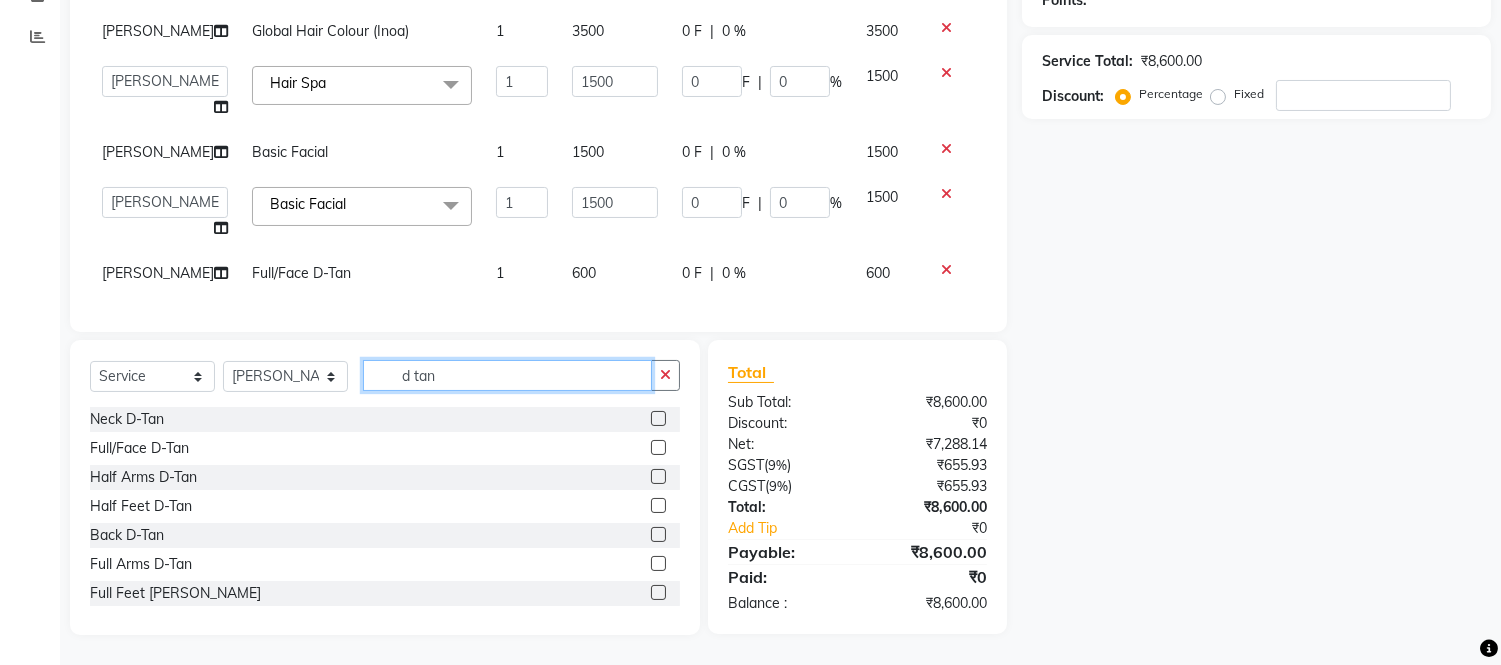 type 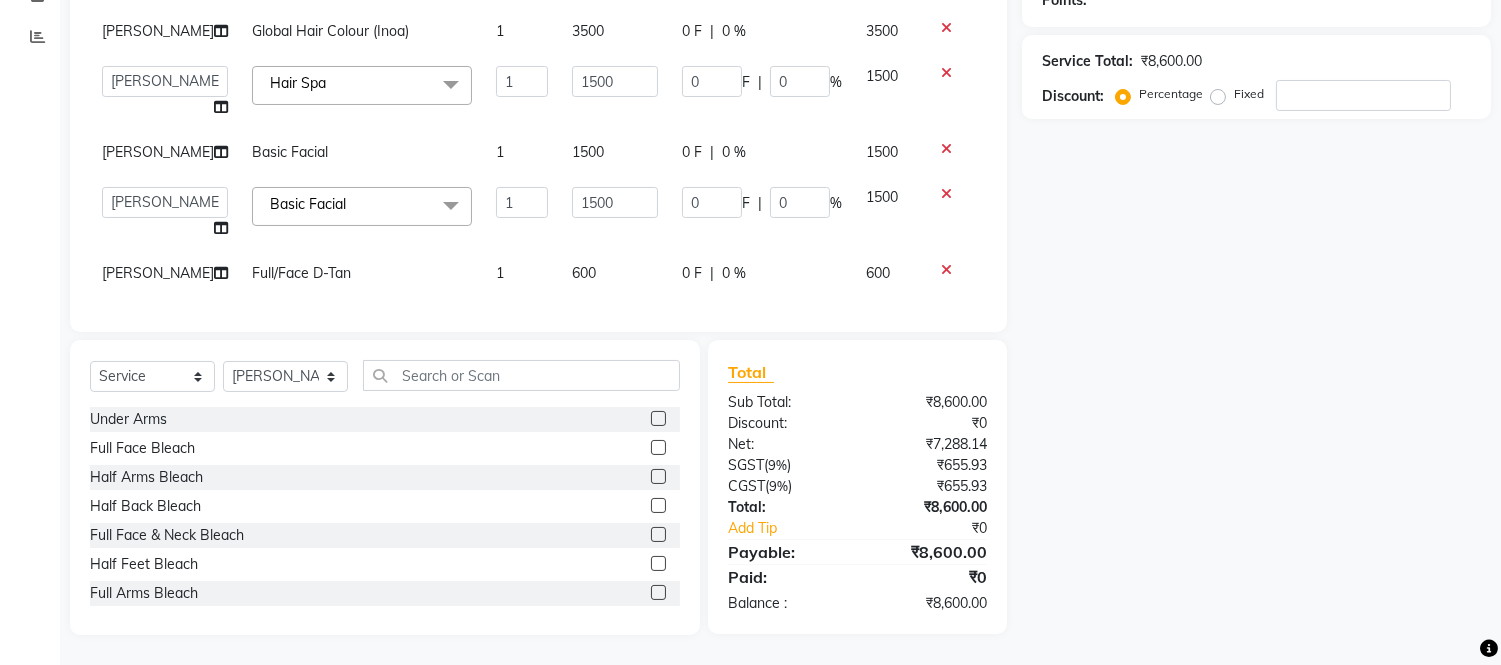 click on "600" 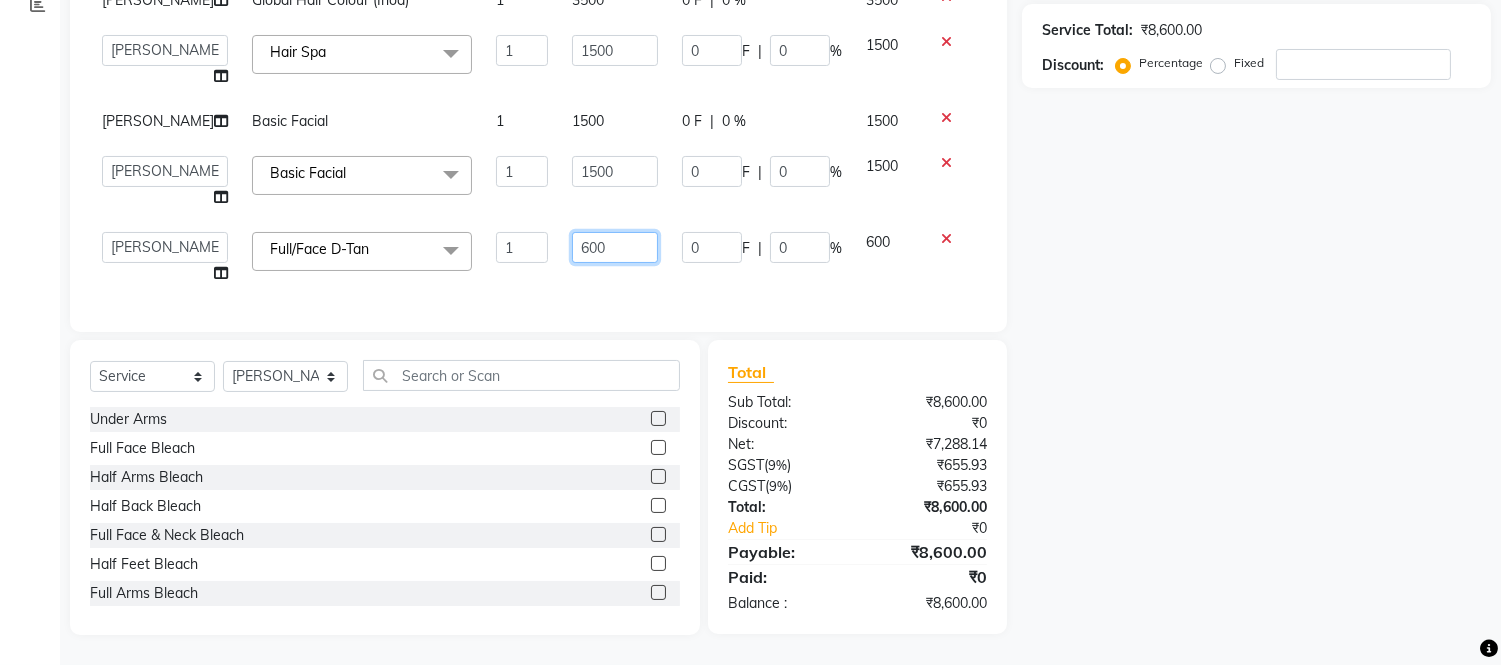 click on "600" 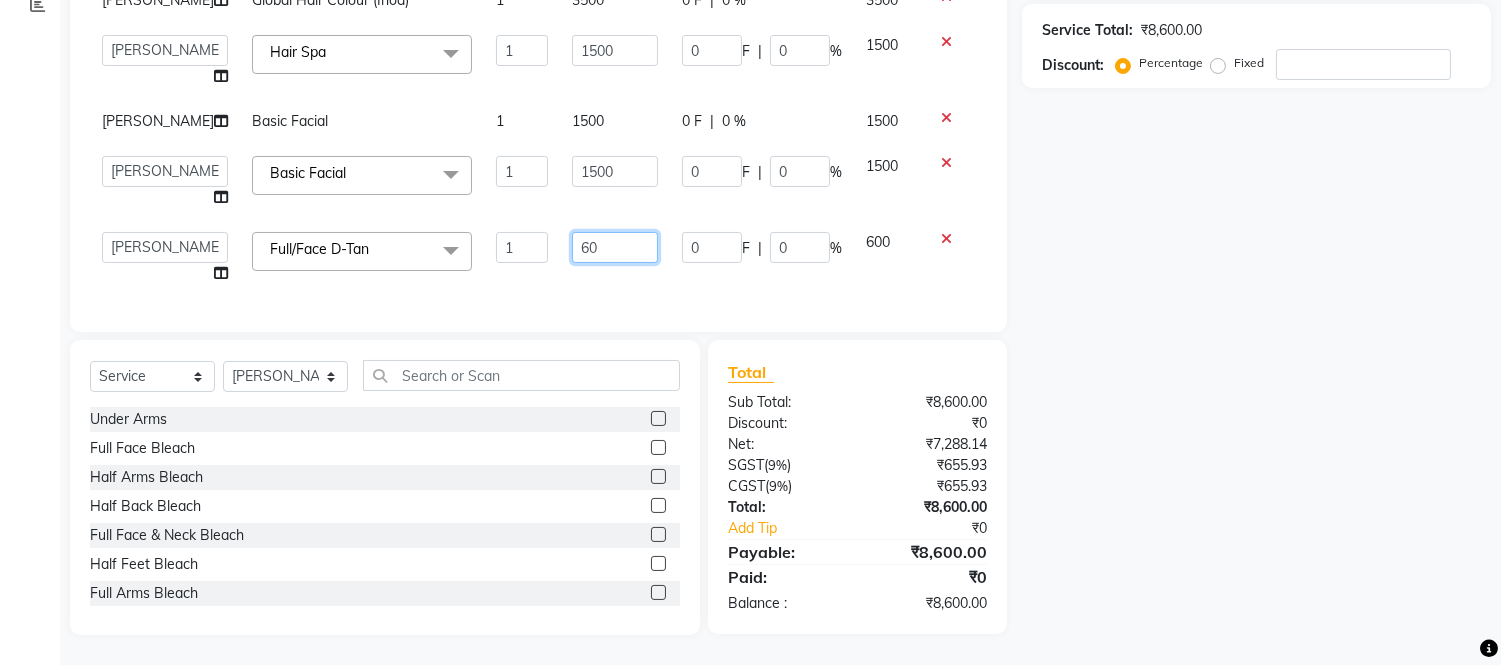 type on "6" 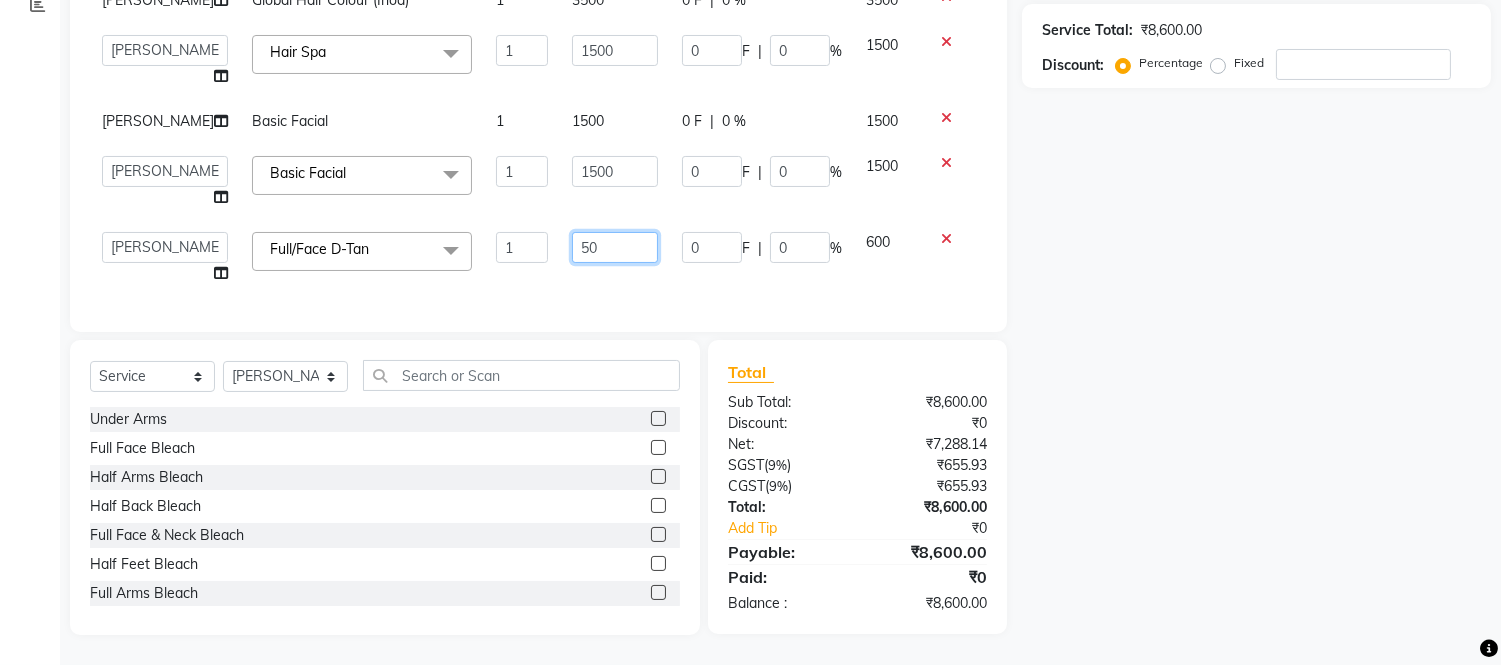 type on "500" 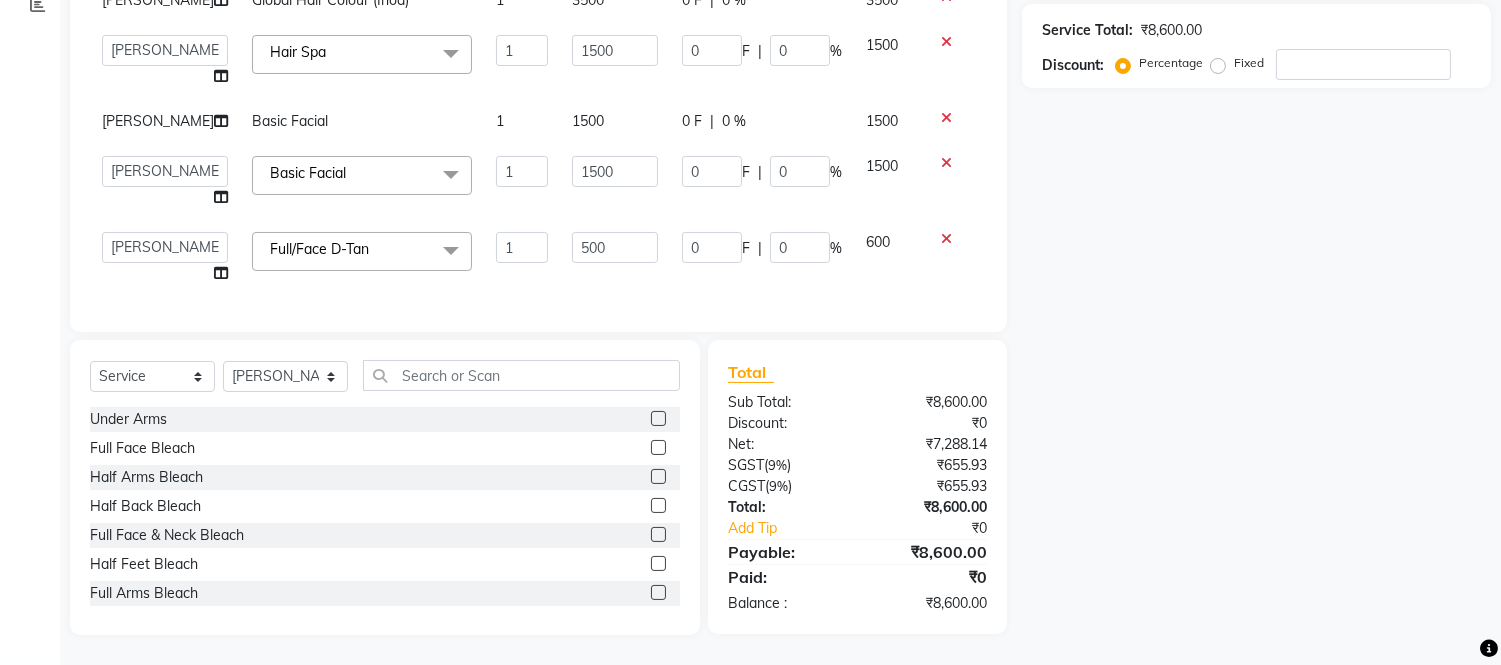 click on "Services Stylist Service Qty Price Disc Total Action Bishal Bharma Global Hair Colour (Inoa) 1 3500 0 F | 0 % 3500  Admin   Anju Sonar   Bir Basumtary   Bishal Bharma   Hemen Daimari   Hombr Jogi   Jenny Kayina   Kriti   Lokesh Verma   Mithiser Bodo   Monisha Goyari   Neha Sonar   Pahi   Prabir Das   Rashmi Basumtary   Reshma Sultana   Roselin Basumtary   Sumitra Subba  Hair Spa  x Under Arms Full Face Bleach Half Arms Bleach Half Back Bleach Full Face & Neck Bleach Half Feet Bleach Full Arms Bleach Full Back Bleach Full Feet Bleach Full Body Bleach Nano Plastia Neck D-Tan Full/Face D-Tan Half Arms D-Tan Half Feet D-Tan Back D-Tan Full Arms D-Tan Full Feet D-Tan Other Pack Clean Up Lotus Clean Up Jeannot Clean Up Cheryl'S Clean Up O3 Clean Up Basic Facial O3 D-Tan Clean Up Advanced Facial Cheryl'S Facial Jeannot Facial O3+ Whitning & Brighting Facial Lotus (Preservita) Facial O3+ Shine & Glow Facial O3+ Anti Agening Facial O3+ Anti Pigmention Facial Treatment Facial Bridal Facial O3+ Diamond Facial Shaving 1" 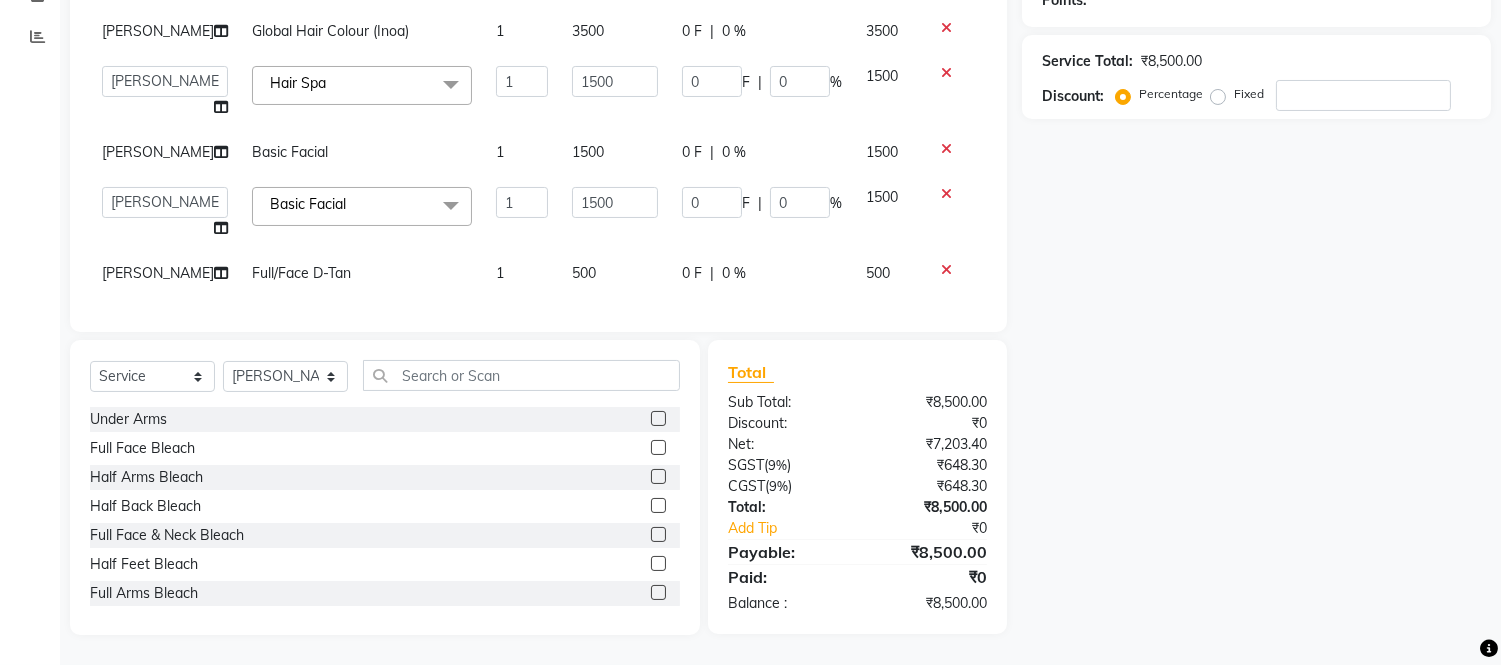 scroll, scrollTop: 288, scrollLeft: 0, axis: vertical 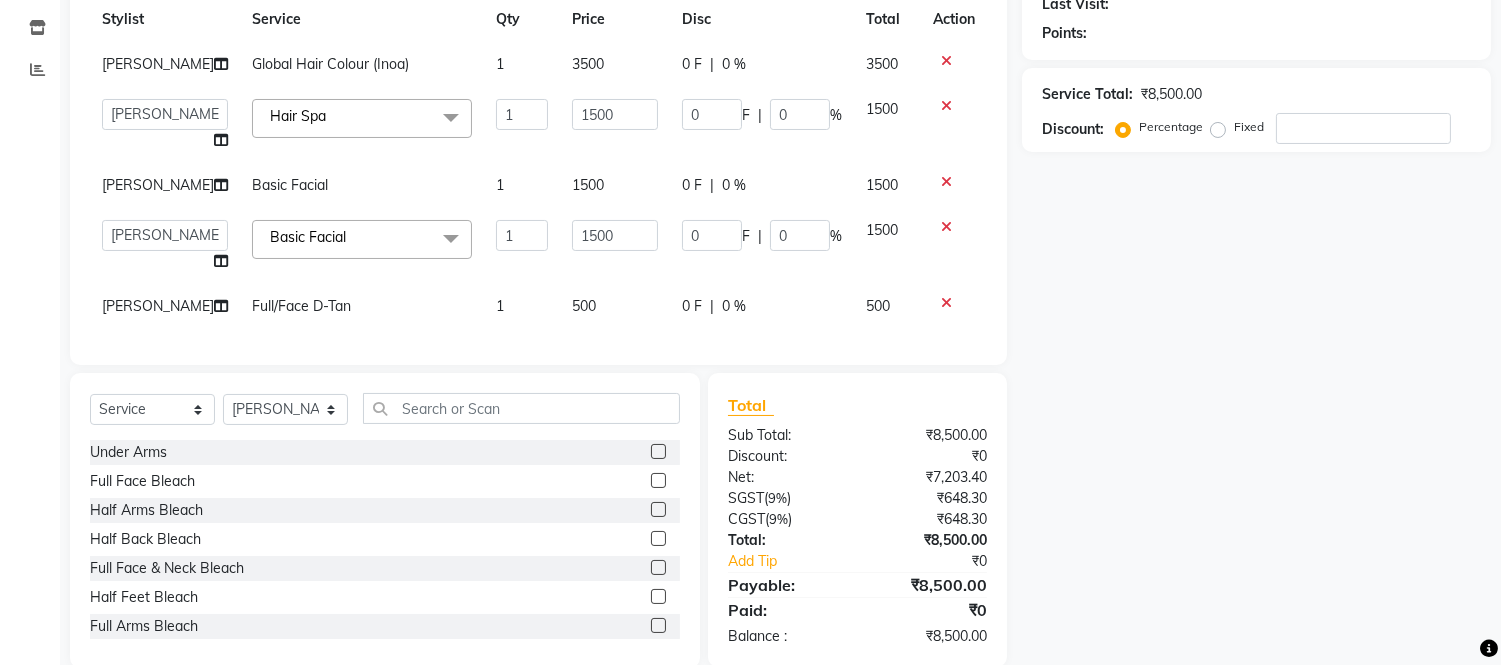 click on "3500" 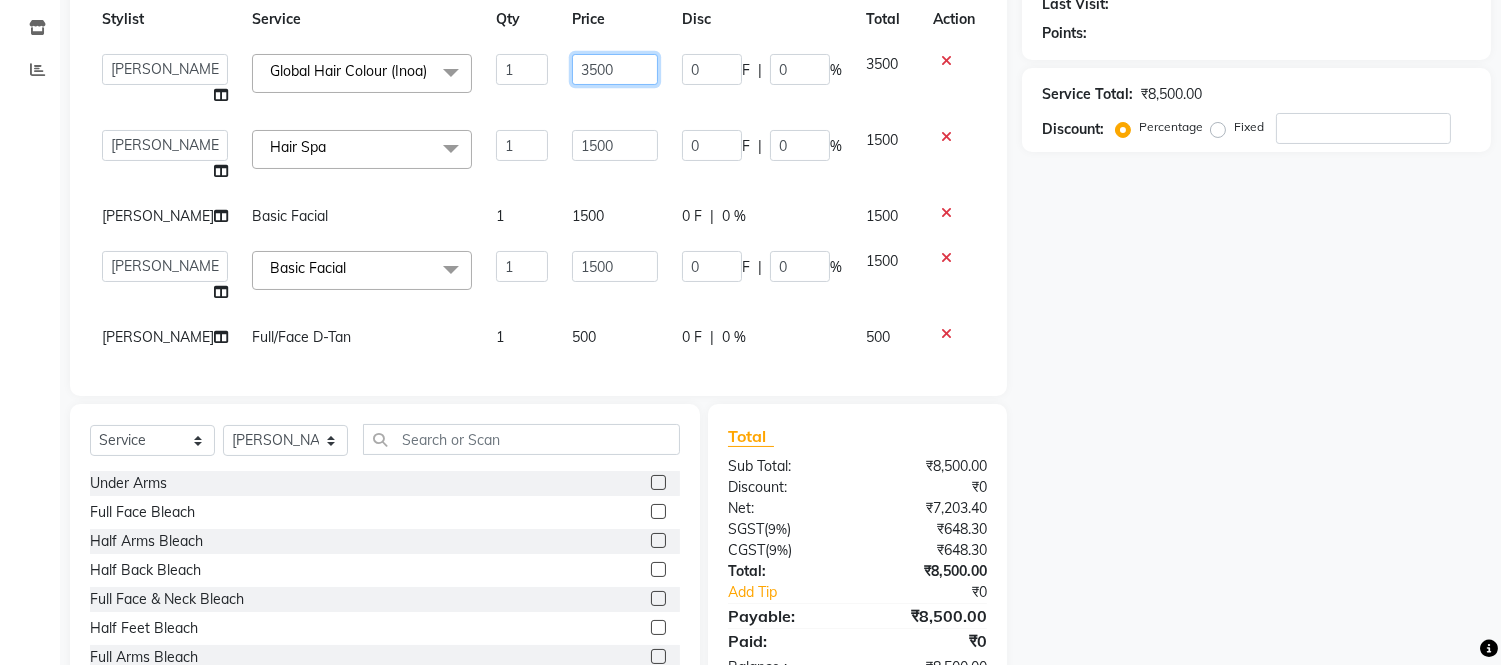 click on "3500" 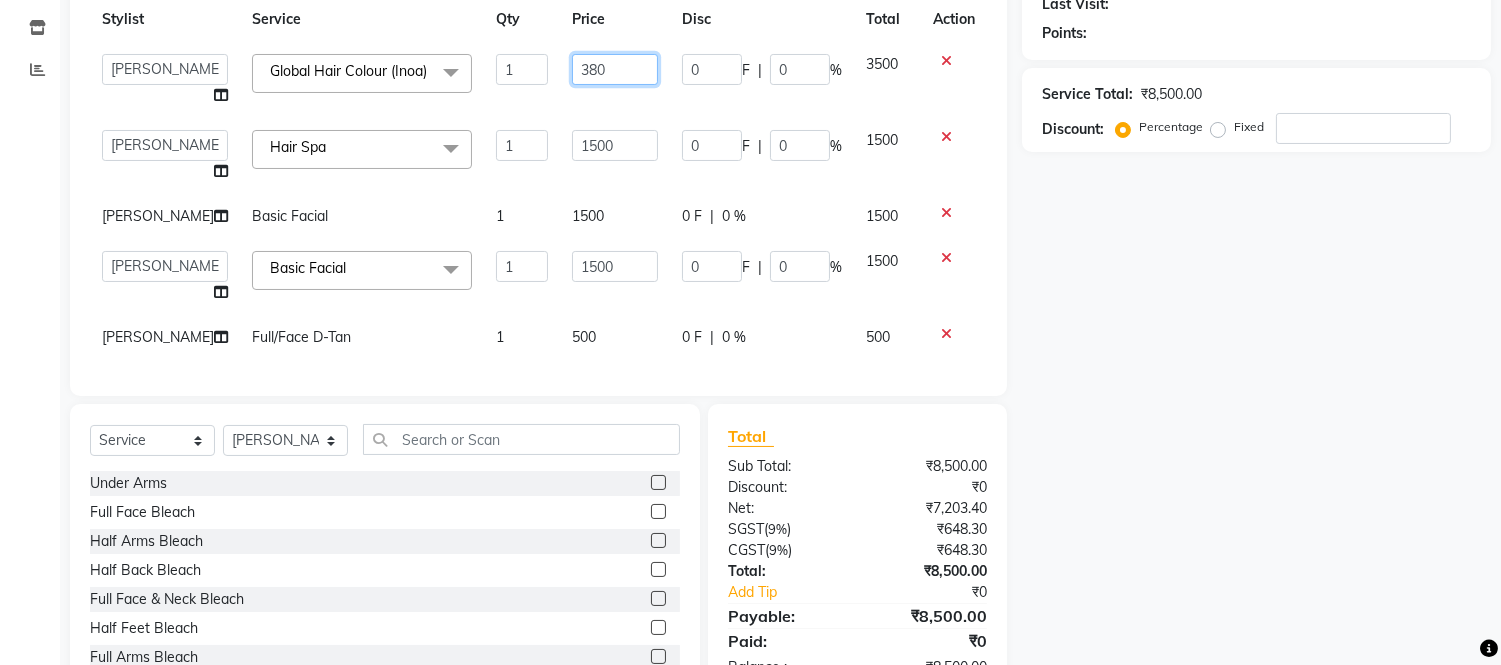 type on "3800" 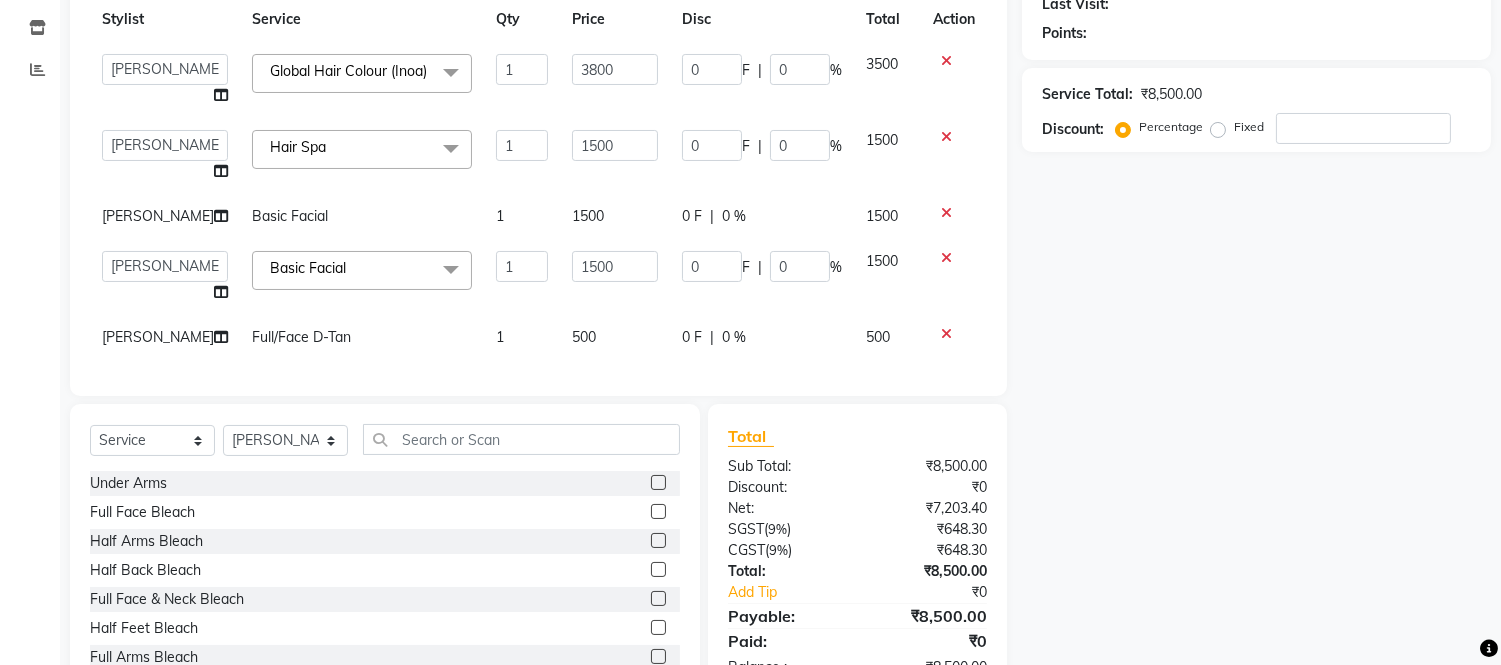 click on "Admin   Anju Sonar   Bir Basumtary   Bishal Bharma   Hemen Daimari   Hombr Jogi   Jenny Kayina   Kriti   Lokesh Verma   Mithiser Bodo   Monisha Goyari   Neha Sonar   Pahi   Prabir Das   Rashmi Basumtary   Reshma Sultana   Roselin Basumtary   Sumitra Subba  Global Hair Colour (Inoa)  x Under Arms Full Face Bleach Half Arms Bleach Half Back Bleach Full Face & Neck Bleach Half Feet Bleach Full Arms Bleach Full Back Bleach Full Feet Bleach Full Body Bleach Nano Plastia Neck D-Tan Full/Face D-Tan Half Arms D-Tan Half Feet D-Tan Back D-Tan Full Arms D-Tan Full Feet D-Tan Other Pack Clean Up Lotus Clean Up Jeannot Clean Up Cheryl'S Clean Up O3 Clean Up Basic Facial O3 D-Tan Clean Up Advanced Facial Cheryl'S Facial Jeannot Facial O3+ Whitning & Brighting Facial Lotus (Preservita) Facial O3+ Shine & Glow Facial O3+ Anti Agening Facial O3+ Anti Pigmention Facial Treatment Facial Bridal Facial O3+ Diamond Facial Hydra facial Beard Color Global Hair Root Touch Up (Majirel) Global Hair Colour (Majirel) Gents Shaving 1 0" 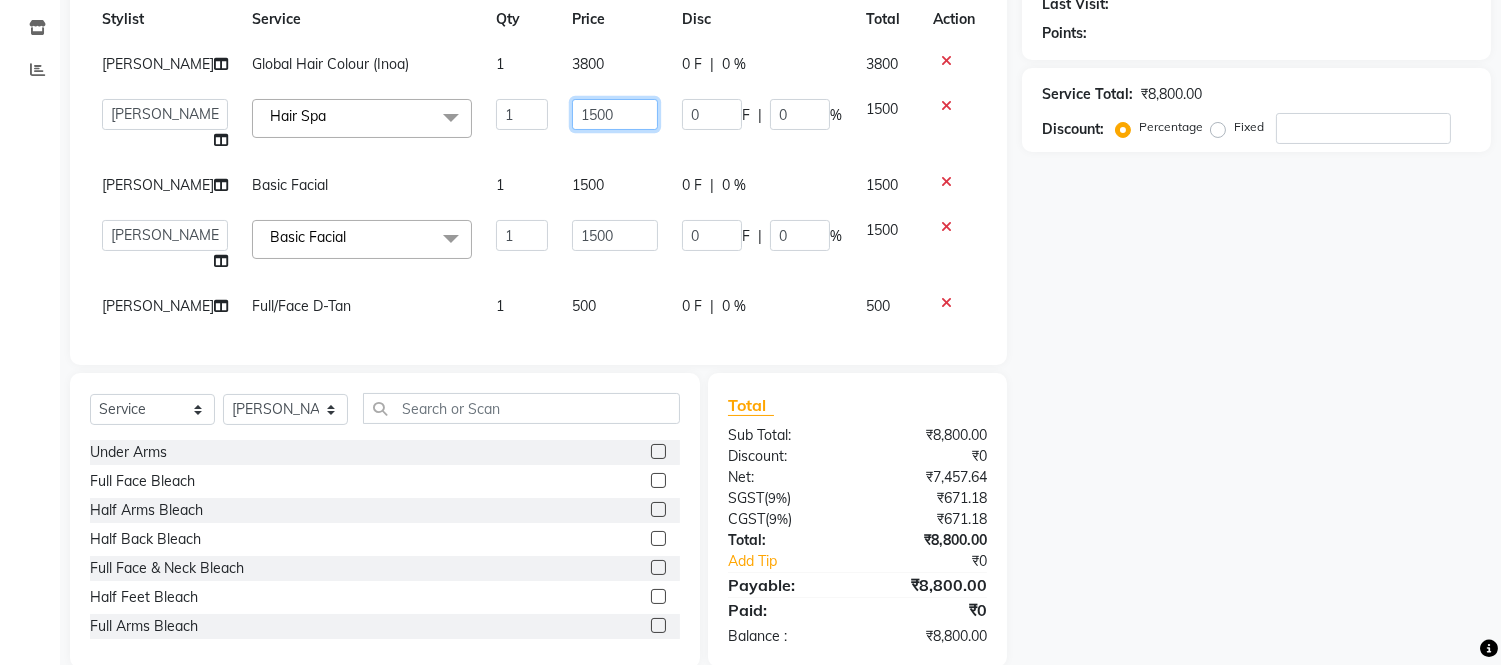 click on "1500" 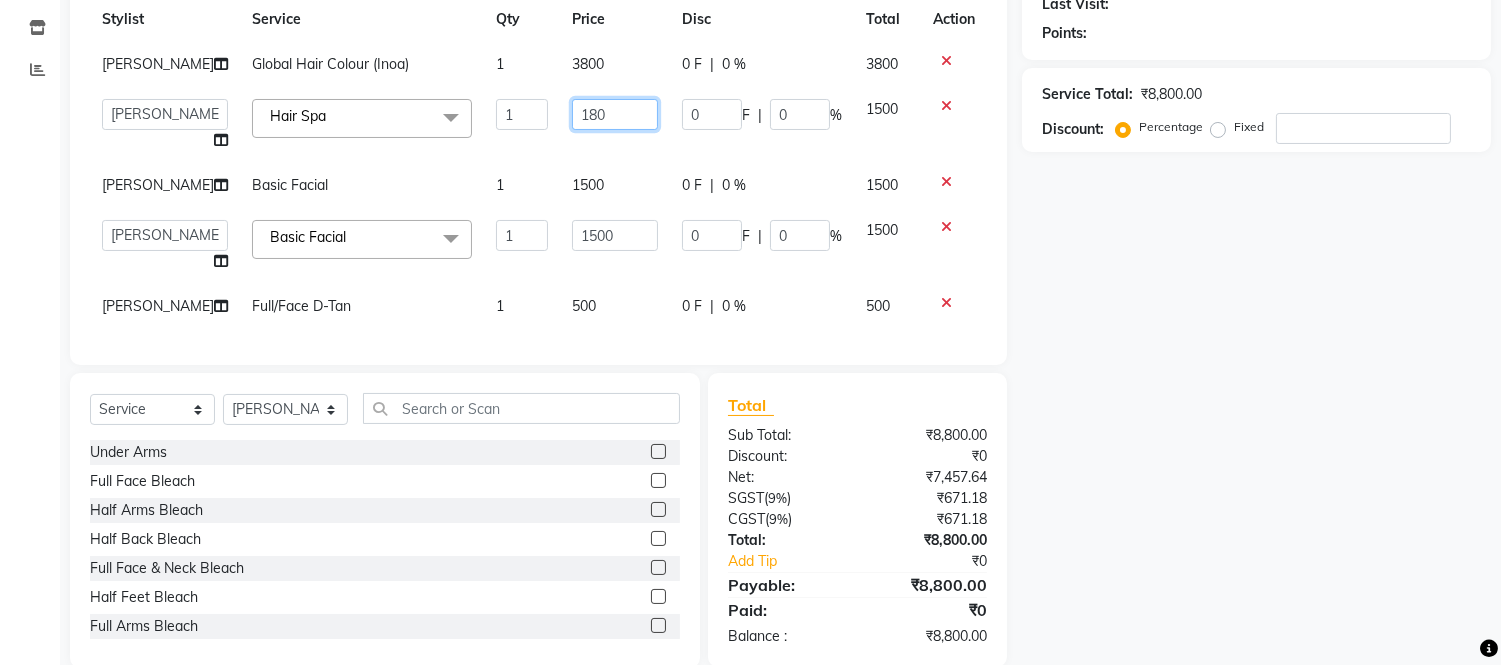 type on "1800" 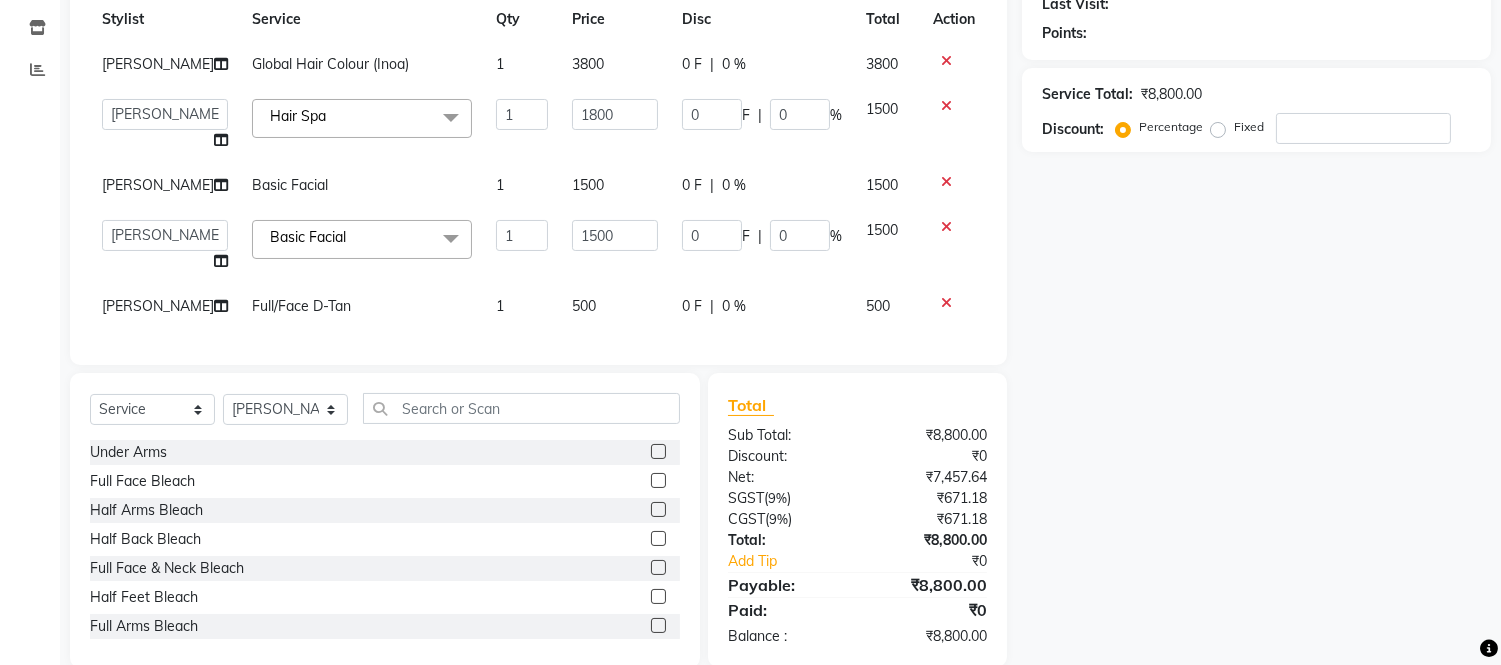 click on "1500" 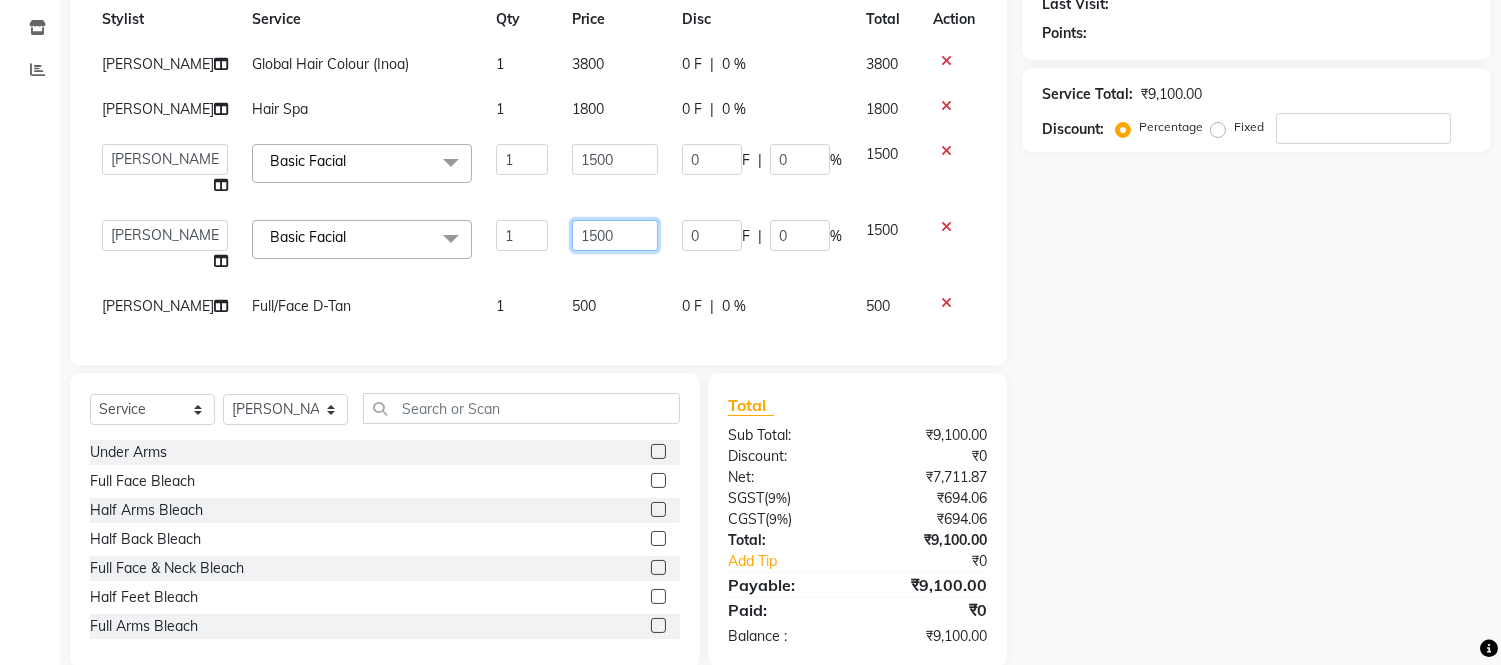 click on "1500" 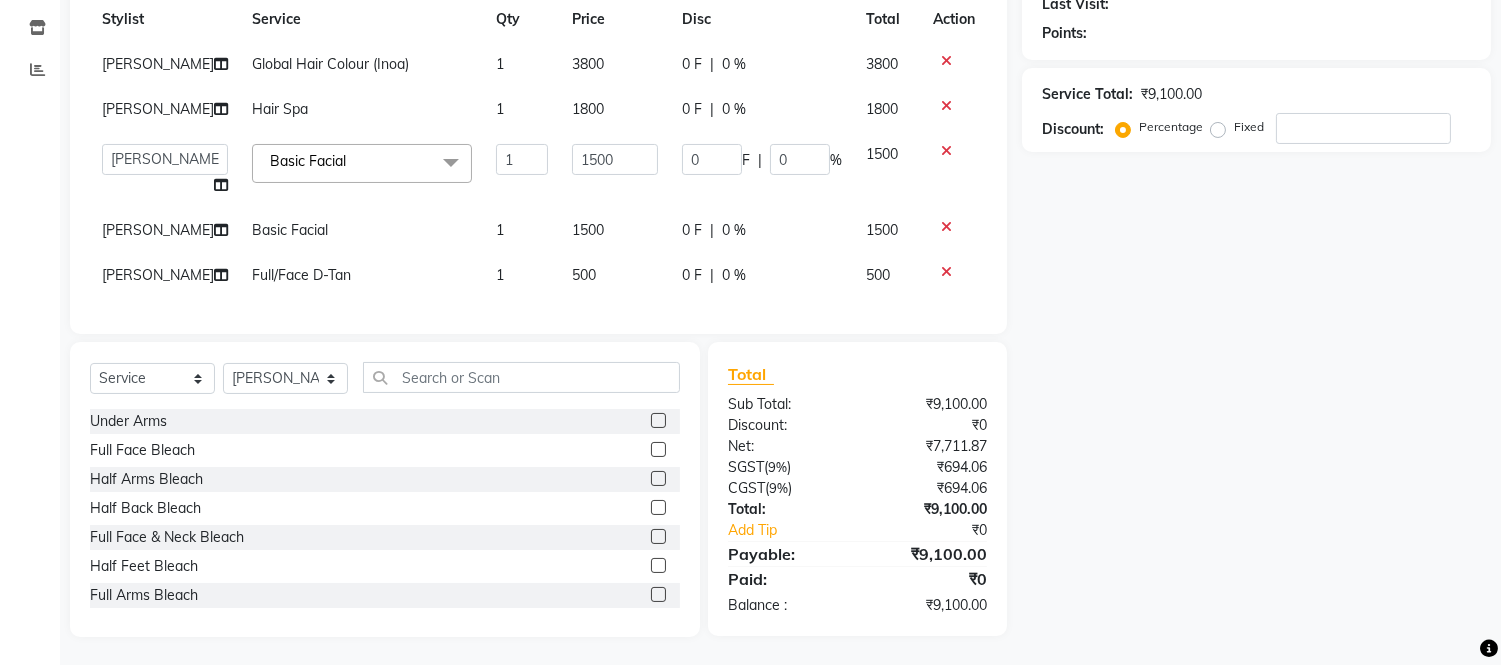 click on "500" 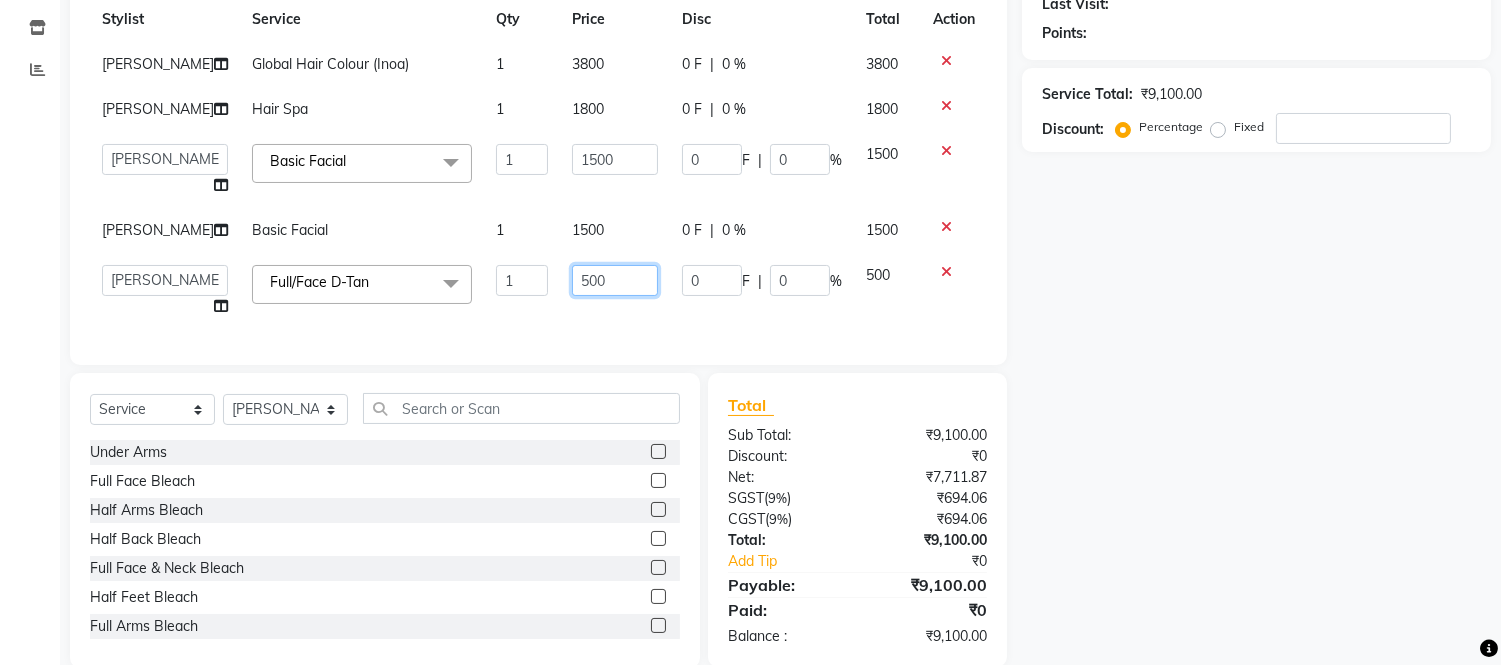 click on "500" 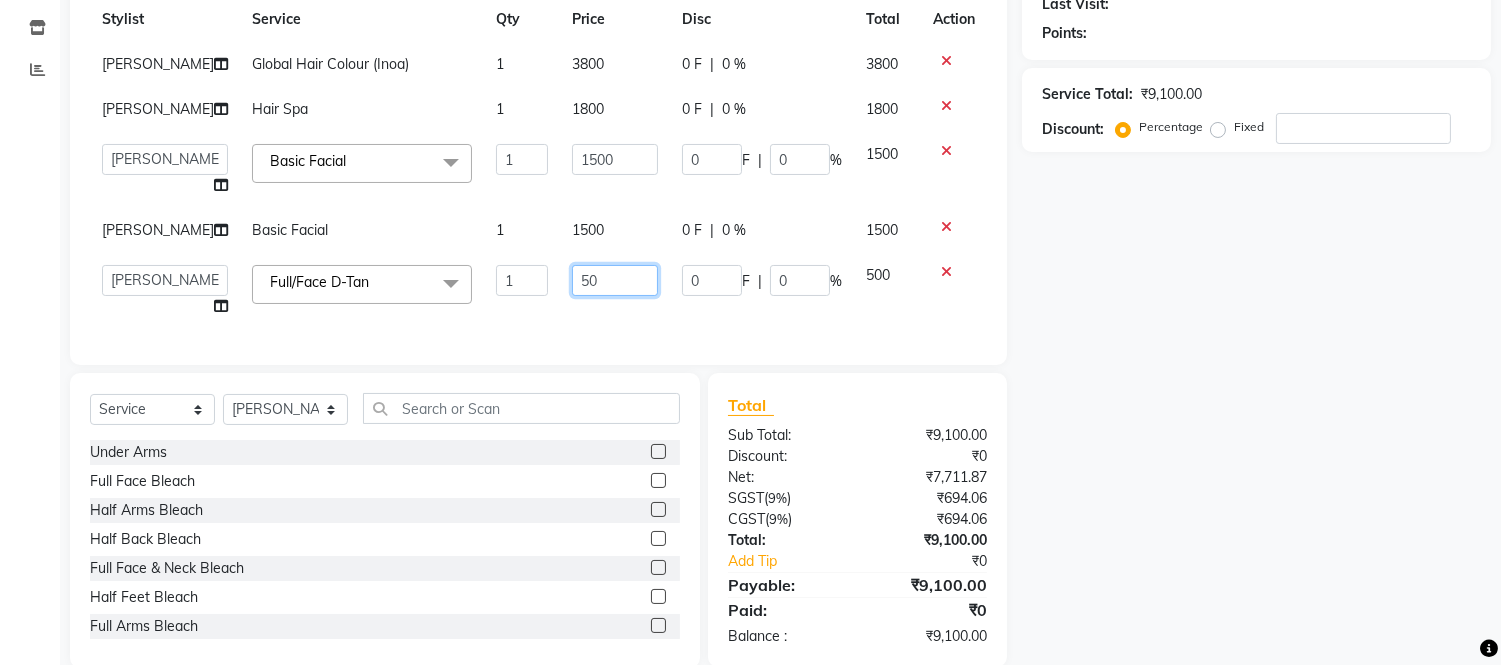 type on "5" 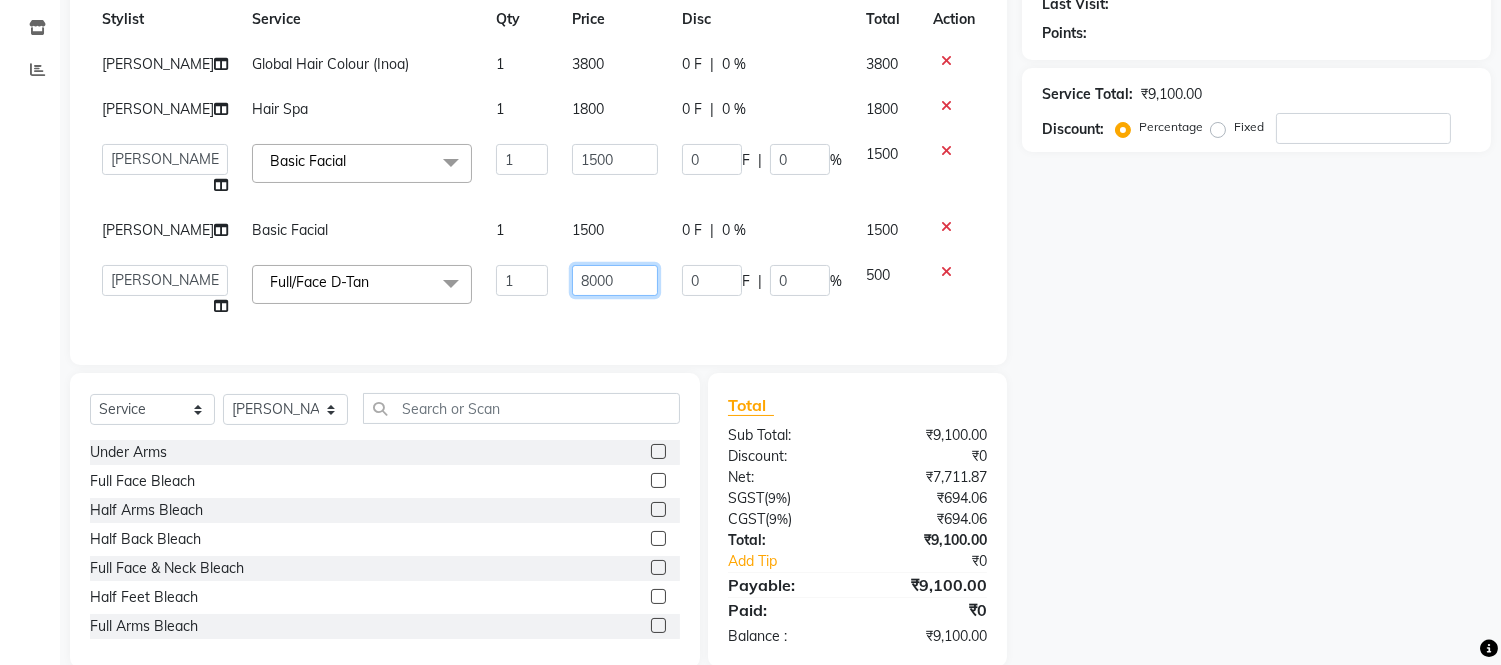 type on "800" 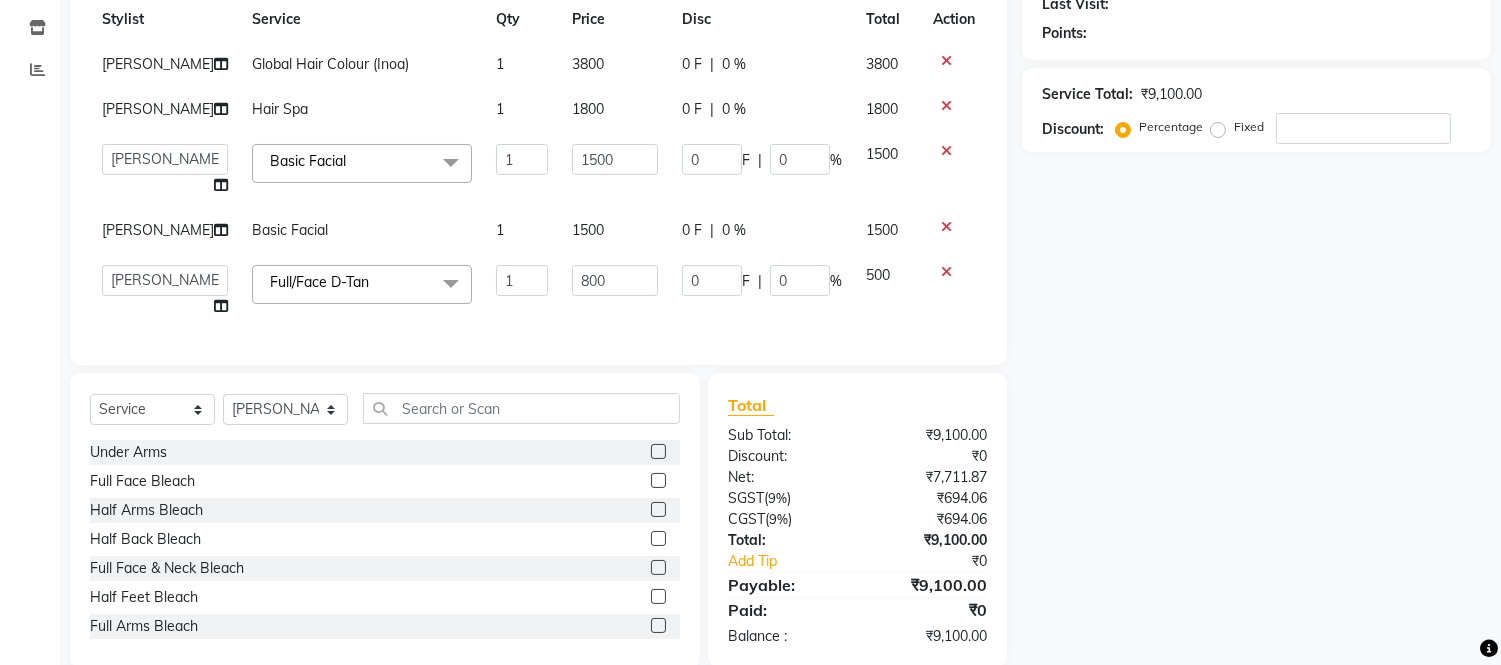 click on "Services Stylist Service Qty Price Disc Total Action Bishal Bharma Global Hair Colour (Inoa) 1 3800 0 F | 0 % 3800 Bishal Bharma Hair Spa 1 1800 0 F | 0 % 1800  Admin   Anju Sonar   Bir Basumtary   Bishal Bharma   Hemen Daimari   Hombr Jogi   Jenny Kayina   Kriti   Lokesh Verma   Mithiser Bodo   Monisha Goyari   Neha Sonar   Pahi   Prabir Das   Rashmi Basumtary   Reshma Sultana   Roselin Basumtary   Sumitra Subba  Basic Facial  x Under Arms Full Face Bleach Half Arms Bleach Half Back Bleach Full Face & Neck Bleach Half Feet Bleach Full Arms Bleach Full Back Bleach Full Feet Bleach Full Body Bleach Nano Plastia Neck D-Tan Full/Face D-Tan Half Arms D-Tan Half Feet D-Tan Back D-Tan Full Arms D-Tan Full Feet D-Tan Other Pack Clean Up Lotus Clean Up Jeannot Clean Up Cheryl'S Clean Up O3 Clean Up Basic Facial O3 D-Tan Clean Up Advanced Facial Cheryl'S Facial Jeannot Facial O3+ Whitning & Brighting Facial Lotus (Preservita) Facial O3+ Shine & Glow Facial O3+ Anti Agening Facial O3+ Anti Pigmention Facial Shaving 1" 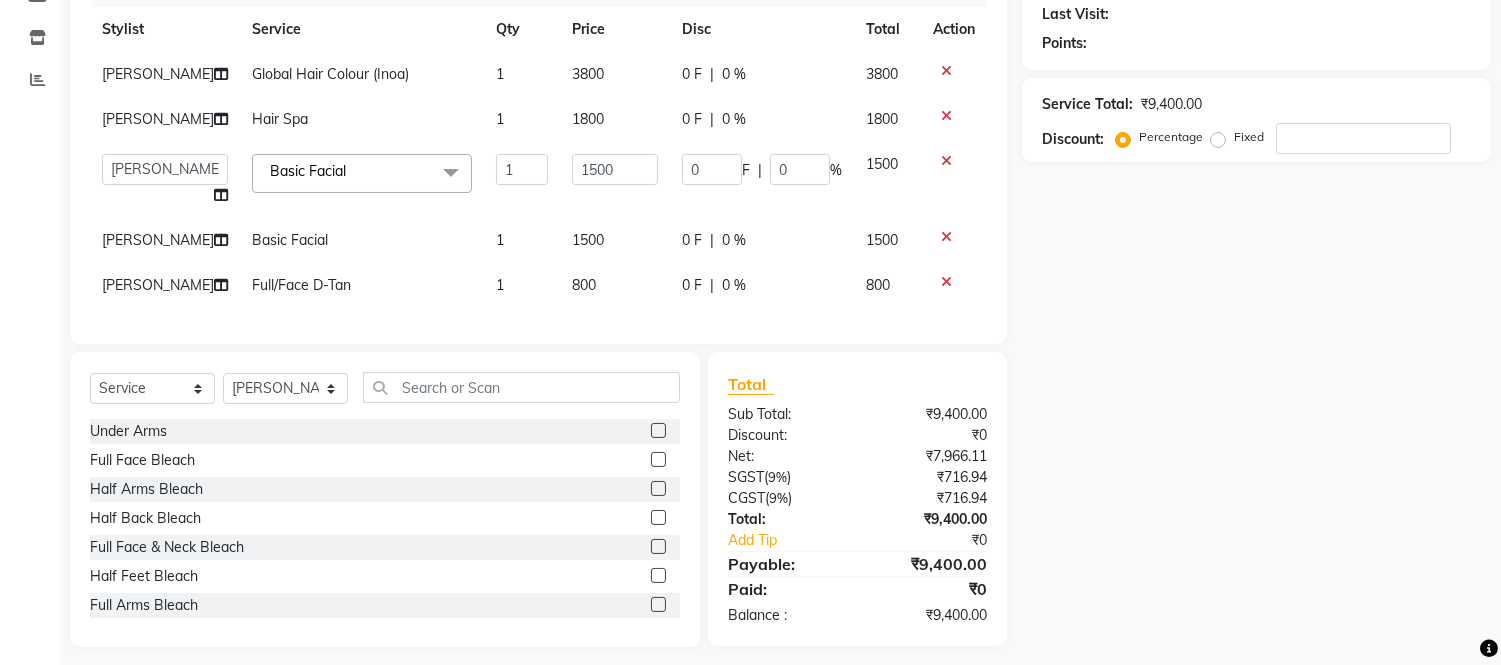 scroll, scrollTop: 390, scrollLeft: 0, axis: vertical 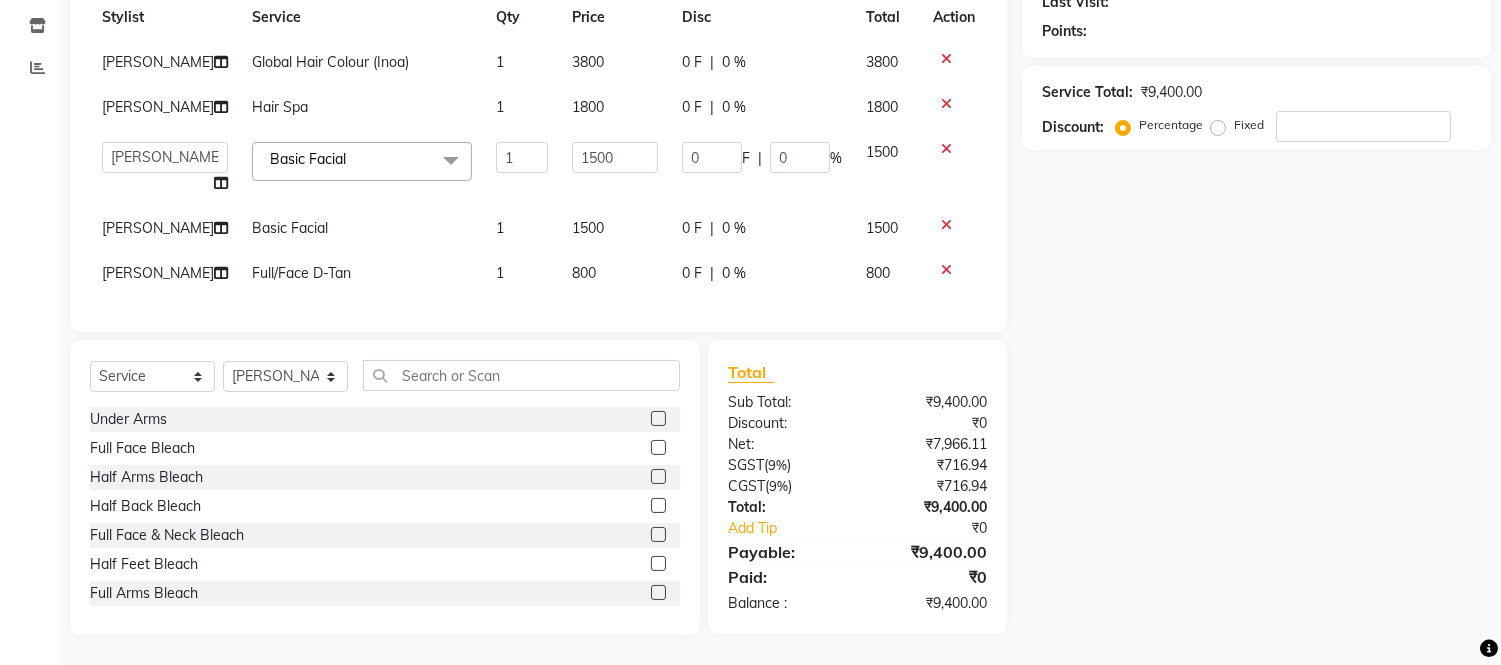 click on "Fixed" 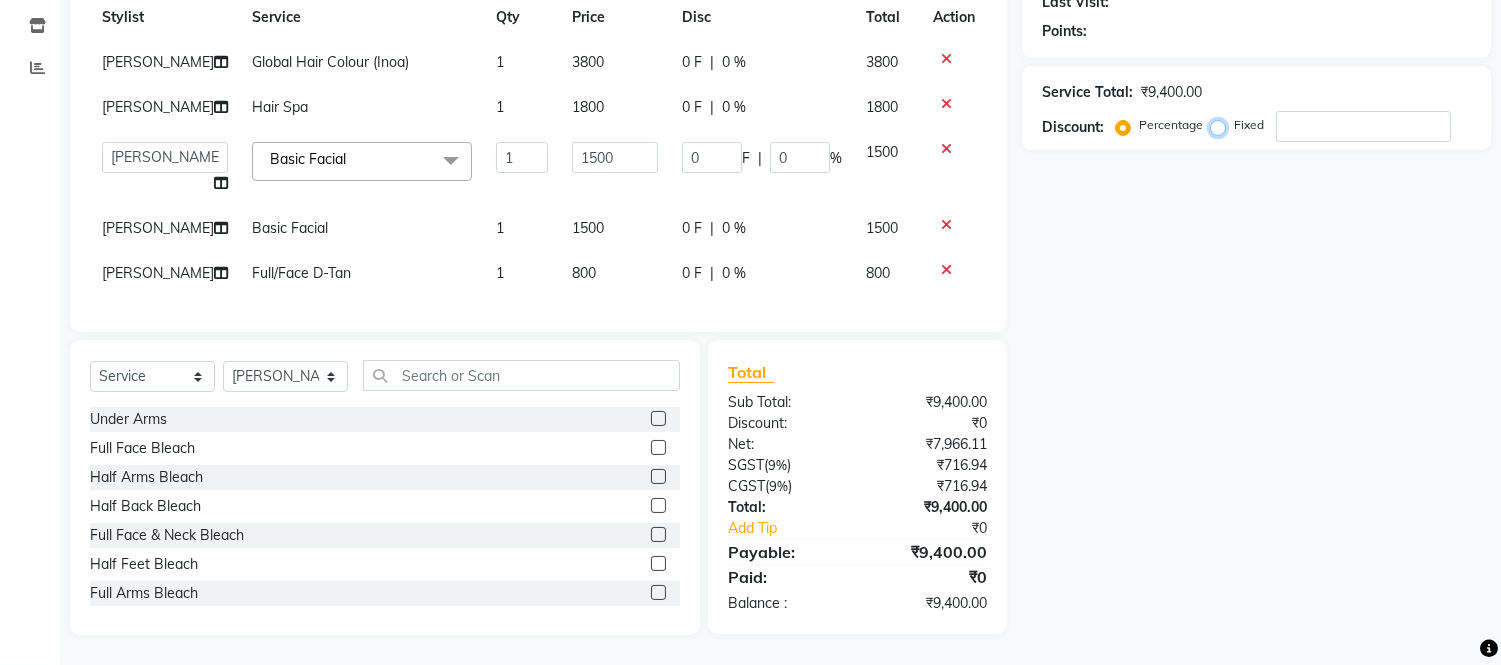 click on "Fixed" at bounding box center (1222, 125) 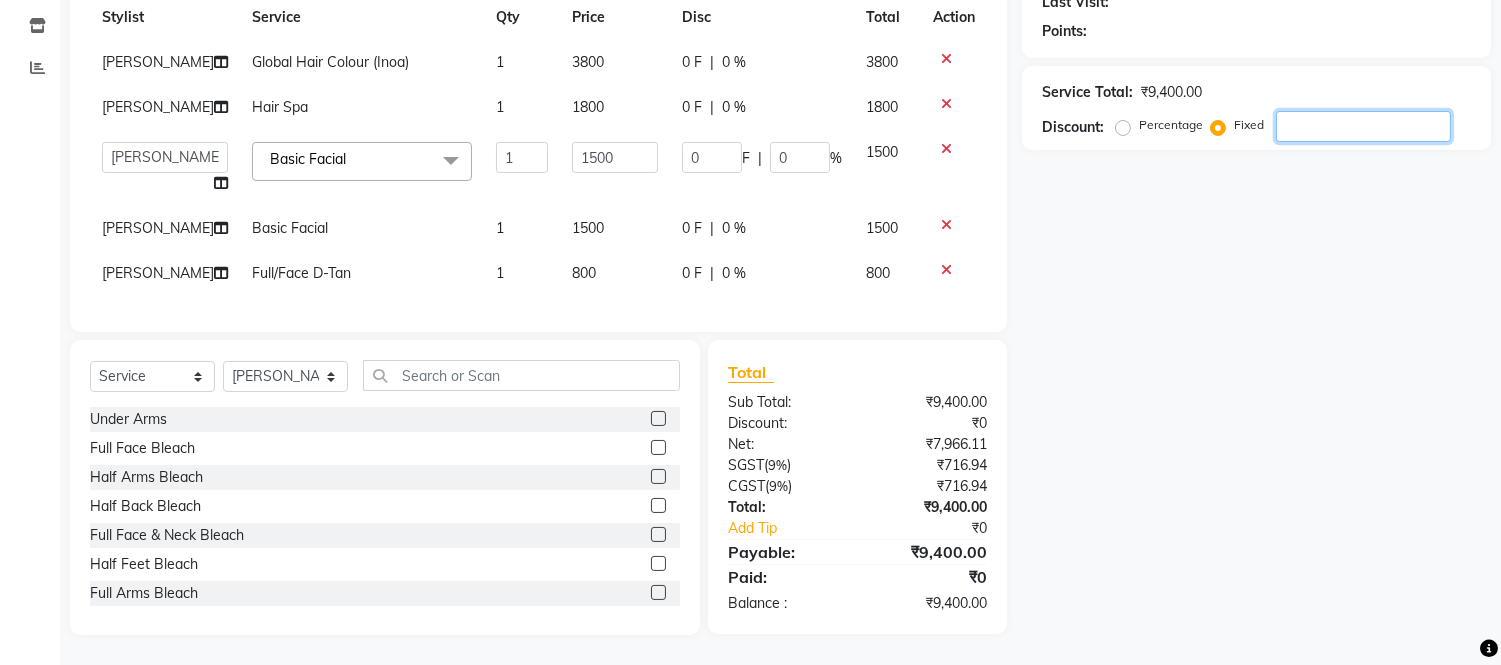 click 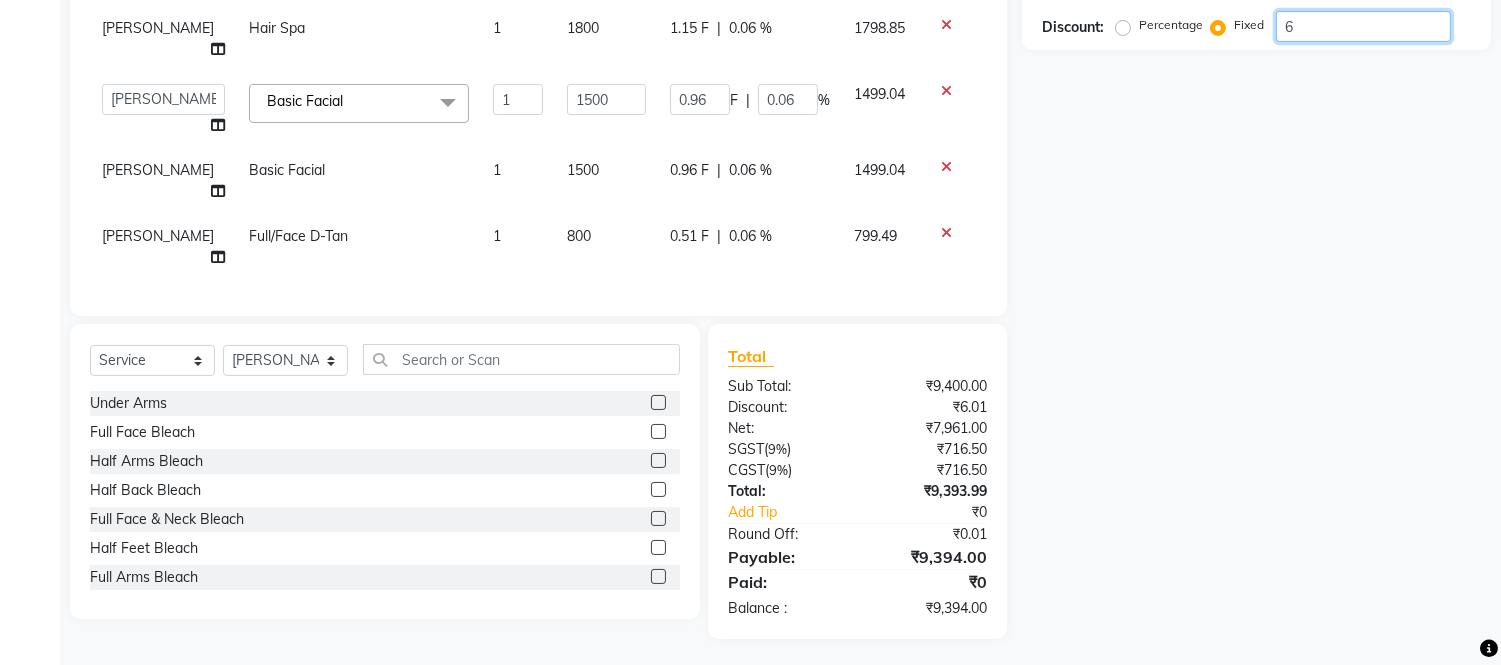 type on "60" 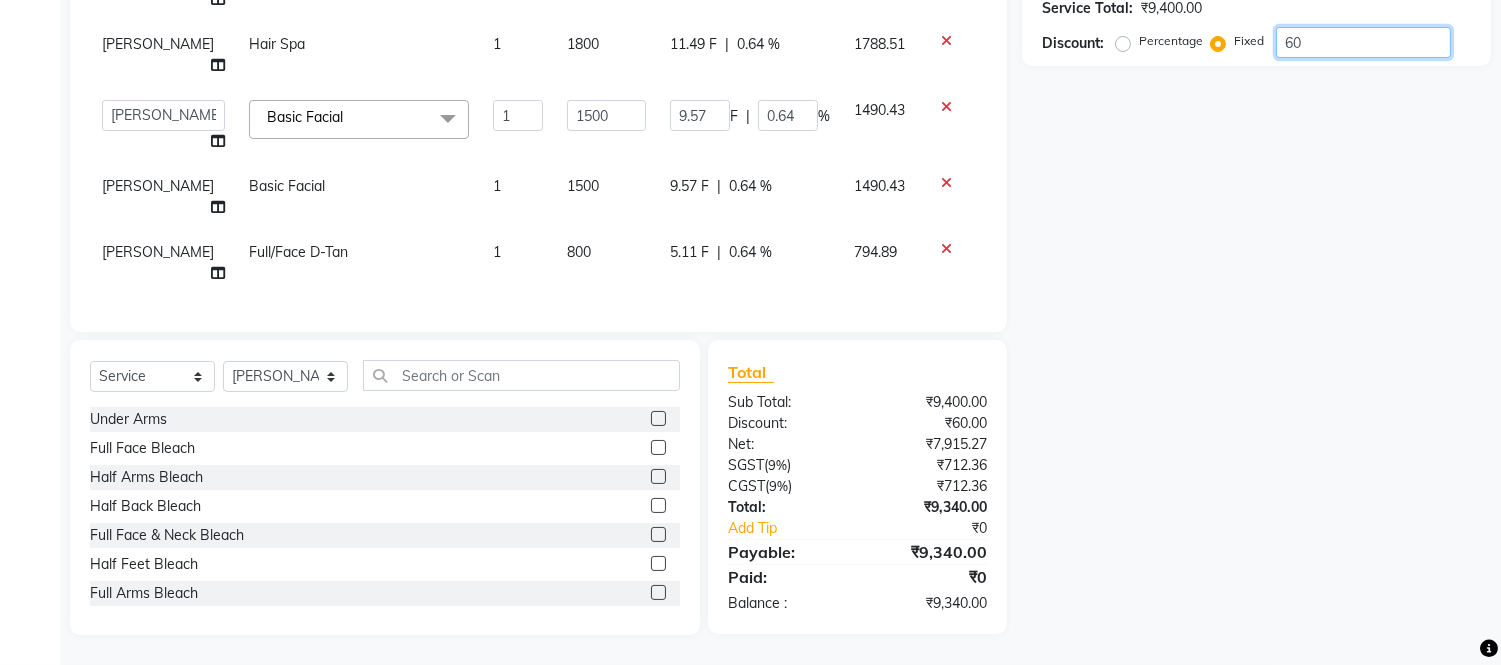 type on "600" 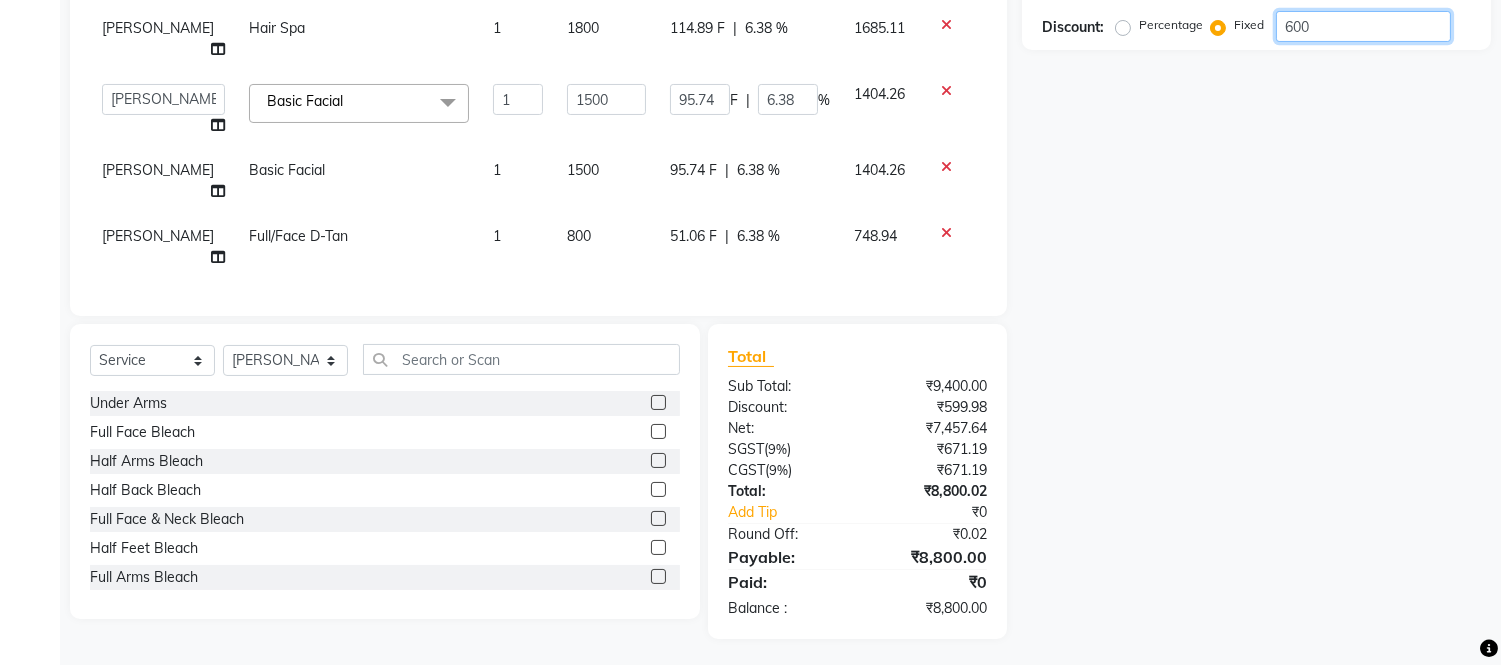 type on "60" 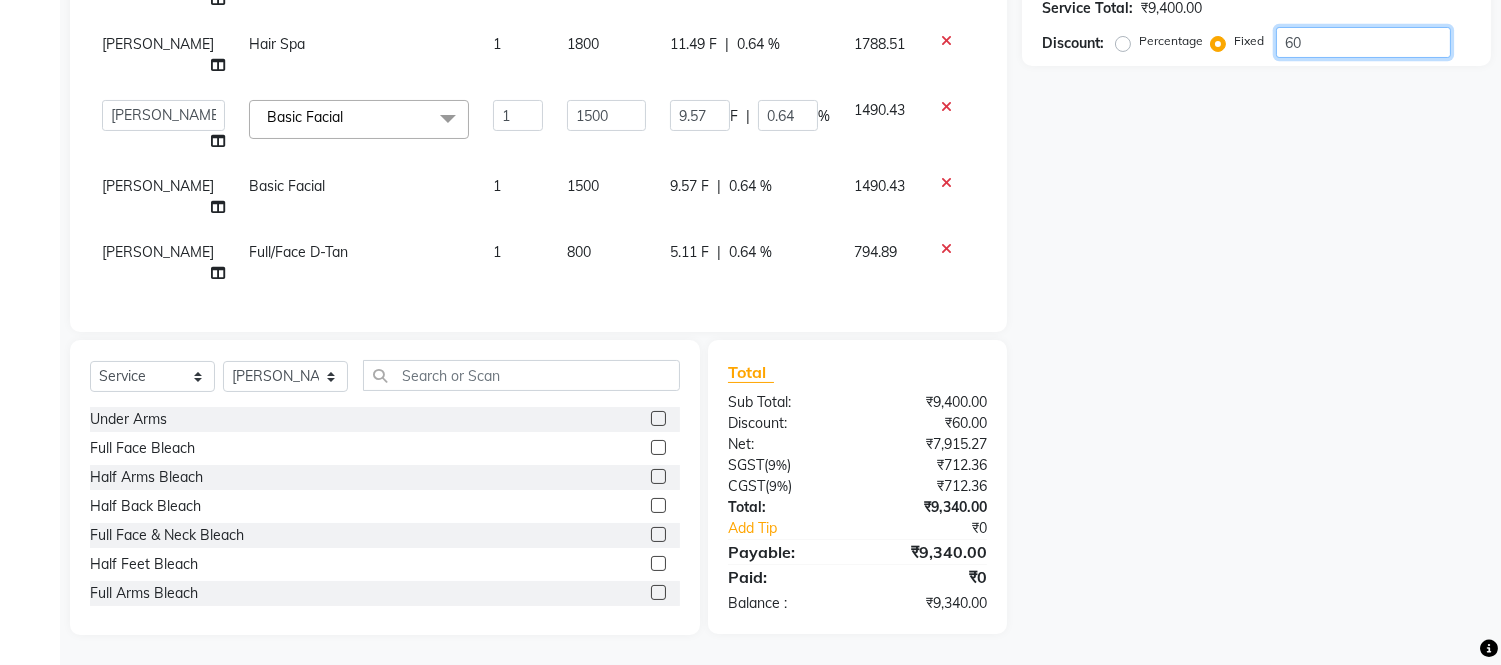type on "6" 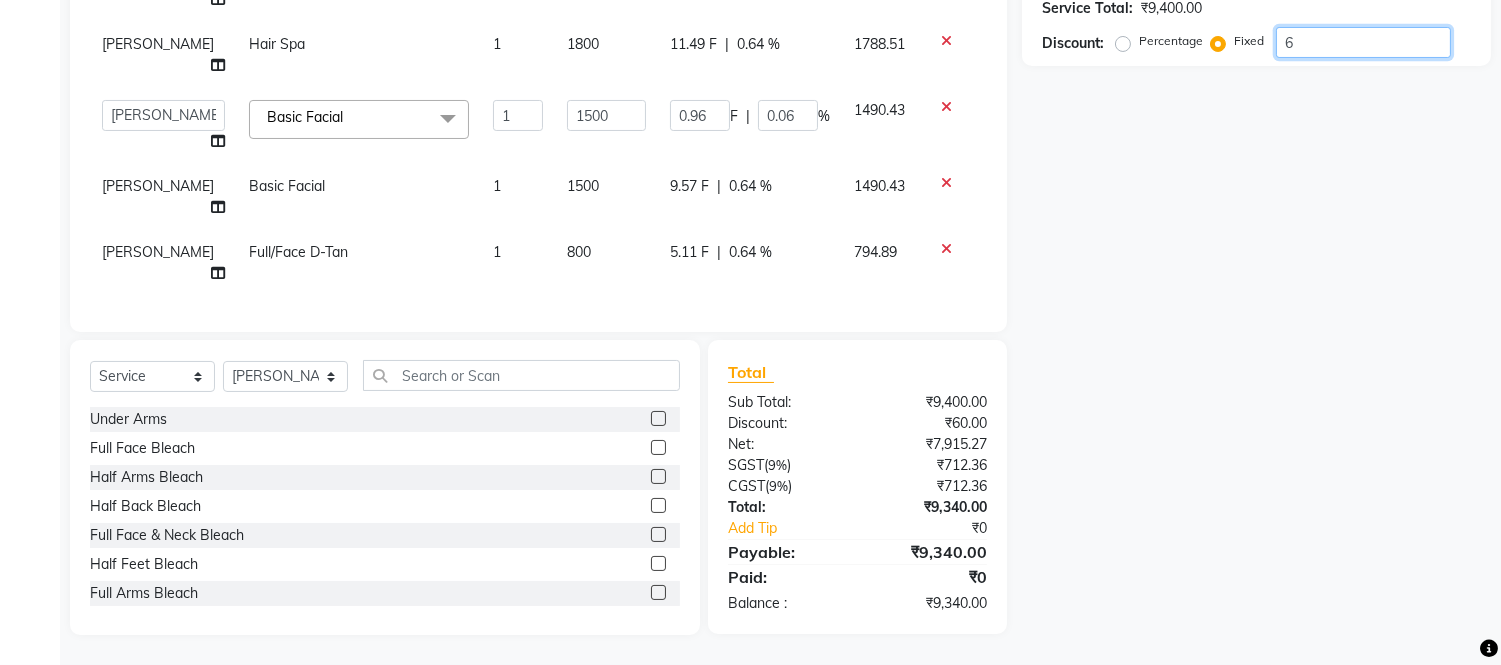 type 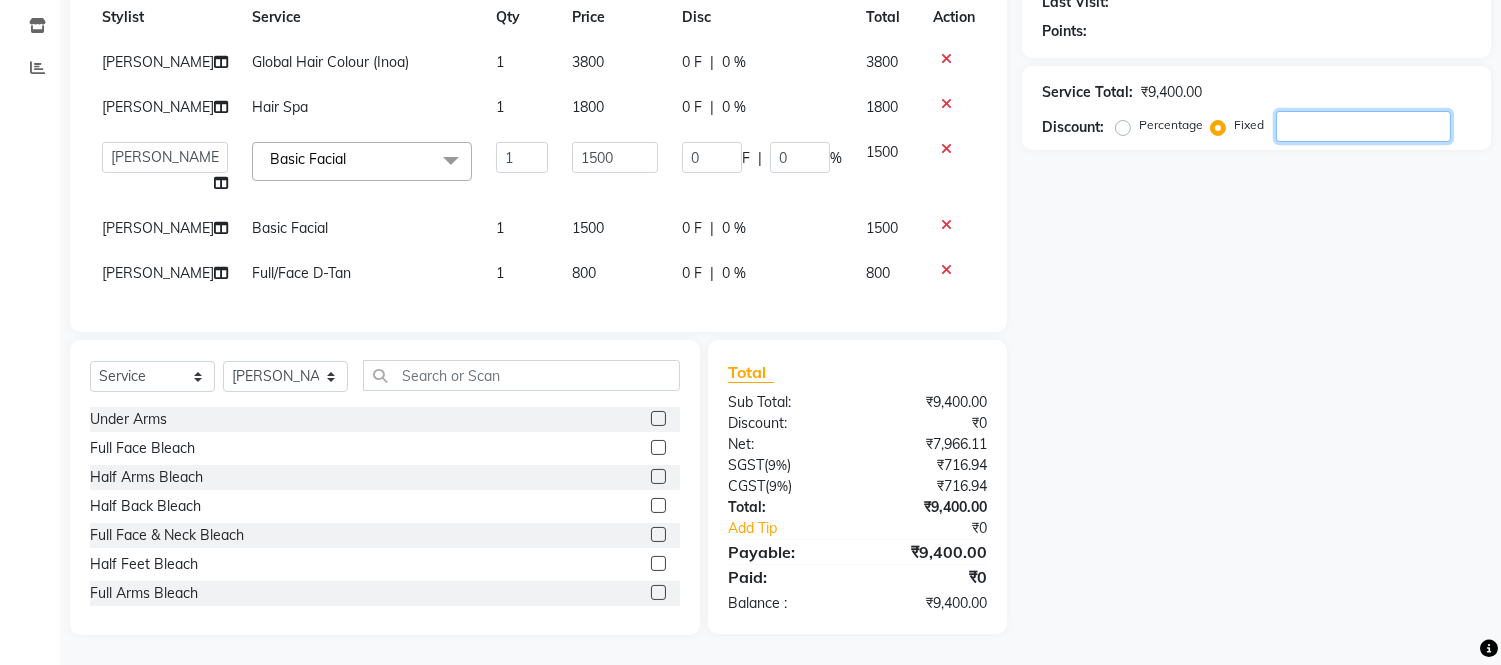 type on "6" 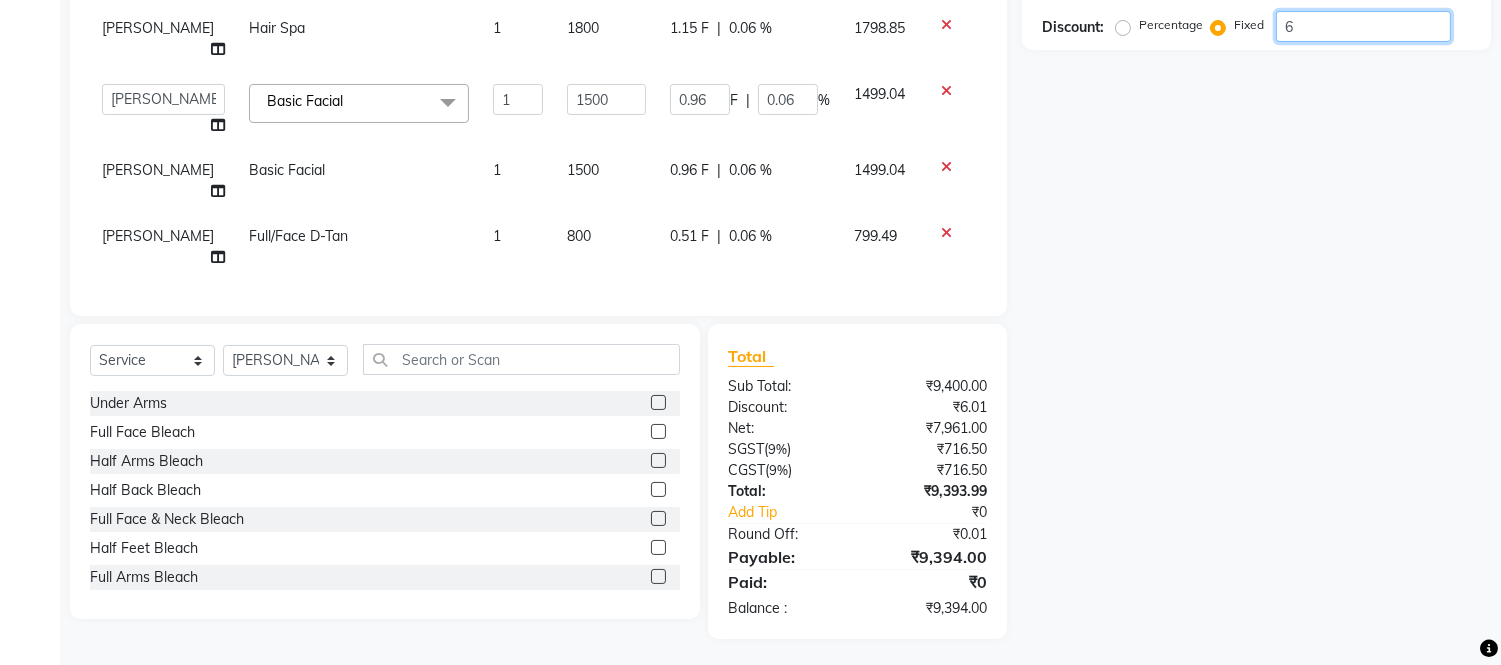 type 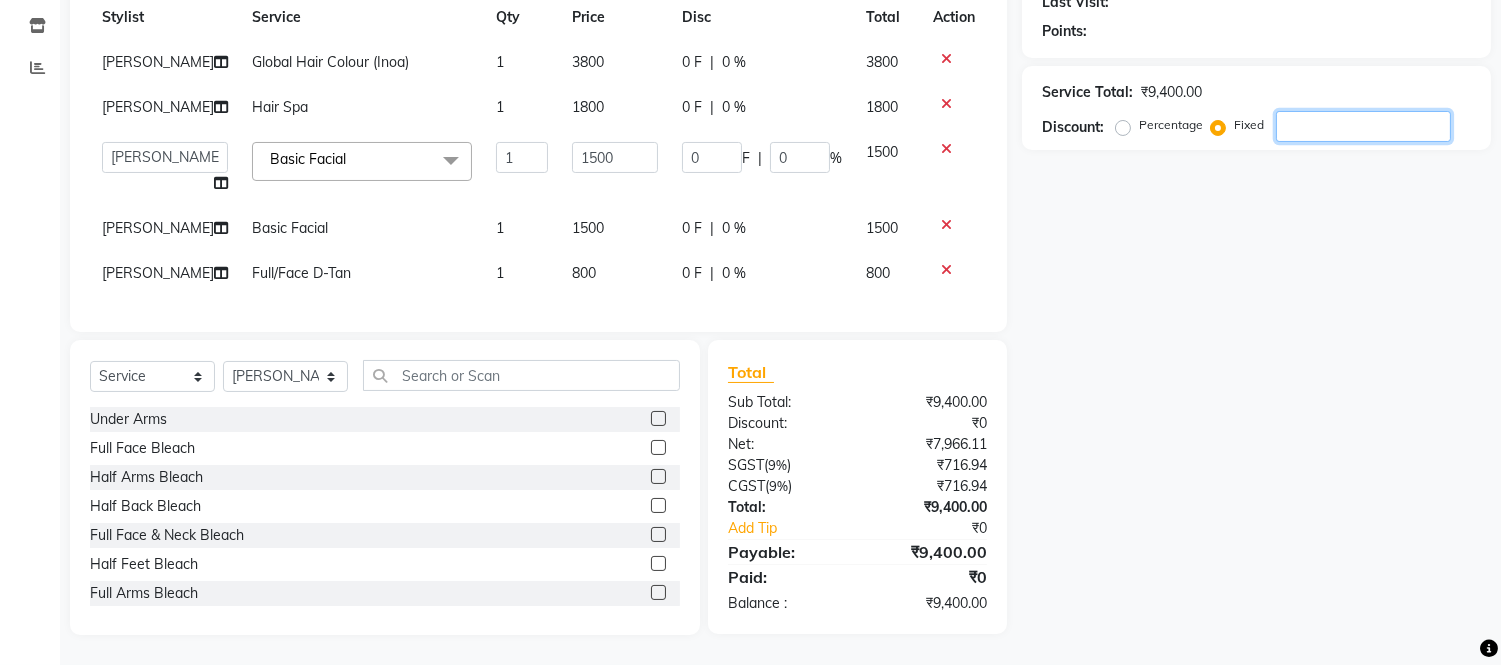 type on "9" 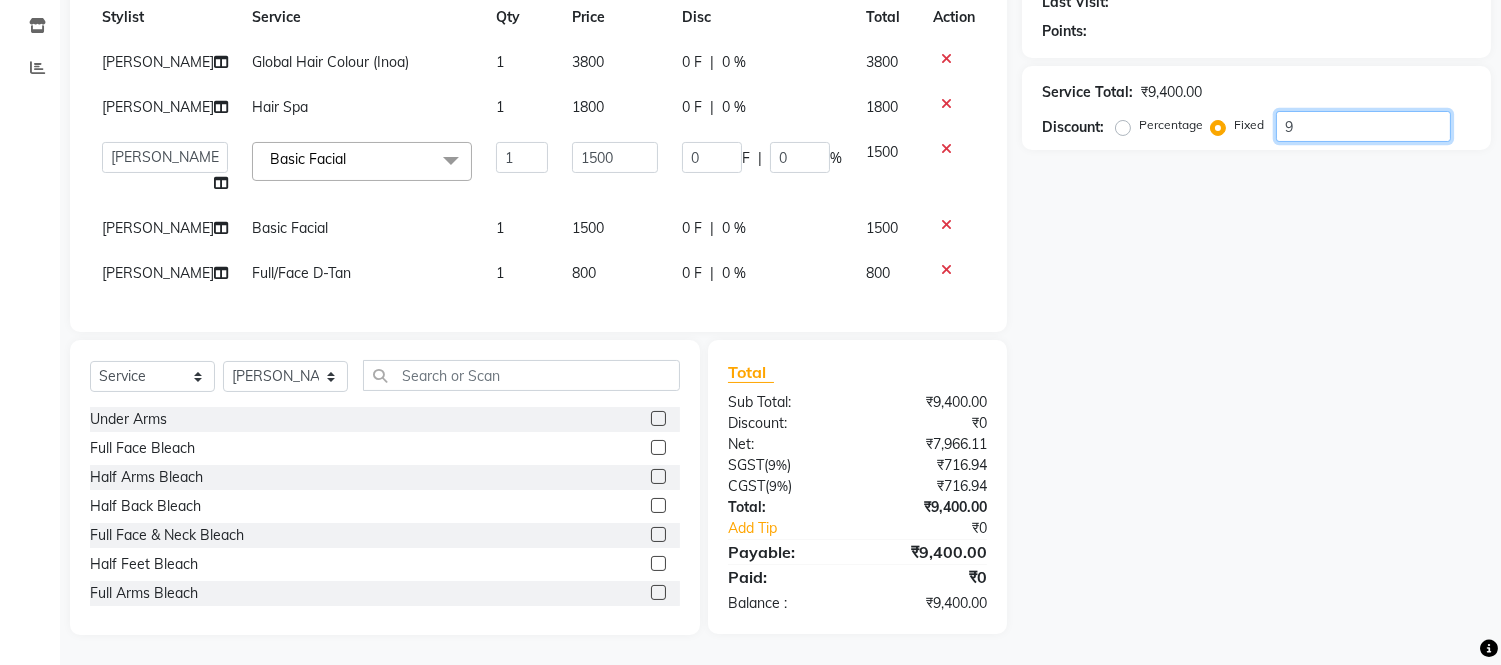 type on "1.44" 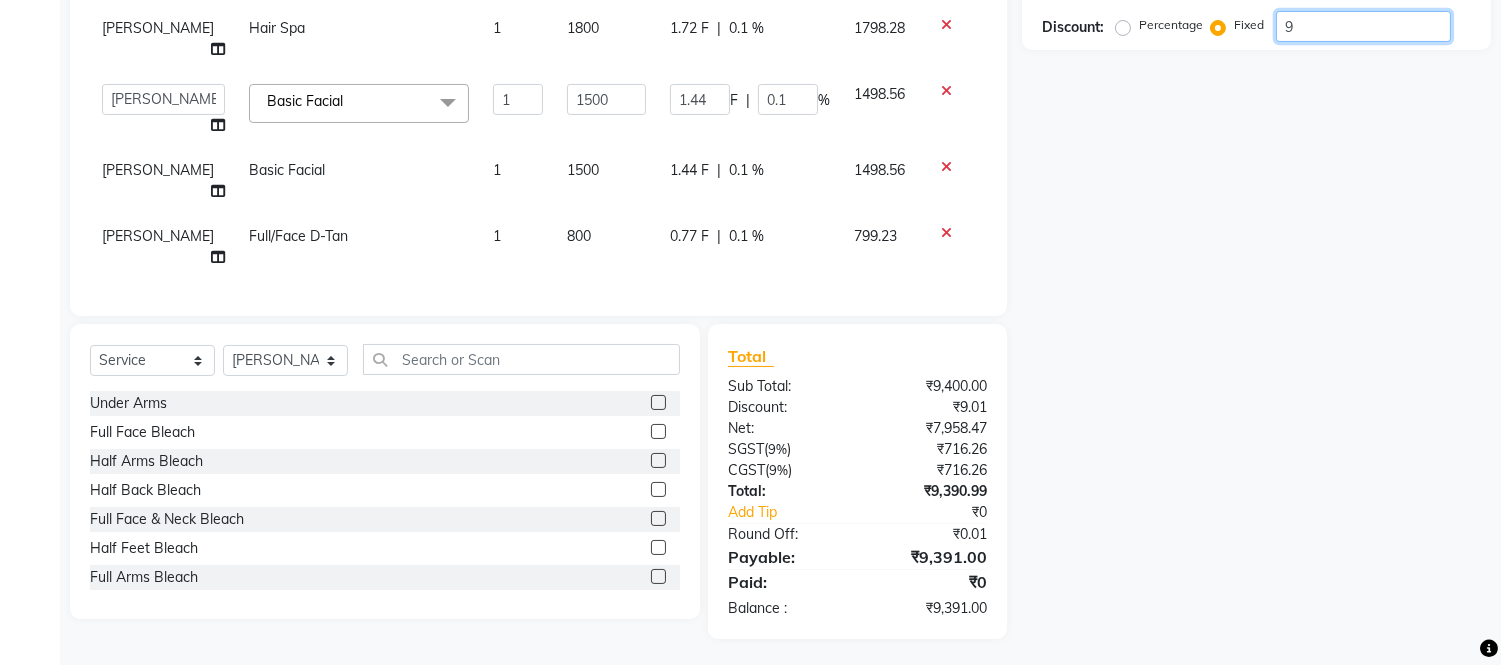 type on "90" 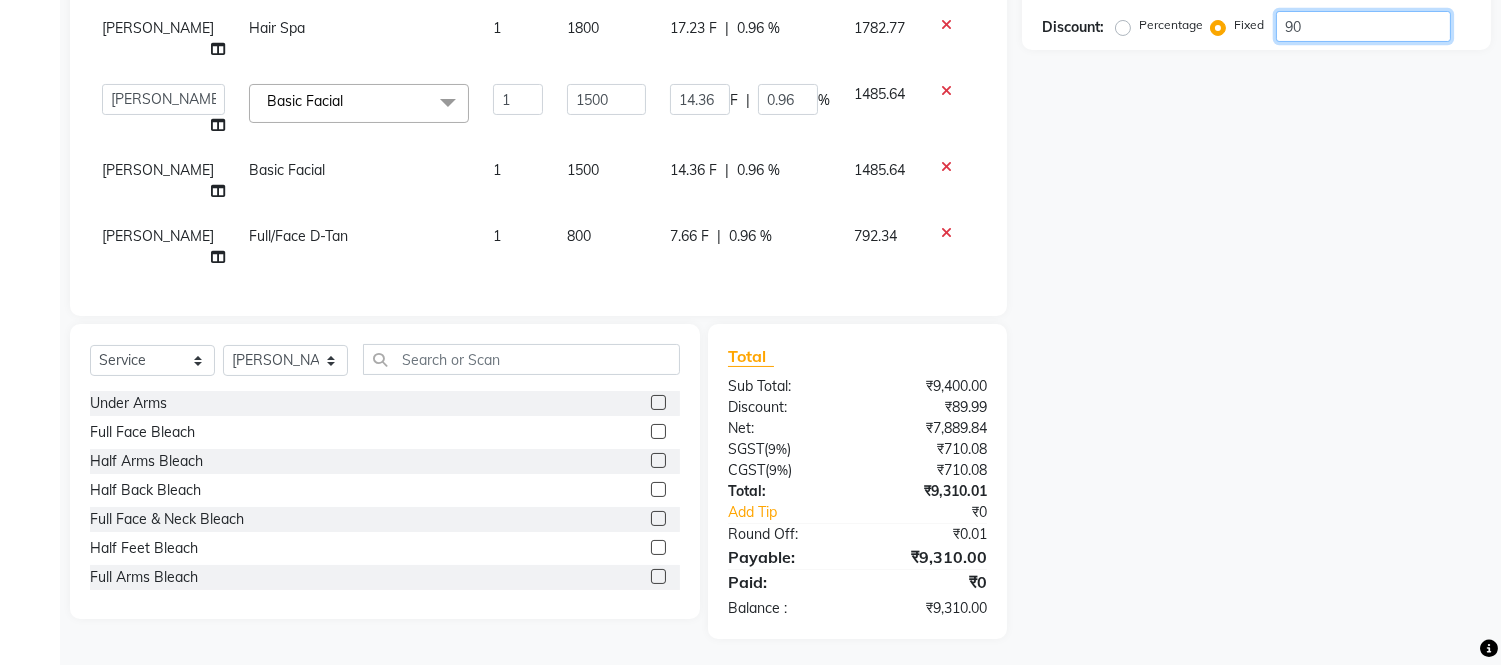 type on "900" 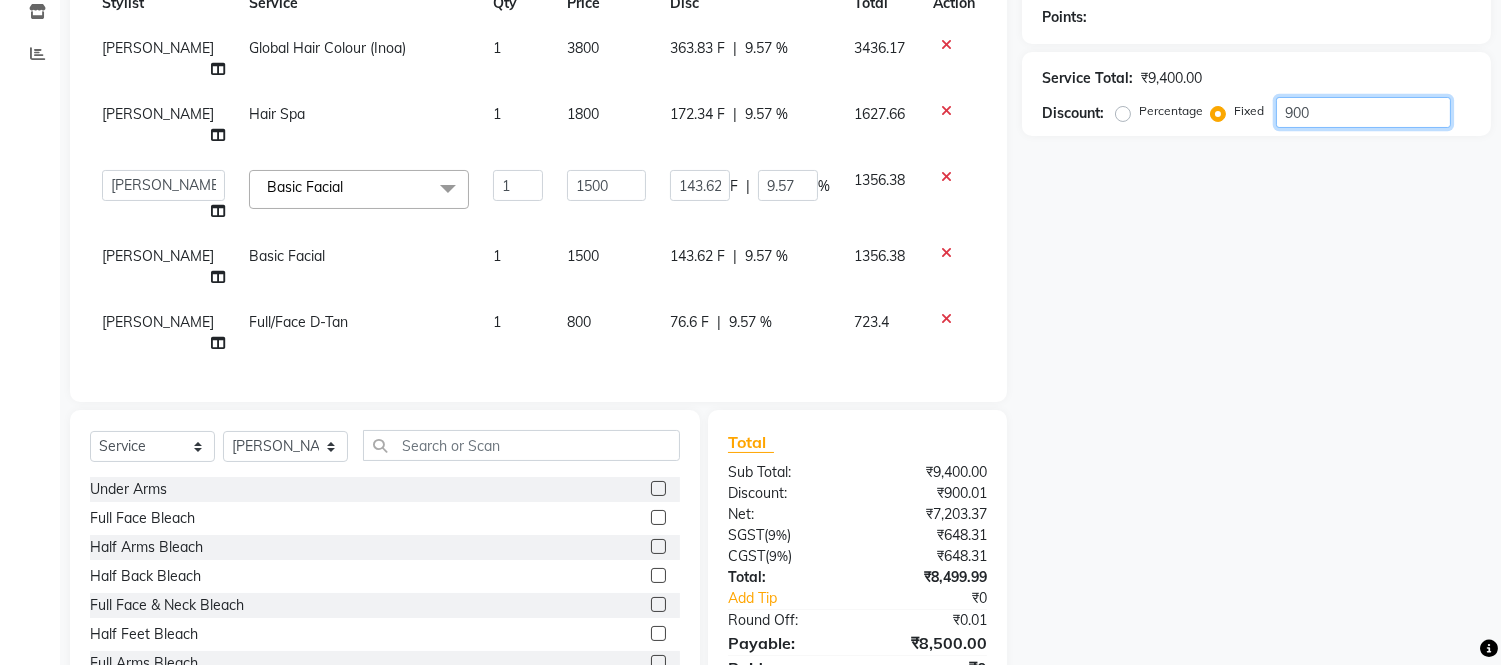 scroll, scrollTop: 298, scrollLeft: 0, axis: vertical 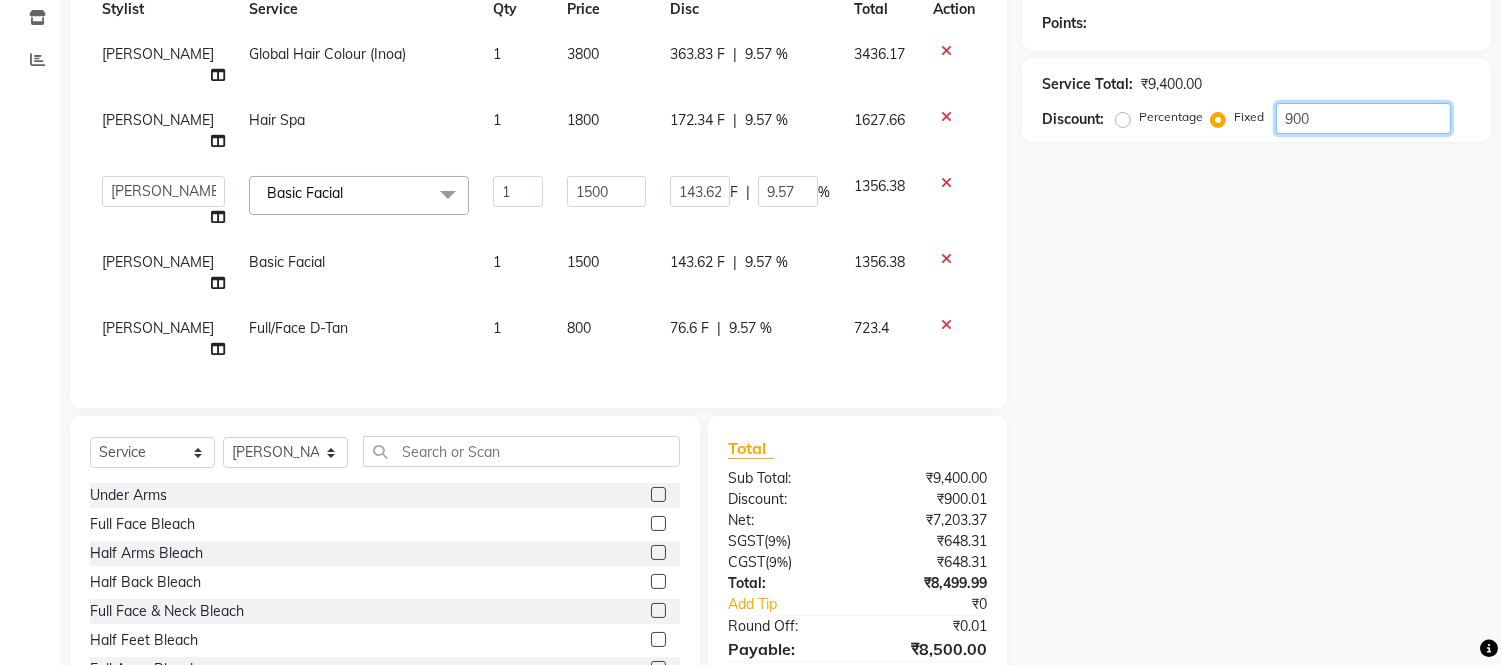click on "900" 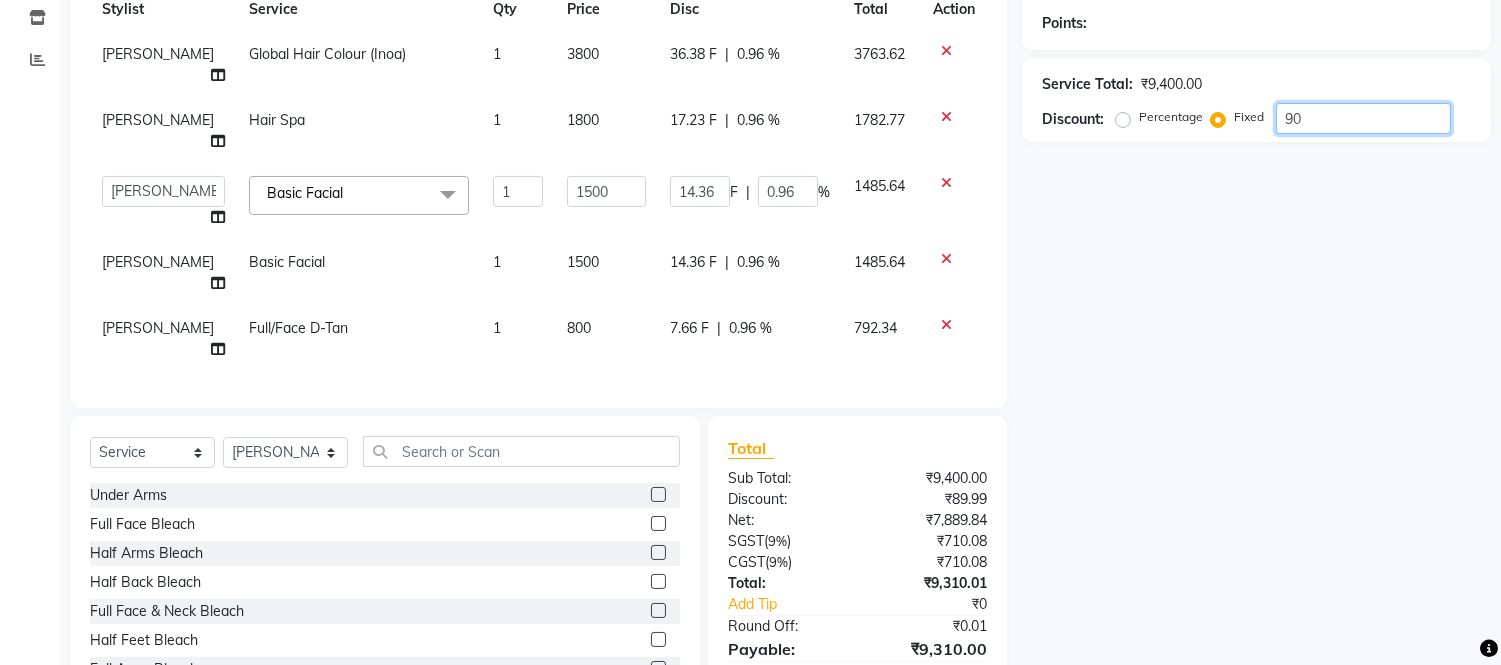 type on "9" 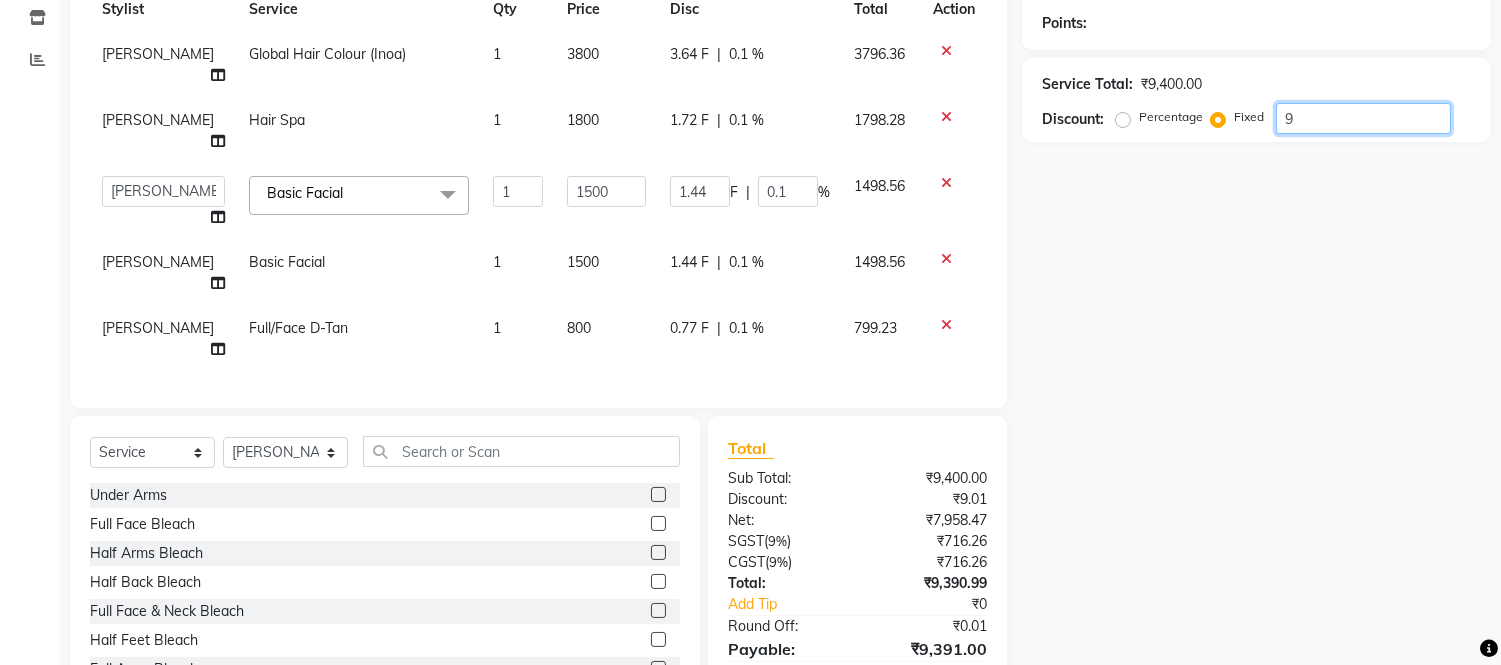 type 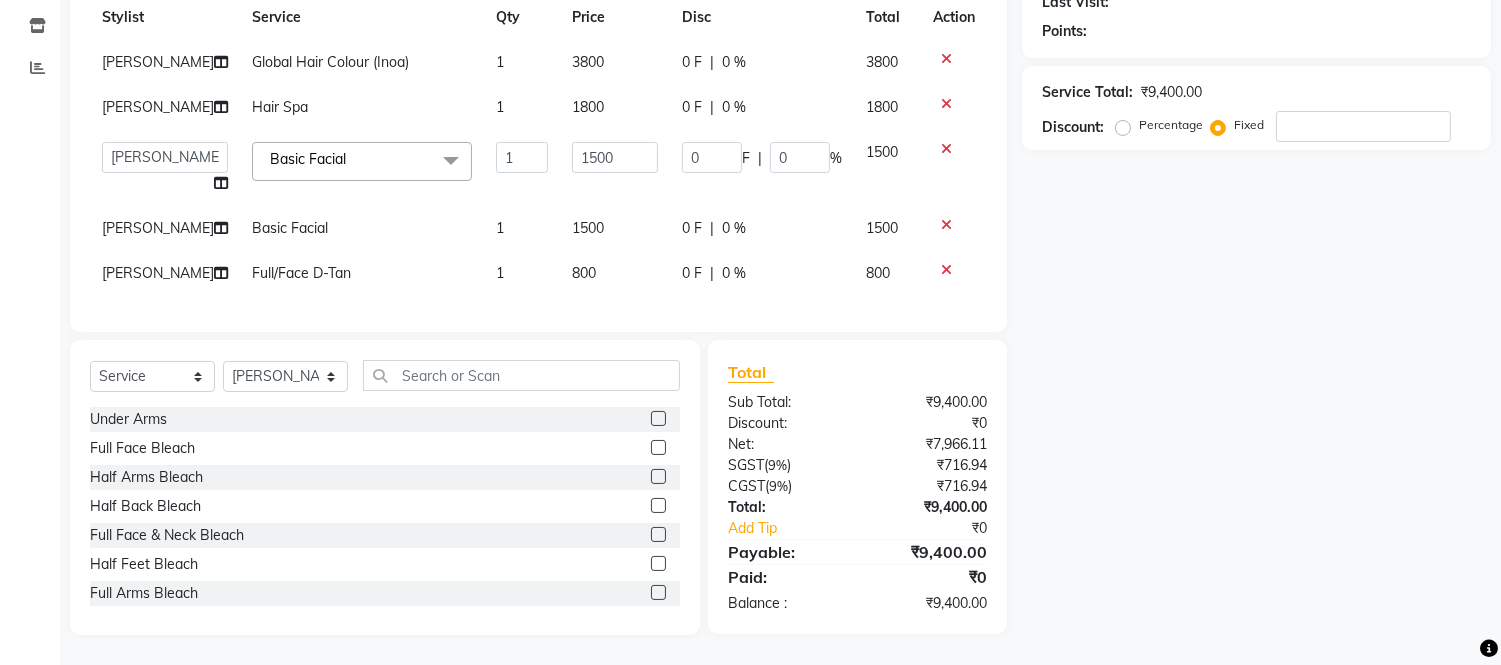 click on "800" 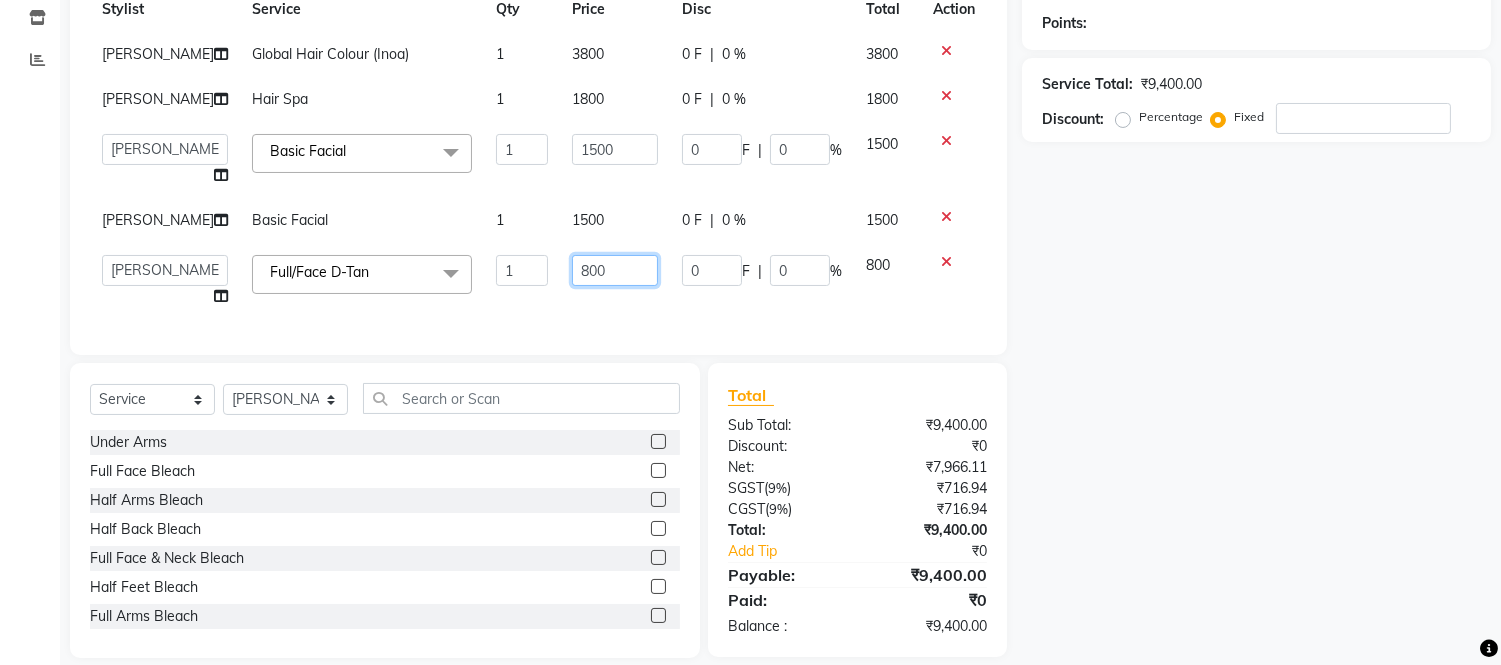click on "800" 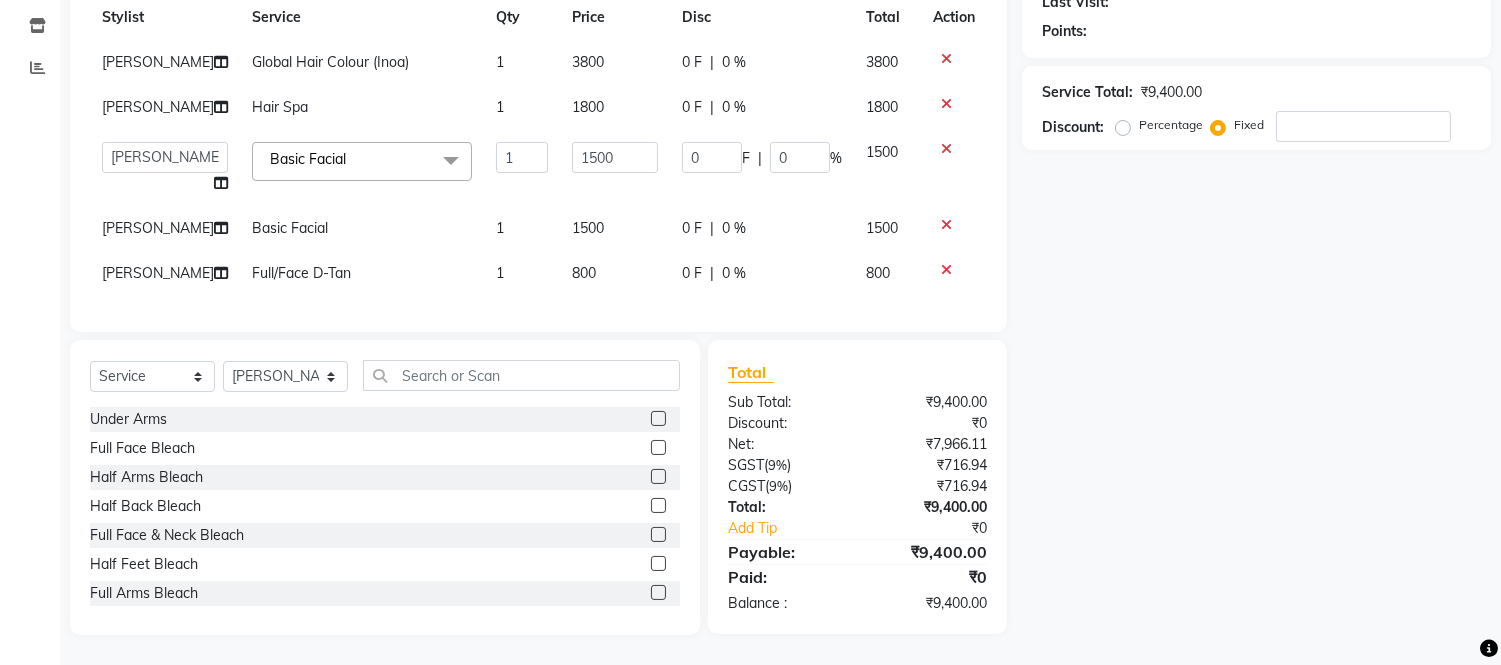 click on "1800" 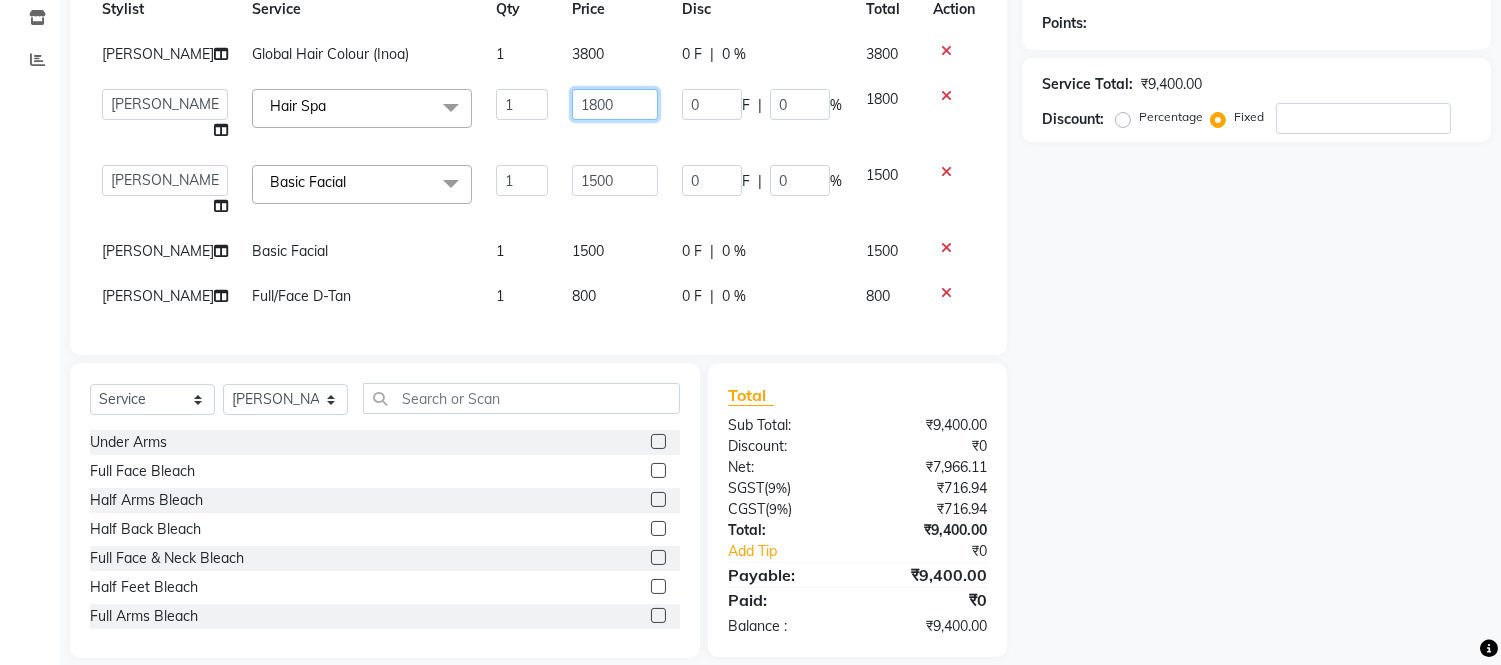click on "1800" 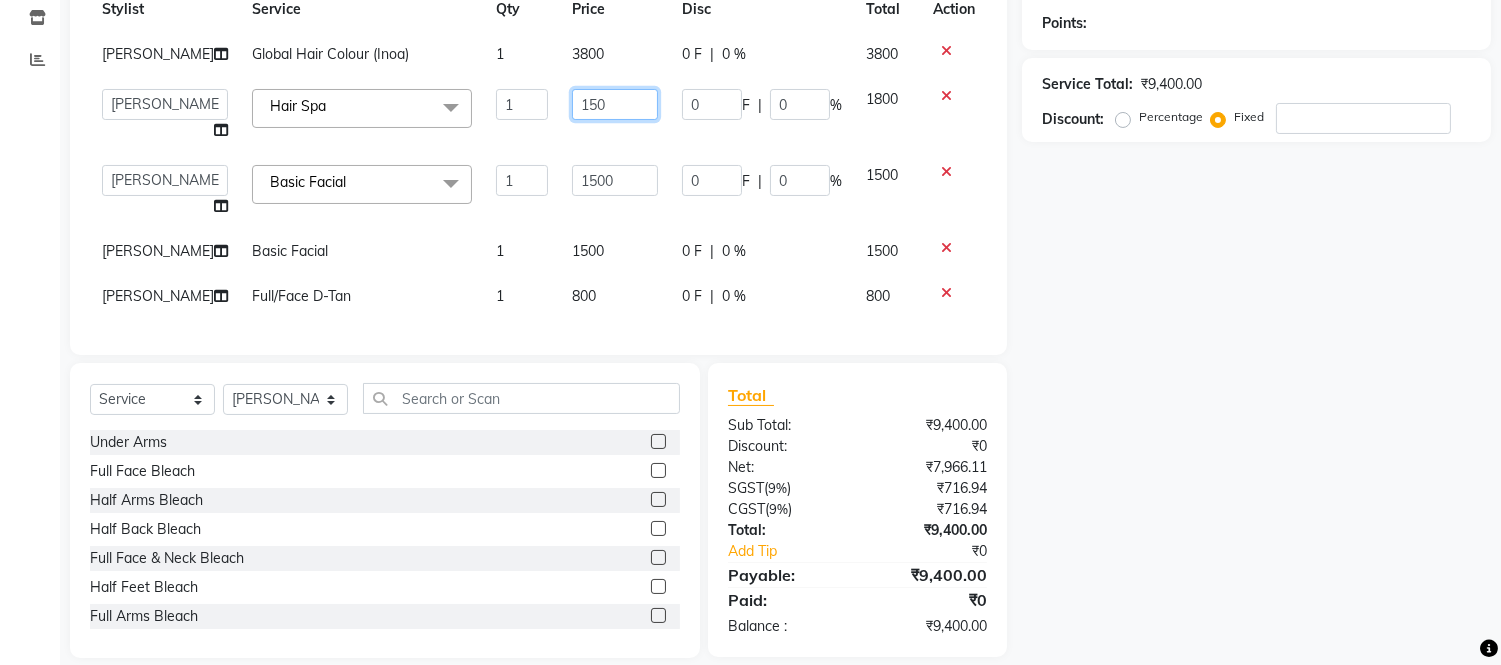 type on "1500" 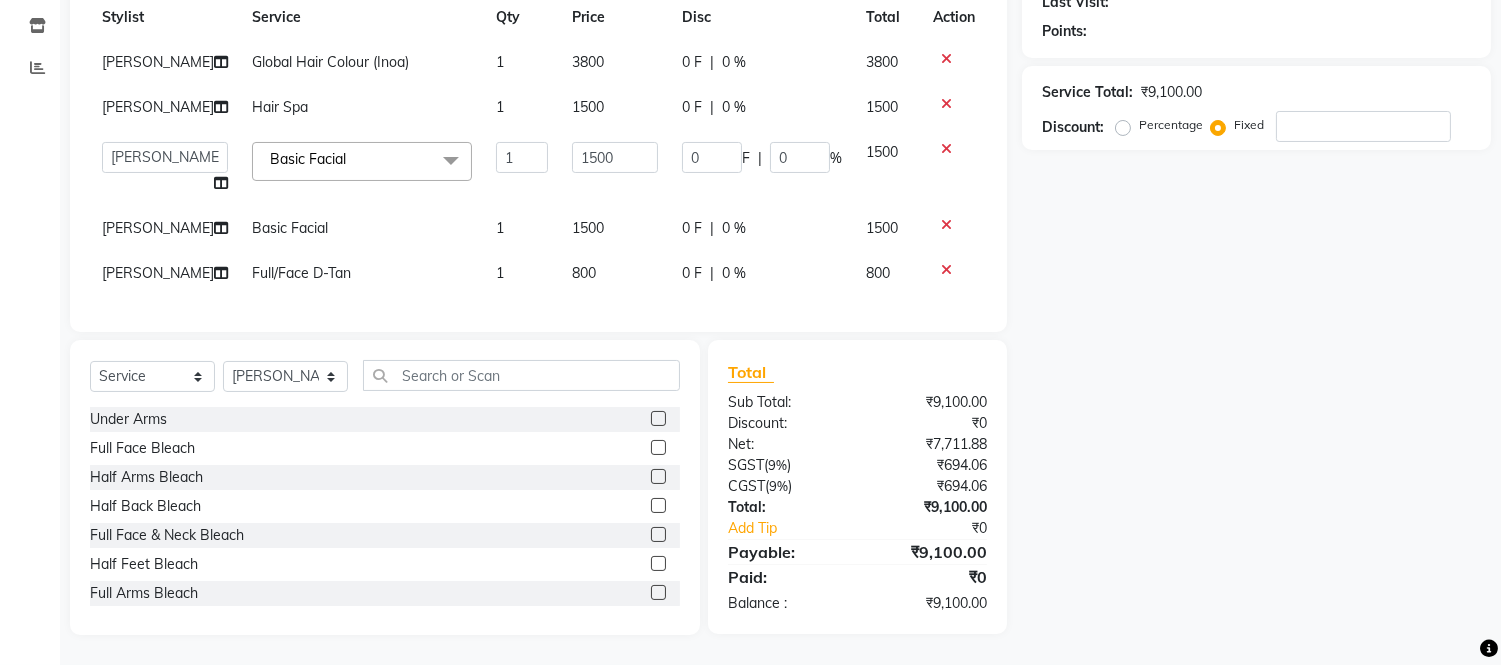 drag, startPoint x: 1340, startPoint y: 258, endPoint x: 1328, endPoint y: 188, distance: 71.021126 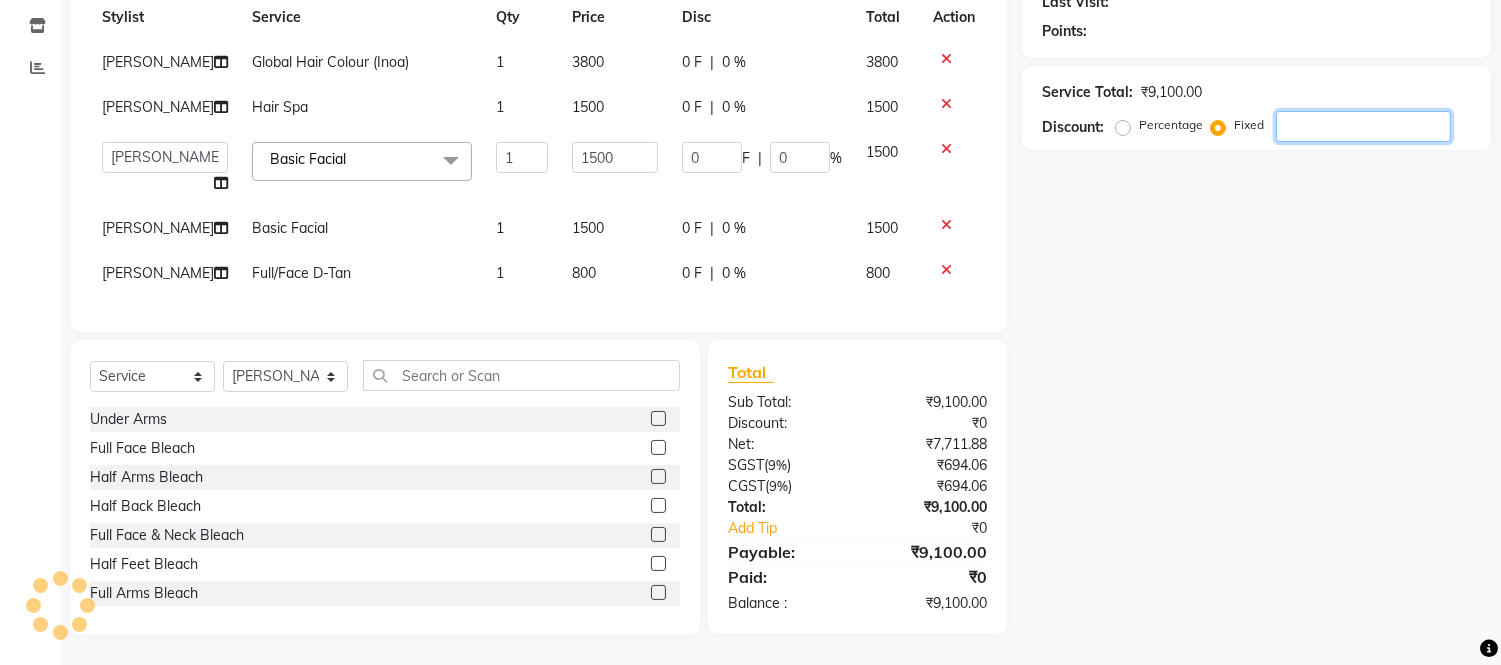 click 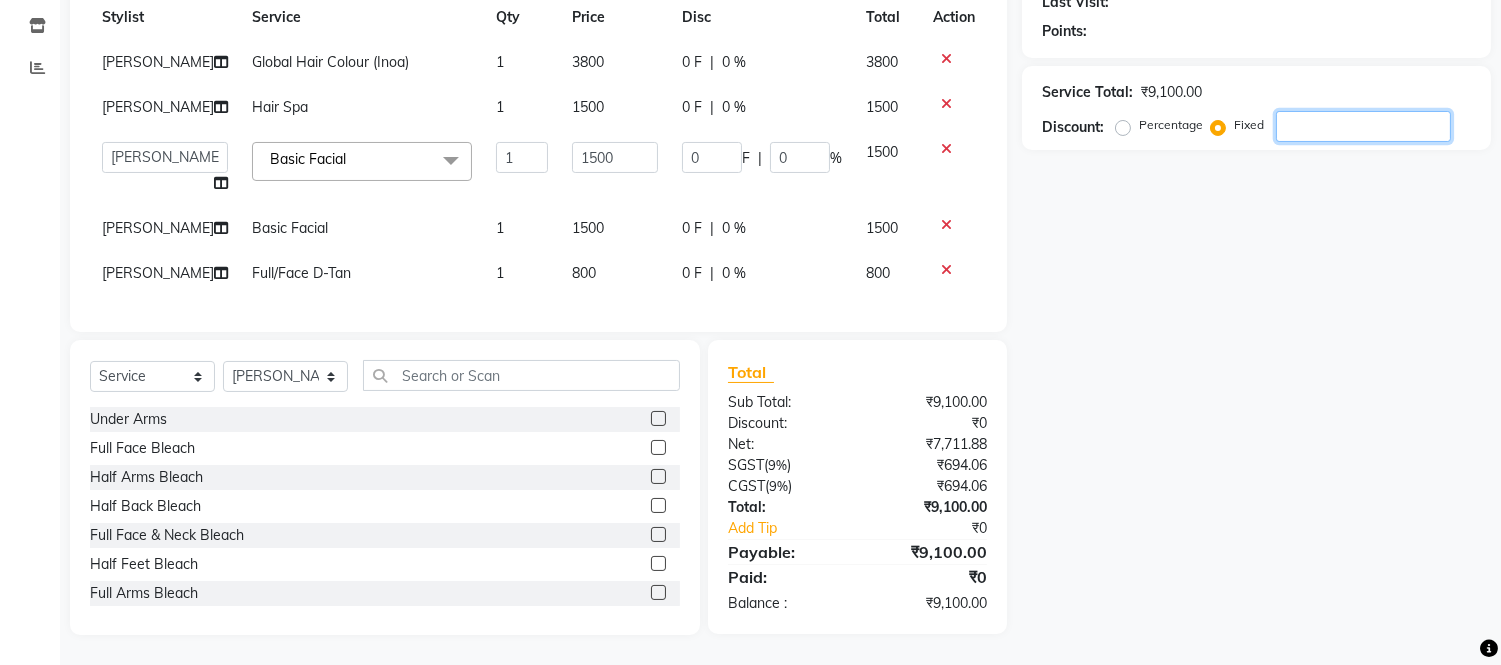type on "9" 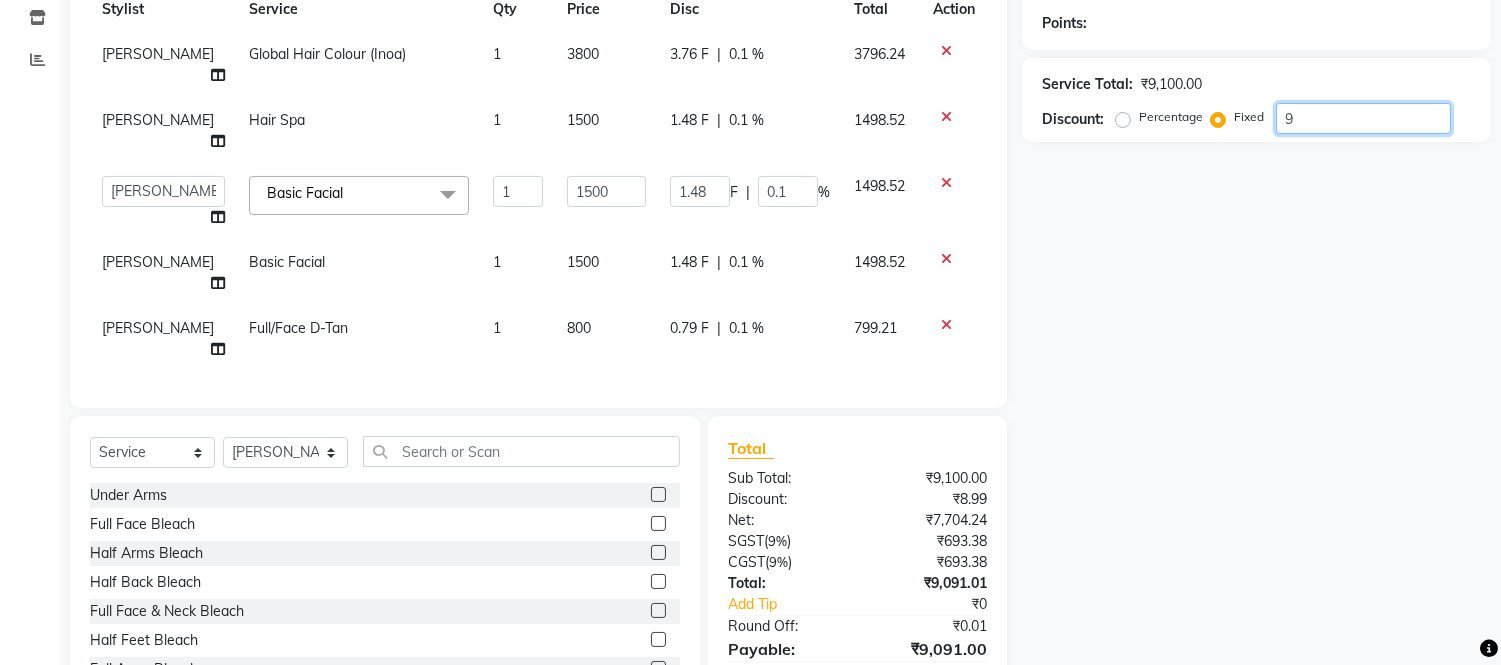 type on "90" 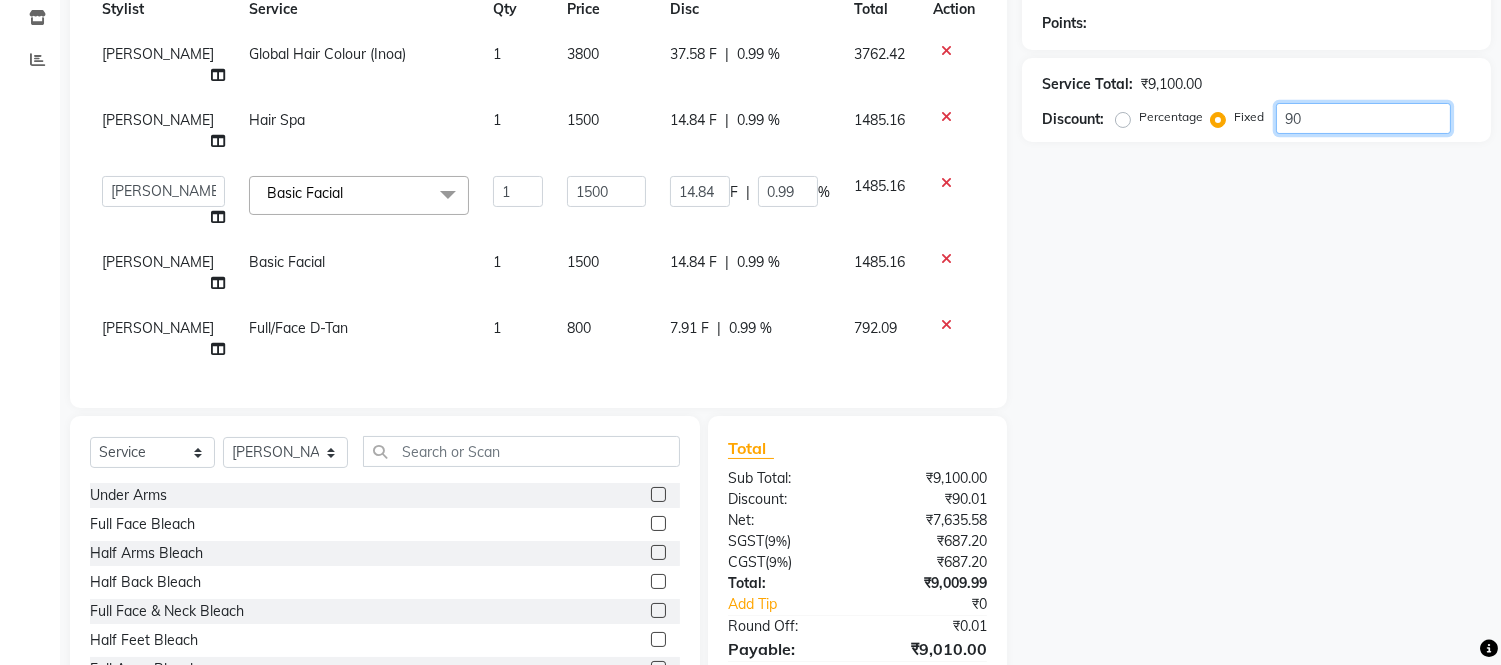 type on "900" 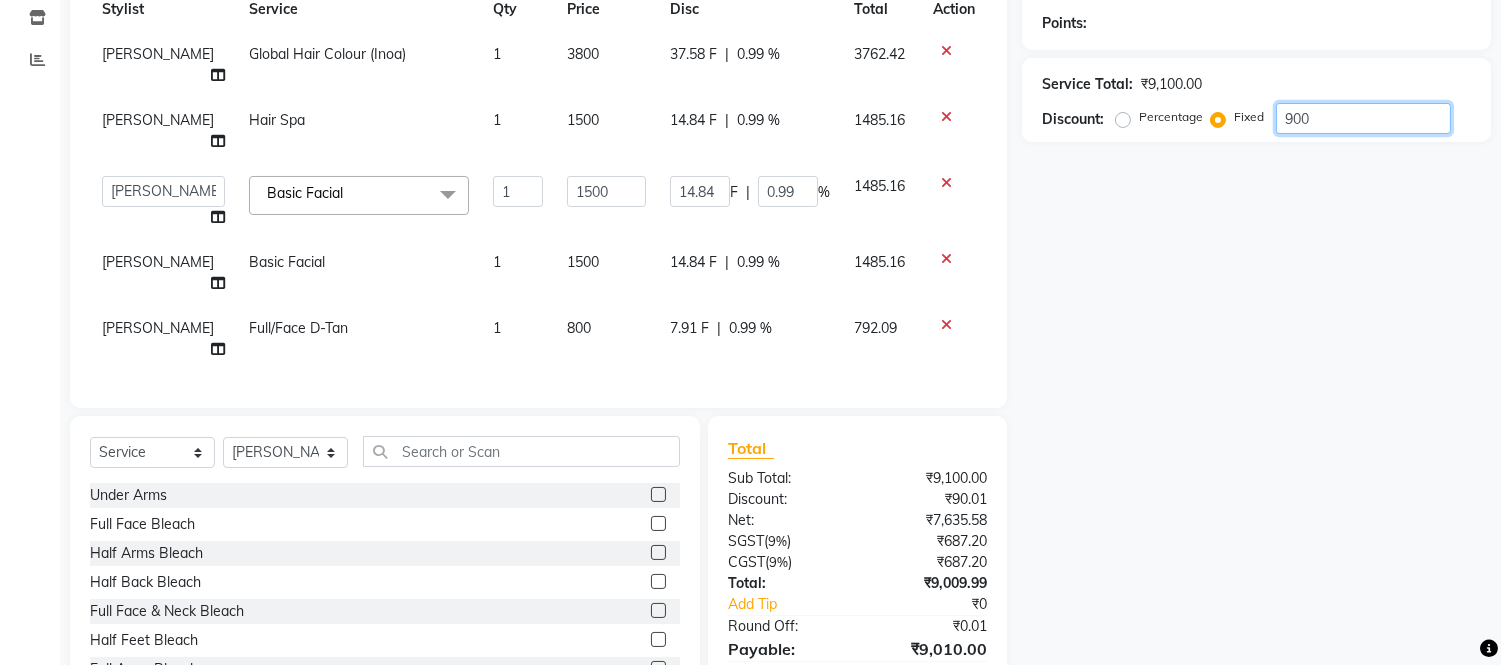 type on "148.35" 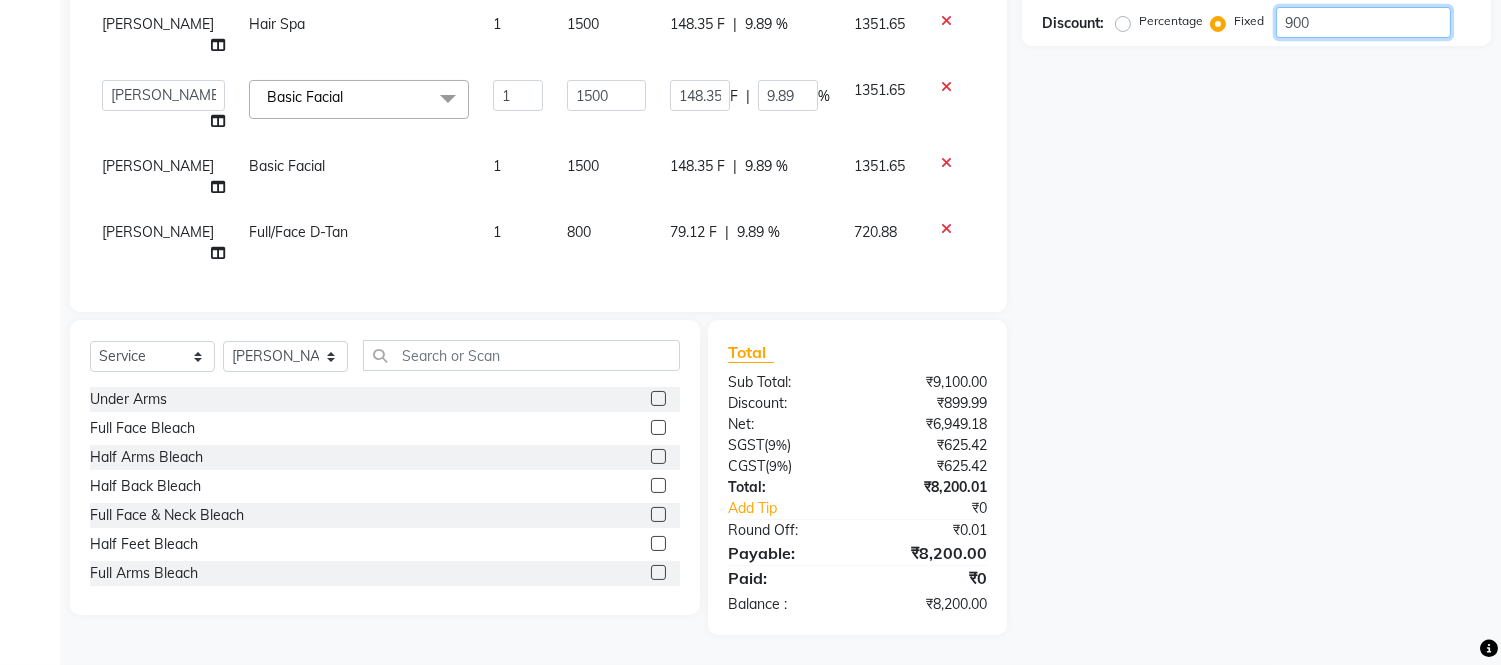 scroll, scrollTop: 298, scrollLeft: 0, axis: vertical 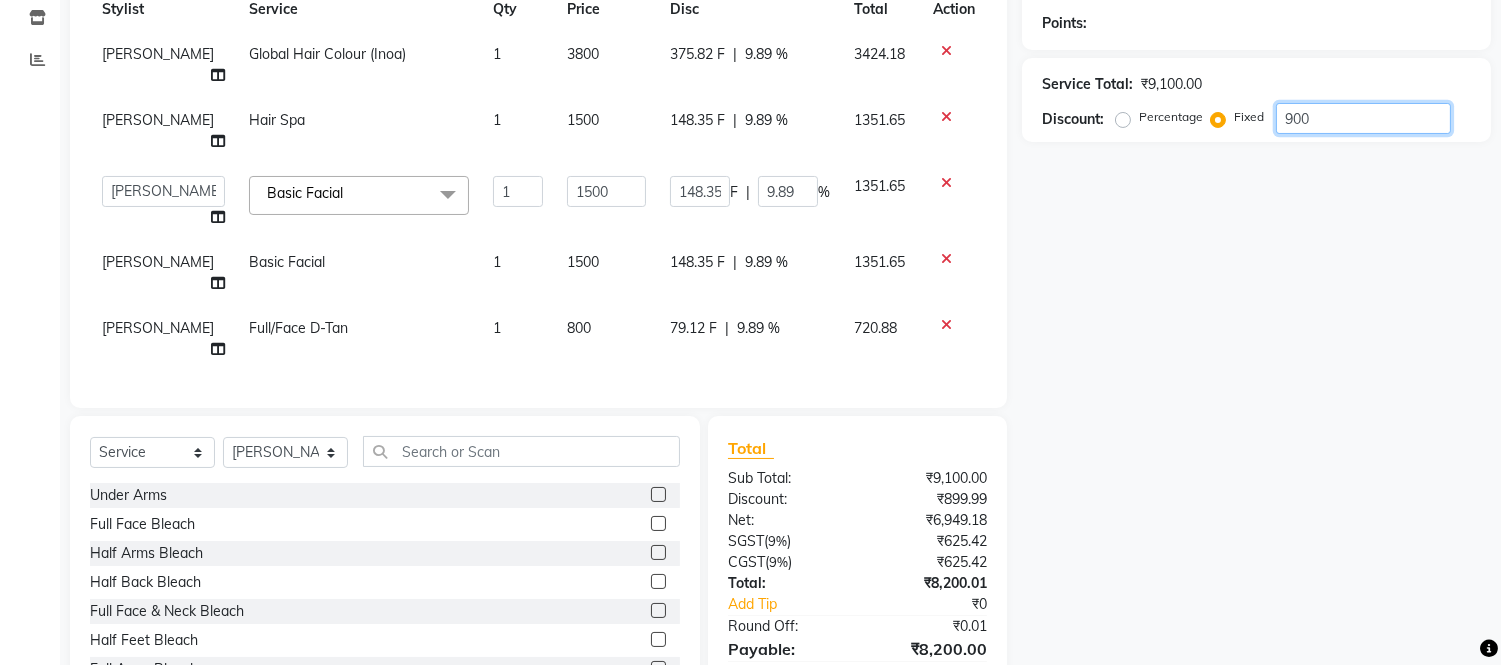 click on "900" 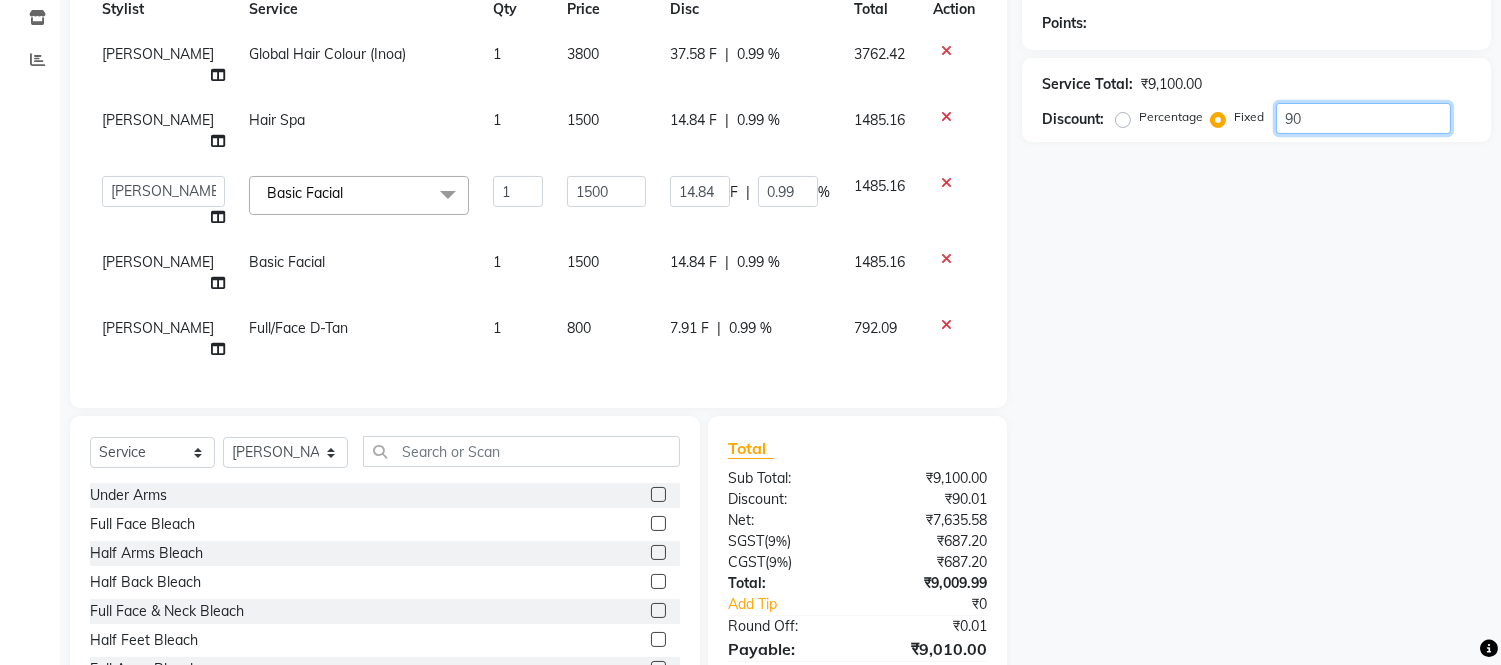 type on "9" 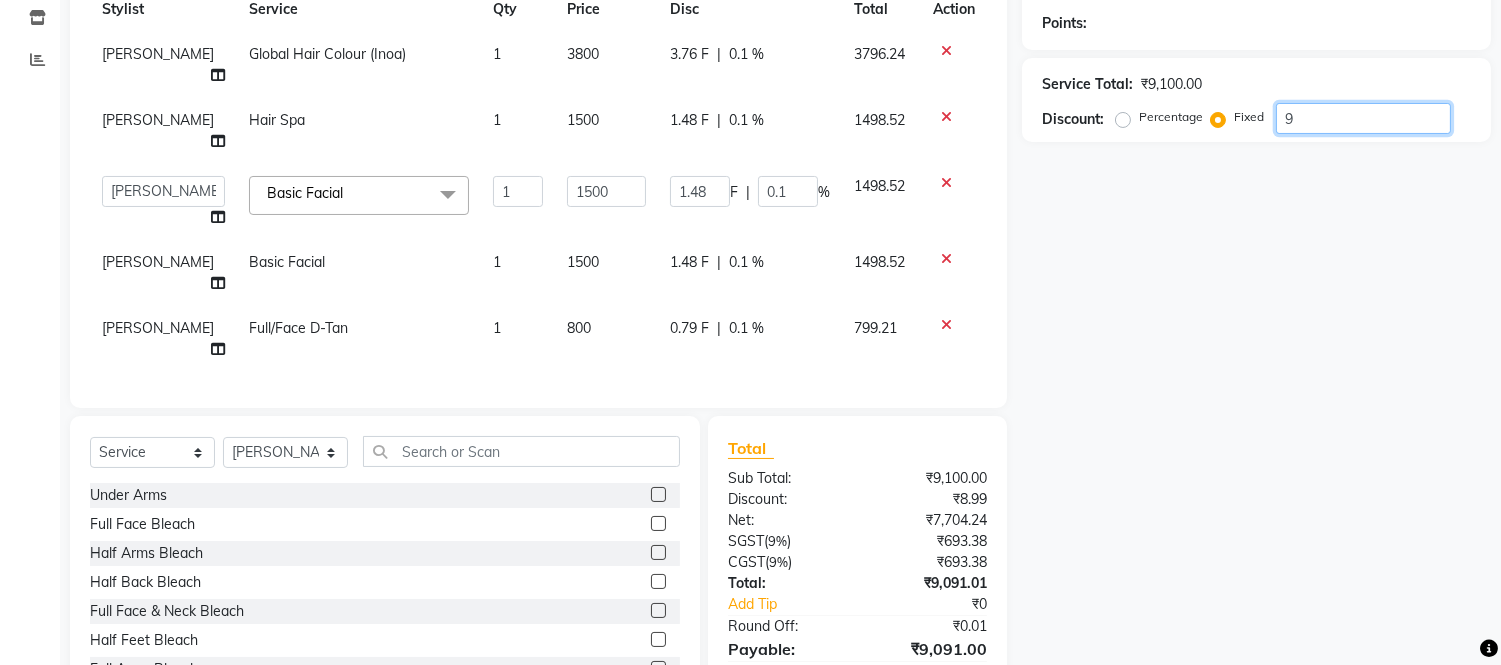 type 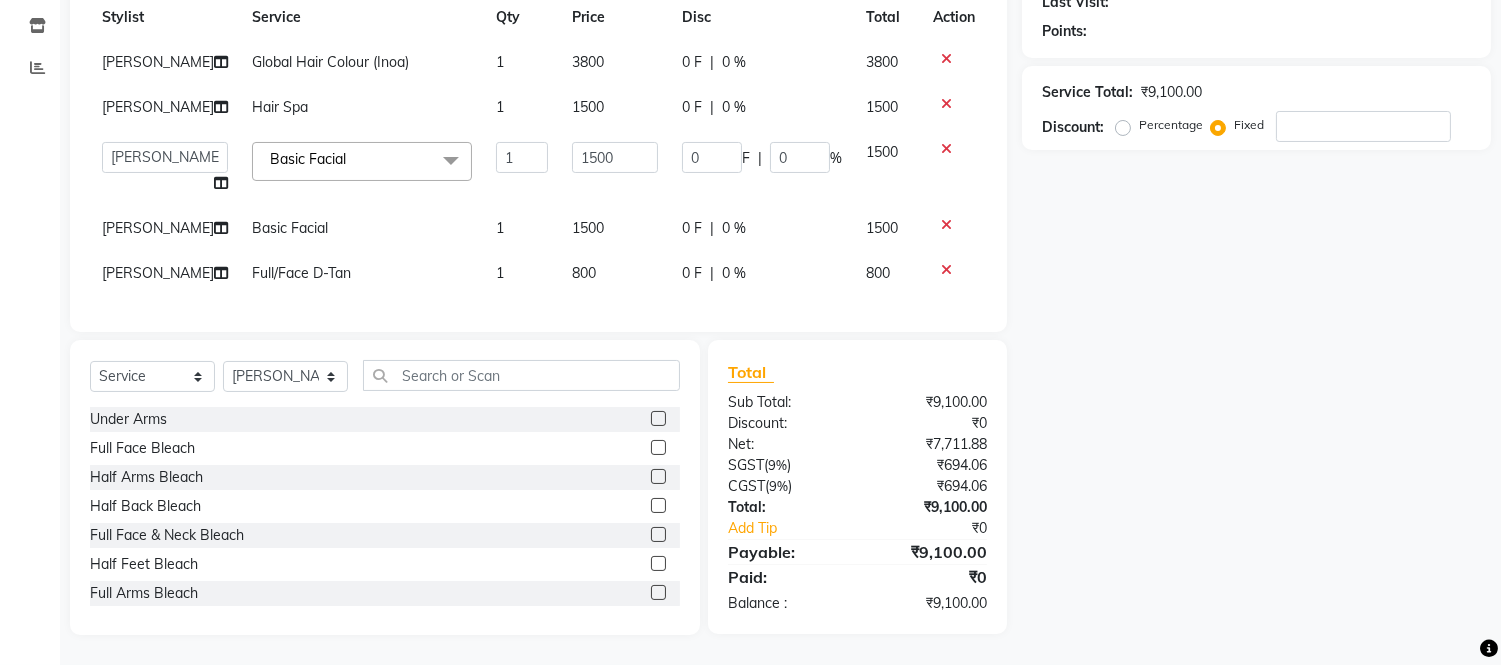 click on "Percentage" 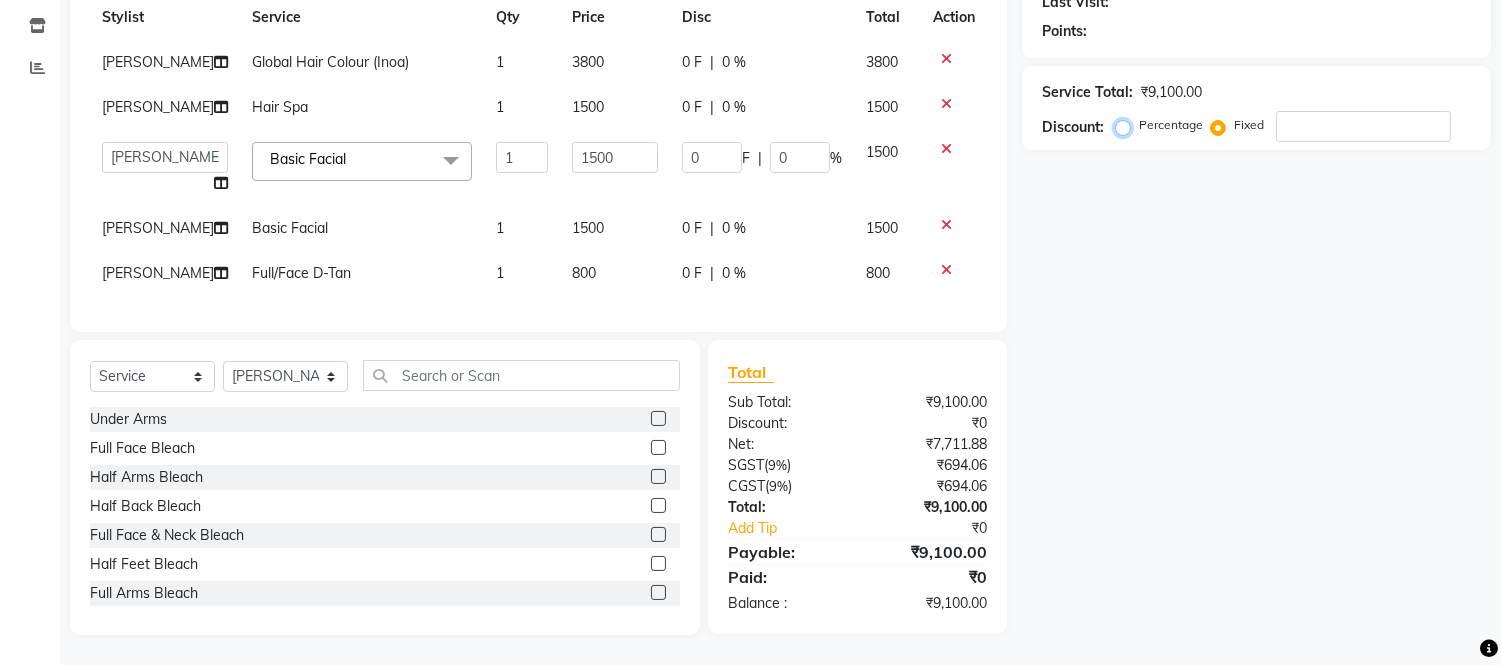 click on "Percentage" at bounding box center (1127, 125) 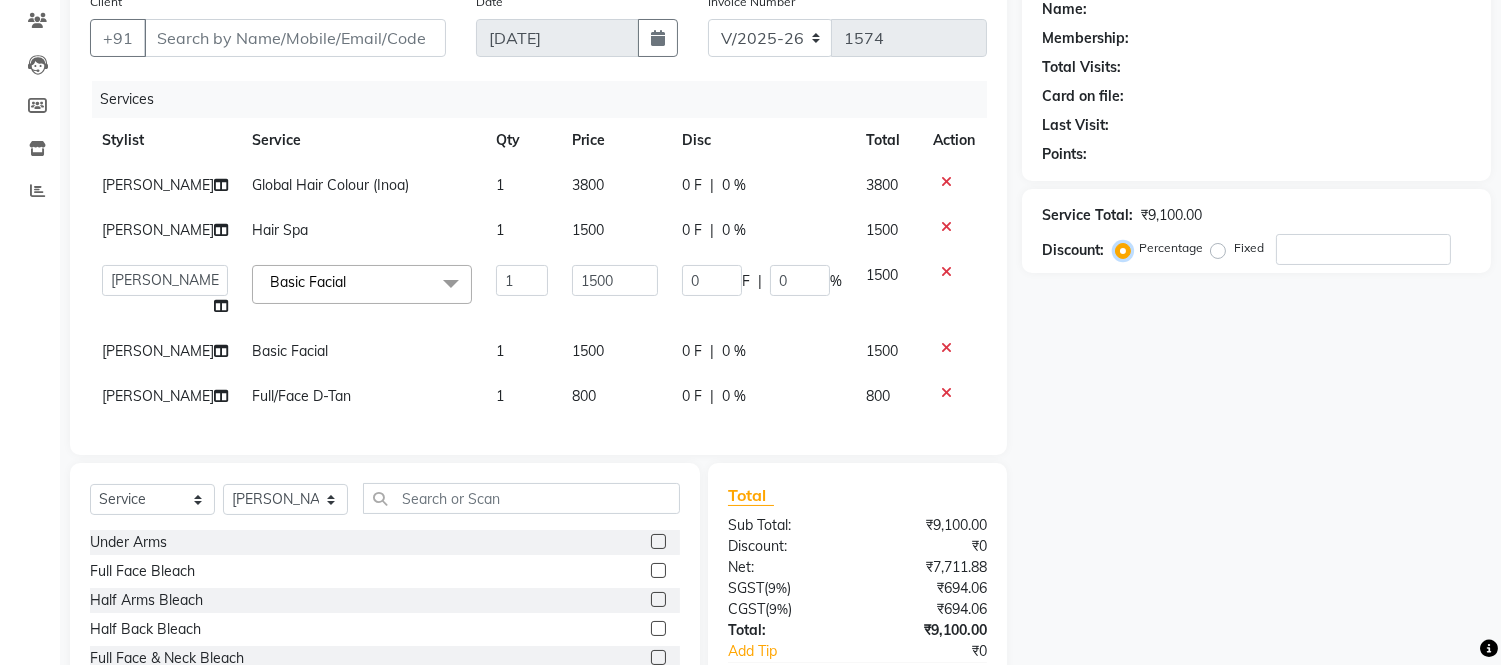 scroll, scrollTop: 0, scrollLeft: 0, axis: both 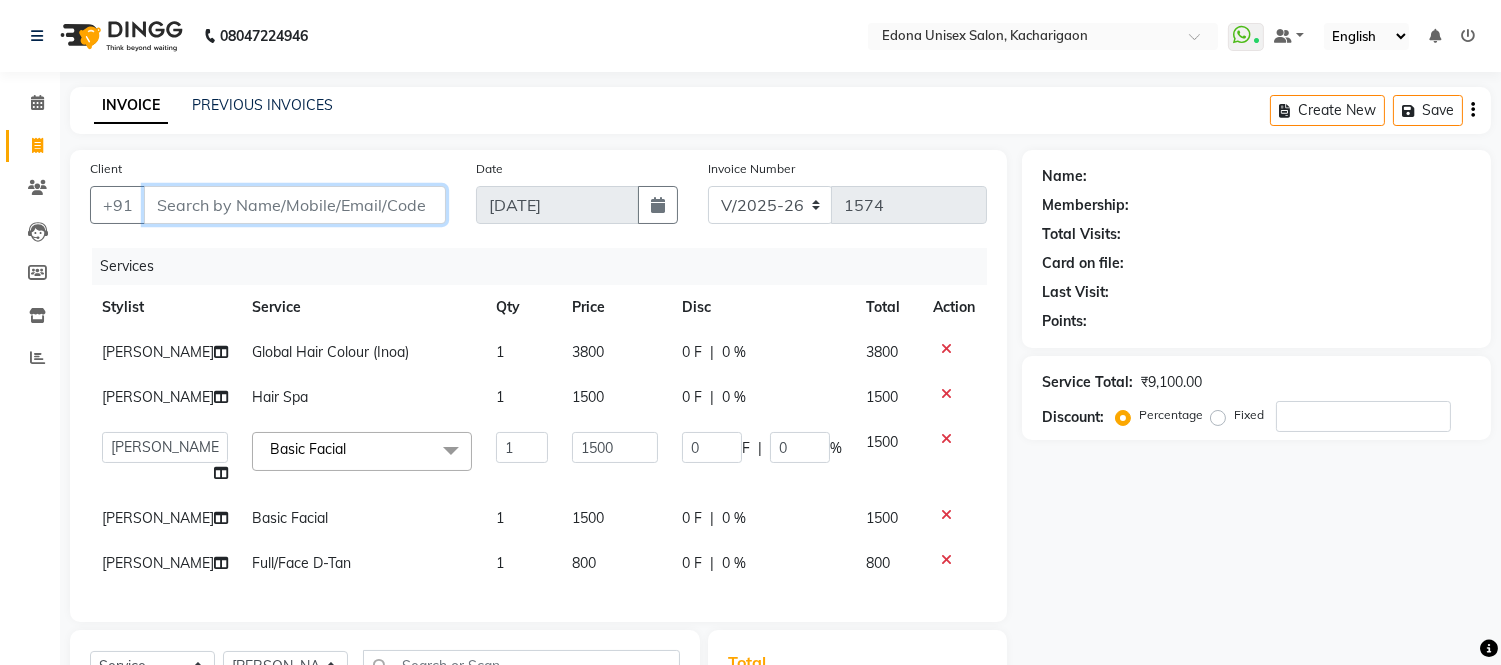paste on "8134920421" 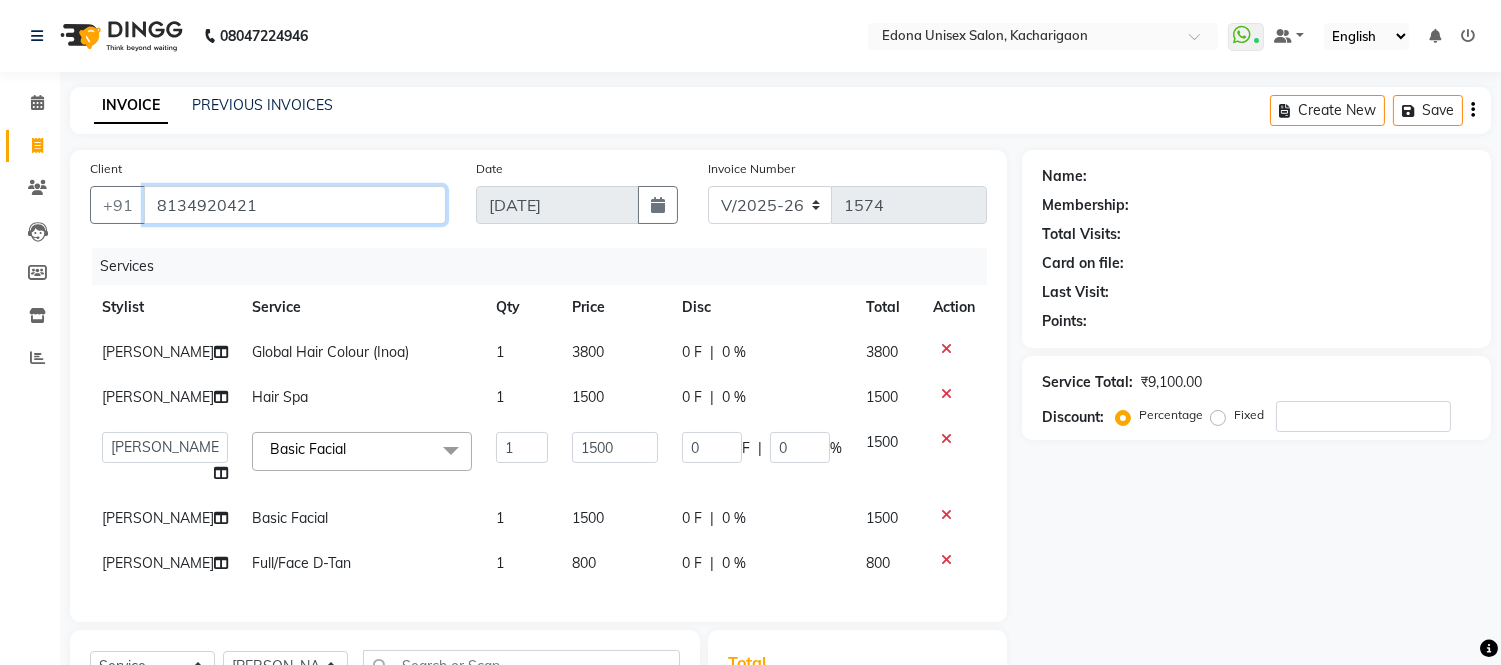 type on "0" 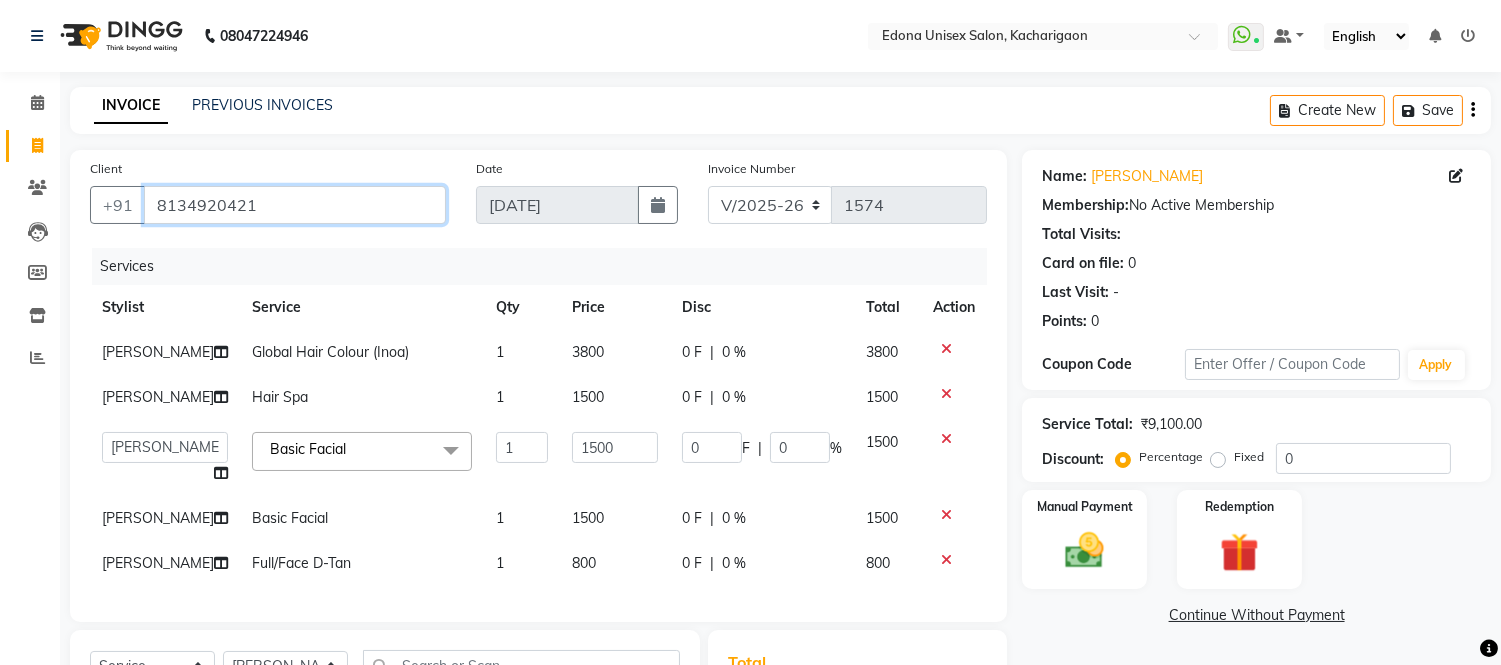 click on "8134920421" at bounding box center (295, 205) 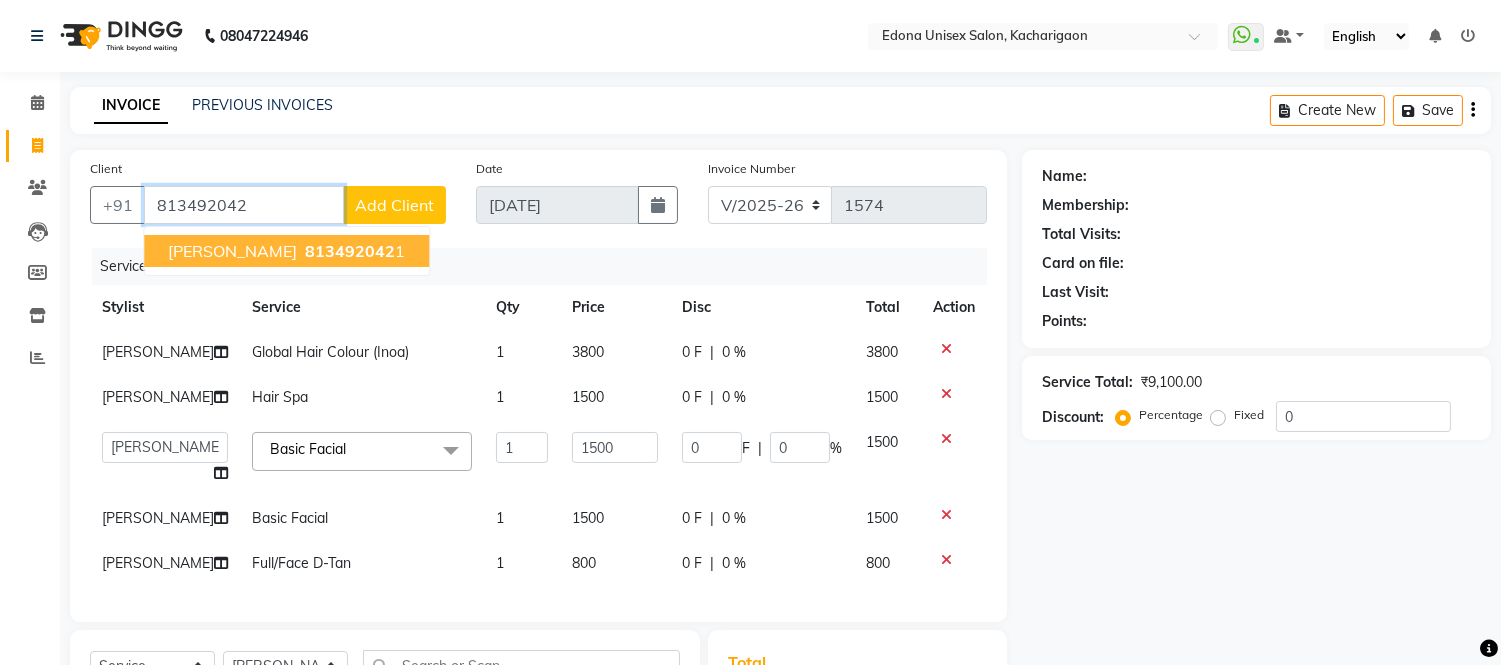 click on "813492042" at bounding box center [350, 251] 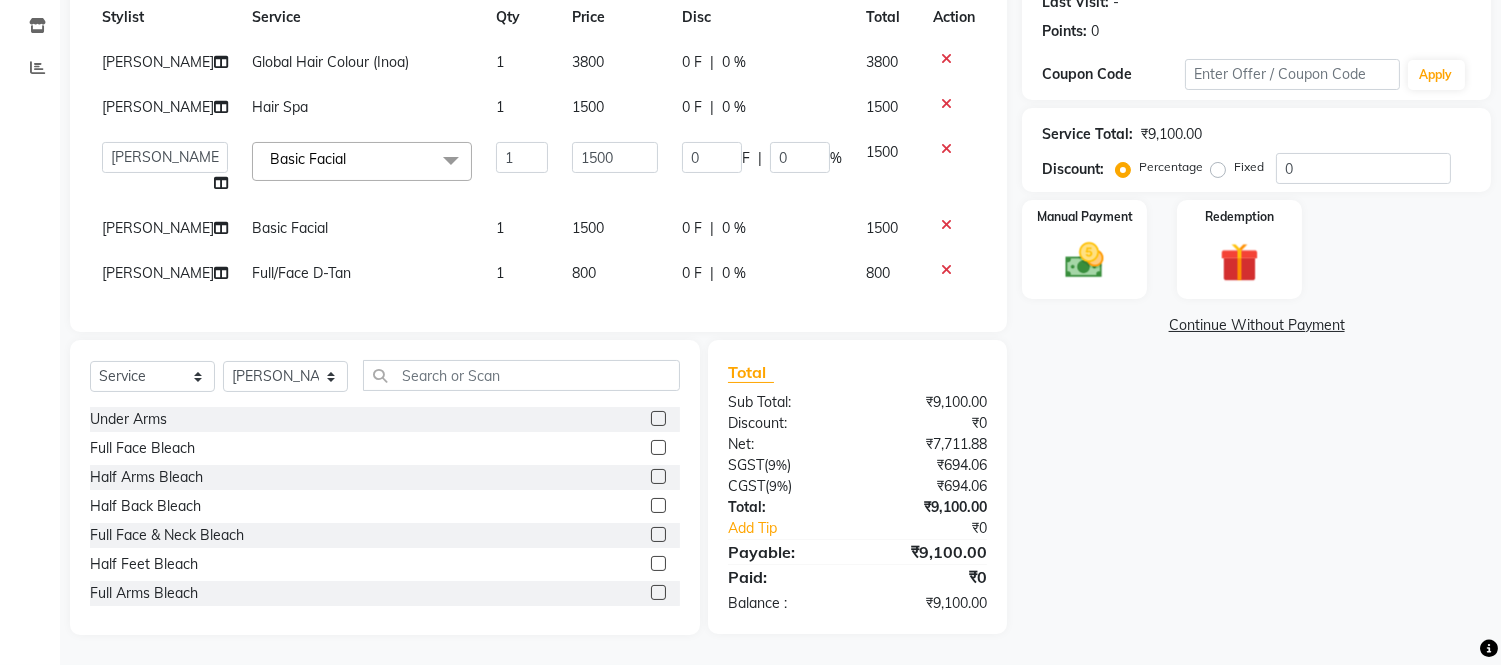 scroll, scrollTop: 278, scrollLeft: 0, axis: vertical 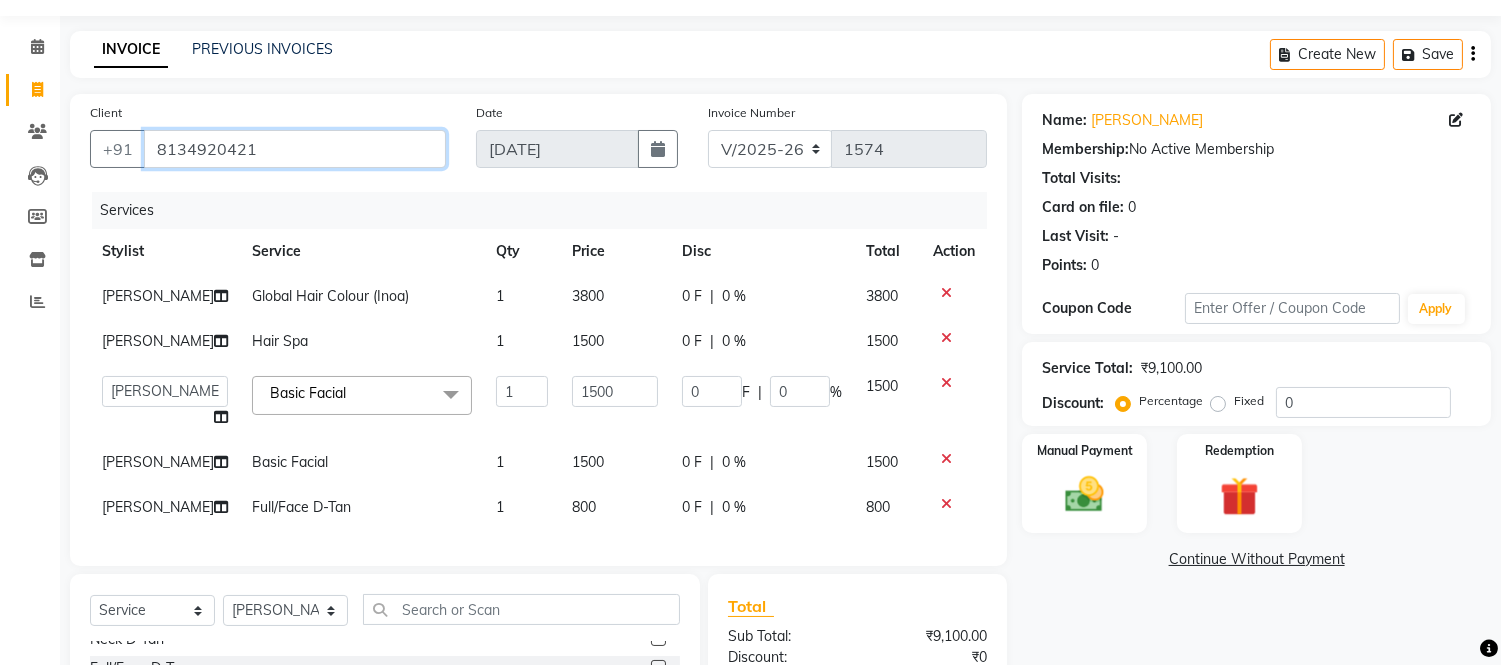 drag, startPoint x: 152, startPoint y: 148, endPoint x: 255, endPoint y: 140, distance: 103.31021 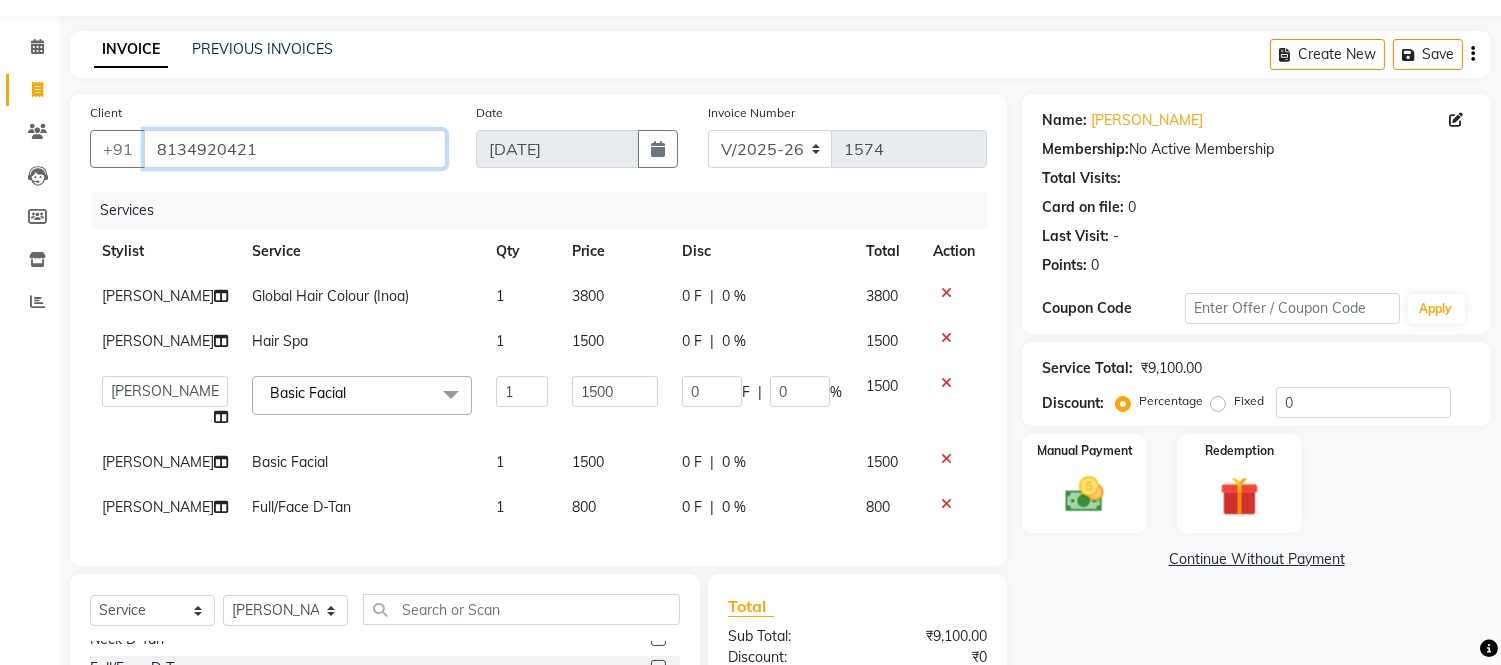 click on "8134920421" at bounding box center (295, 149) 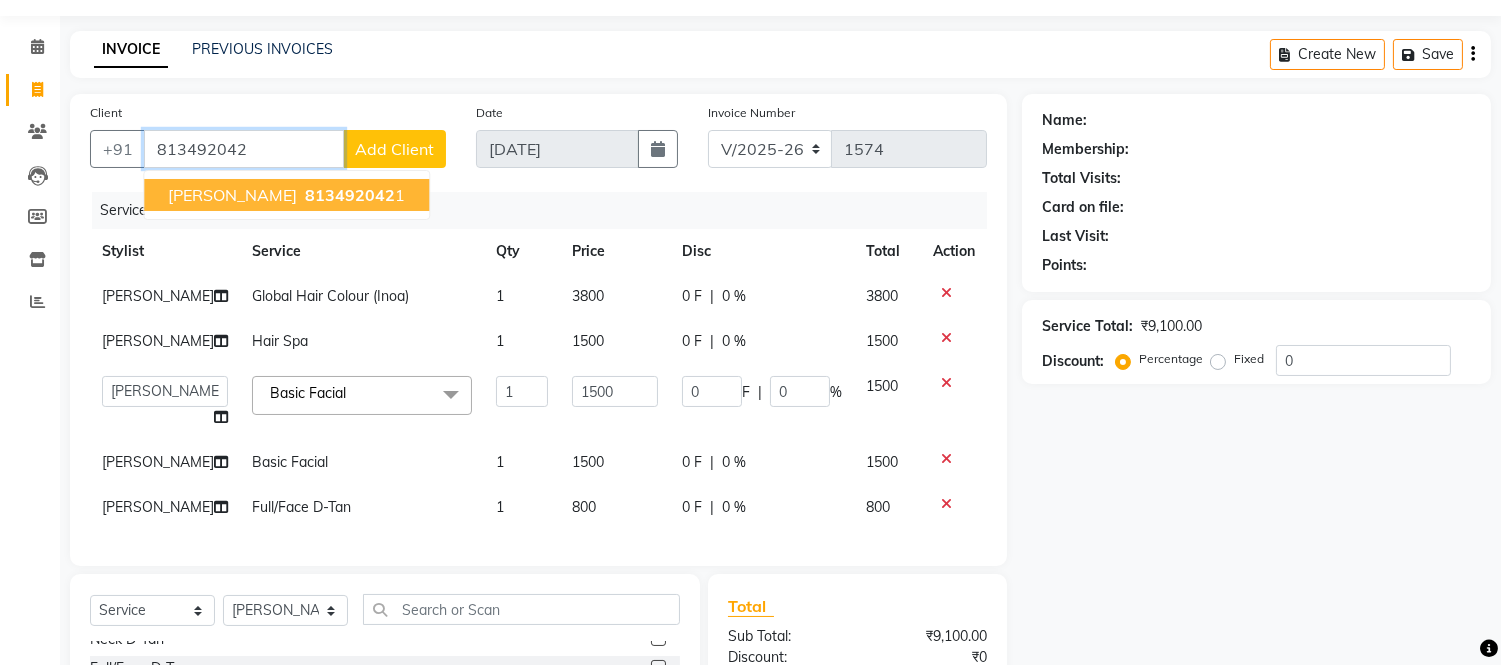 click on "813492042" at bounding box center (350, 195) 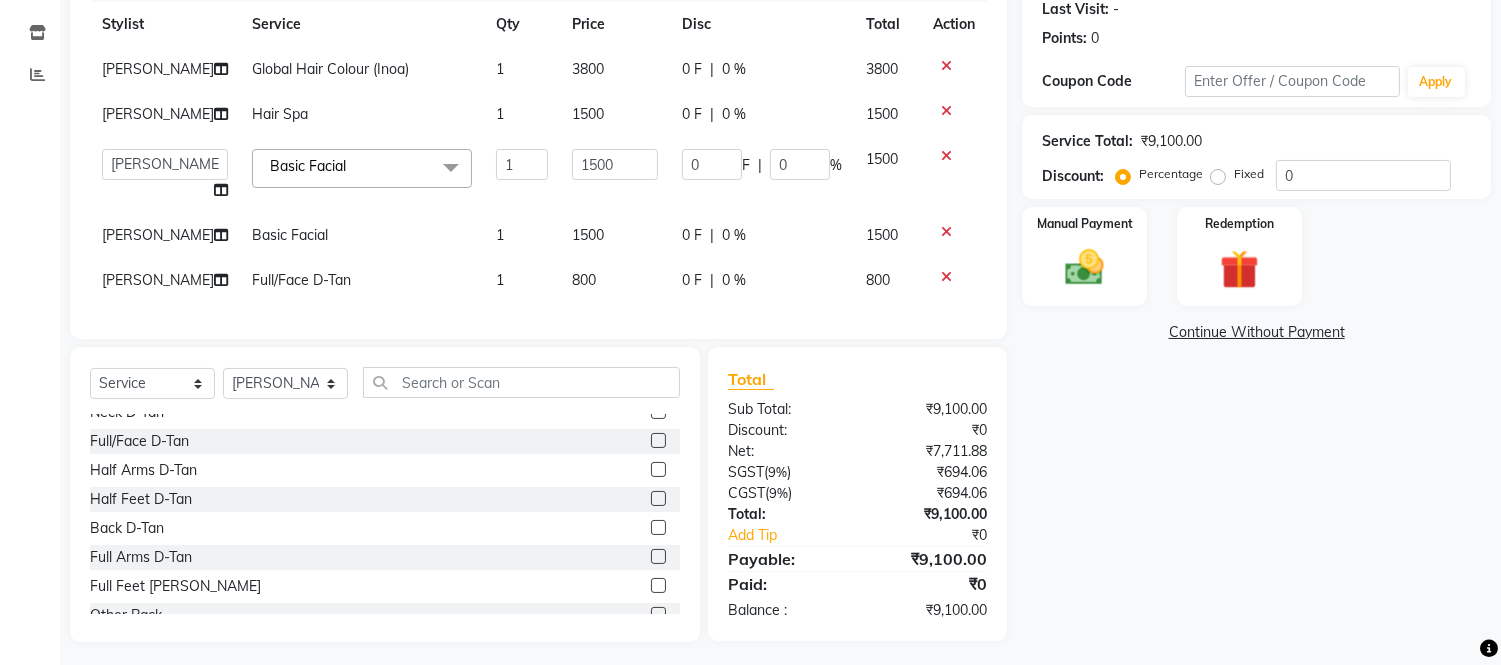 scroll, scrollTop: 390, scrollLeft: 0, axis: vertical 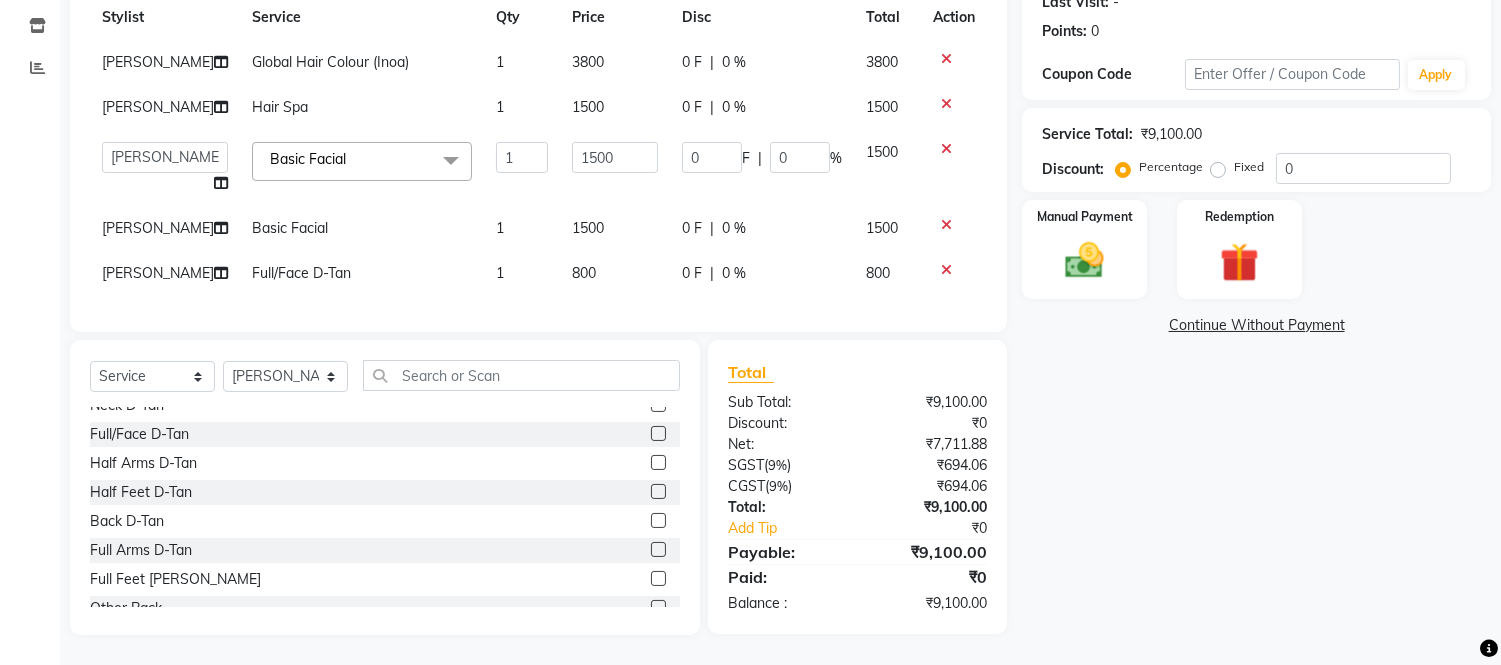 click on "Fixed" 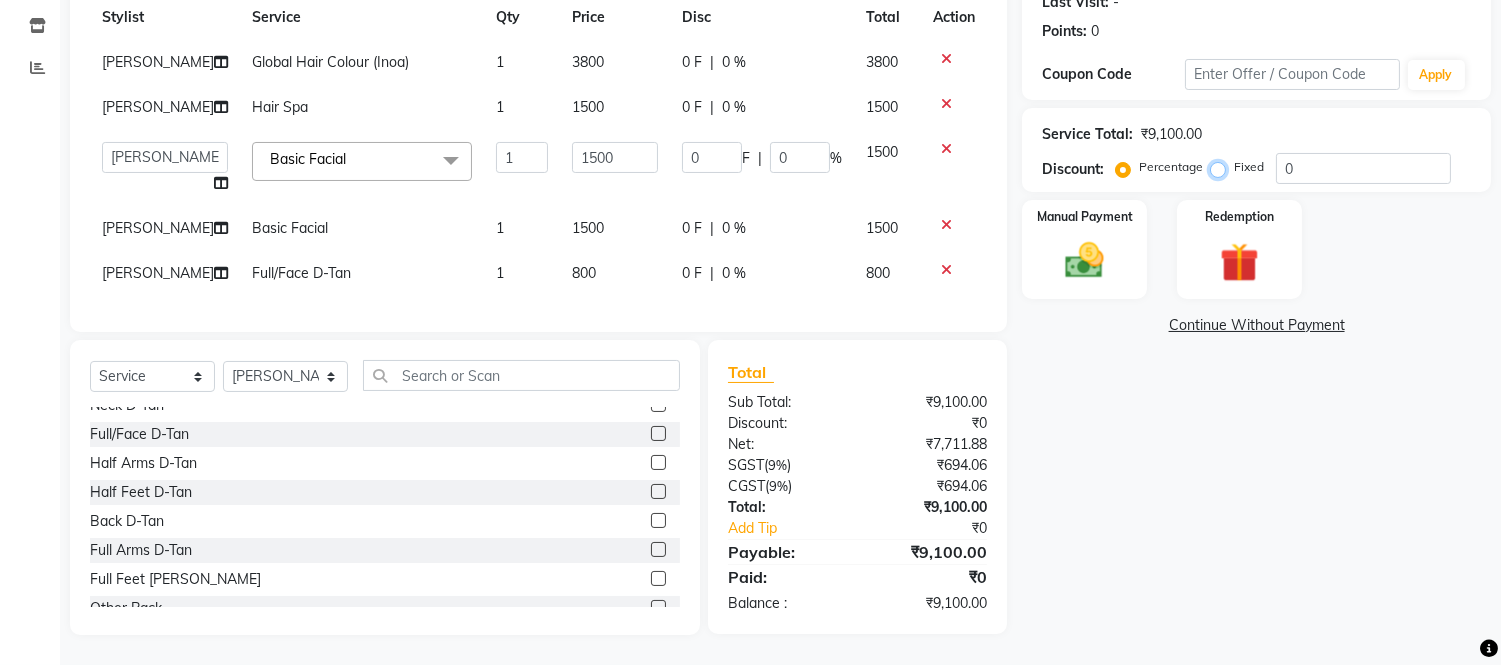 click on "Fixed" at bounding box center [1222, 167] 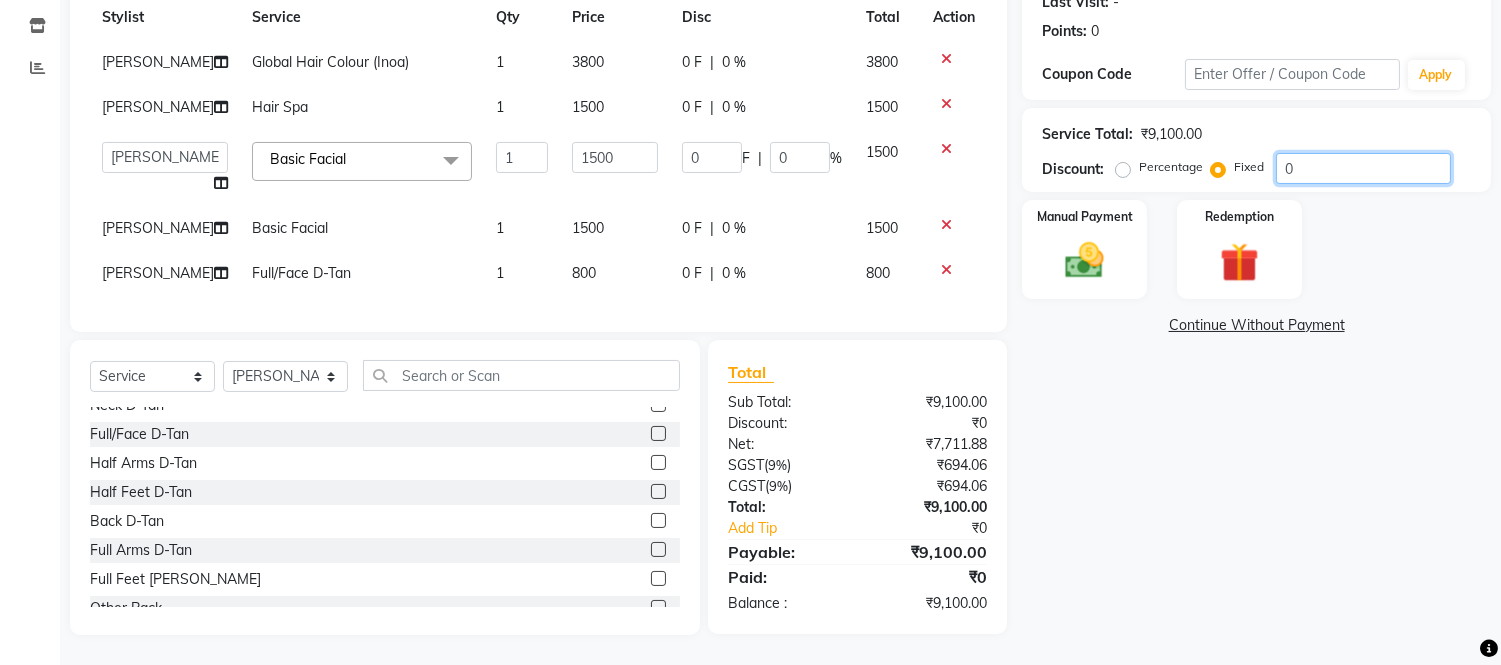 click on "0" 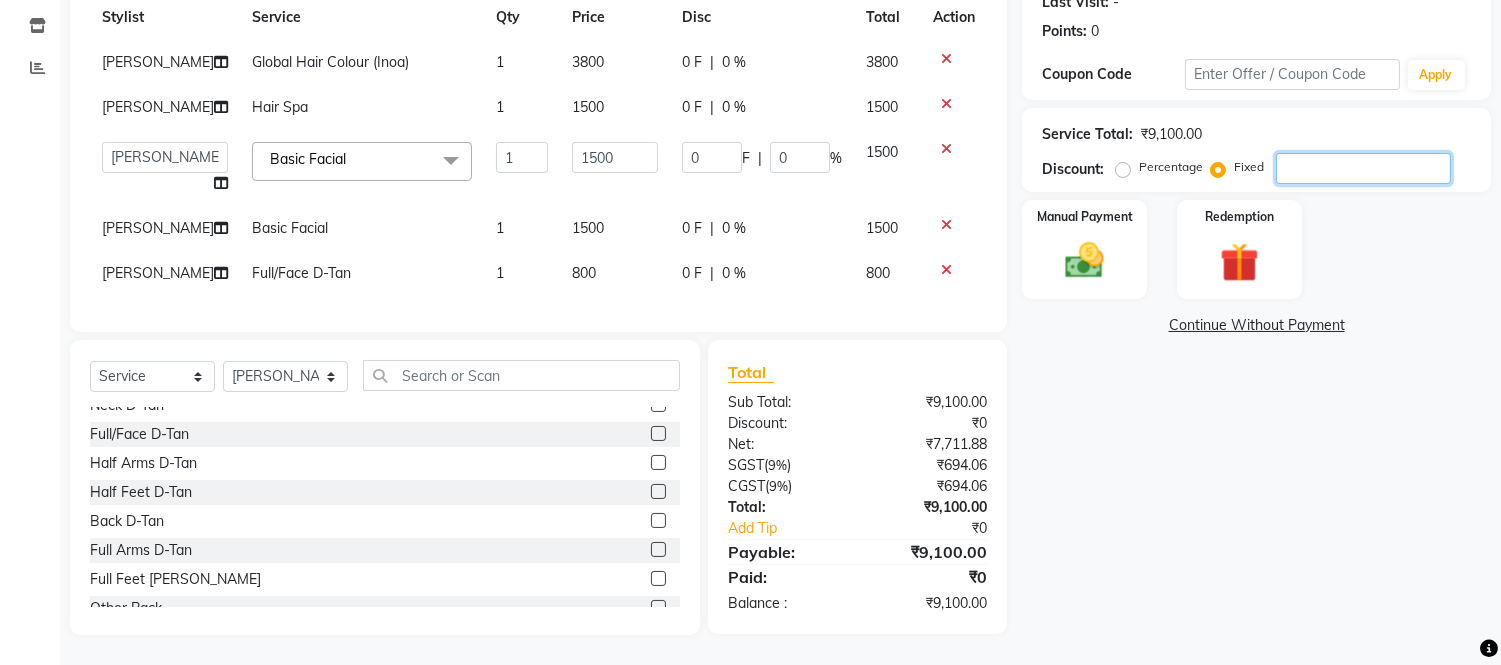 type on "9" 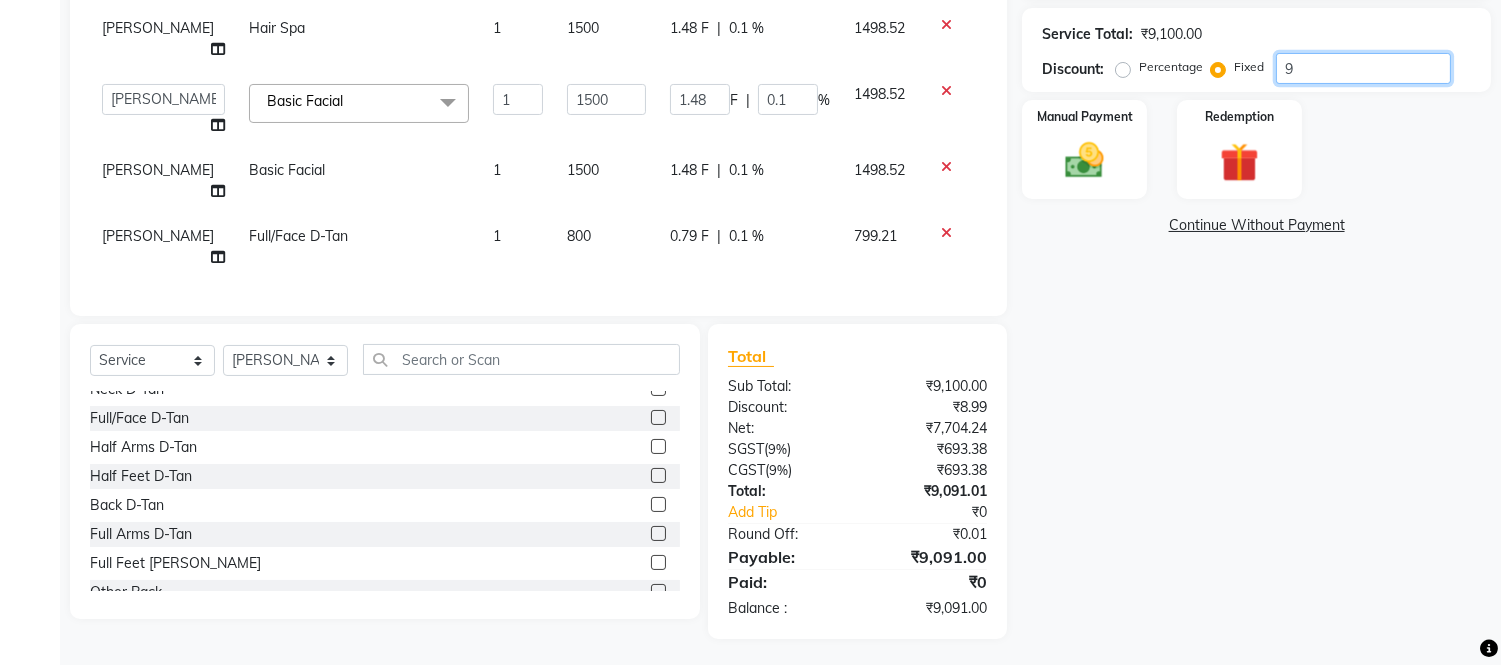 type on "90" 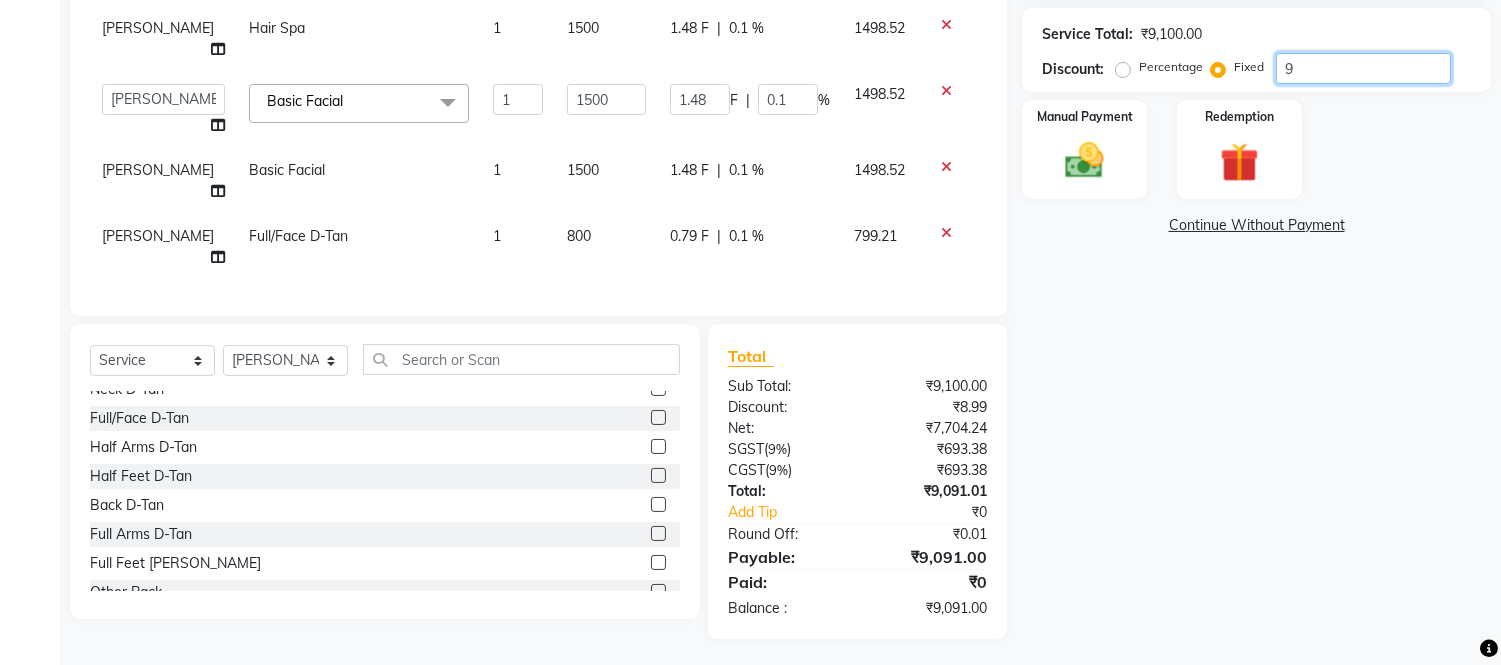 type on "14.84" 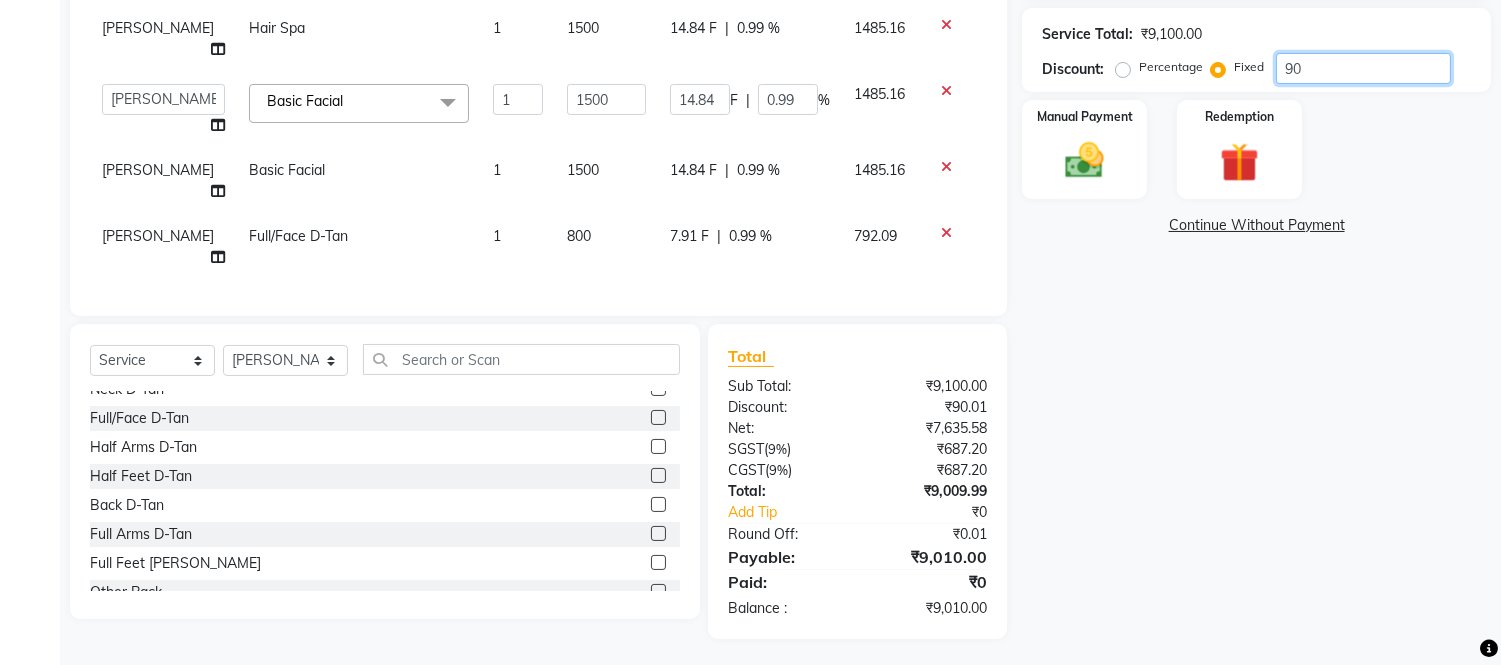 type on "900" 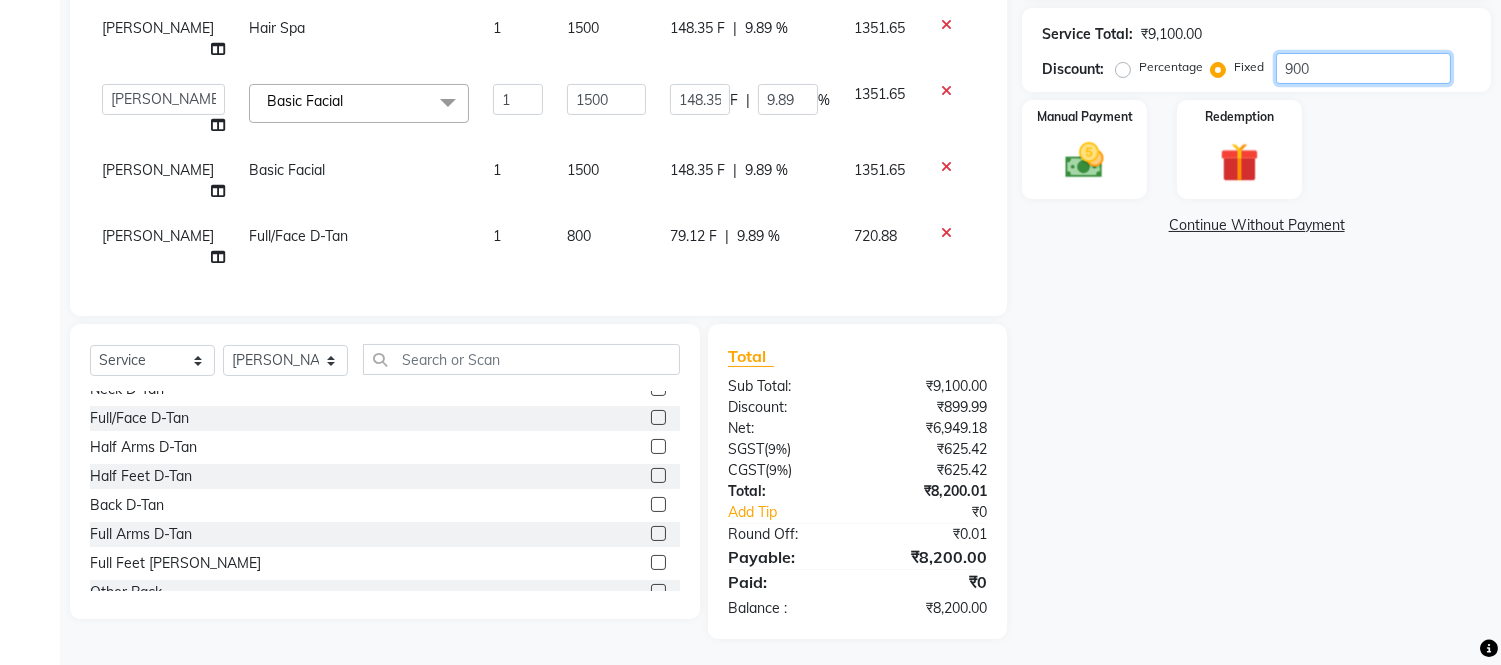 type on "90" 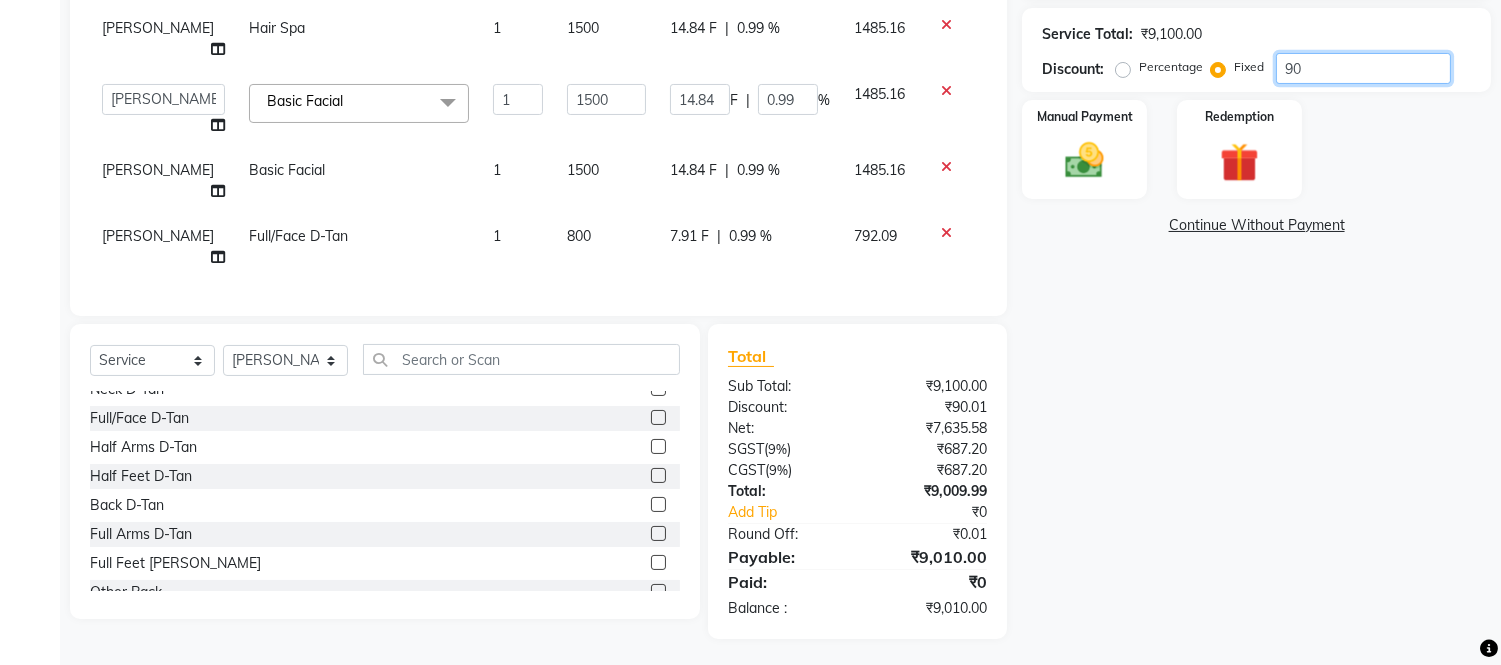 type on "9" 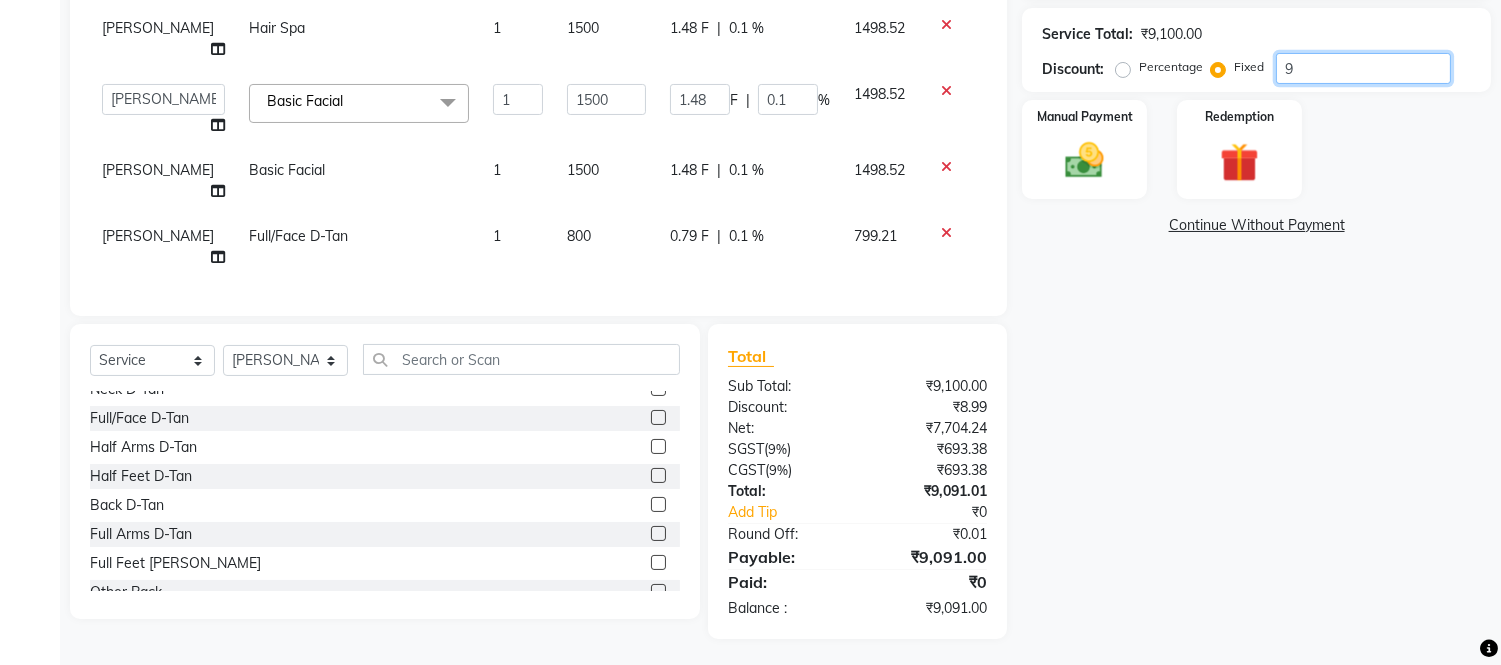 type 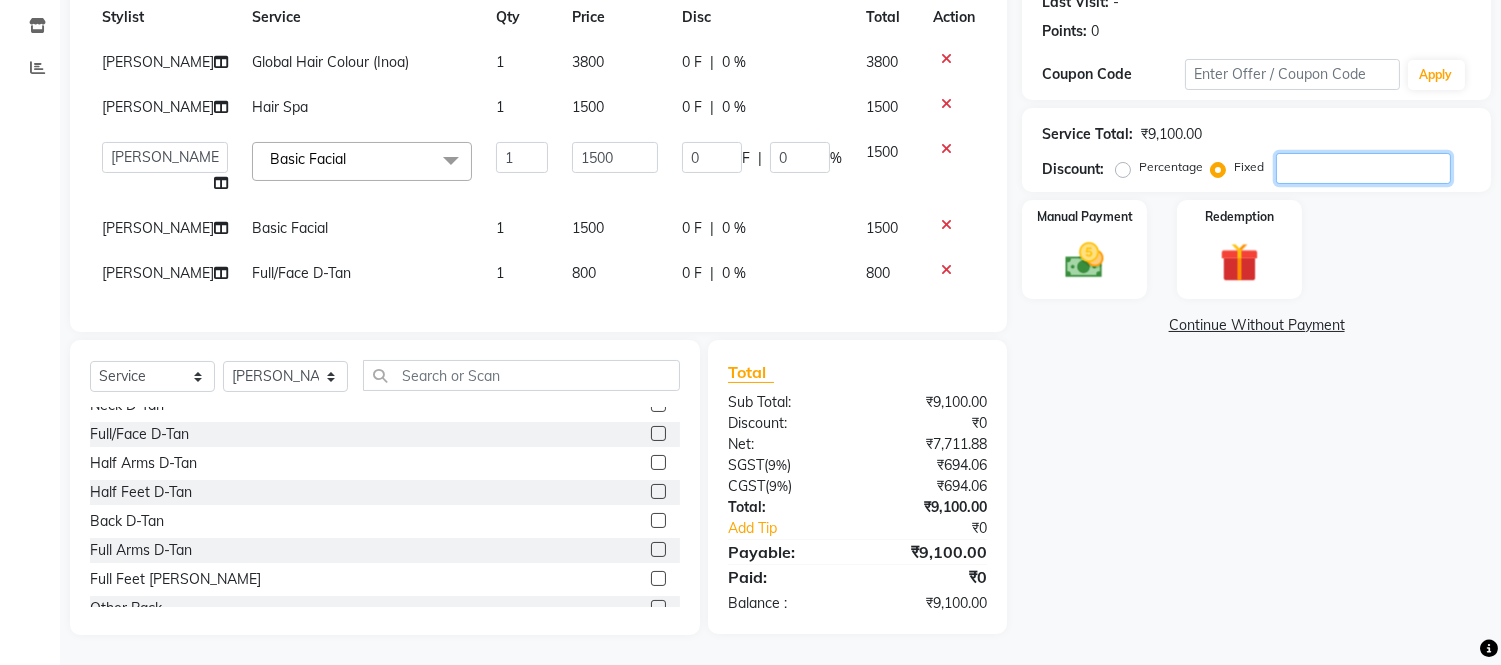 type 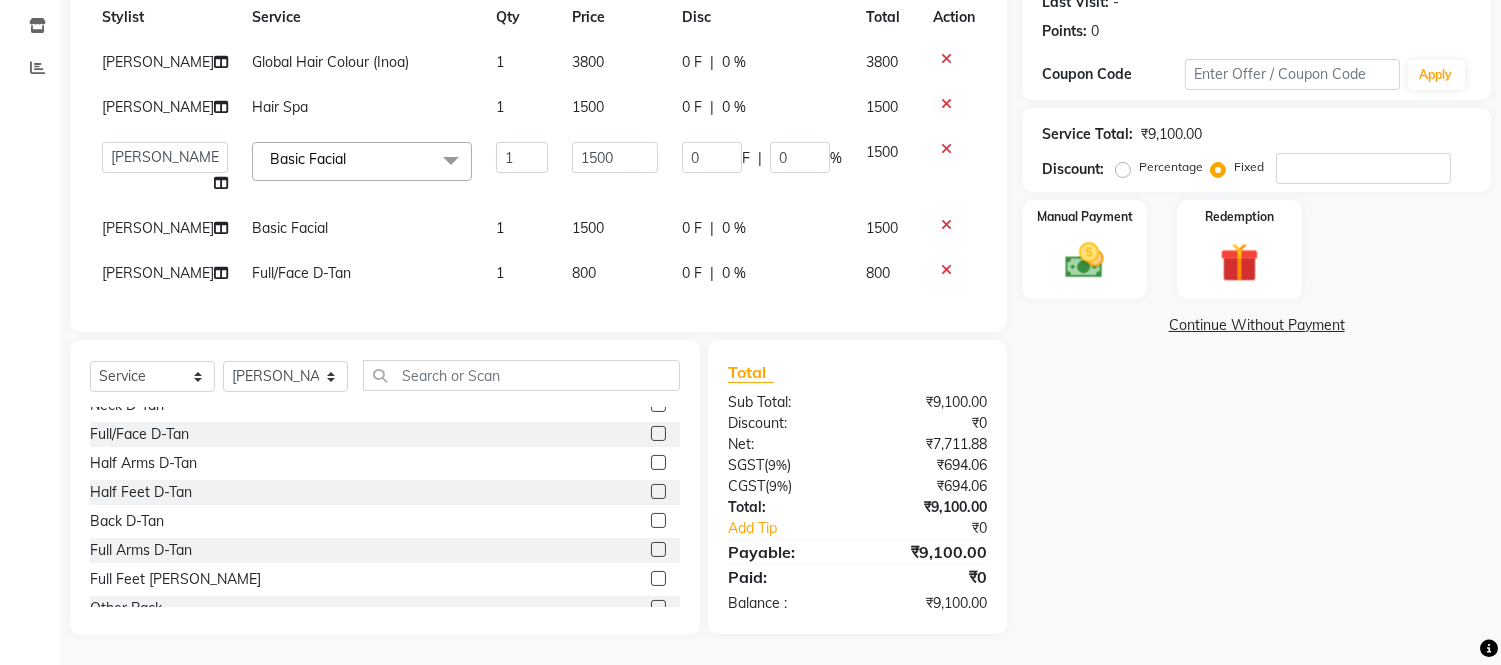 click on "Percentage" 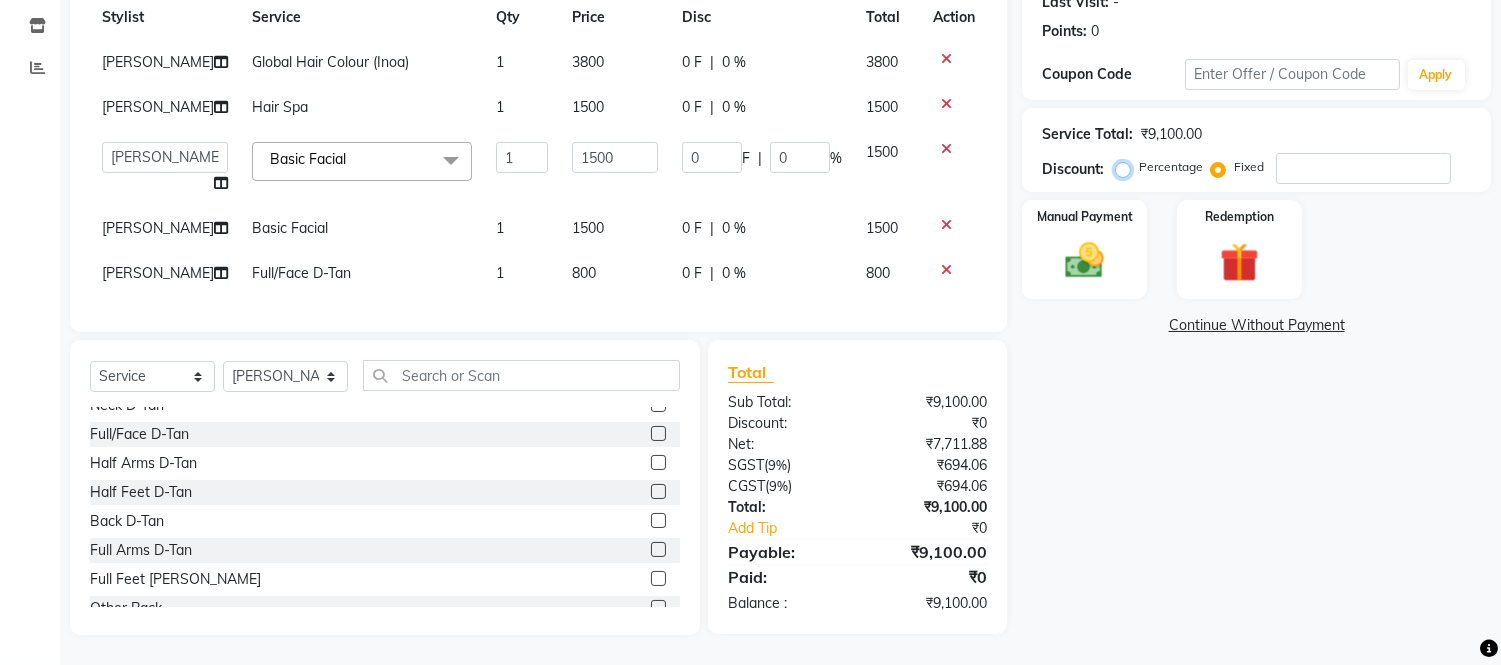 click on "Percentage" at bounding box center (1127, 167) 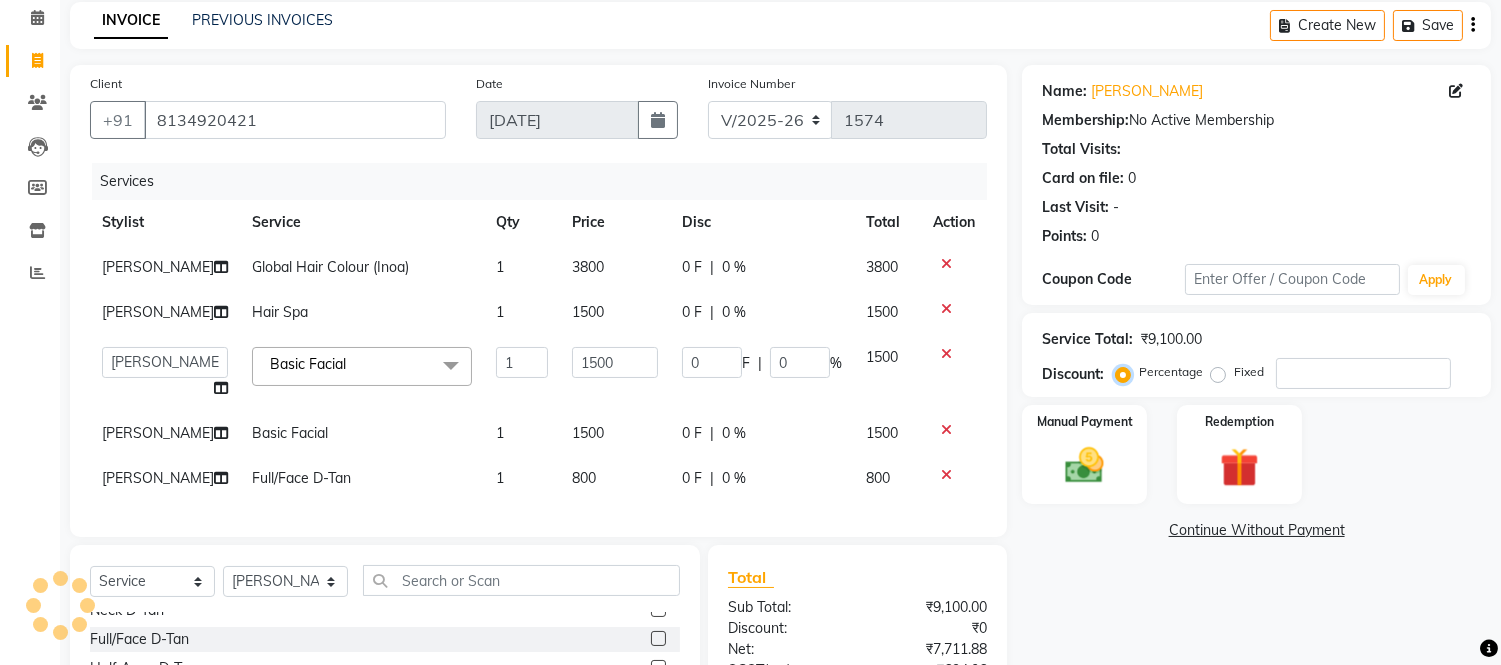 scroll, scrollTop: 0, scrollLeft: 0, axis: both 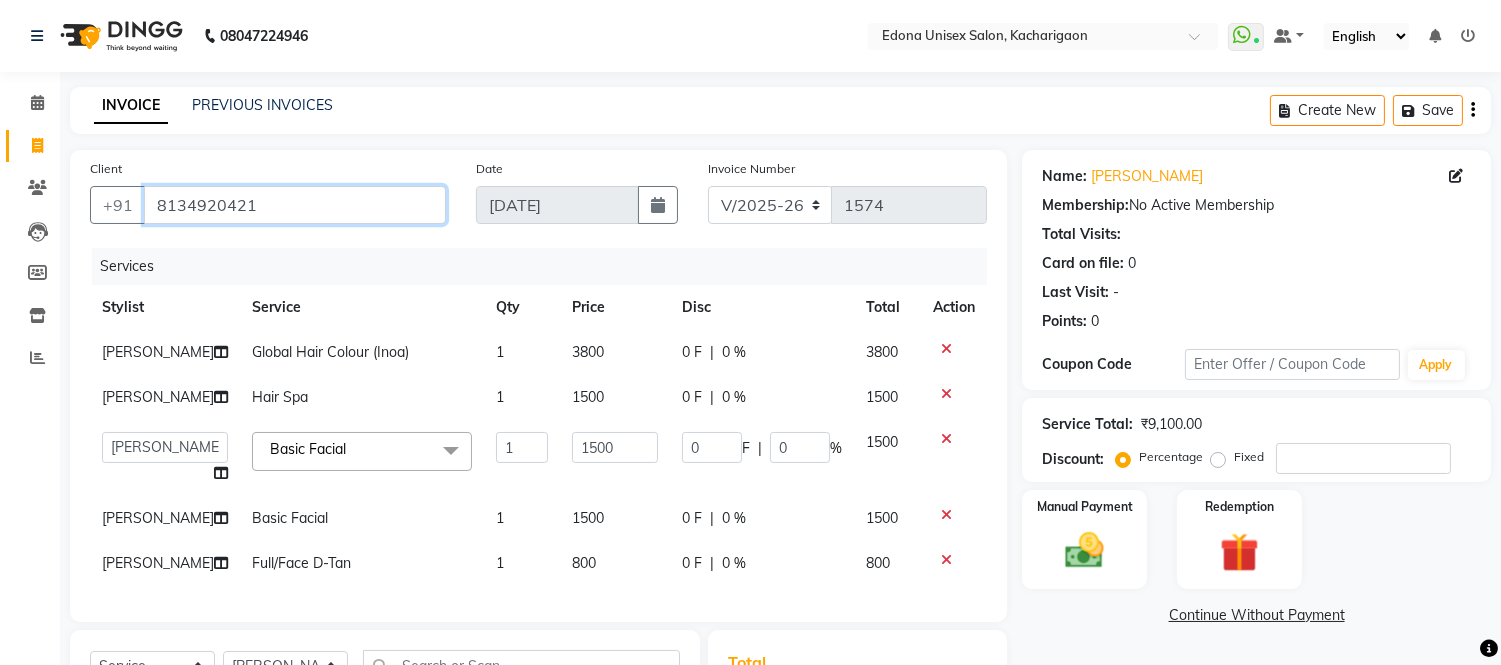 click on "8134920421" at bounding box center [295, 205] 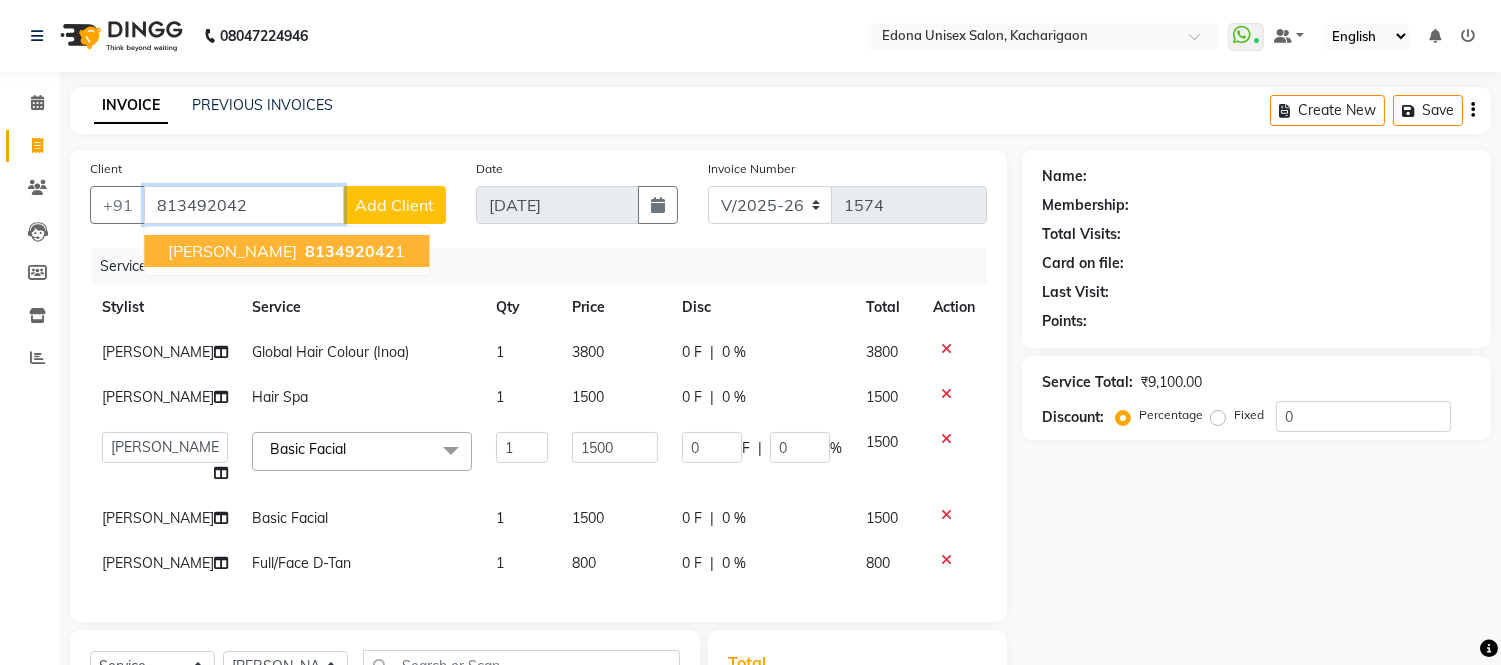 click on "Priti Borah   813492042 1" at bounding box center [286, 251] 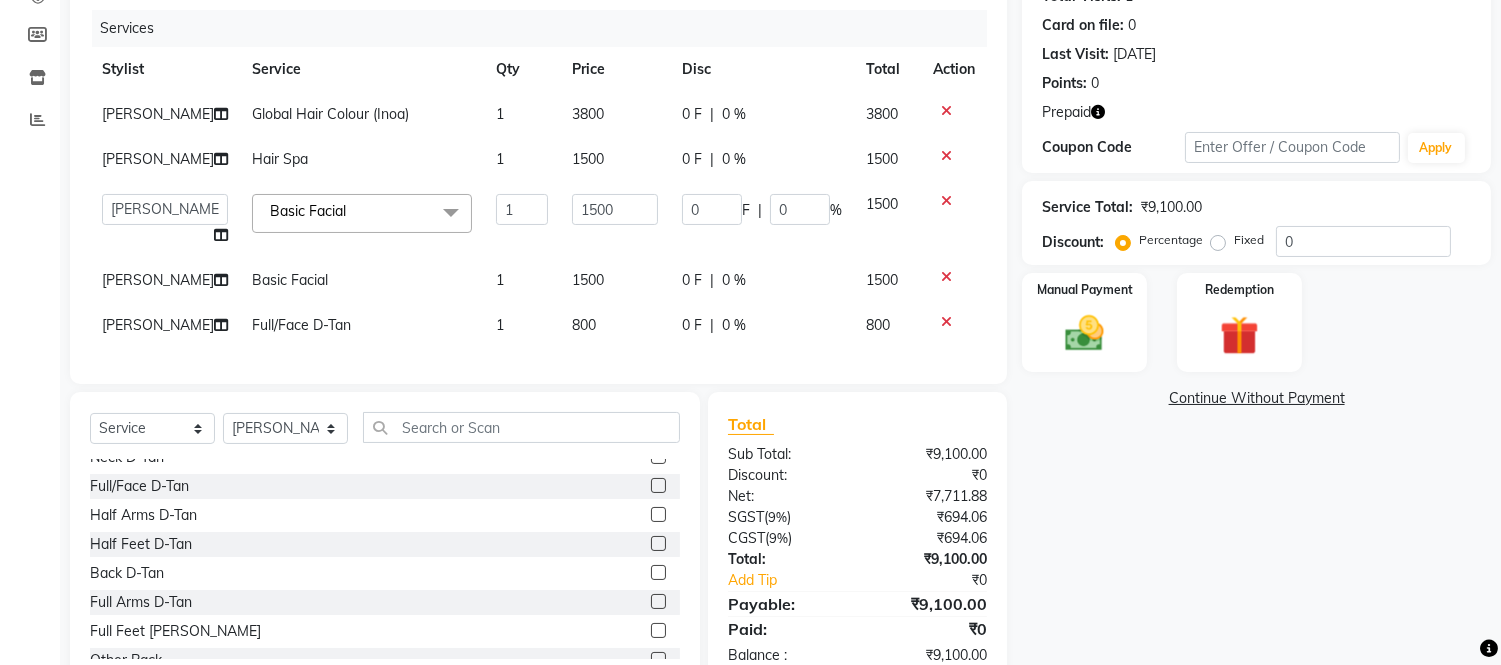 scroll, scrollTop: 390, scrollLeft: 0, axis: vertical 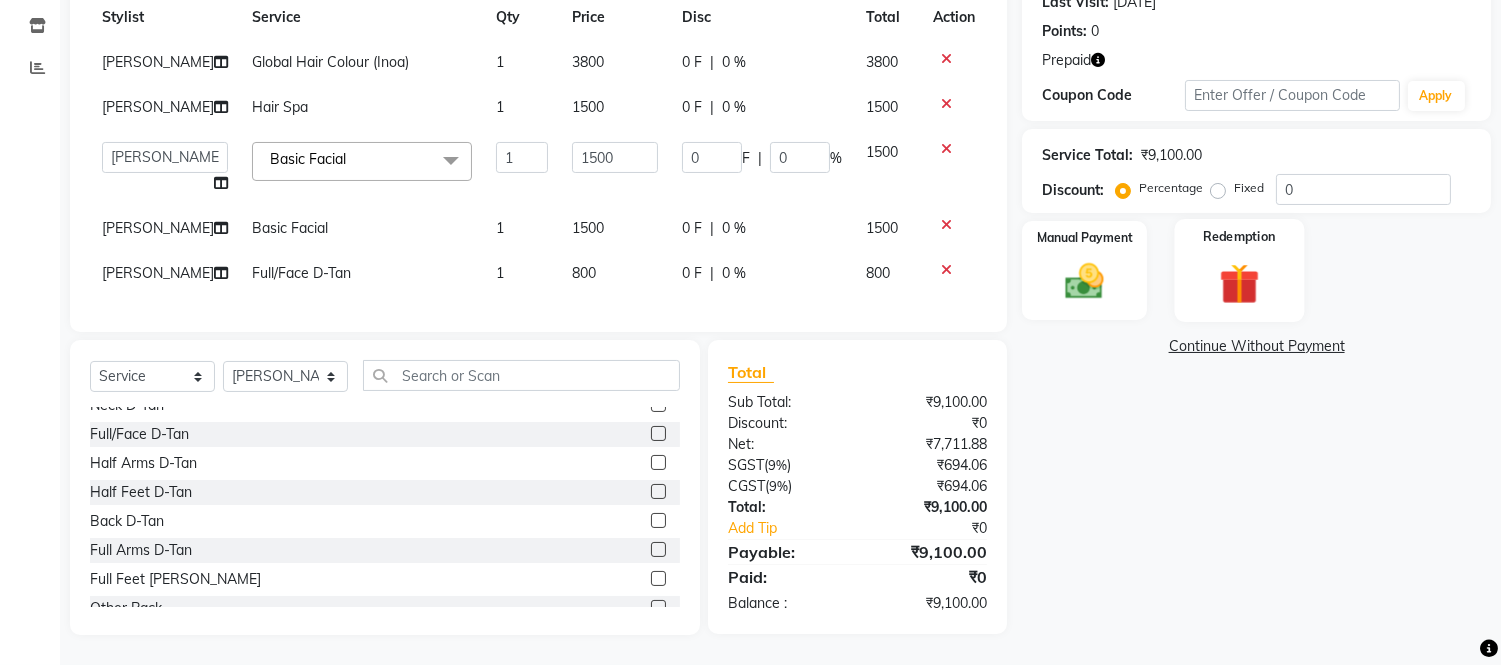 click 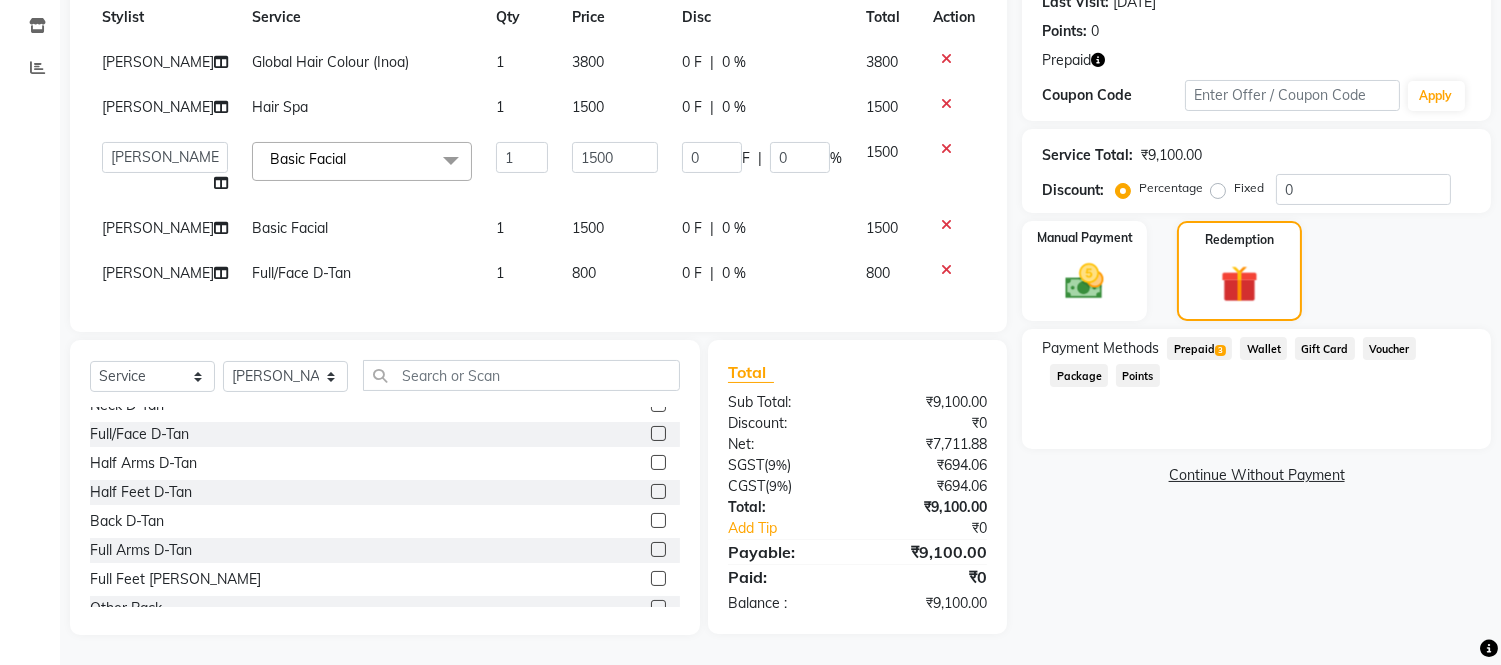 click on "Prepaid  3" 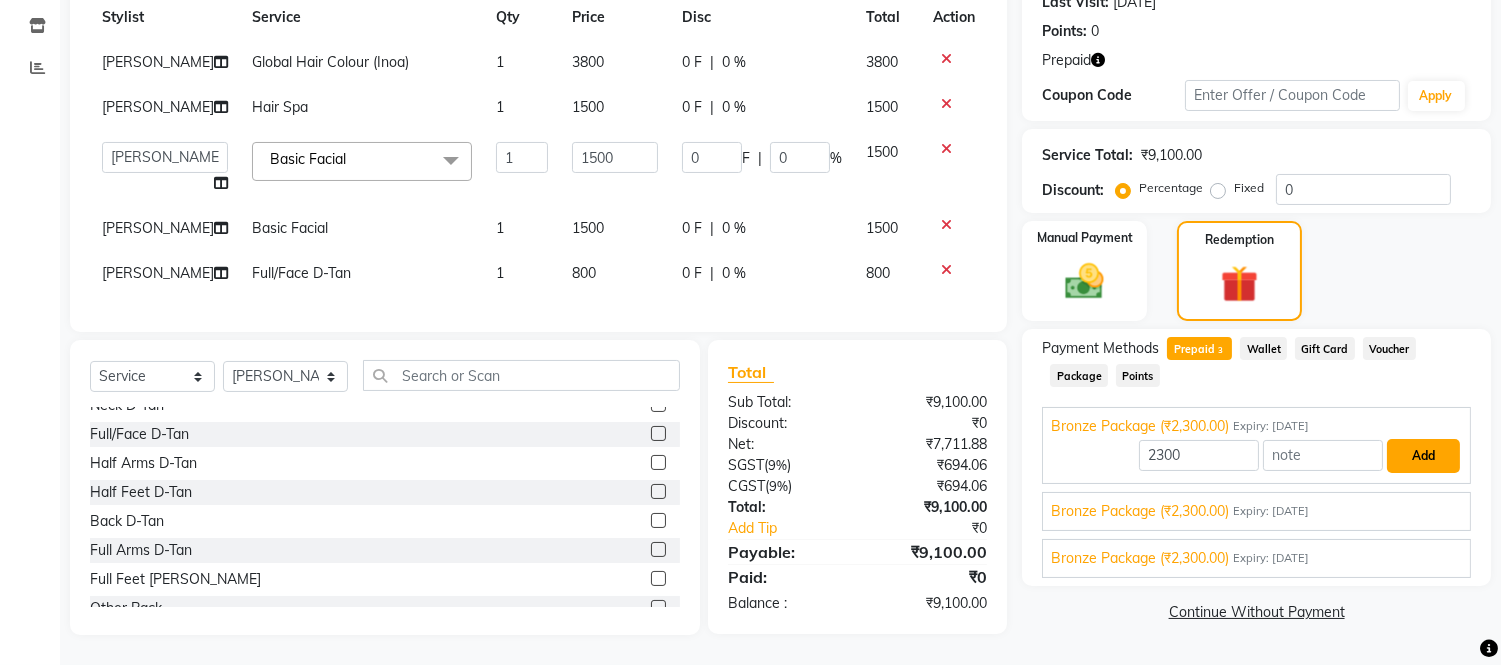 click on "Add" at bounding box center (1423, 456) 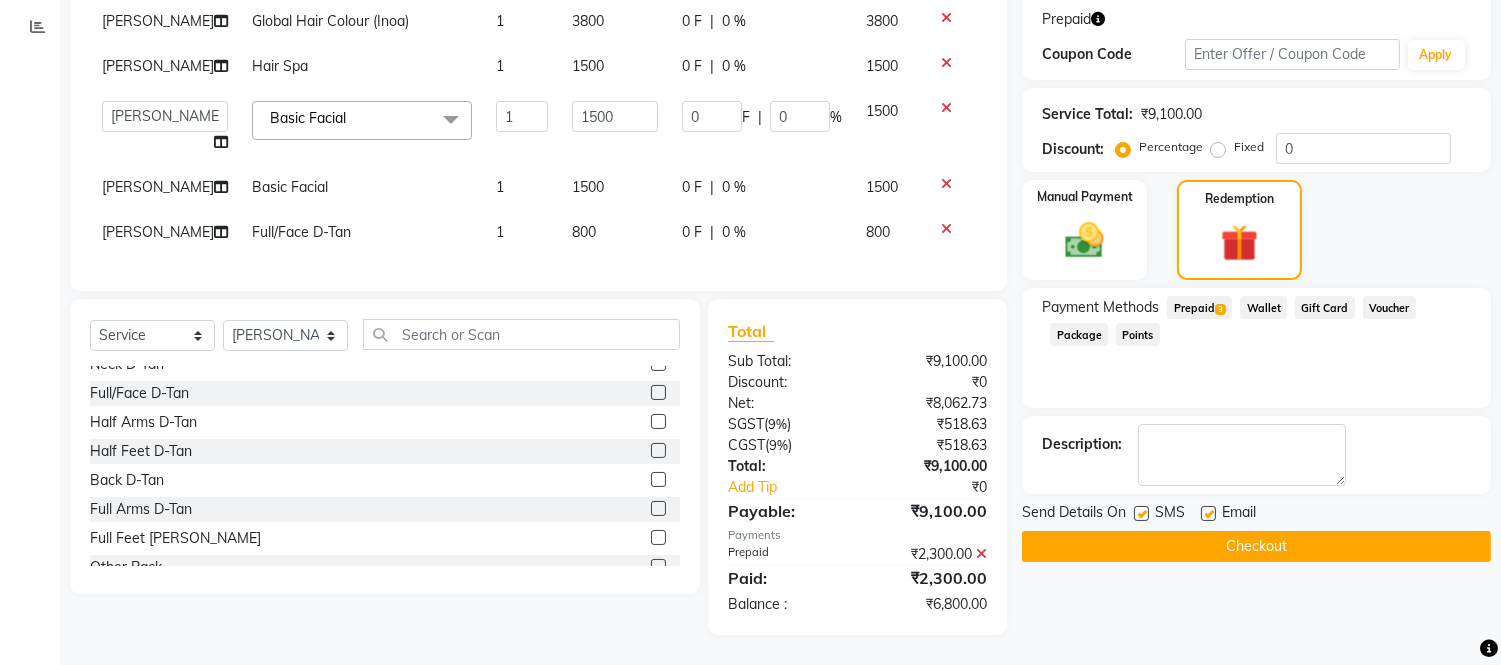 click on "Prepaid  3" 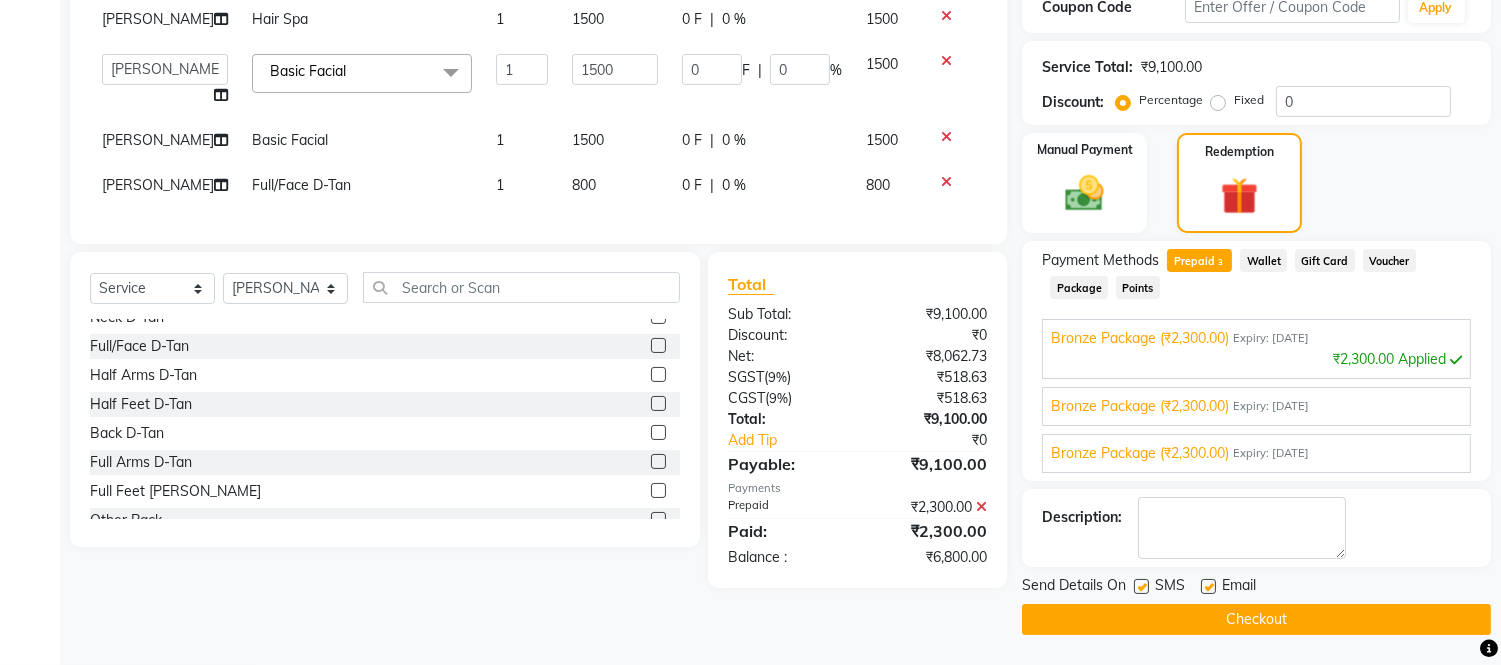 click on "Expiry: 12-09-2025" at bounding box center (1271, 406) 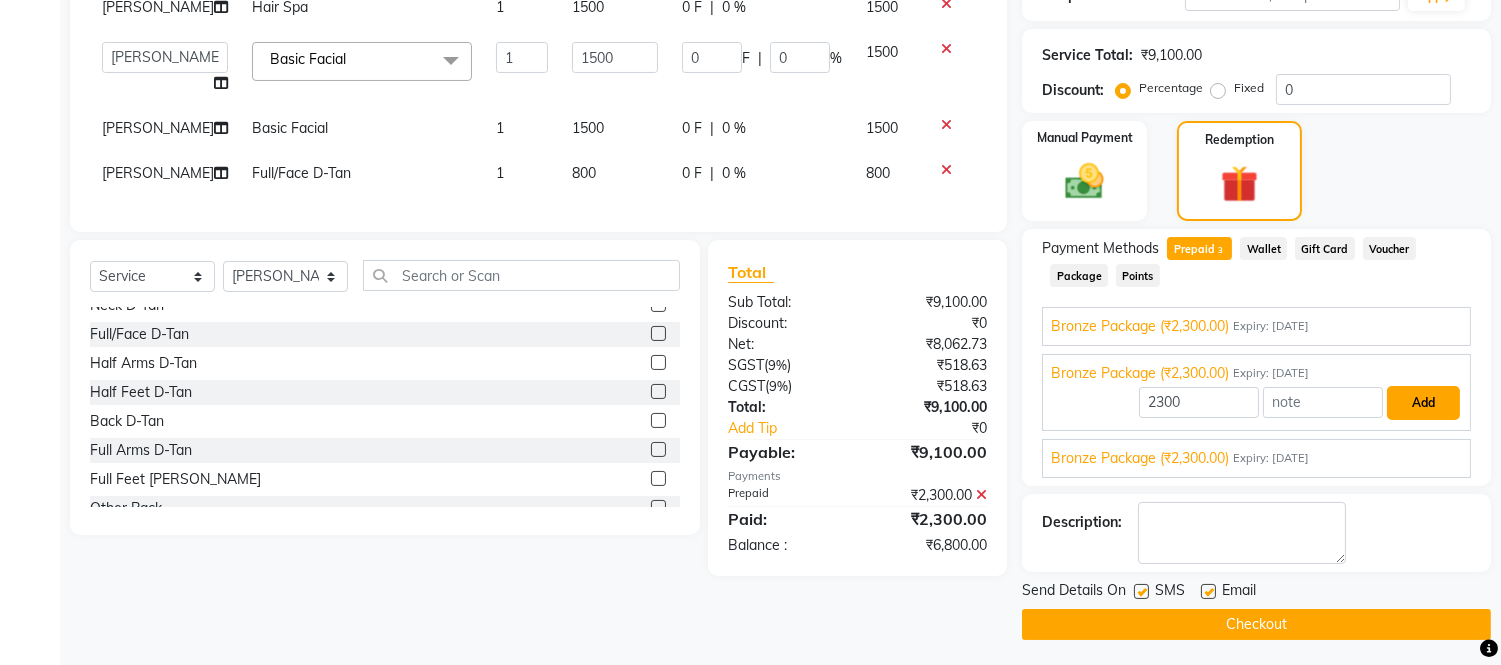 click on "Add" at bounding box center (1423, 403) 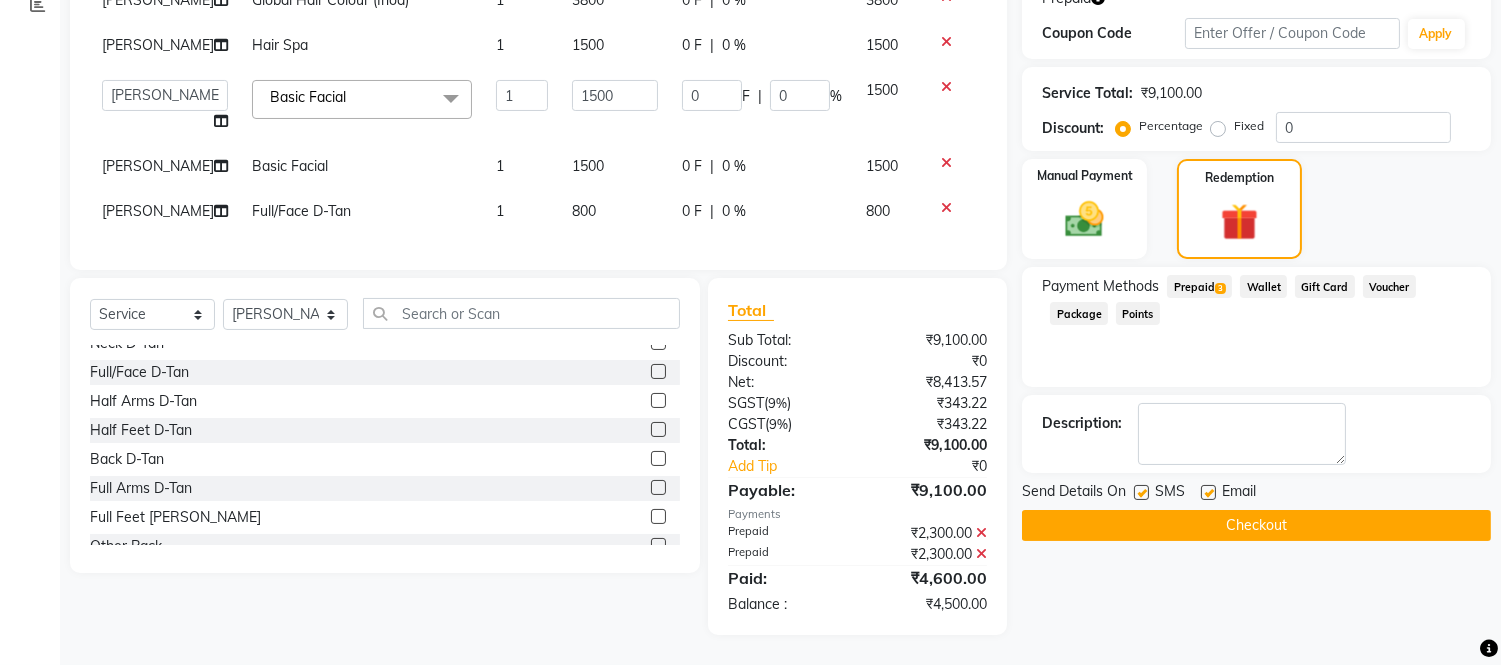 click on "Prepaid  3" 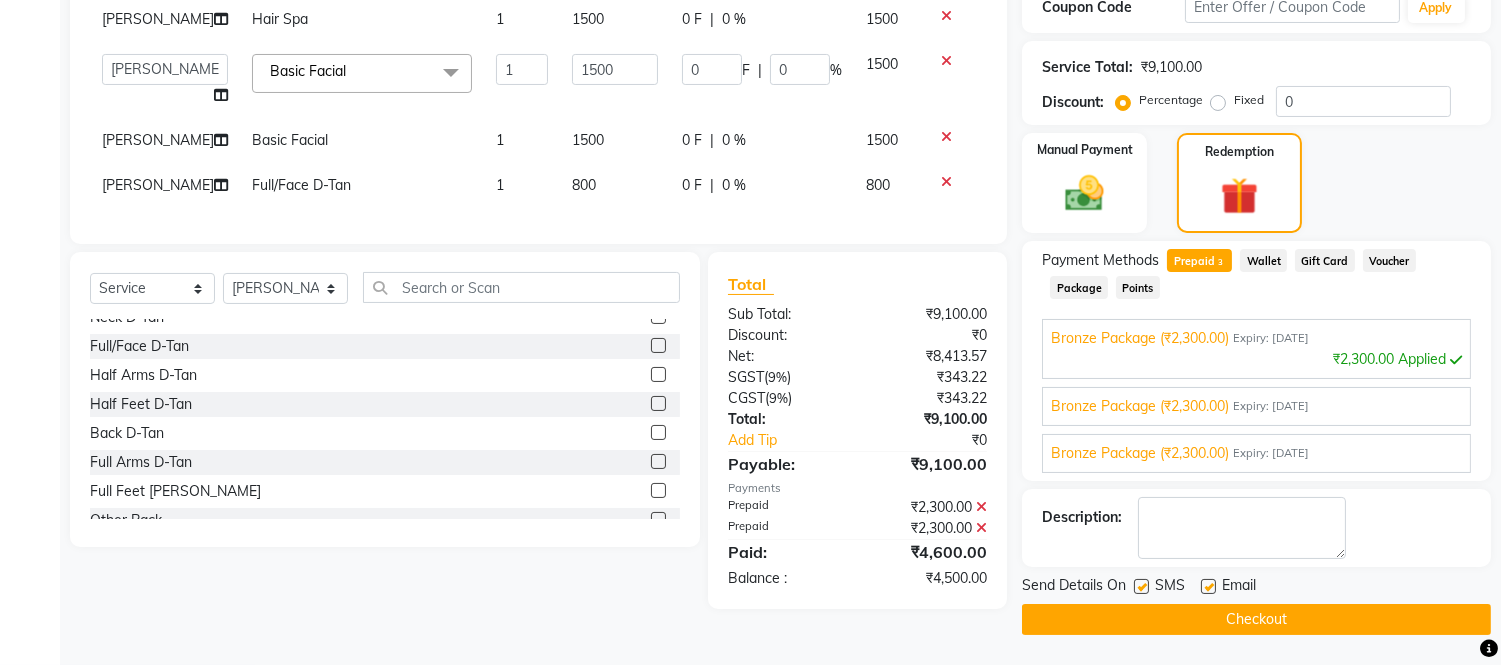click on "Expiry: 12-09-2025" at bounding box center [1271, 453] 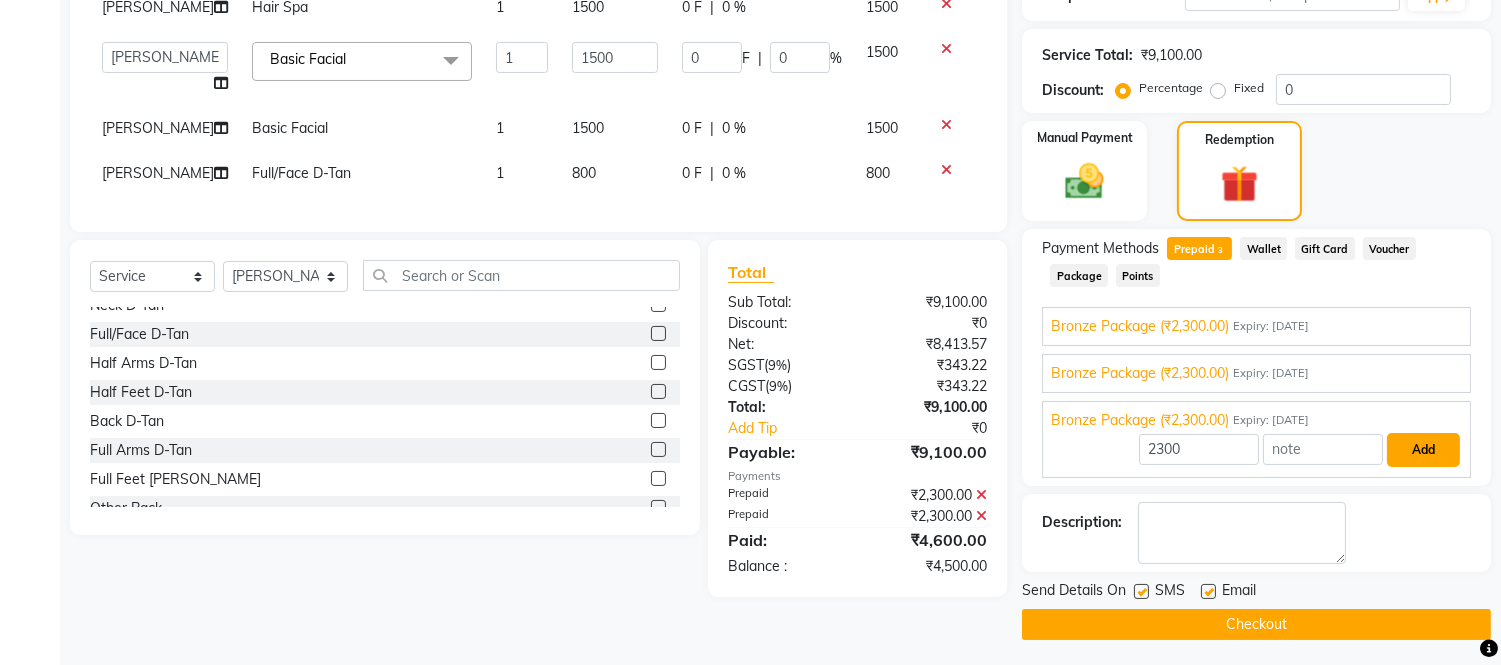 click on "Add" at bounding box center (1423, 450) 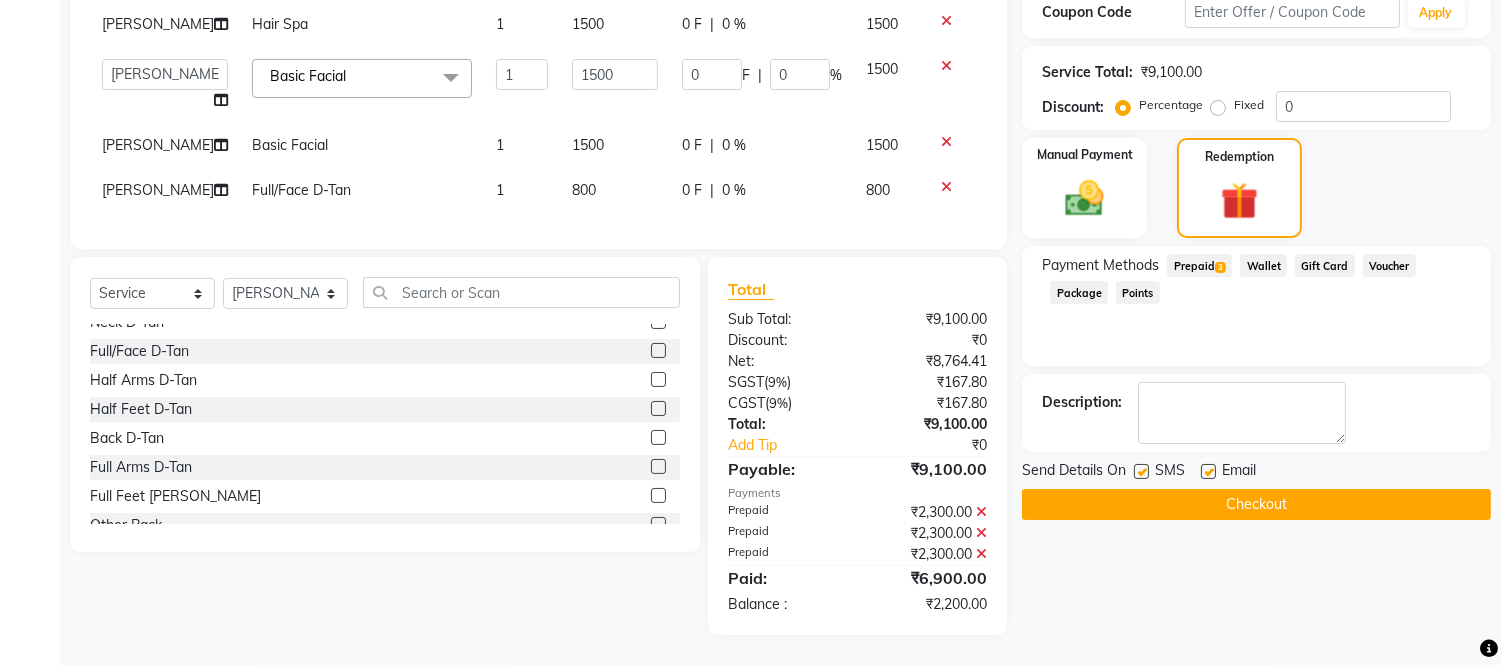 scroll, scrollTop: 473, scrollLeft: 0, axis: vertical 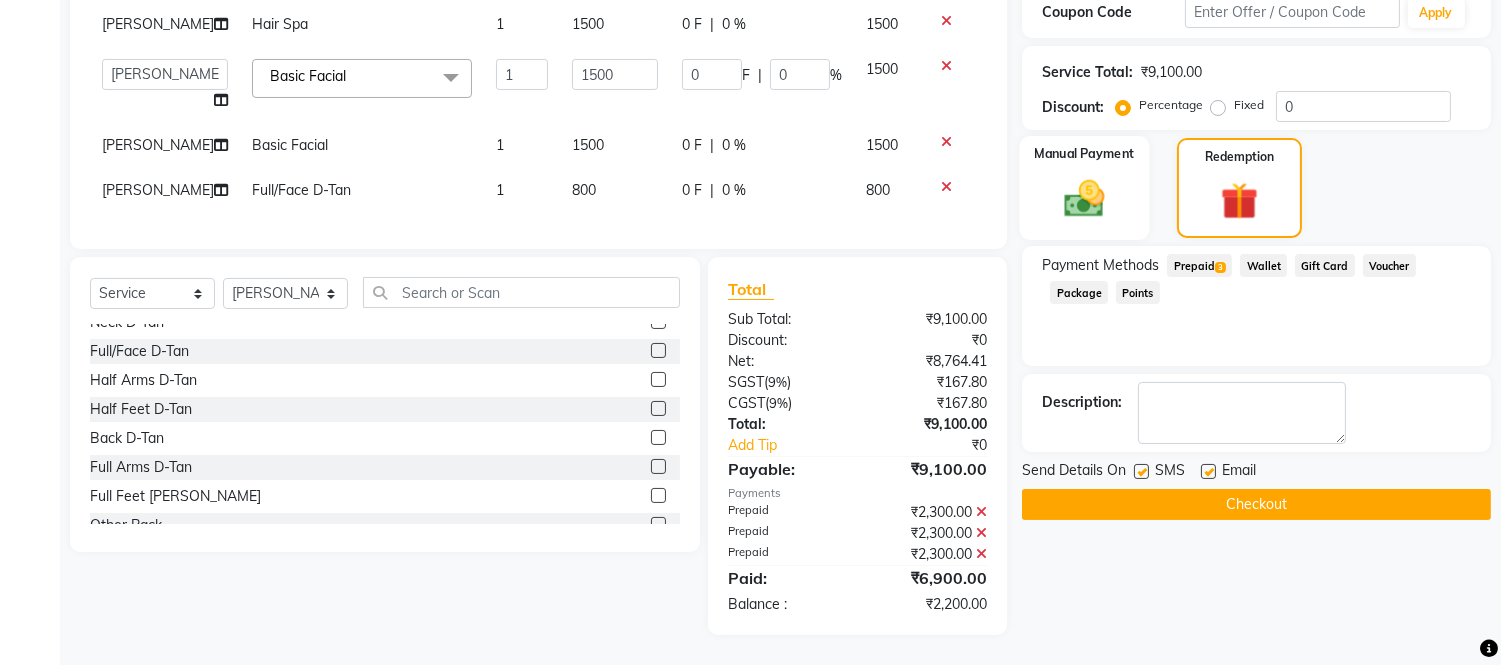 click 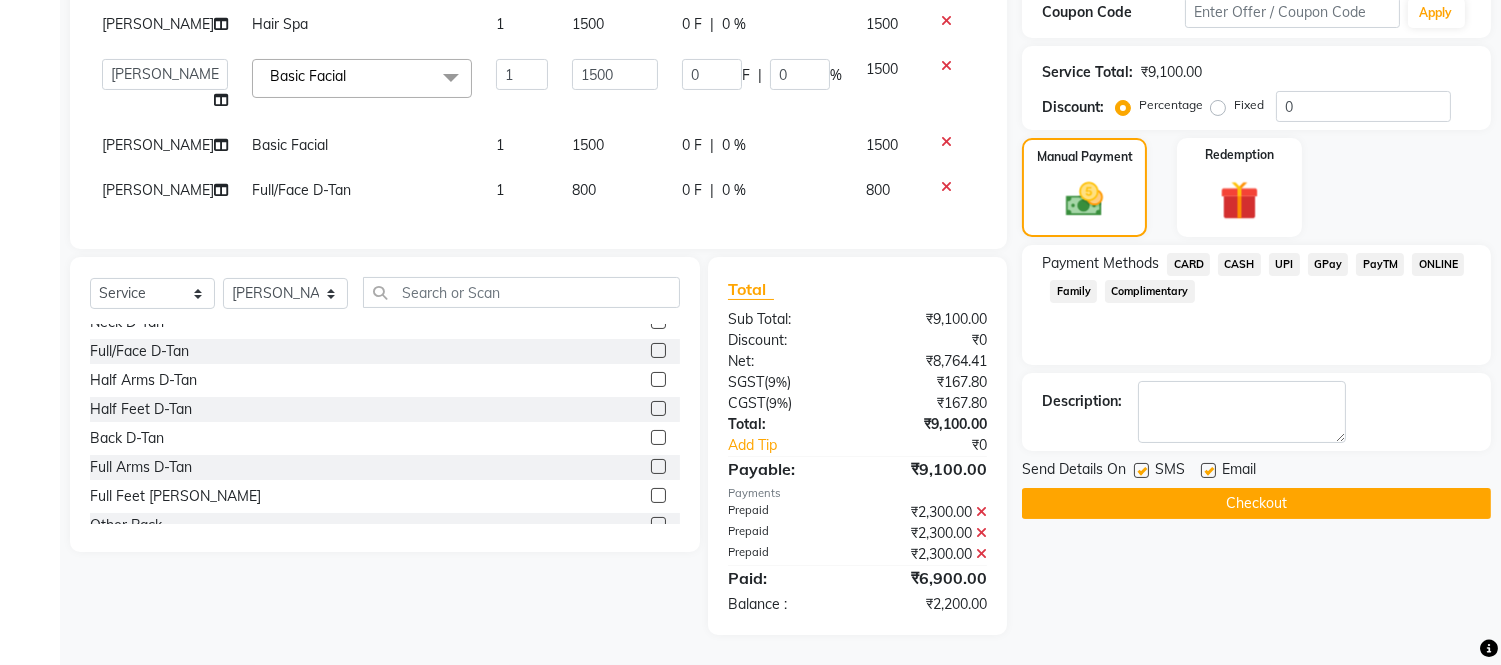 click on "UPI" 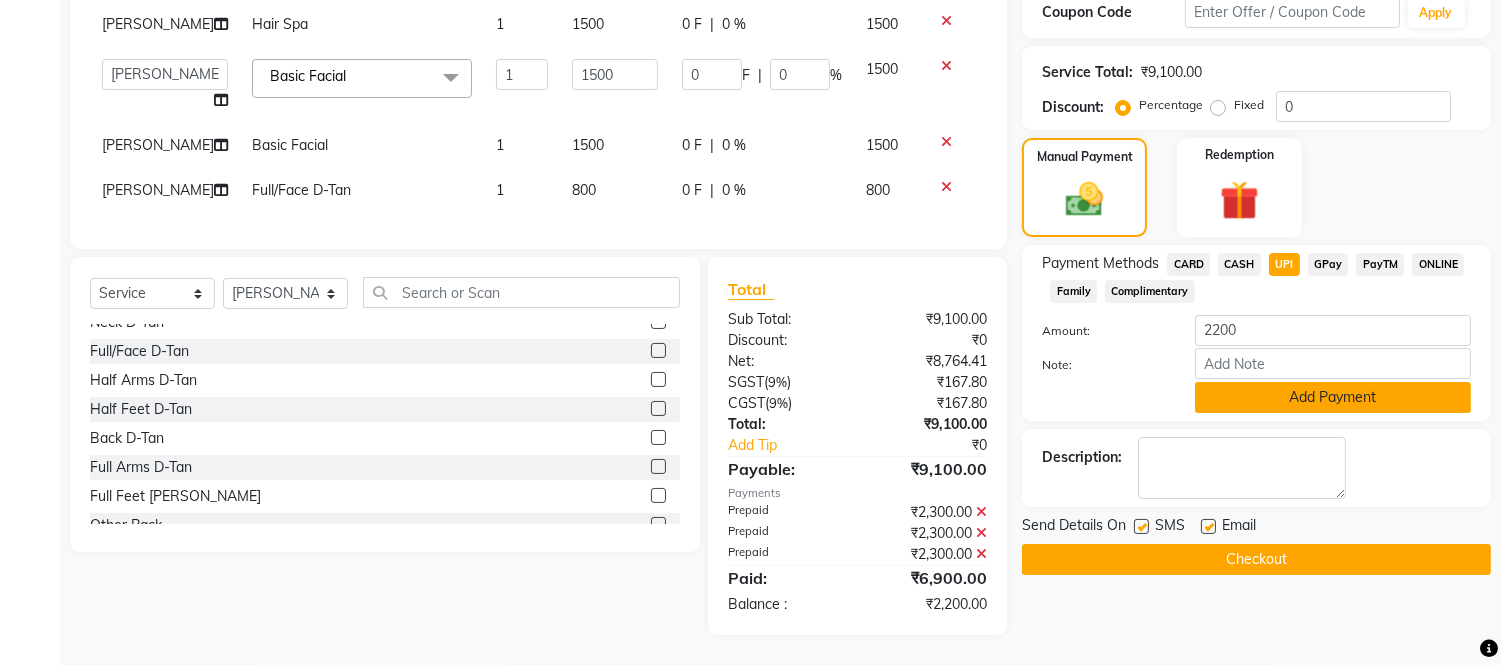 click on "Add Payment" 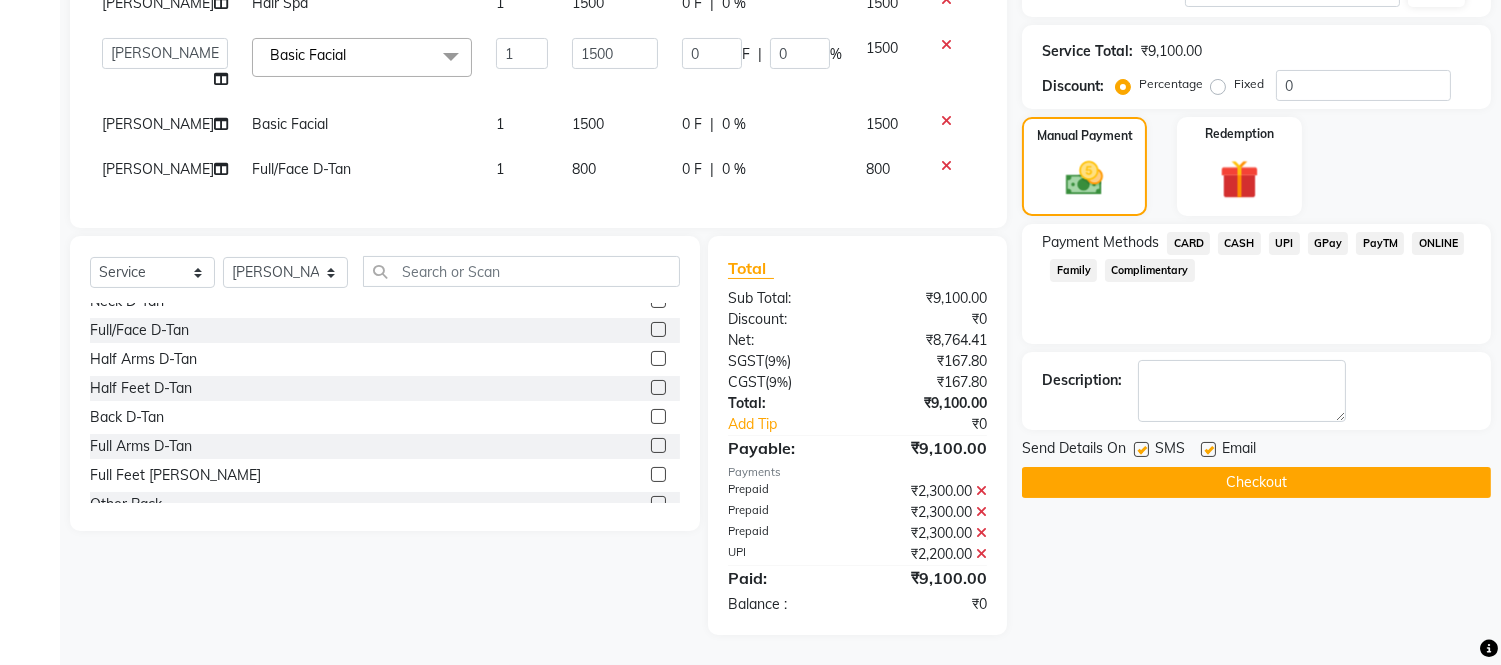 scroll, scrollTop: 494, scrollLeft: 0, axis: vertical 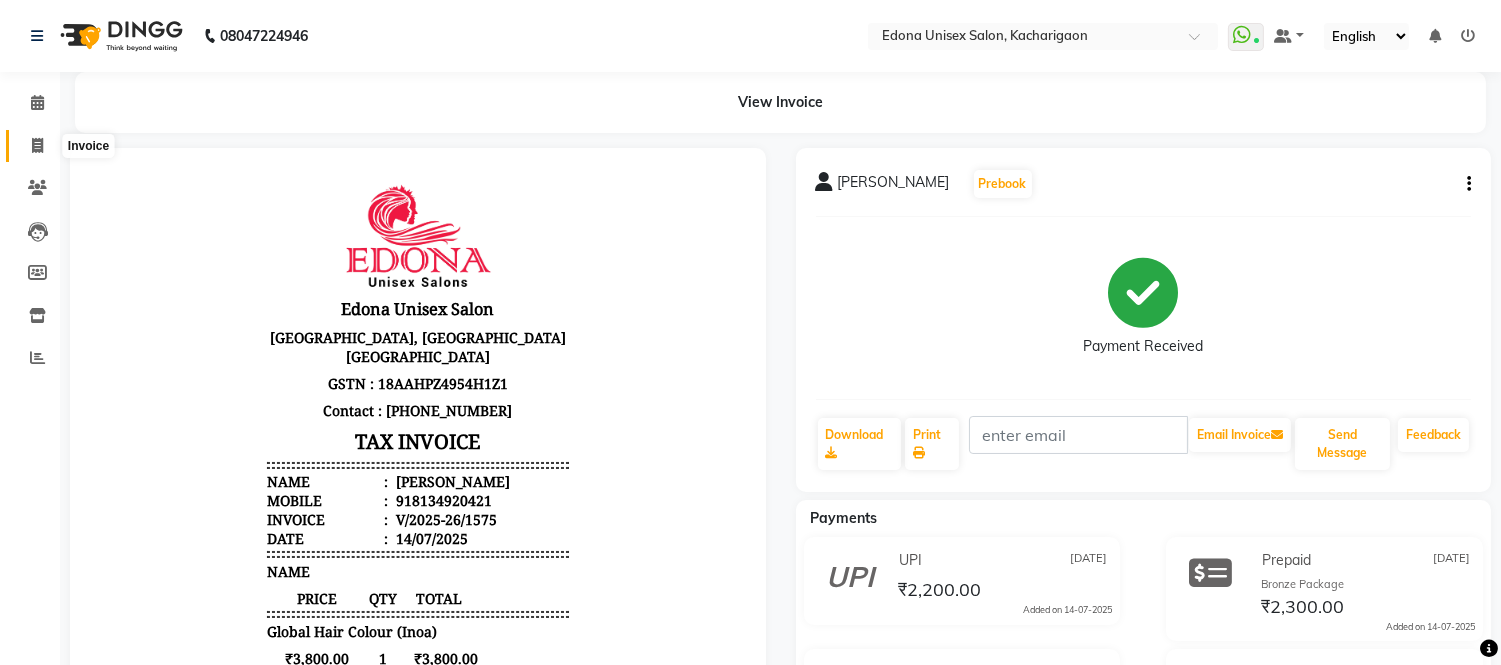 click 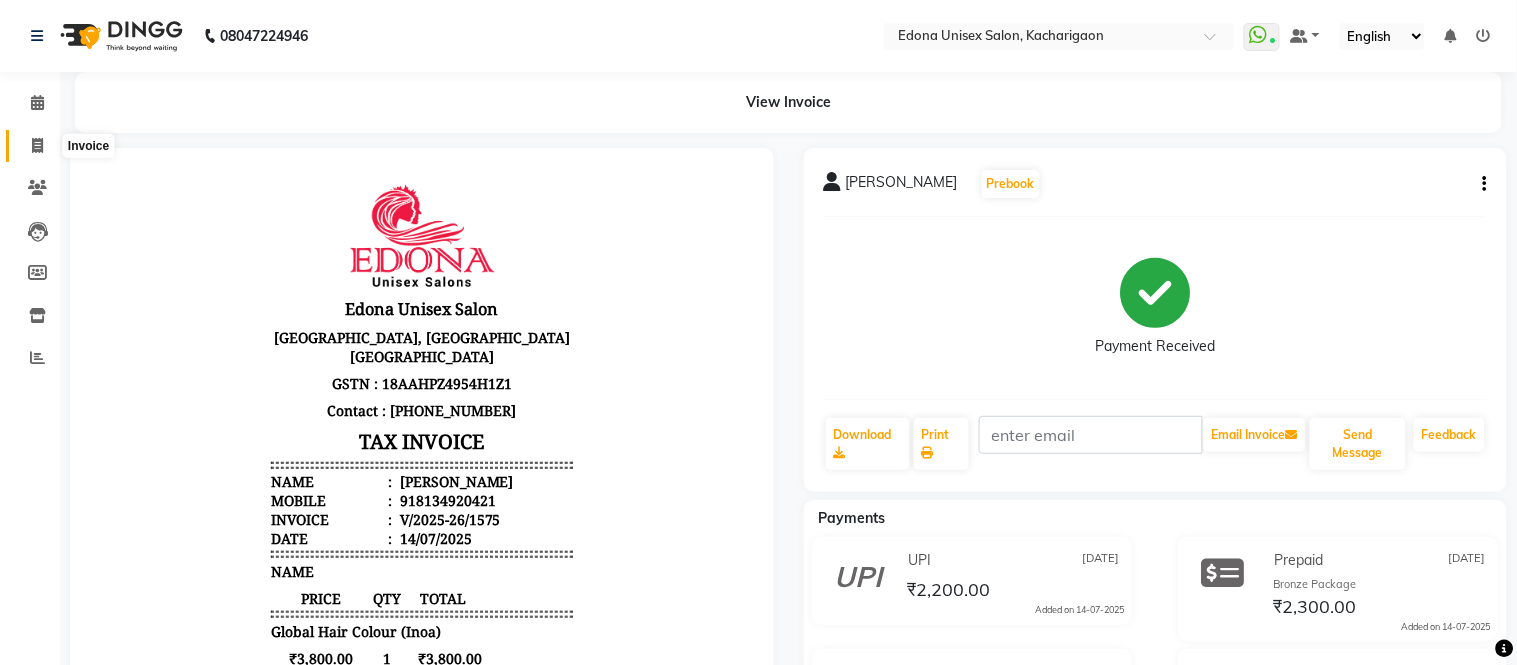select on "5389" 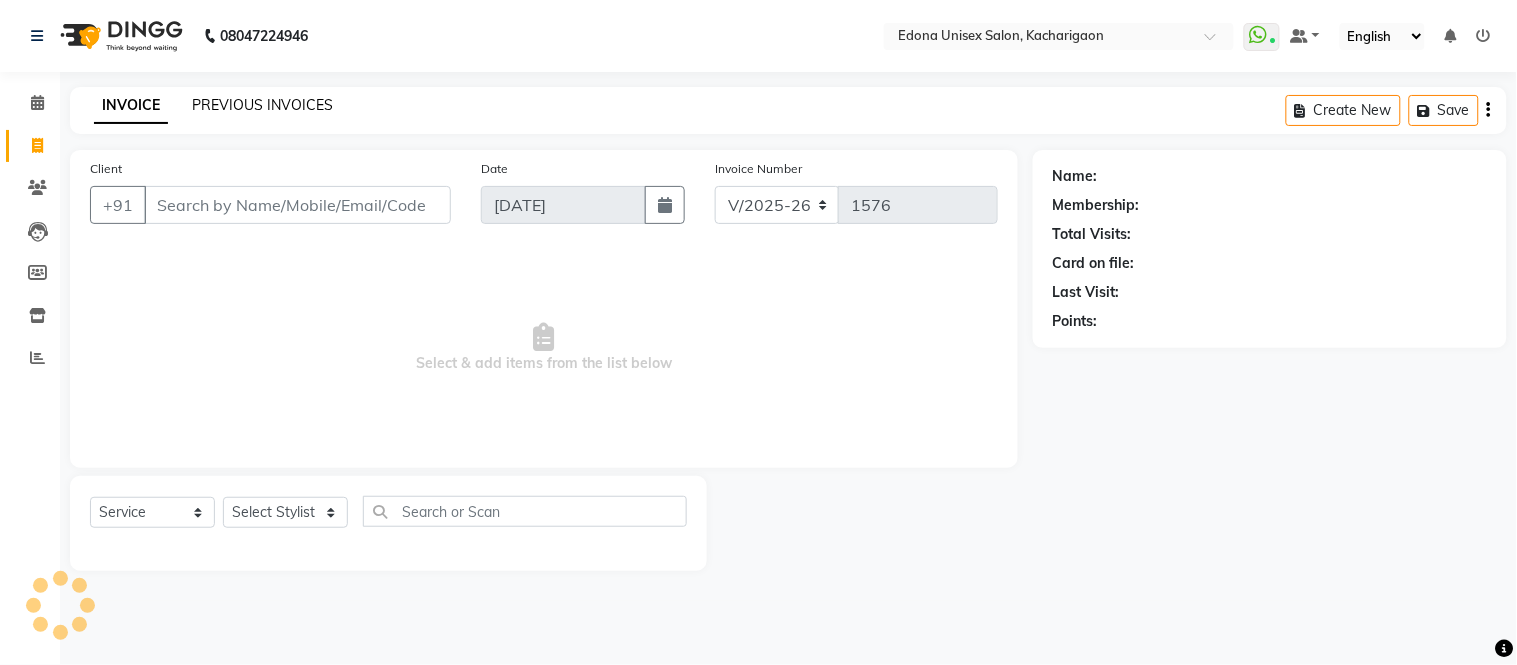 click on "PREVIOUS INVOICES" 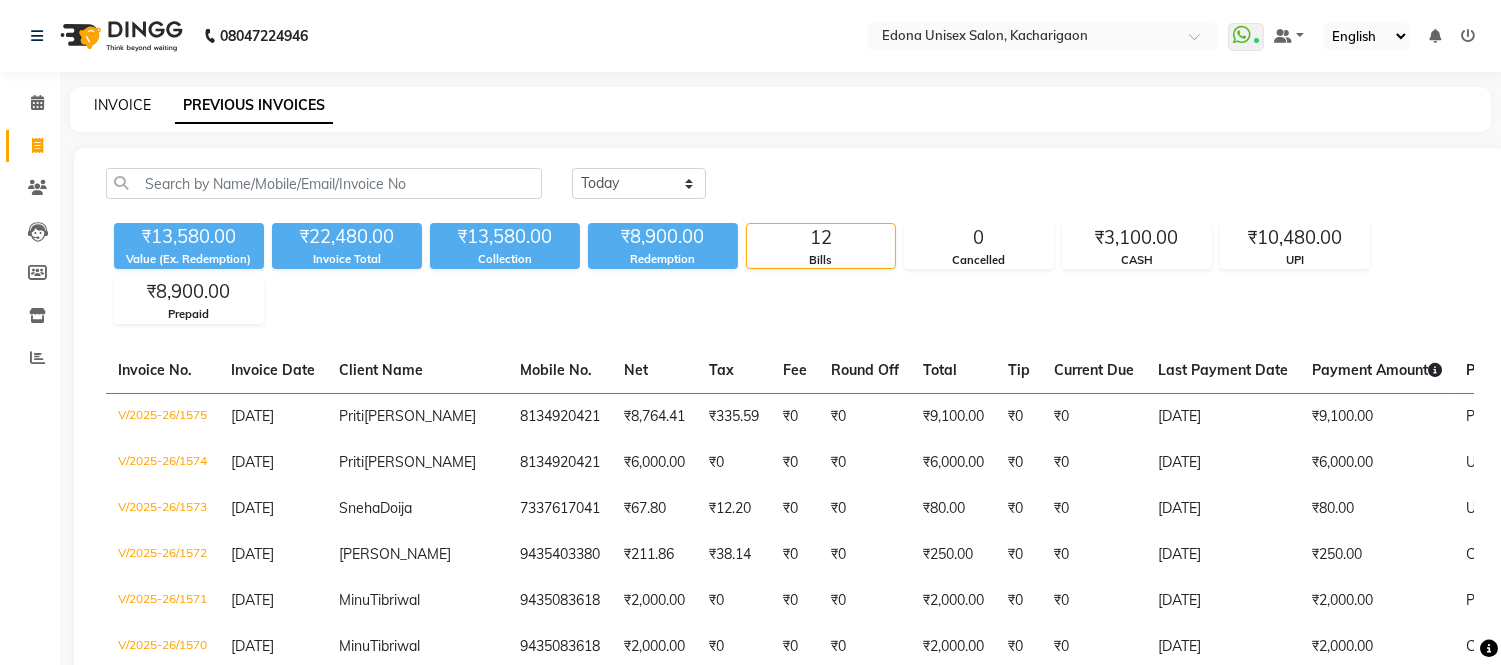 click on "INVOICE" 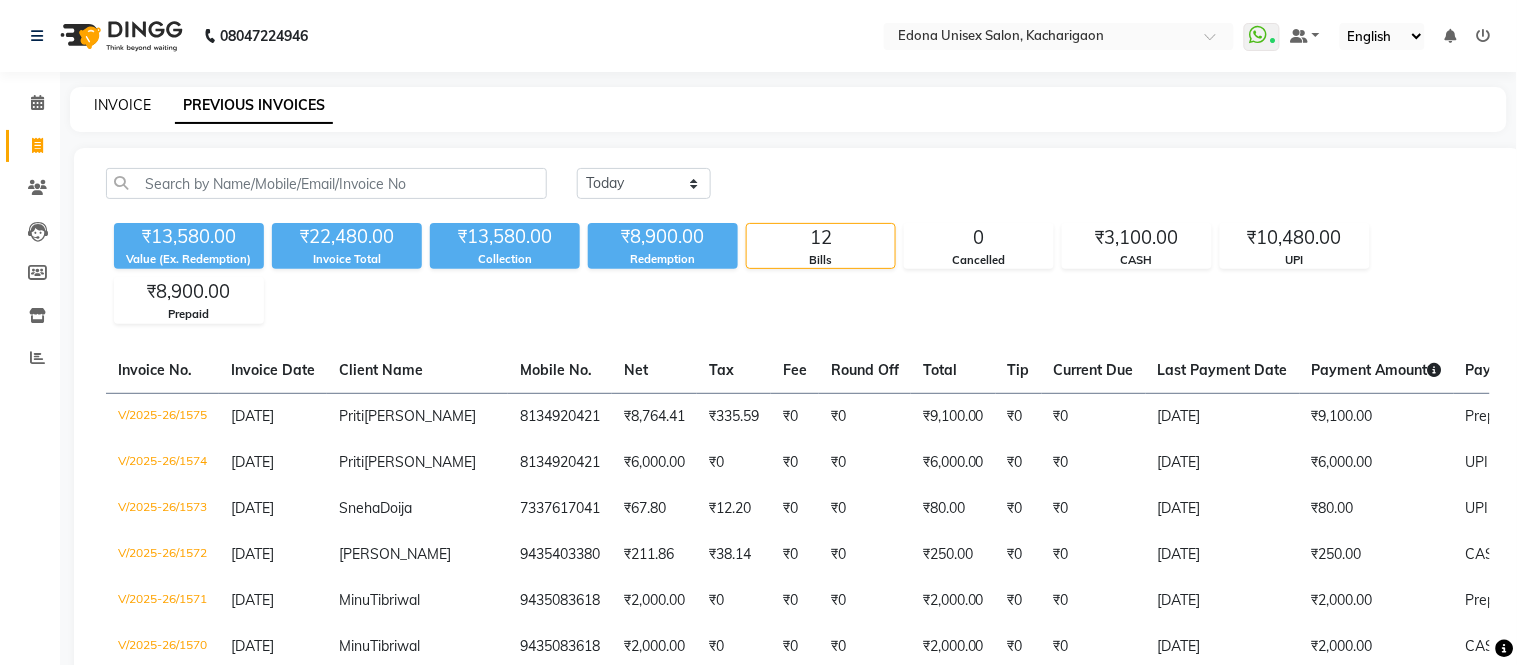 select on "5389" 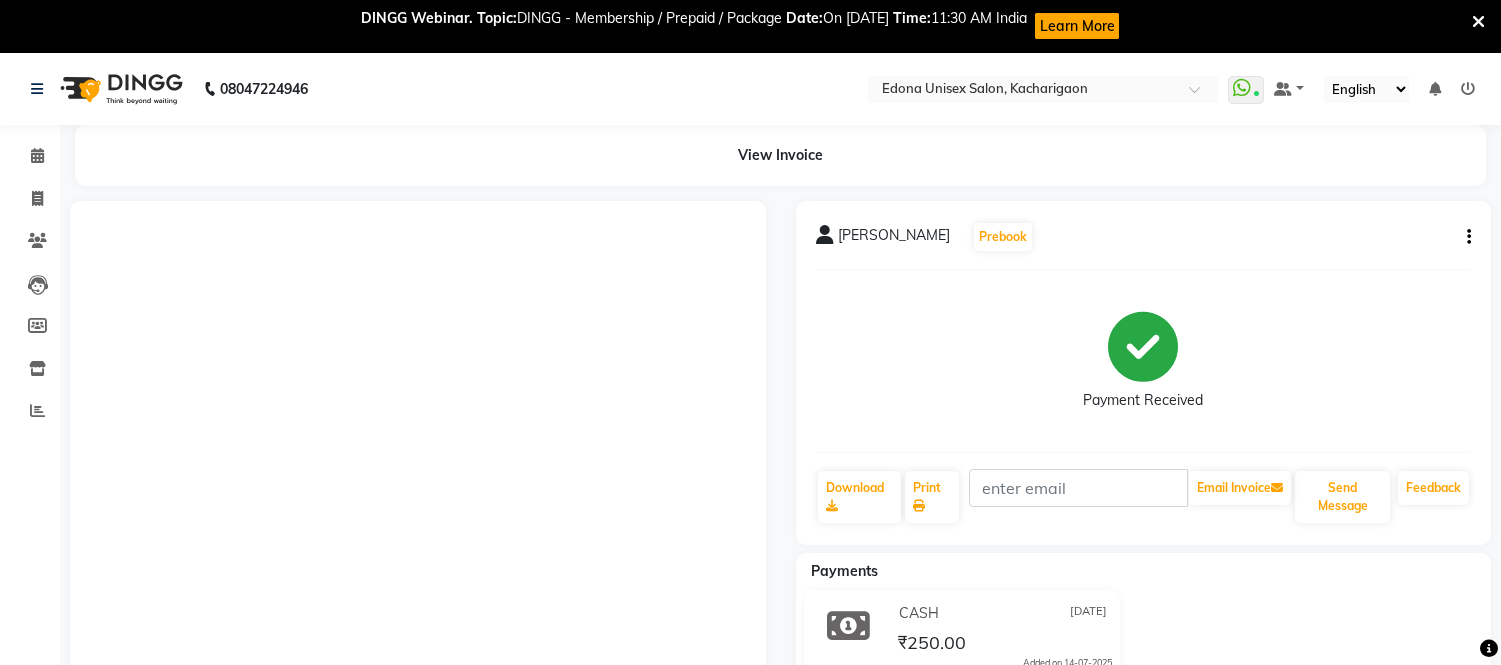 scroll, scrollTop: 65, scrollLeft: 0, axis: vertical 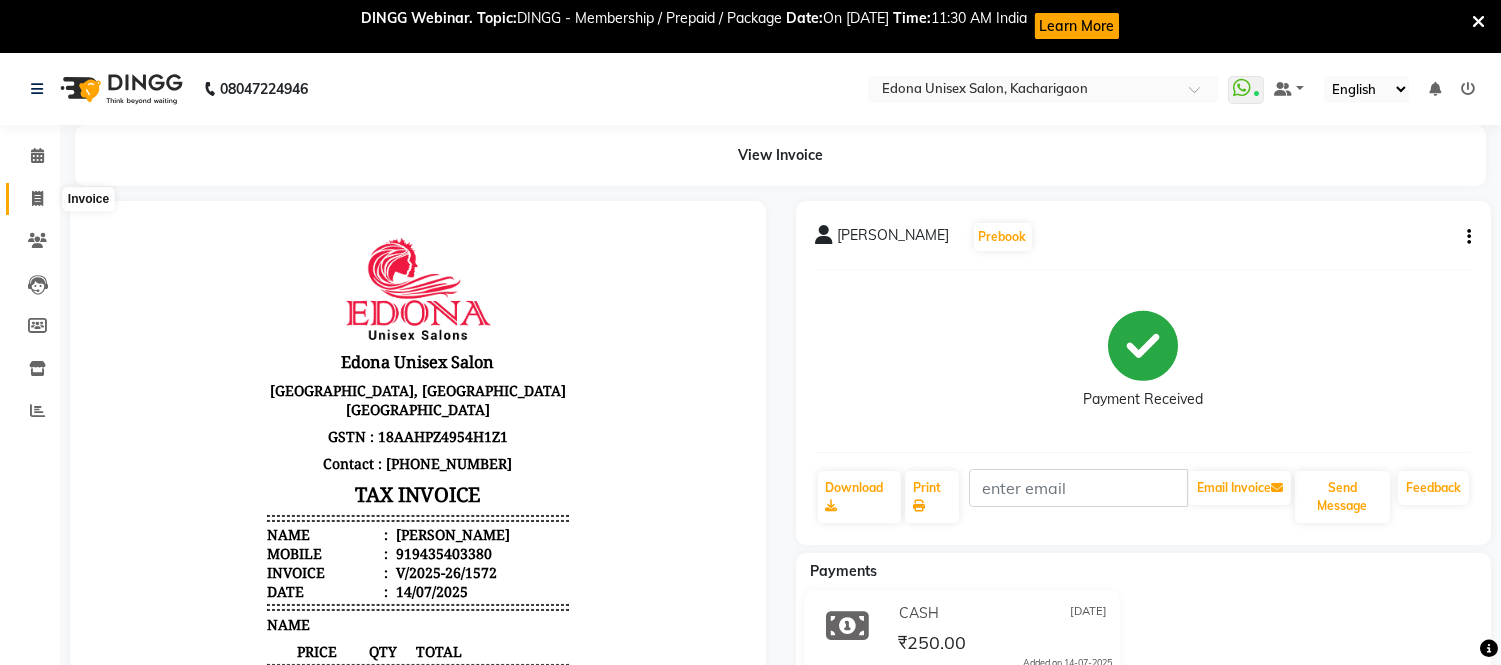click 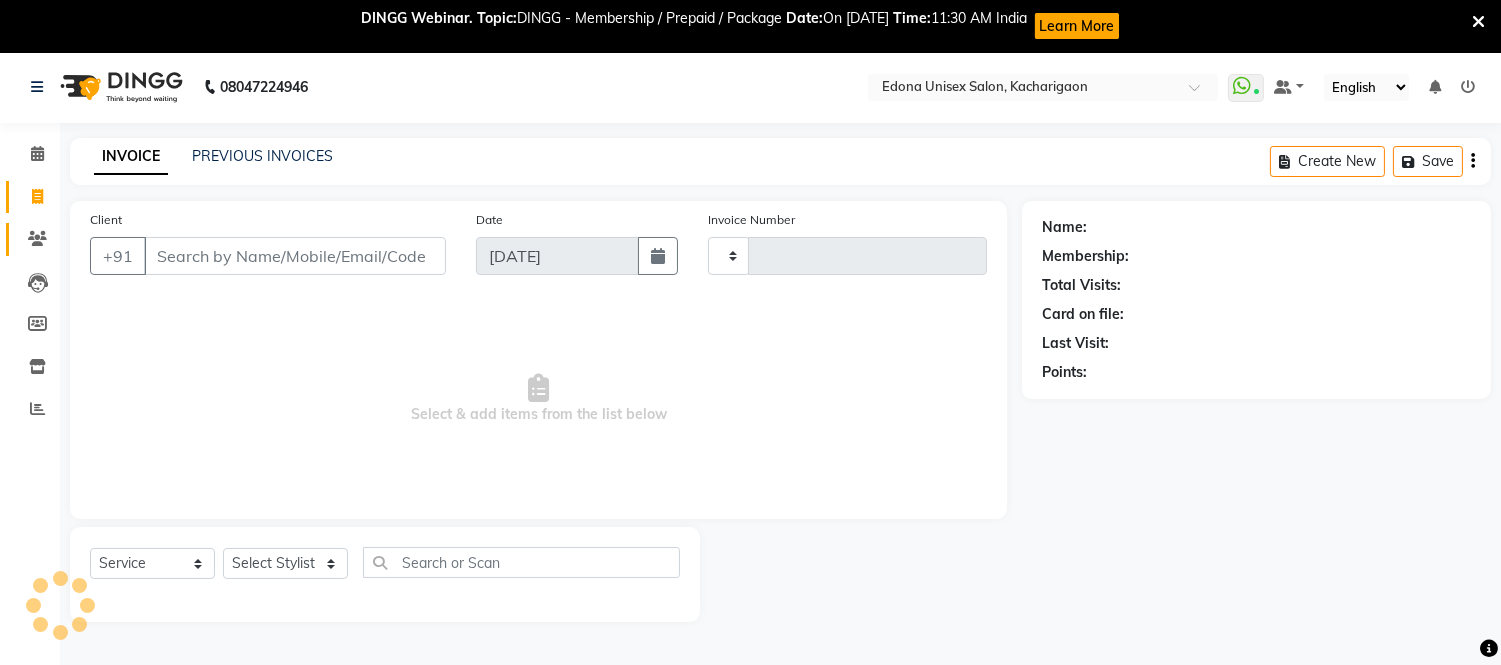 type on "1574" 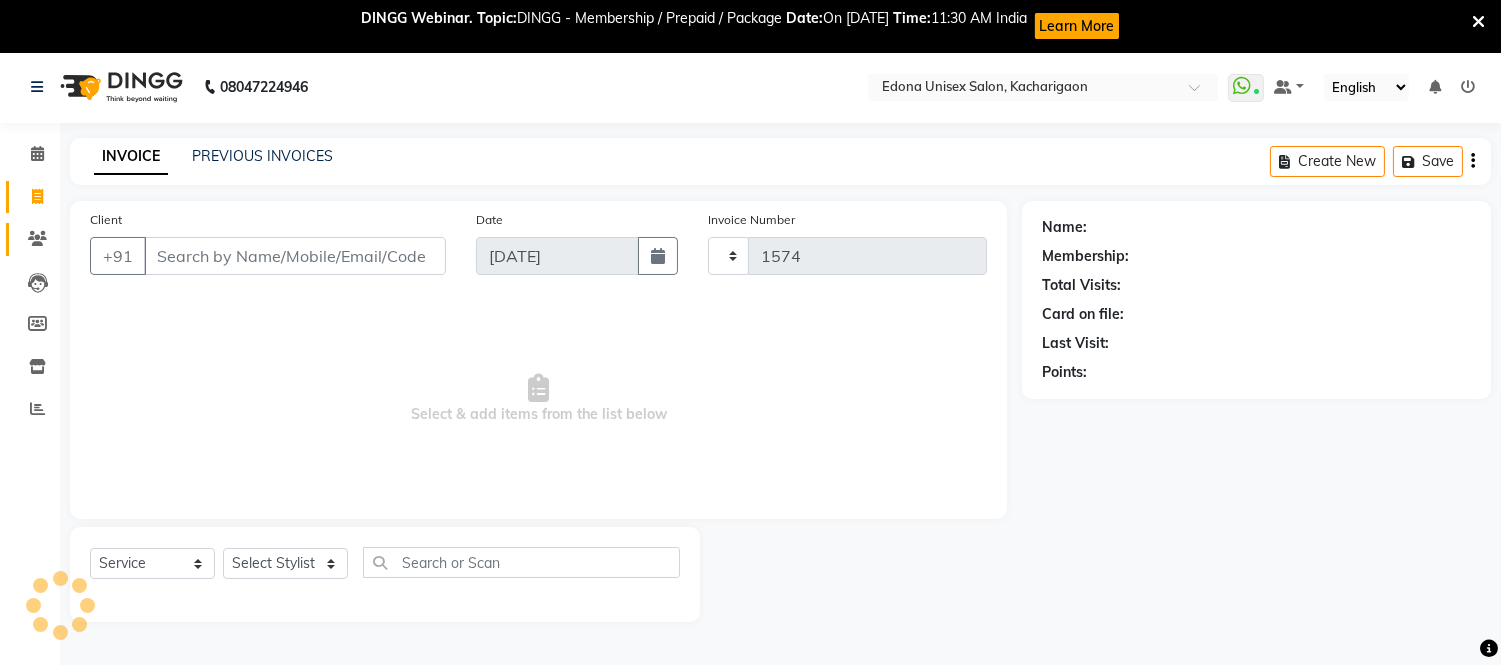 select on "5389" 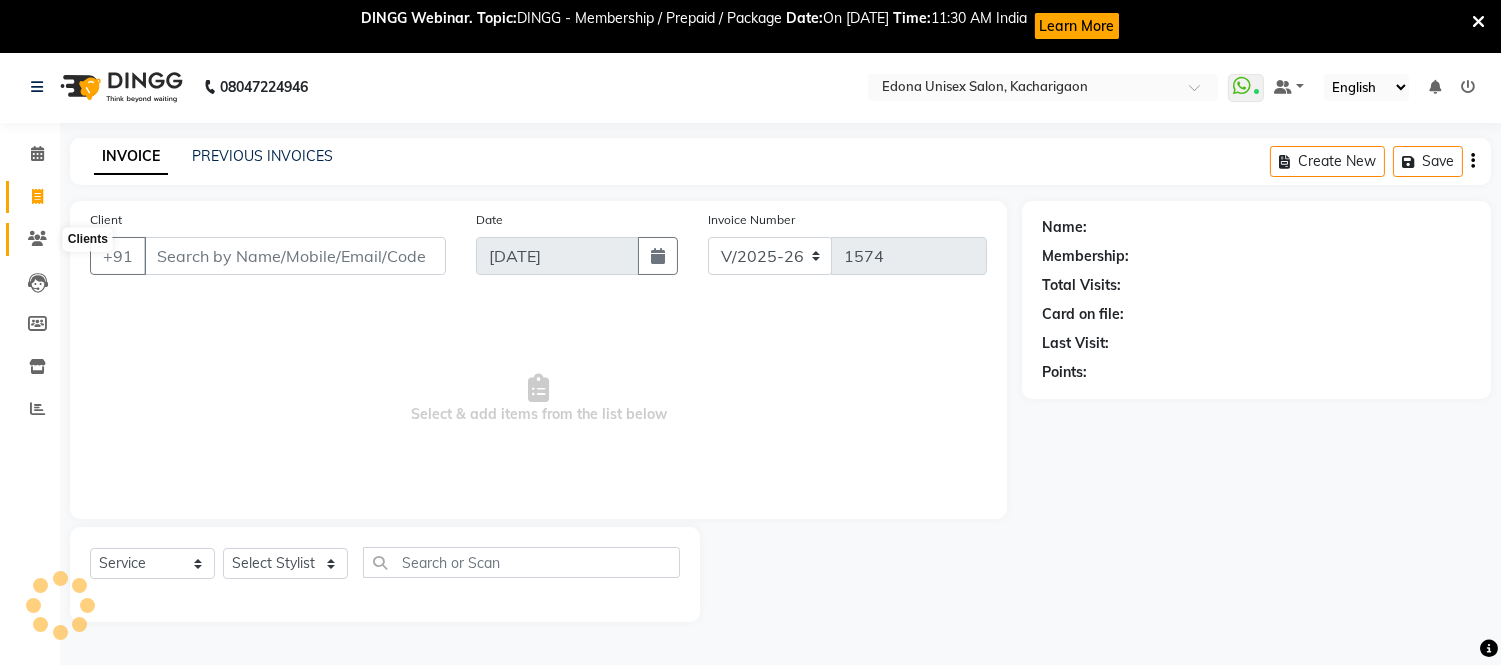 scroll, scrollTop: 53, scrollLeft: 0, axis: vertical 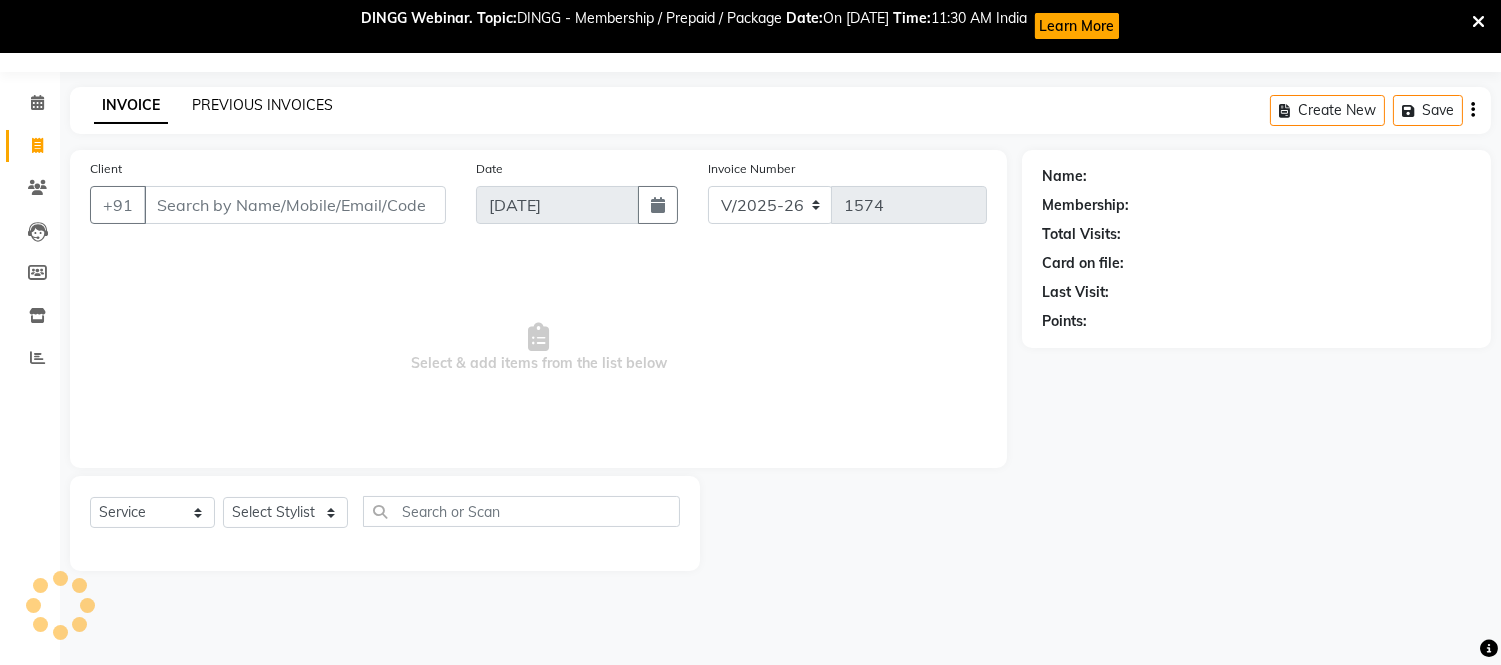click on "PREVIOUS INVOICES" 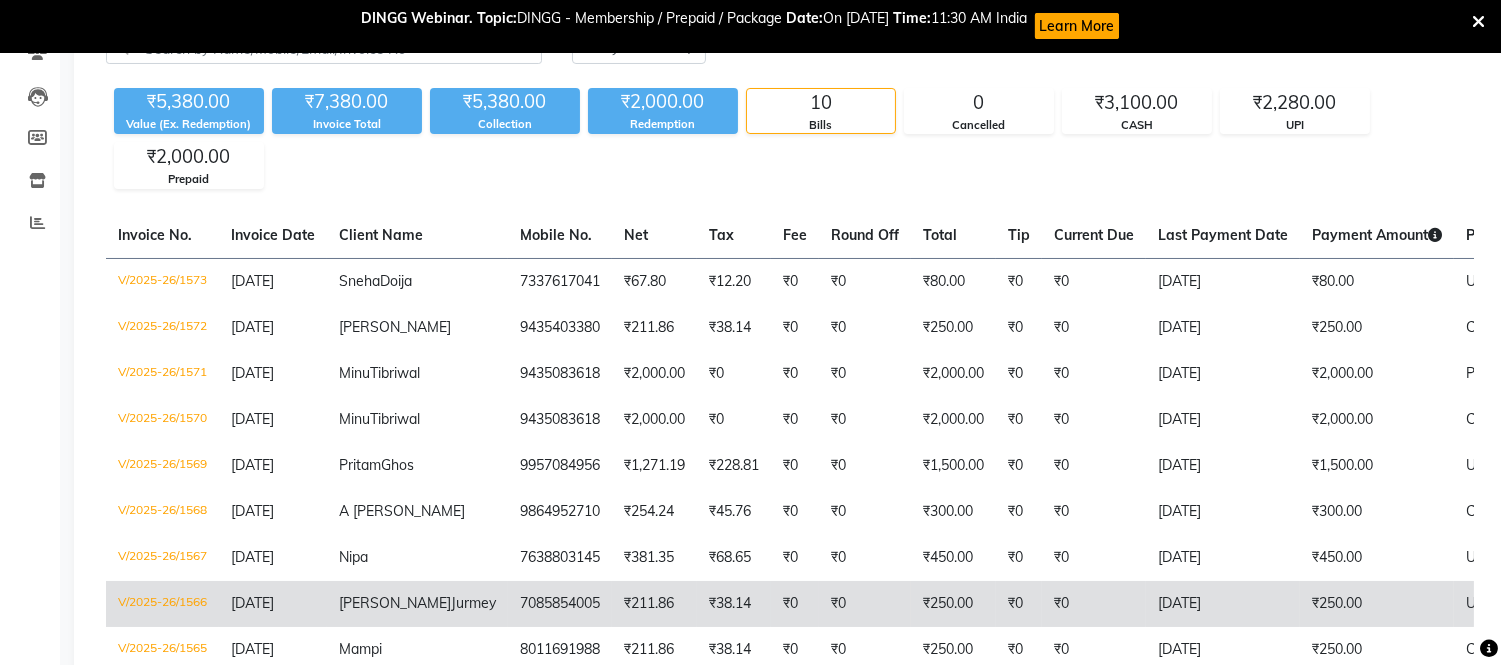 scroll, scrollTop: 53, scrollLeft: 0, axis: vertical 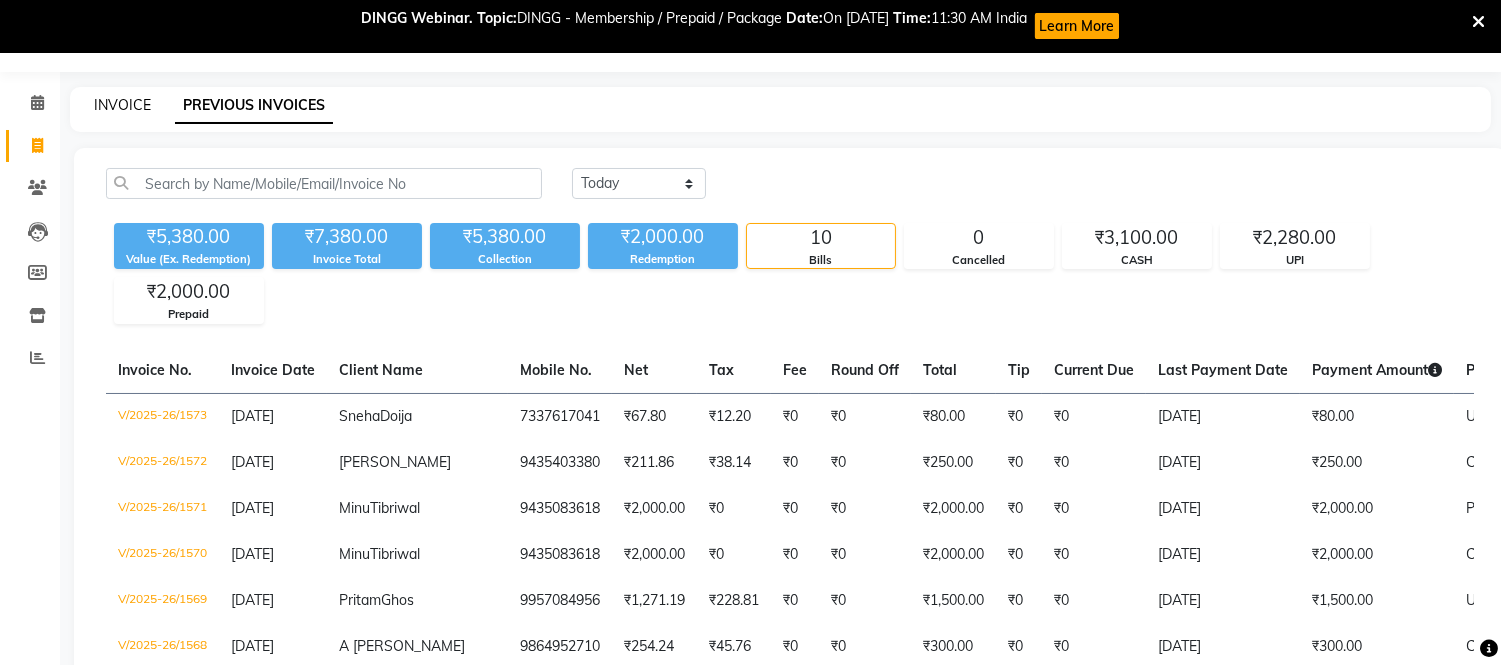 click on "INVOICE" 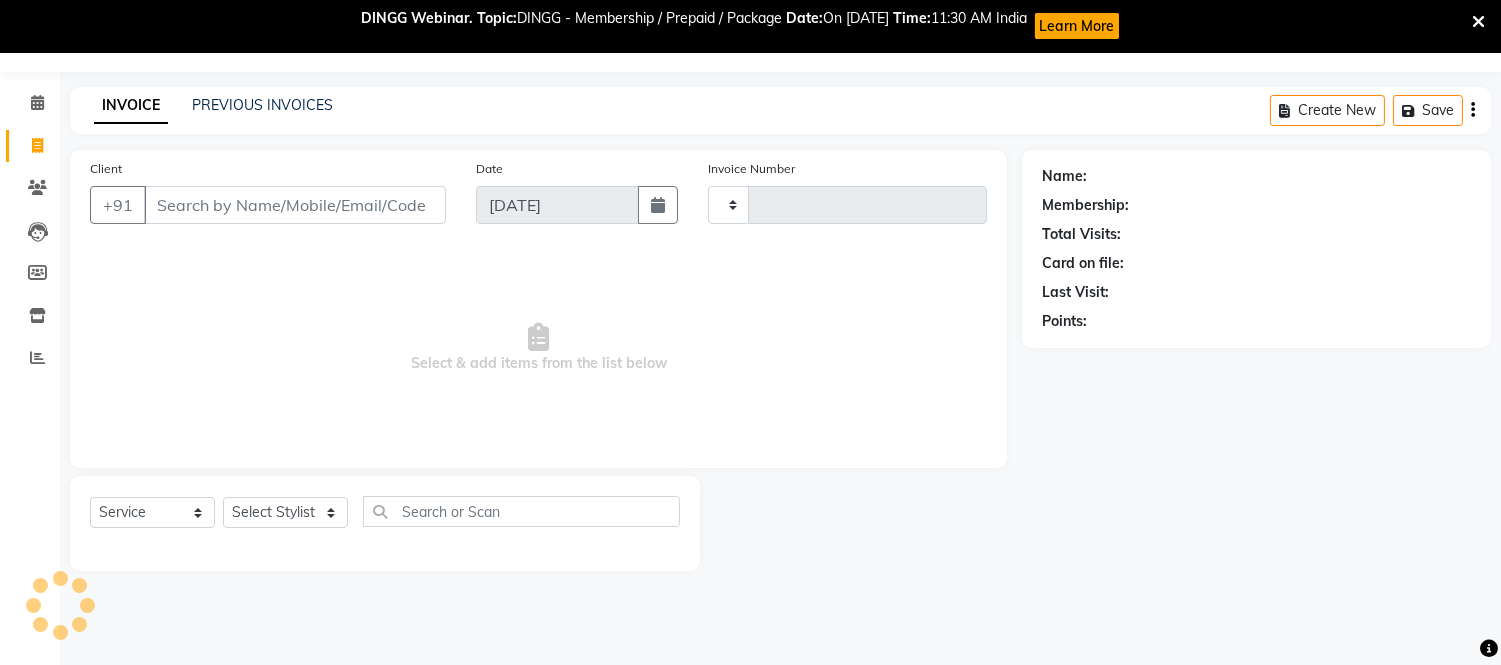 type on "1574" 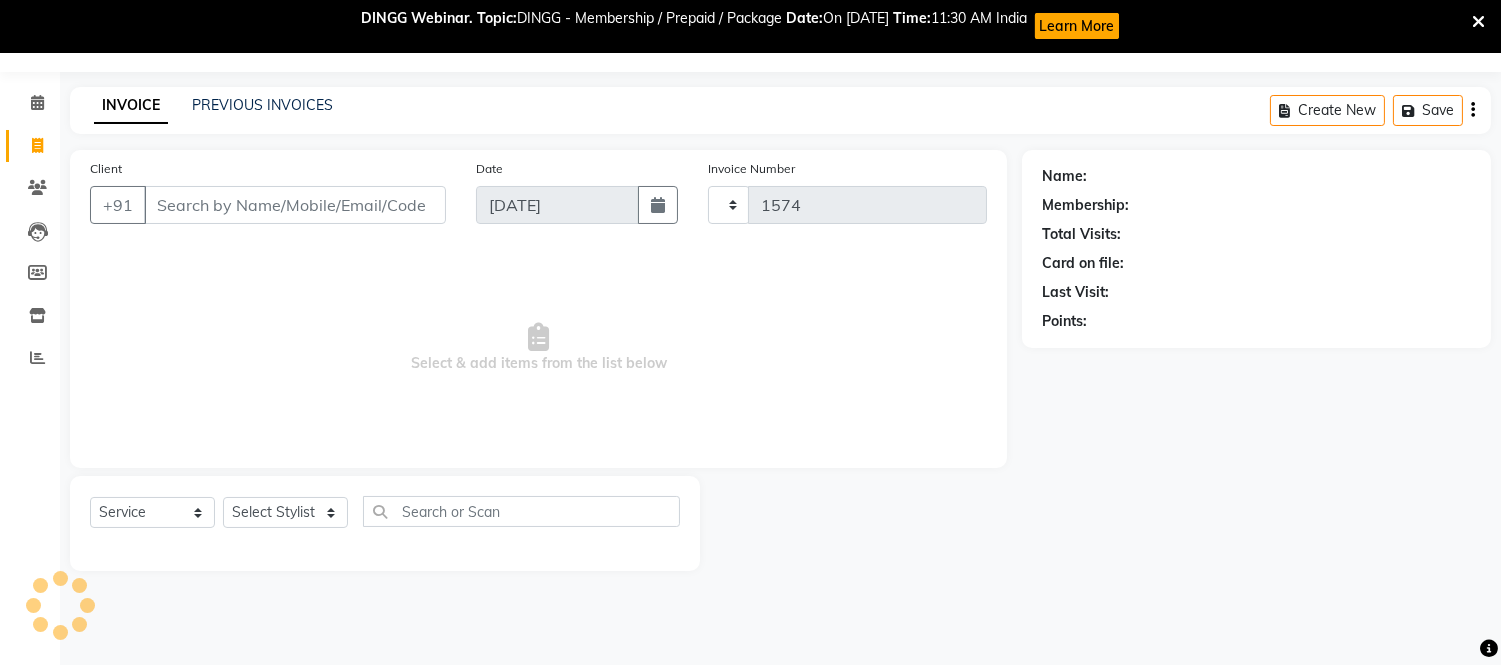 select on "5389" 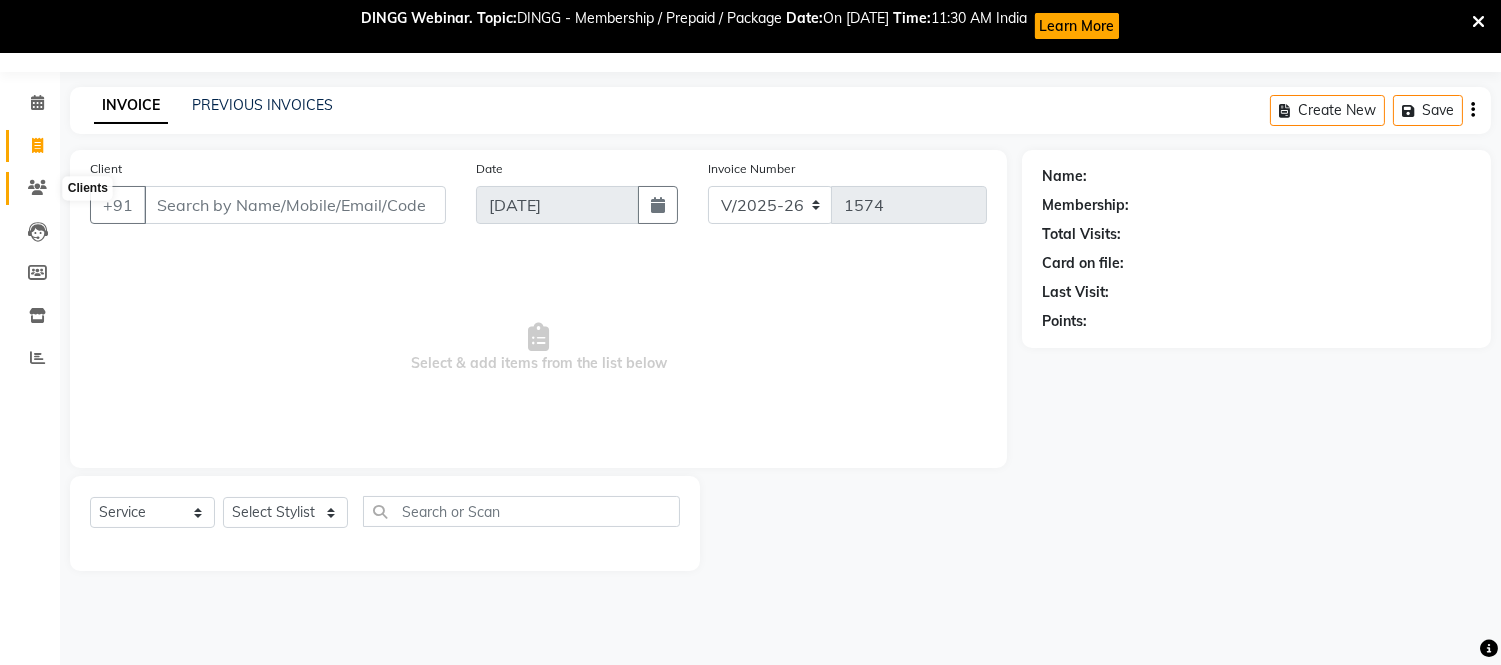 click 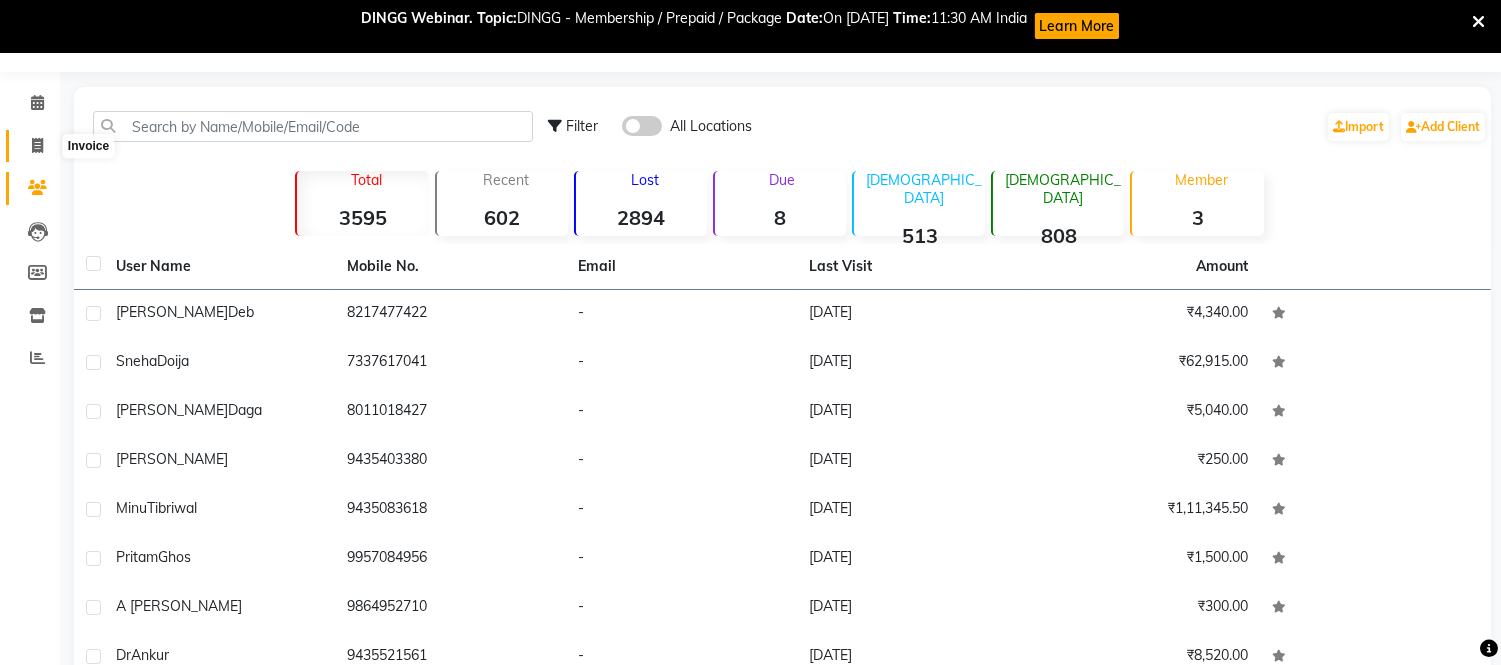 click 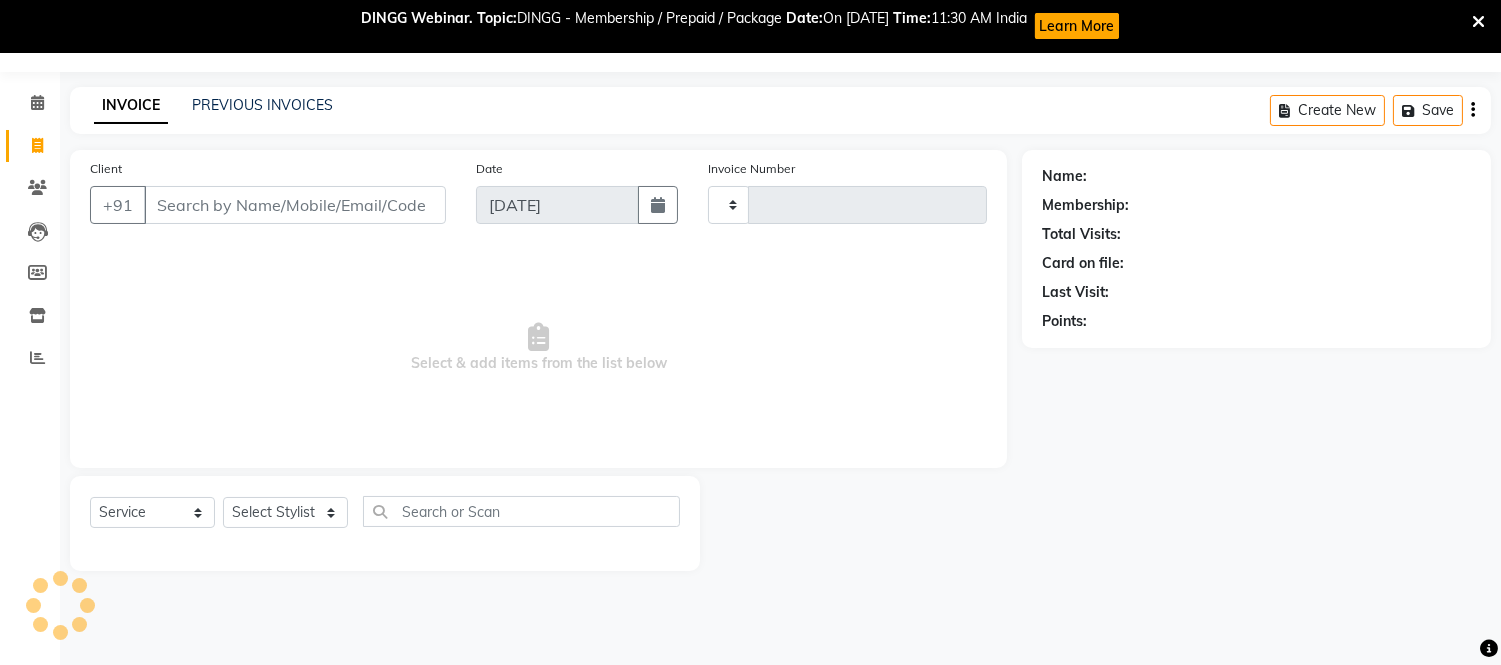 type on "1574" 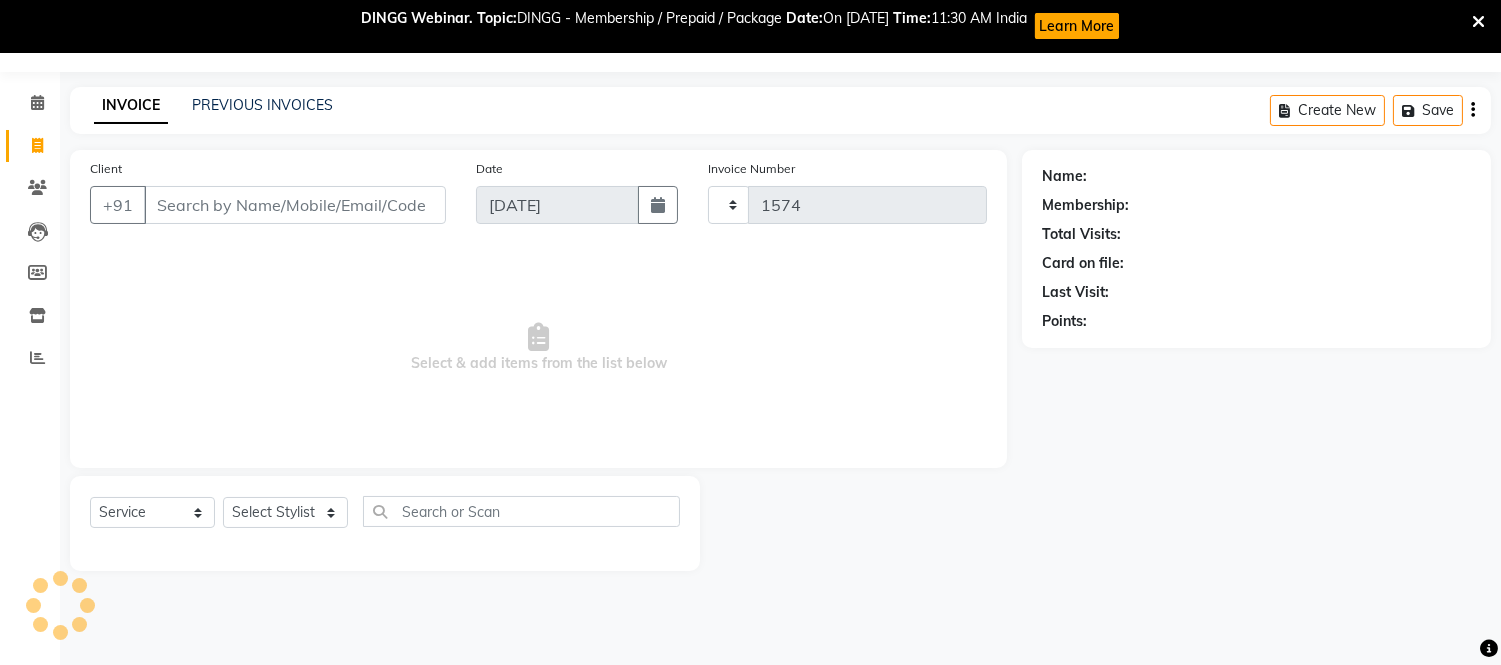 select on "5389" 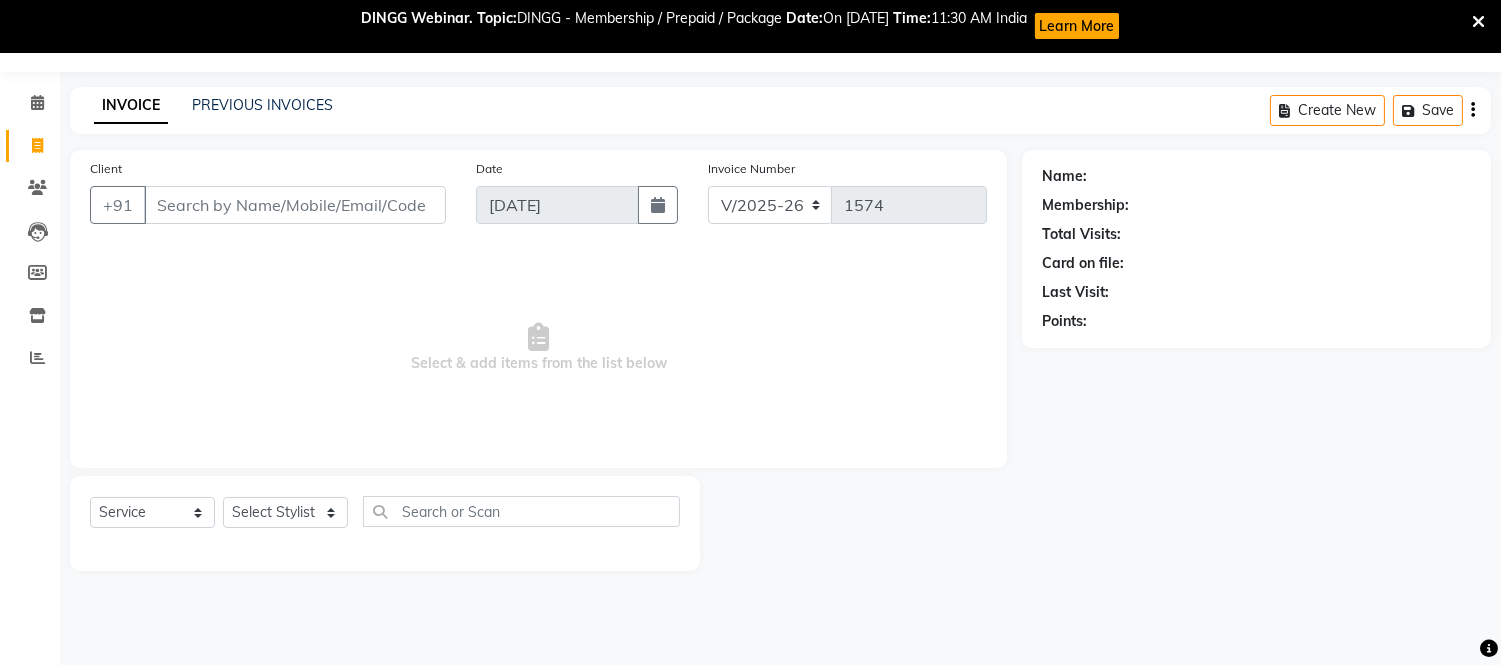 click at bounding box center (1478, 22) 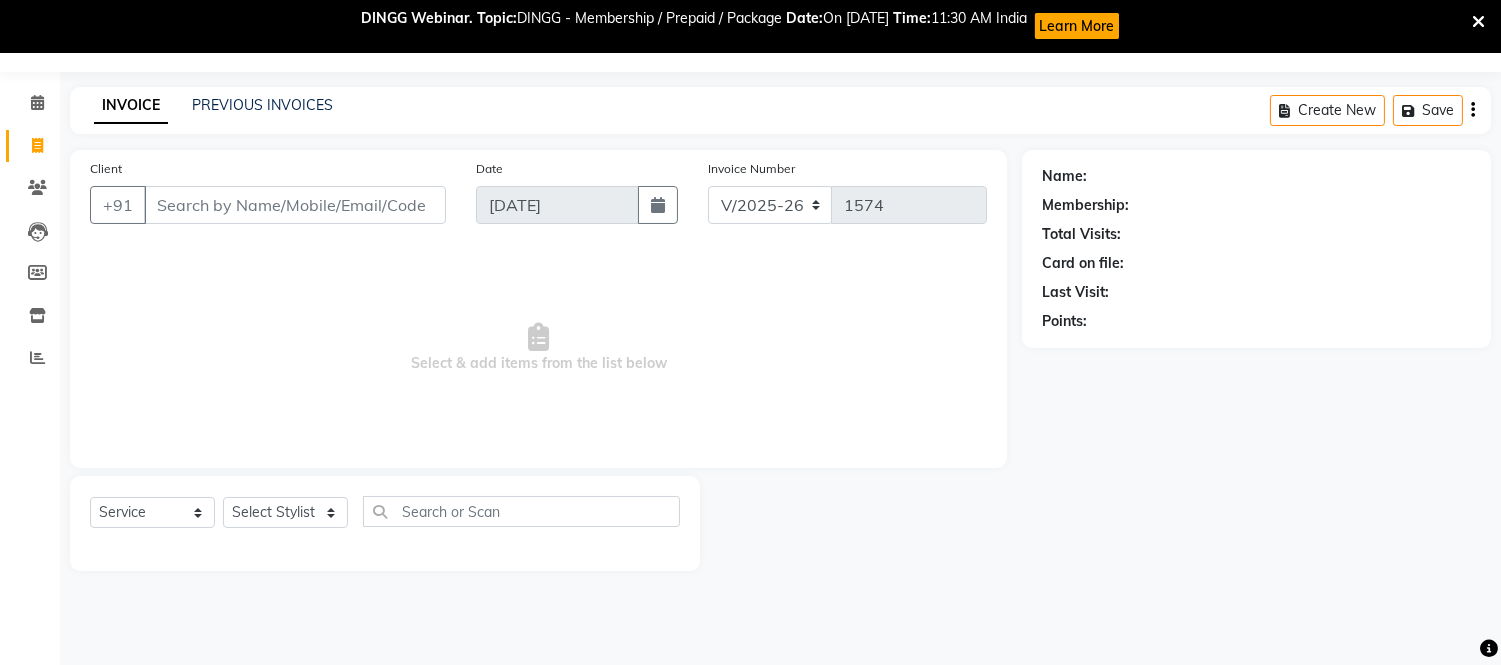 scroll, scrollTop: 0, scrollLeft: 0, axis: both 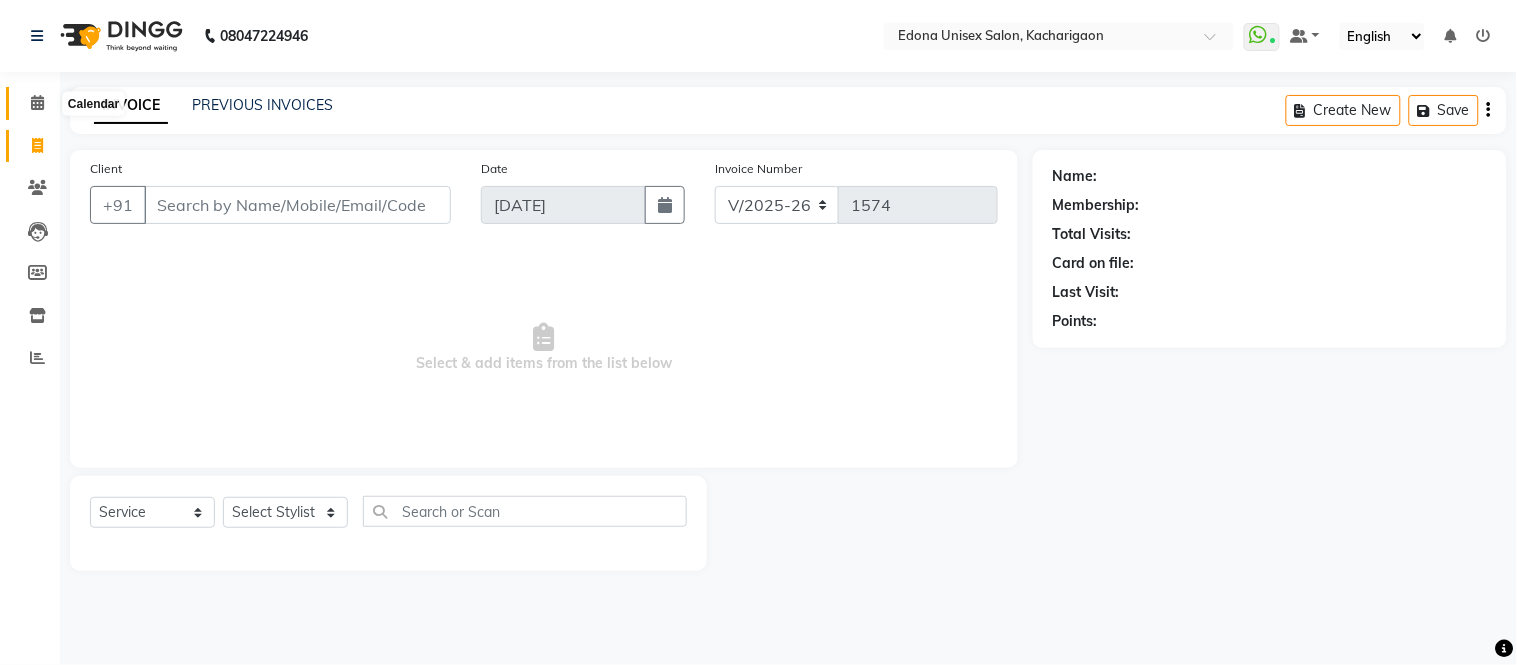 click 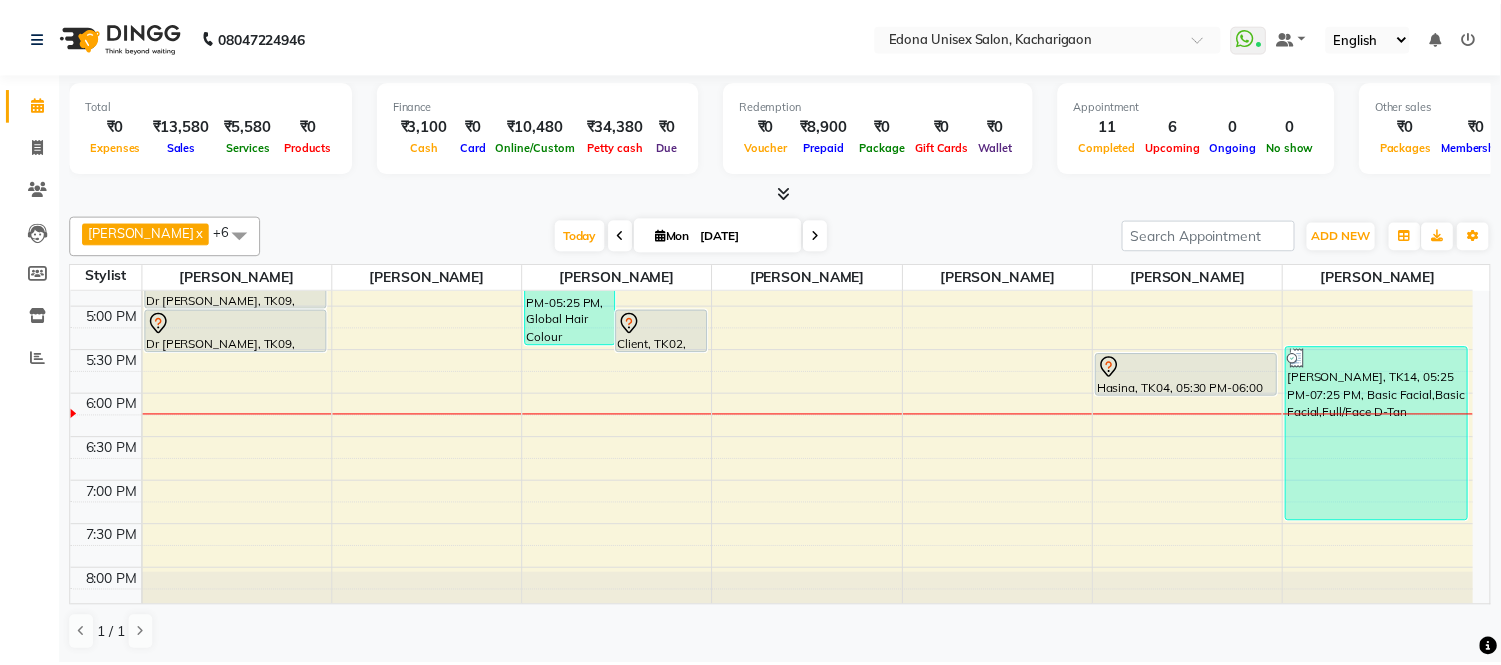 scroll, scrollTop: 777, scrollLeft: 0, axis: vertical 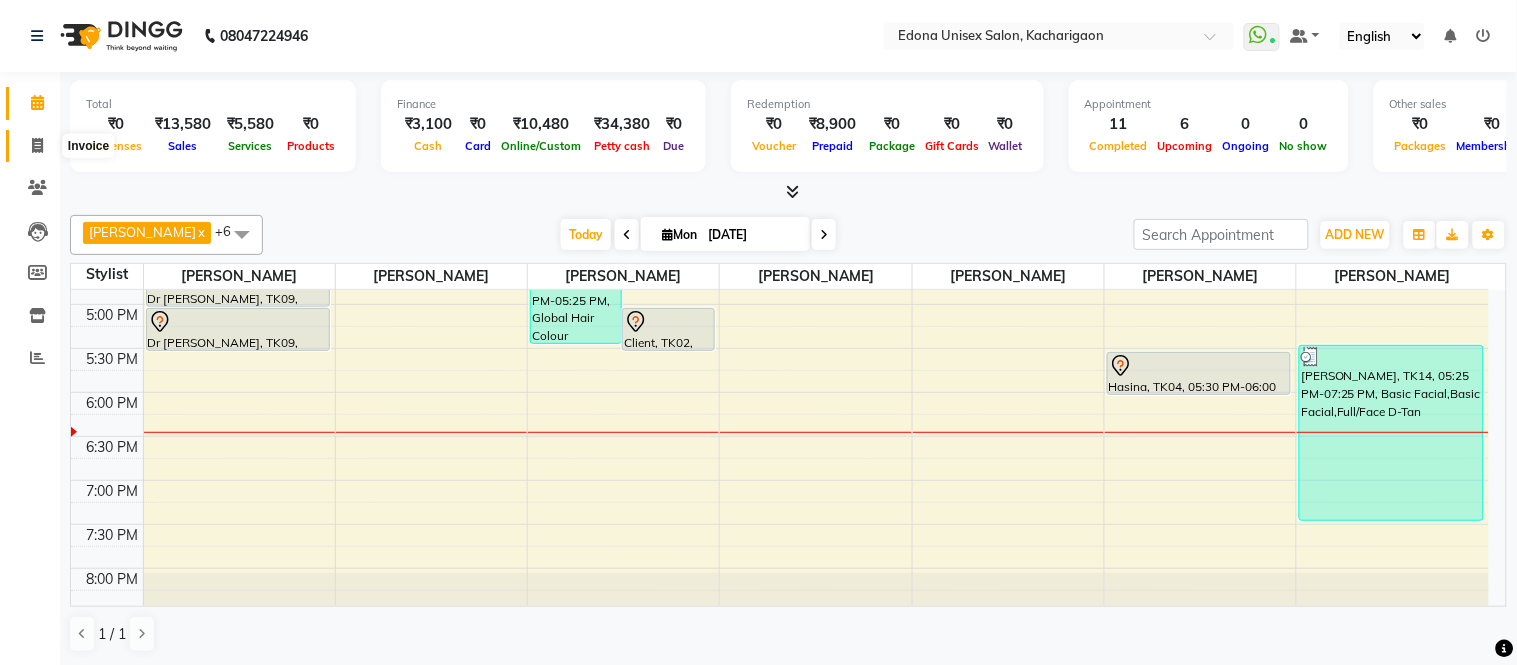 click 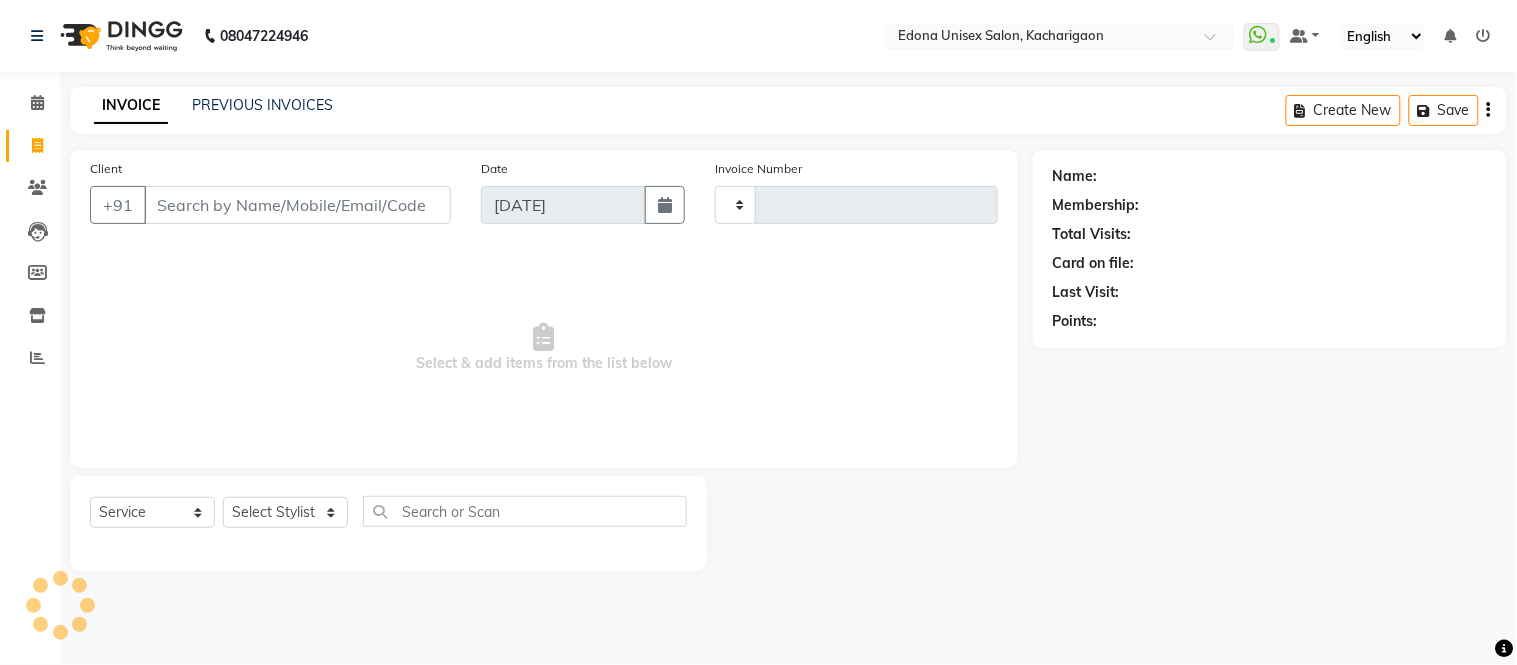 type on "1576" 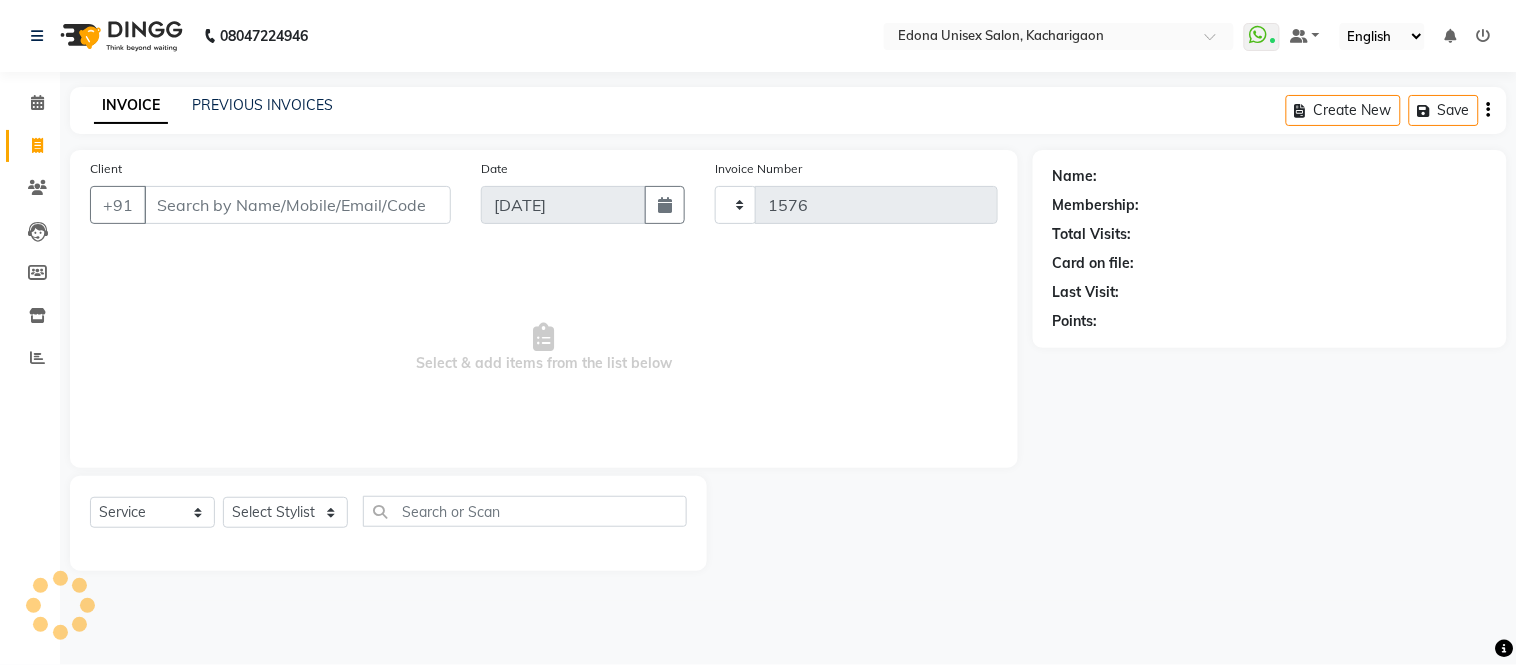 select on "5389" 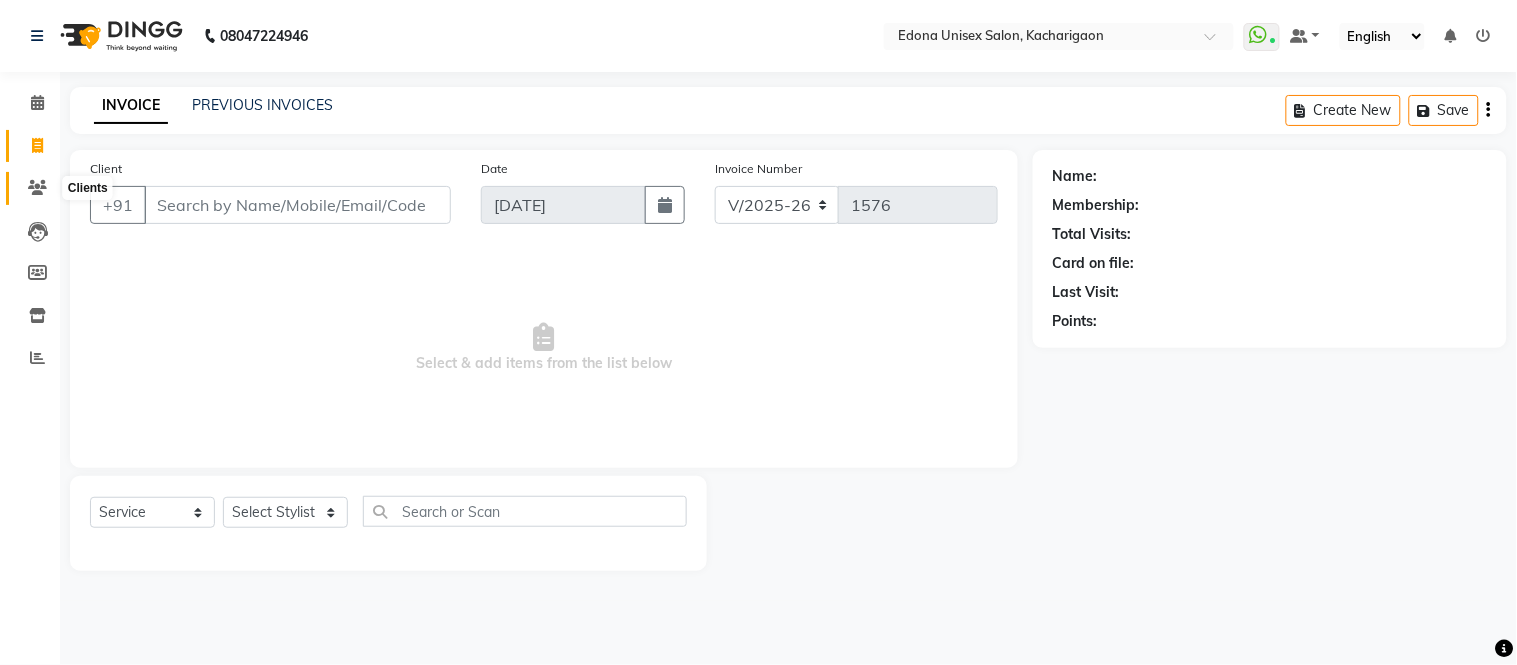 click 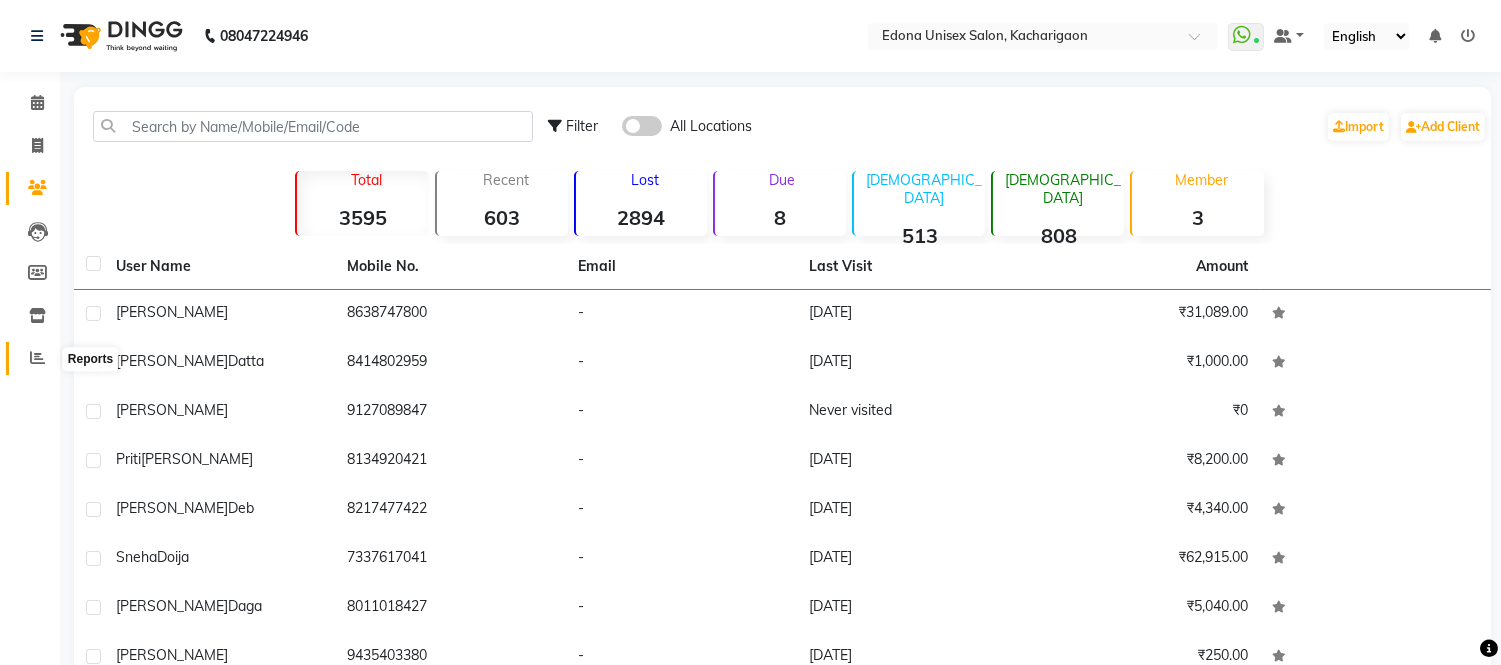 click 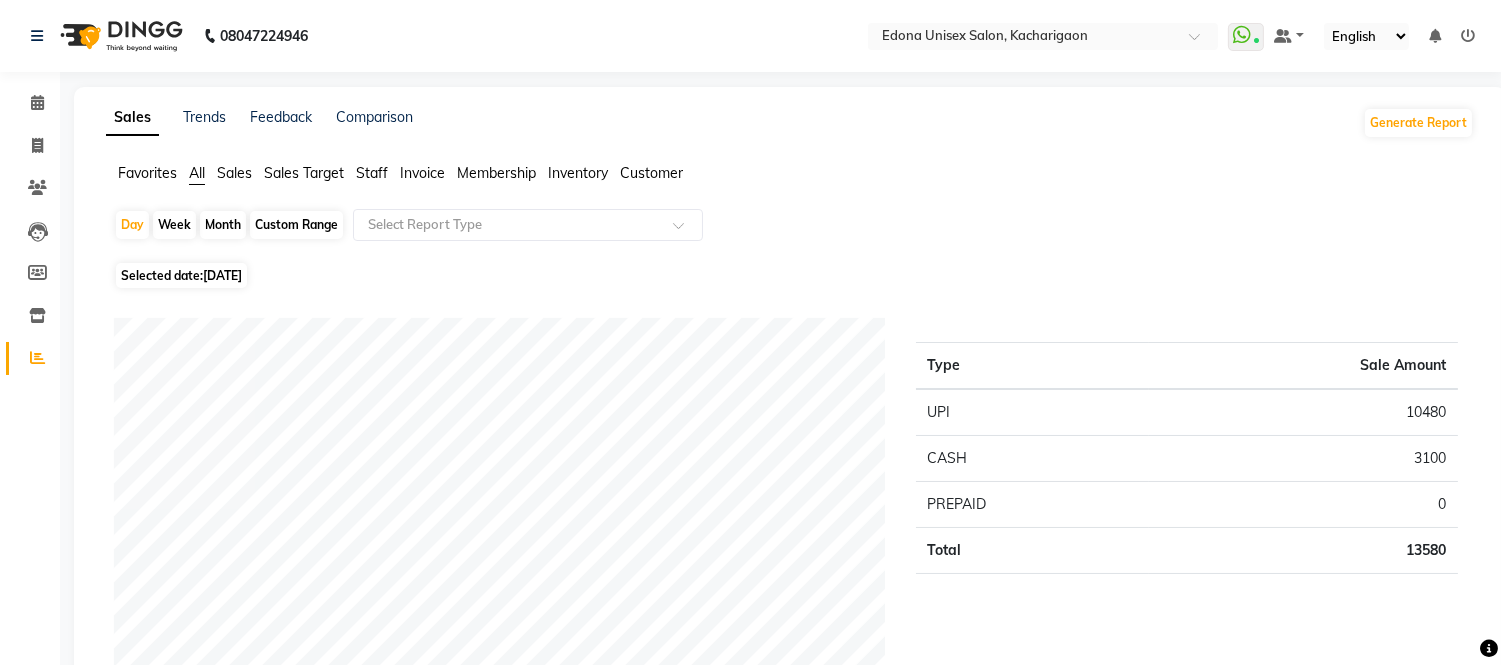 click on "Day   Week   Month   Custom Range  Select Report Type Selected date:  14-07-2025  Payment mode Type Sale Amount UPI 10480 CASH 3100 PREPAID 0 Total 13580 Staff summary Type Sale Amount Bishal Bharma 9850 Monisha Goyari 5880 Lokesh Verma 4250 Jenny Kayina 1500 Hemen Daimari 1000 Total 22480 Sales summary Type Sale Amount Memberships 0 Tips 0 Vouchers 0 Gift card 0 Products 0 Packages 0 Services 14480 Prepaid 8000 Fee 0 Total 22480 Service by category Type Sale Amount Hair Colour 5300 Facial 4500 Hair Cut 2000 Hair Treats 1800 D-Tan 800 Threading 80 Total 14480 Service sales Type Sale Amount Global Hair Colour (Inoa) 3800 Basic Facial 3000 Global Hair Root Touch Up (Inoa) 1500 Clean Up 1500 Hair Spa 1500 Hair Cut (Gents) 1300 Full/Face D-Tan 800 Hair Cut (Ladies) 500 Hair Styling 300 Shaving 200 Others 80 Total 14480 ★ Mark as Favorite  Choose how you'd like to save "" report to favorites  Save to Personal Favorites:   Only you can see this report in your favorites tab. Share with Organization:" 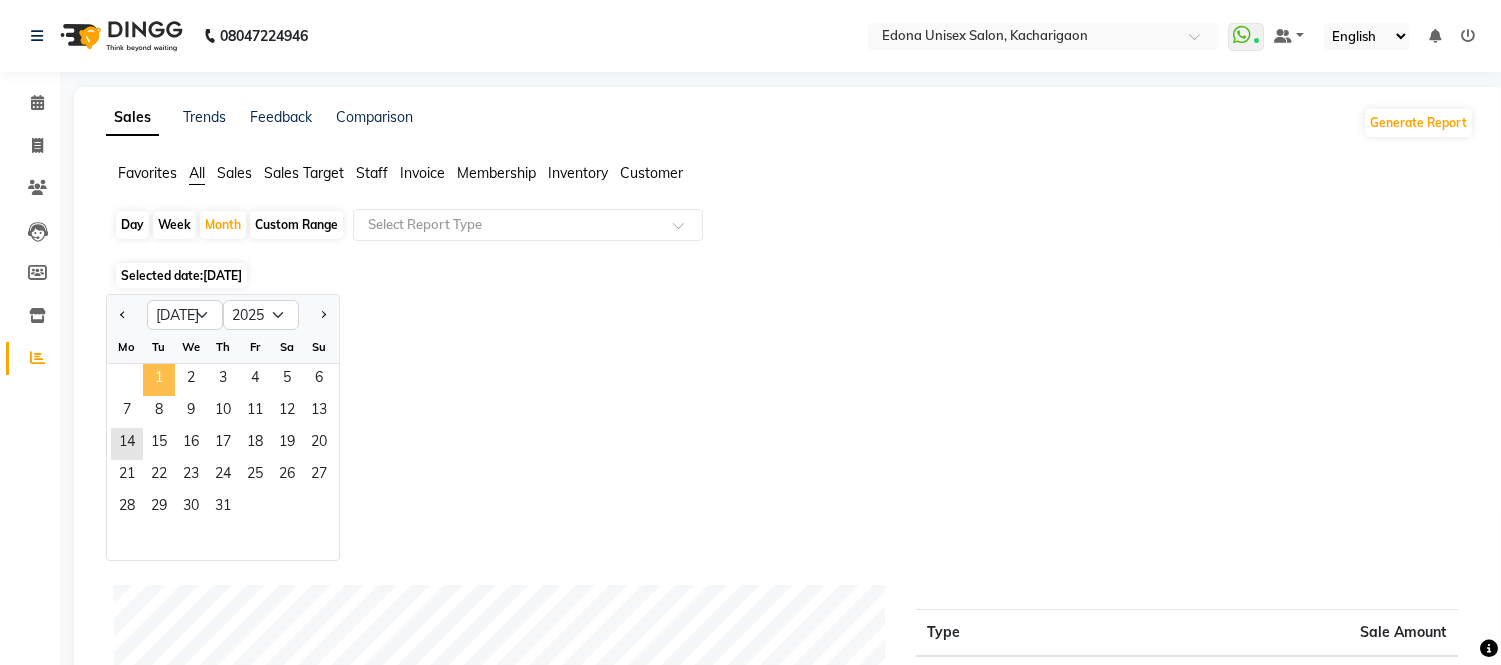 click on "1" 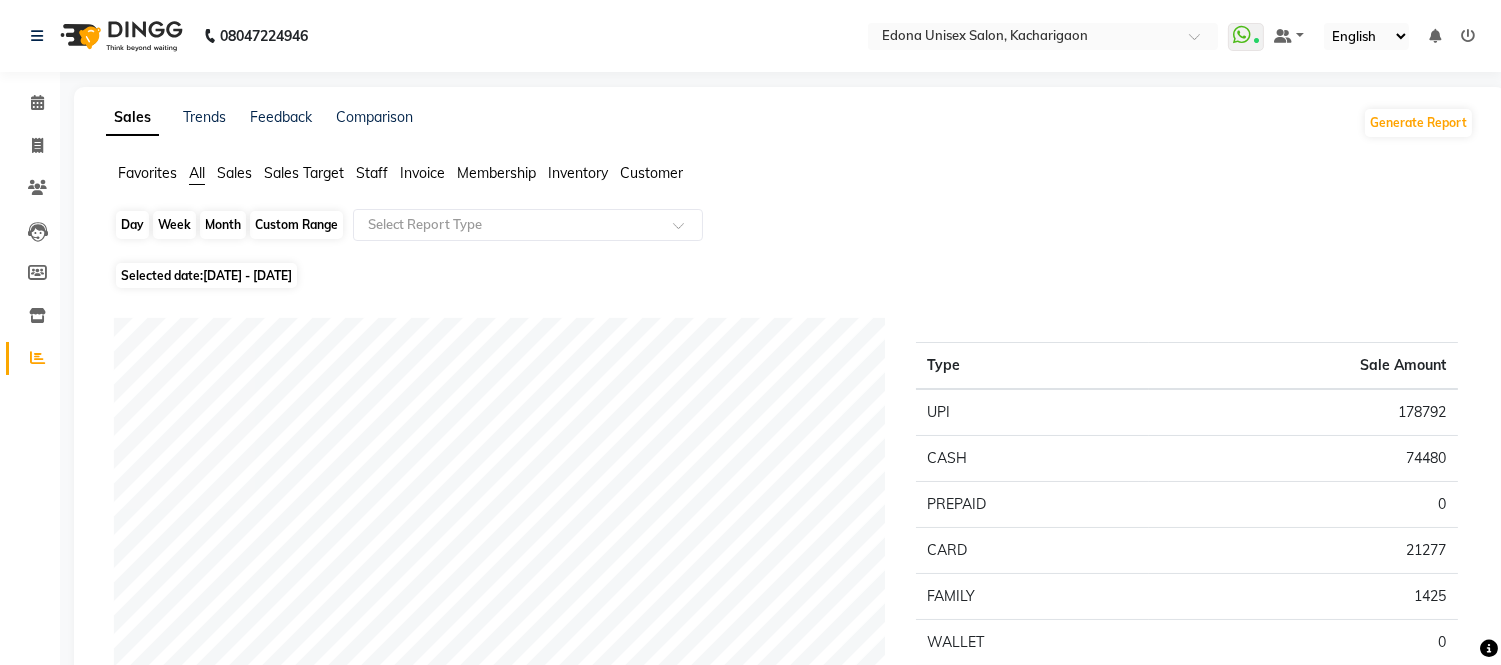 click on "Month" 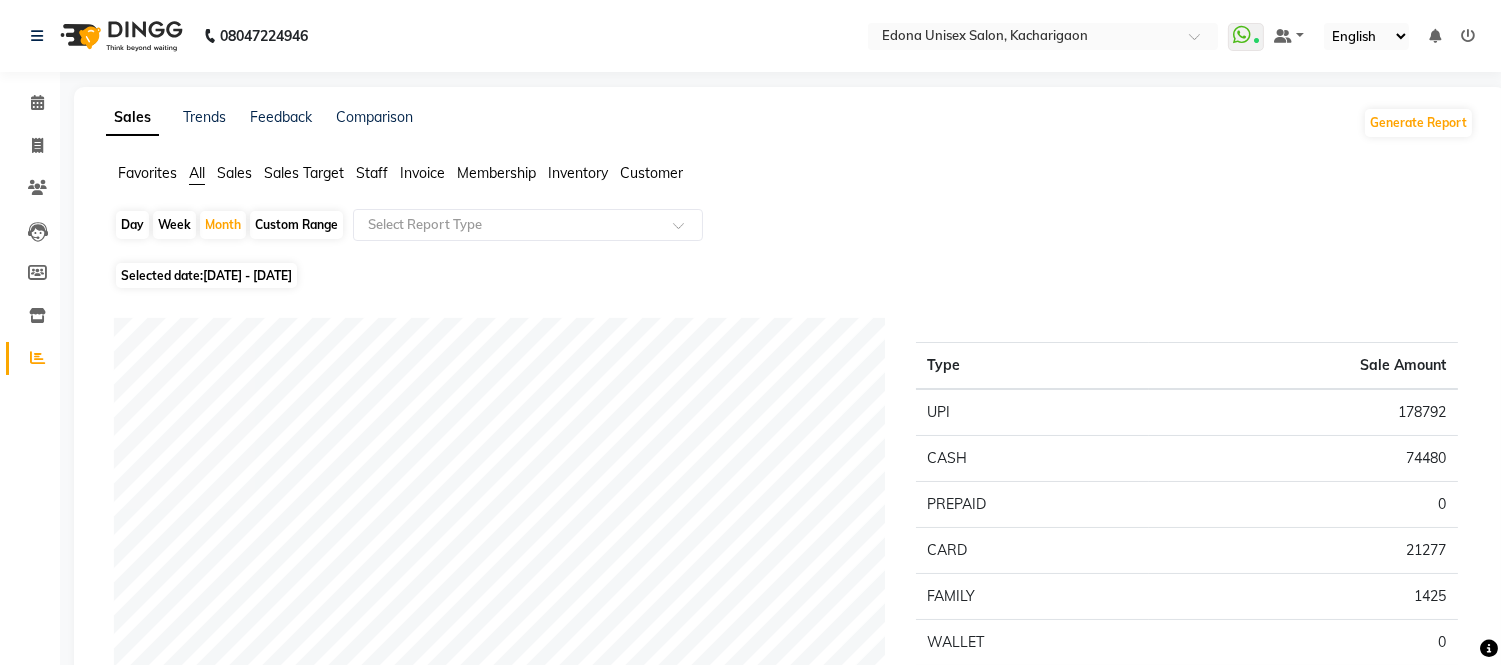 select on "7" 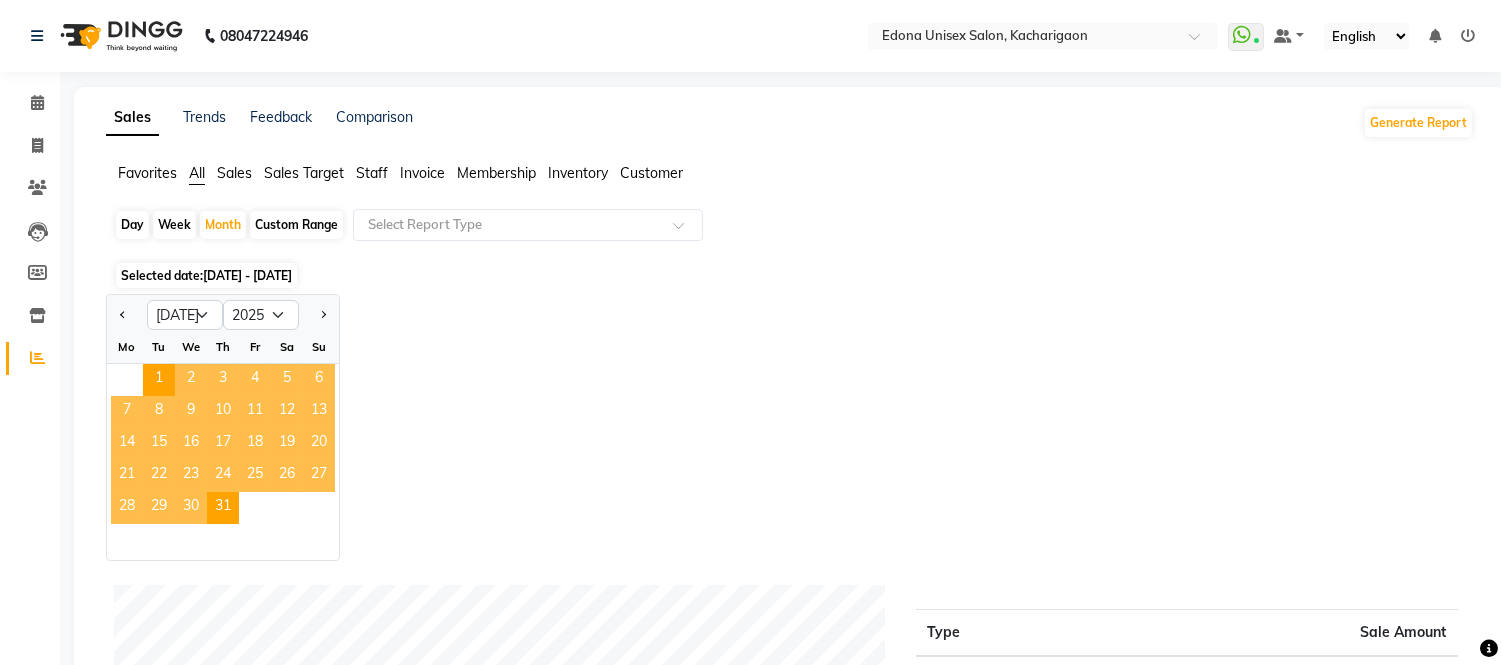 click on "19" 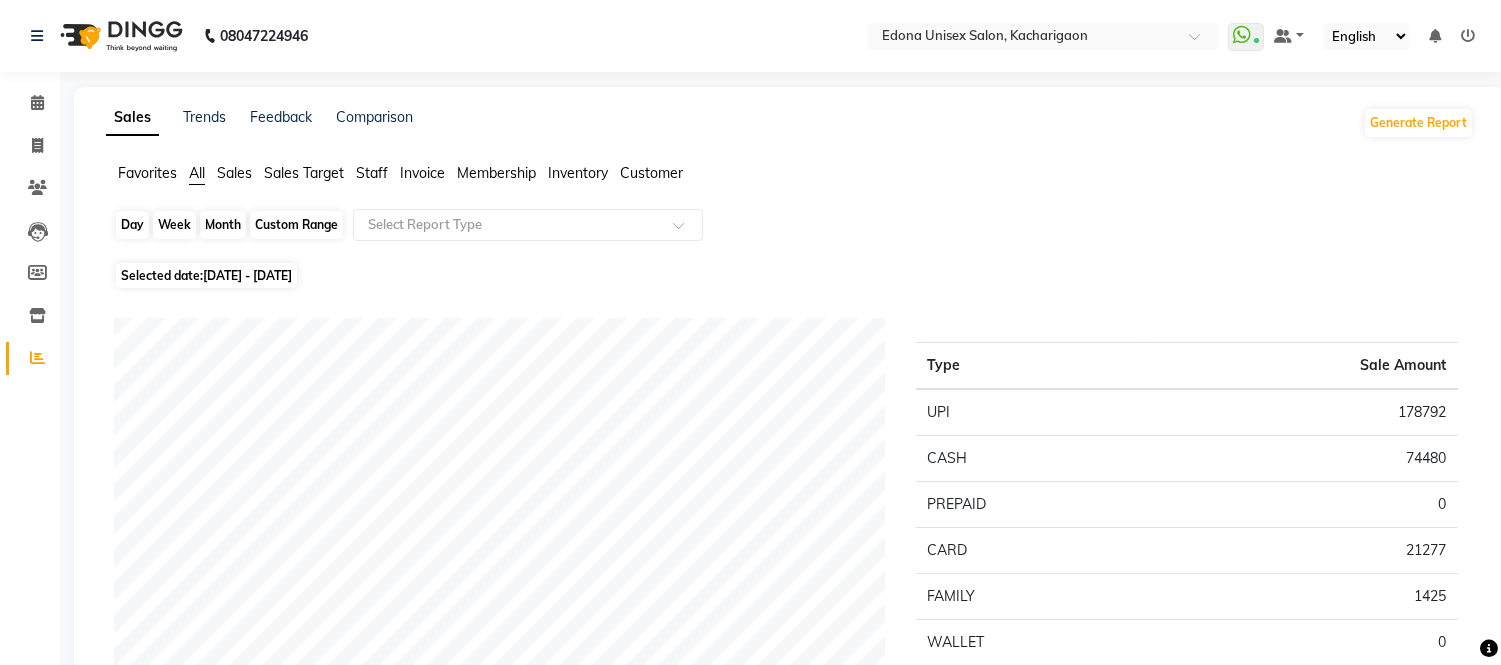 click on "Month" 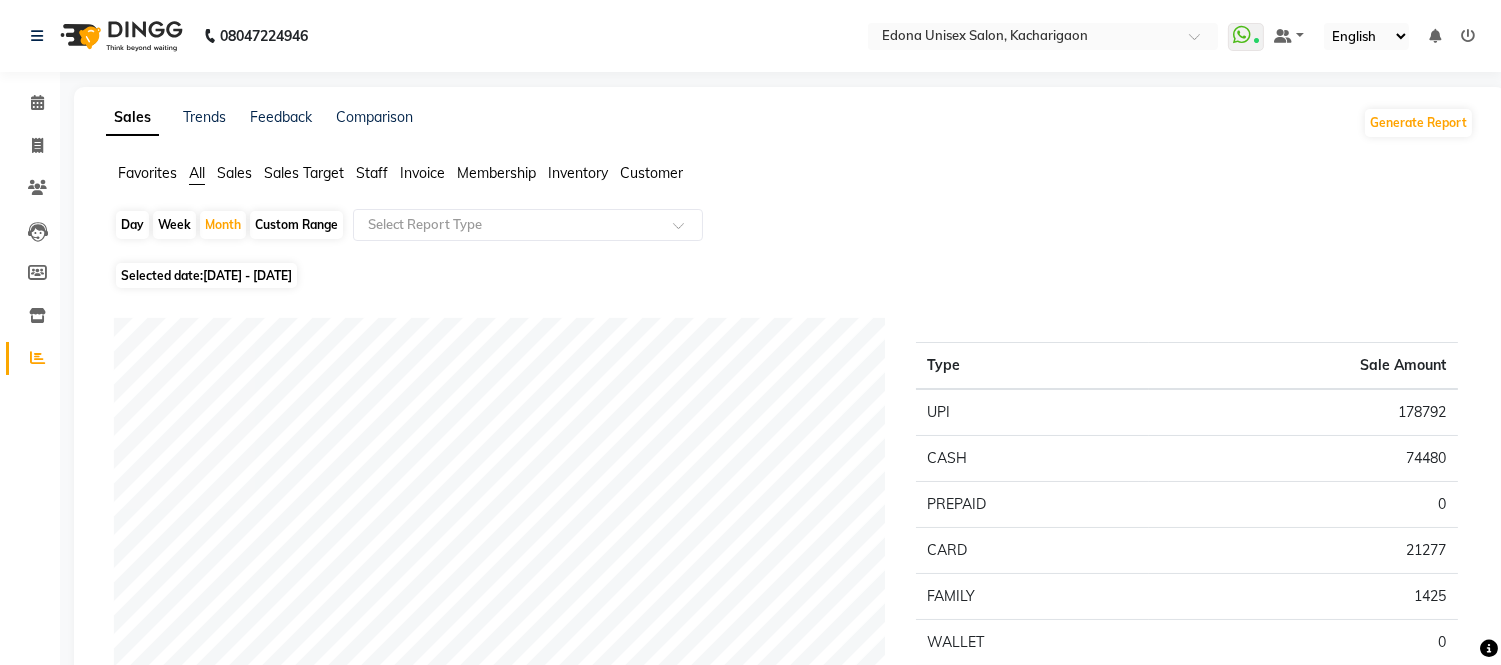 select on "7" 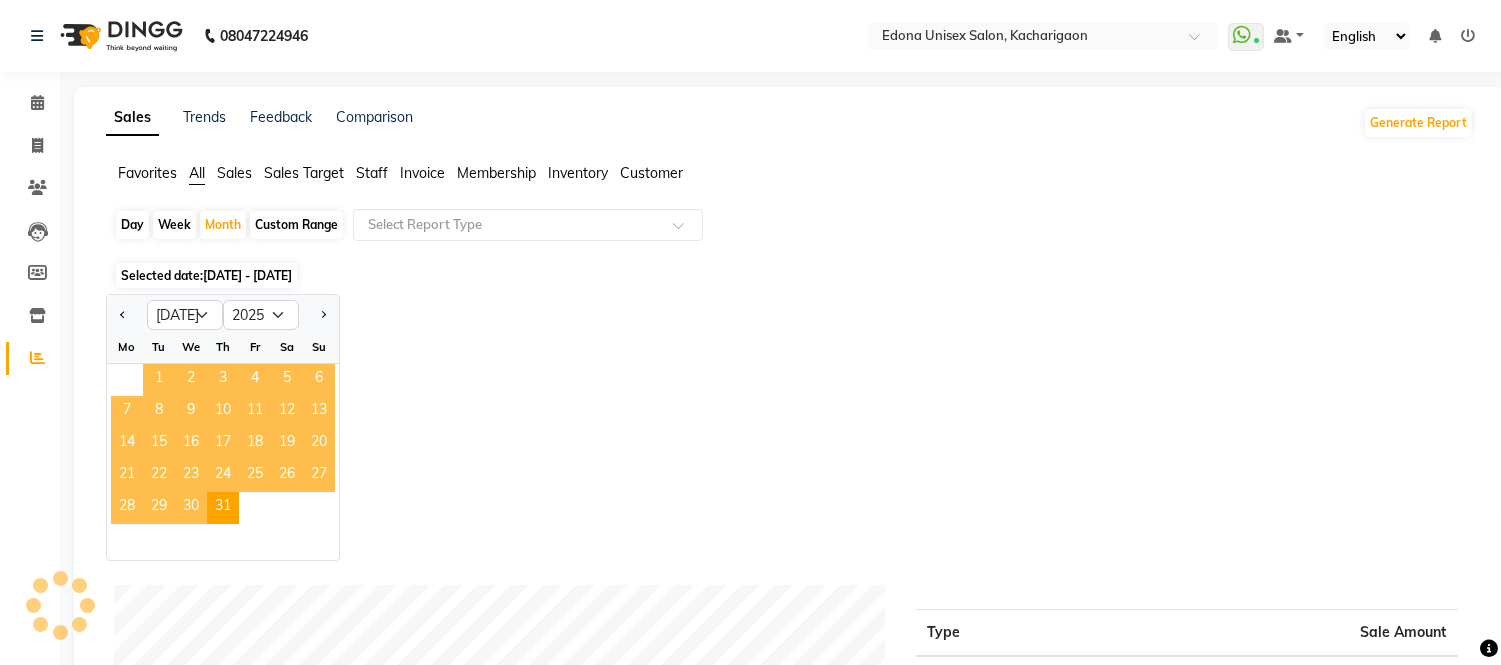 click on "1" 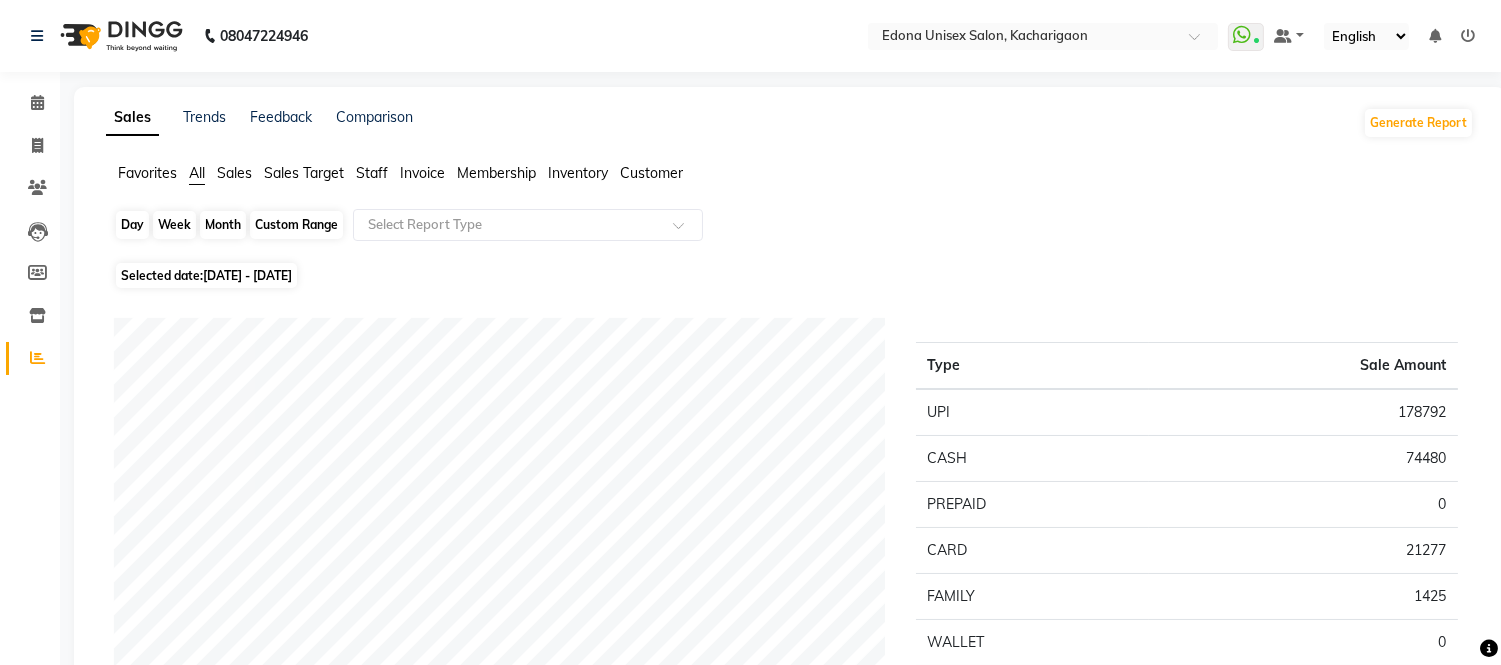 click on "Month" 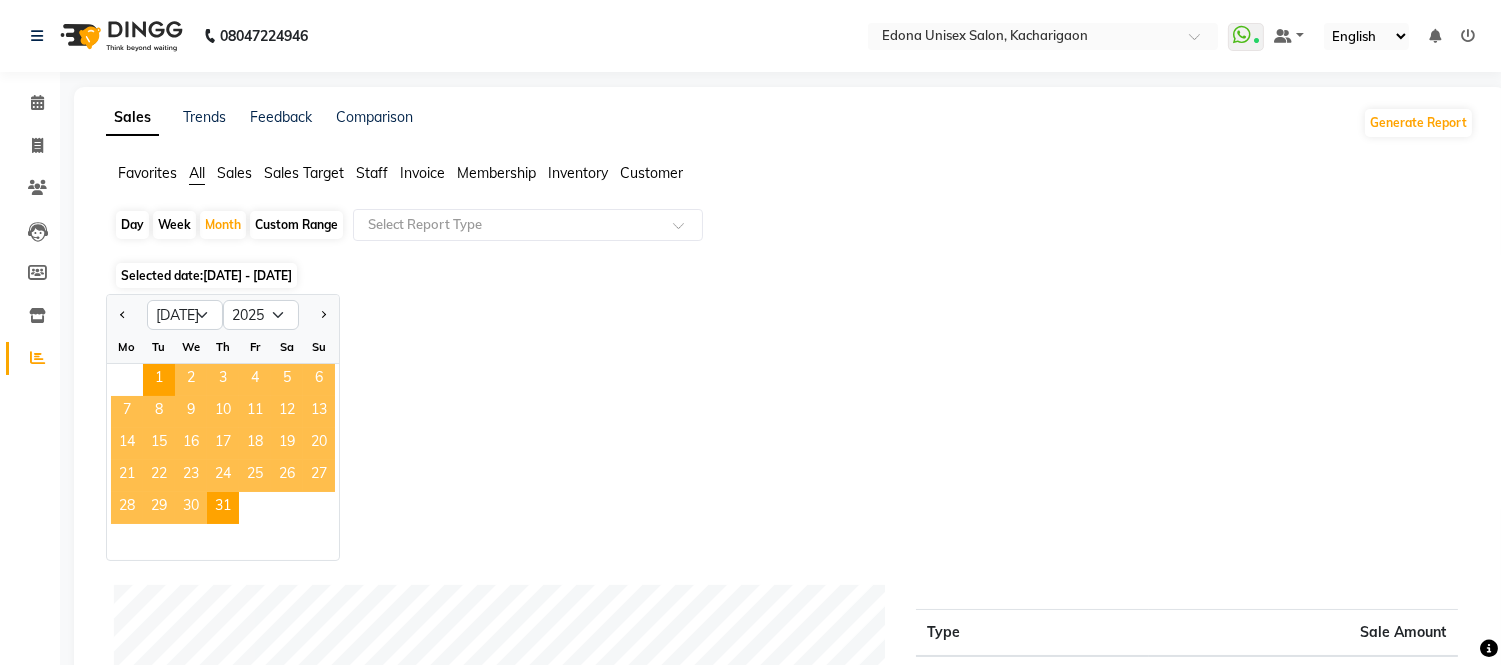 click on "Custom Range" 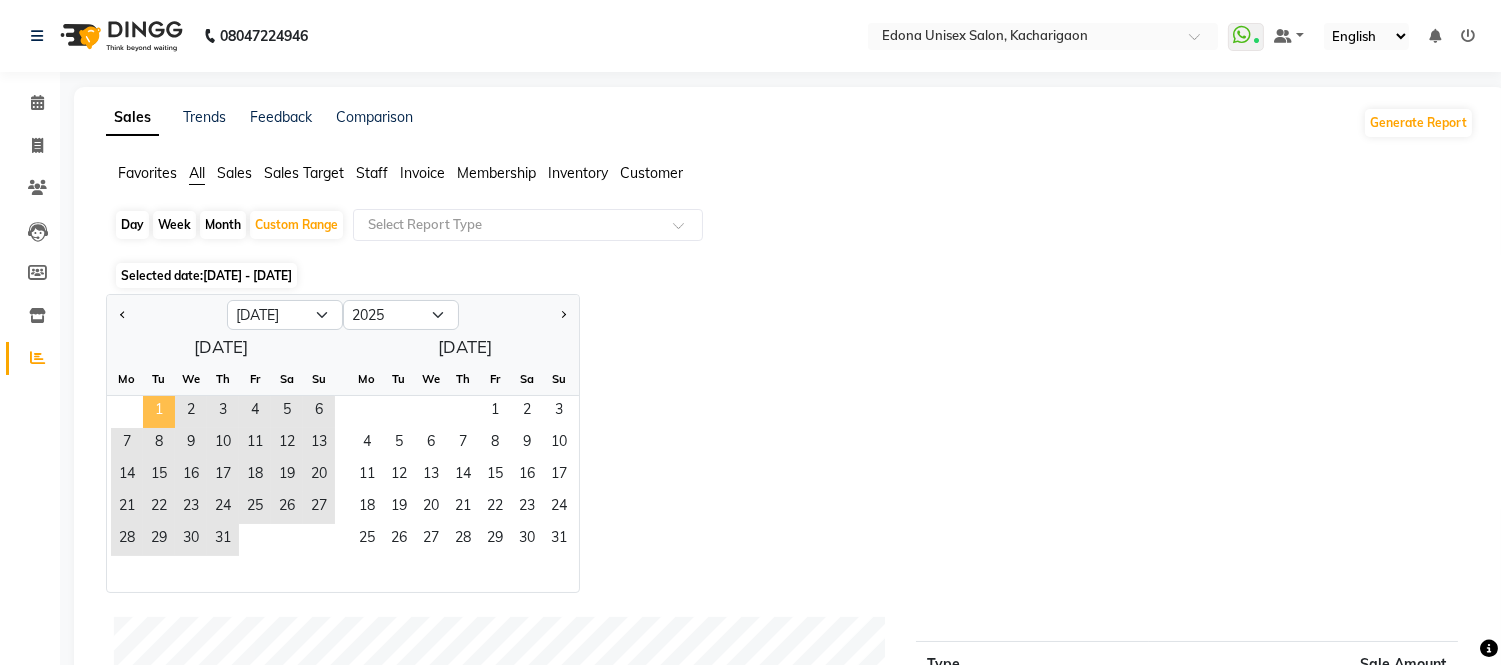 click on "1" 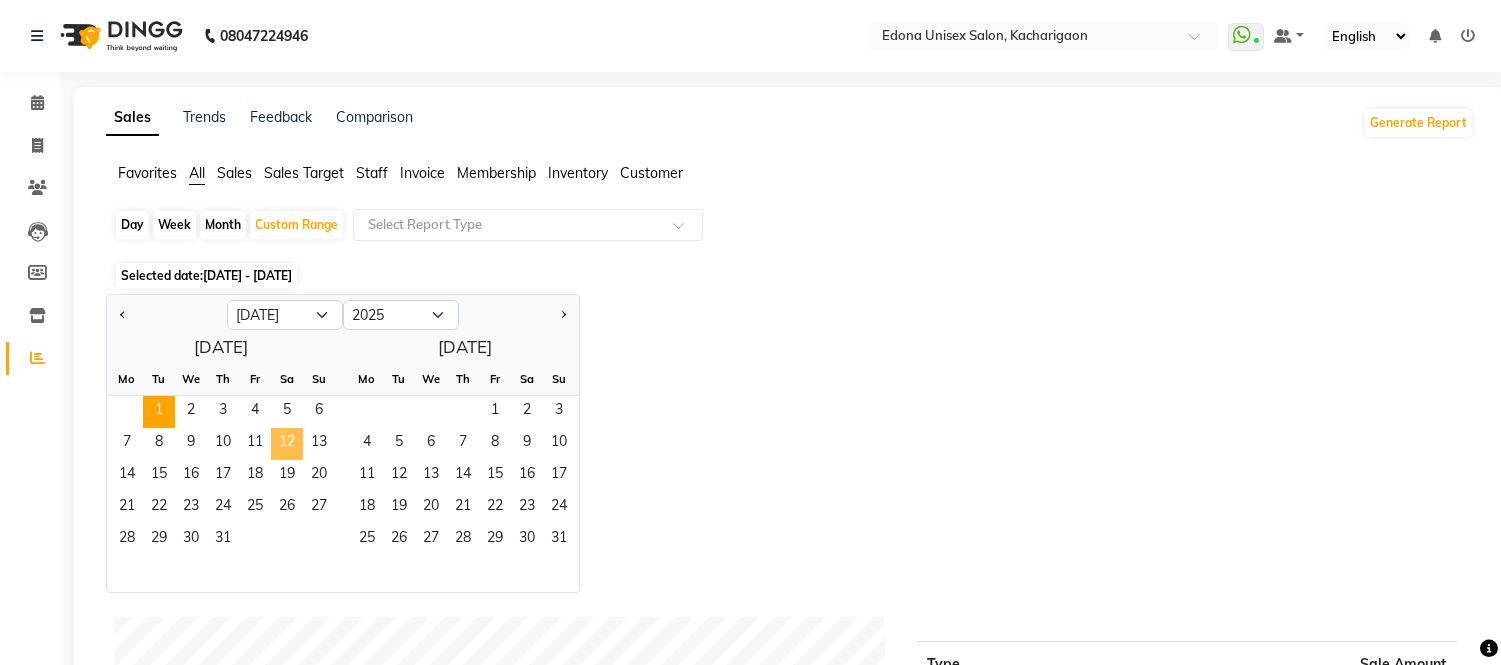 click on "12" 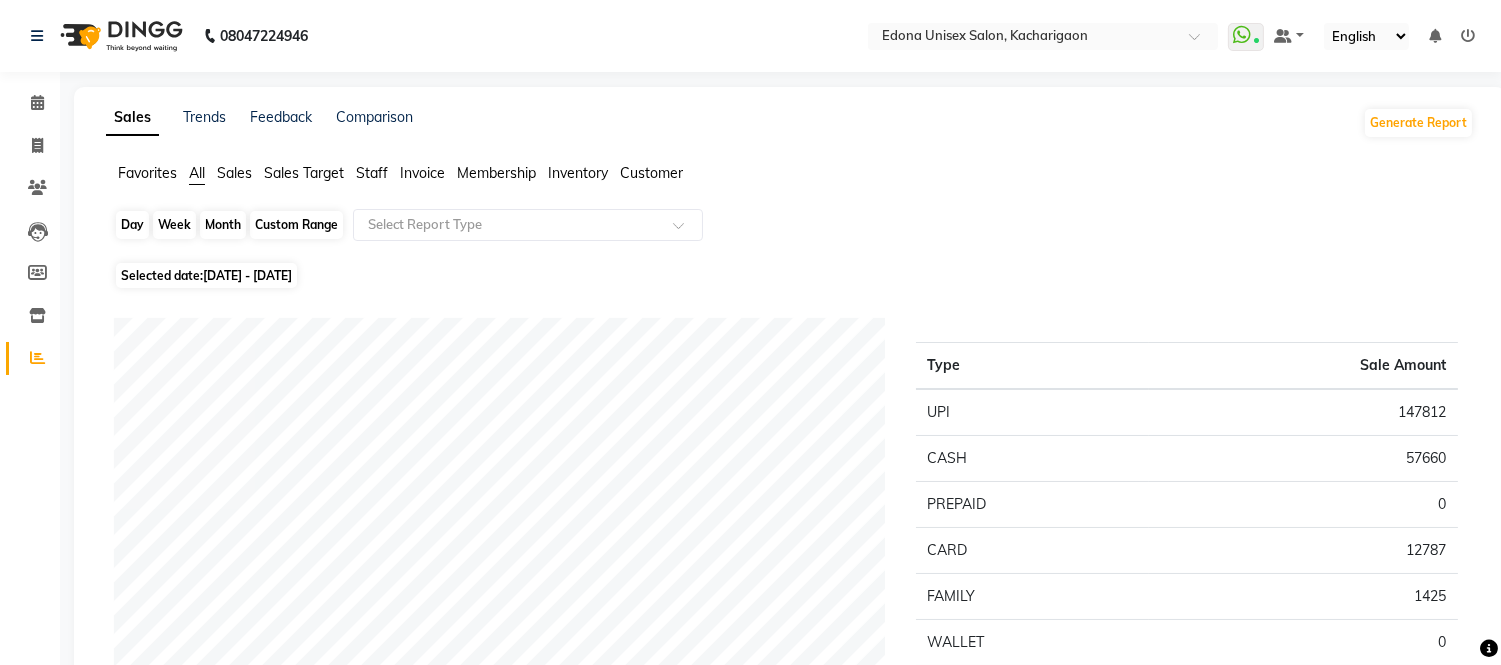 click on "Custom Range" 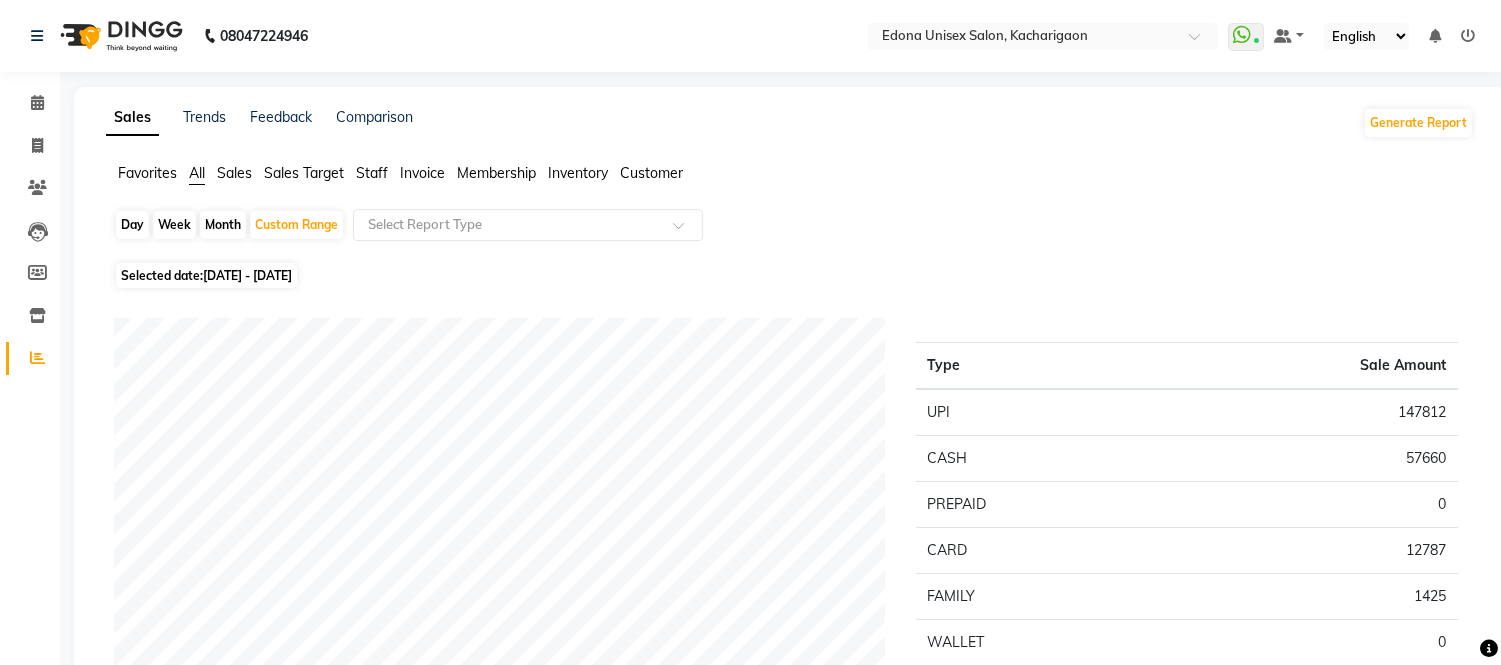 select on "7" 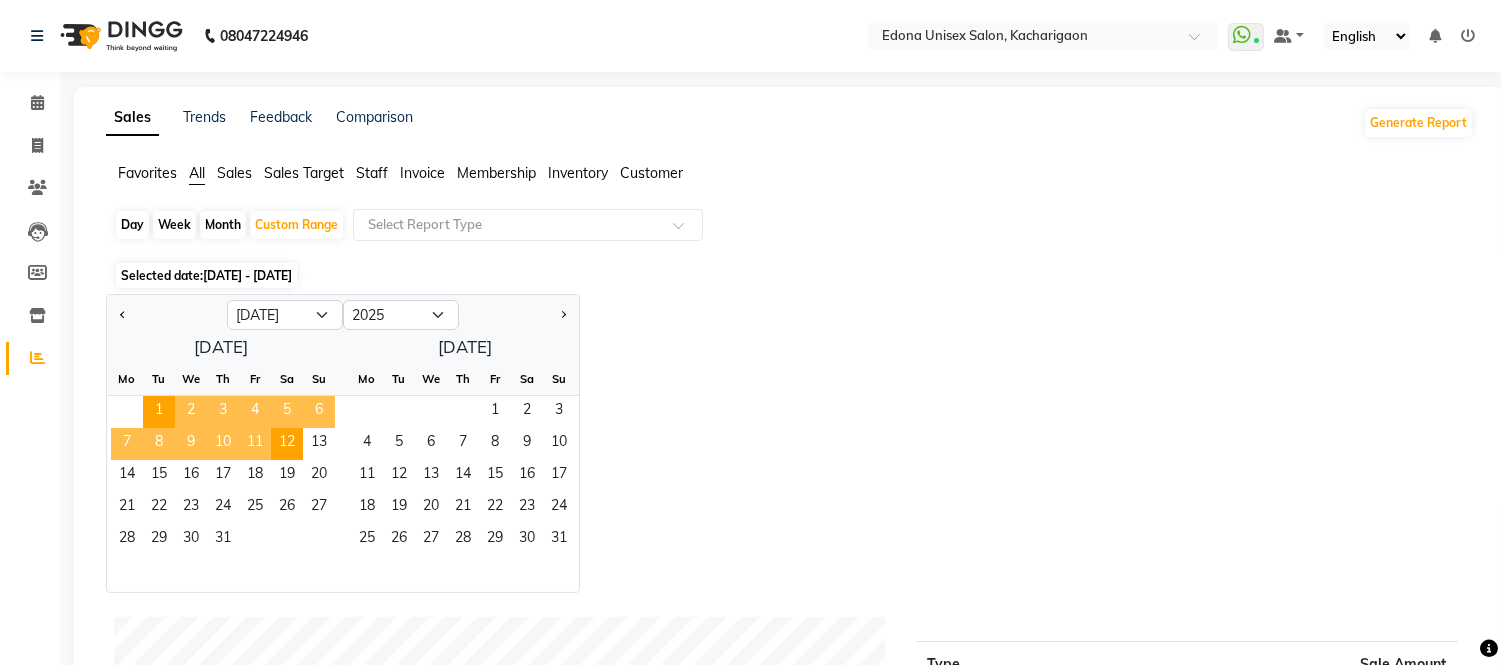 click on "11" 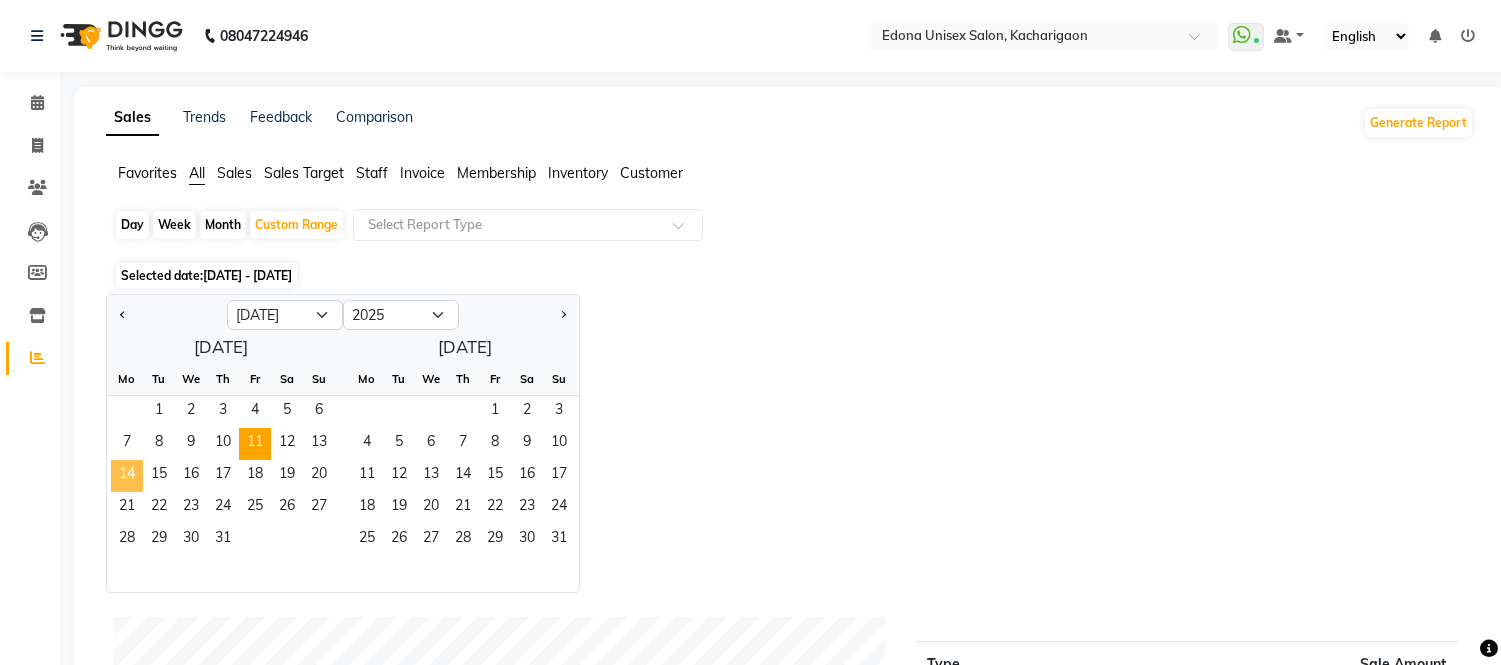 click on "14" 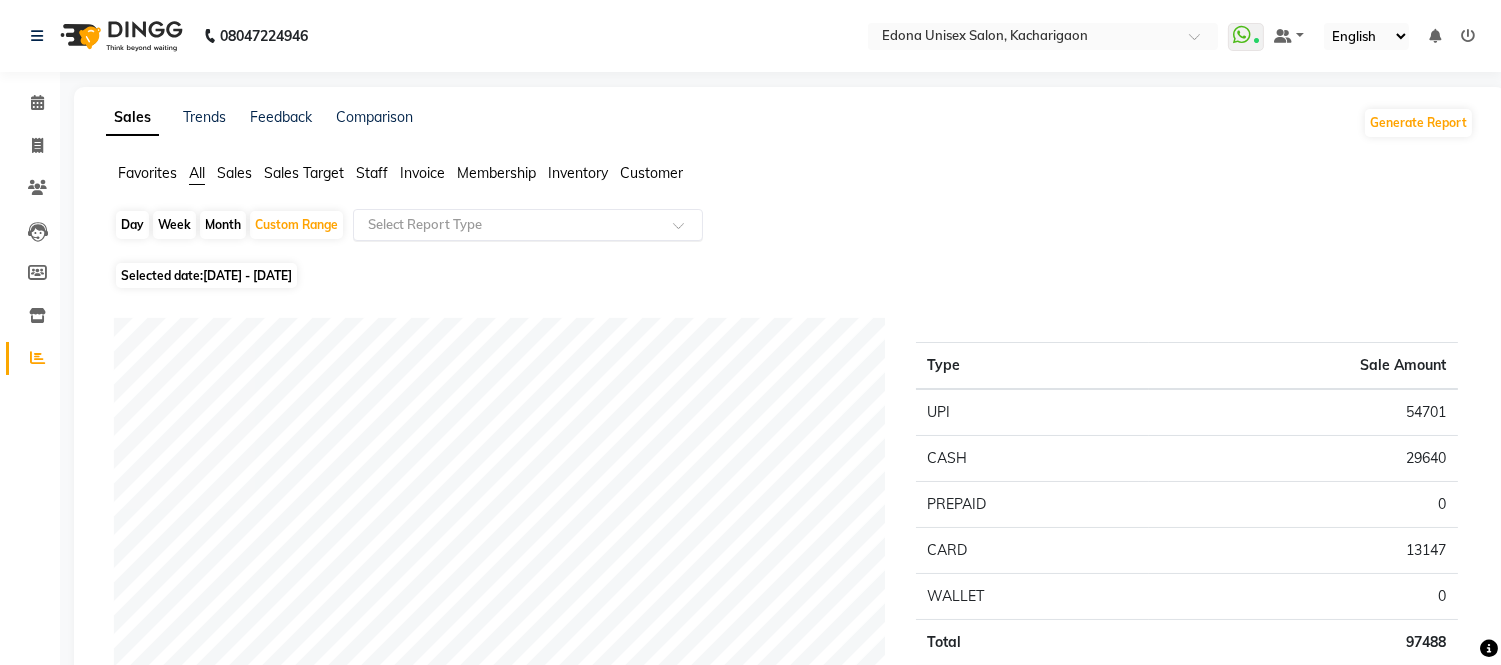 click 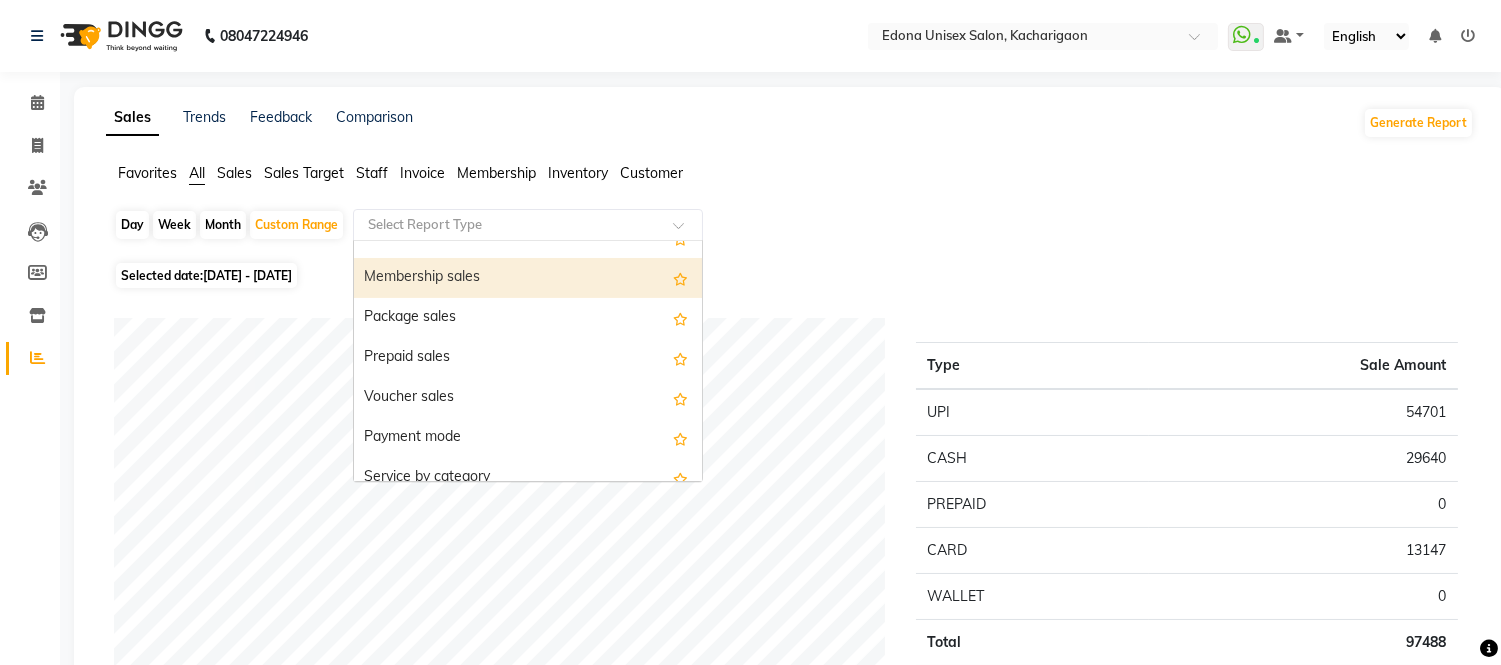 scroll, scrollTop: 222, scrollLeft: 0, axis: vertical 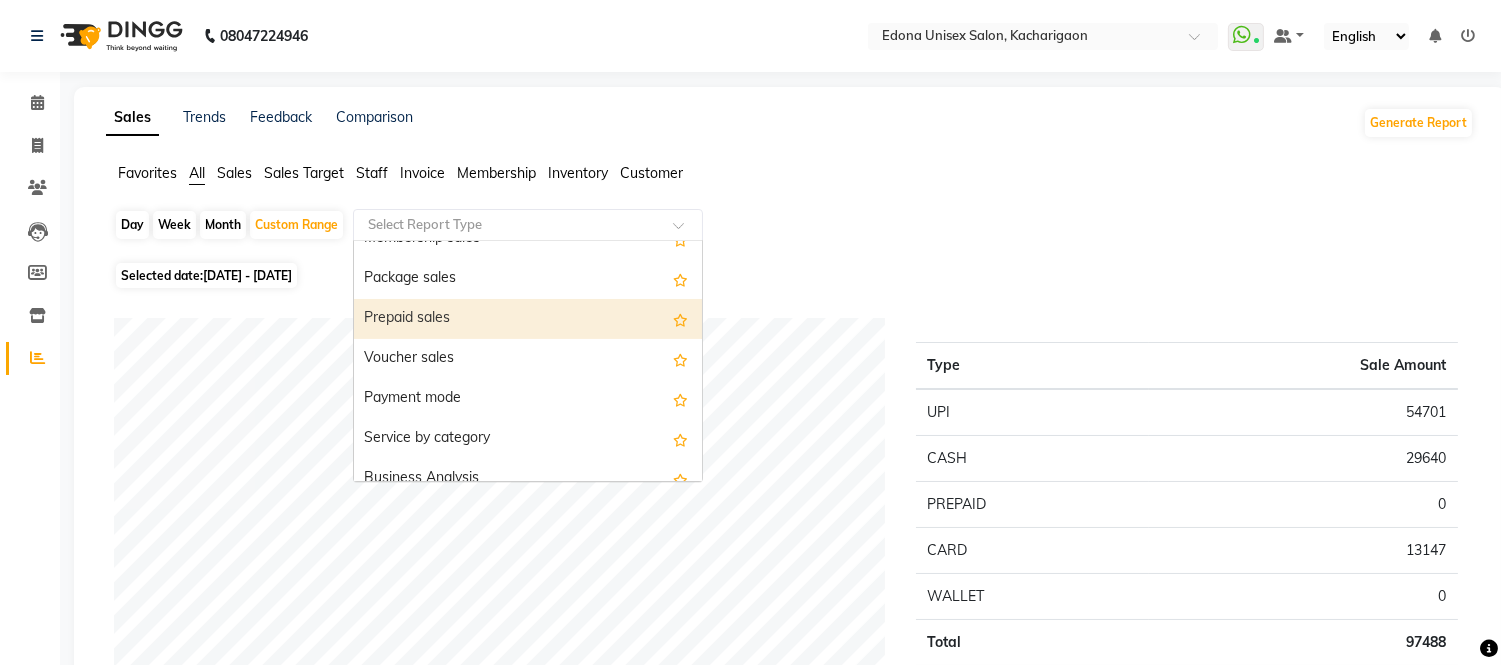 click on "Prepaid sales" at bounding box center [528, 319] 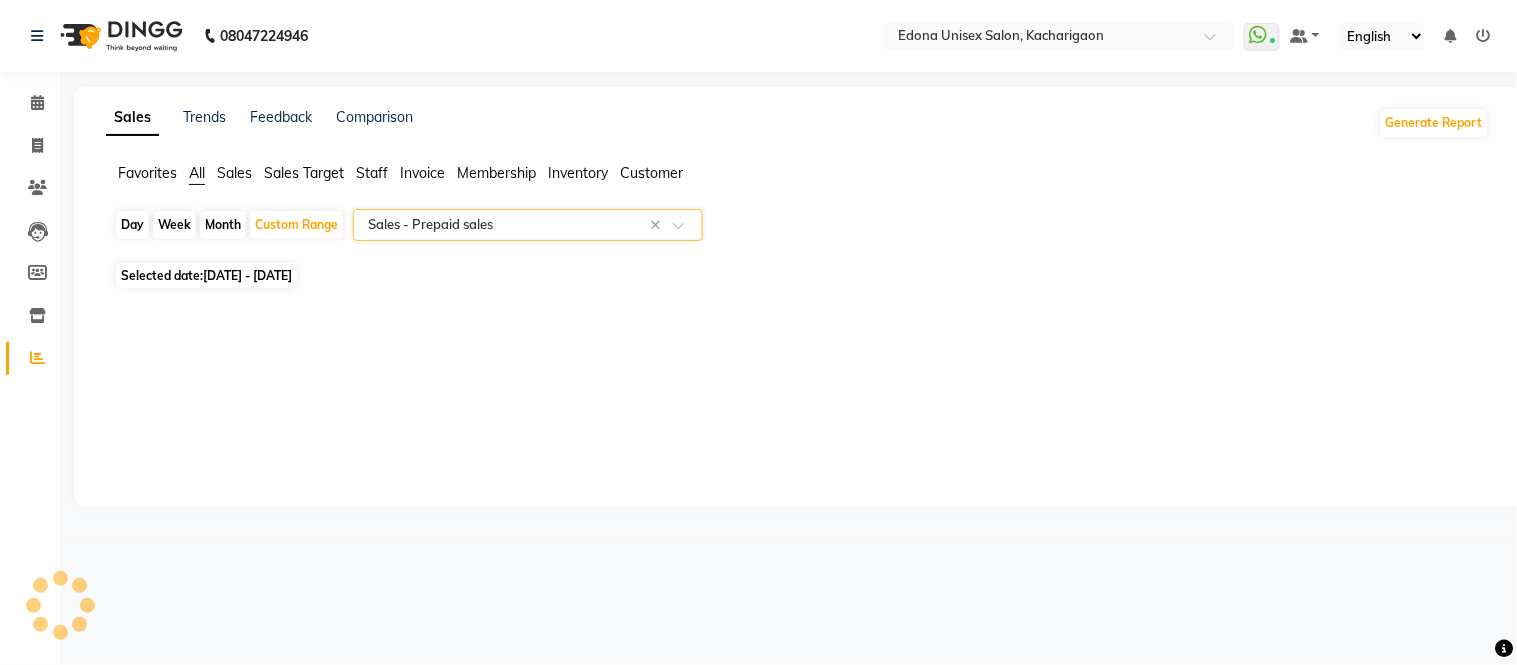 select on "csv" 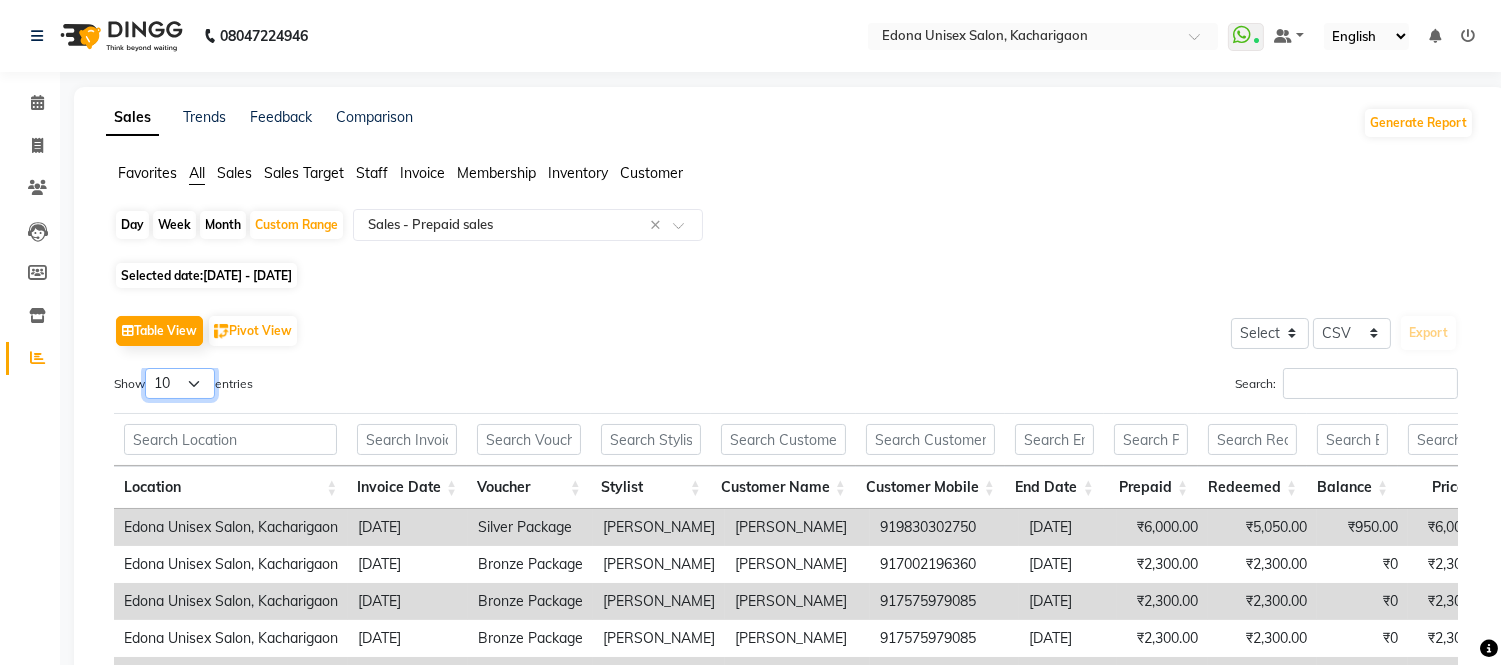 click on "10 25 50 100" at bounding box center [180, 383] 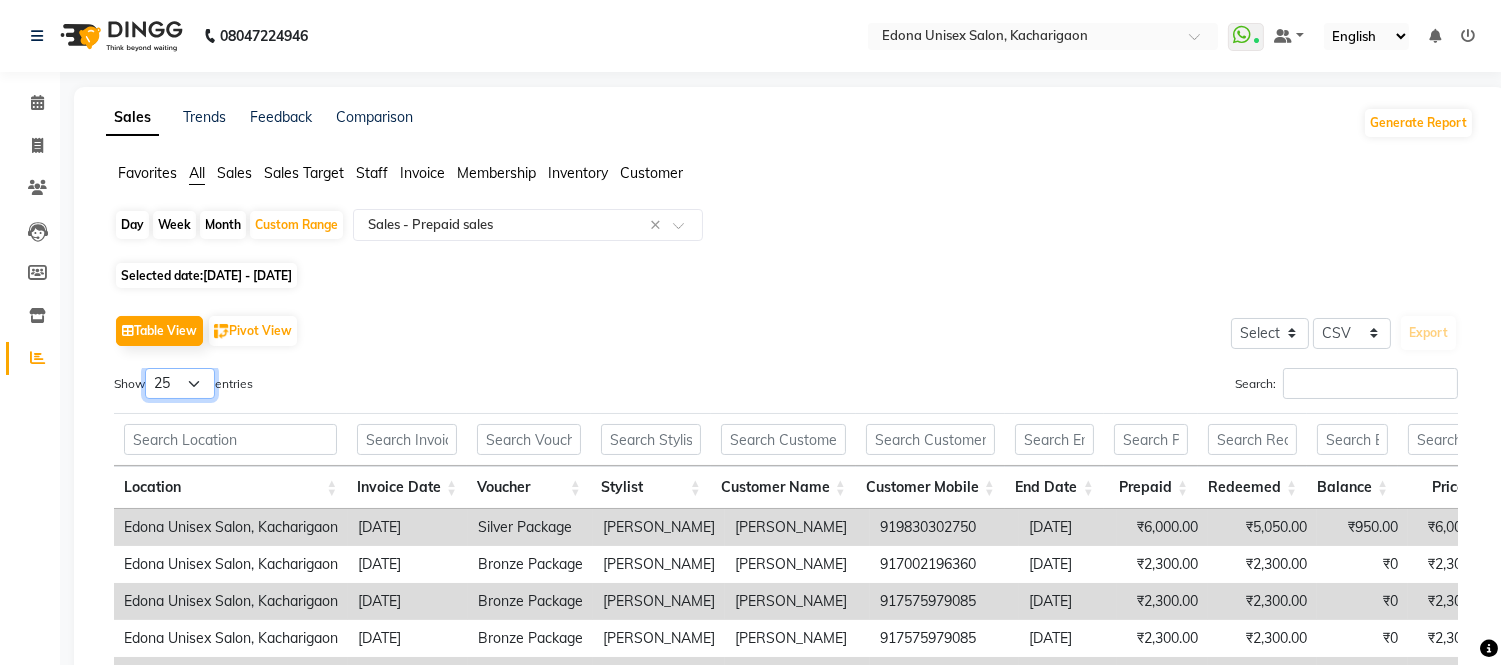click on "10 25 50 100" at bounding box center [180, 383] 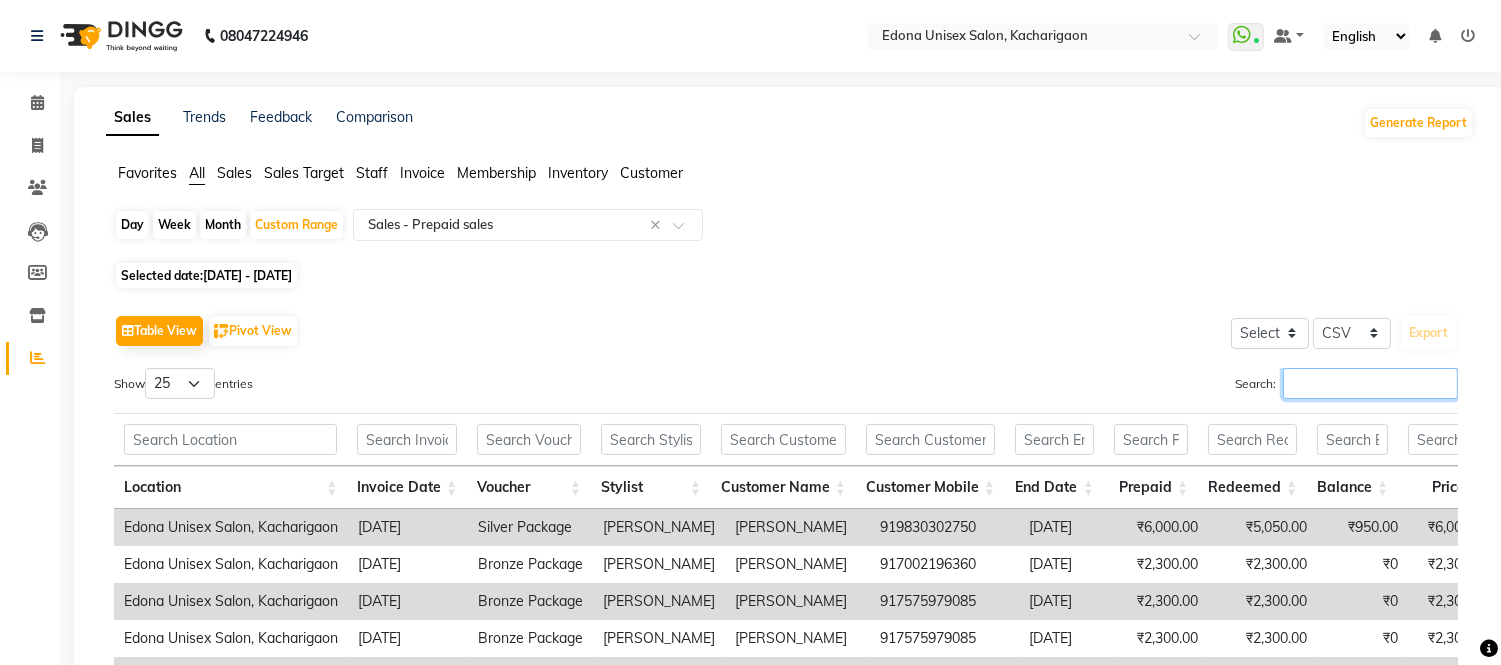click on "Search:" at bounding box center [1370, 383] 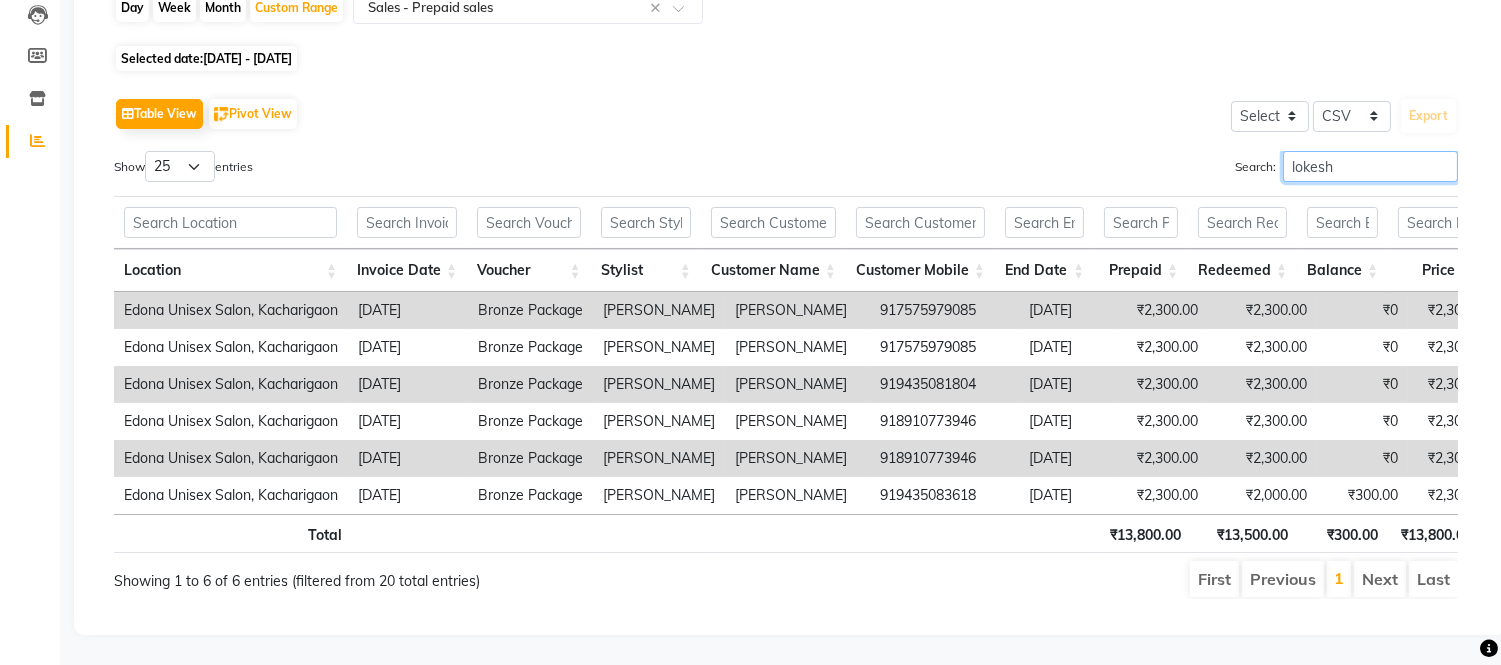scroll, scrollTop: 28, scrollLeft: 0, axis: vertical 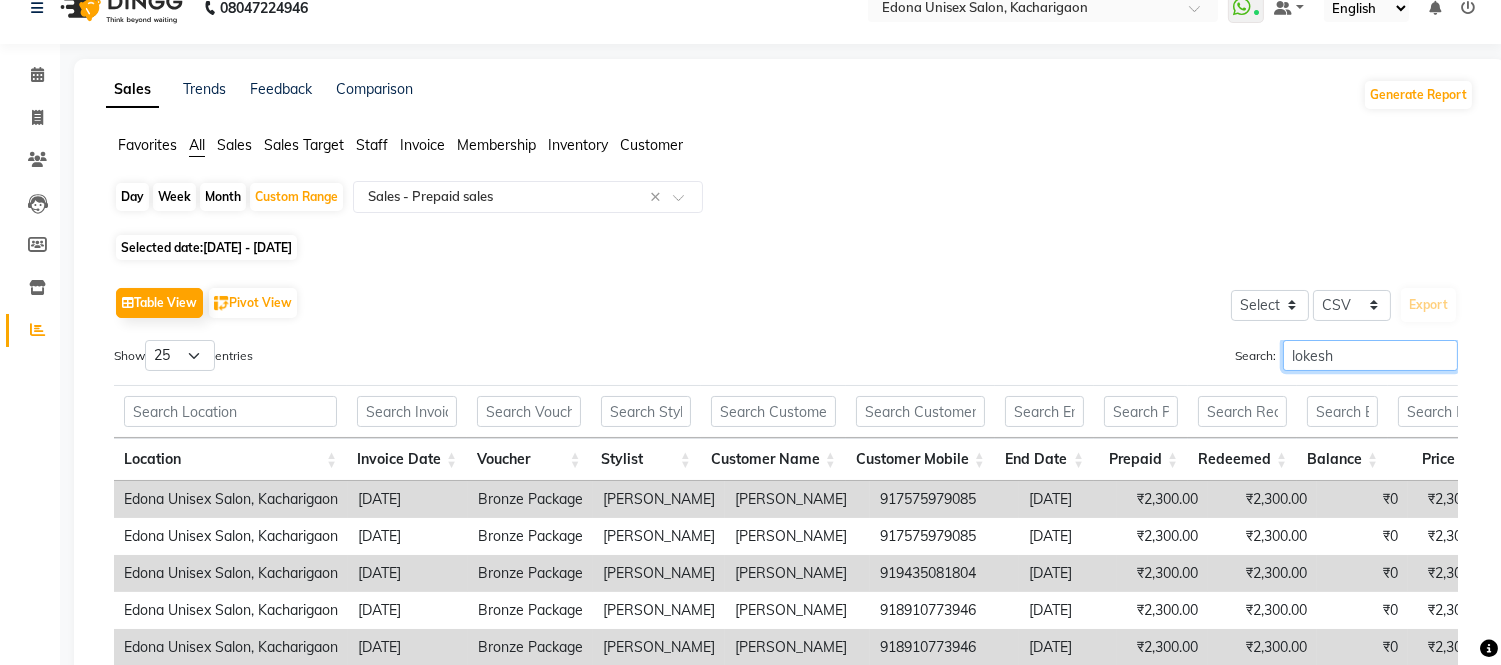 type on "lokesh" 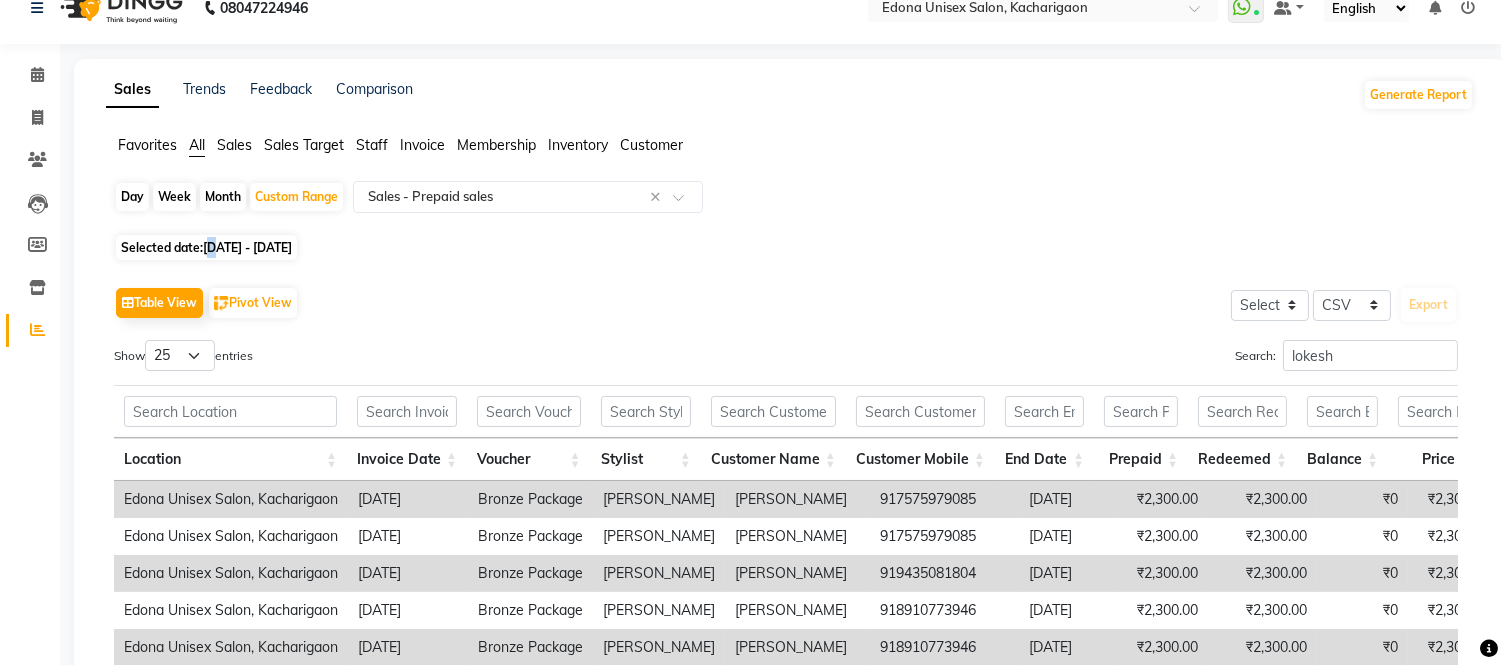 click on "11-07-2025 - 14-07-2025" 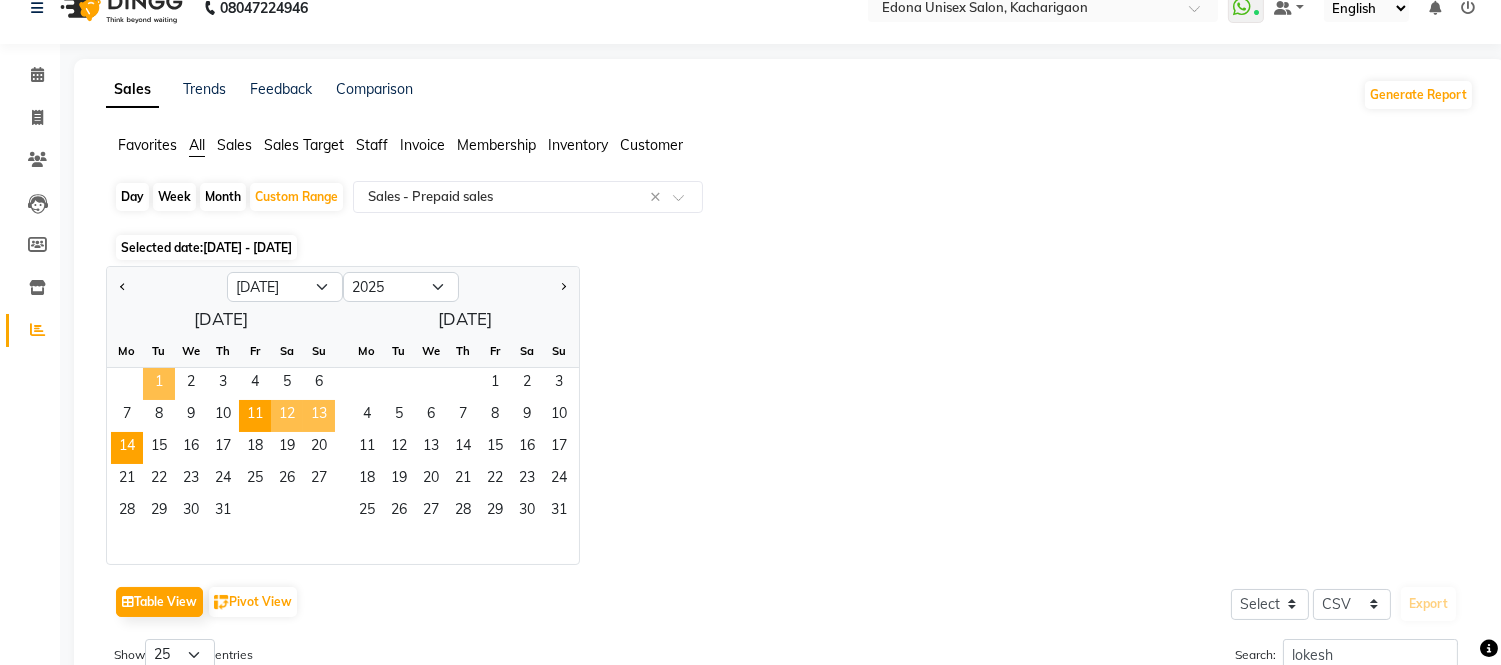 click on "1" 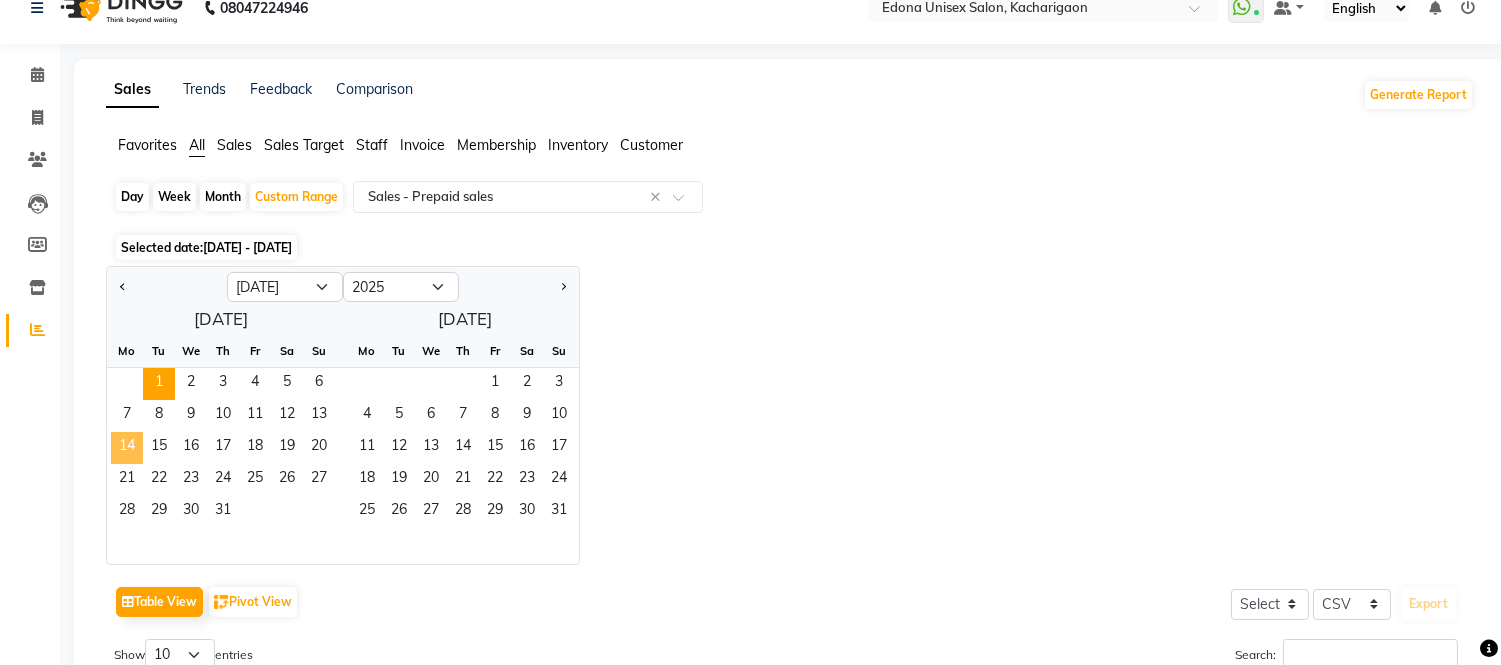 click on "14" 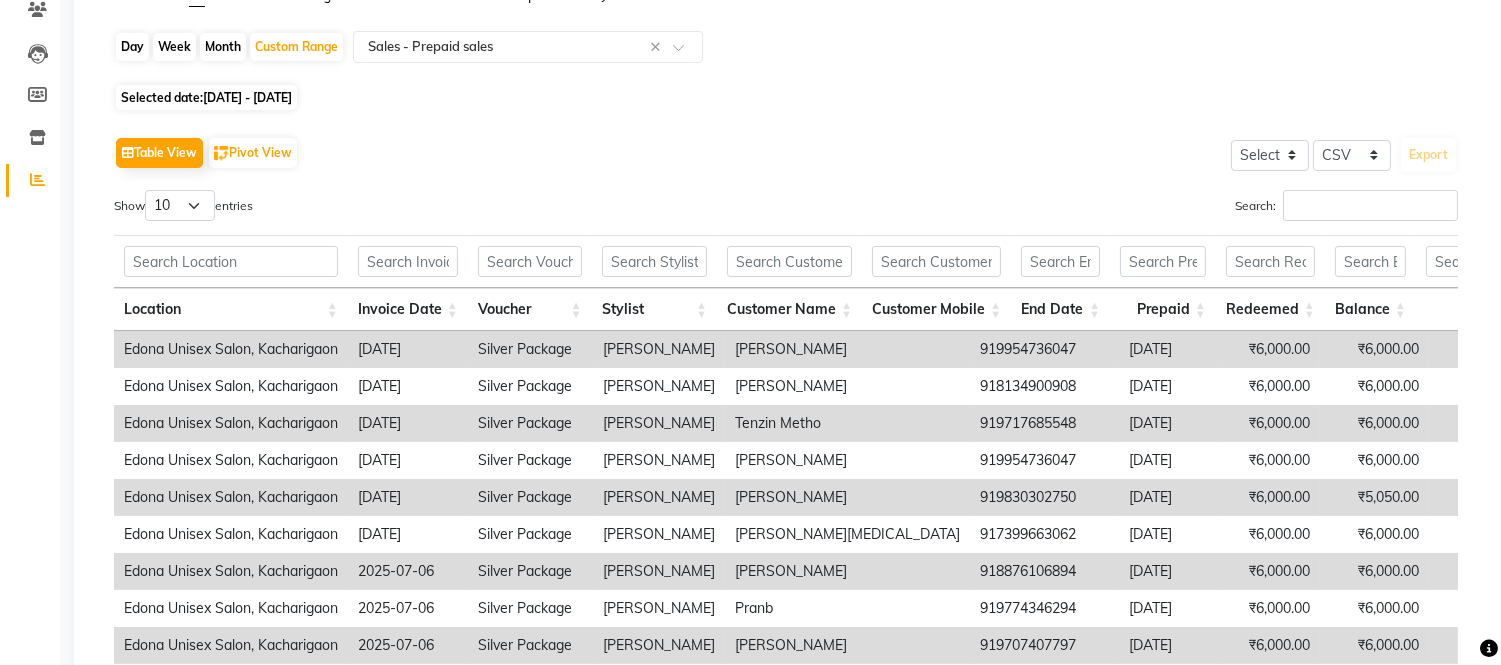 scroll, scrollTop: 176, scrollLeft: 0, axis: vertical 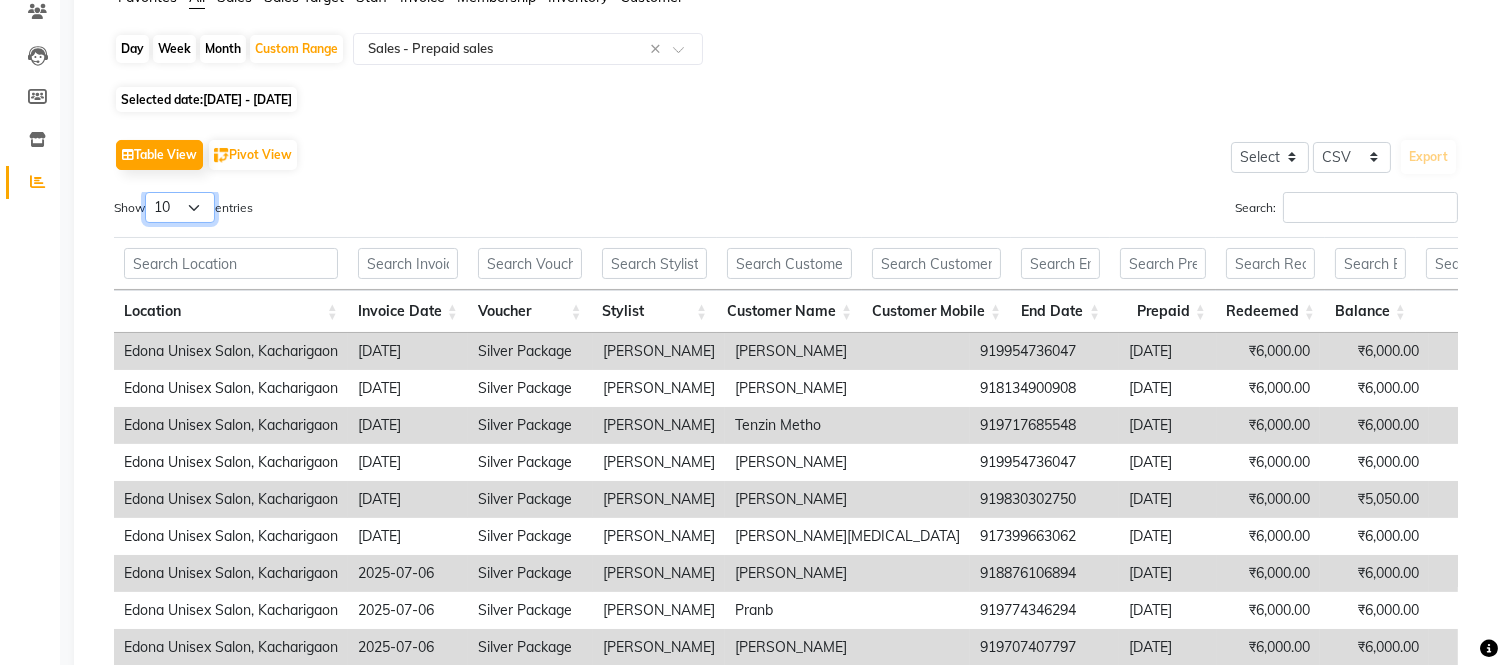 click on "10 25 50 100" at bounding box center (180, 207) 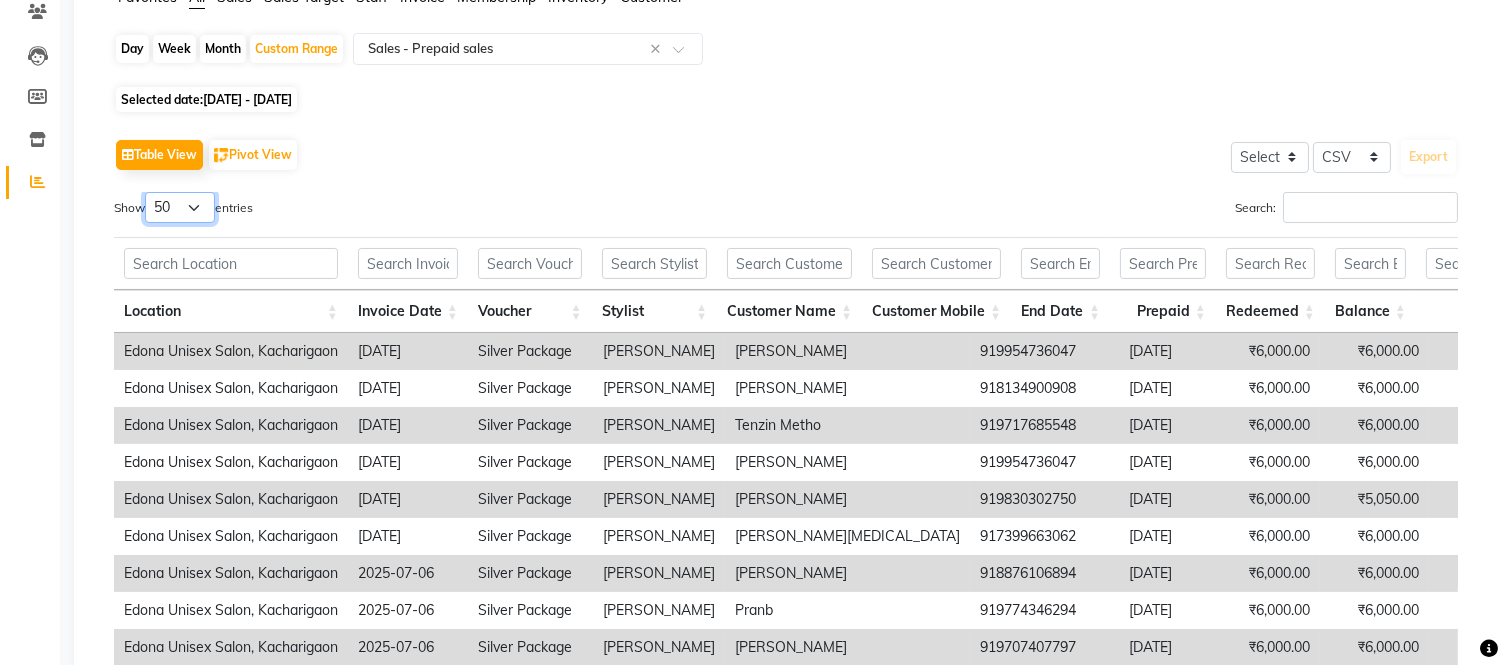 click on "10 25 50 100" at bounding box center [180, 207] 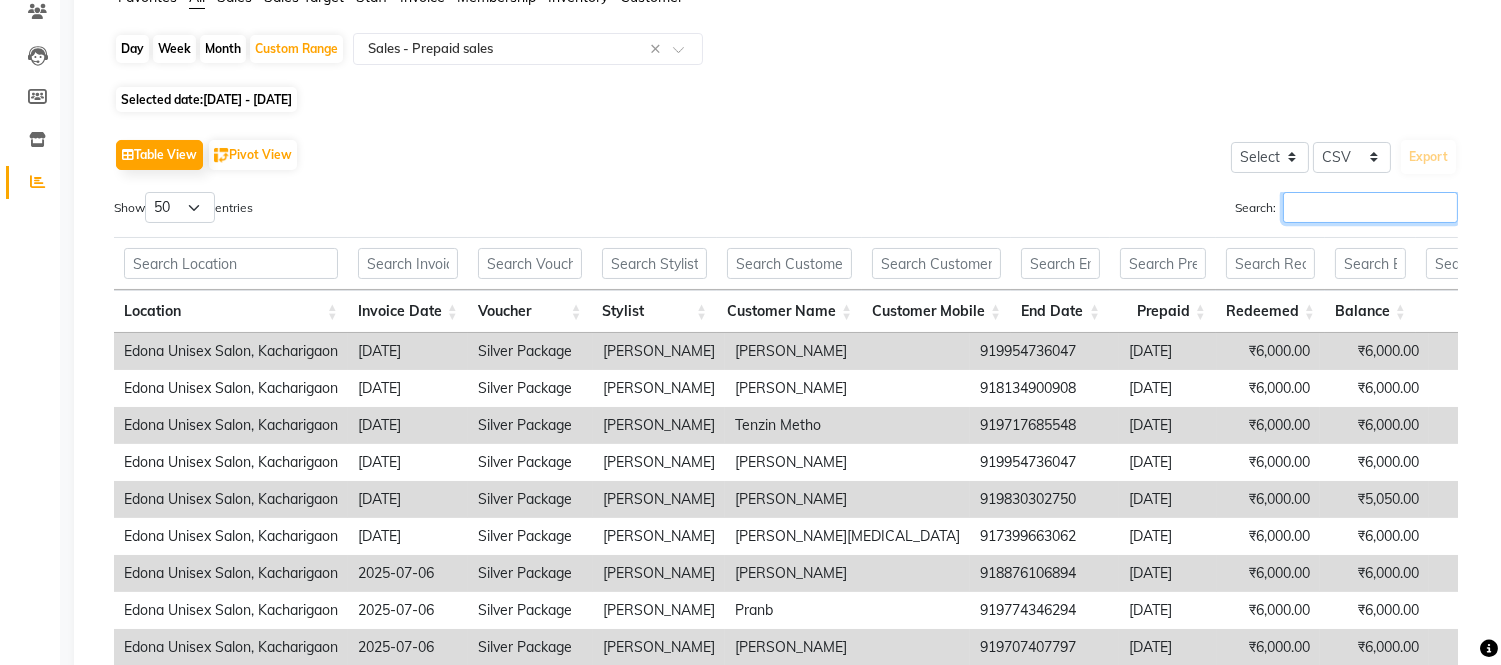 click on "Search:" at bounding box center (1370, 207) 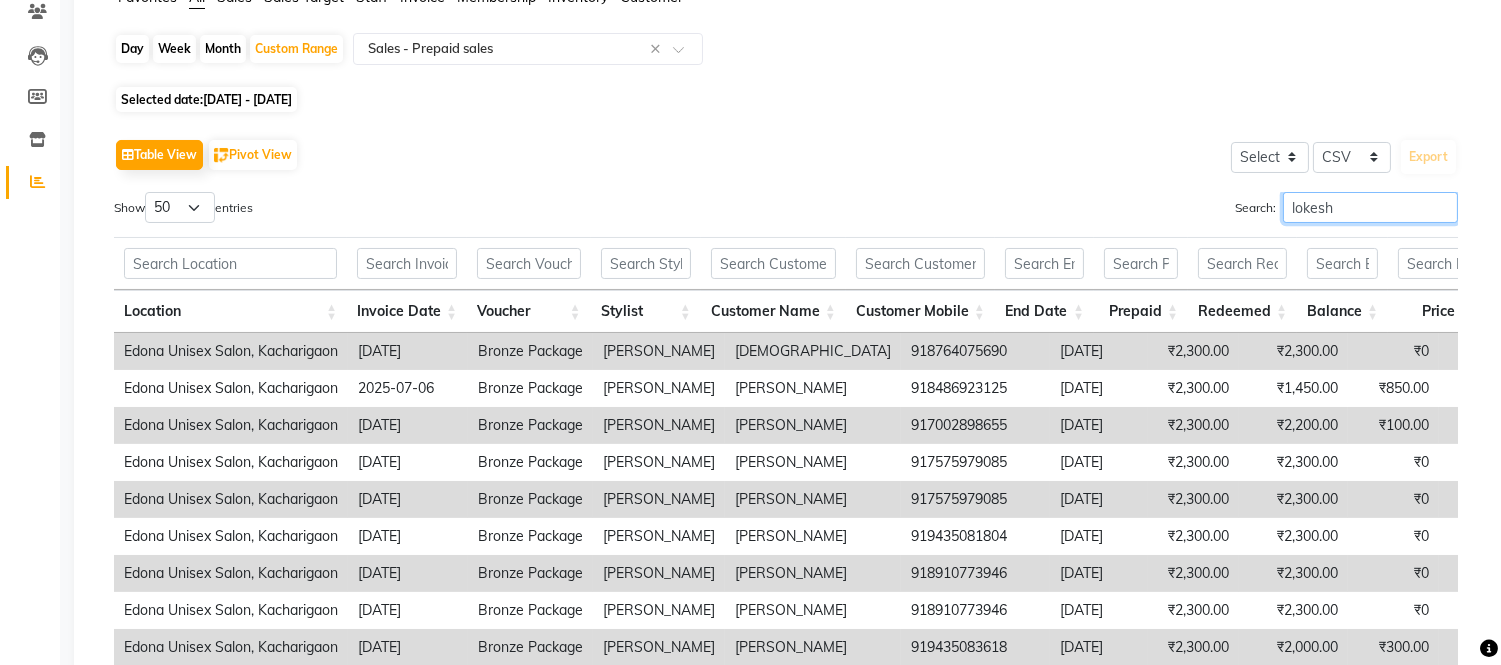 scroll, scrollTop: 244, scrollLeft: 0, axis: vertical 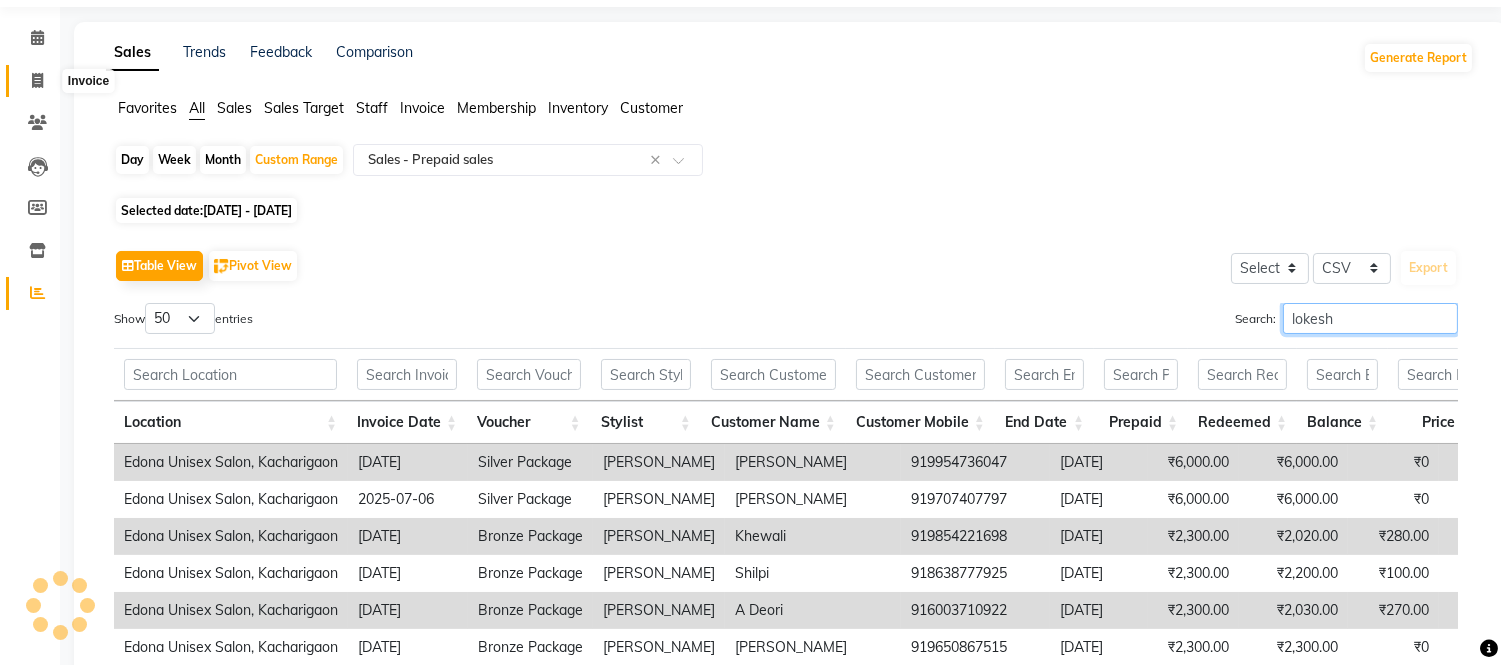 type on "lokesh" 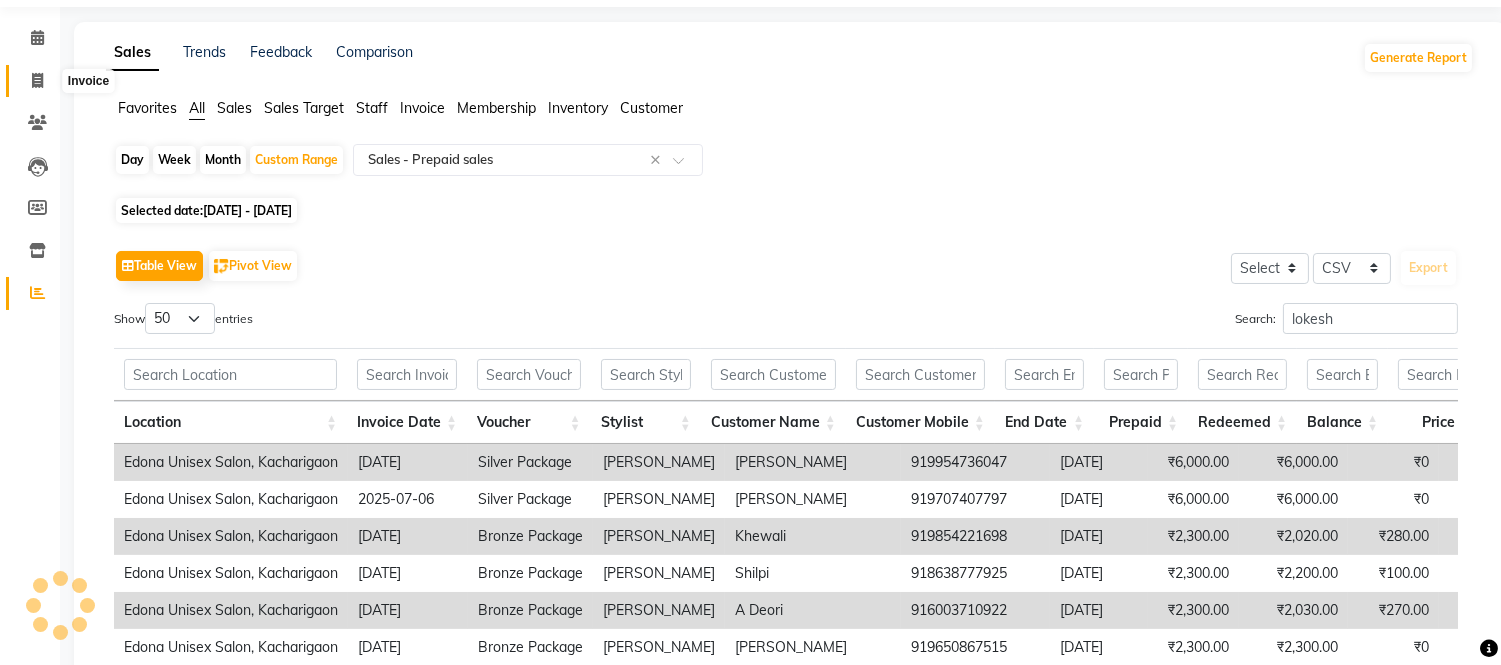 drag, startPoint x: 37, startPoint y: 80, endPoint x: 62, endPoint y: 80, distance: 25 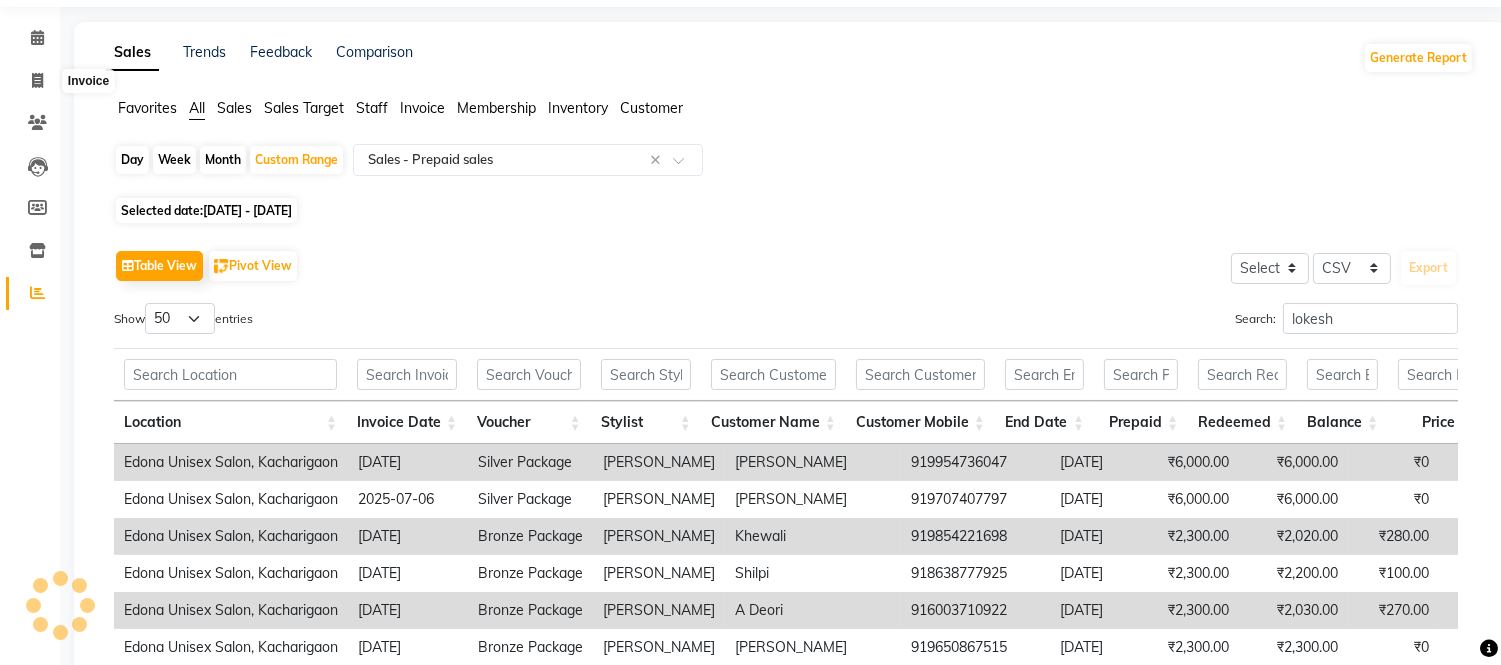 scroll, scrollTop: 0, scrollLeft: 0, axis: both 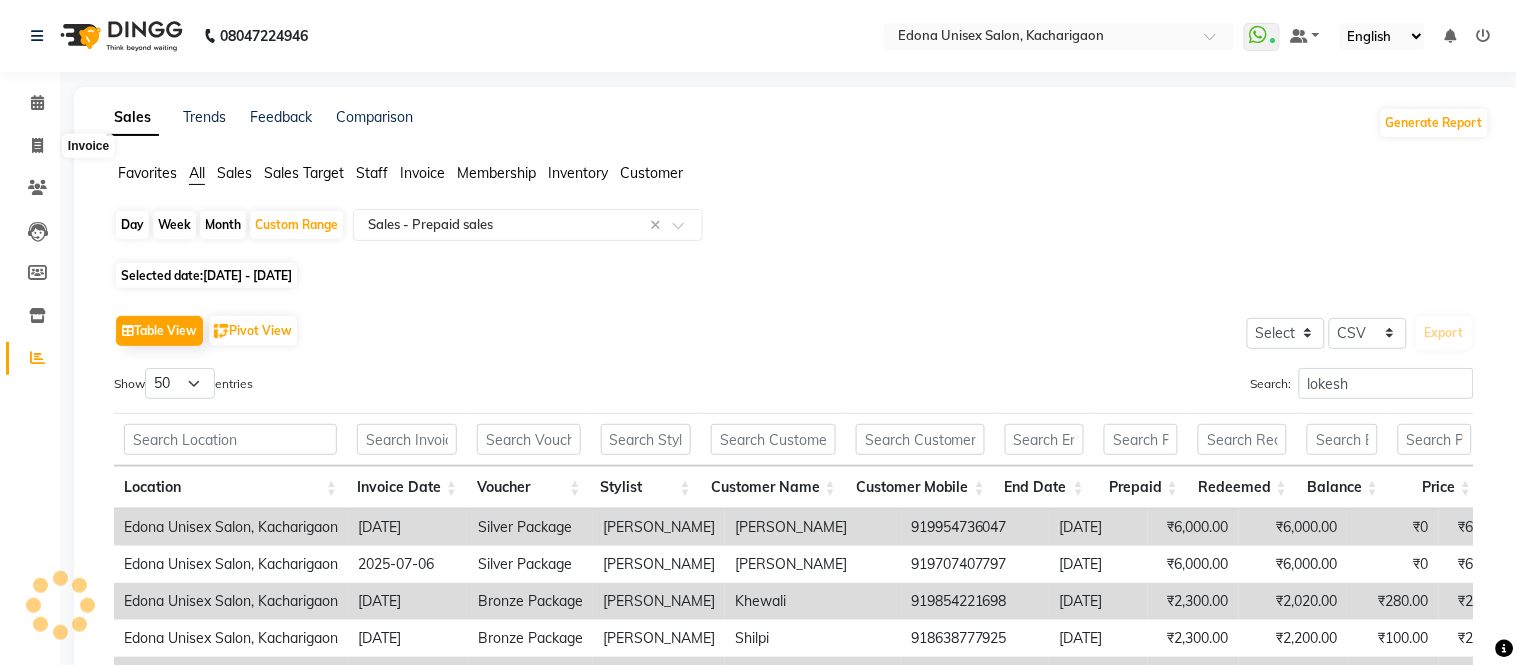 select on "service" 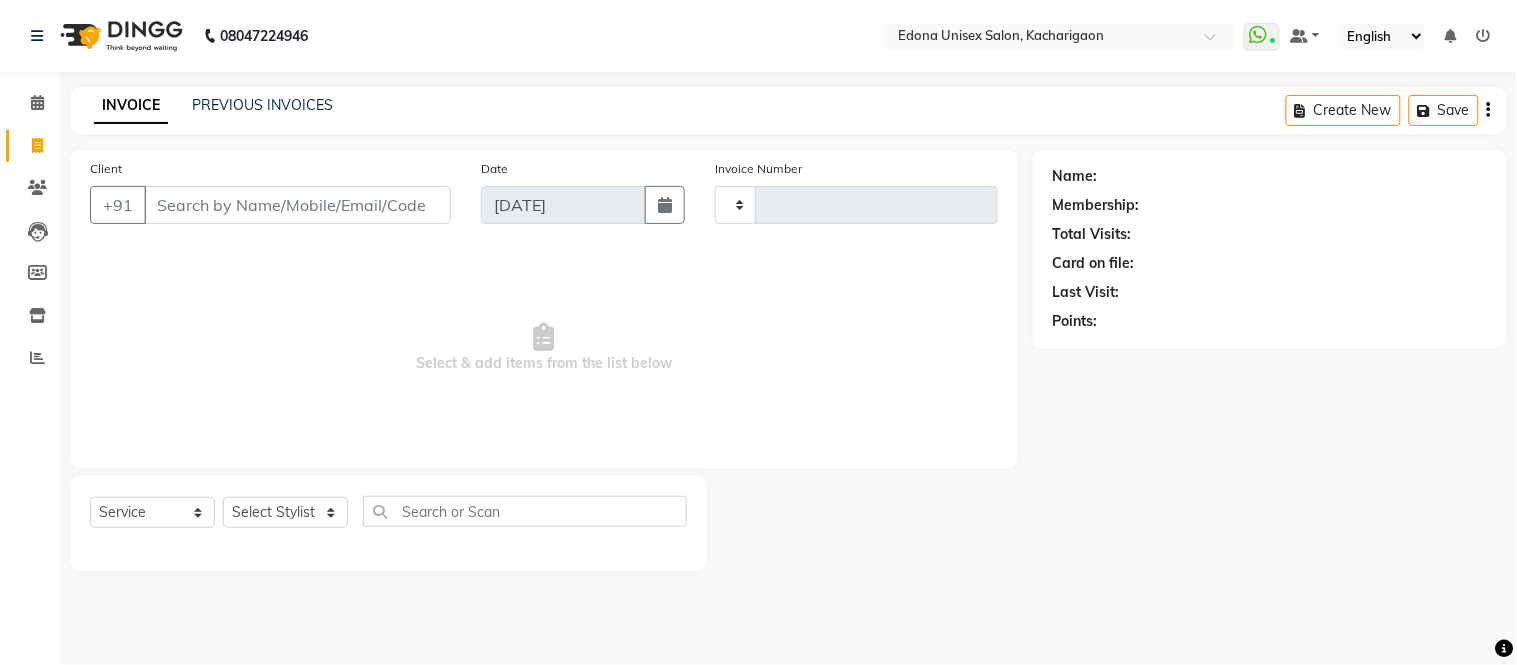 type on "1576" 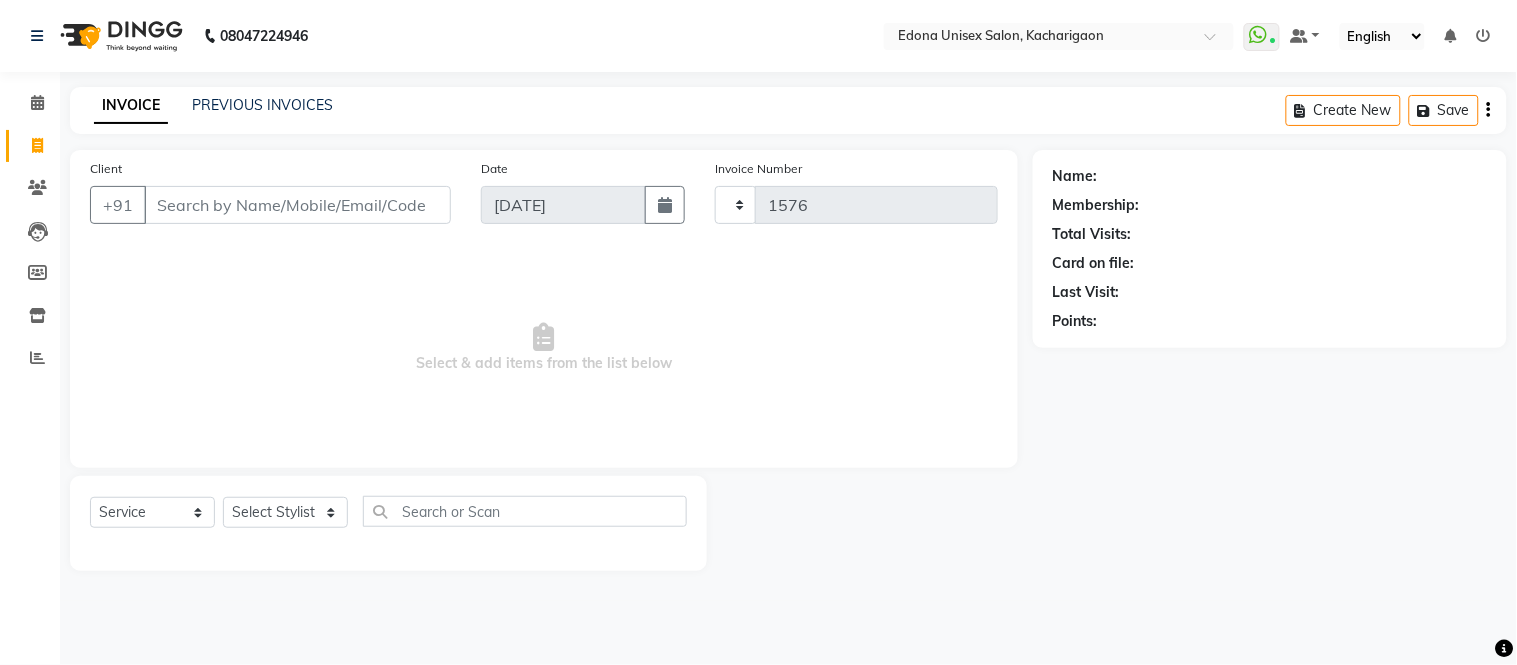 select on "5389" 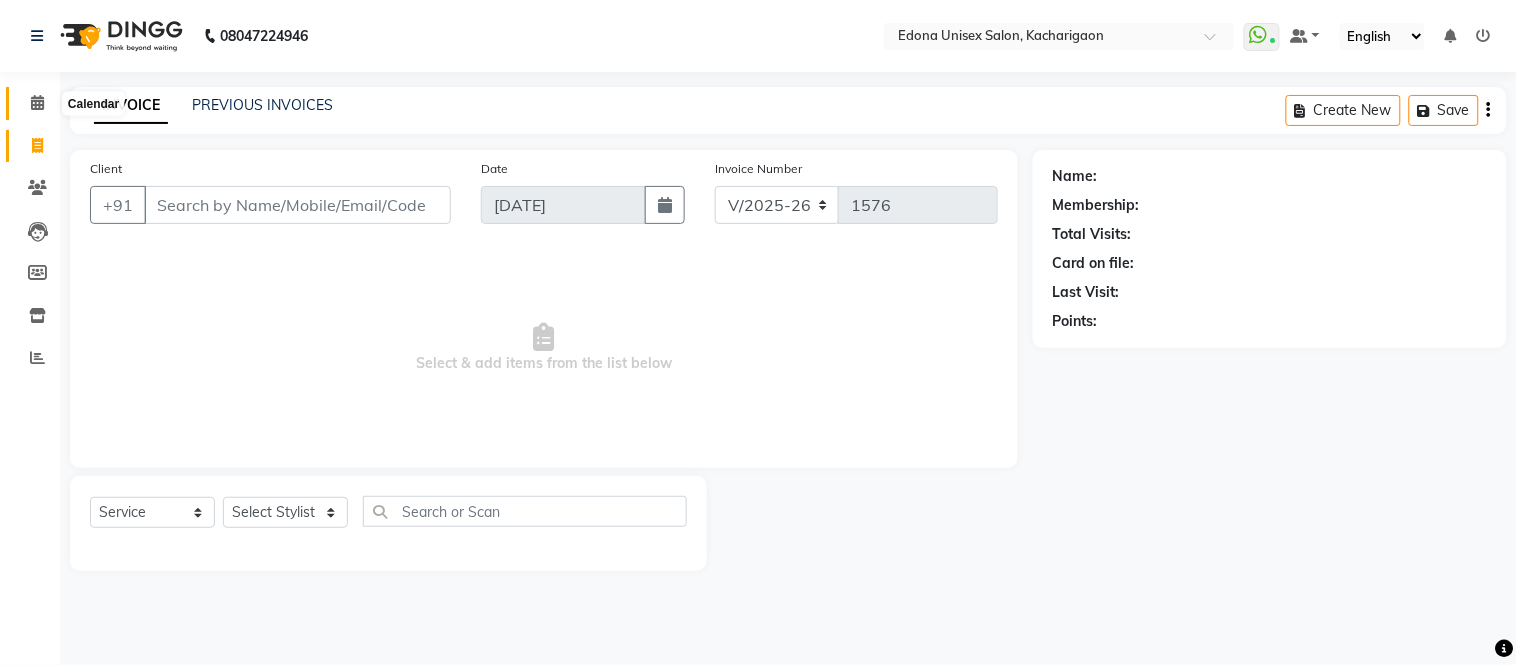 click 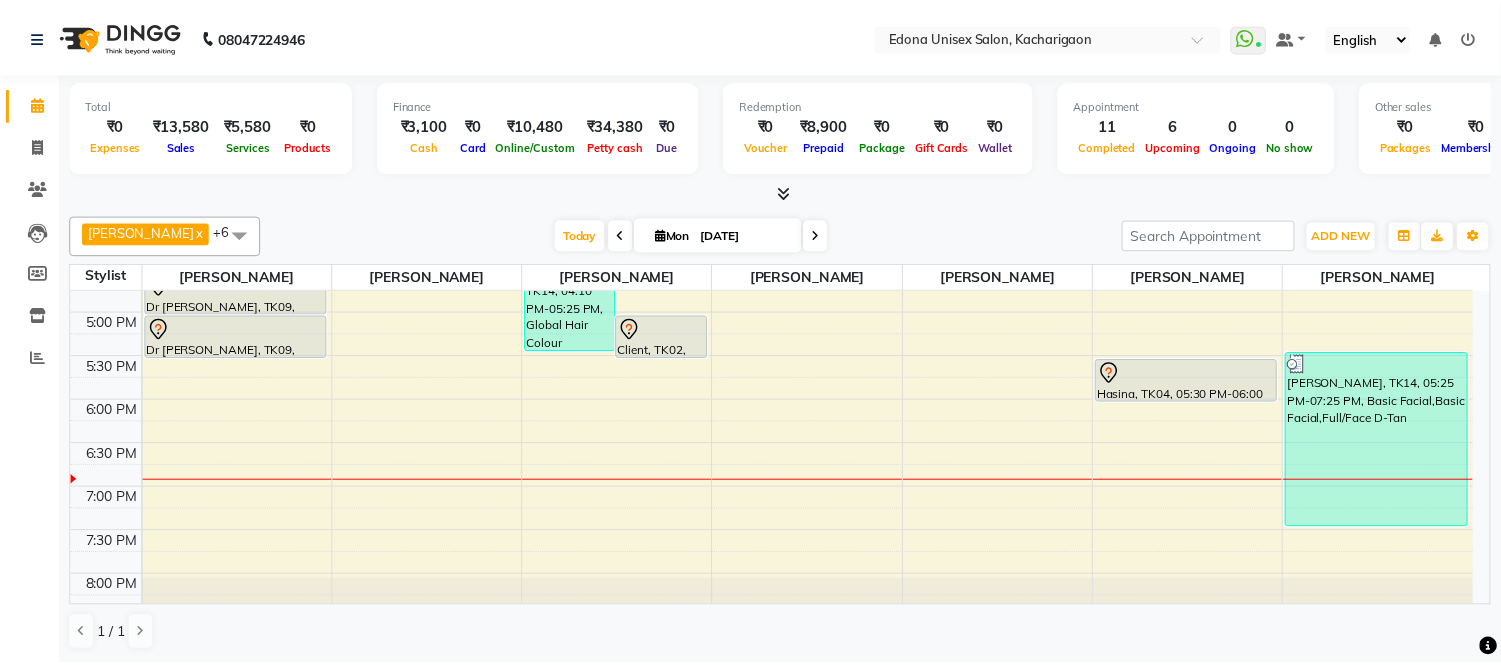 scroll, scrollTop: 777, scrollLeft: 0, axis: vertical 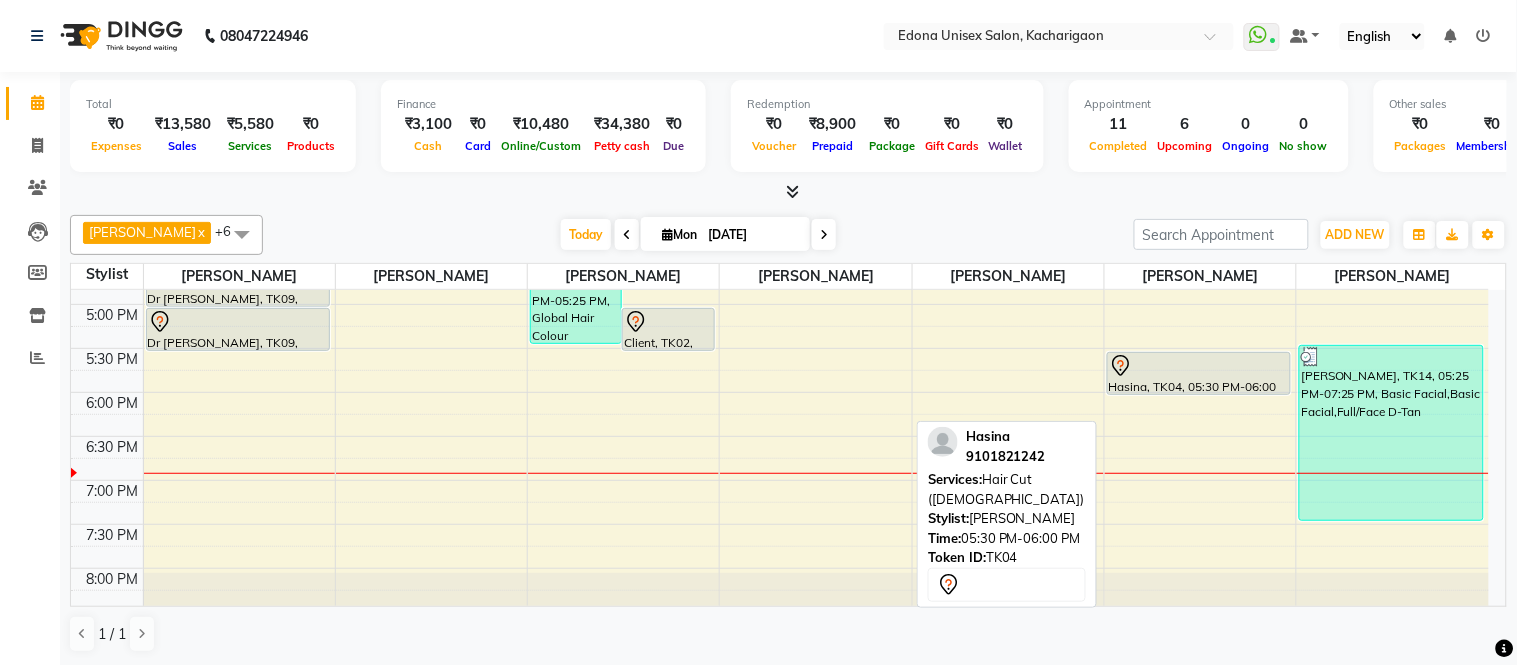 click on "Hasina, TK04, 05:30 PM-06:00 PM, Hair Cut (Ladies)" at bounding box center [1199, 373] 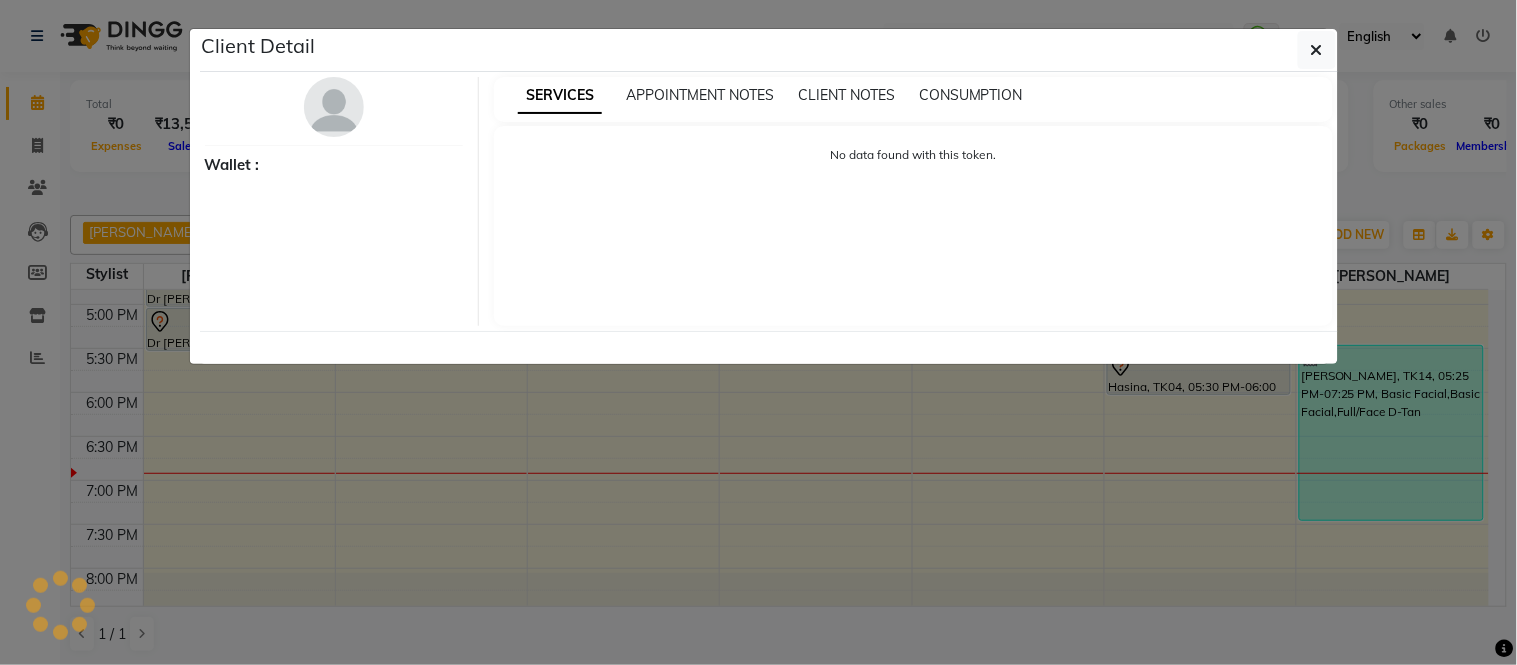 select on "7" 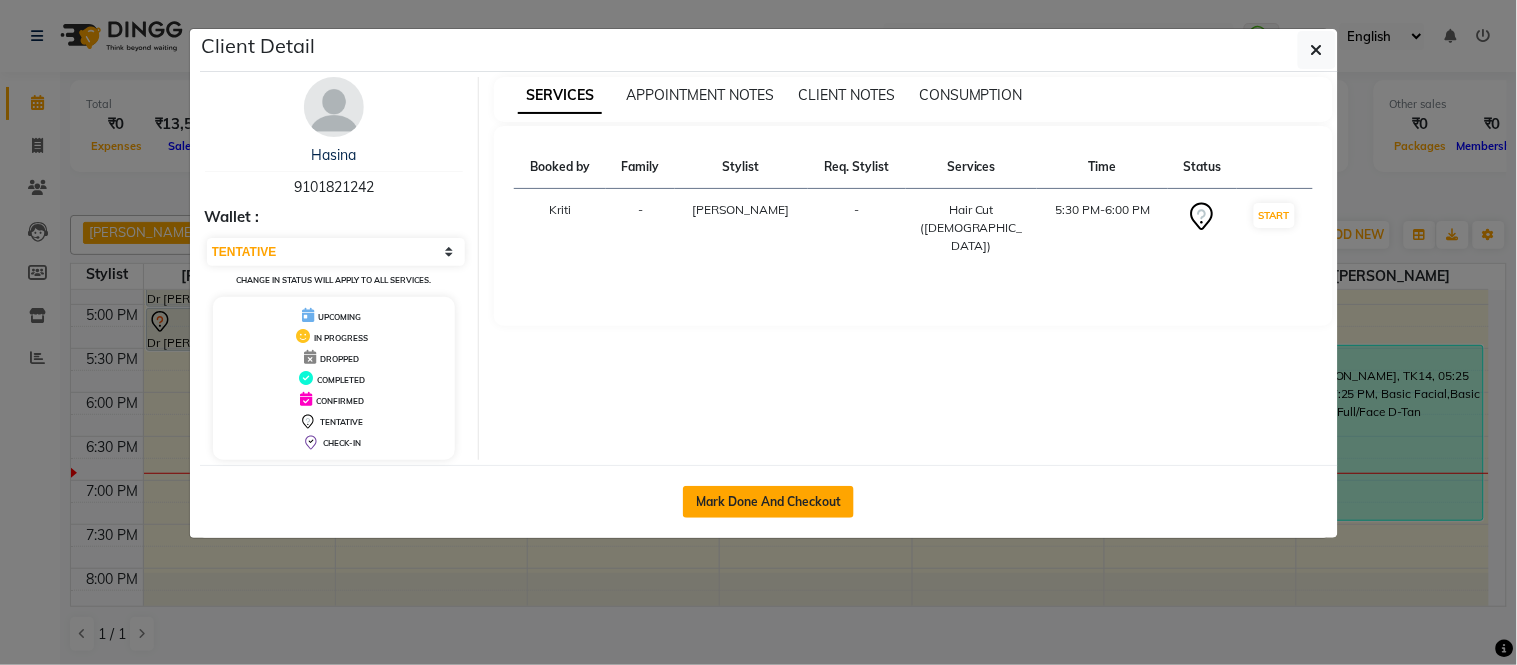 click on "Mark Done And Checkout" 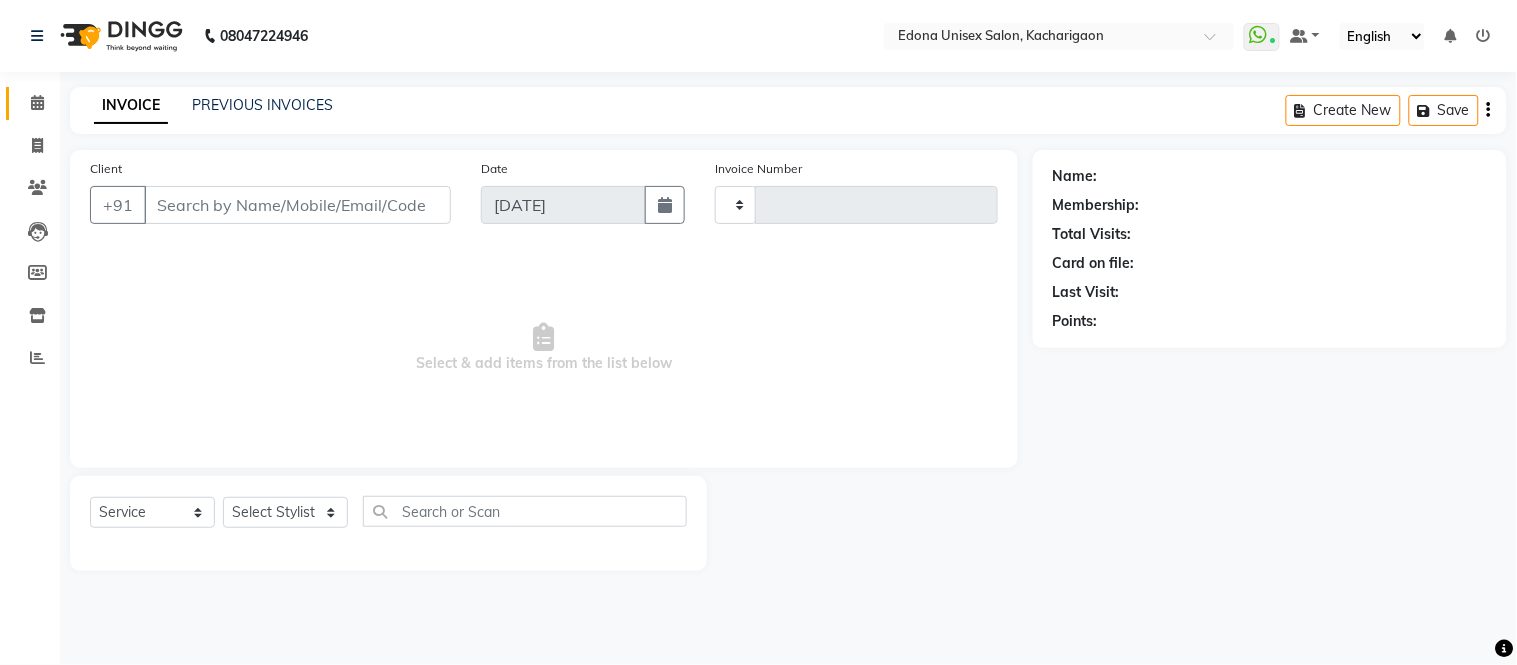 type on "1576" 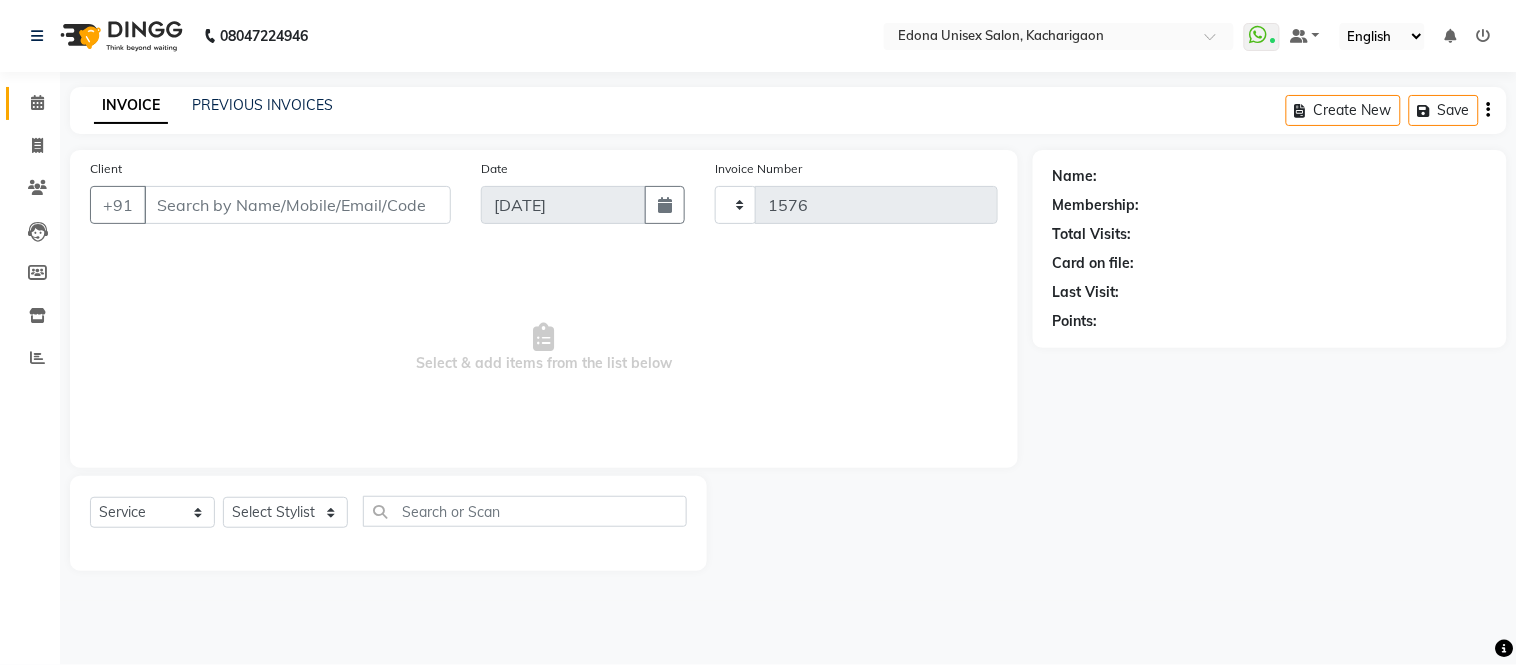 select on "5389" 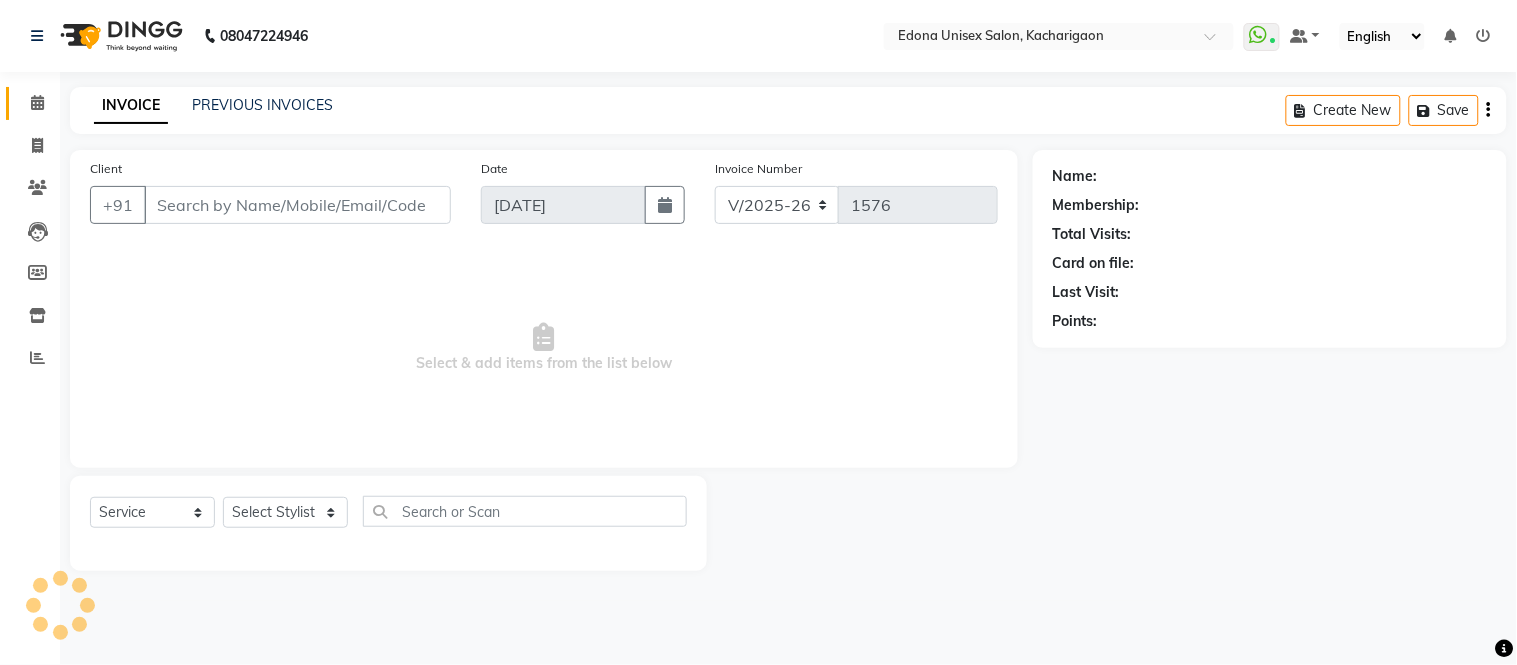 type on "9101821242" 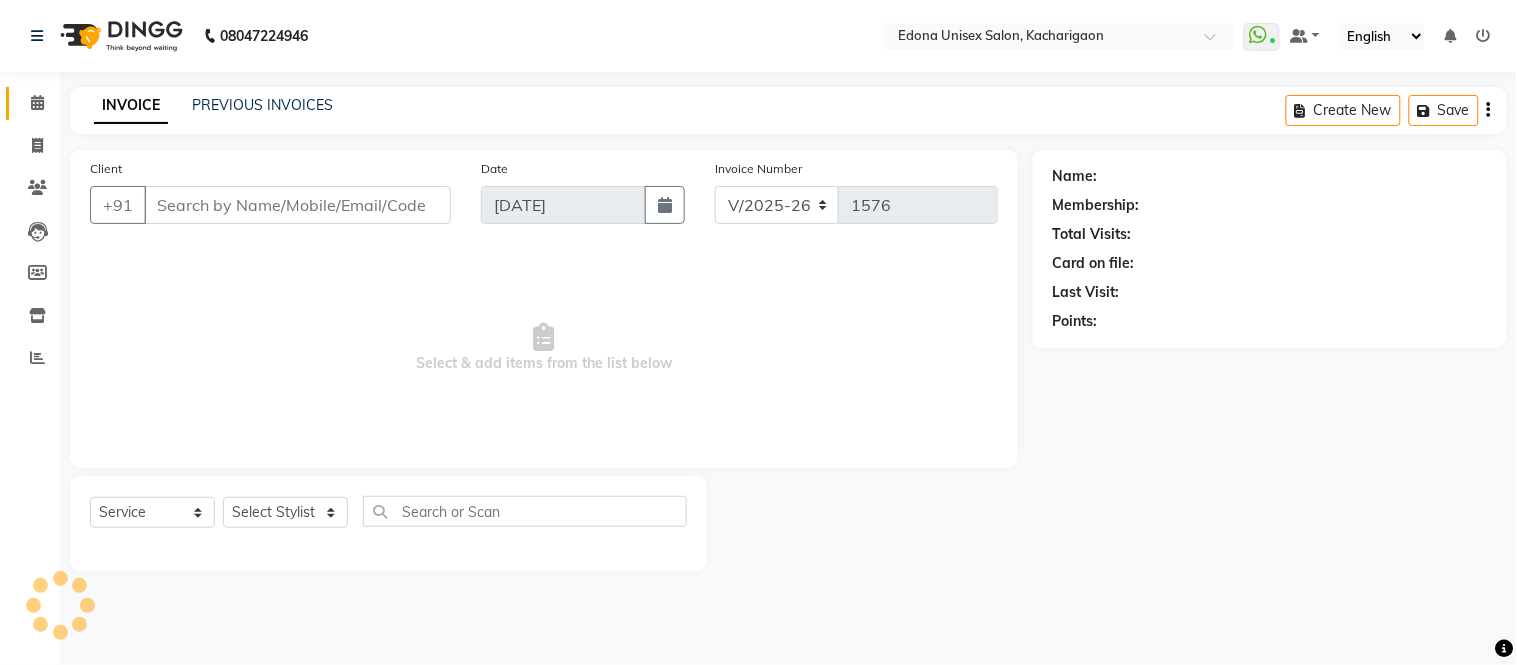 select on "77350" 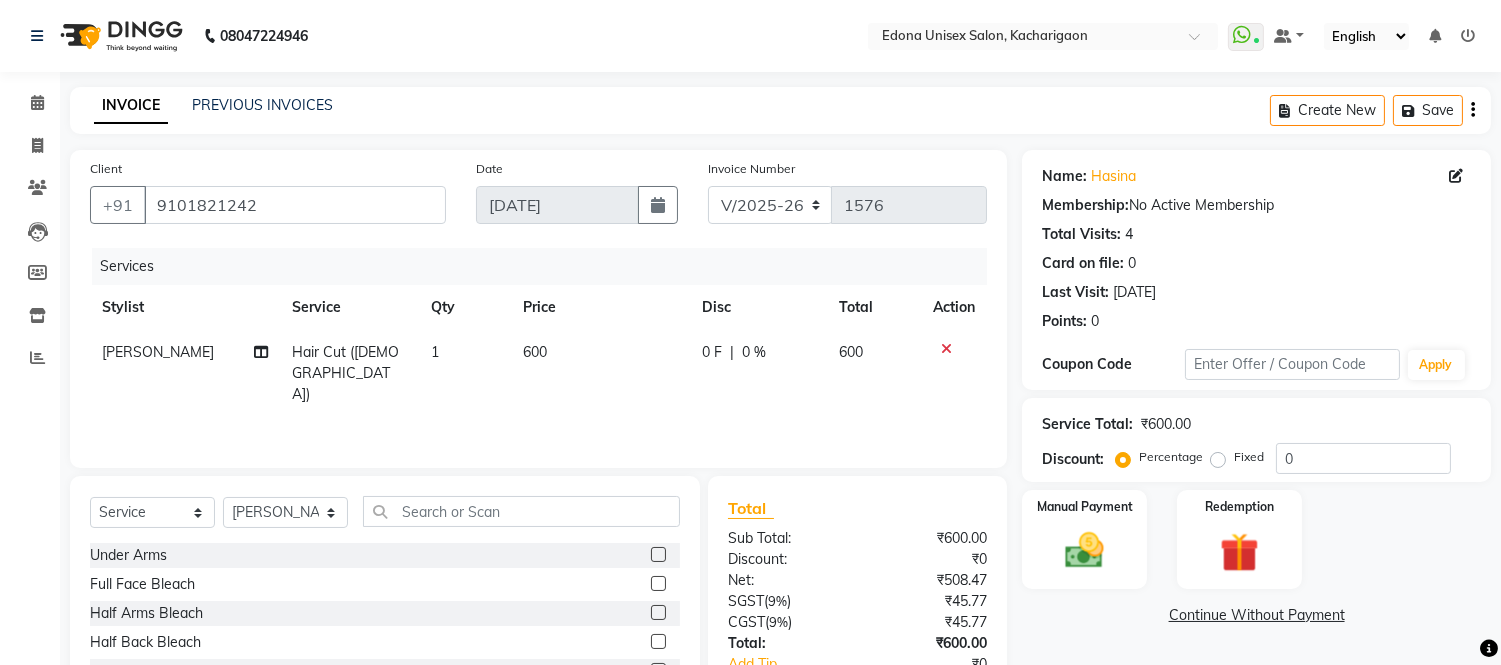 click on "600" 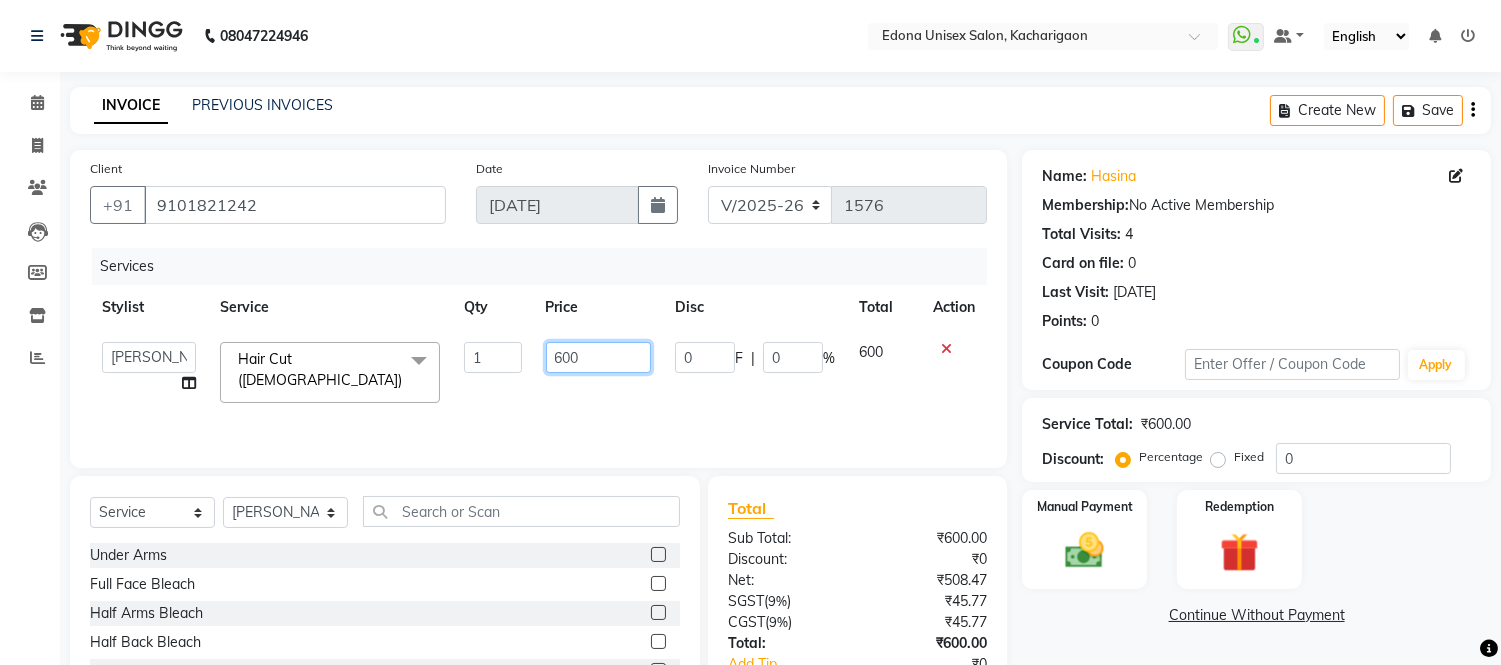 click on "600" 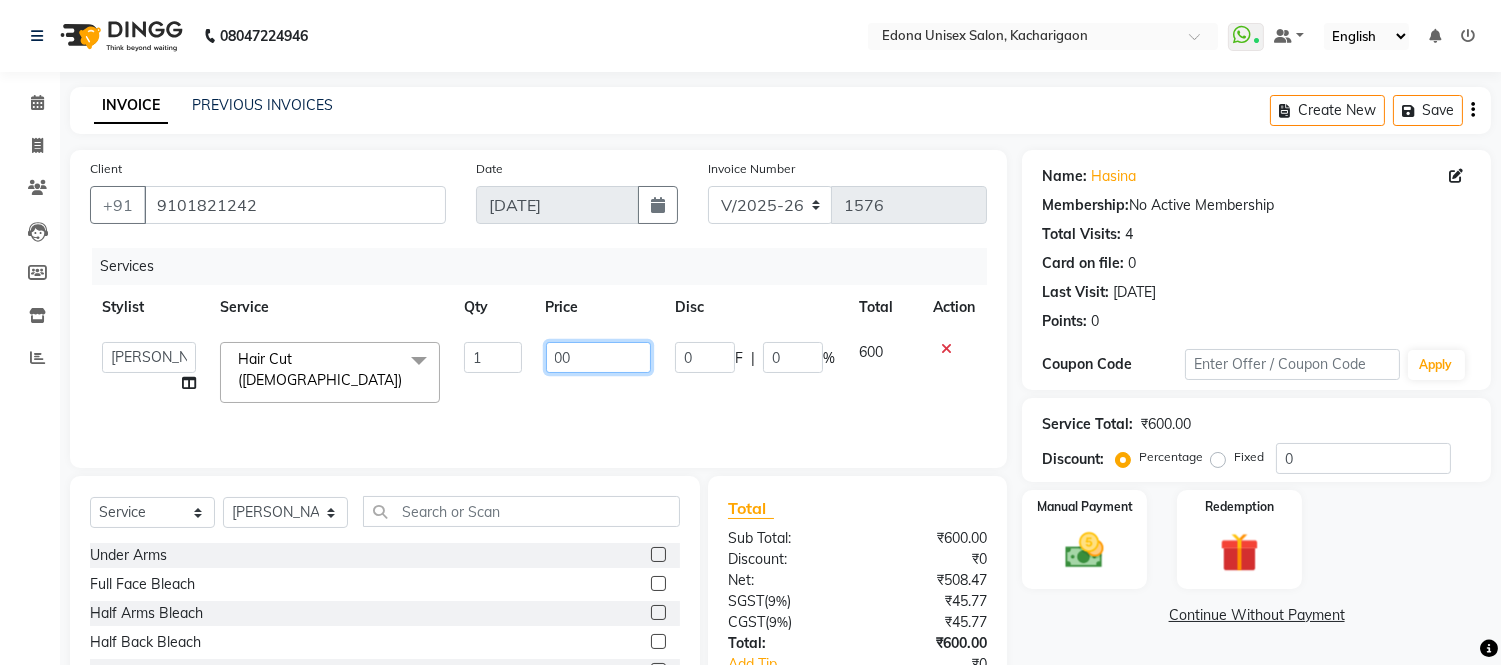 type on "700" 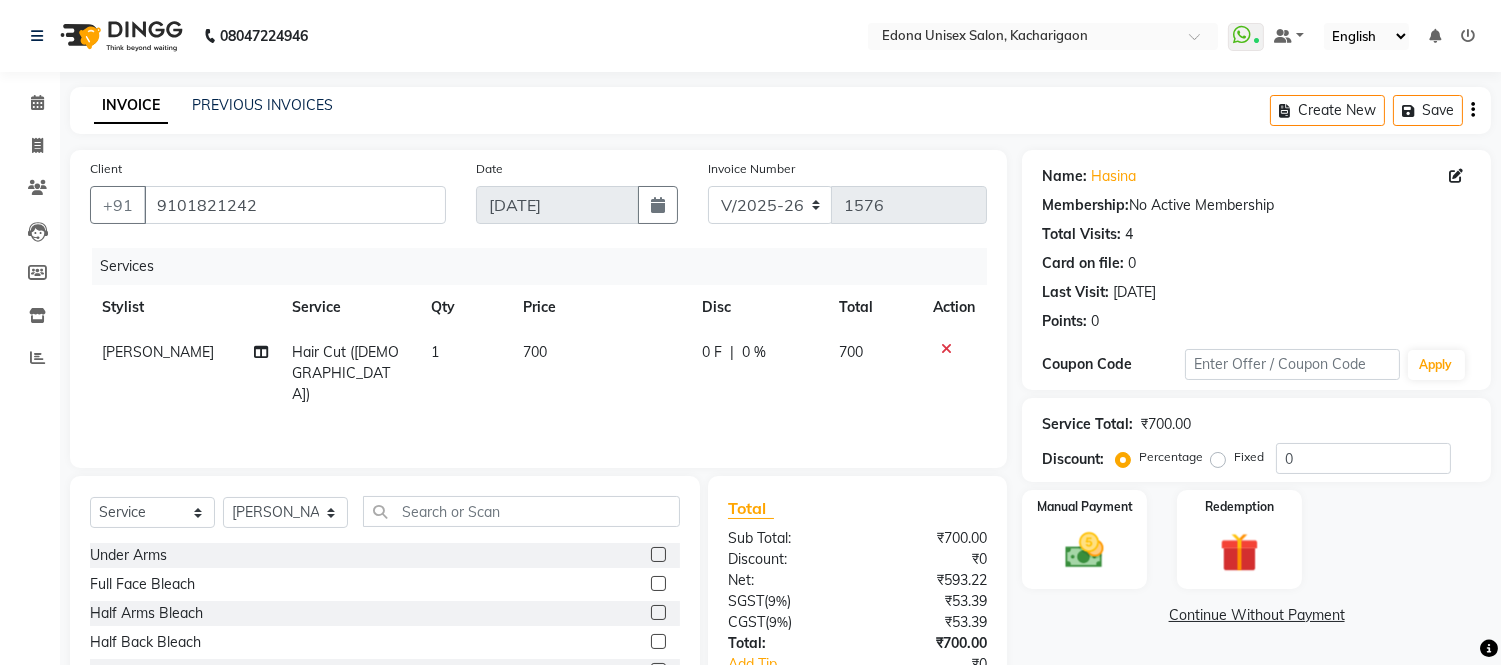 click on "Services Stylist Service Qty Price Disc Total Action Hemen Daimari Hair Cut (Ladies) 1 700 0 F | 0 % 700" 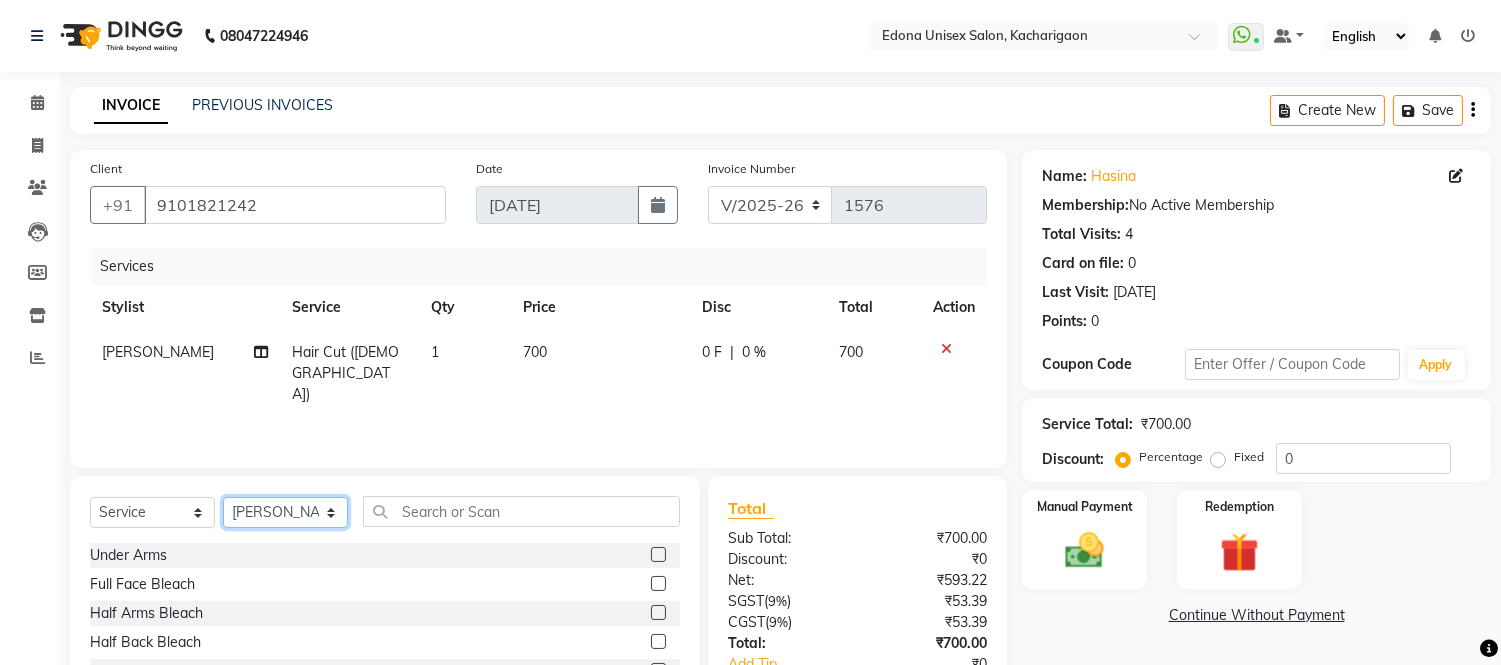 click on "Select Stylist Admin Anju Sonar Bir Basumtary [PERSON_NAME] [PERSON_NAME] Hombr [PERSON_NAME] [PERSON_NAME] [PERSON_NAME] Mithiser Bodo [PERSON_NAME] Neha Sonar Pahi [PERSON_NAME] Rashmi Basumtary Reshma [PERSON_NAME] Basumtary [PERSON_NAME]" 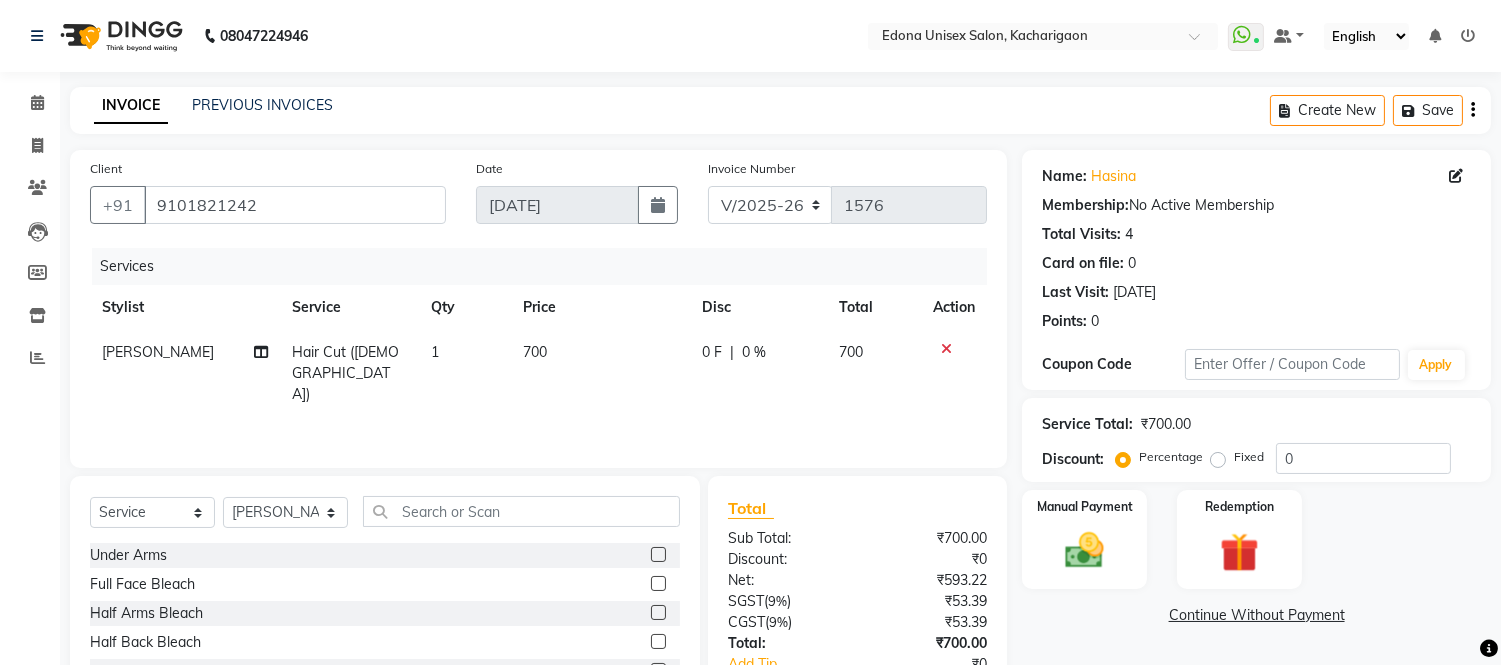 click on "[PERSON_NAME]" 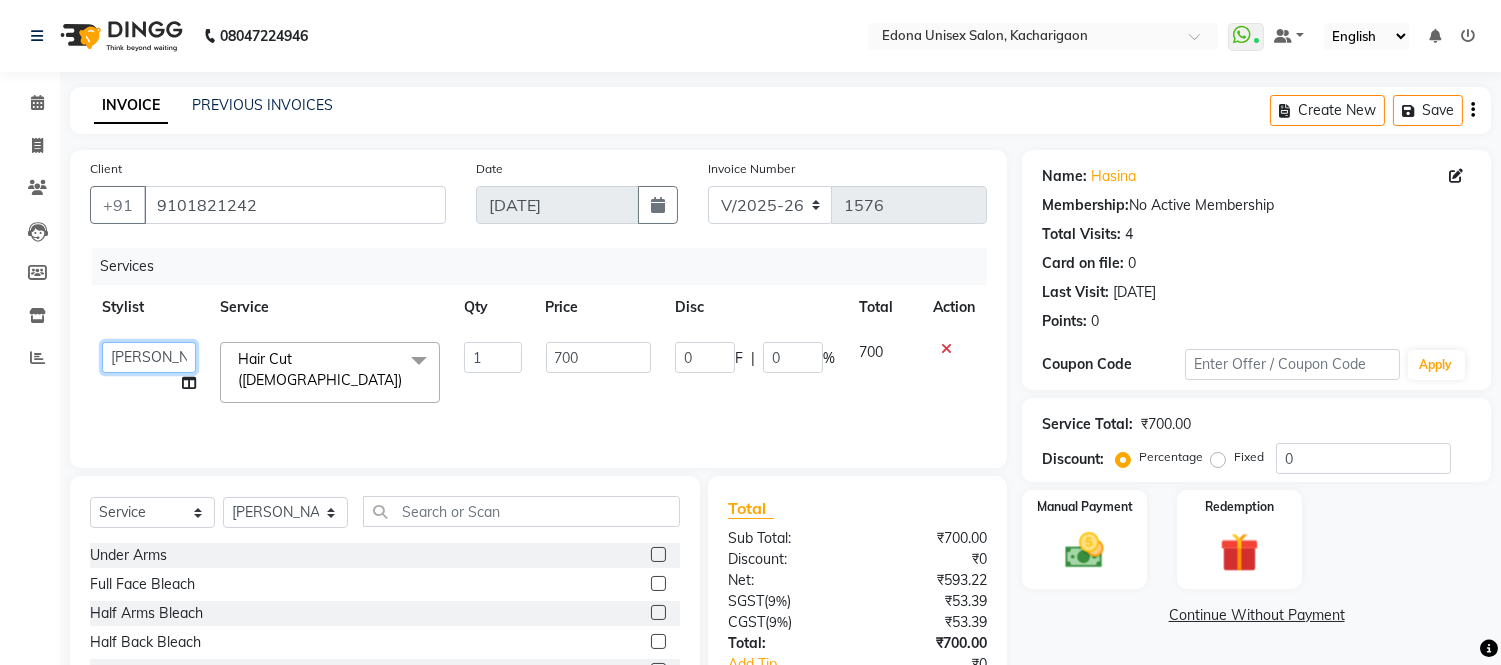 click on "Admin   Anju Sonar   Bir Basumtary   Bishal Bharma   Hemen Daimari   Hombr Jogi   Jenny Kayina   Kriti   Lokesh Verma   Mithiser Bodo   Monisha Goyari   Neha Sonar   Pahi   Prabir Das   Rashmi Basumtary   Reshma Sultana   Roselin Basumtary   Sumitra Subba" 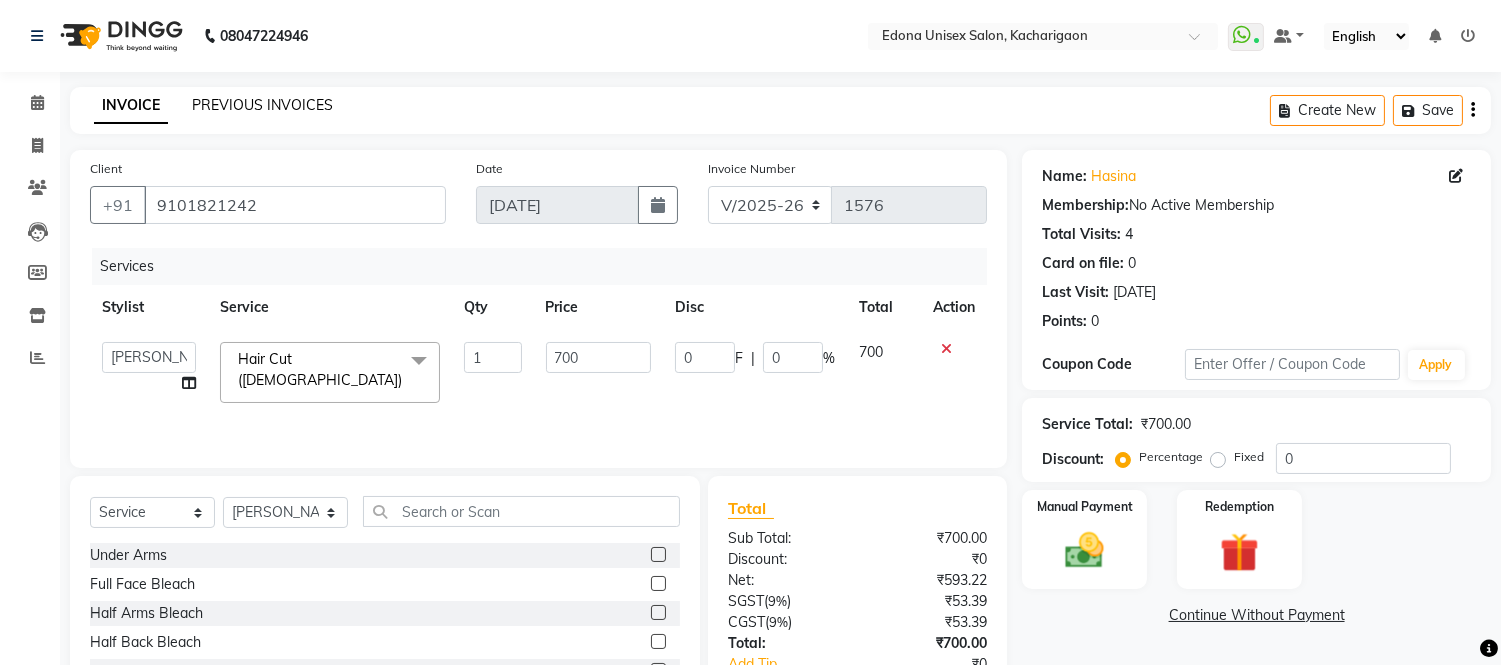 select on "35927" 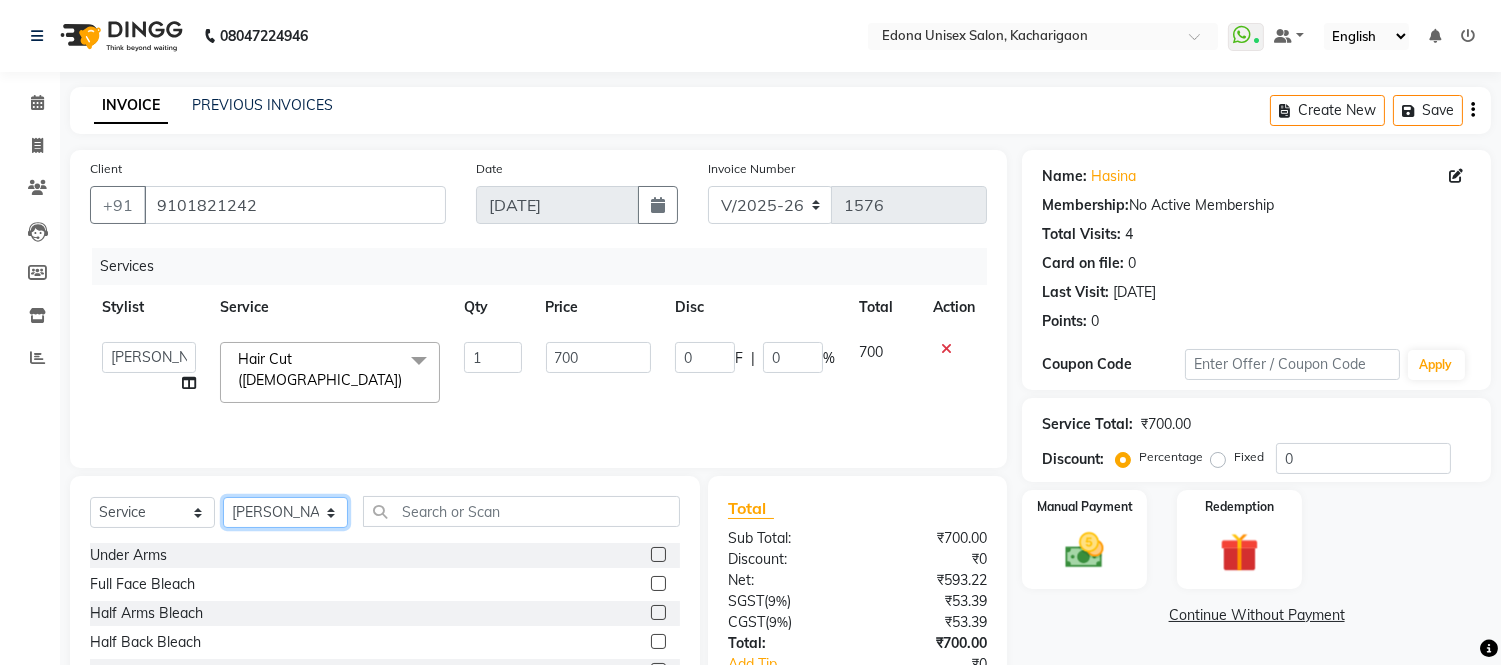 click on "Select Stylist Admin Anju Sonar Bir Basumtary [PERSON_NAME] [PERSON_NAME] Hombr [PERSON_NAME] [PERSON_NAME] [PERSON_NAME] Mithiser Bodo [PERSON_NAME] Neha Sonar Pahi [PERSON_NAME] Rashmi Basumtary Reshma [PERSON_NAME] Basumtary [PERSON_NAME]" 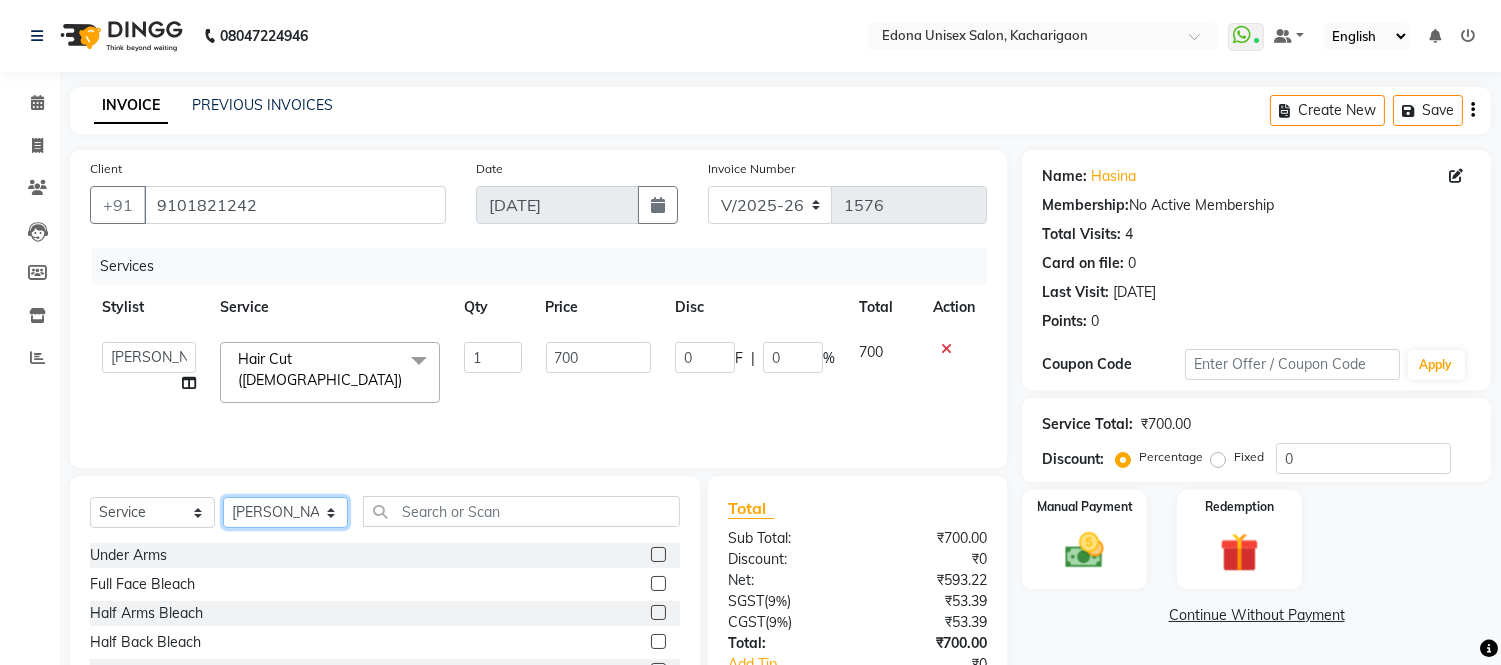 select on "82439" 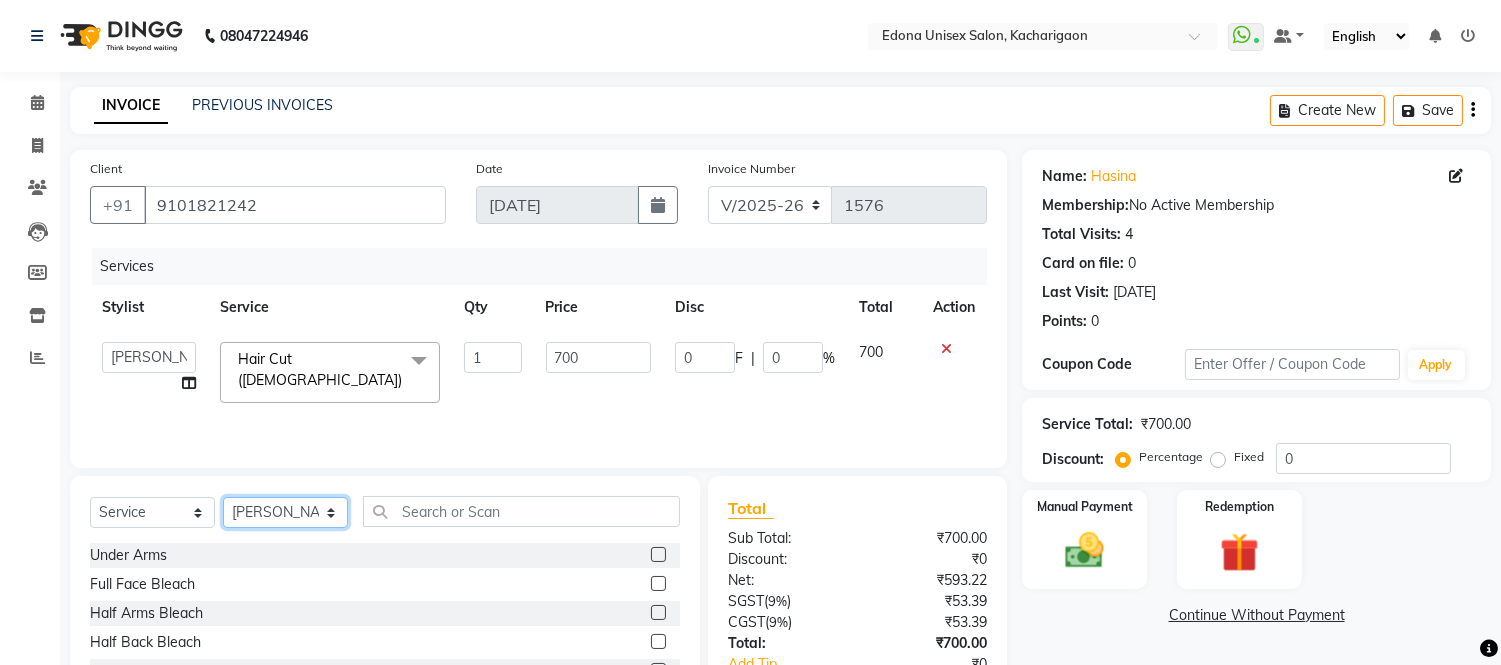 click on "Select Stylist Admin Anju Sonar Bir Basumtary [PERSON_NAME] [PERSON_NAME] Hombr [PERSON_NAME] [PERSON_NAME] [PERSON_NAME] Mithiser Bodo [PERSON_NAME] Neha Sonar Pahi [PERSON_NAME] Rashmi Basumtary Reshma [PERSON_NAME] Basumtary [PERSON_NAME]" 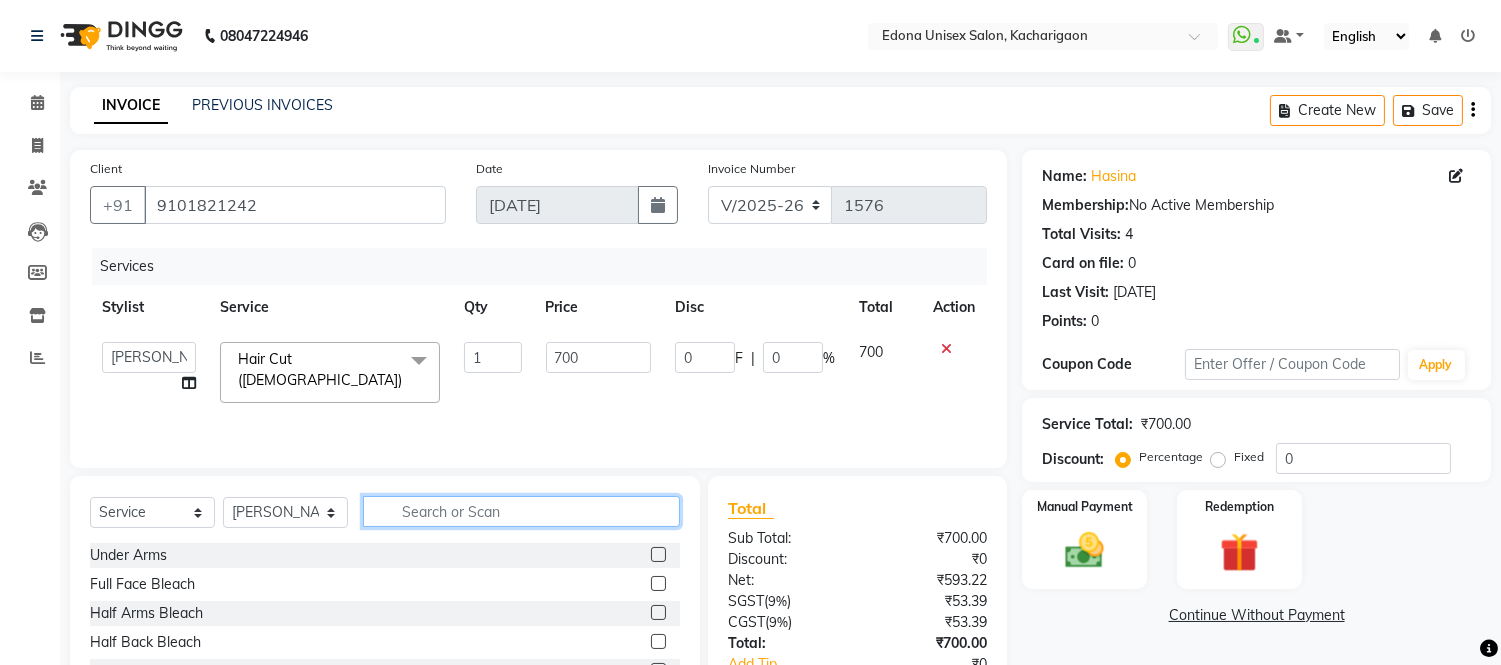 click 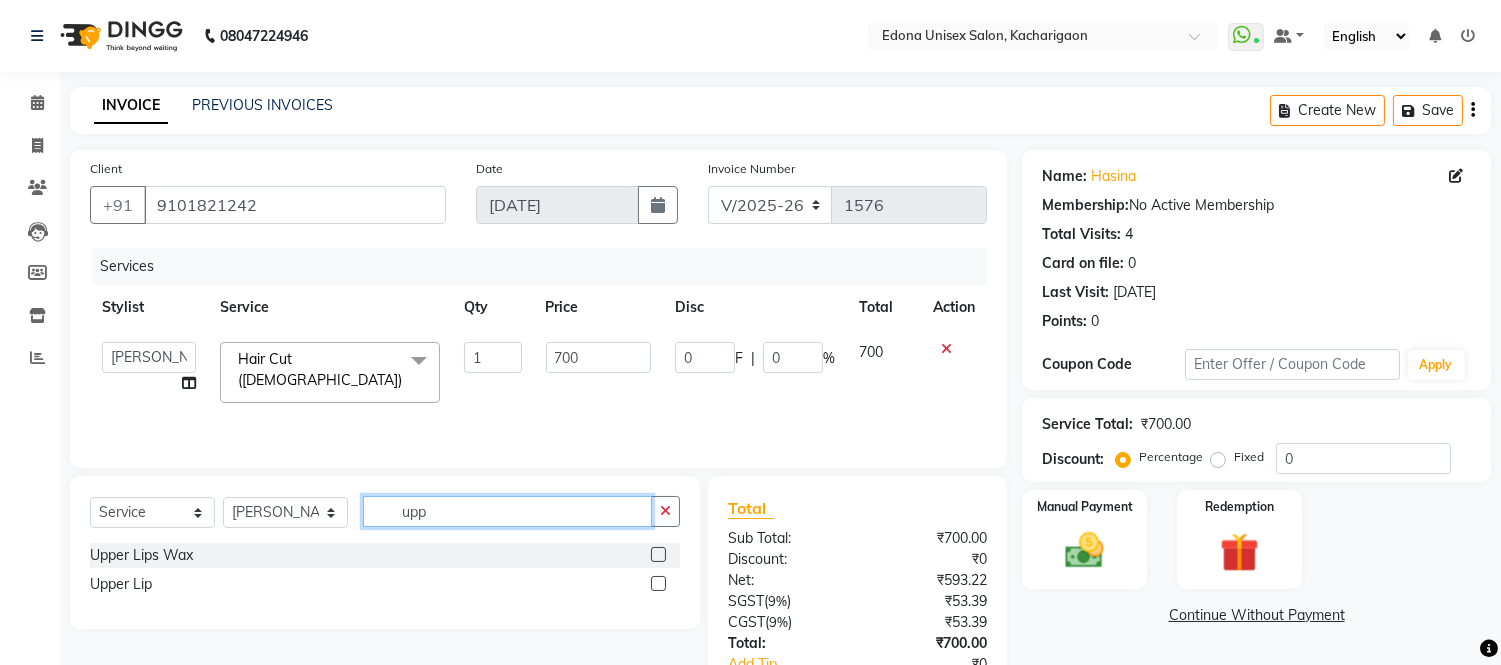 type on "upp" 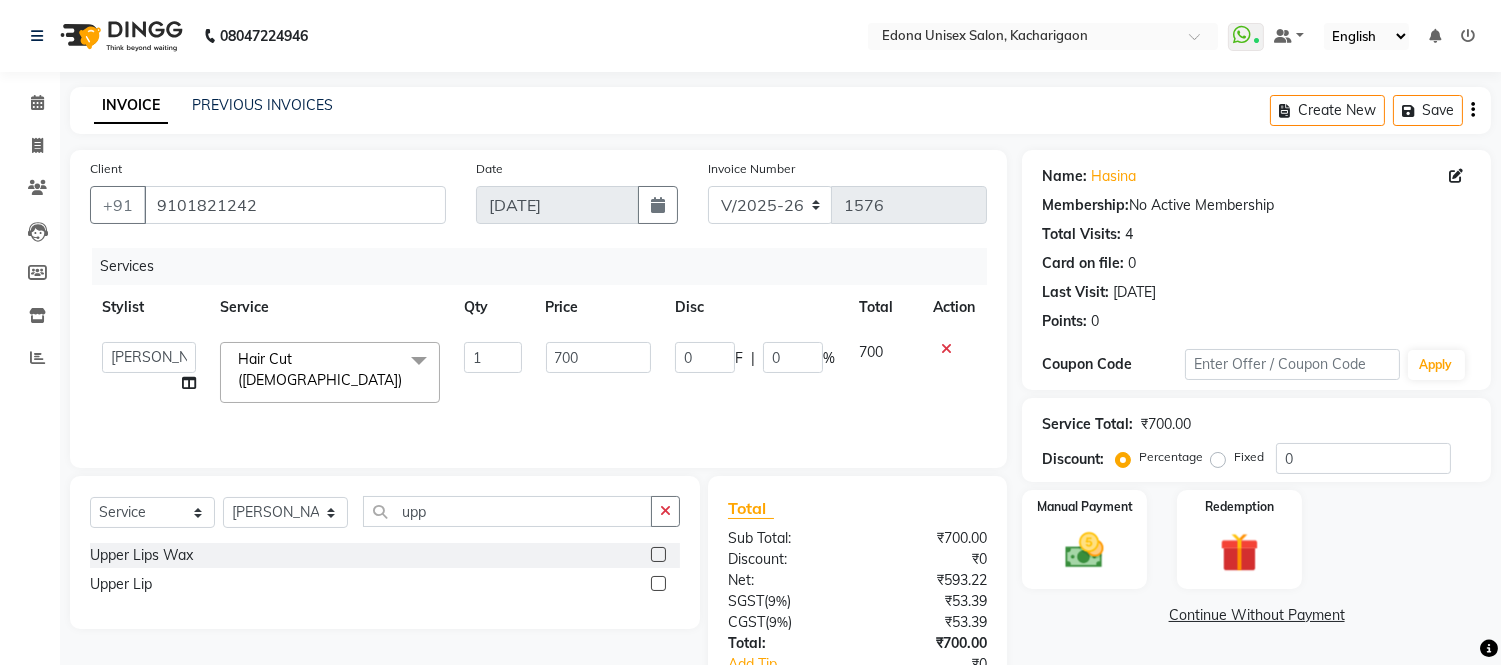 click 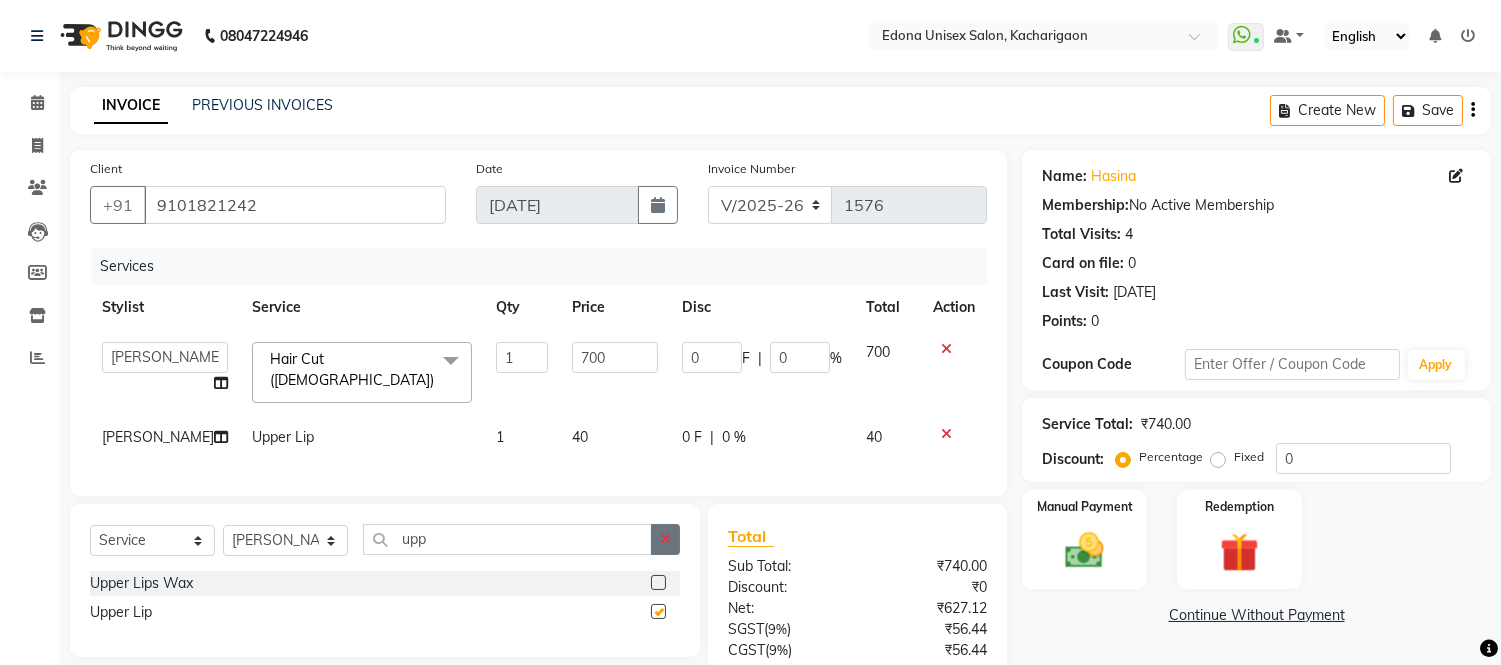 checkbox on "false" 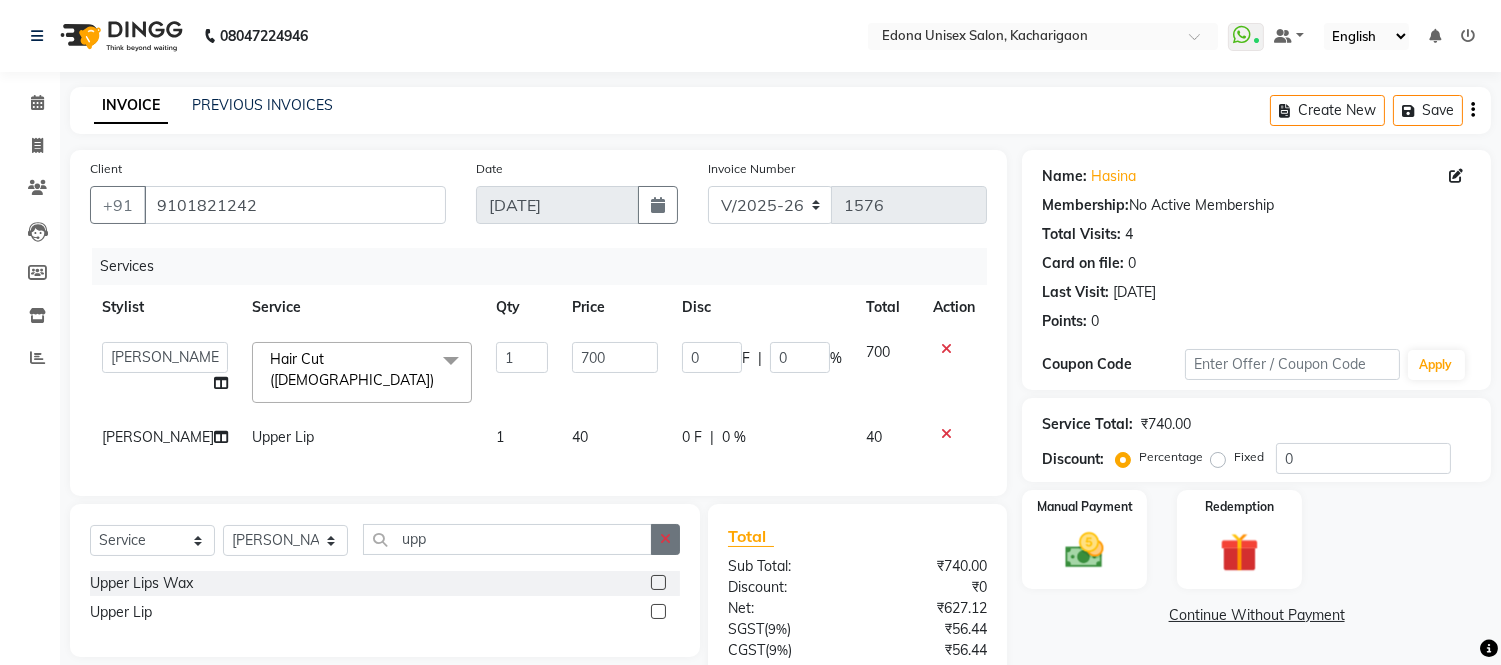 click 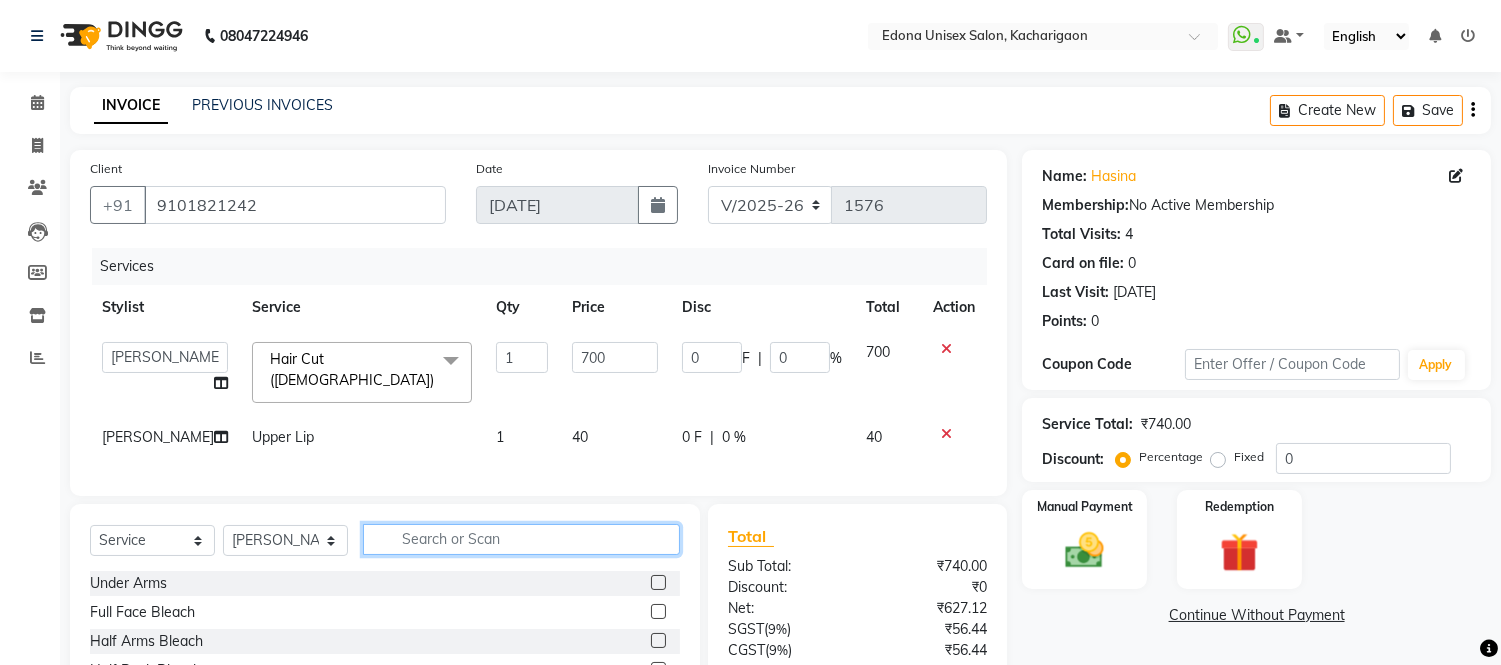 click 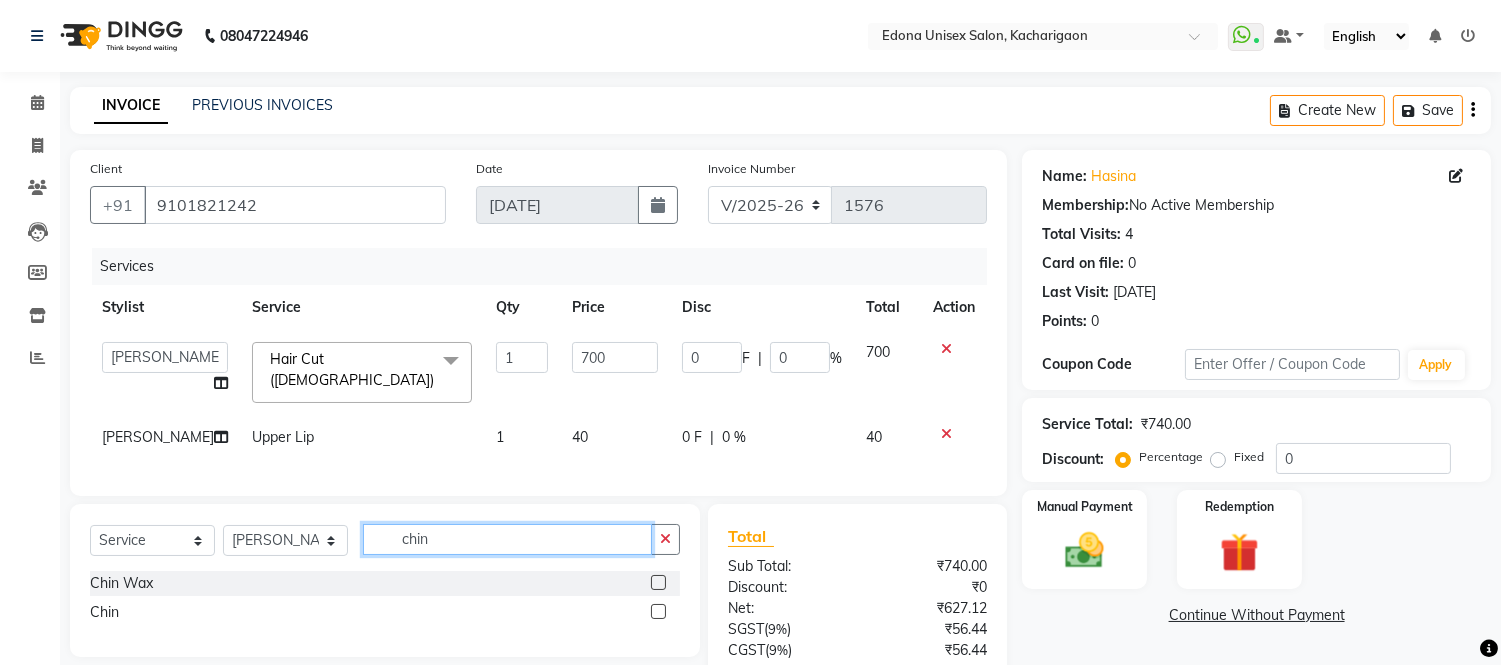 scroll, scrollTop: 111, scrollLeft: 0, axis: vertical 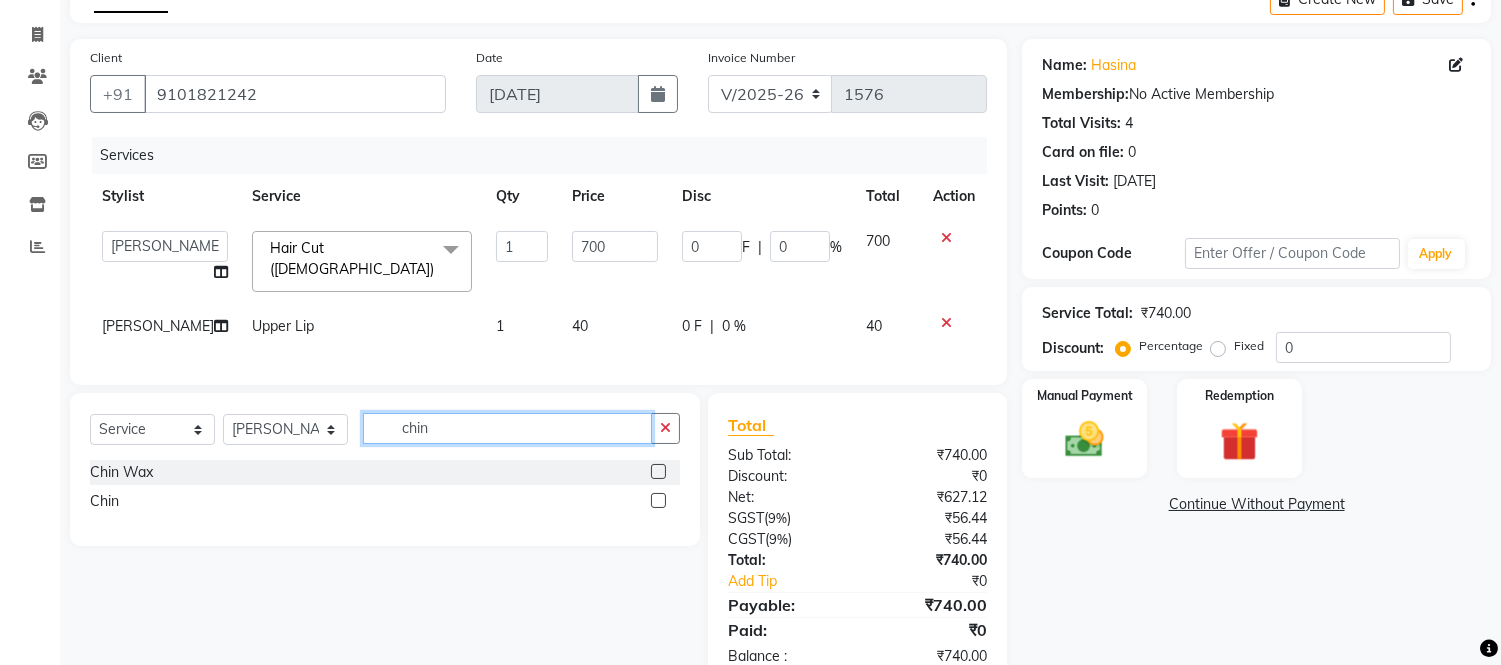 type on "chin" 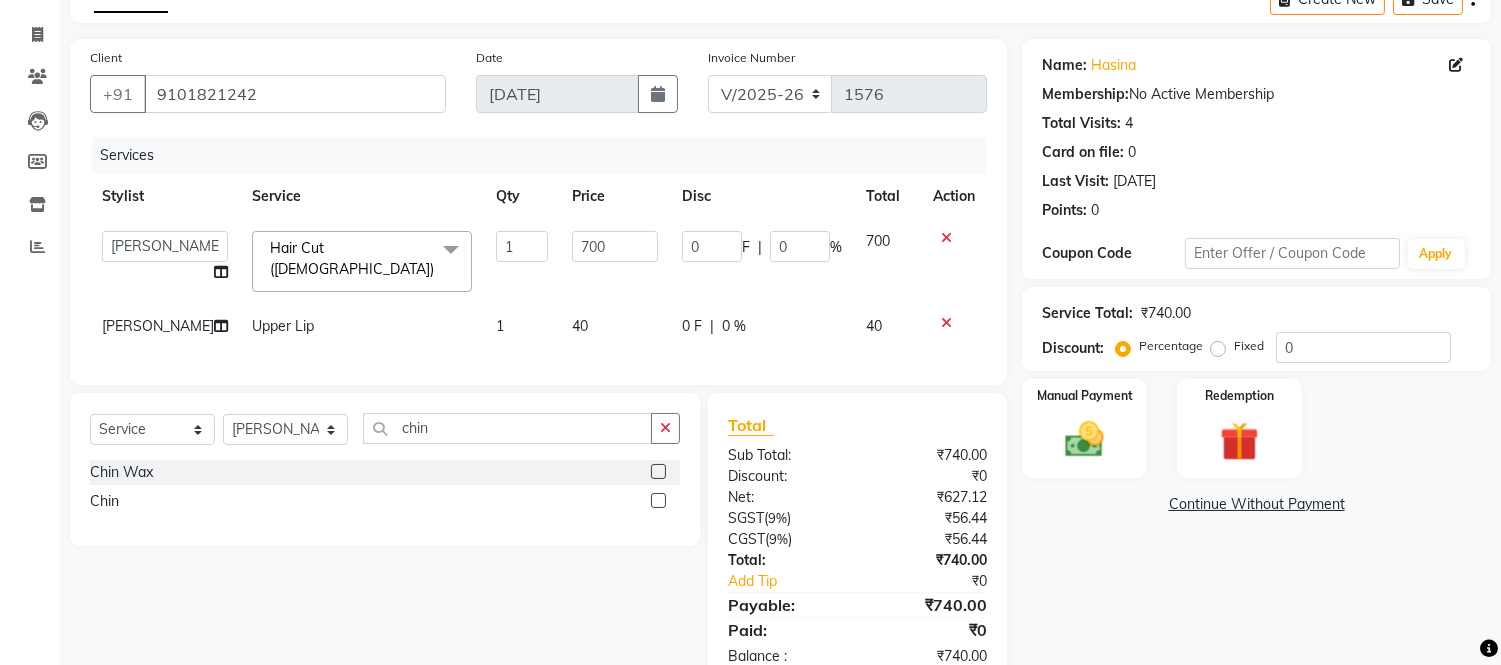 click 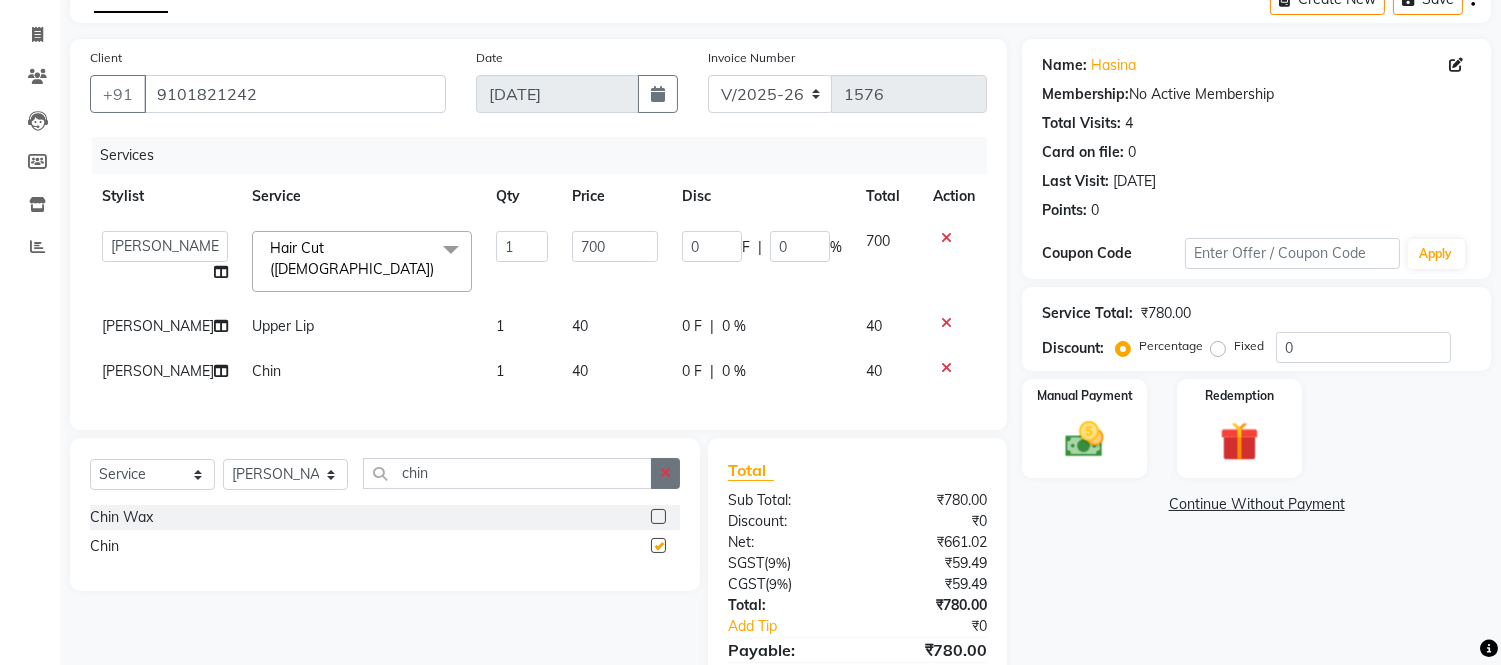 checkbox on "false" 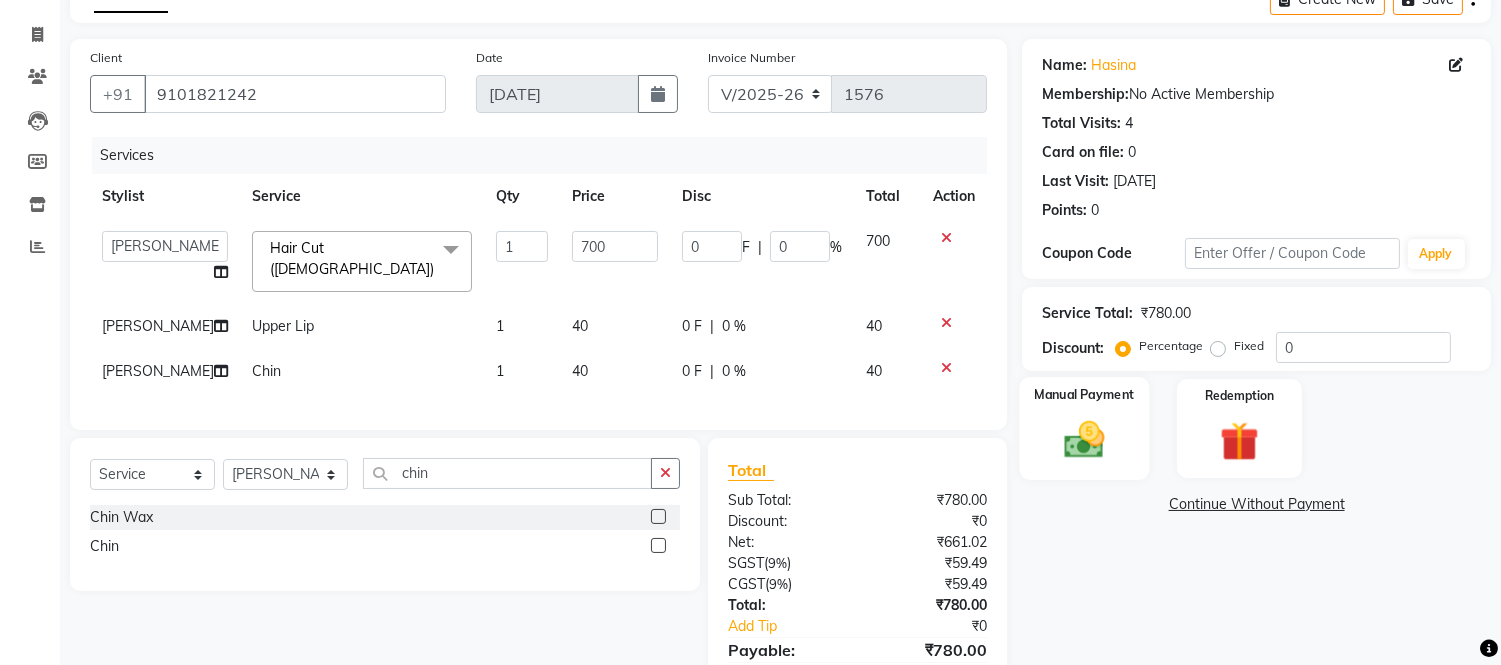 click 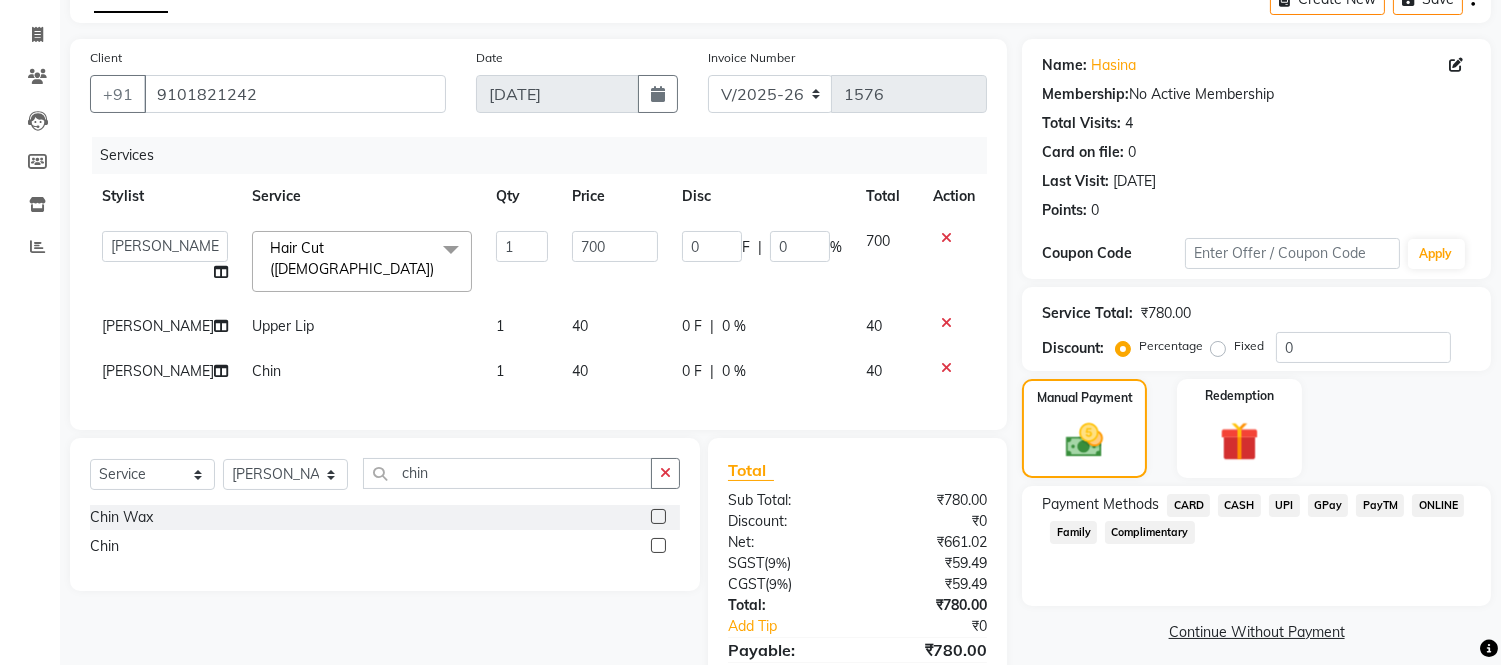 click on "CARD" 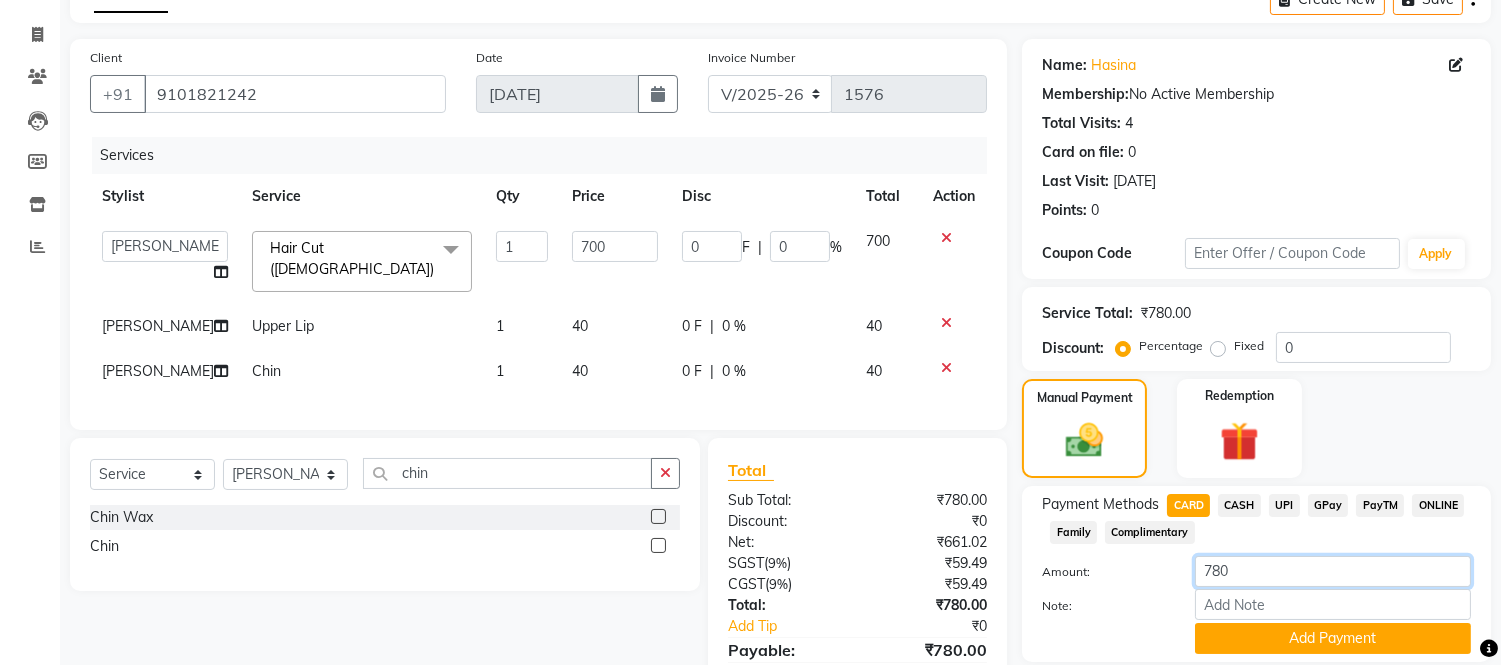 drag, startPoint x: 1260, startPoint y: 554, endPoint x: 1260, endPoint y: 565, distance: 11 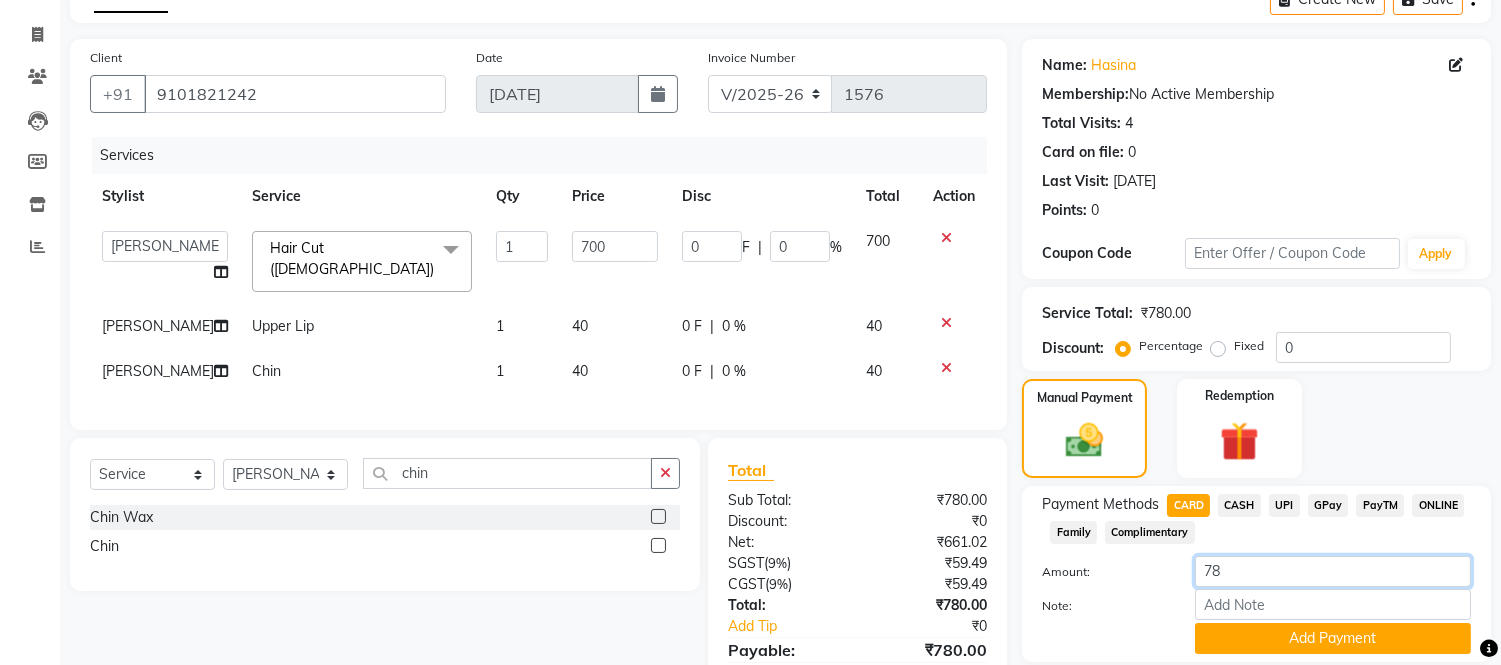 type on "7" 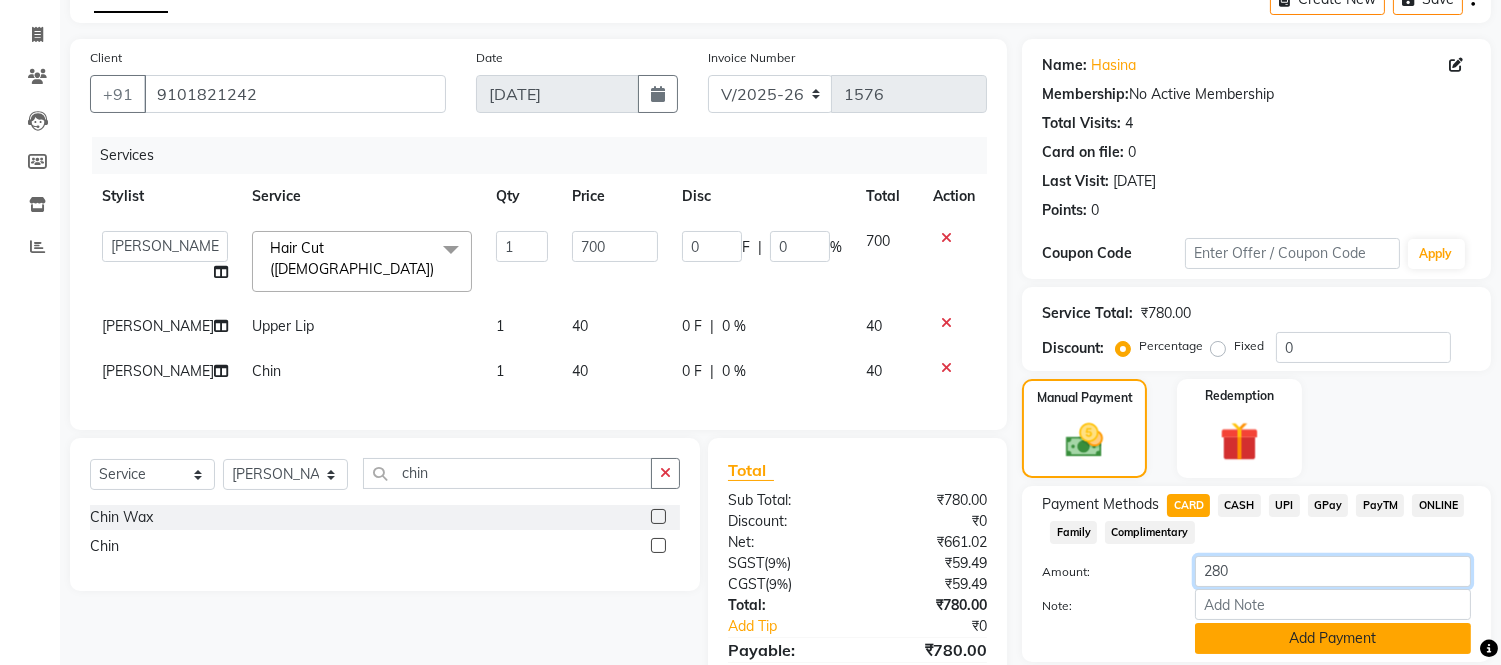 type on "280" 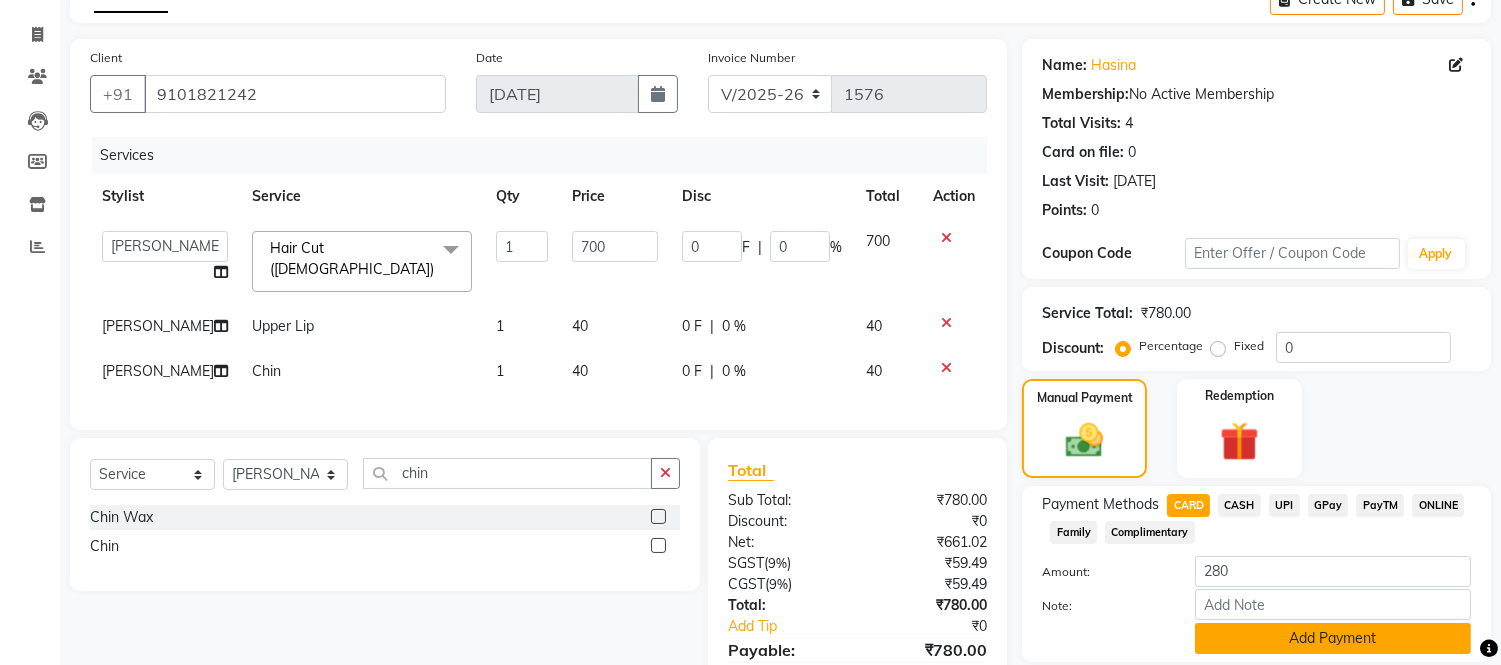 click on "Add Payment" 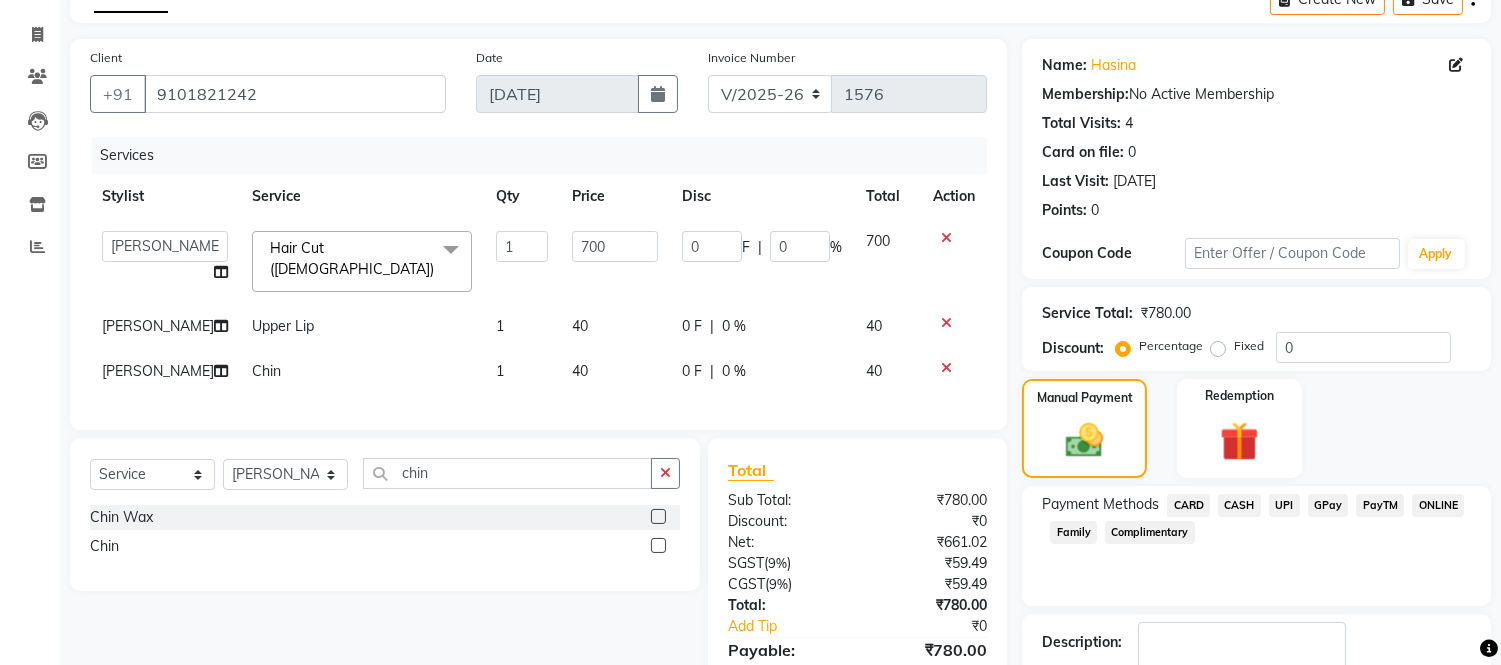 click on "CASH" 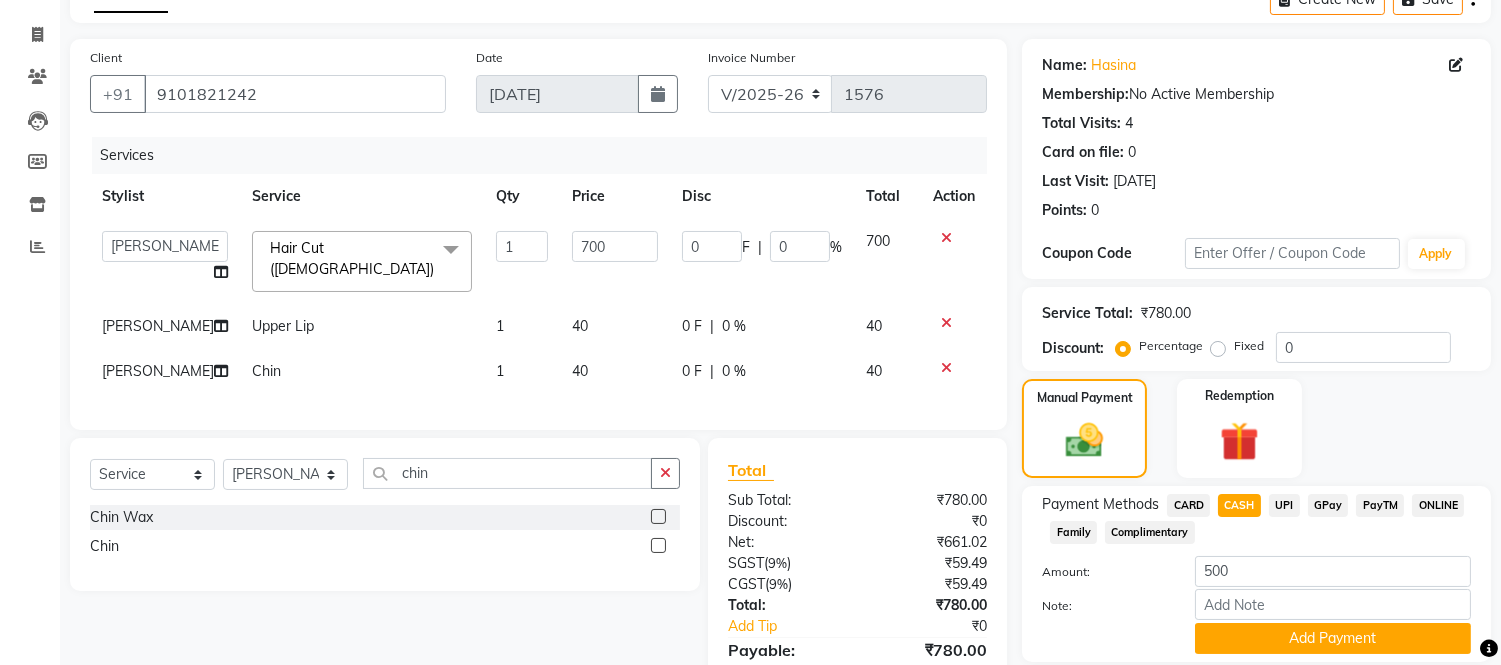 scroll, scrollTop: 298, scrollLeft: 0, axis: vertical 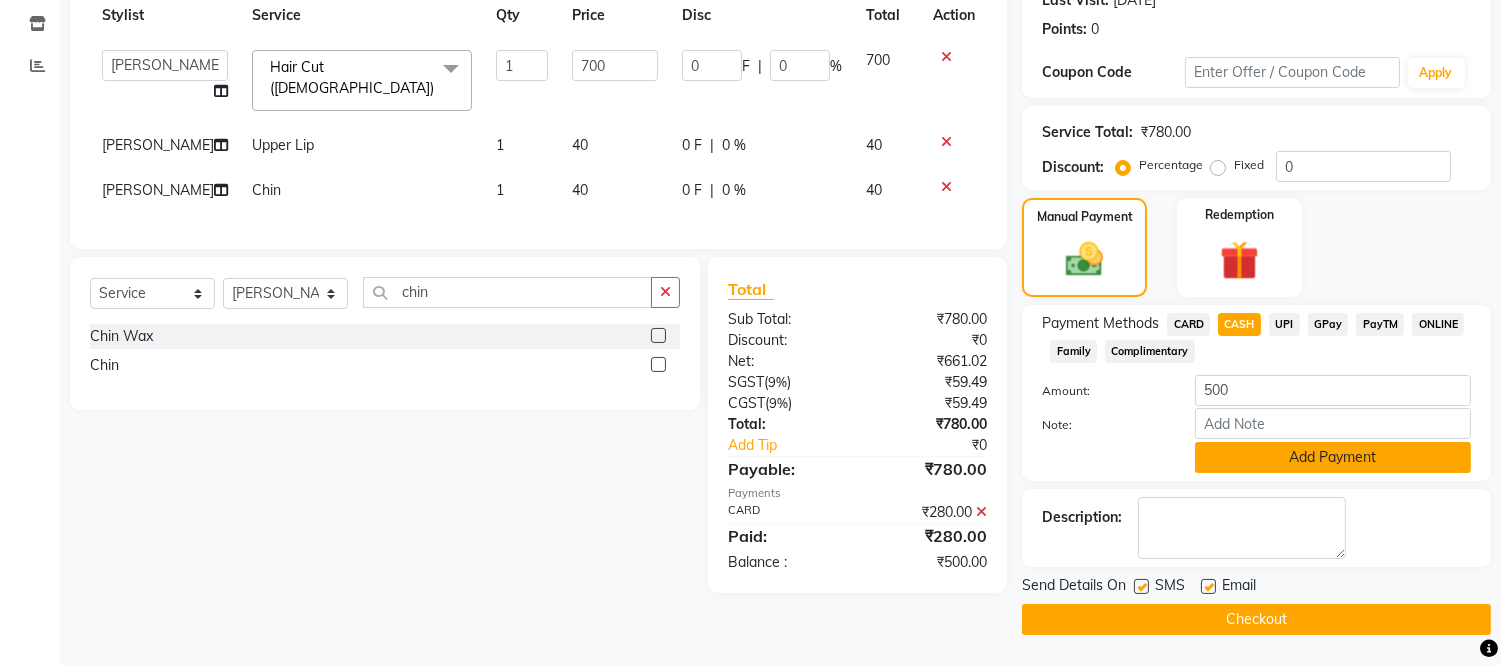 click on "Add Payment" 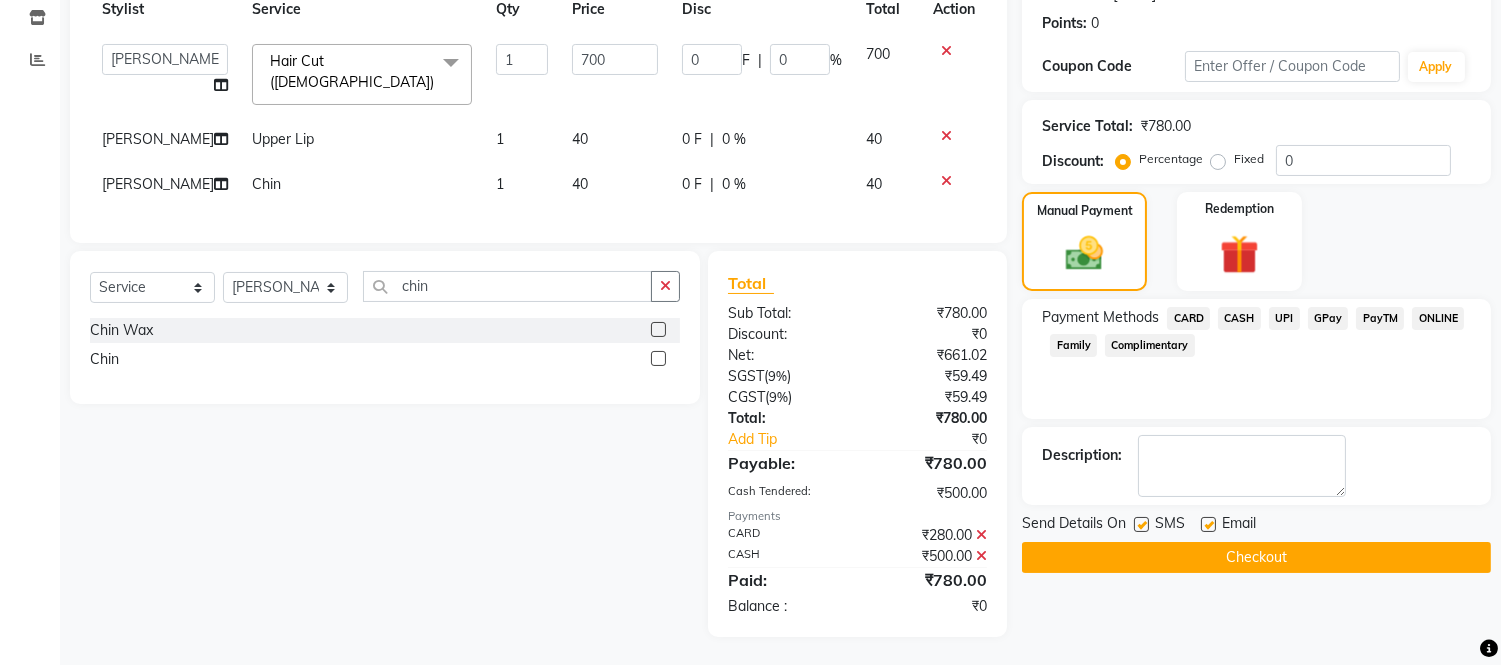 scroll, scrollTop: 348, scrollLeft: 0, axis: vertical 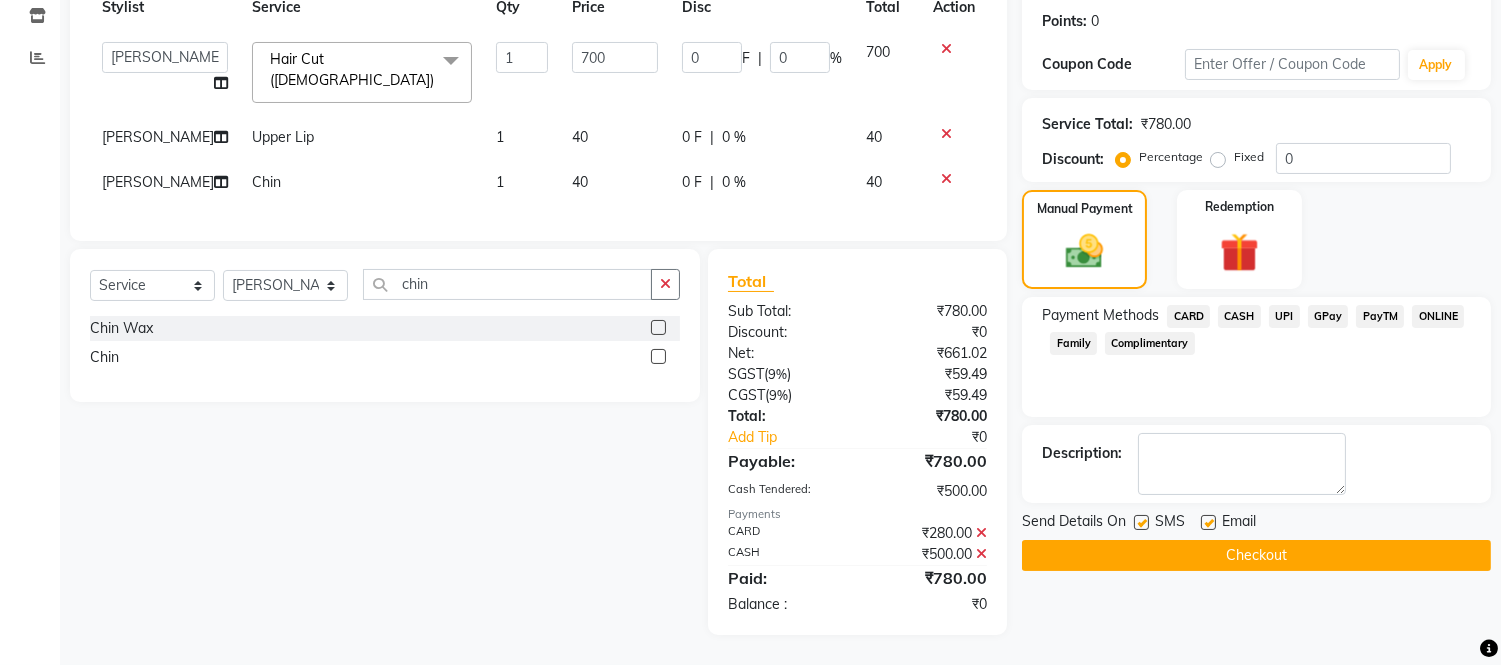click on "Checkout" 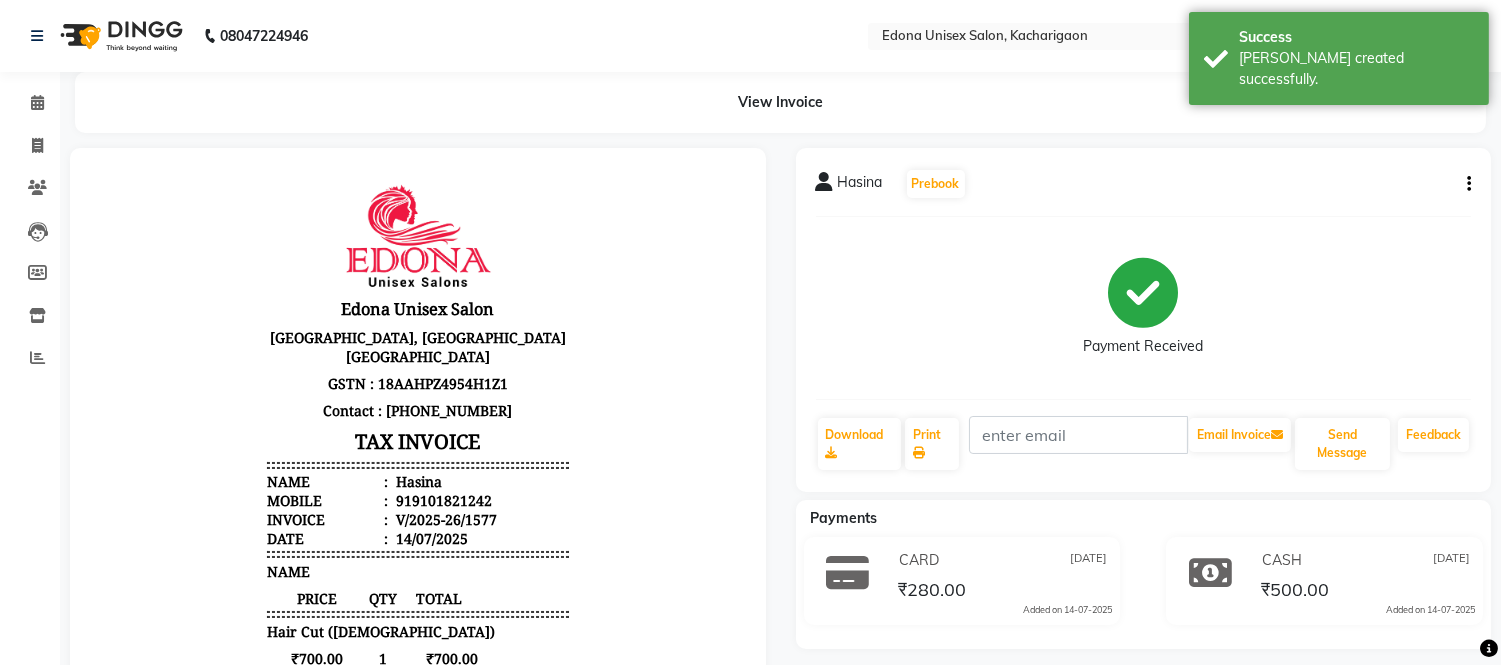 scroll, scrollTop: 0, scrollLeft: 0, axis: both 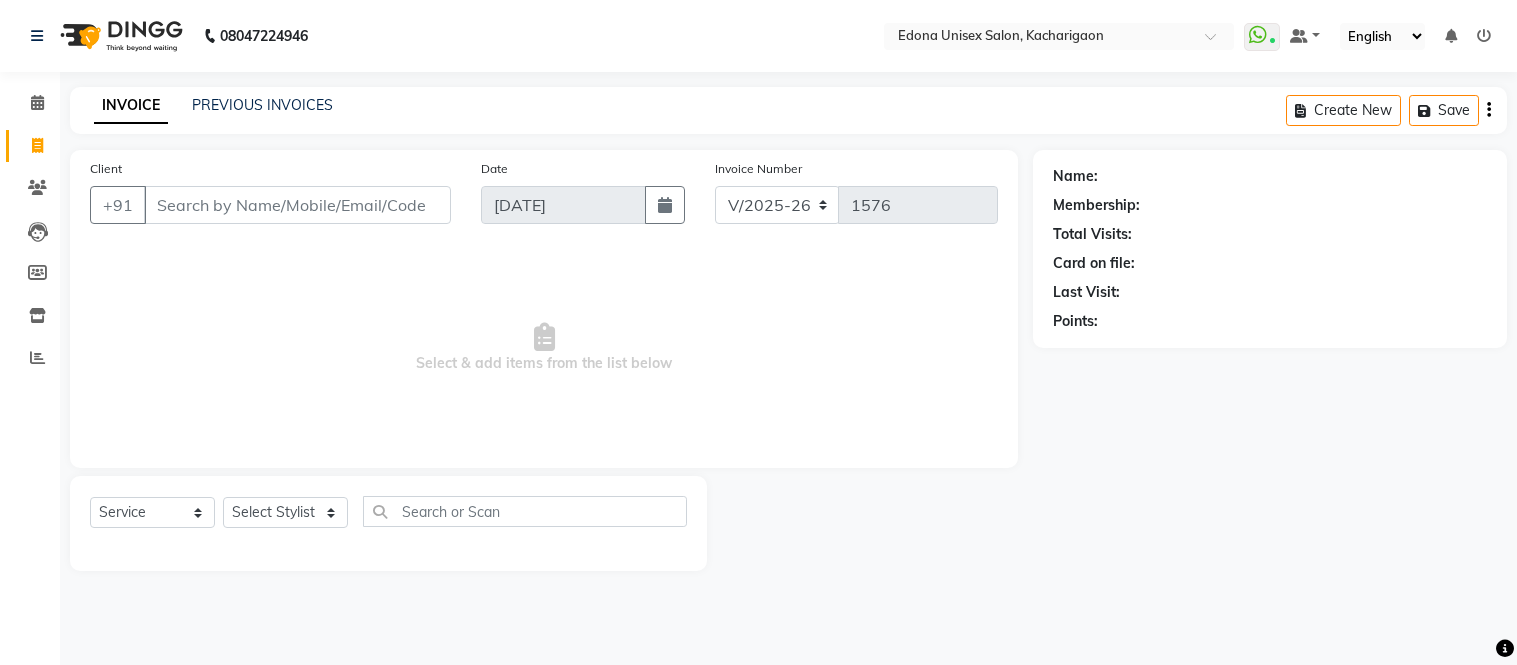 select on "5389" 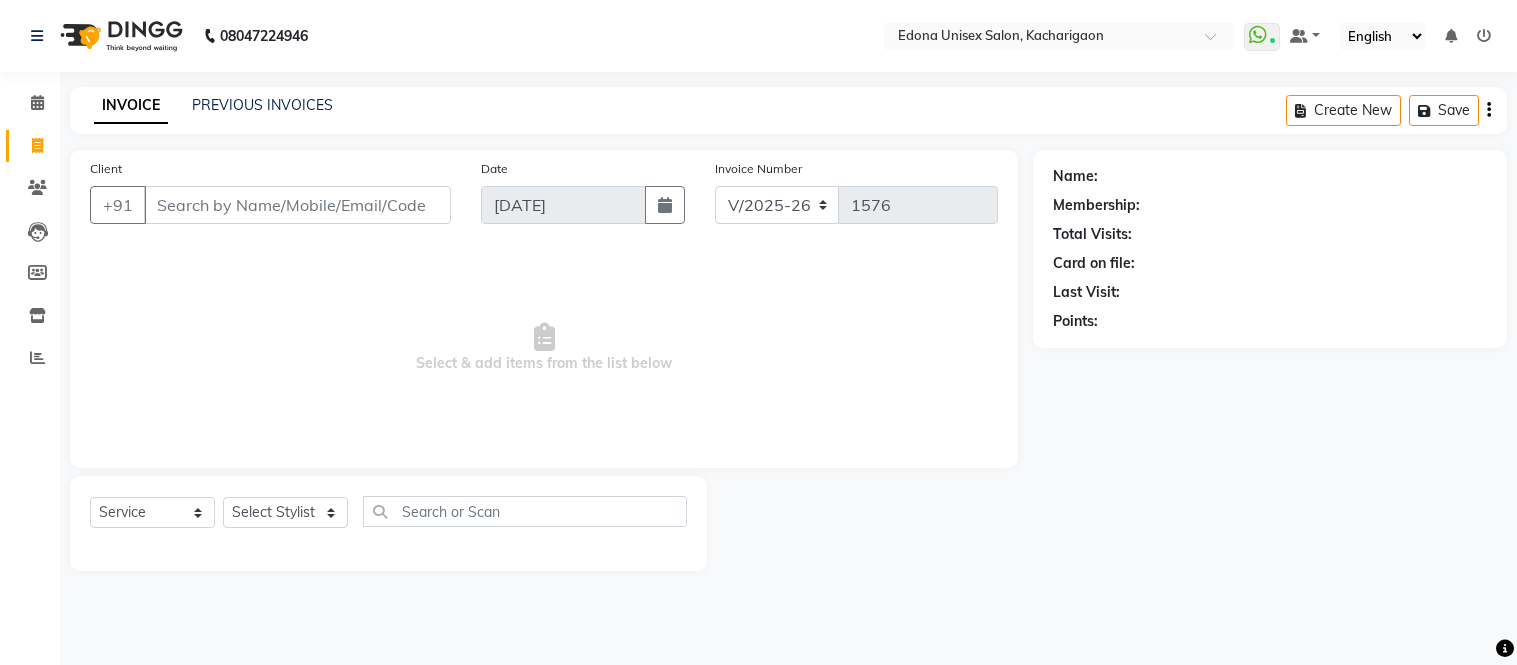 scroll, scrollTop: 0, scrollLeft: 0, axis: both 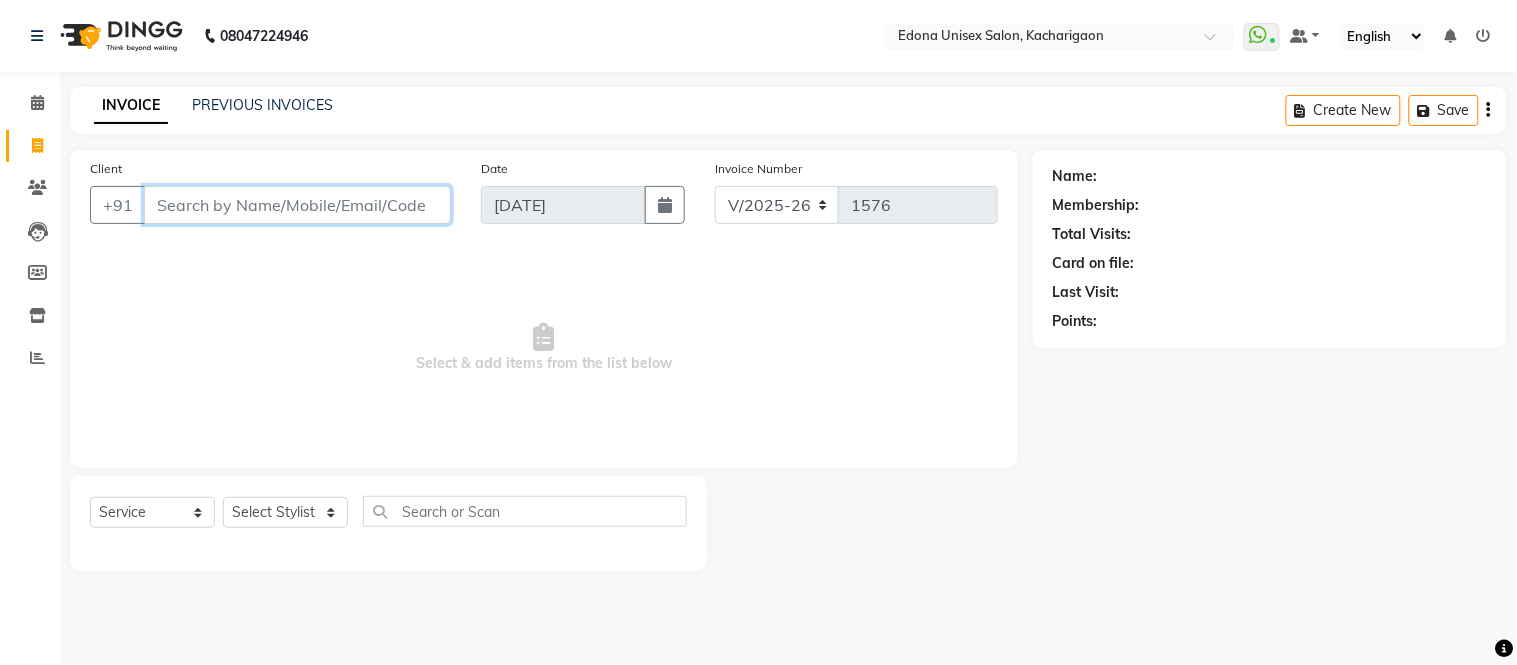 click on "Client" at bounding box center (297, 205) 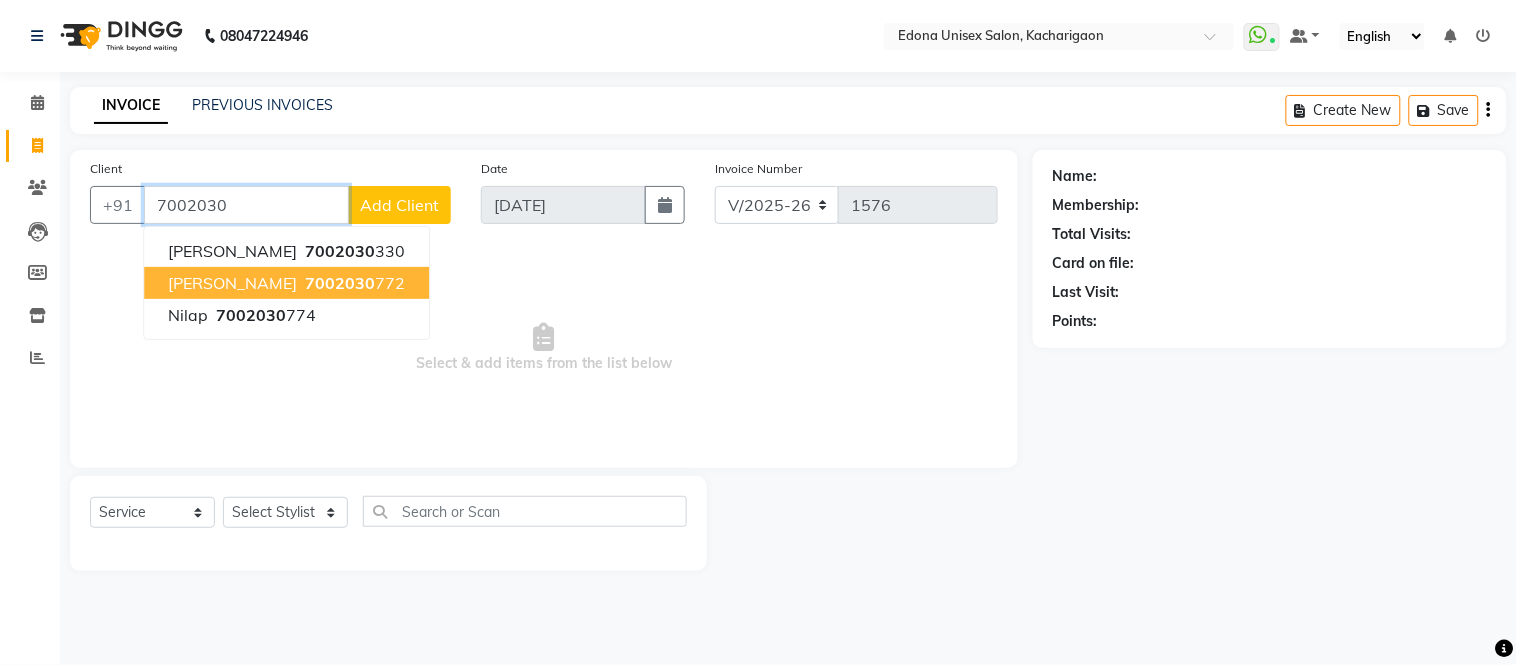 click on "7002030" at bounding box center (340, 283) 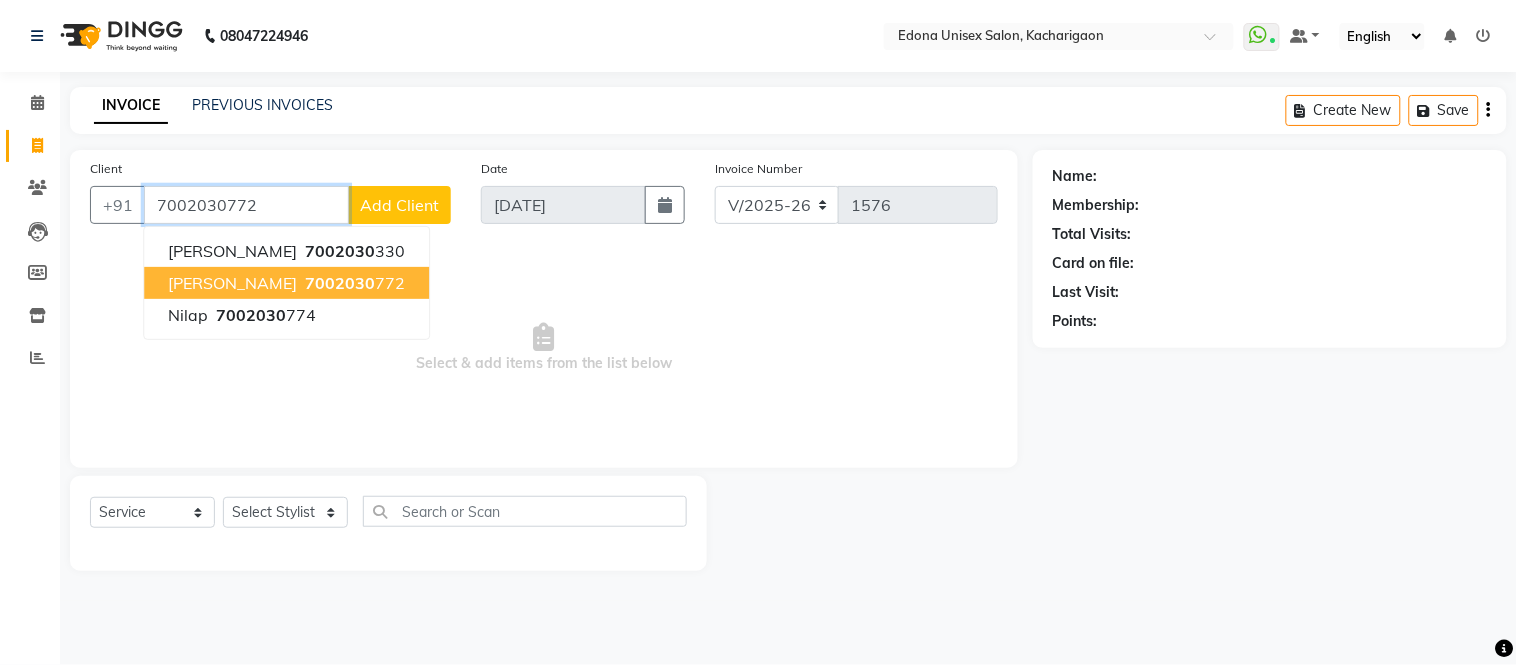 type on "7002030772" 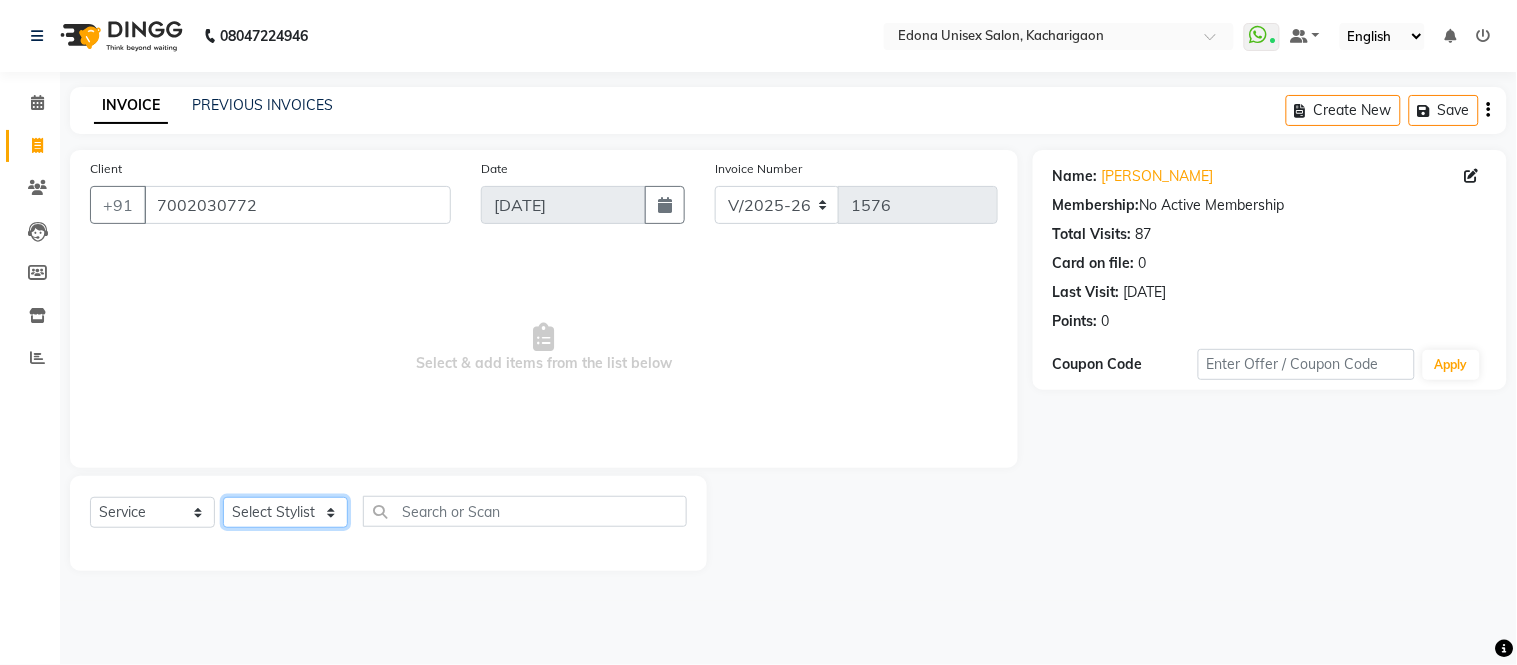 click on "Select Stylist Admin Anju Sonar Bir Basumtary [PERSON_NAME] [PERSON_NAME] Hombr [PERSON_NAME] [PERSON_NAME] [PERSON_NAME] Mithiser Bodo [PERSON_NAME] Neha Sonar Pahi [PERSON_NAME] Rashmi Basumtary Reshma [PERSON_NAME] Basumtary [PERSON_NAME]" 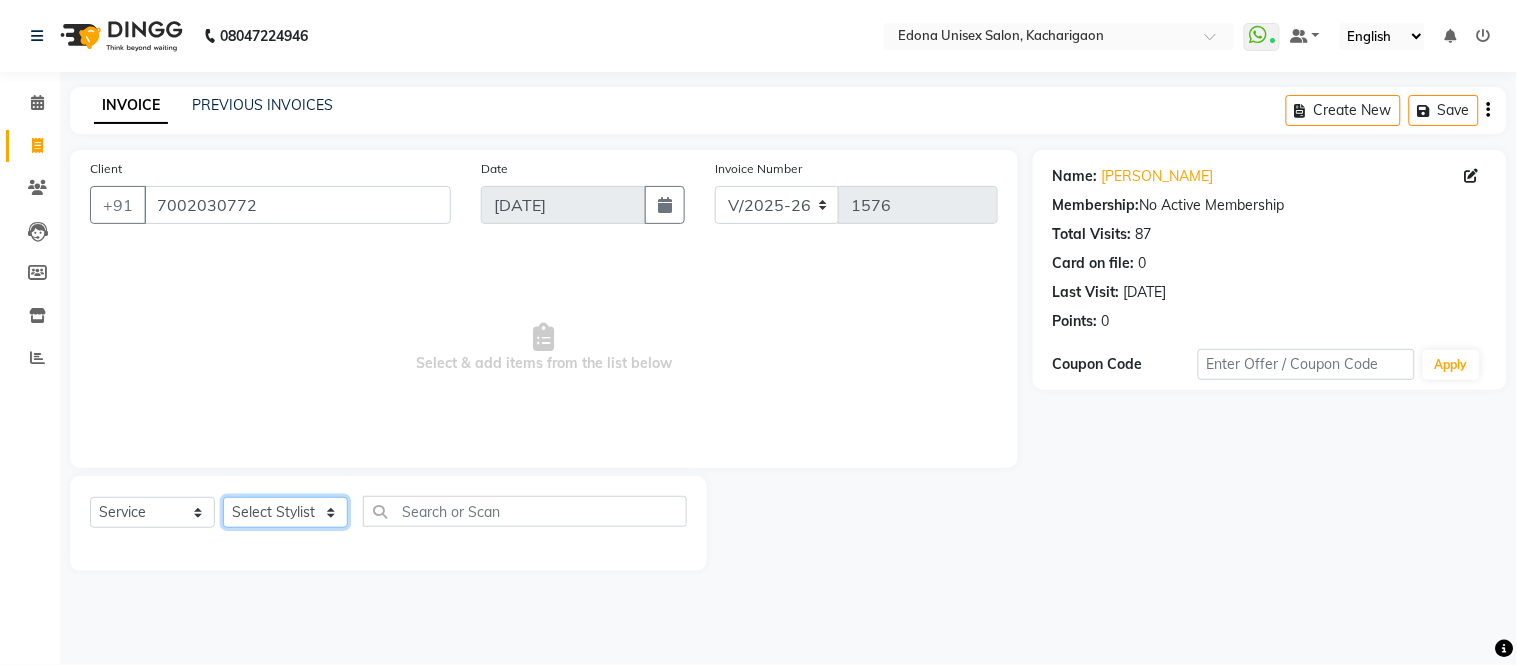 select on "35945" 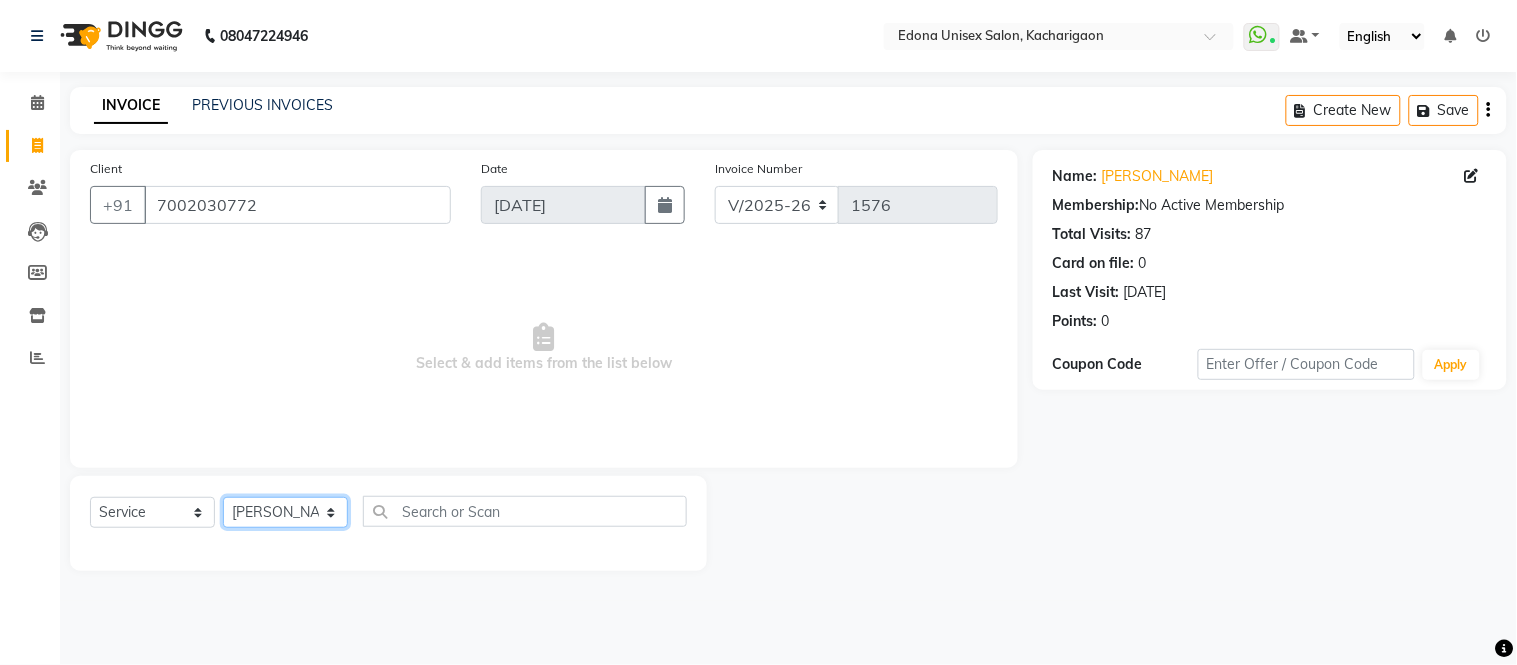 click on "Select Stylist Admin Anju Sonar Bir Basumtary [PERSON_NAME] [PERSON_NAME] Hombr [PERSON_NAME] [PERSON_NAME] [PERSON_NAME] Mithiser Bodo [PERSON_NAME] Neha Sonar Pahi [PERSON_NAME] Rashmi Basumtary Reshma [PERSON_NAME] Basumtary [PERSON_NAME]" 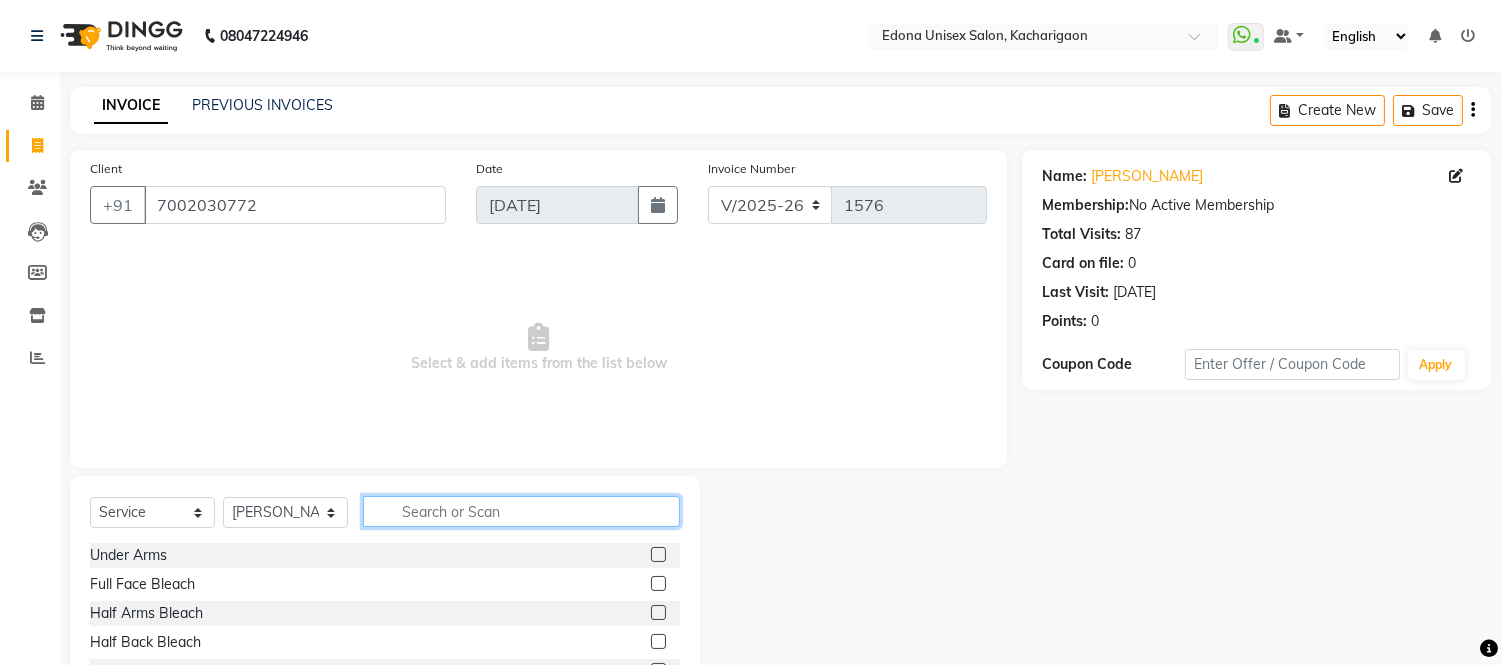 click 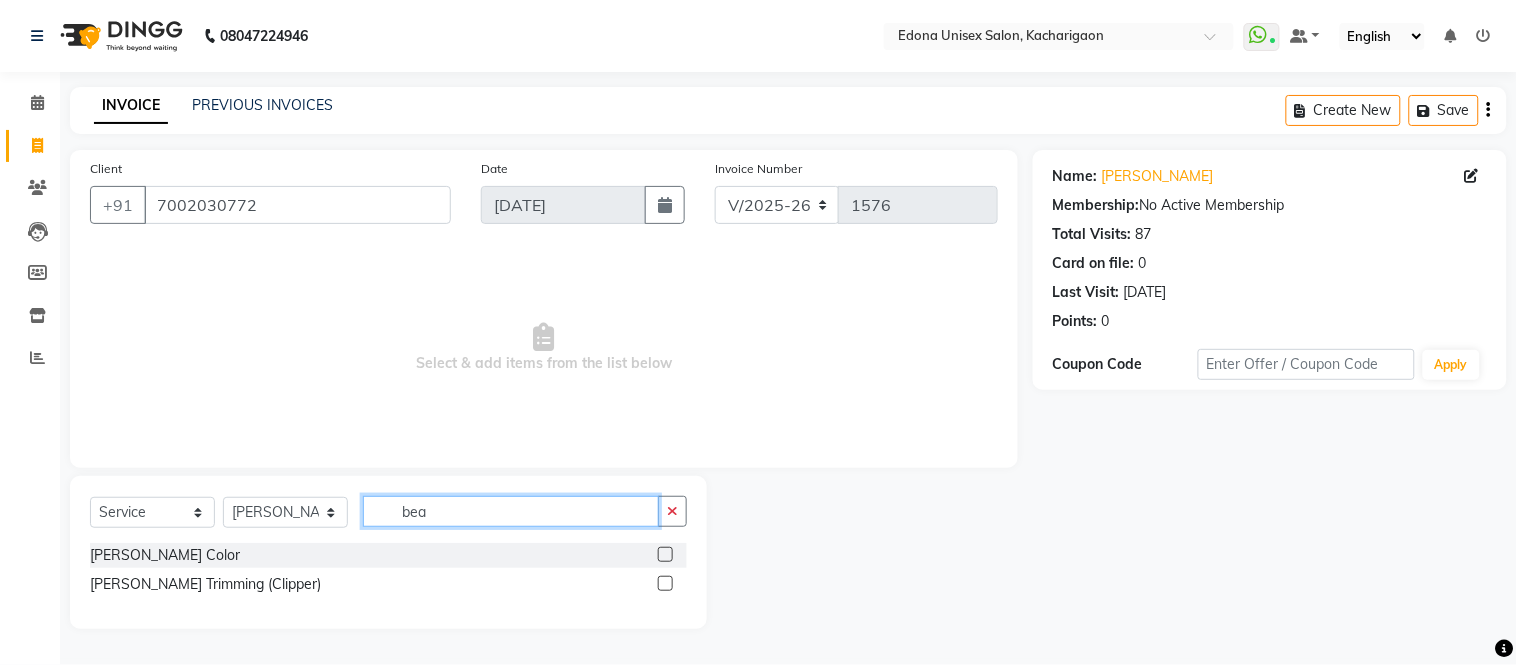 type on "bea" 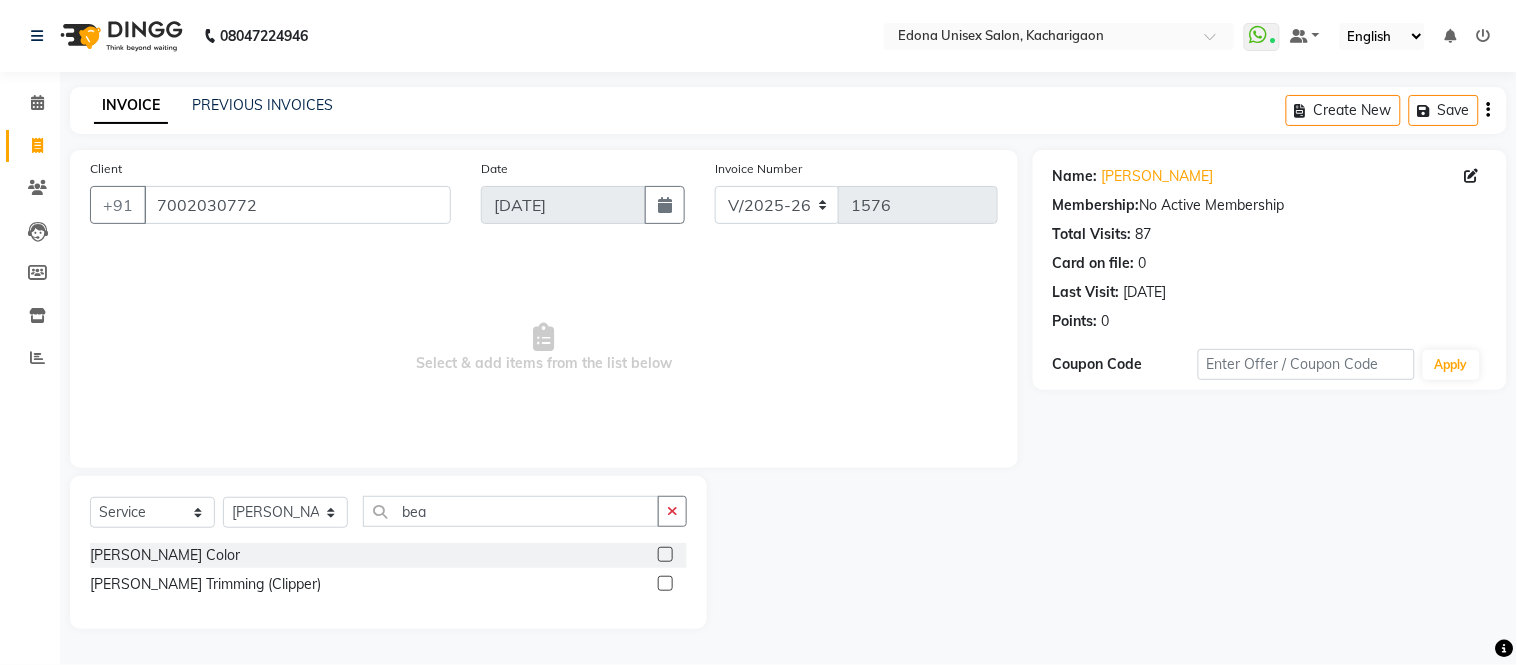 click 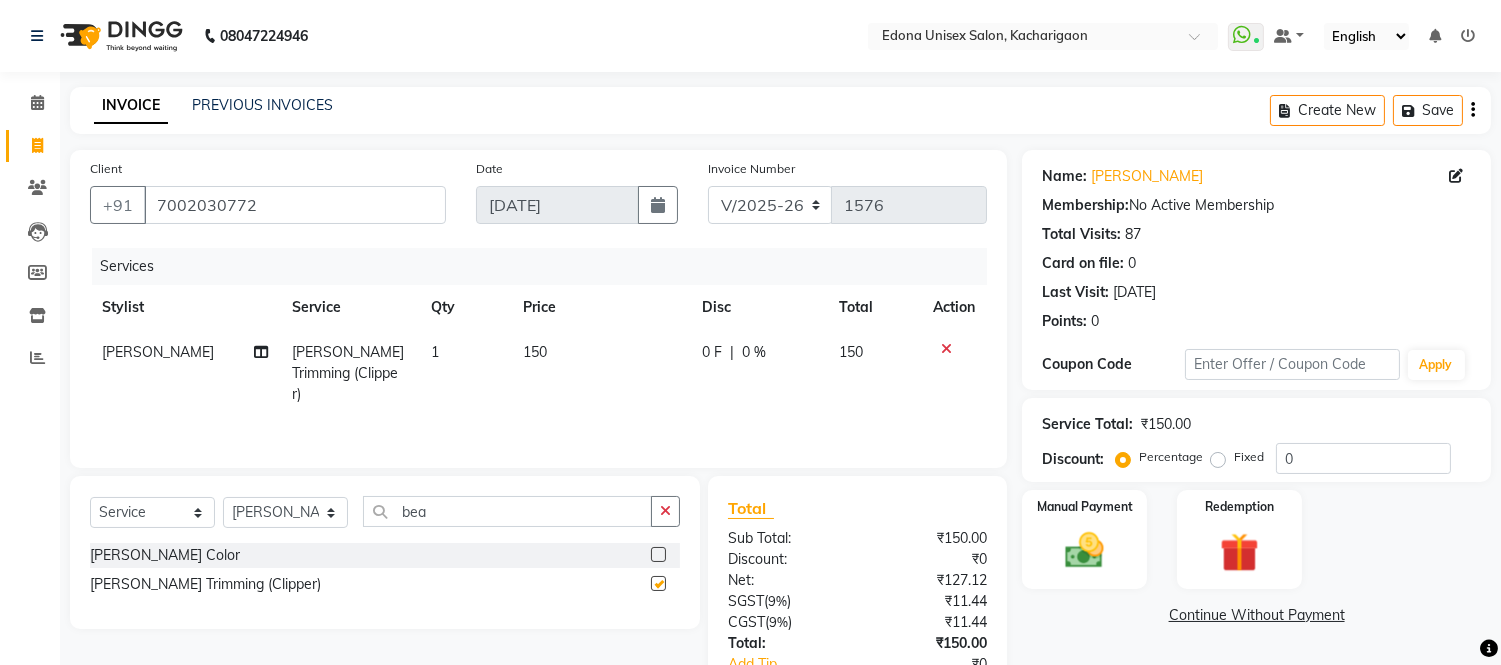 checkbox on "false" 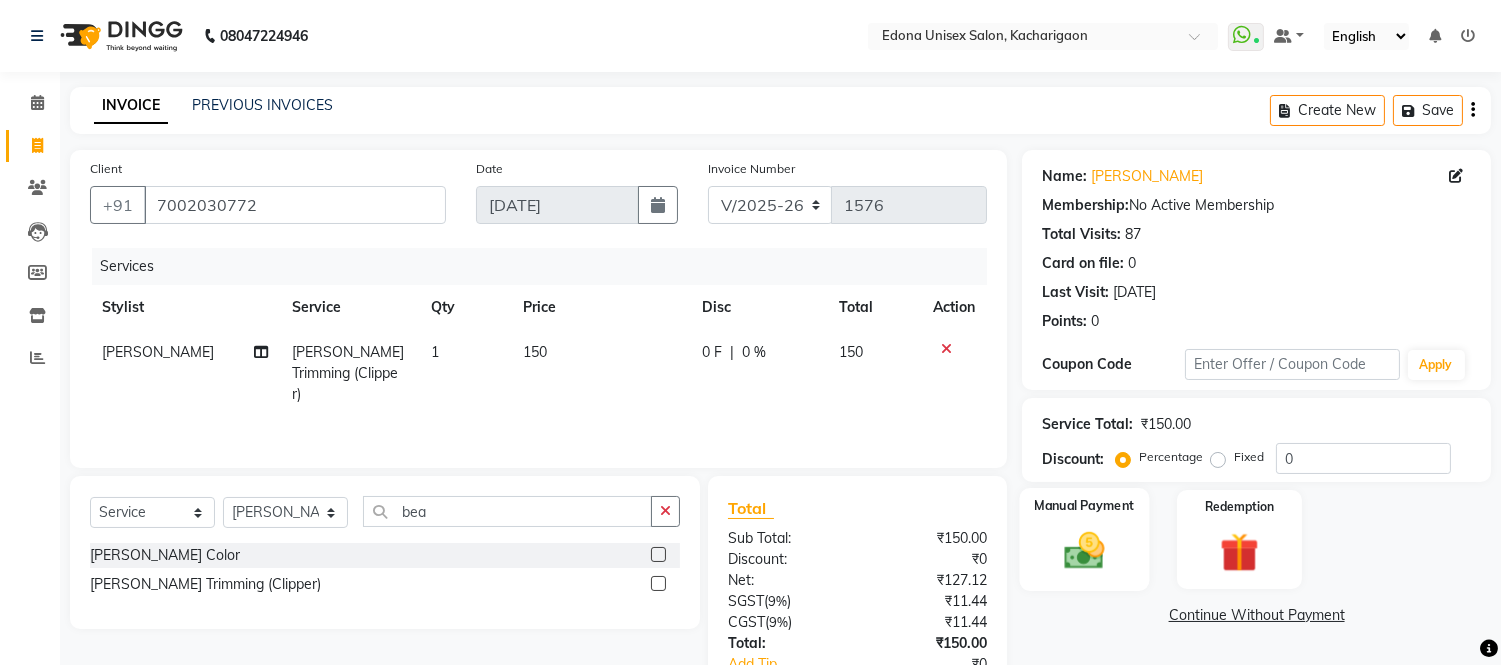 drag, startPoint x: 1088, startPoint y: 573, endPoint x: 1096, endPoint y: 555, distance: 19.697716 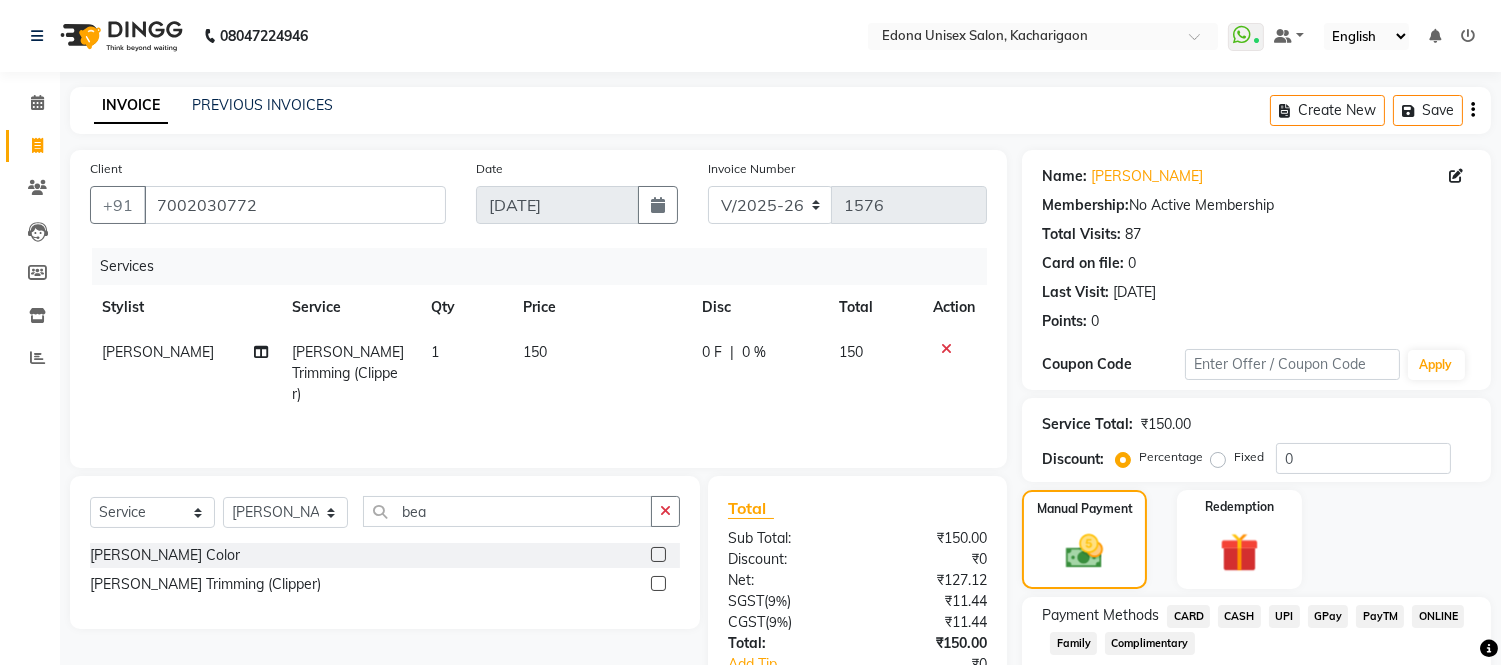 click on "CASH" 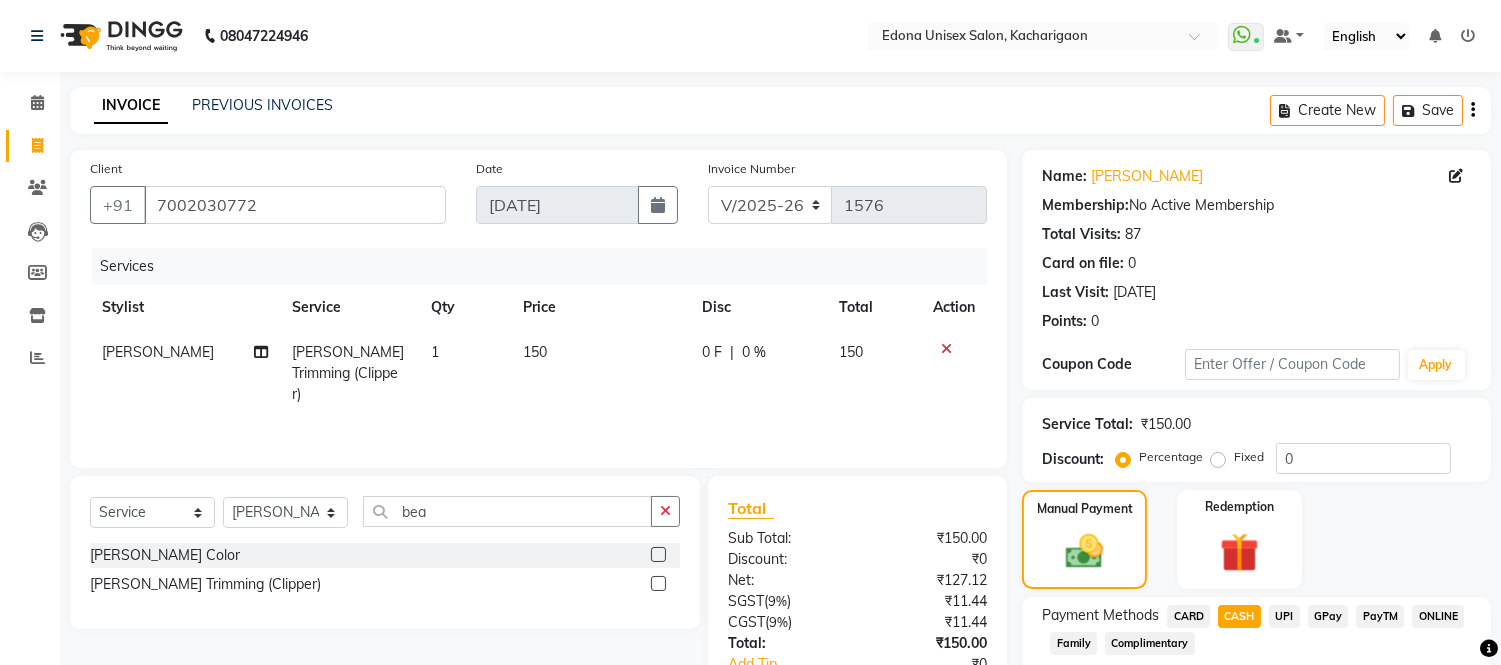scroll, scrollTop: 178, scrollLeft: 0, axis: vertical 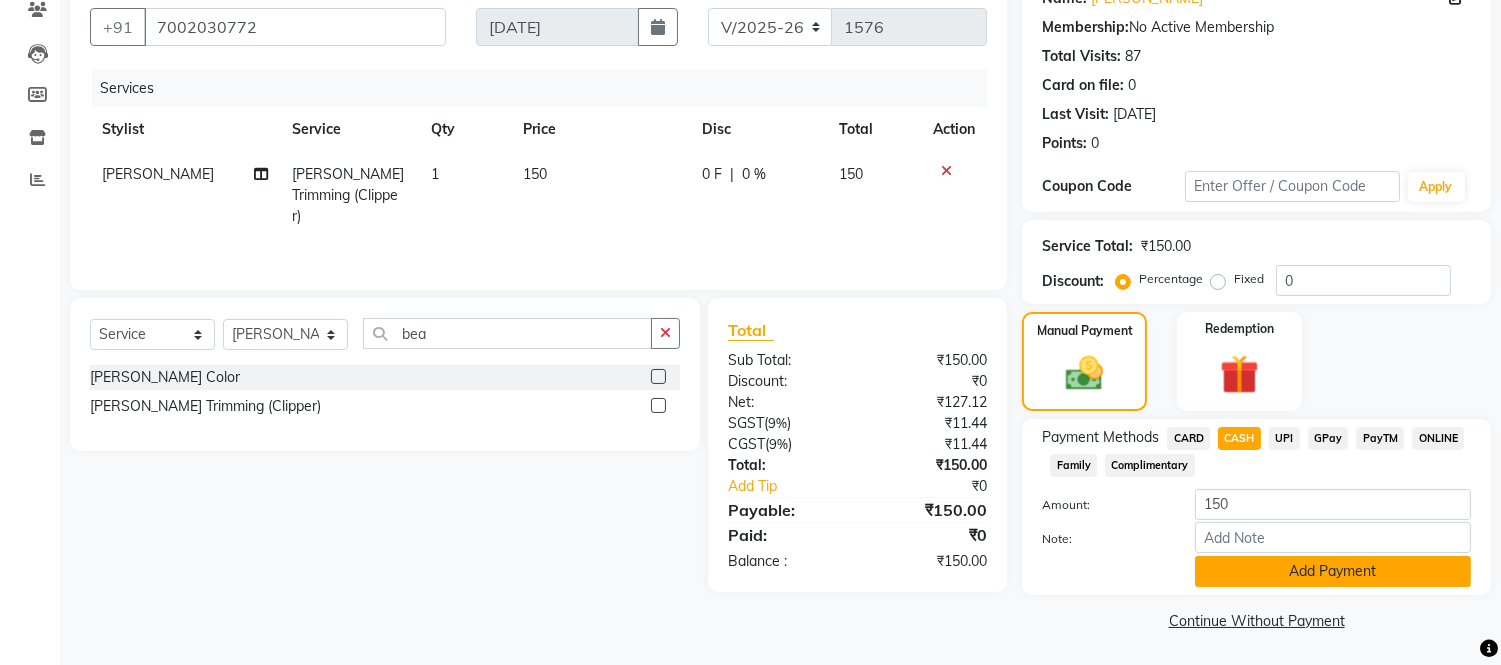 click on "Add Payment" 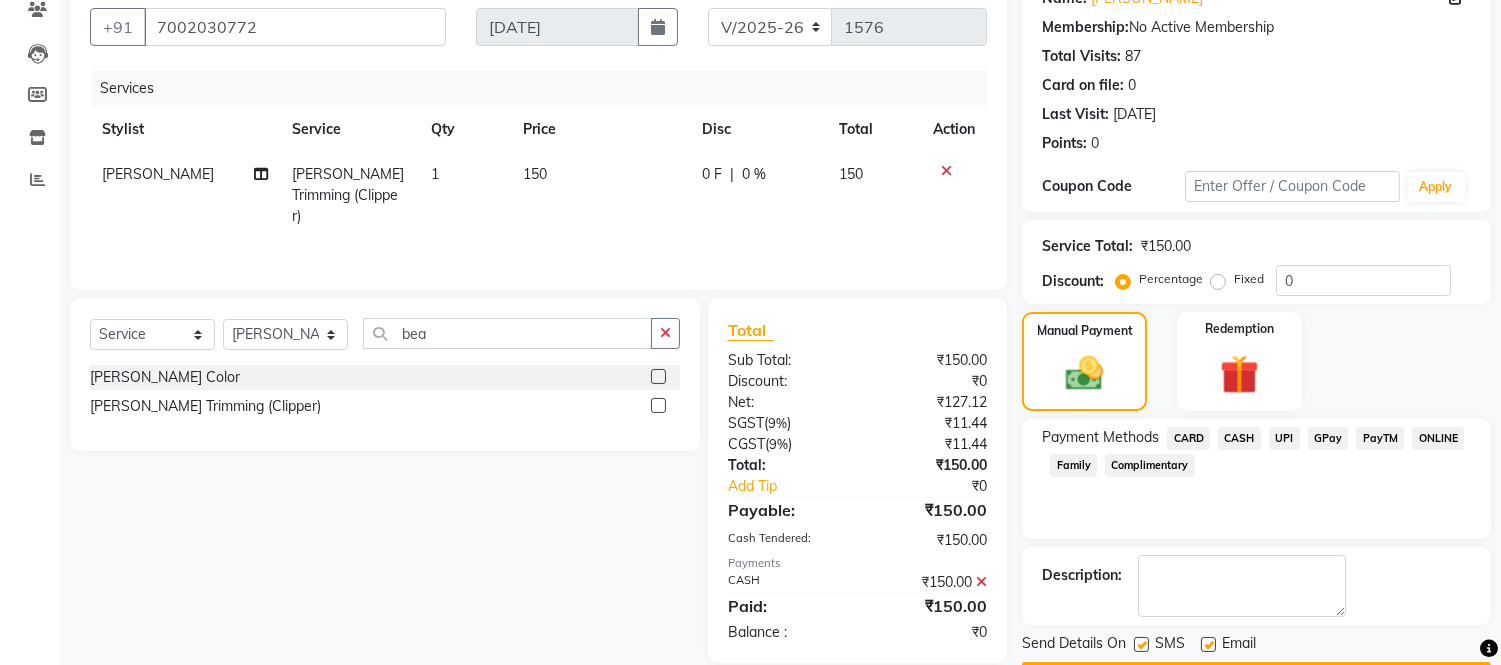 scroll, scrollTop: 234, scrollLeft: 0, axis: vertical 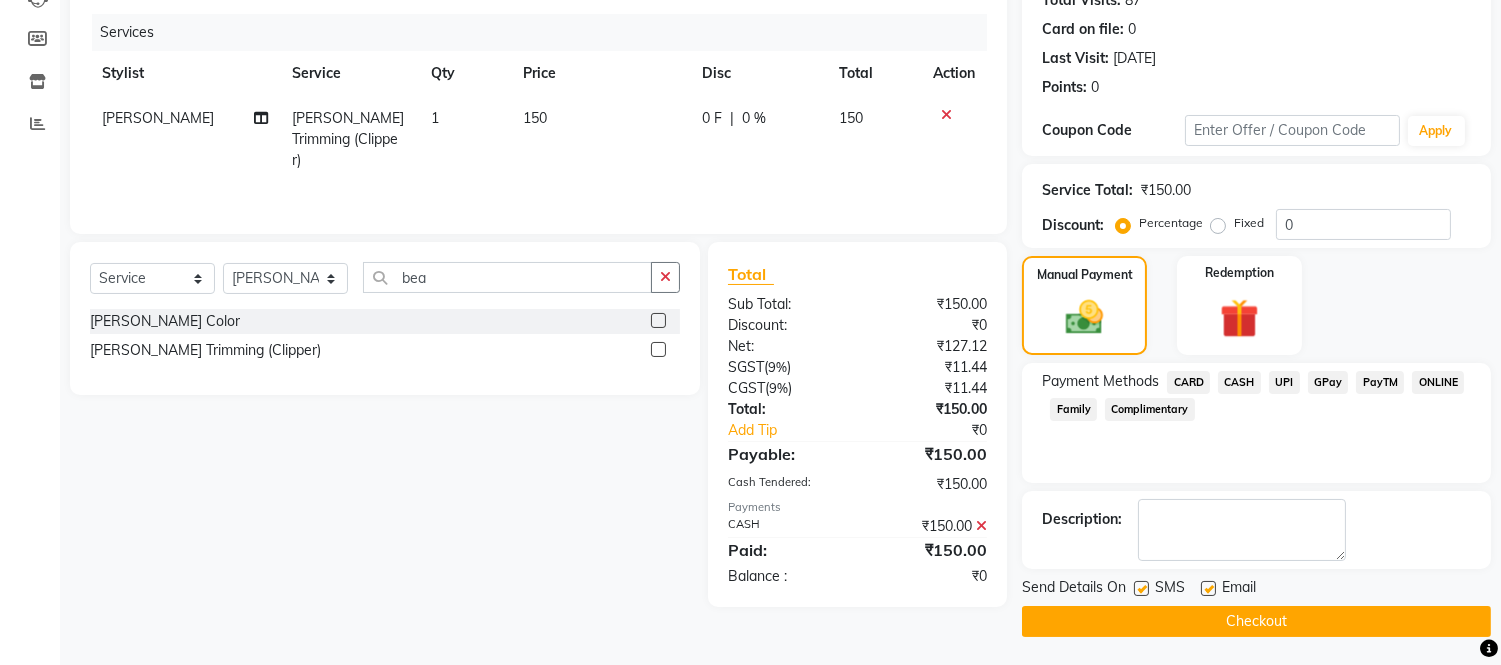 click on "Checkout" 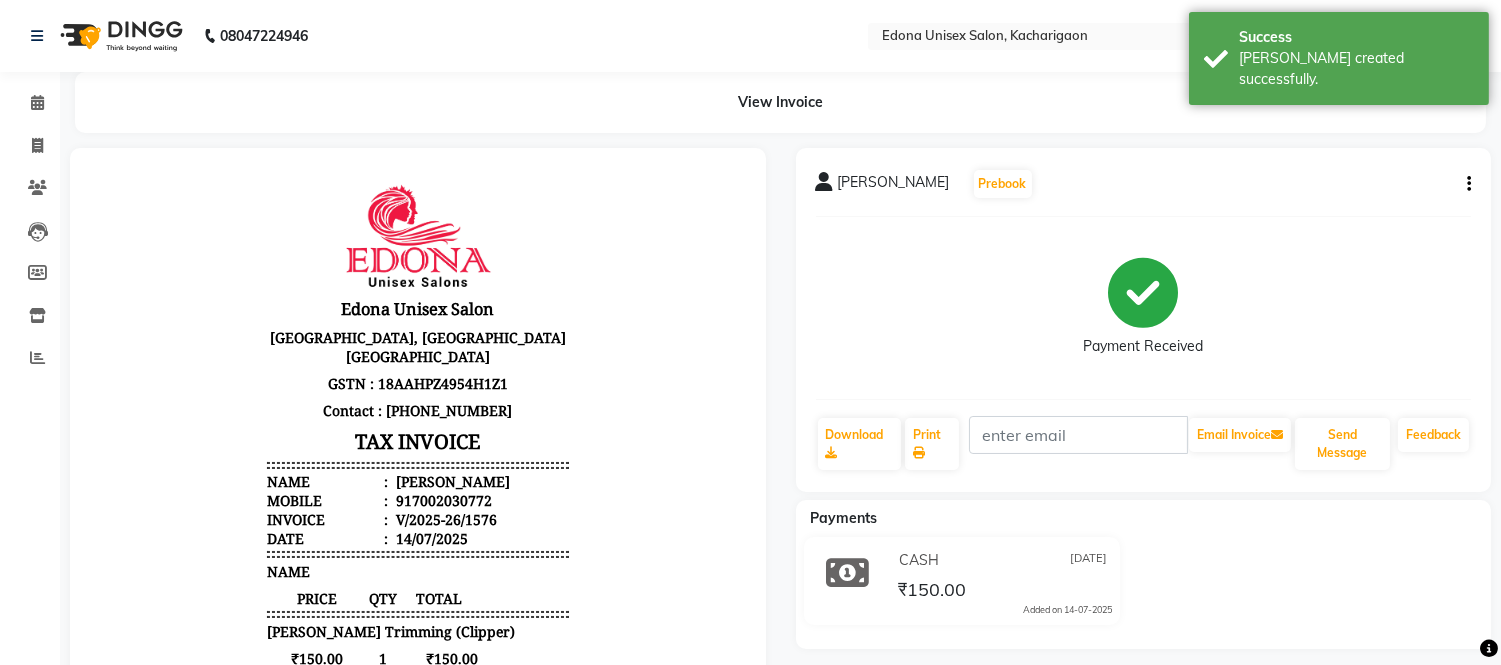 scroll, scrollTop: 0, scrollLeft: 0, axis: both 